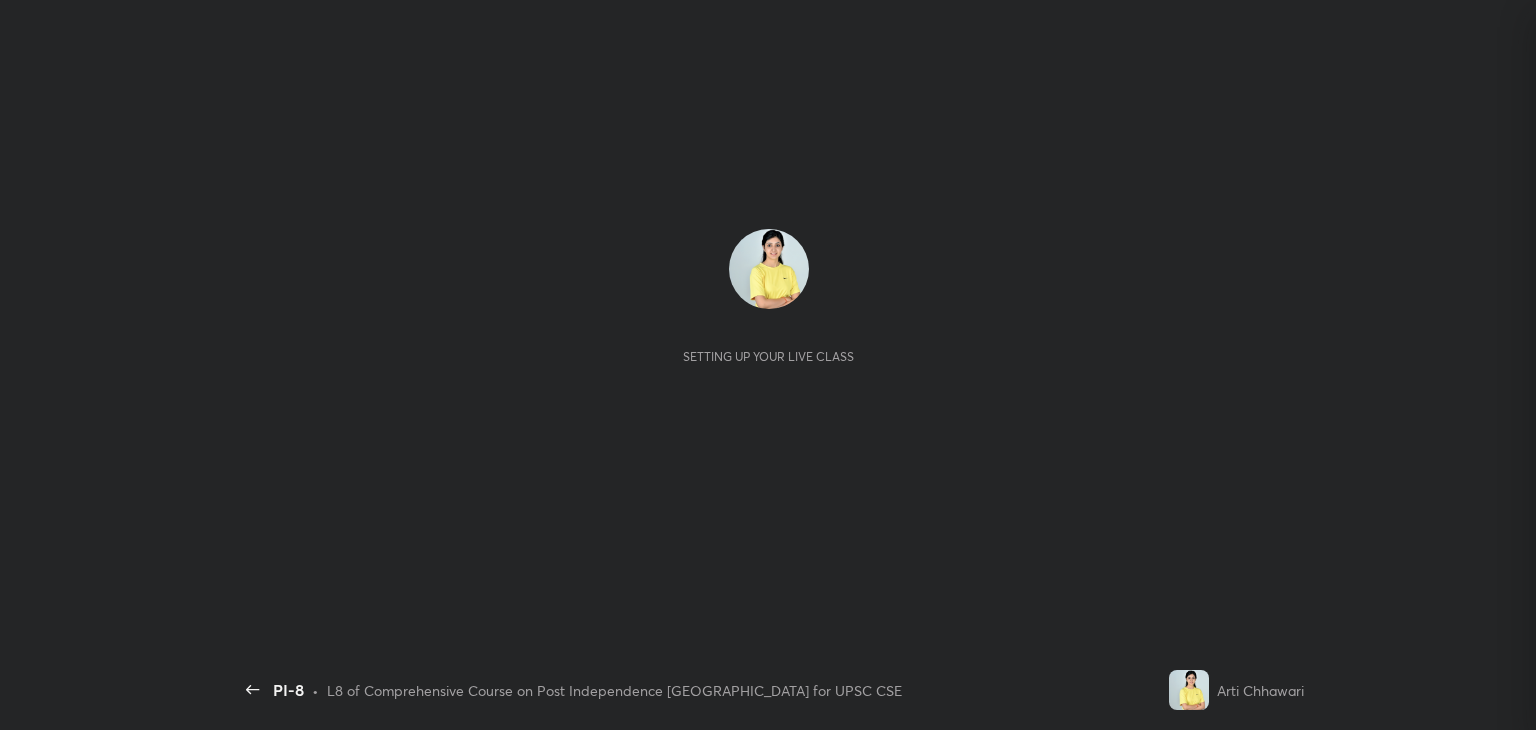 scroll, scrollTop: 0, scrollLeft: 0, axis: both 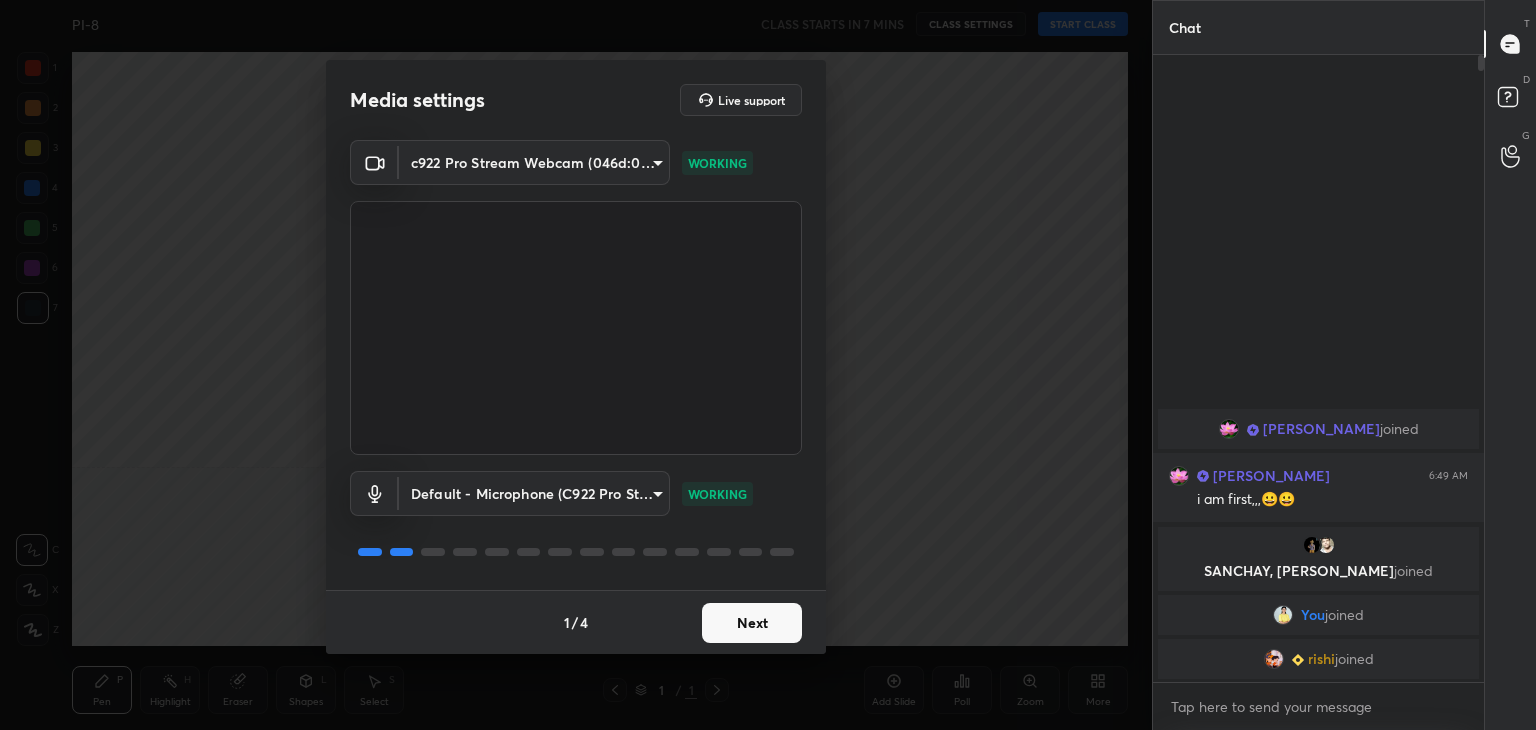 click on "Next" at bounding box center (752, 623) 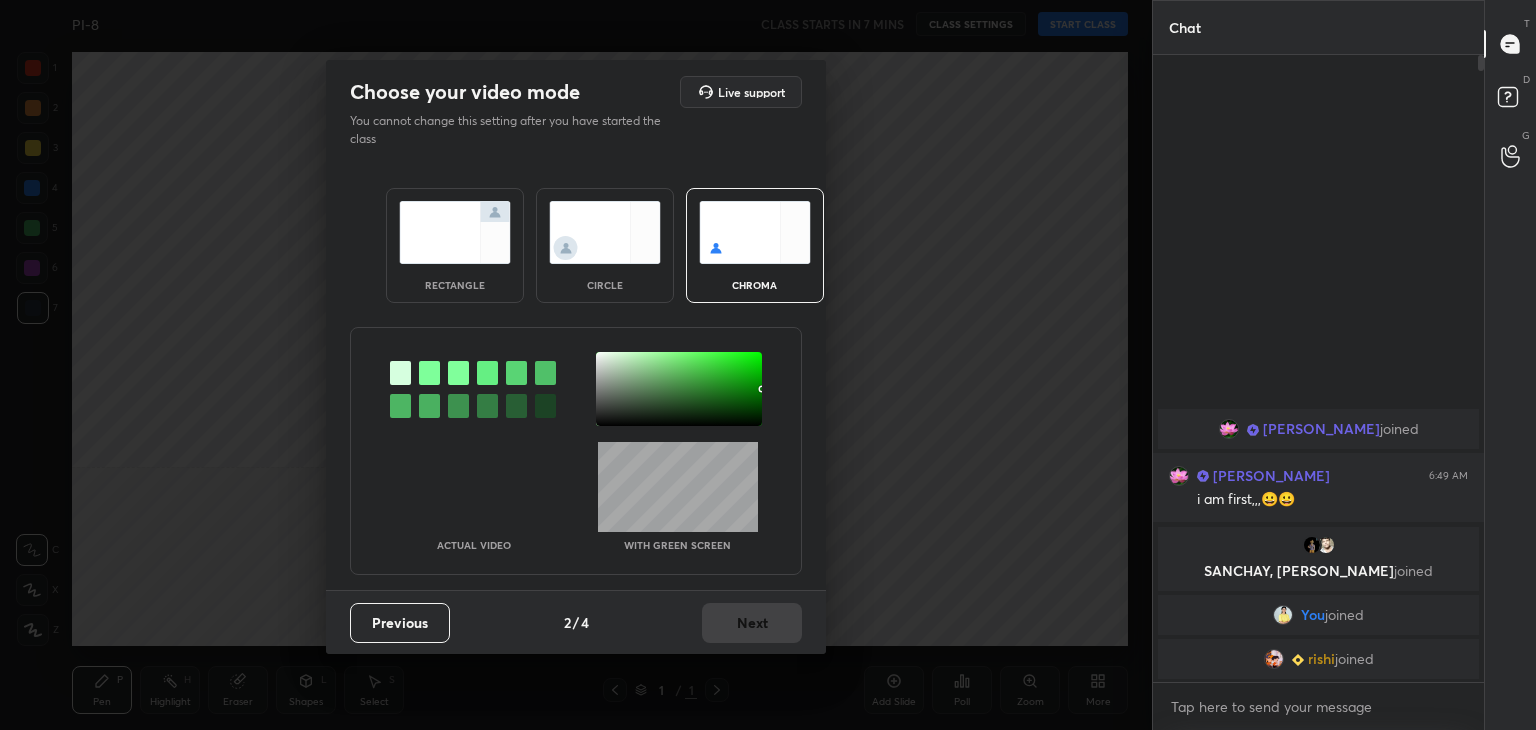 click on "rectangle" at bounding box center (455, 285) 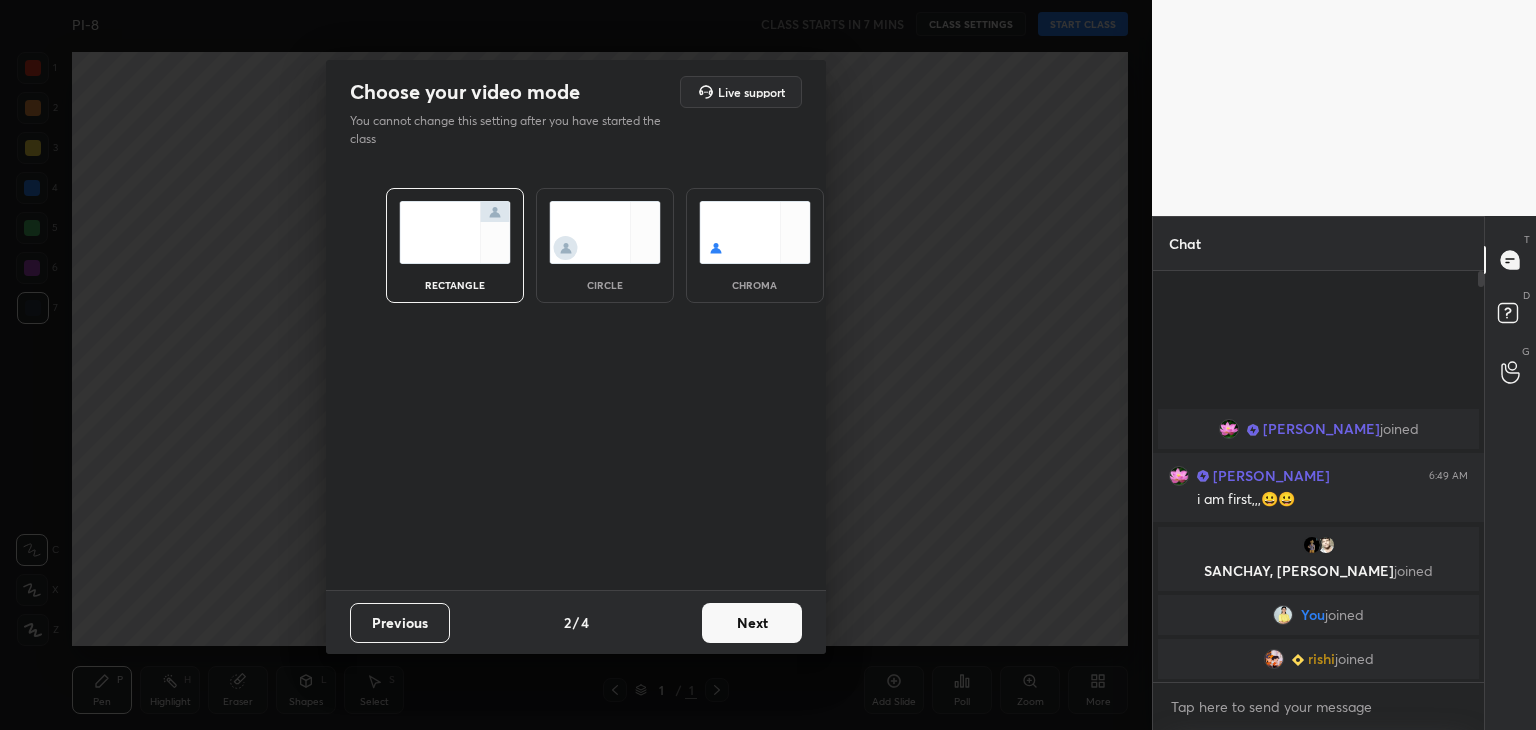 scroll, scrollTop: 405, scrollLeft: 325, axis: both 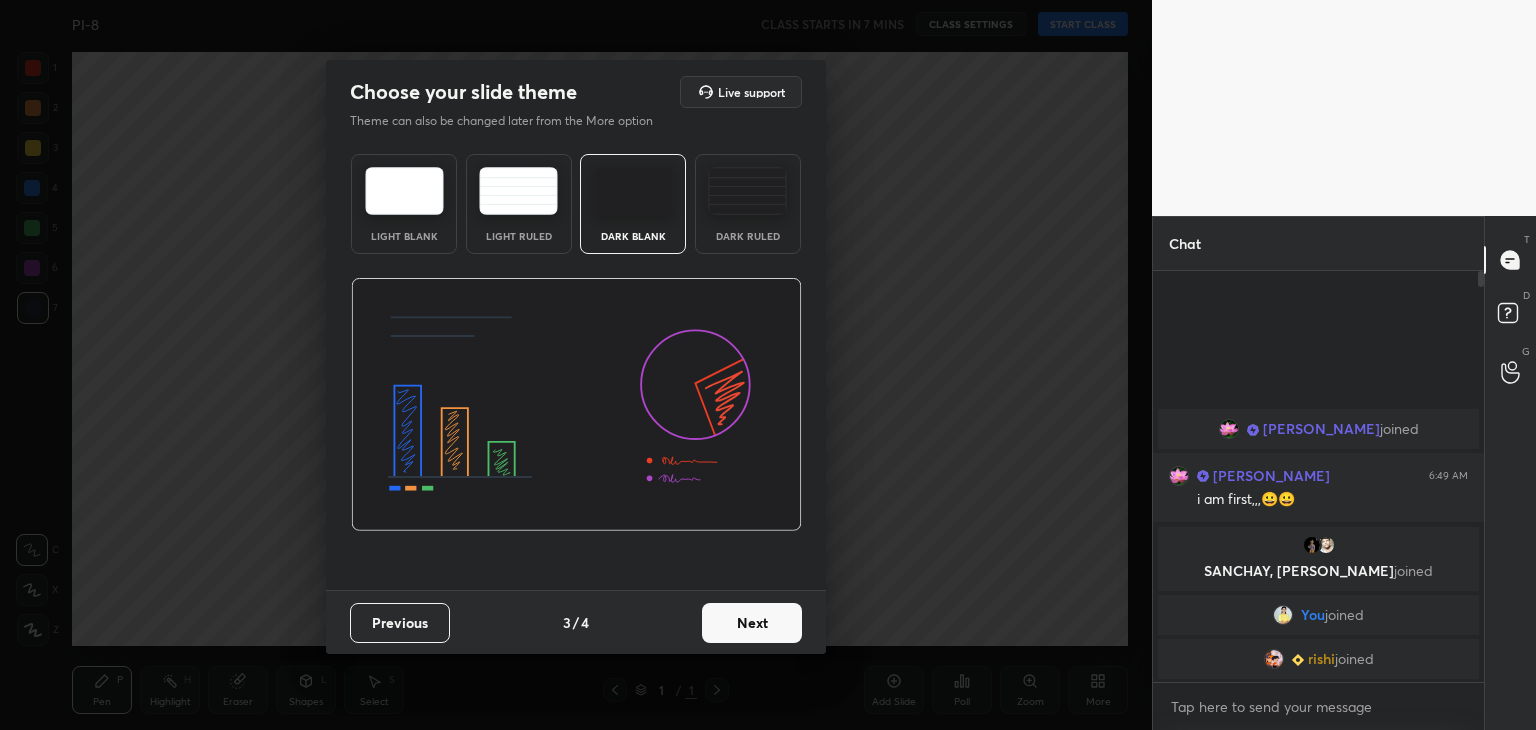 click on "Next" at bounding box center (752, 623) 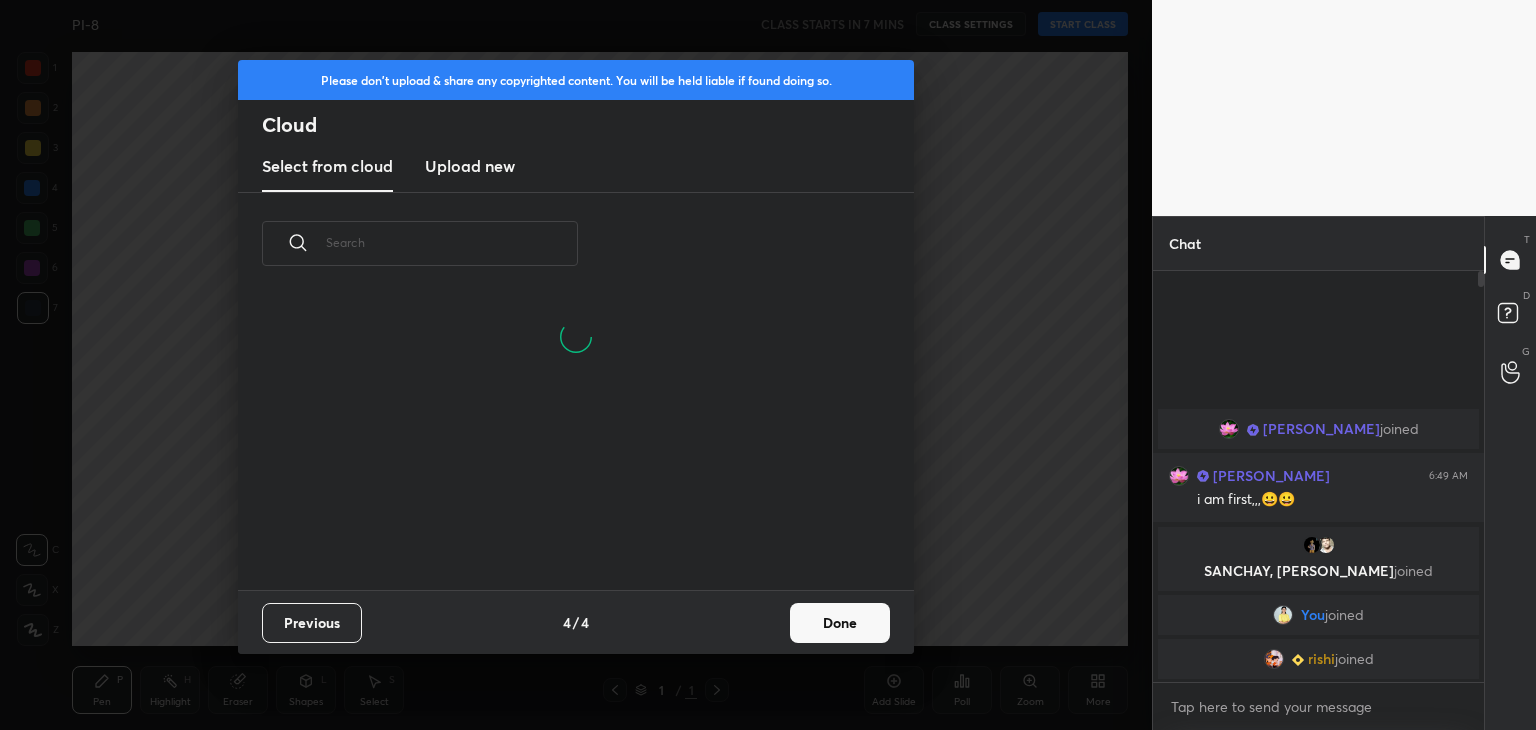 click on "Done" at bounding box center (840, 623) 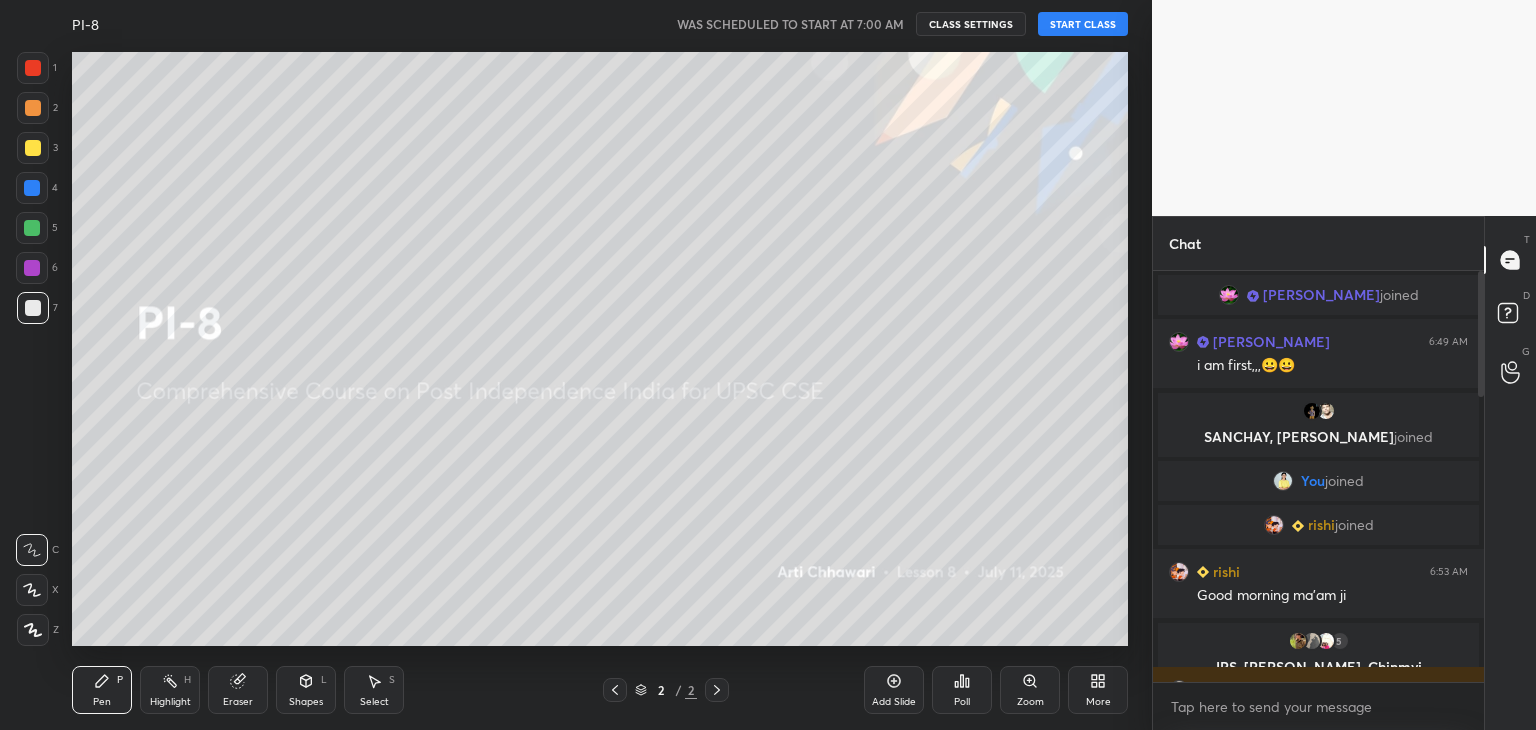 click on "START CLASS" at bounding box center [1083, 24] 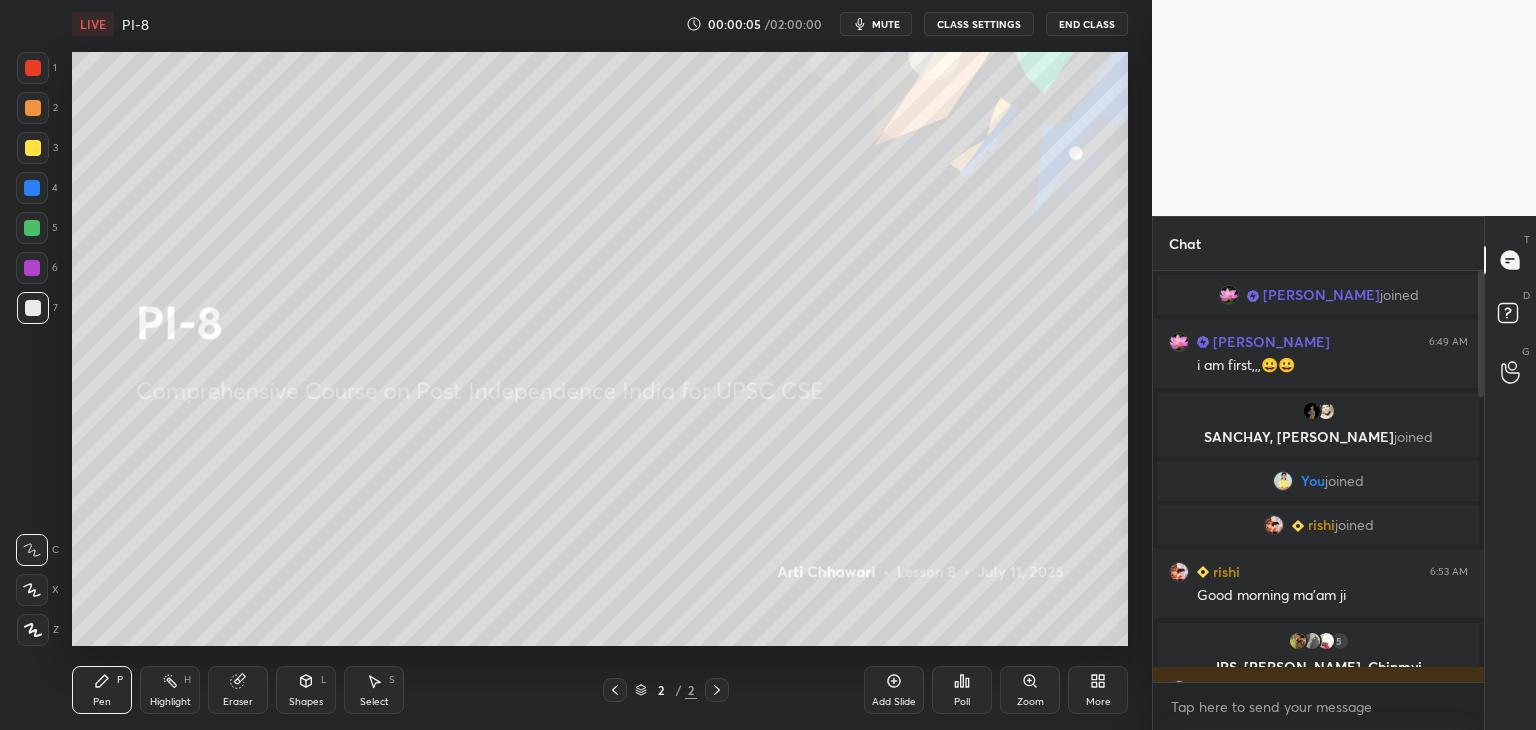scroll, scrollTop: 1324, scrollLeft: 0, axis: vertical 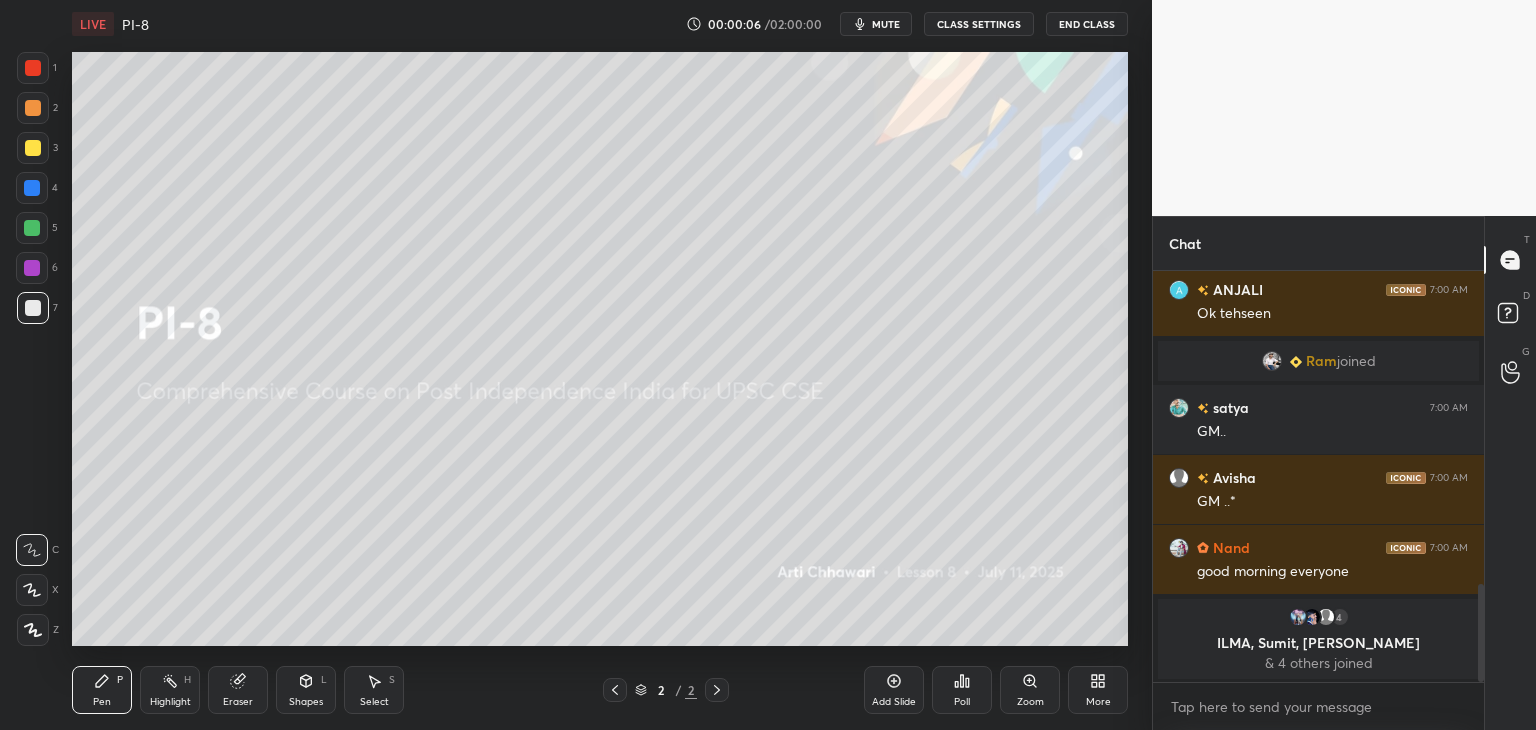 drag, startPoint x: 1480, startPoint y: 373, endPoint x: 1485, endPoint y: 671, distance: 298.04193 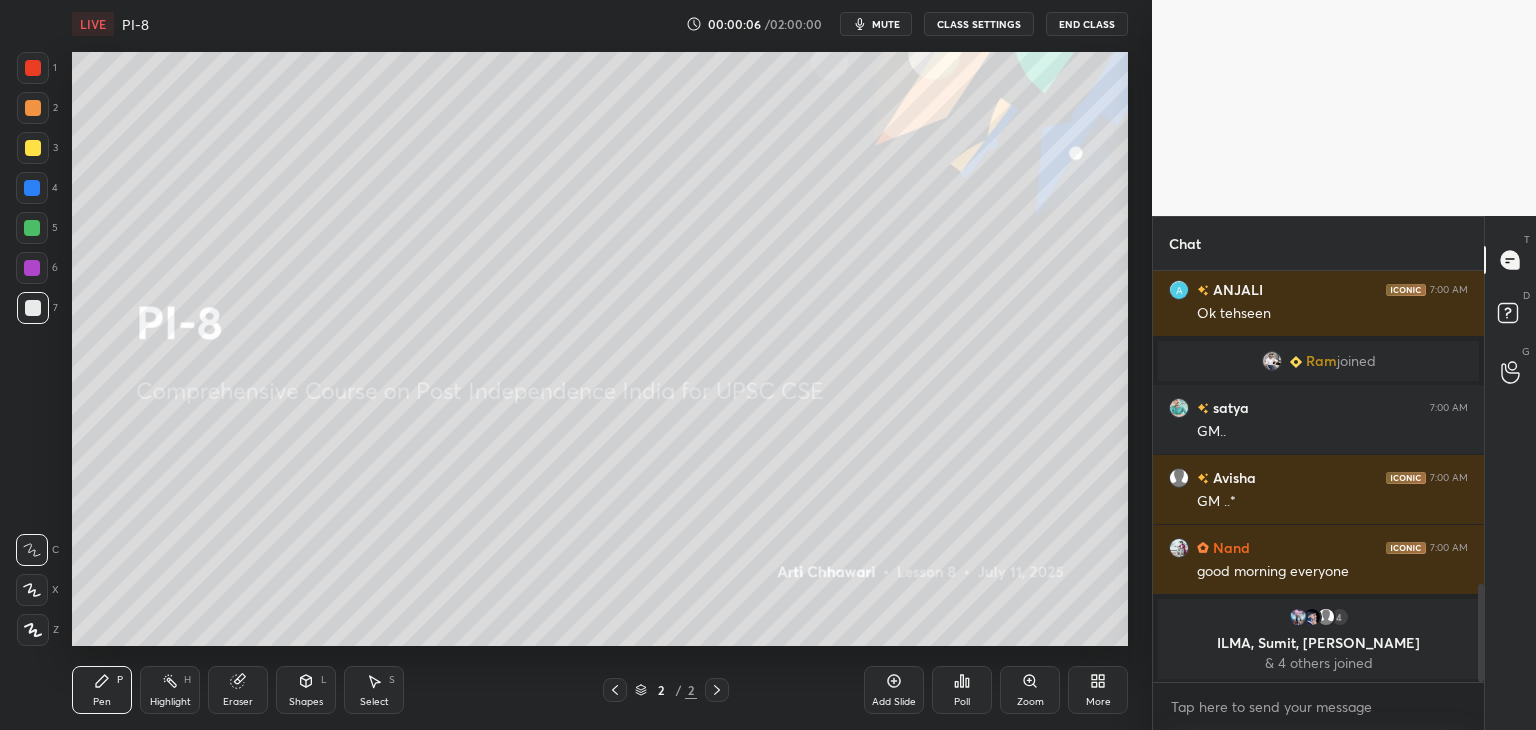 click on "Chat [PERSON_NAME] Na... 7:00 AM Evening me bhe hota hai wo bhe rivision class he hai ANJALI 7:00 AM Ok tehseen Ram  joined satya 7:00 AM GM.. Avisha 7:00 AM GM ..* Nand 7:00 AM good morning everyone 4 [PERSON_NAME], [PERSON_NAME], [PERSON_NAME] &  4 others  joined JUMP TO LATEST Enable hand raising Enable raise hand to speak to learners. Once enabled, chat will be turned off temporarily. Enable x   introducing Raise a hand with a doubt Now learners can raise their hand along with a doubt  How it works? Doubts asked by learners will show up here NEW DOUBTS ASKED No one has raised a hand yet Can't raise hand Looks like educator just invited you to speak. Please wait before you can raise your hand again. Got it T Messages (T) D Doubts (D) G Raise Hand (G)" at bounding box center [1344, 473] 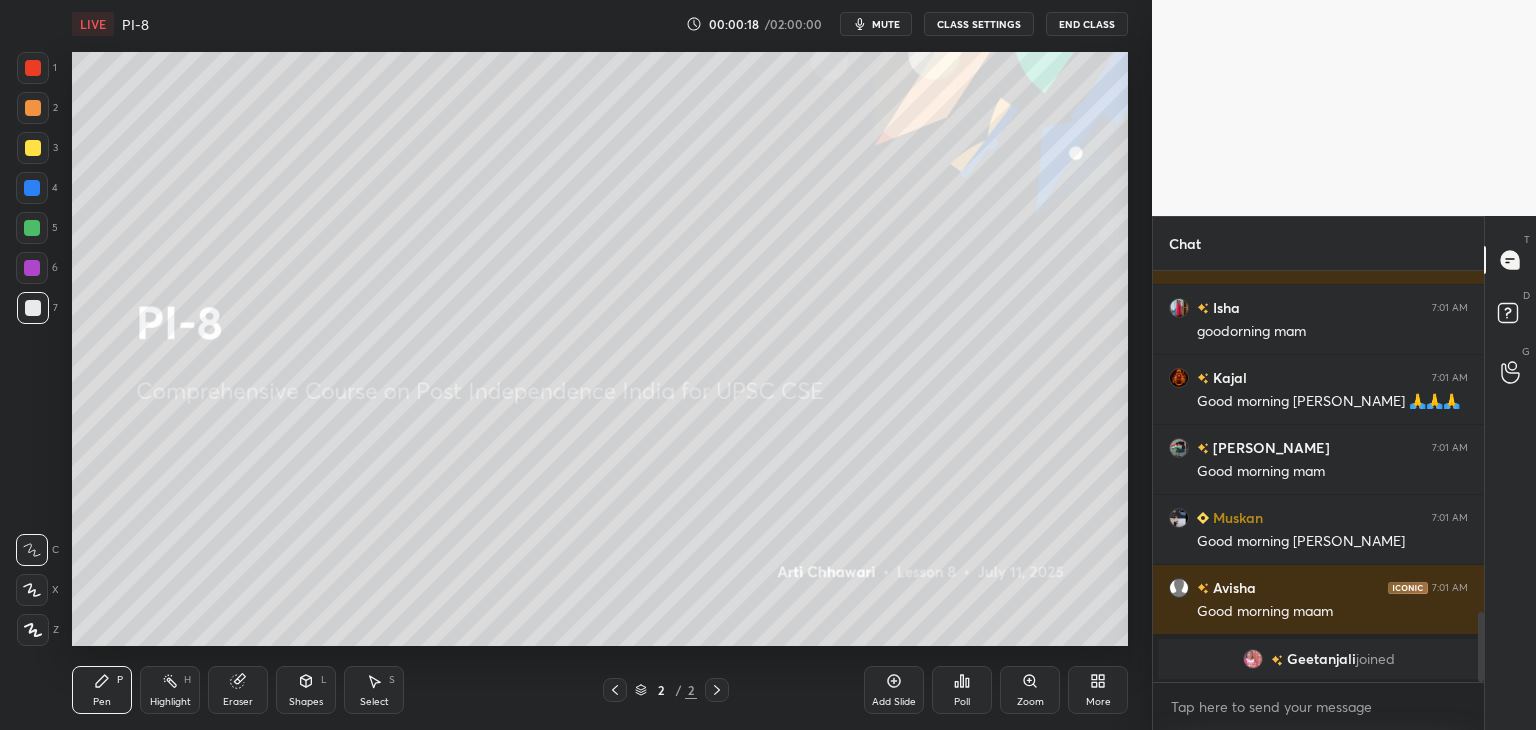 scroll, scrollTop: 1908, scrollLeft: 0, axis: vertical 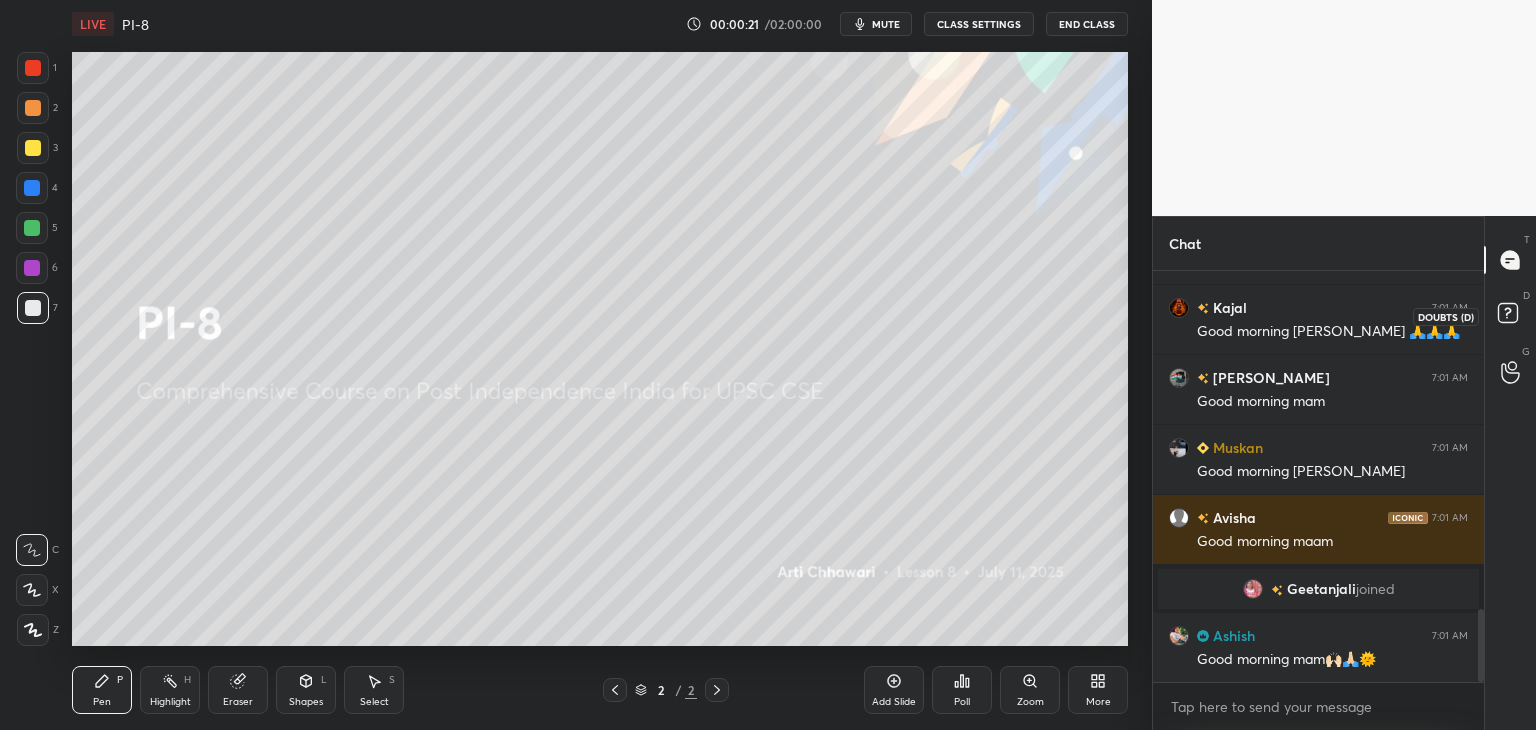 click 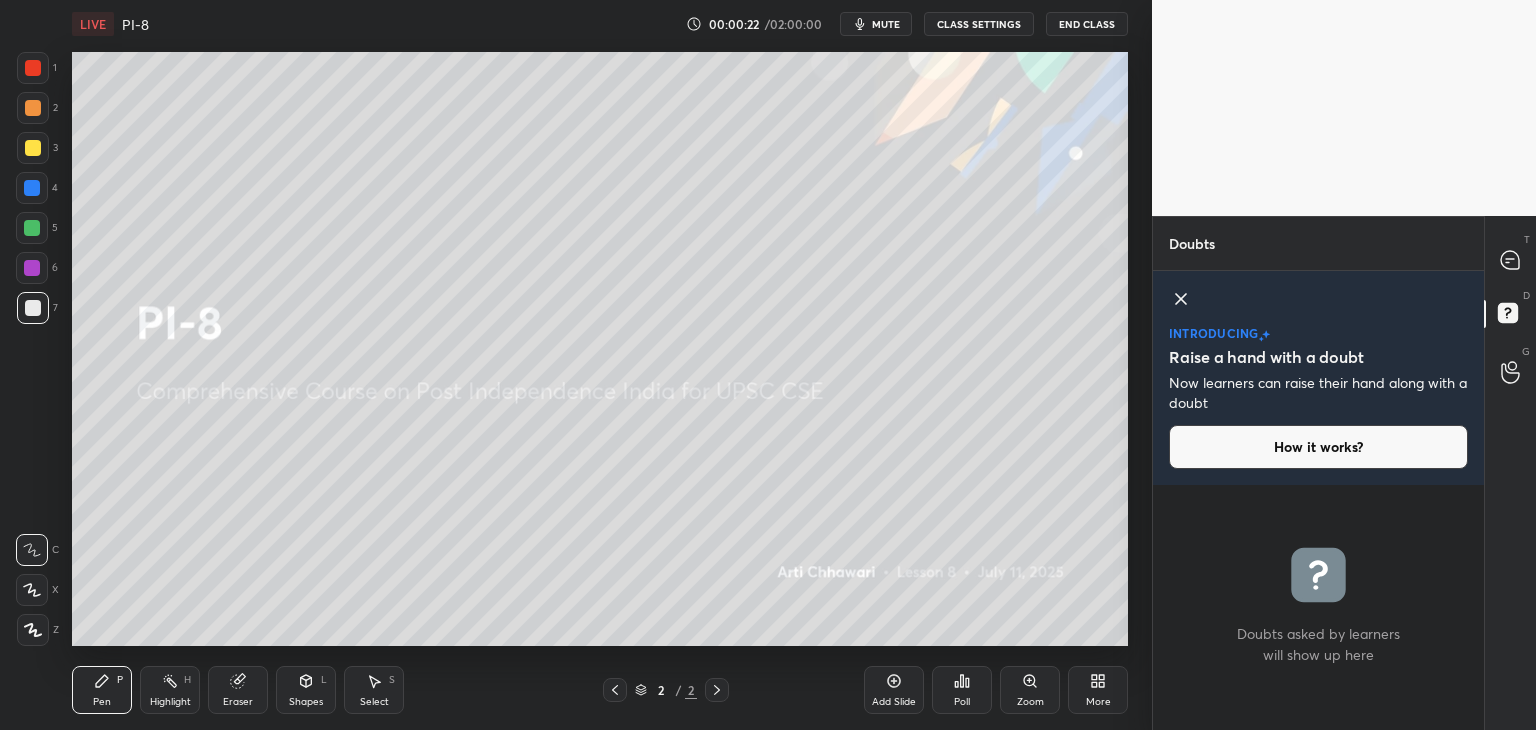 click 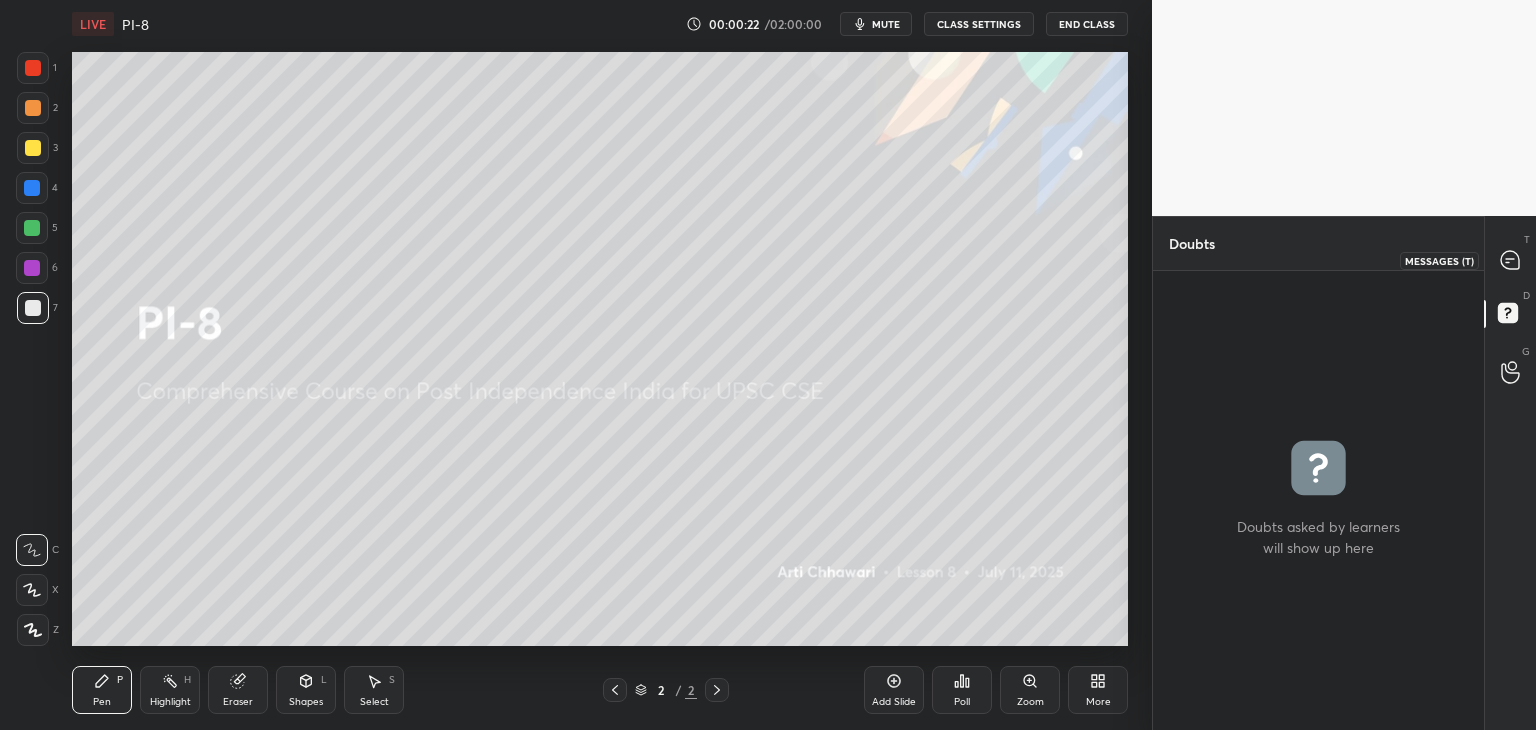 click 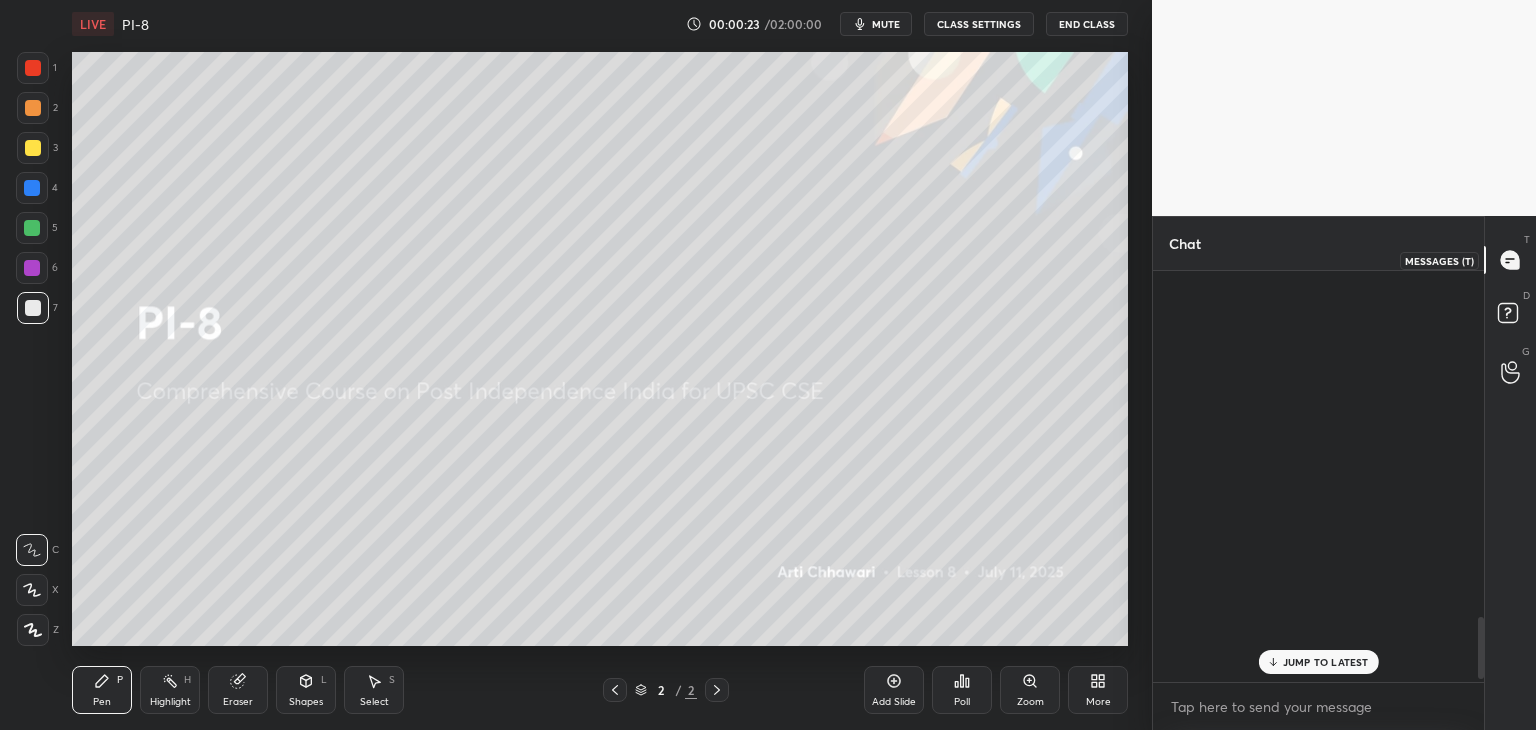 scroll, scrollTop: 2314, scrollLeft: 0, axis: vertical 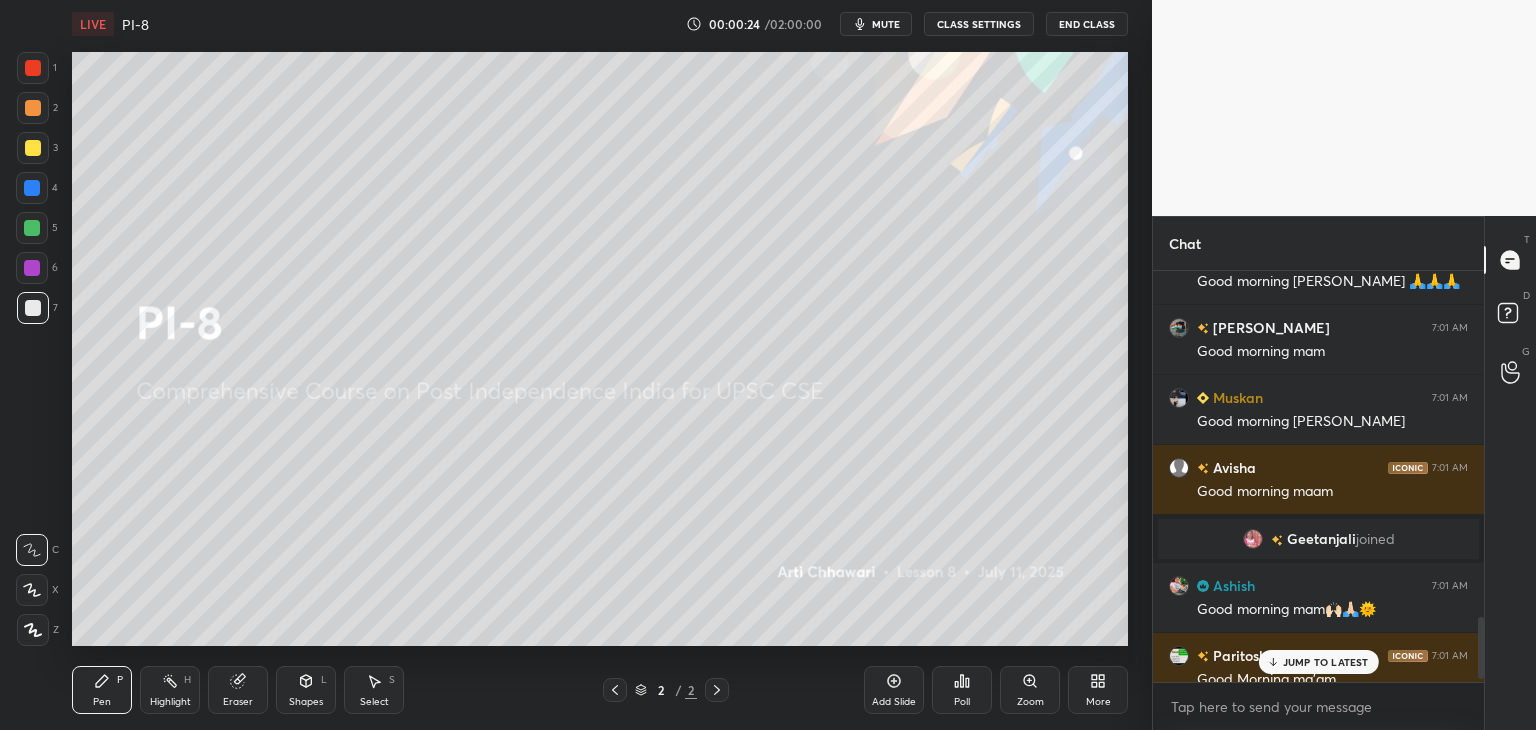 click on "JUMP TO LATEST" at bounding box center [1326, 662] 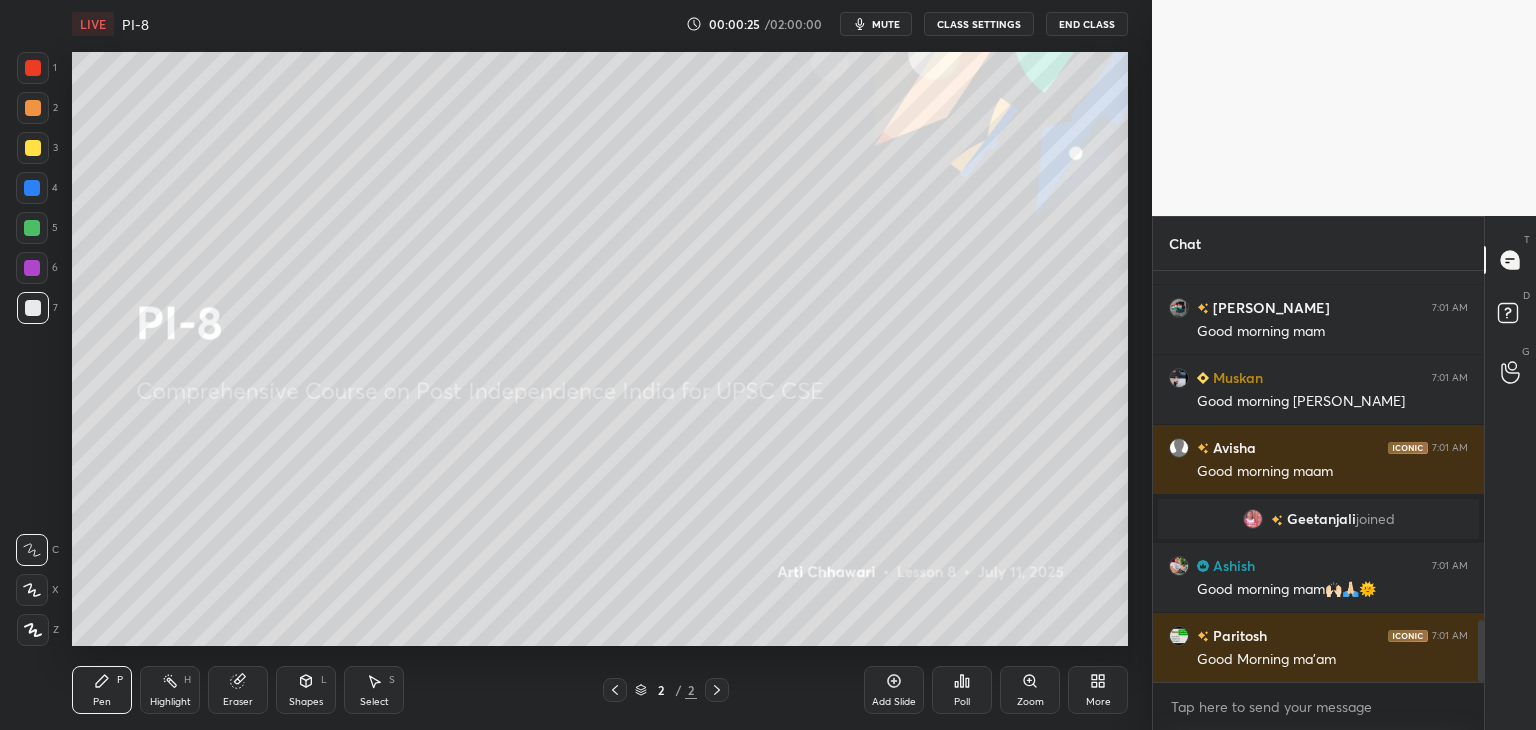 drag, startPoint x: 1481, startPoint y: 665, endPoint x: 1481, endPoint y: 679, distance: 14 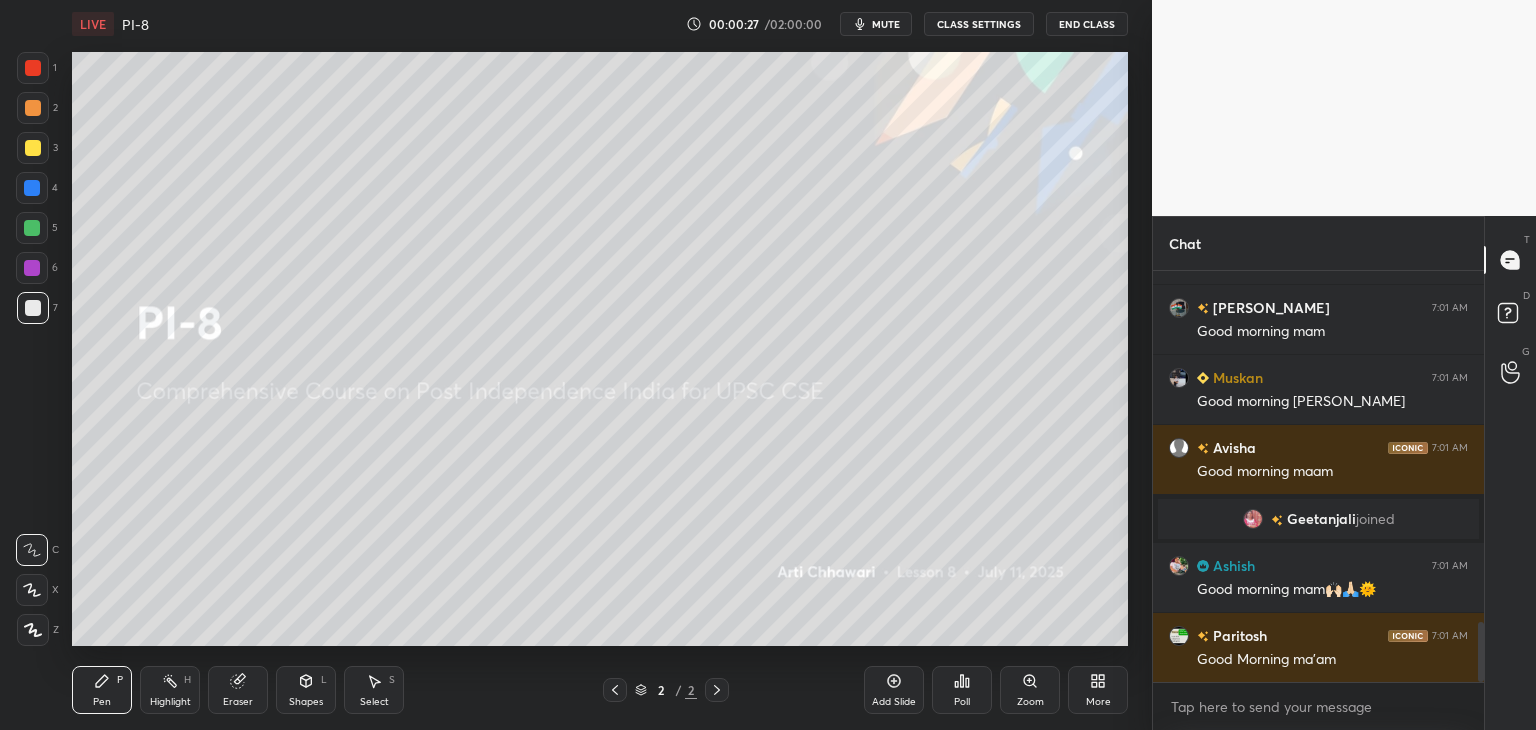 scroll, scrollTop: 2404, scrollLeft: 0, axis: vertical 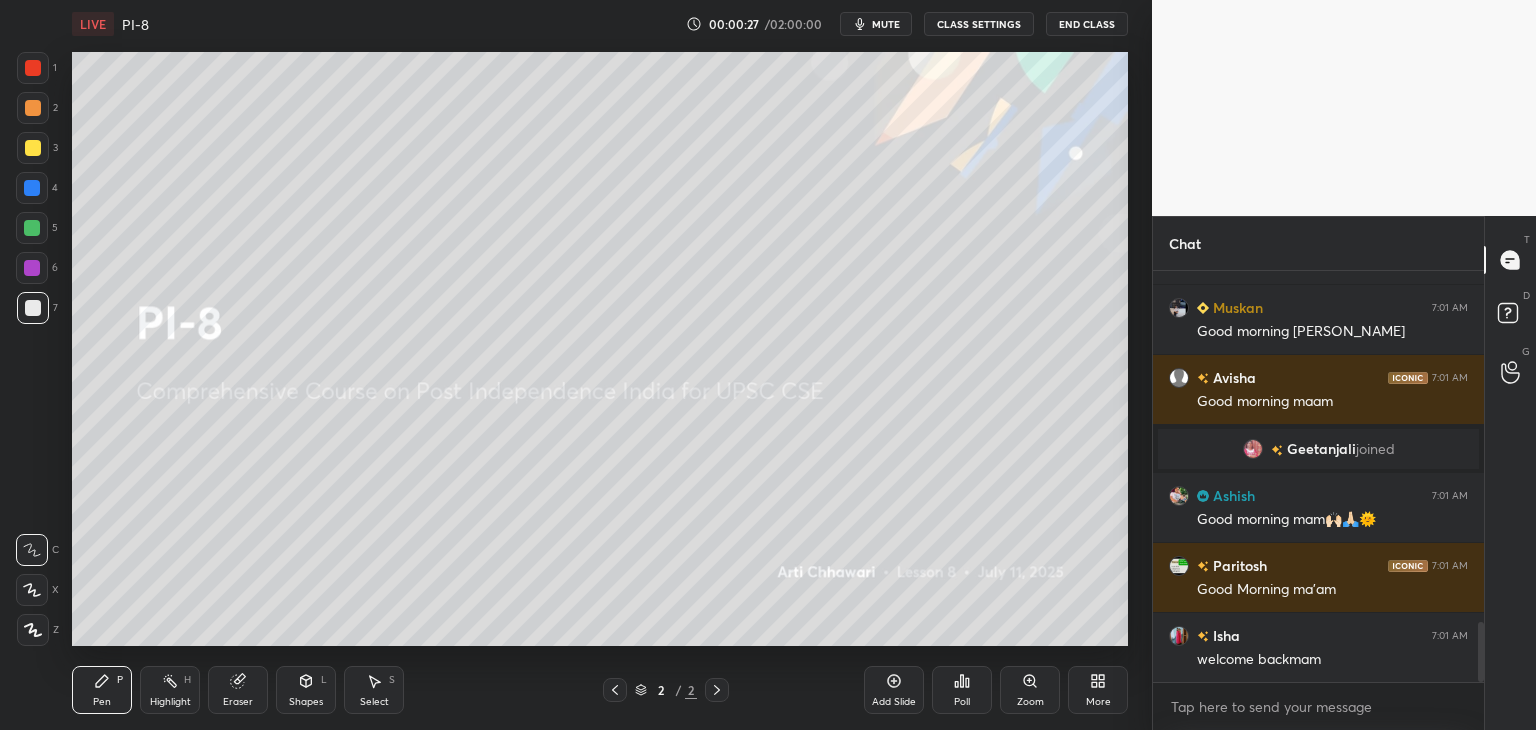 click at bounding box center [32, 188] 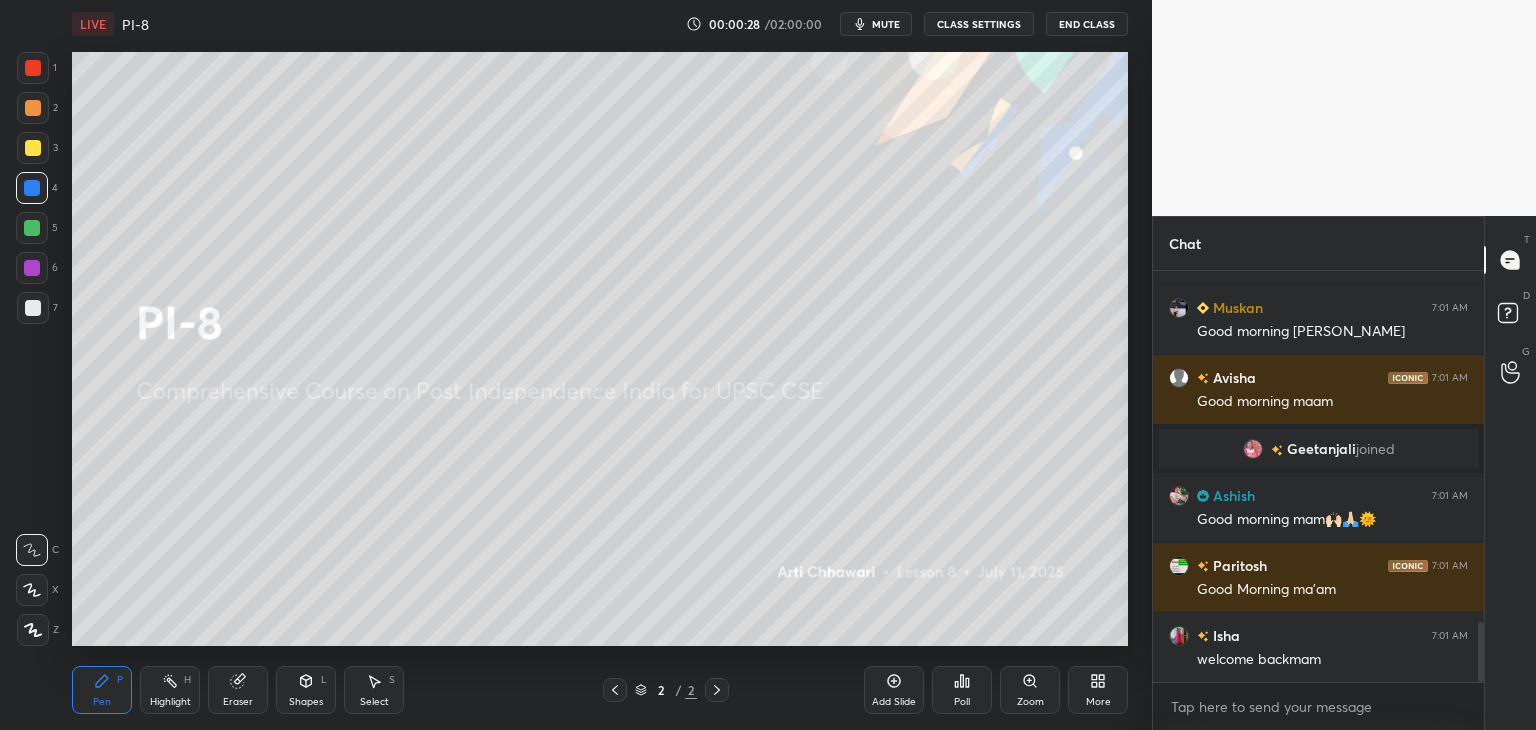 click at bounding box center [33, 68] 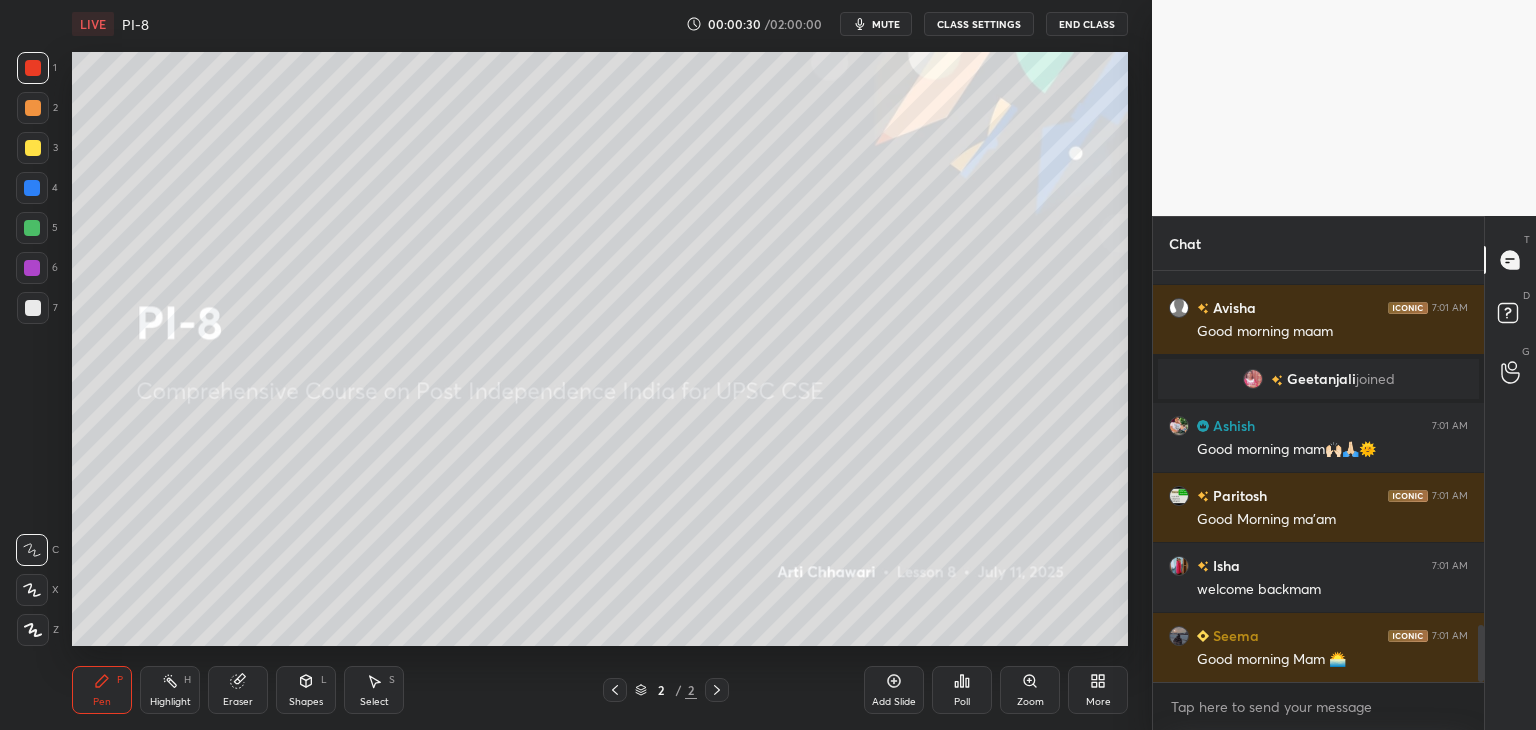 scroll, scrollTop: 2544, scrollLeft: 0, axis: vertical 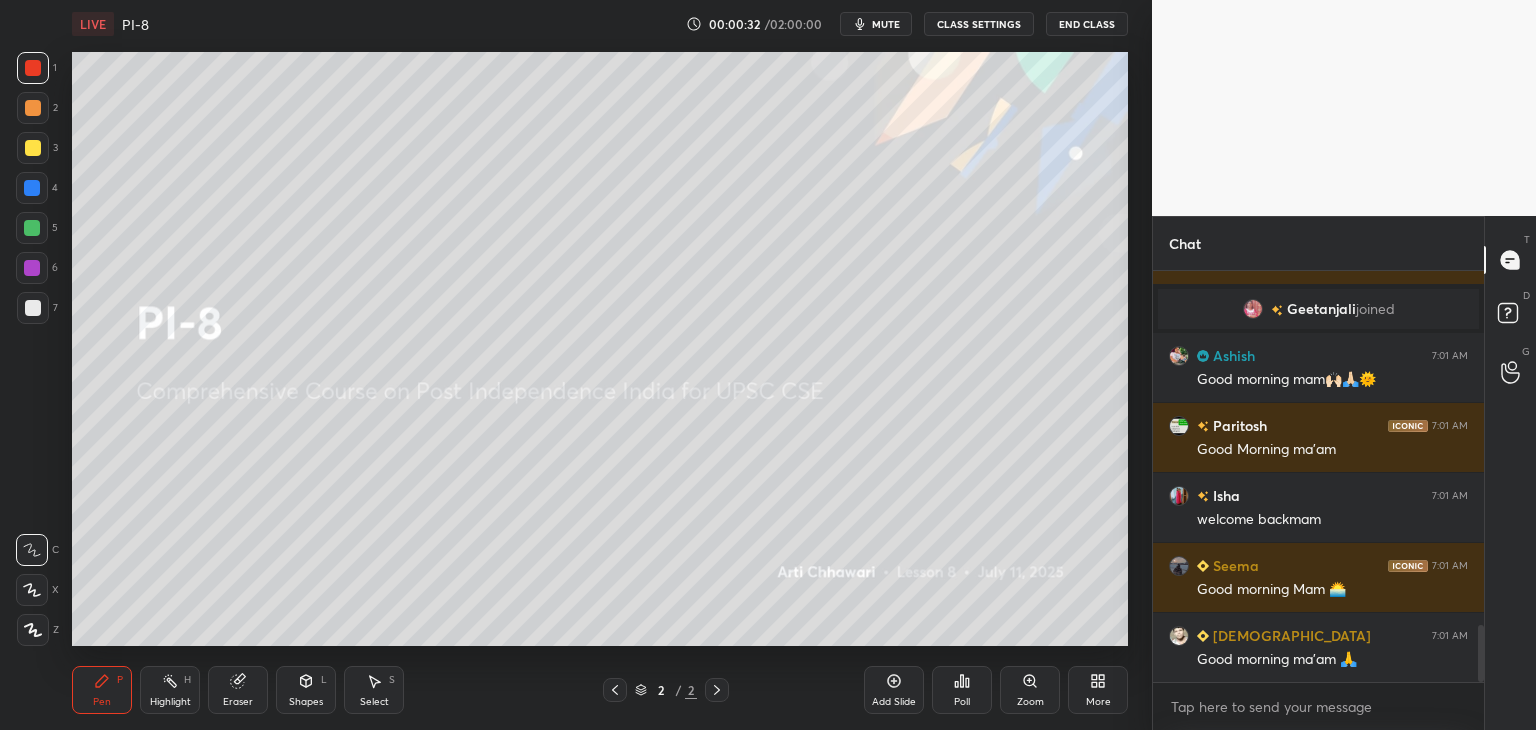 click on "T Messages (T) D Doubts (D) G Raise Hand (G)" at bounding box center (1510, 473) 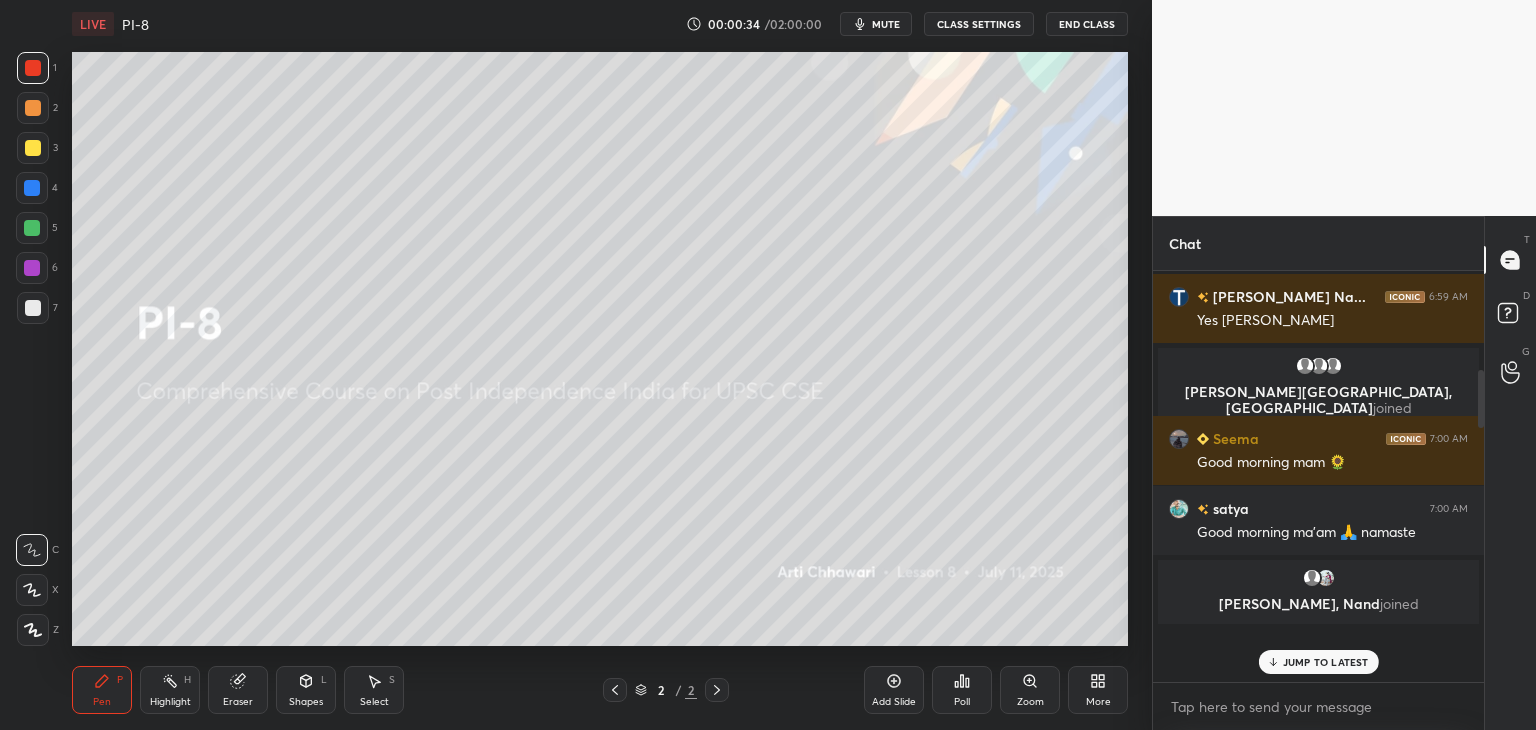 scroll, scrollTop: 685, scrollLeft: 0, axis: vertical 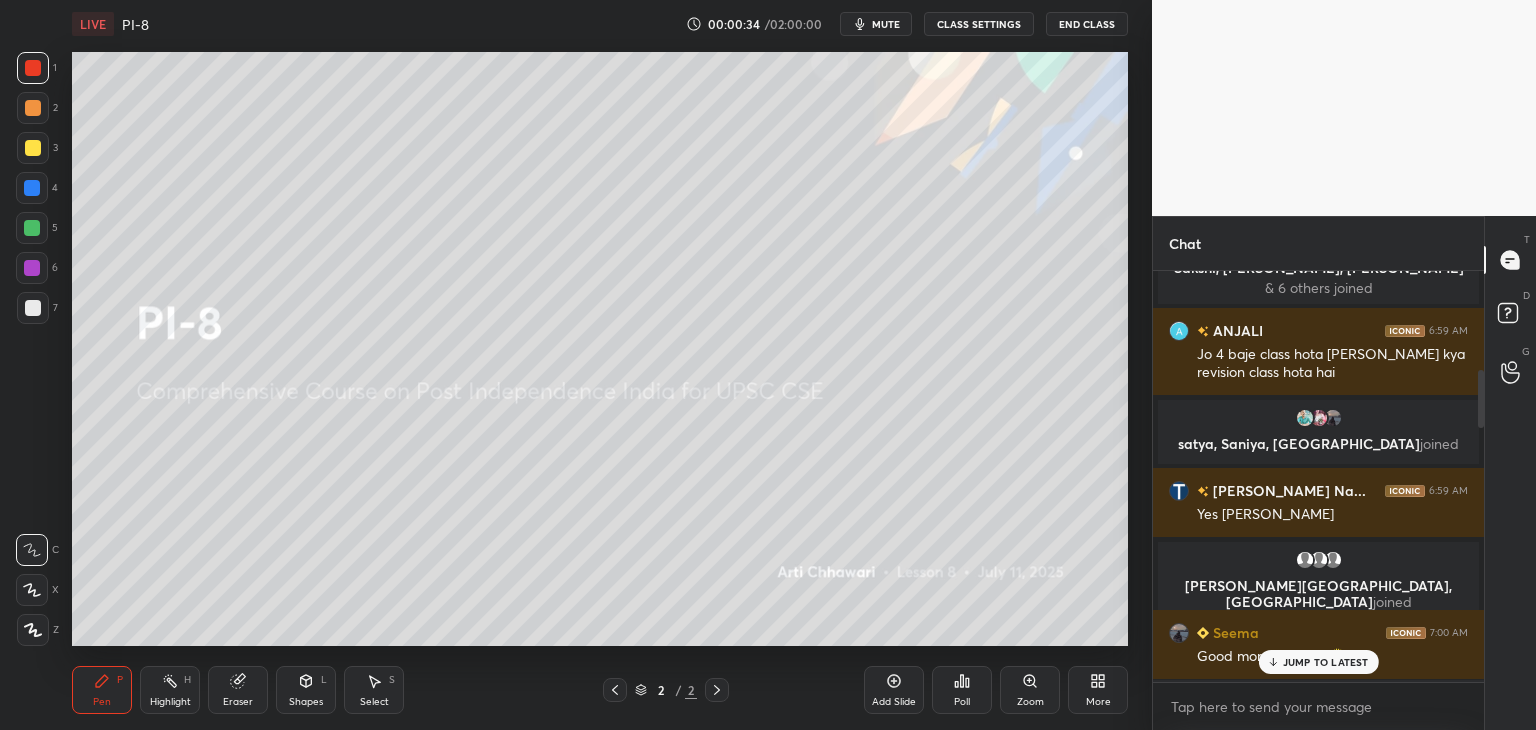 drag, startPoint x: 1480, startPoint y: 661, endPoint x: 1476, endPoint y: 398, distance: 263.03043 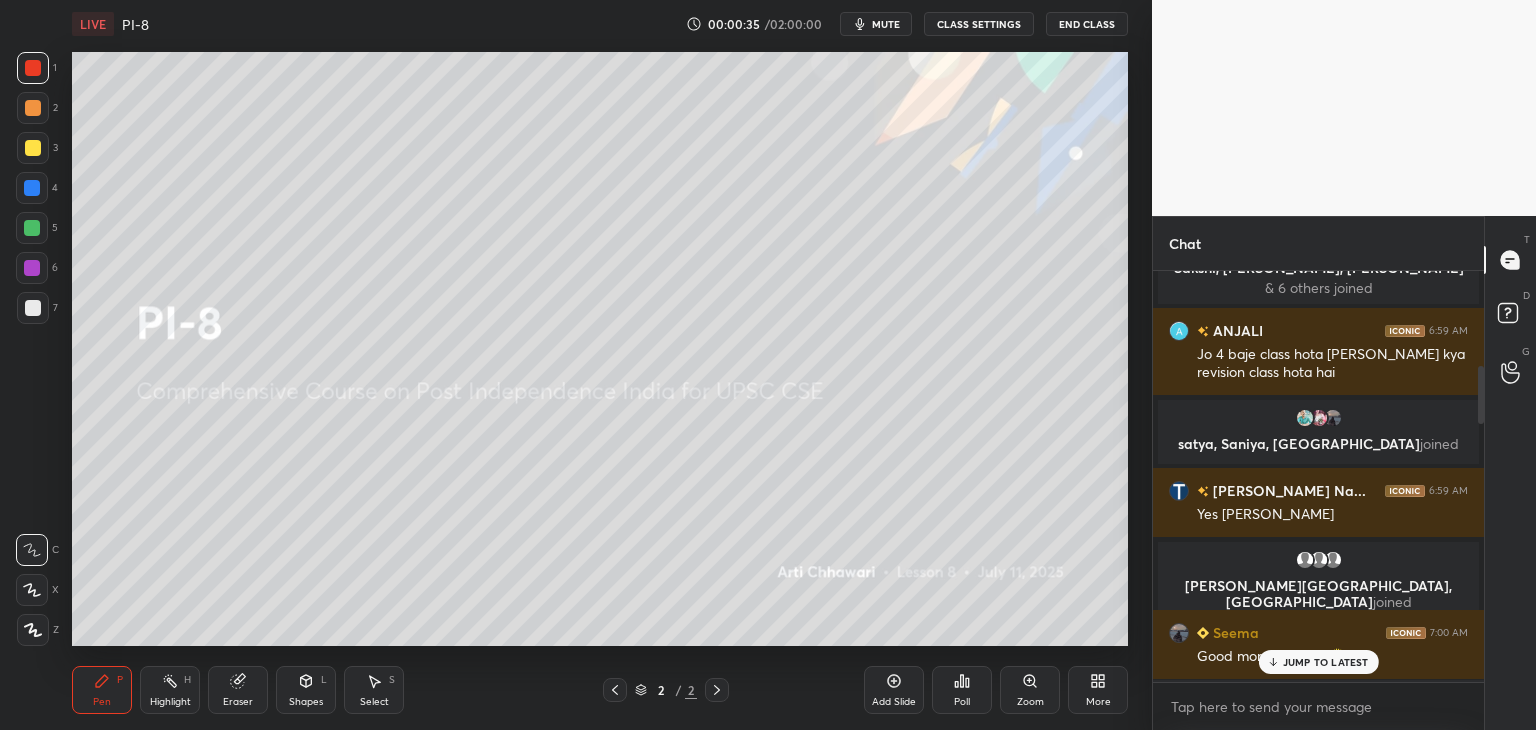 click at bounding box center (1481, 394) 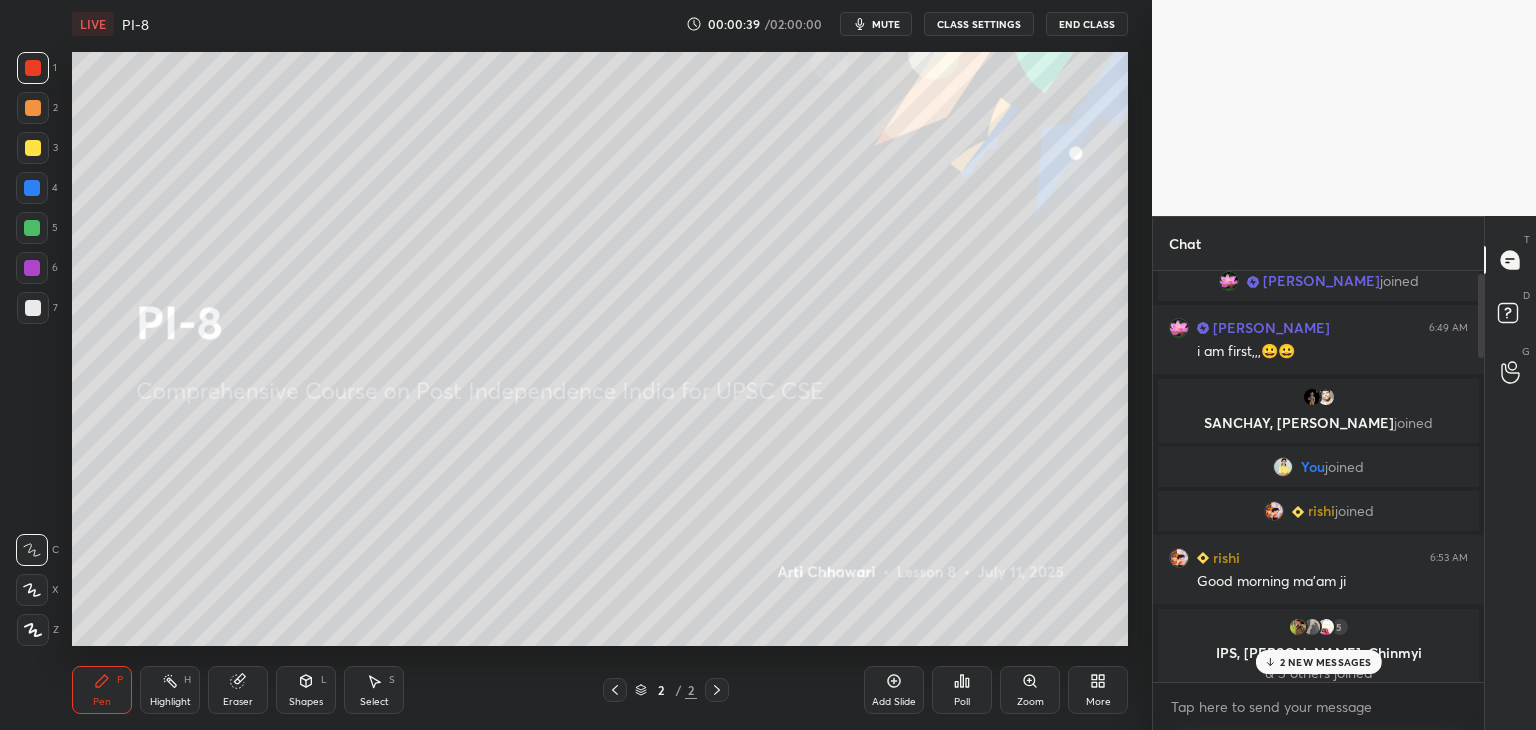 scroll, scrollTop: 0, scrollLeft: 0, axis: both 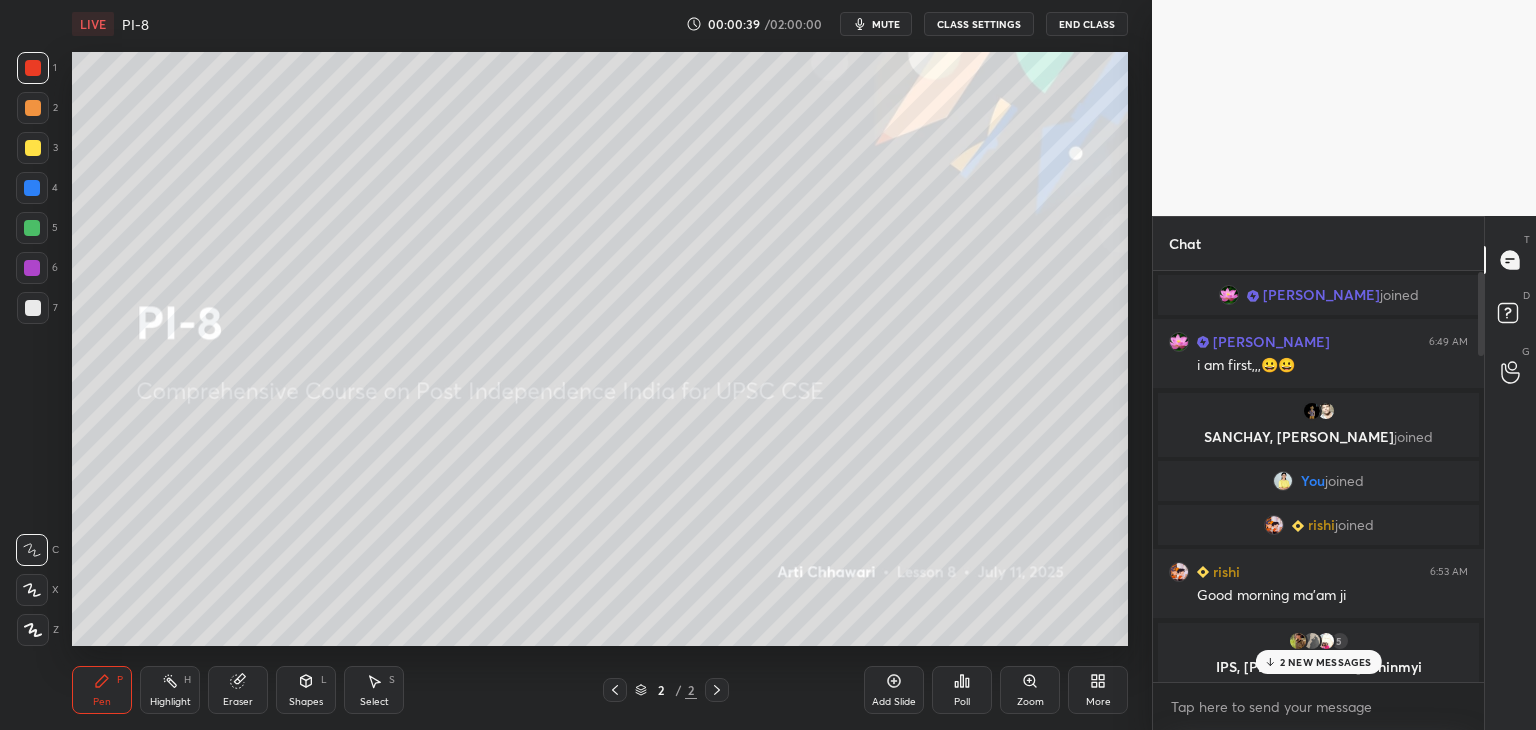 drag, startPoint x: 1482, startPoint y: 404, endPoint x: 1473, endPoint y: 246, distance: 158.25612 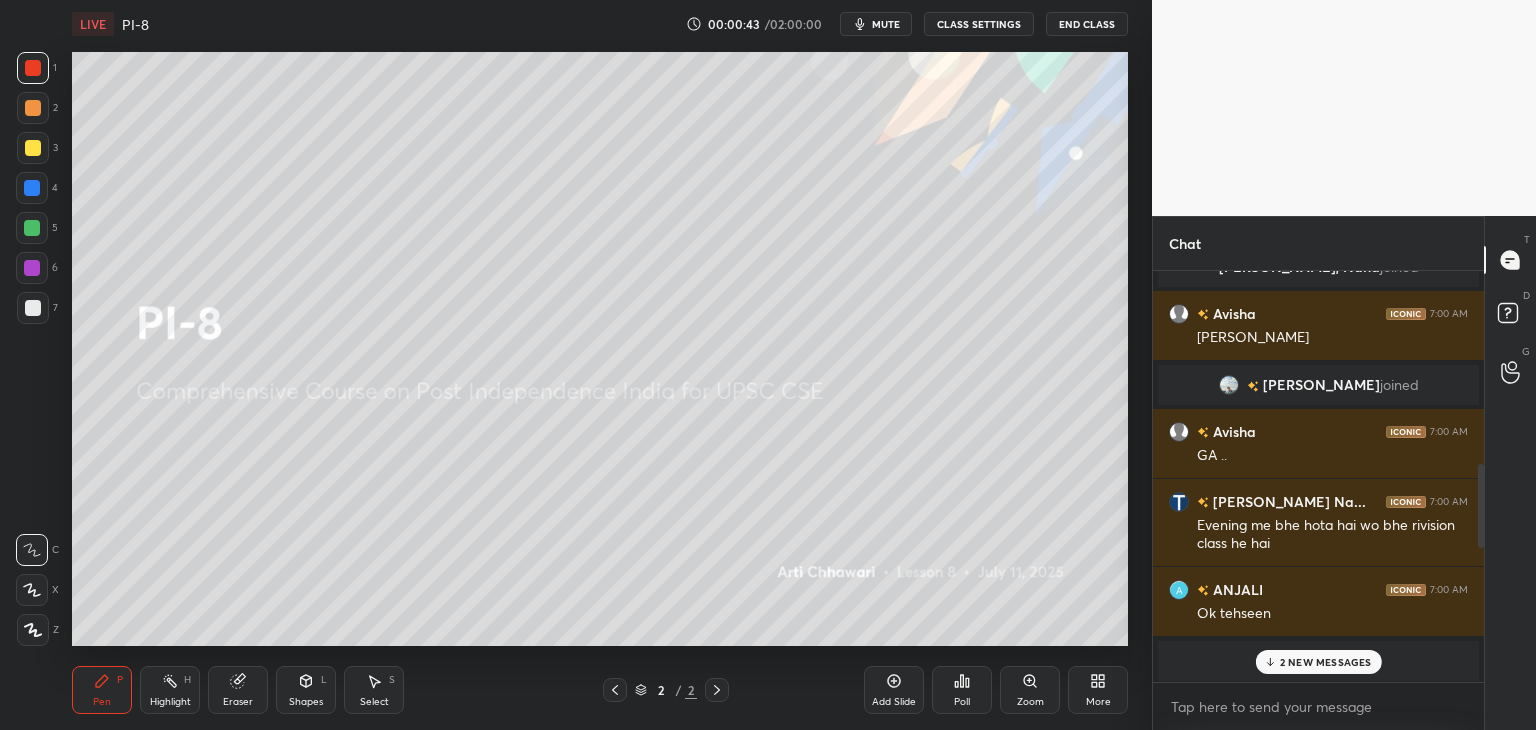 scroll, scrollTop: 1371, scrollLeft: 0, axis: vertical 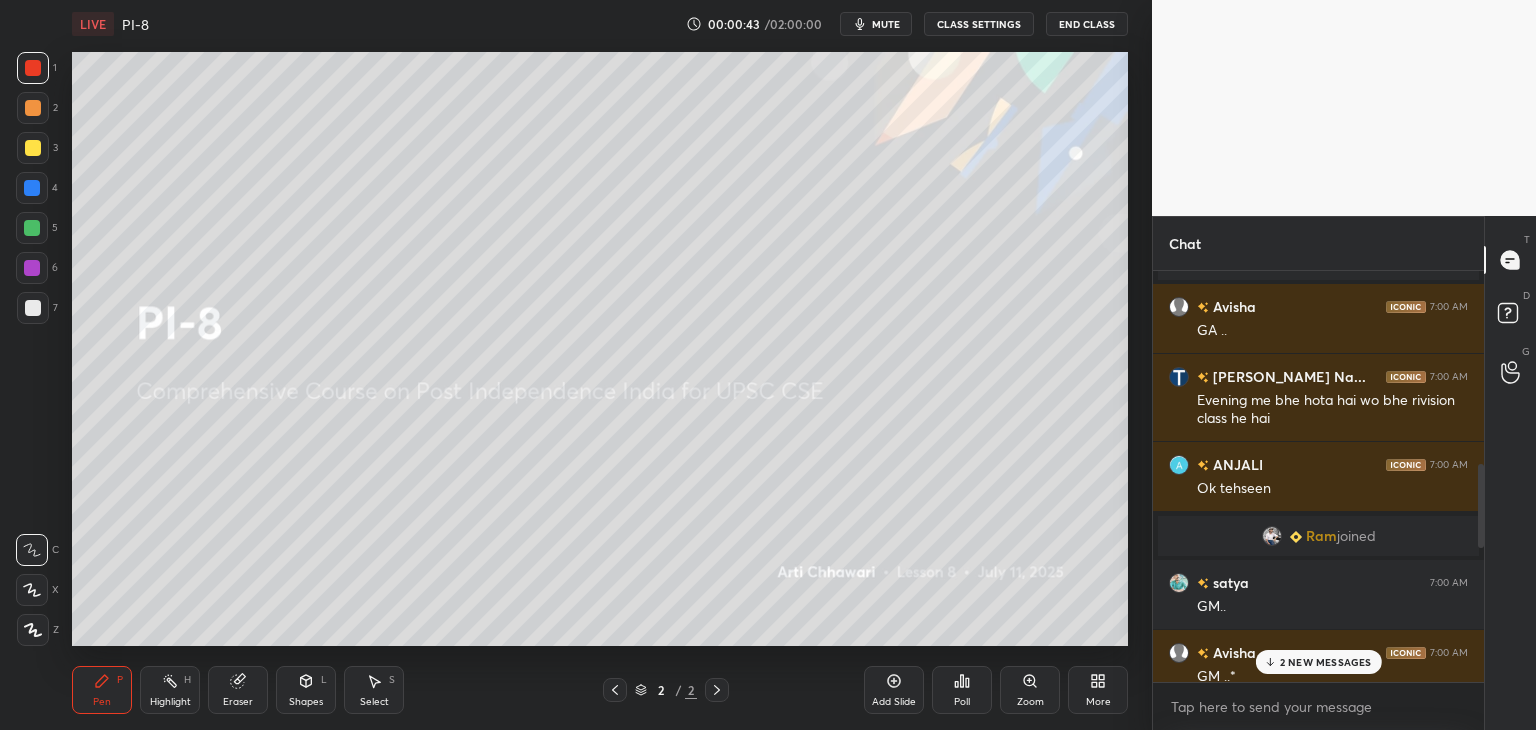 drag, startPoint x: 1479, startPoint y: 305, endPoint x: 1488, endPoint y: 537, distance: 232.1745 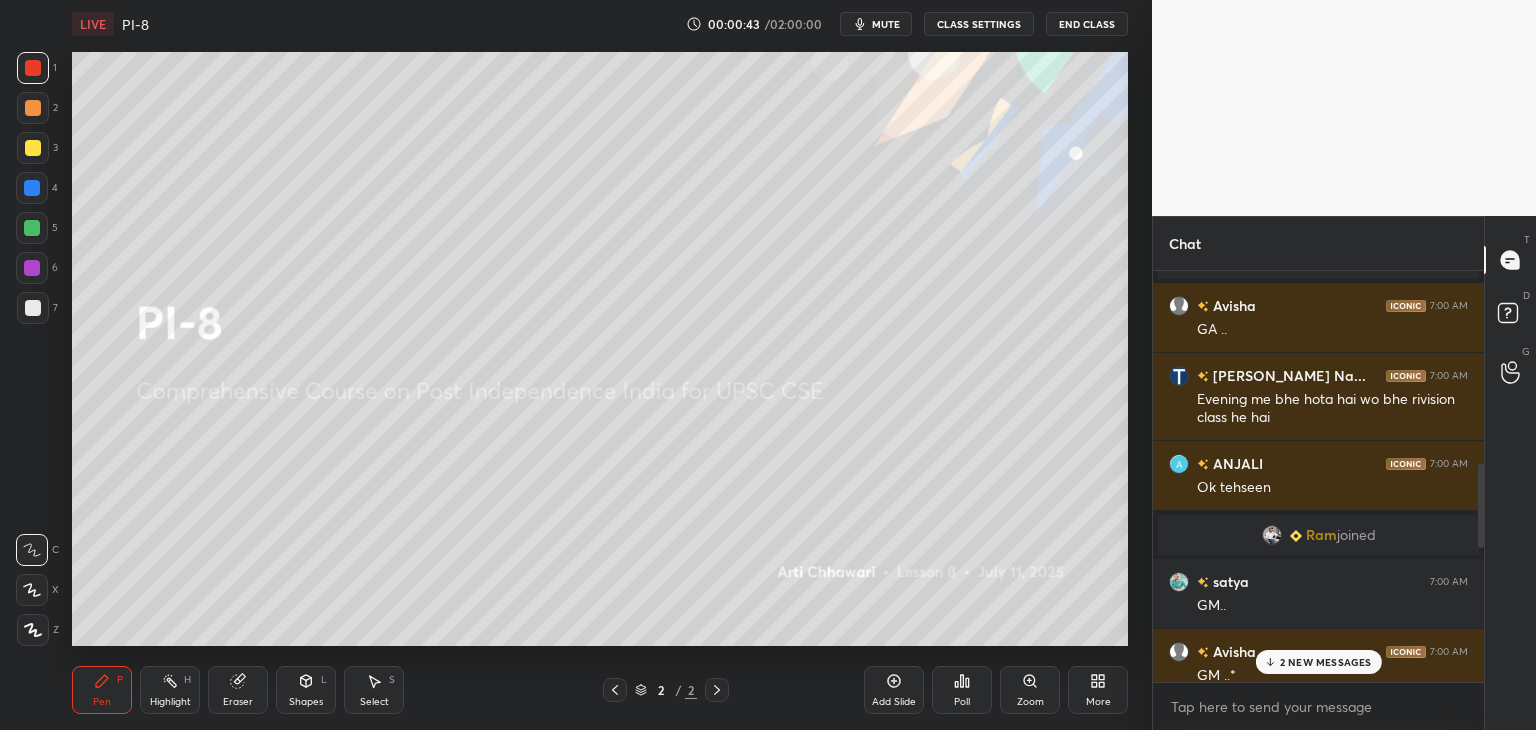 click on "Chat [PERSON_NAME], [PERSON_NAME]  joined Avisha 7:00 AM Ha [PERSON_NAME]  joined Avisha 7:00 AM GA .. [PERSON_NAME] Na... 7:00 AM Evening me bhe hota hai wo bhe rivision class he hai ANJALI 7:00 AM Ok tehseen Ram  joined satya 7:00 AM GM.. Avisha 7:00 AM GM ..* Nand 7:00 AM good morning everyone 4 [PERSON_NAME], [PERSON_NAME], [PERSON_NAME] &  4 others  joined [PERSON_NAME] Na... 7:01 AM Good morning mam [PERSON_NAME] 7:01 AM good morning great mam PRINCE 7:01 AM good morning maam ANJALI 7:01 AM Good morning ma'am 🌅🌅 Isha 7:01 AM goodorning mam [PERSON_NAME] 7:01 AM Good morning Maam 🙏🙏🙏 [PERSON_NAME] 7:01 AM Good morning mam [PERSON_NAME] 7:01 AM Good morning Maam 2 NEW MESSAGES Enable hand raising Enable raise hand to speak to learners. Once enabled, chat will be turned off temporarily. Enable x   Doubts asked by learners will show up here NEW DOUBTS ASKED No one has raised a hand yet Can't raise hand Looks like educator just invited you to speak. Please wait before you can raise your hand again. Got it T Messages (T) D Doubts (D) G Raise Hand (G)" at bounding box center [1344, 473] 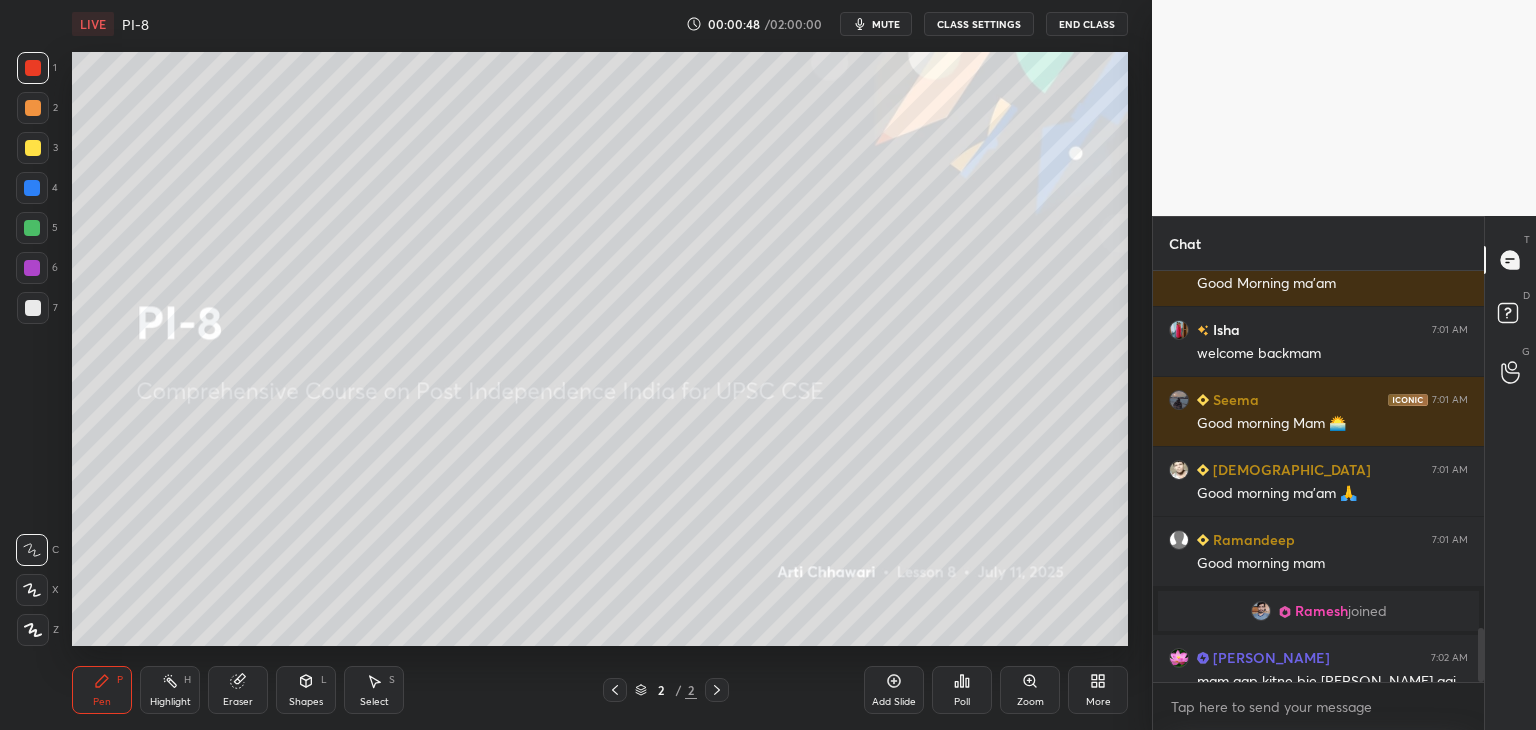 scroll, scrollTop: 2732, scrollLeft: 0, axis: vertical 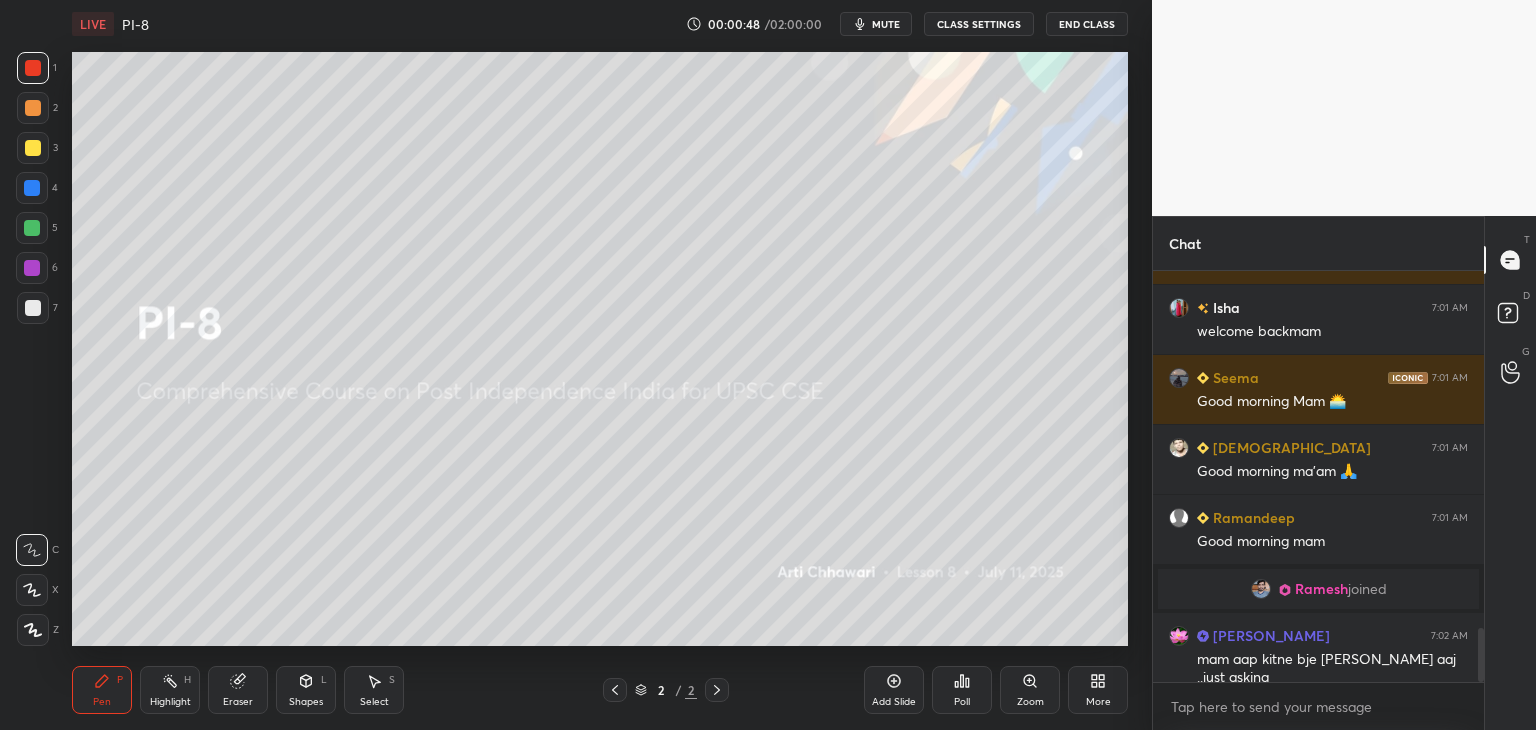 drag, startPoint x: 1482, startPoint y: 512, endPoint x: 1483, endPoint y: 719, distance: 207.00241 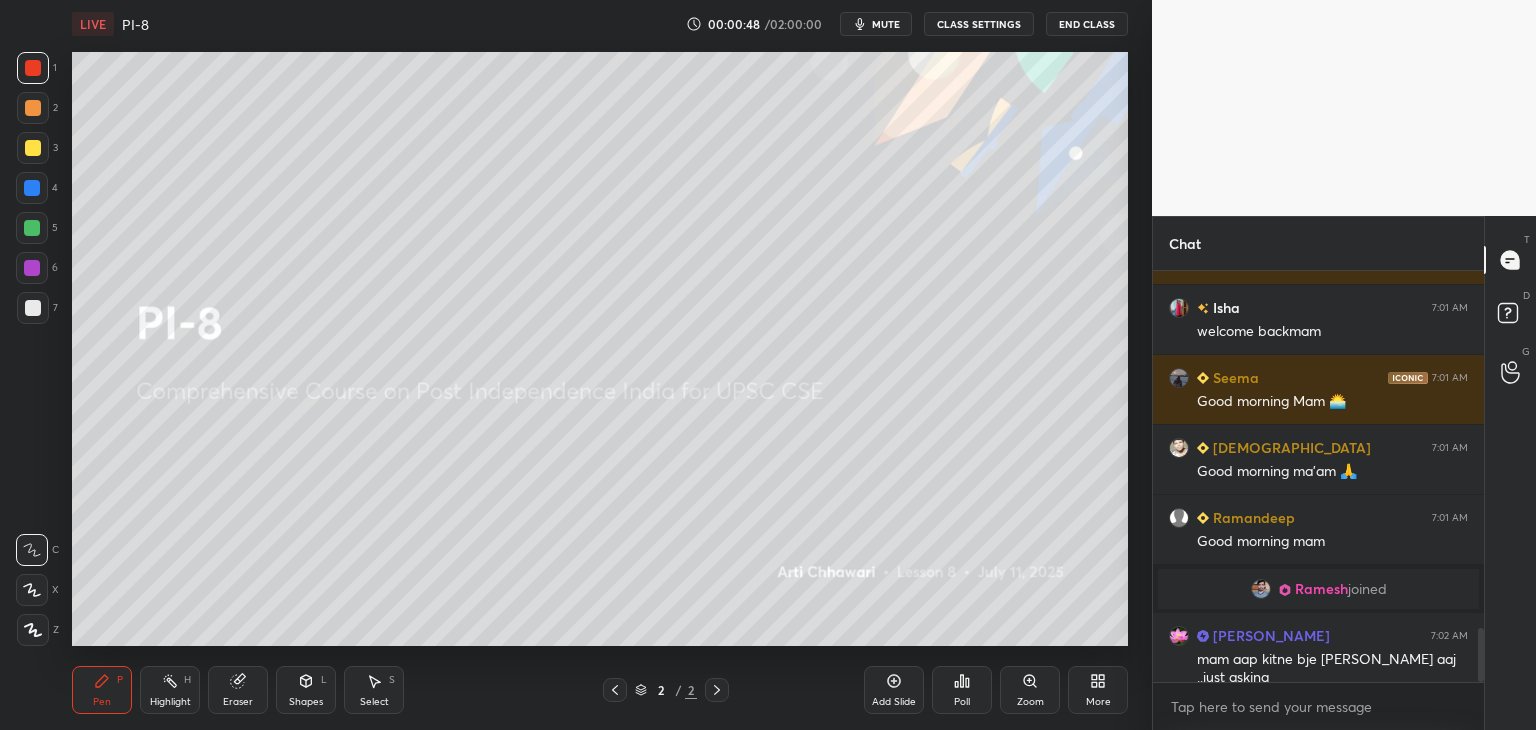 click on "Ashish 7:01 AM Good morning mam🙌🏻🙏🏻🌞 [PERSON_NAME] 7:01 AM Good Morning ma'am Isha 7:01 AM welcome backmam Seema 7:01 AM Good morning Mam 🌅 [PERSON_NAME] 7:01 AM Good morning ma'am 🙏 [PERSON_NAME] 7:01 AM Good morning mam [PERSON_NAME]  joined [PERSON_NAME] 7:02 AM mam aap kitne bje [PERSON_NAME] aaj ..just asking JUMP TO LATEST Enable hand raising Enable raise hand to speak to learners. Once enabled, chat will be turned off temporarily. Enable x" at bounding box center (1318, 500) 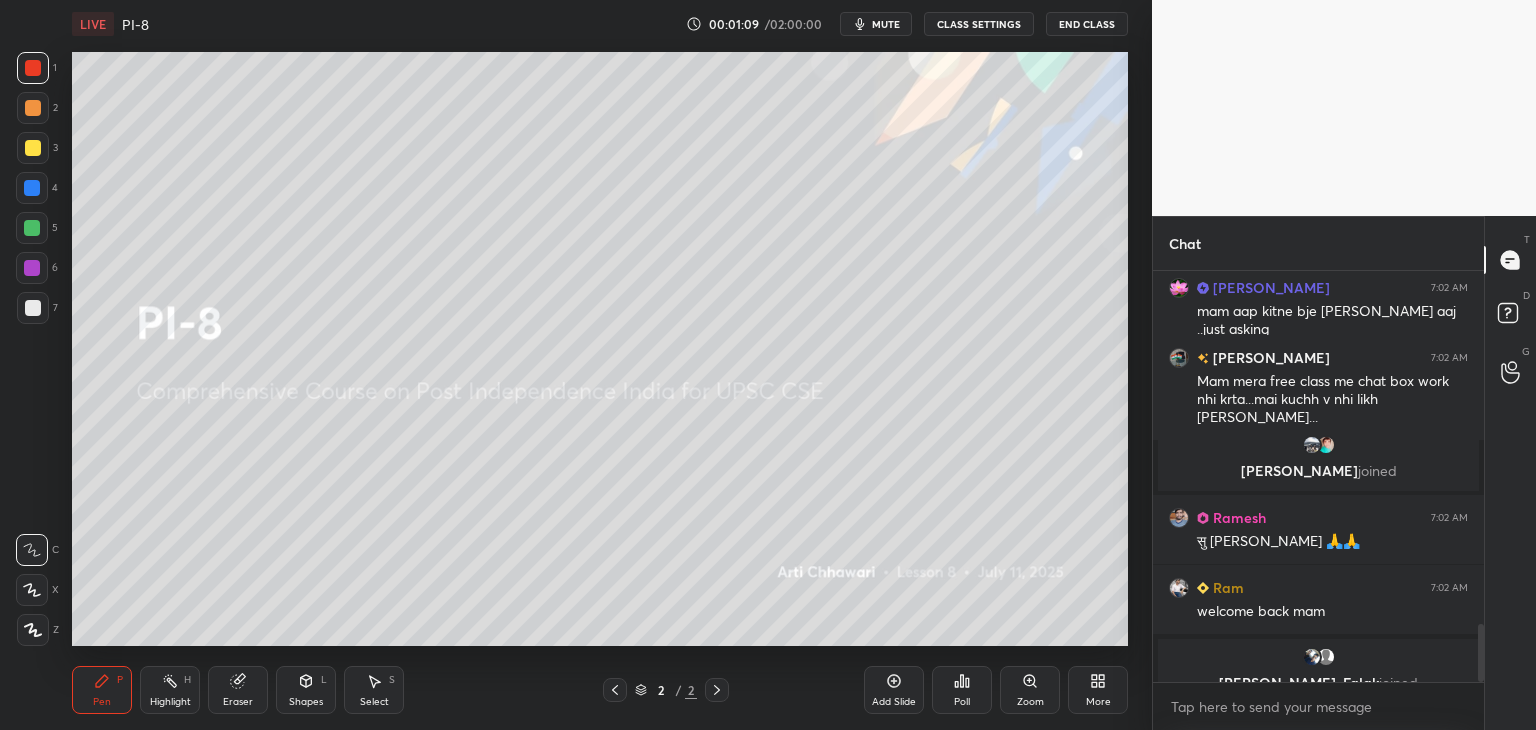scroll, scrollTop: 2536, scrollLeft: 0, axis: vertical 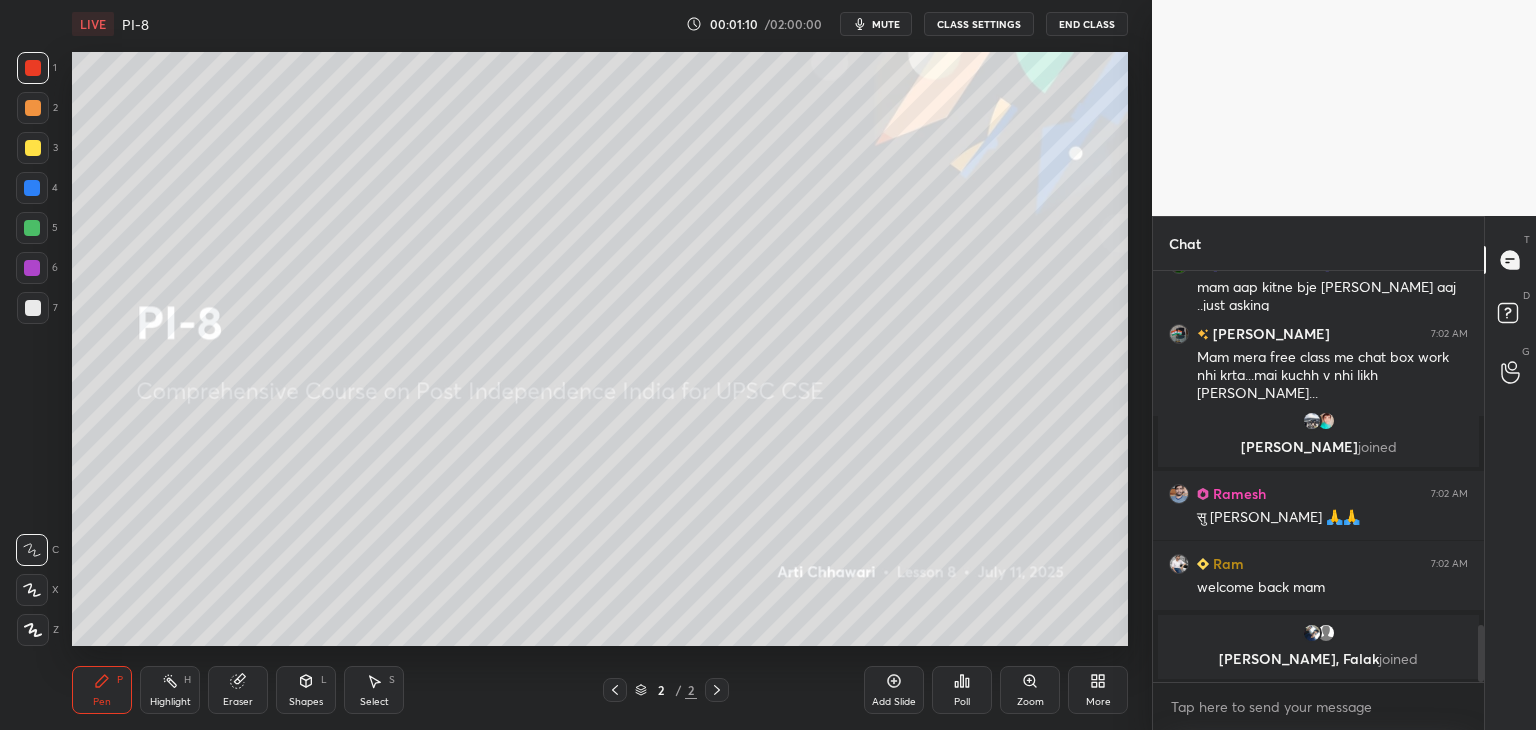 click at bounding box center (33, 148) 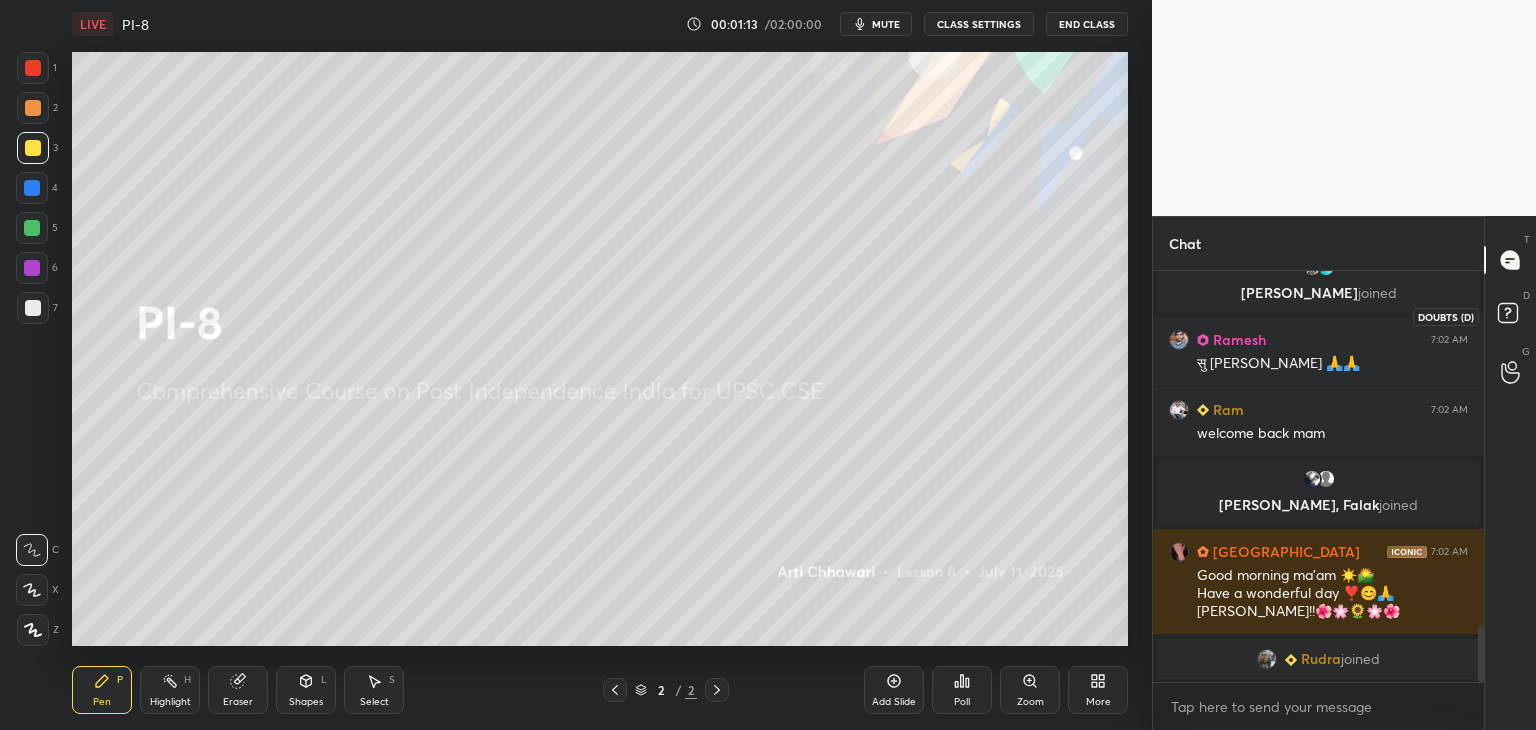 scroll, scrollTop: 2640, scrollLeft: 0, axis: vertical 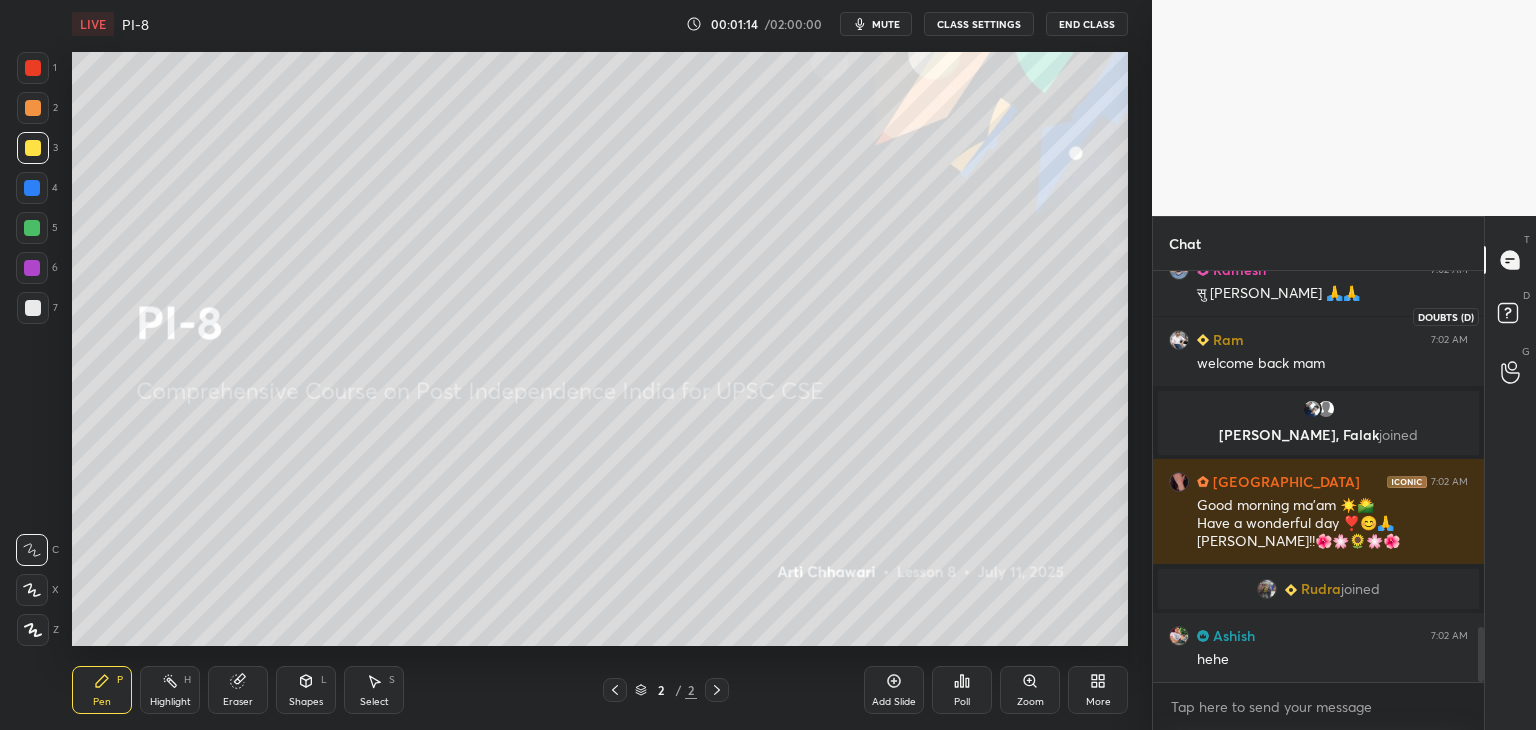 click 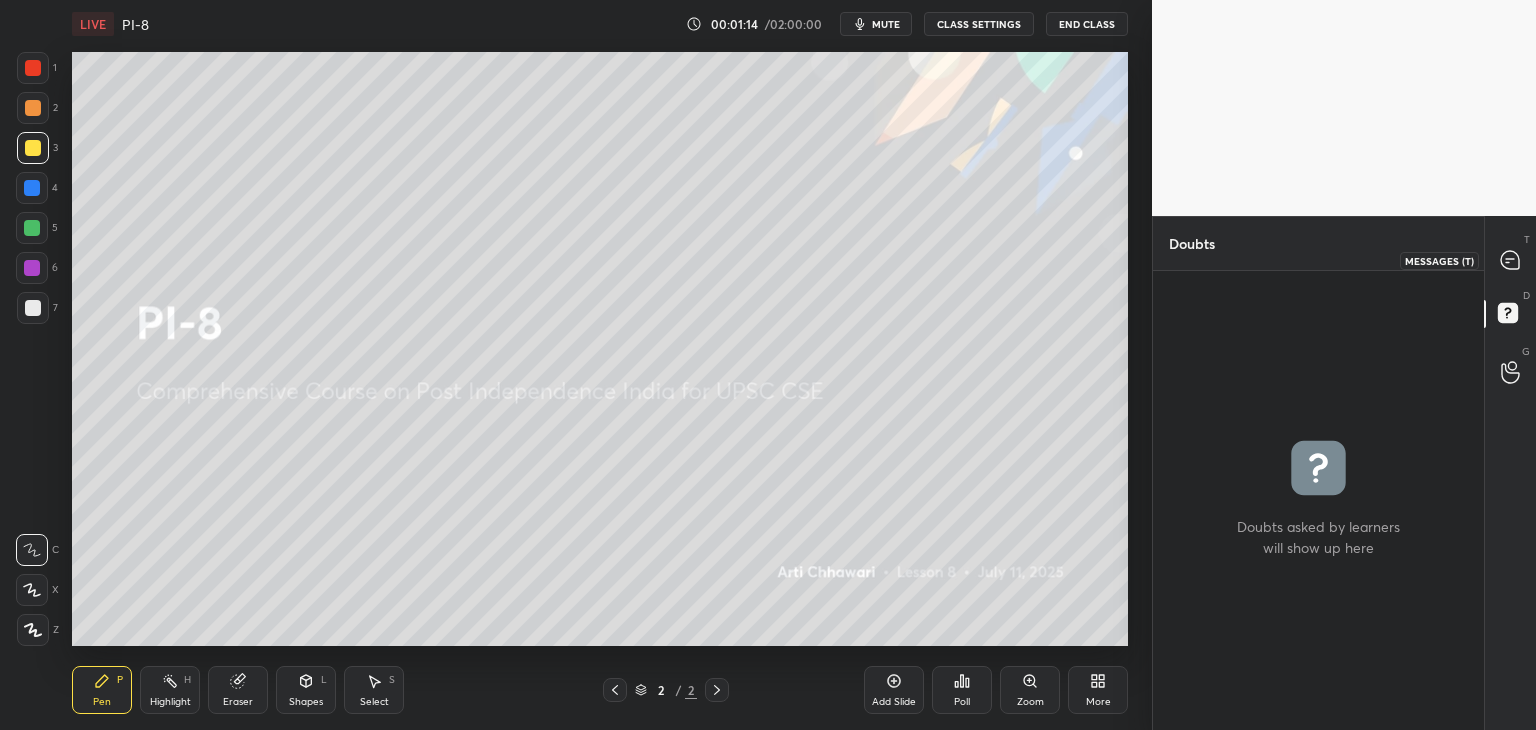 click 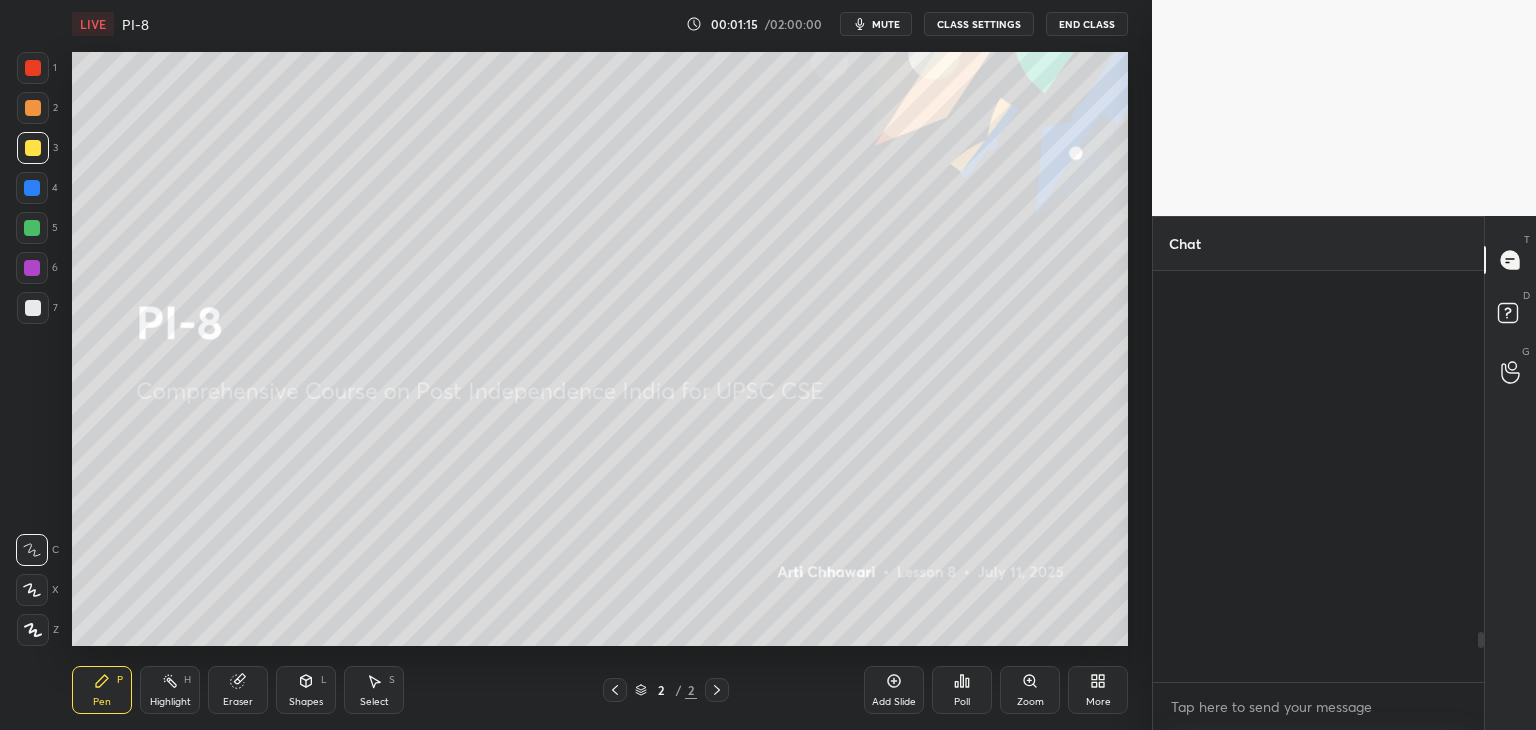 scroll, scrollTop: 2996, scrollLeft: 0, axis: vertical 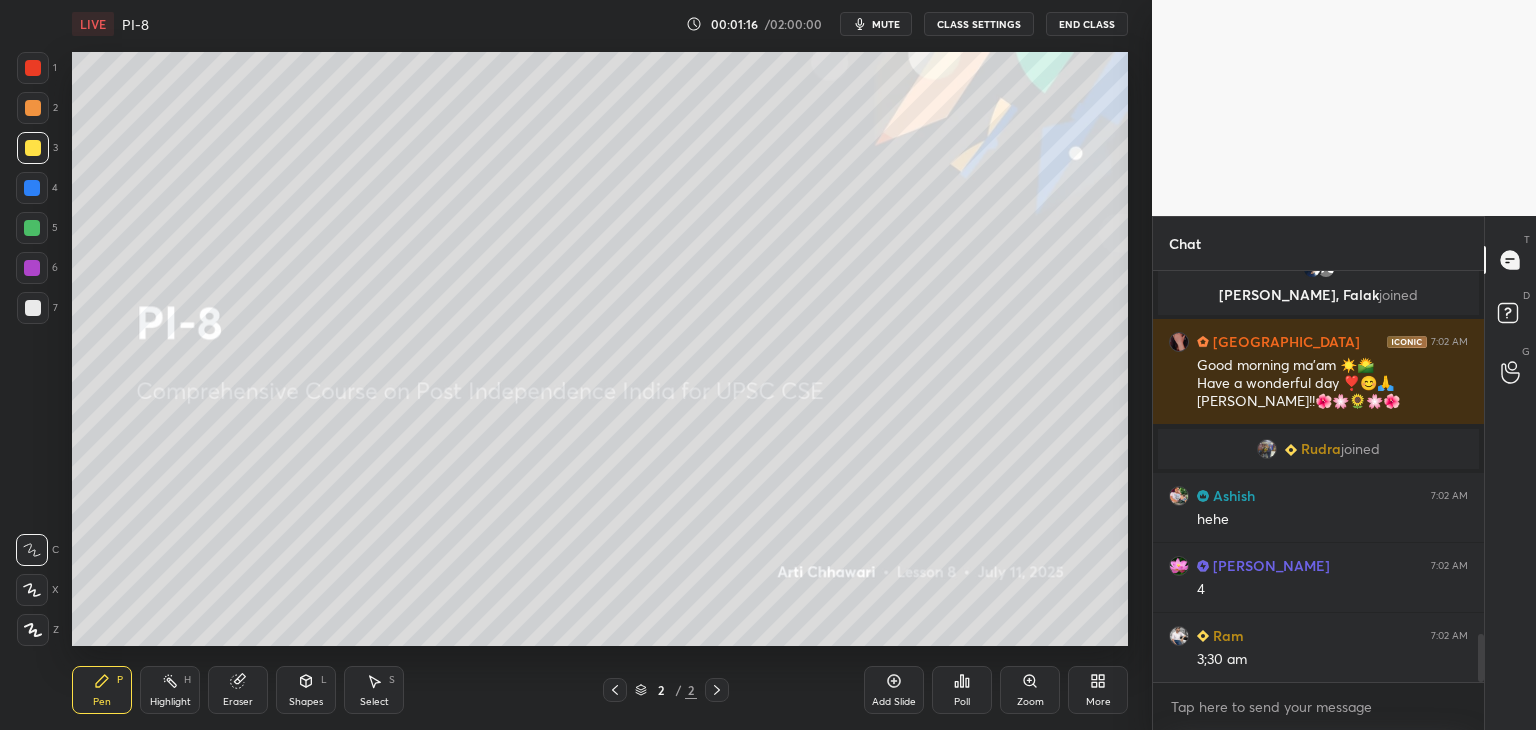 drag, startPoint x: 1478, startPoint y: 661, endPoint x: 1493, endPoint y: 674, distance: 19.849434 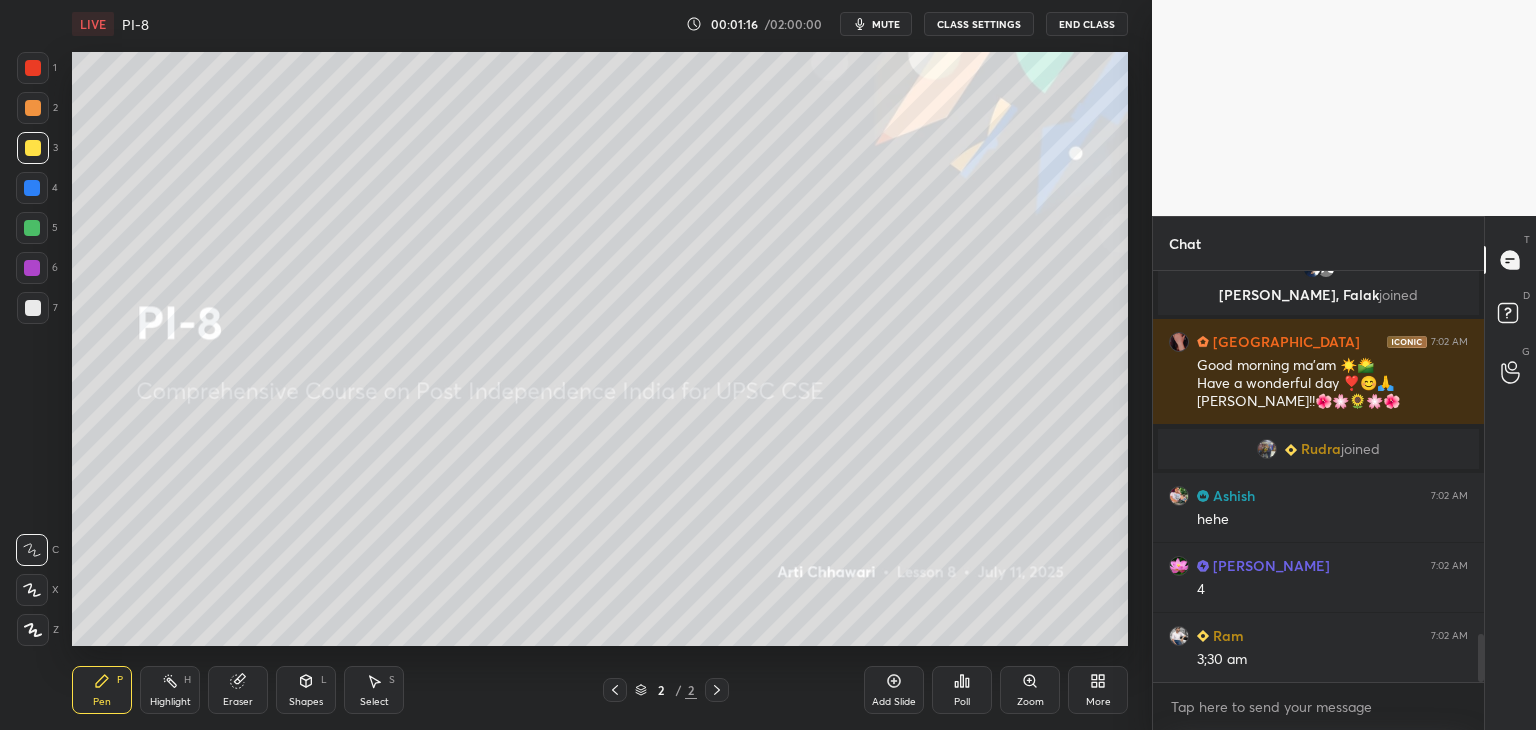 click at bounding box center [1481, 658] 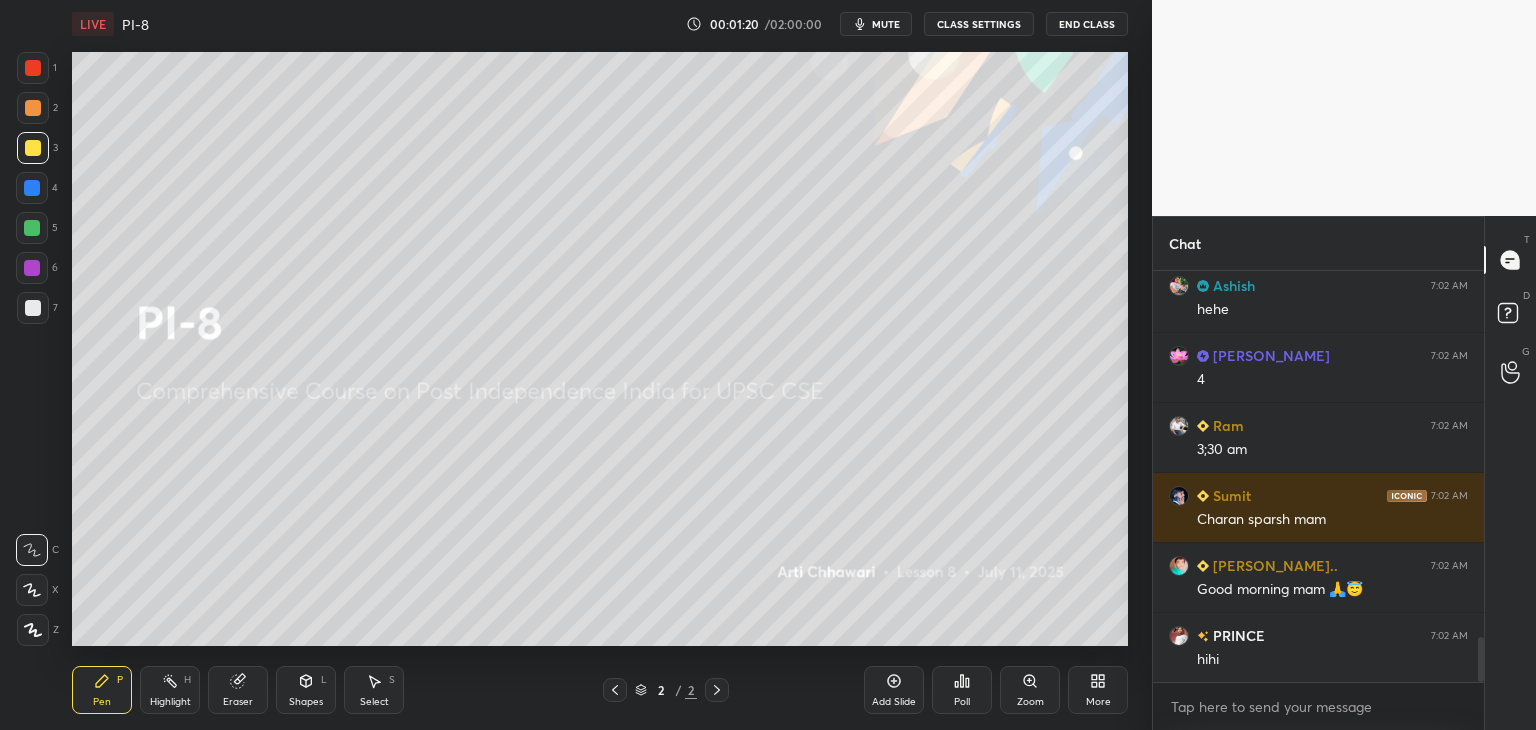 scroll, scrollTop: 3416, scrollLeft: 0, axis: vertical 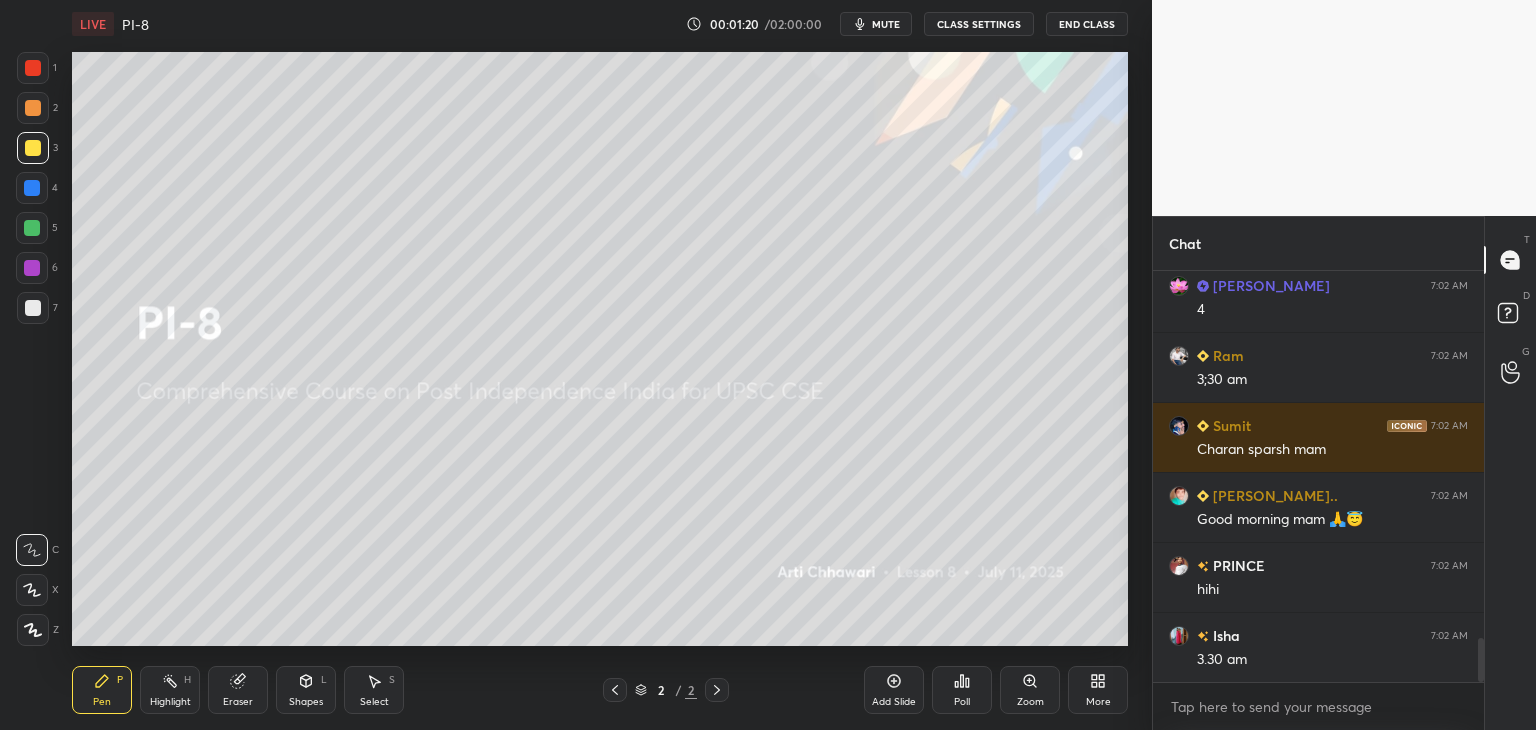 click at bounding box center [33, 308] 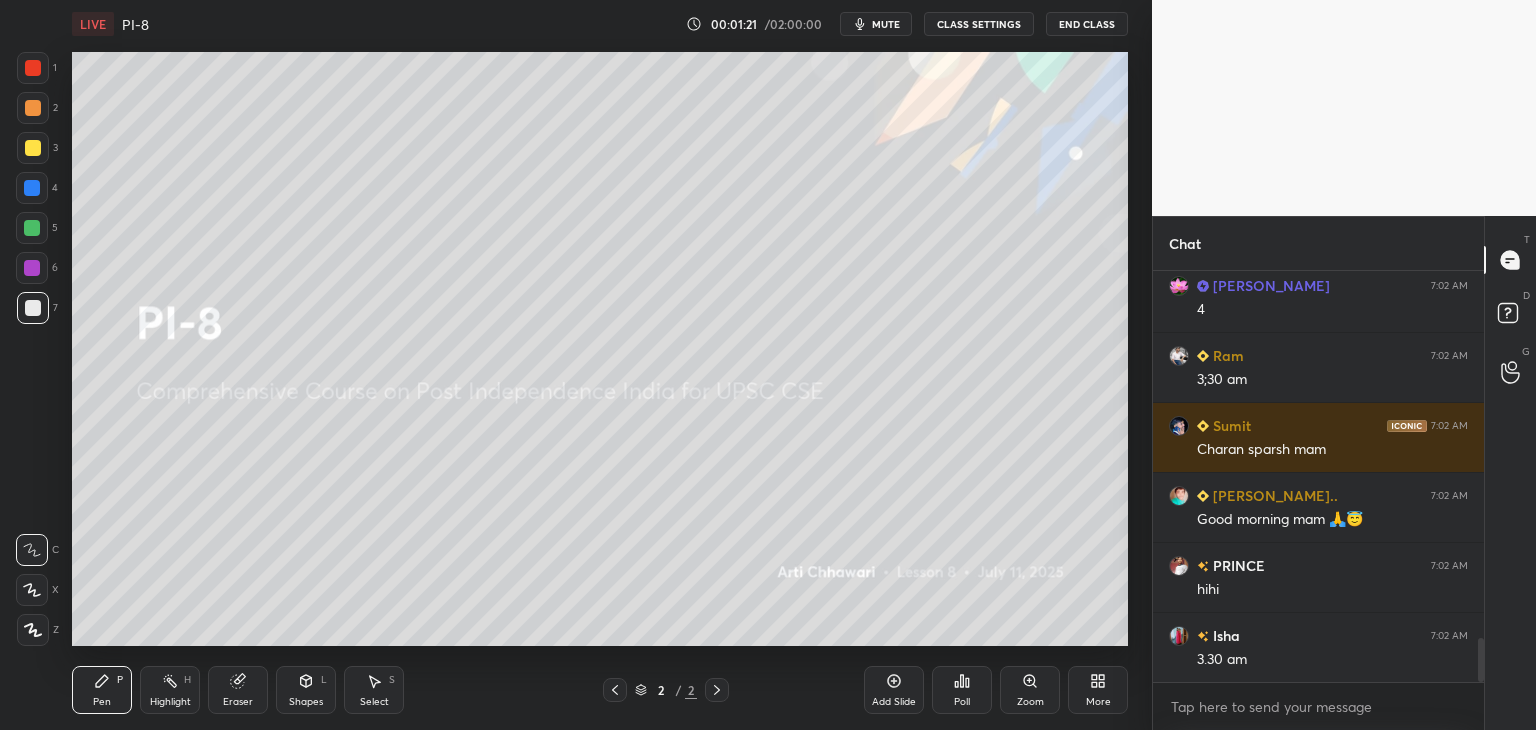 click at bounding box center [33, 68] 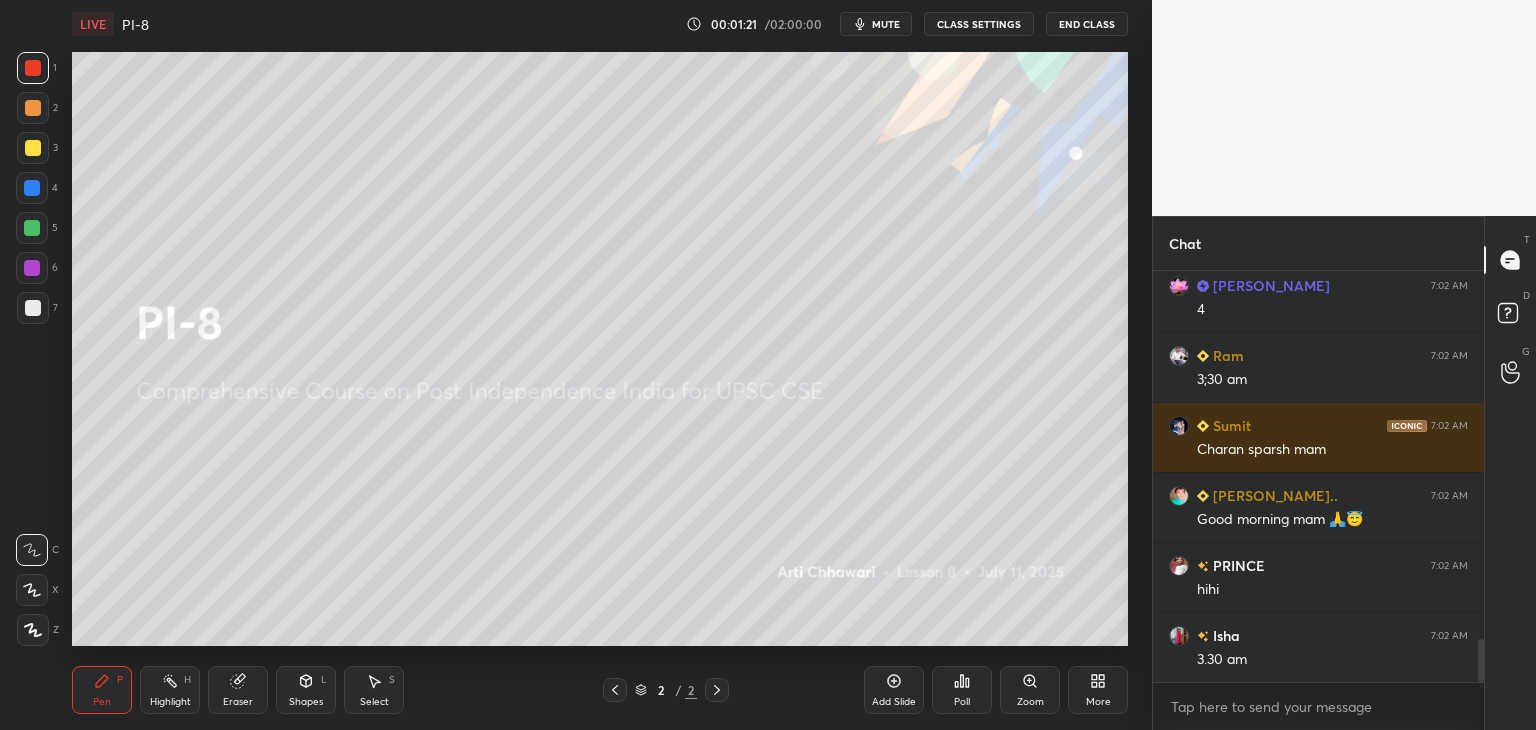 scroll, scrollTop: 3486, scrollLeft: 0, axis: vertical 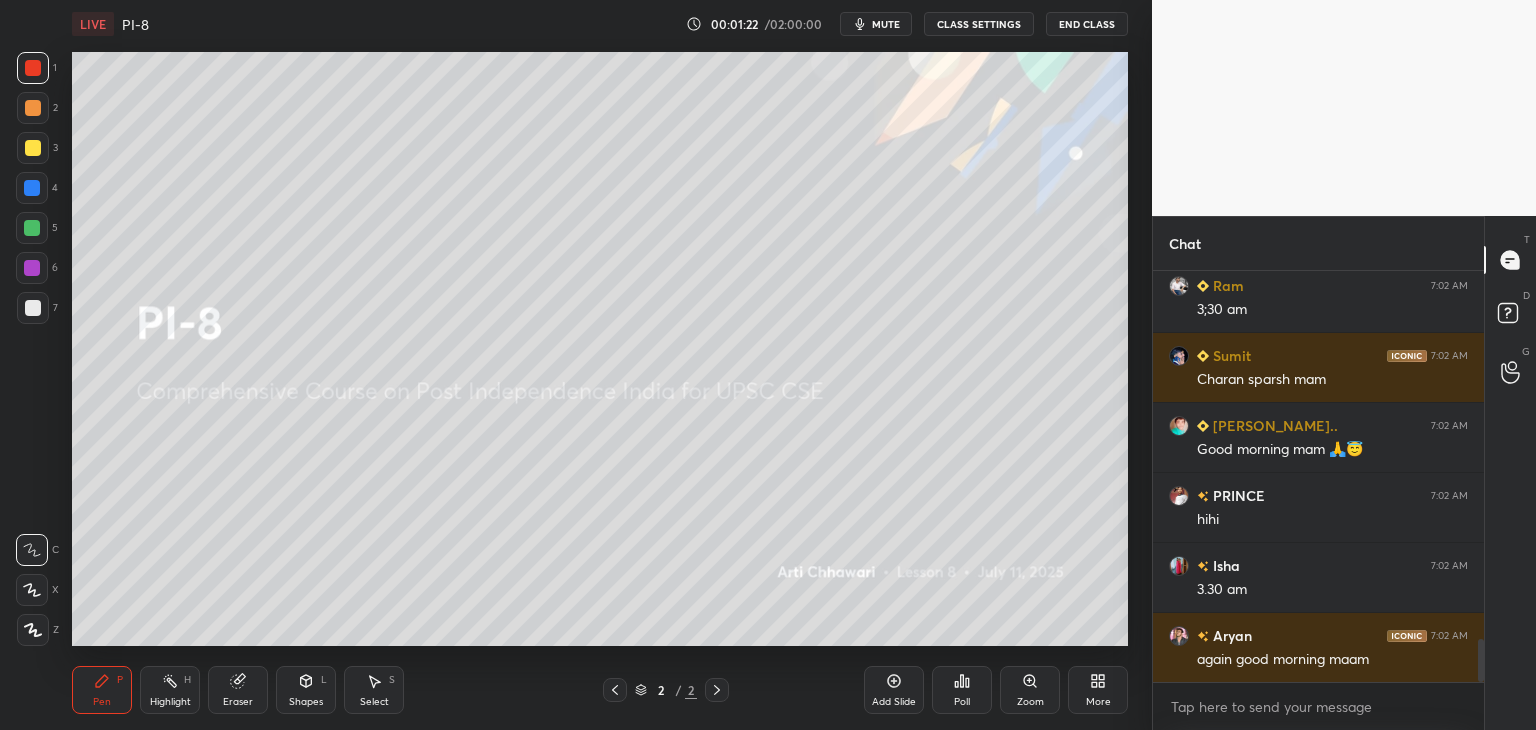 click at bounding box center (33, 148) 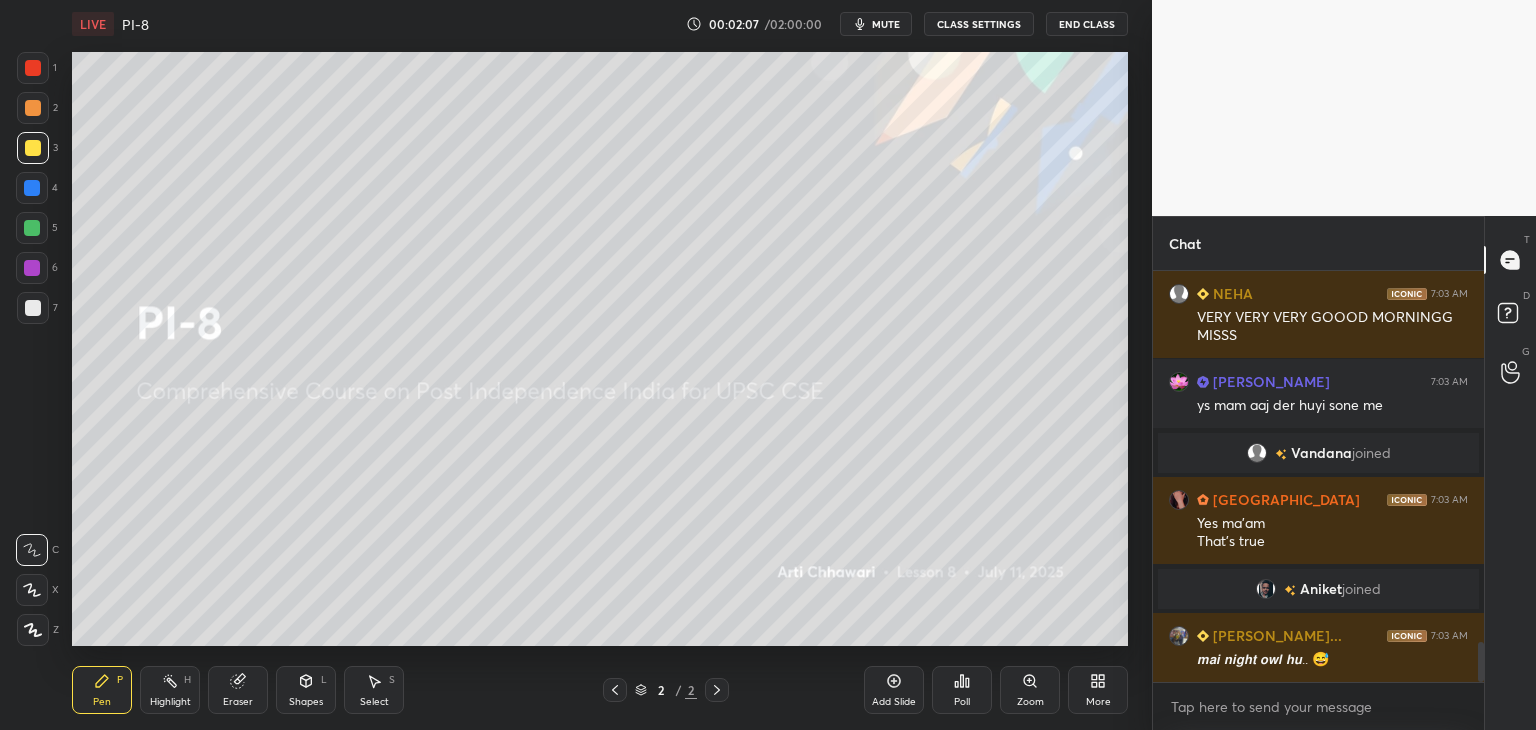 scroll, scrollTop: 3838, scrollLeft: 0, axis: vertical 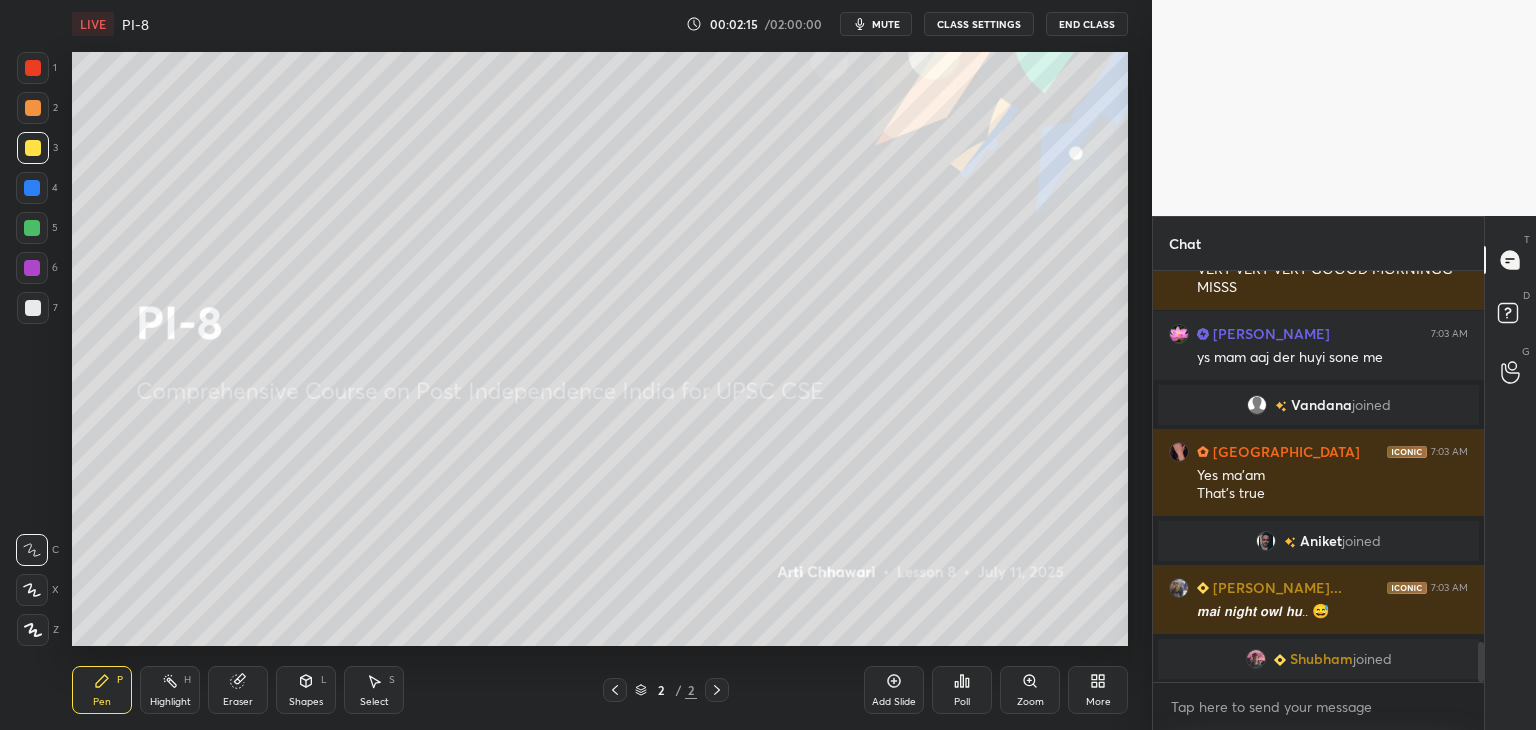 click at bounding box center [32, 188] 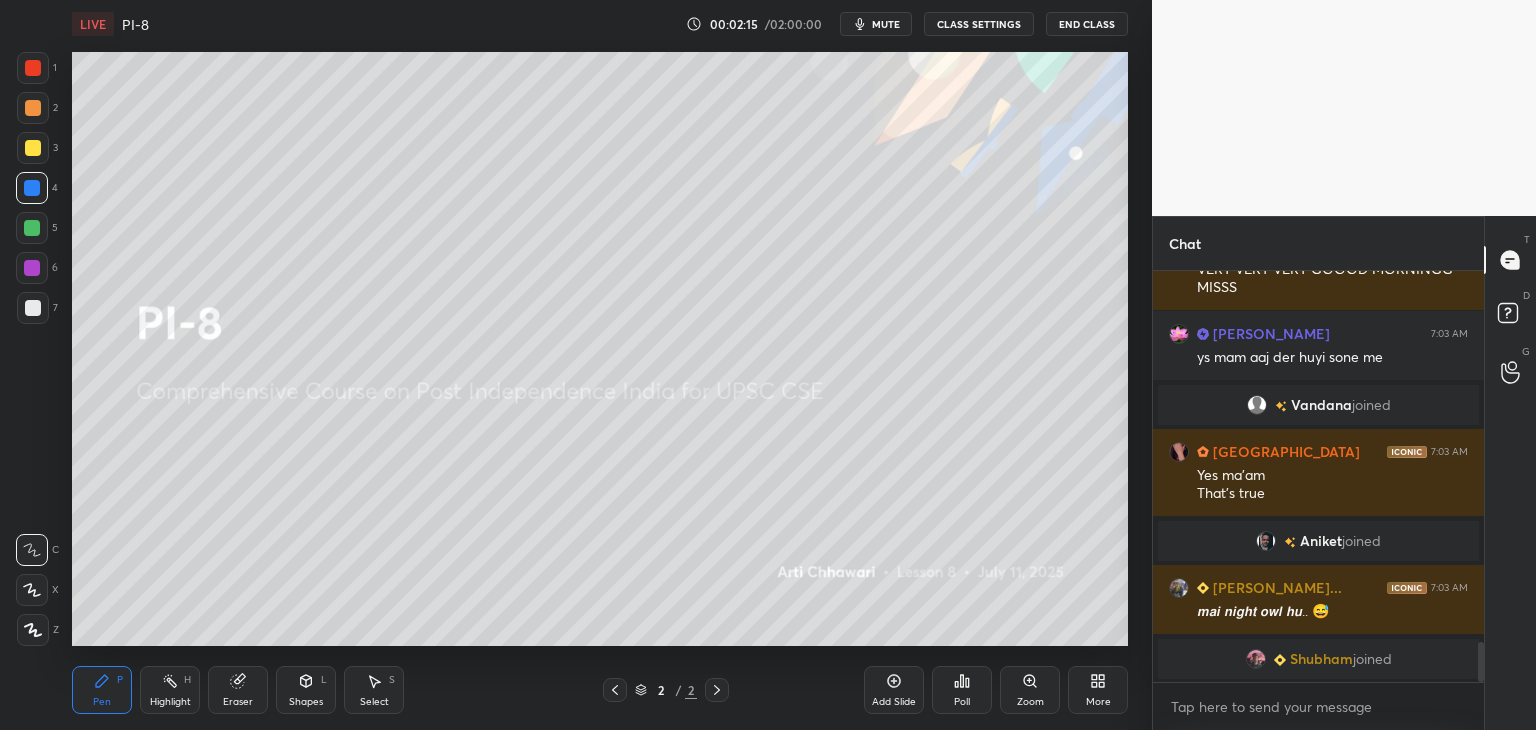 scroll, scrollTop: 3888, scrollLeft: 0, axis: vertical 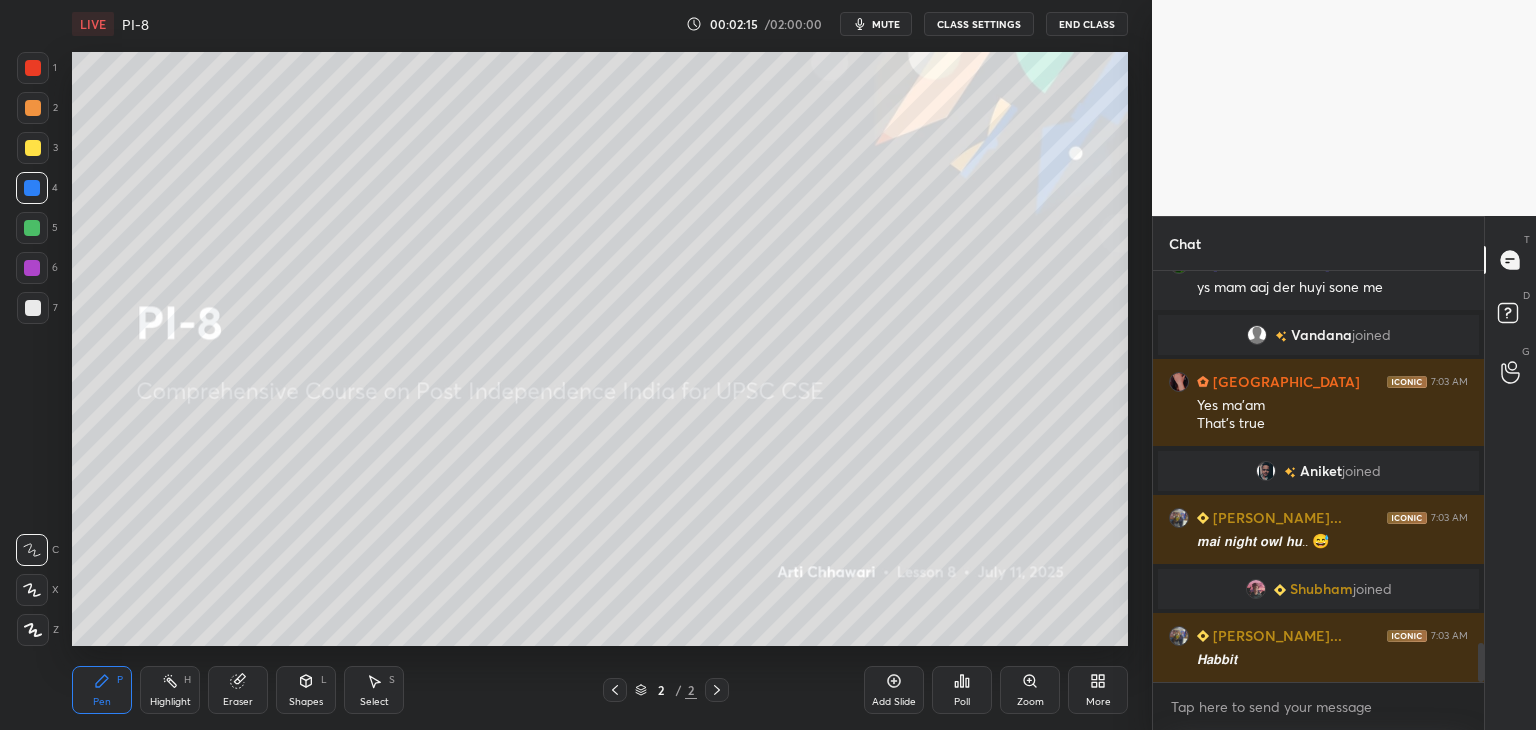 click at bounding box center [33, 68] 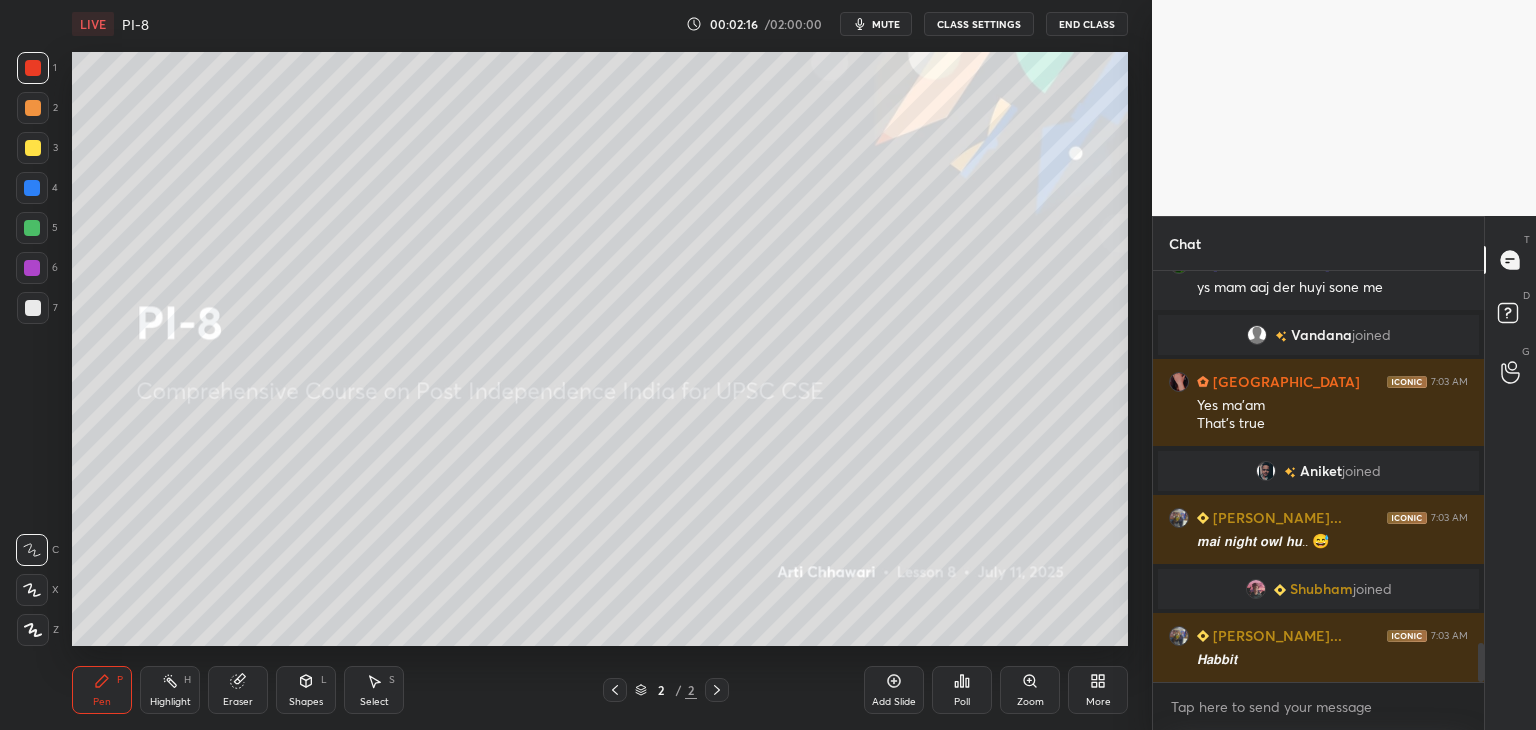 scroll, scrollTop: 3976, scrollLeft: 0, axis: vertical 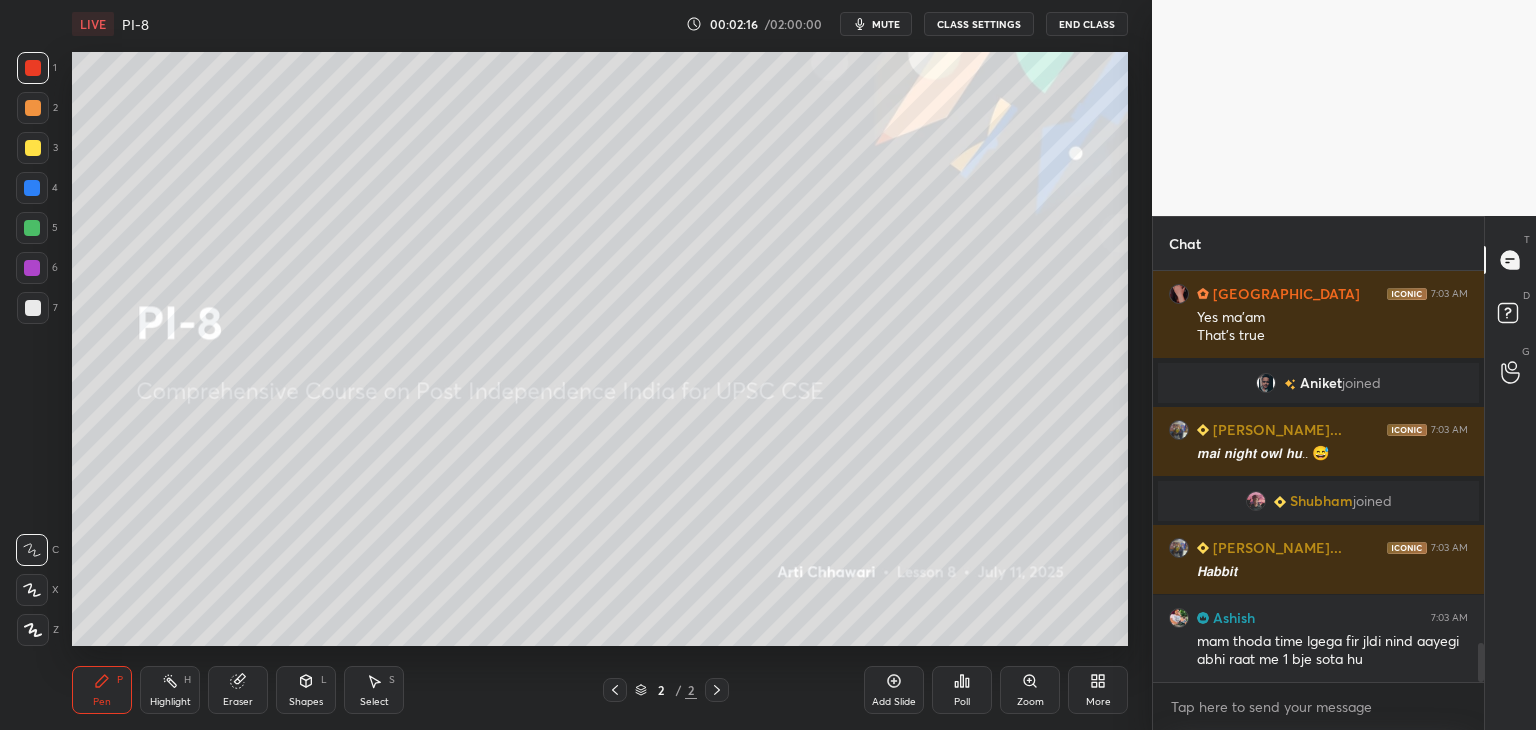 click at bounding box center (32, 188) 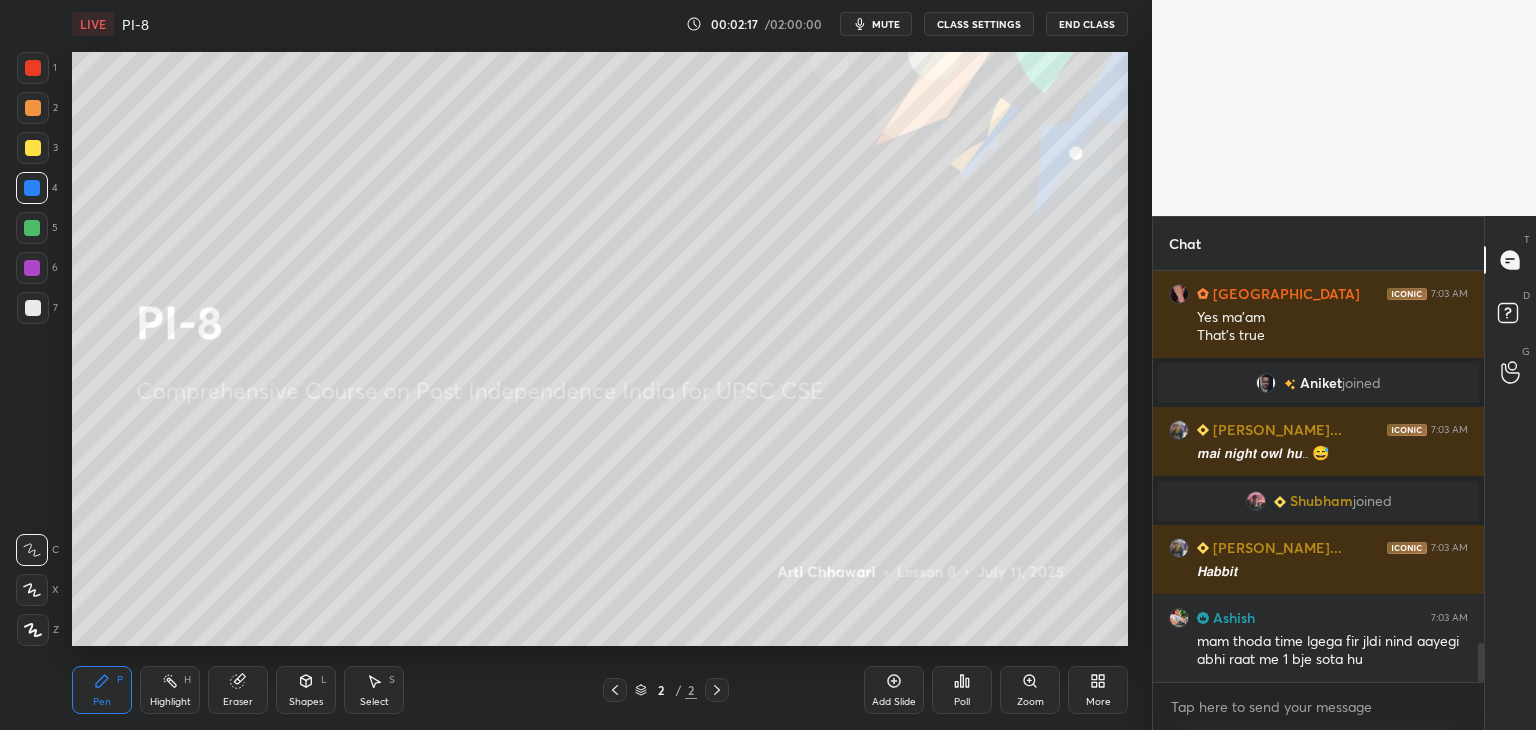 click at bounding box center (33, 68) 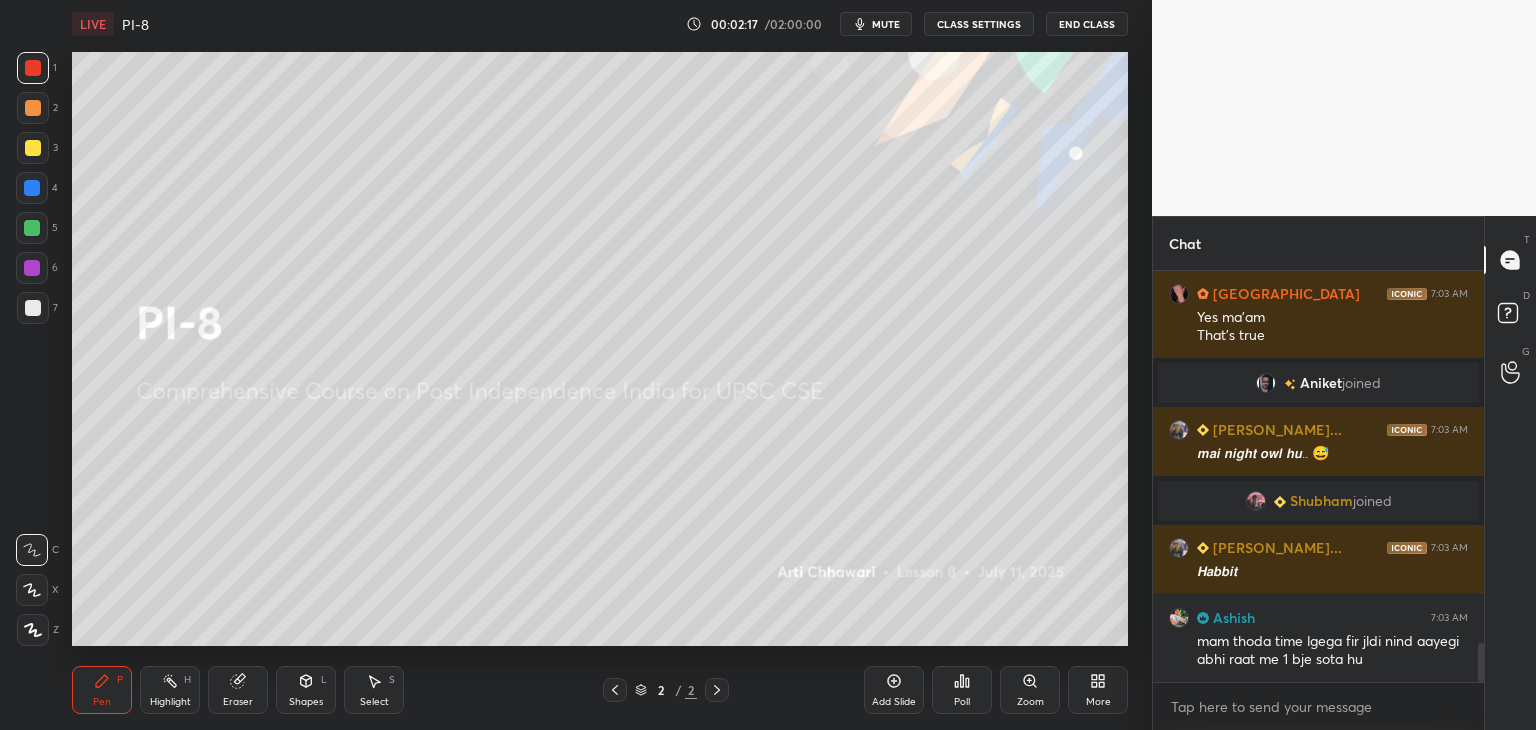 click at bounding box center (32, 188) 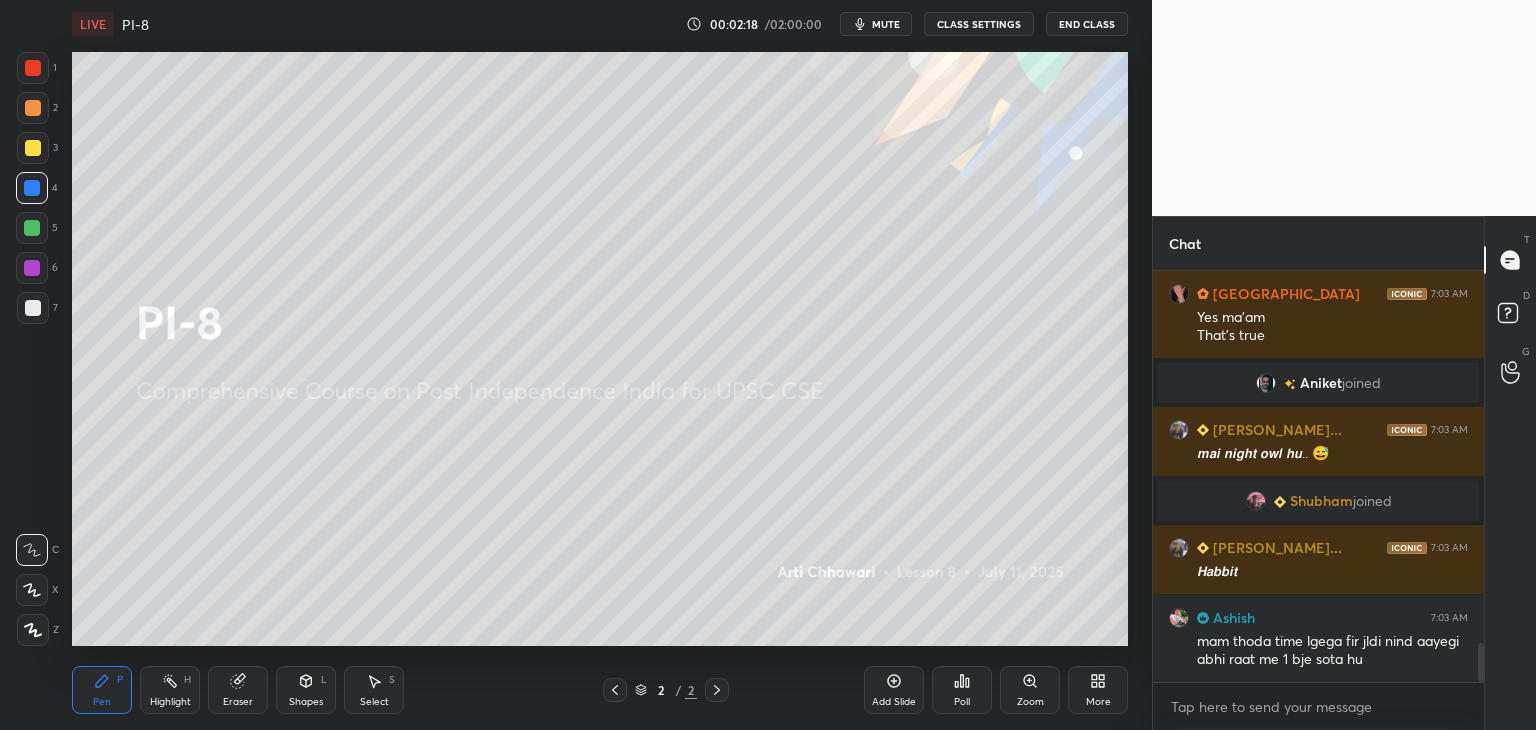 click at bounding box center (33, 68) 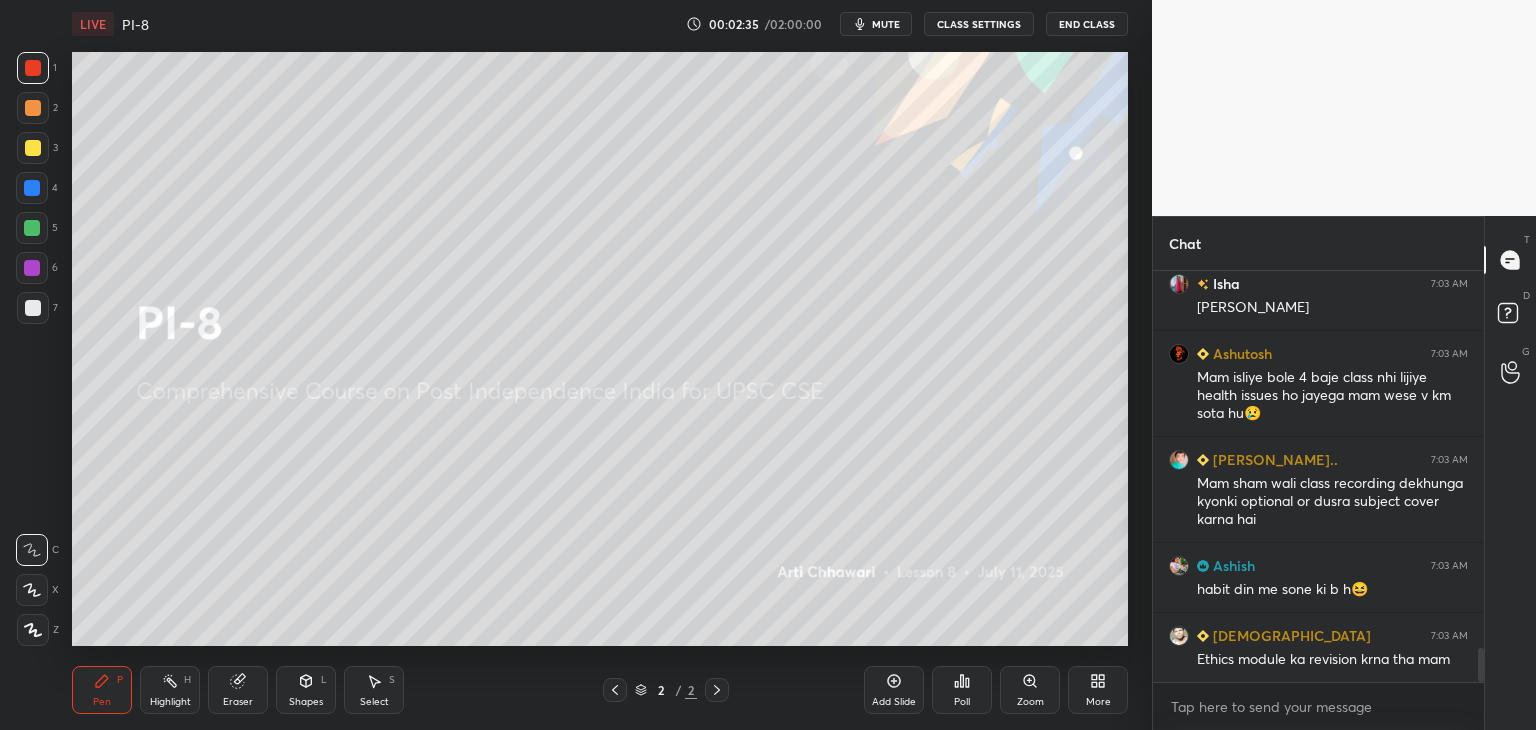 scroll, scrollTop: 4628, scrollLeft: 0, axis: vertical 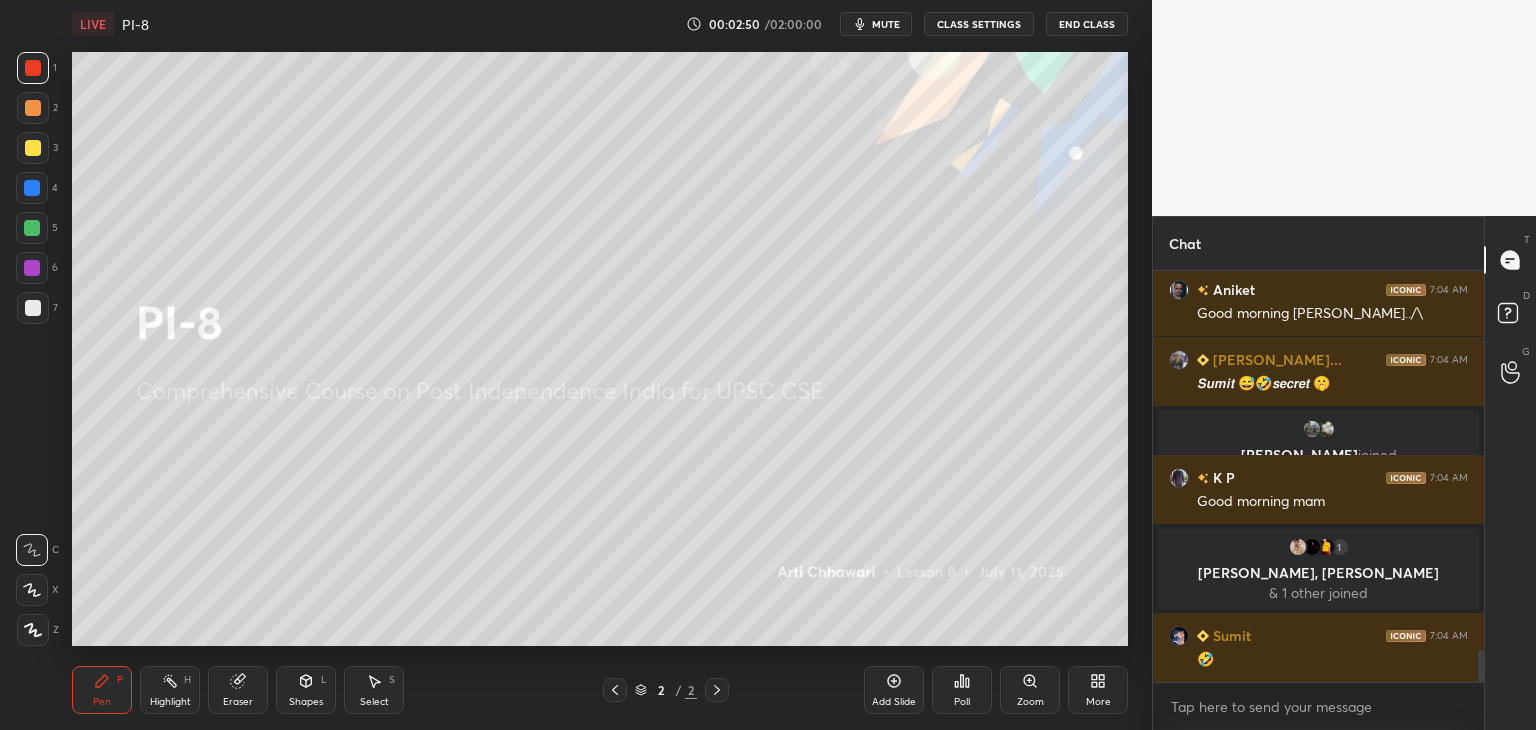 drag, startPoint x: 1479, startPoint y: 666, endPoint x: 1485, endPoint y: 700, distance: 34.525352 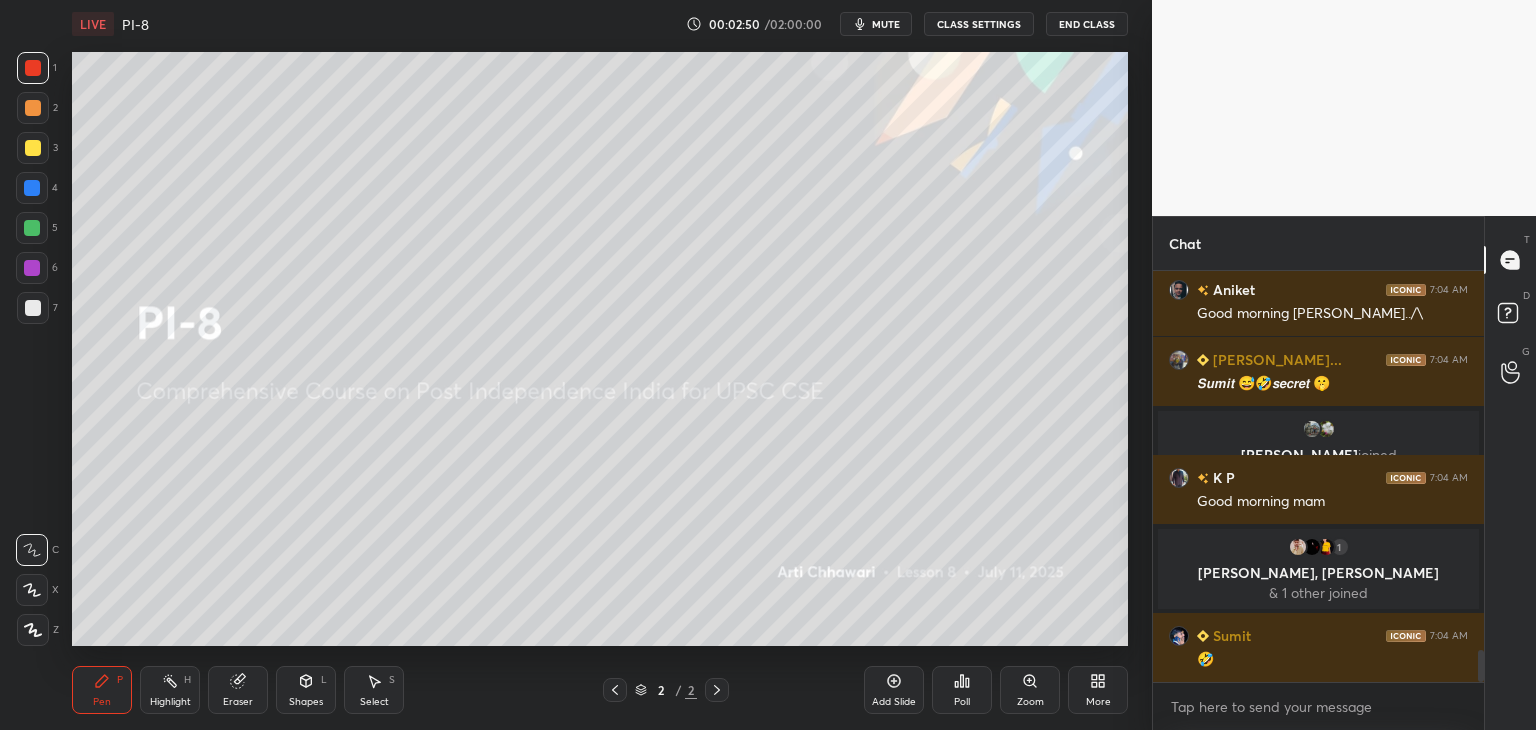 click on "[PERSON_NAME]  joined [PERSON_NAME] 7:04 AM Good morning Ma'am../\ [PERSON_NAME]... 7:04 AM 𝙎𝙪𝙢𝙞𝙩 😅🤣𝙨𝙚𝙘𝙧𝙚𝙩 🤫 [PERSON_NAME]  joined K P 7:04 AM Good morning mam 1 [PERSON_NAME], [PERSON_NAME] &  1 other  joined Sumit 7:04 AM 🤣 JUMP TO LATEST Enable hand raising Enable raise hand to speak to learners. Once enabled, chat will be turned off temporarily. Enable x" at bounding box center [1318, 500] 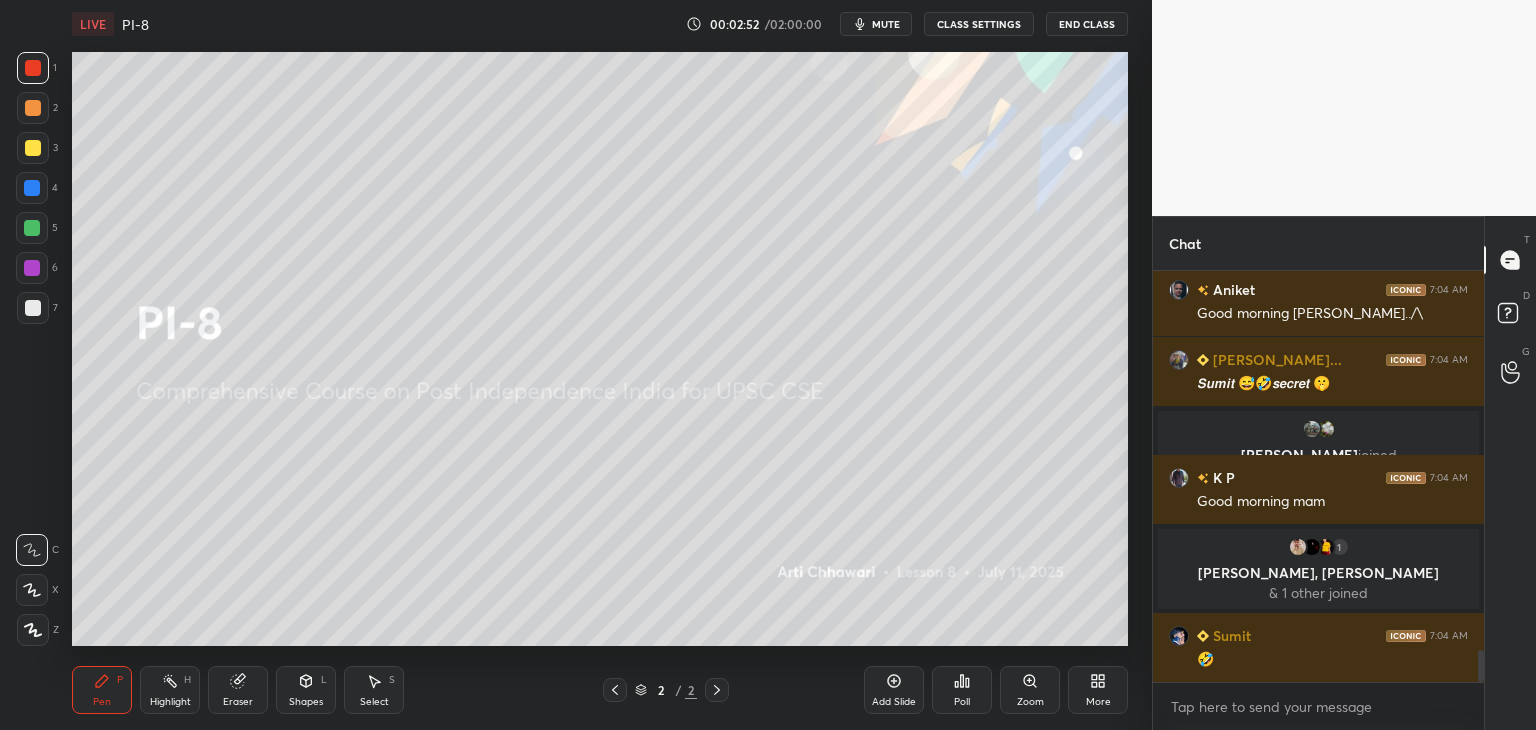click at bounding box center [33, 148] 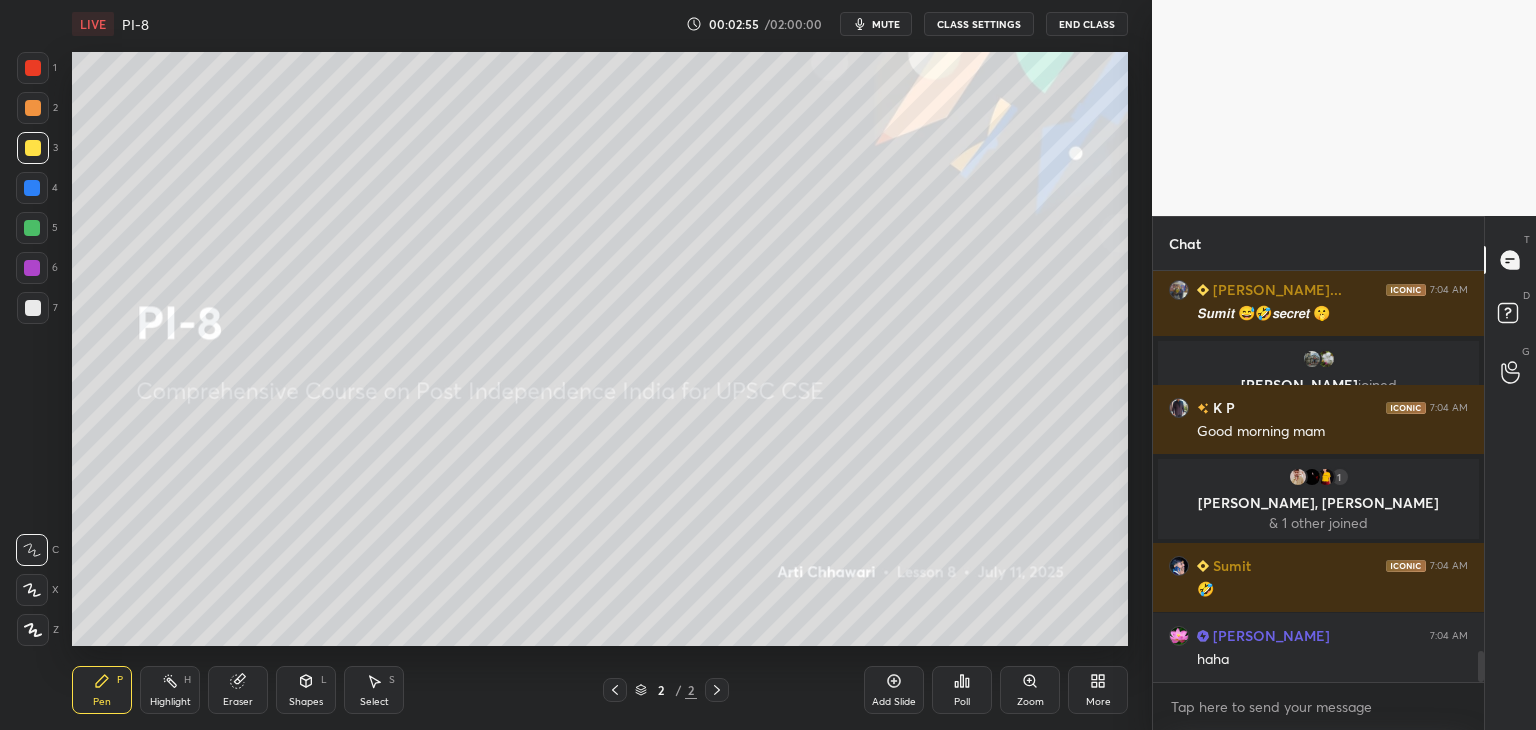 scroll, scrollTop: 5032, scrollLeft: 0, axis: vertical 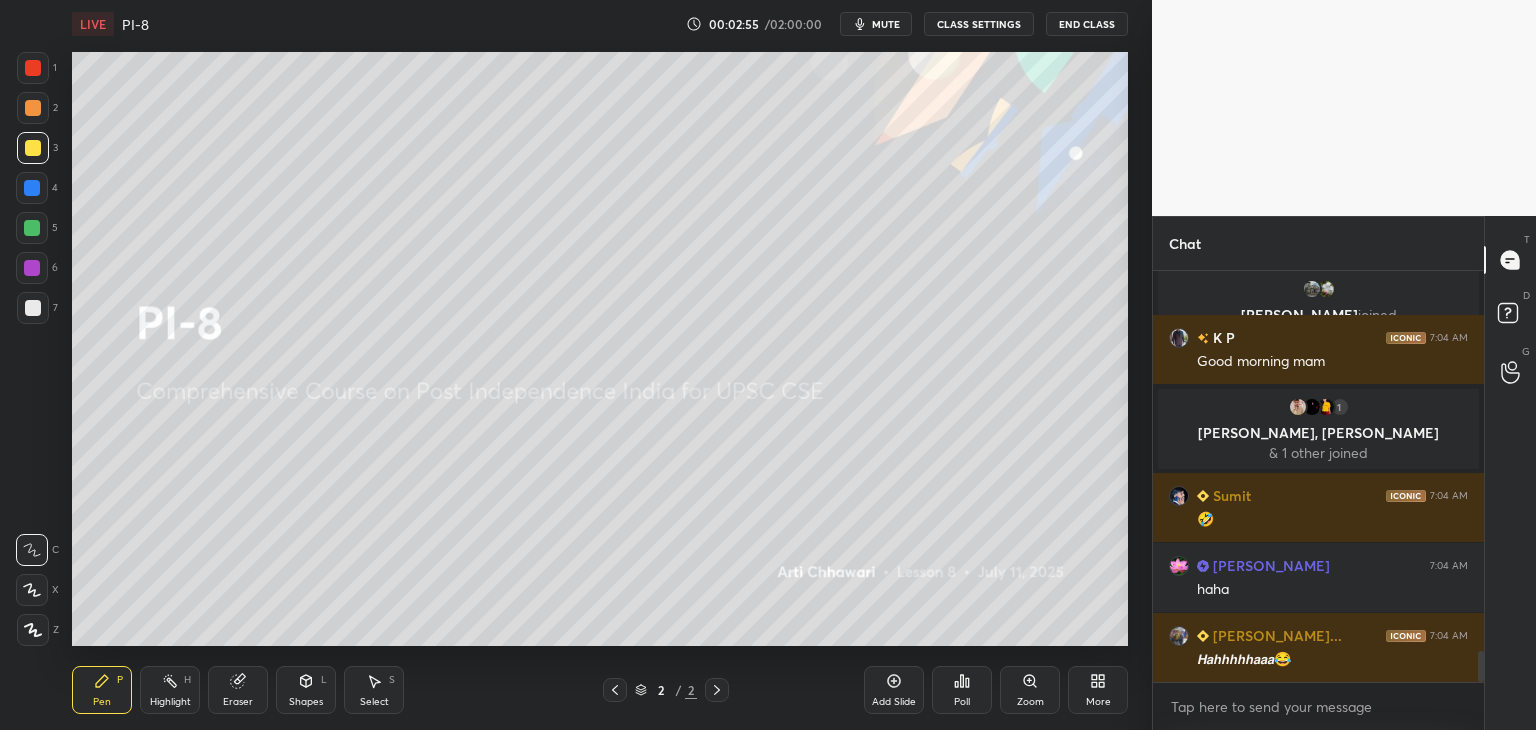 click at bounding box center (33, 148) 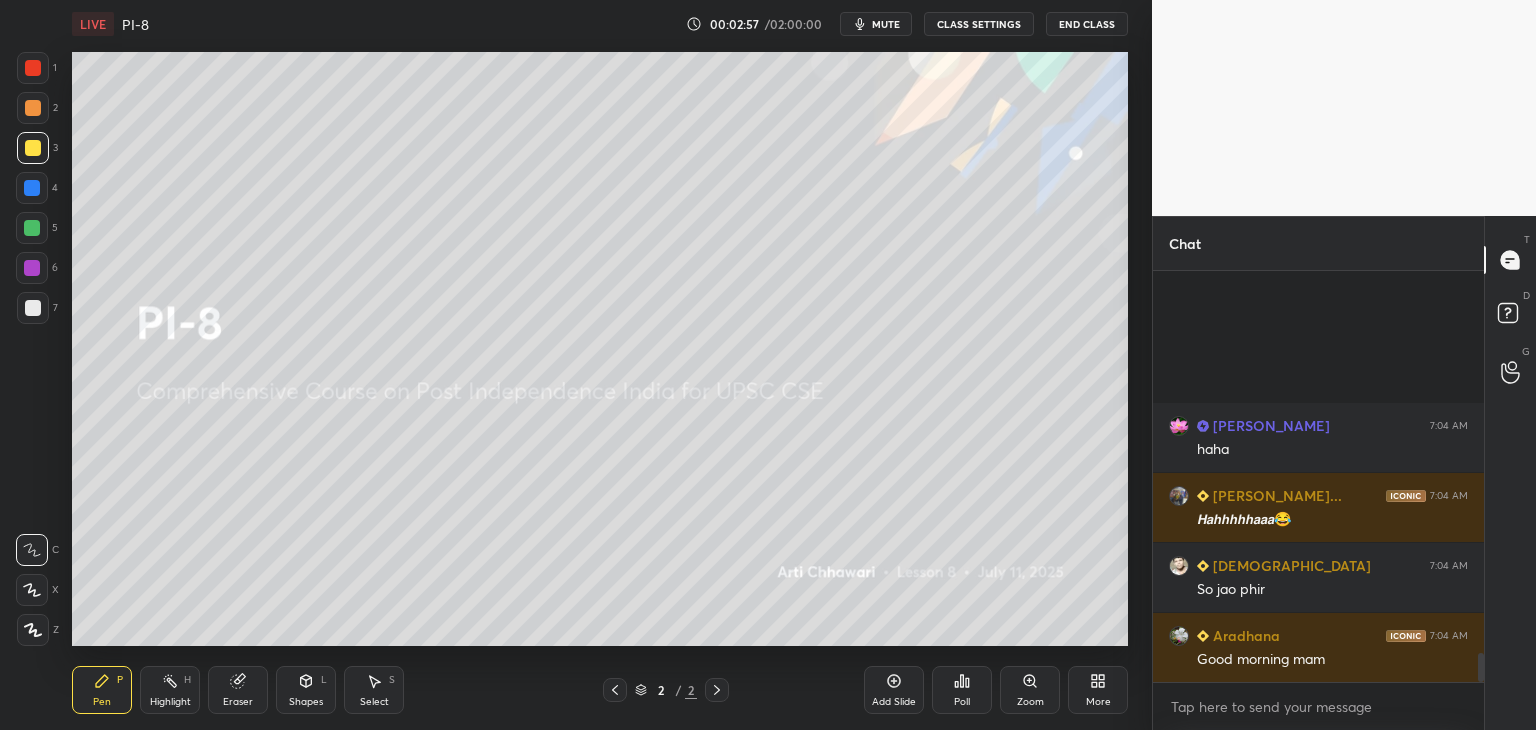 scroll, scrollTop: 5382, scrollLeft: 0, axis: vertical 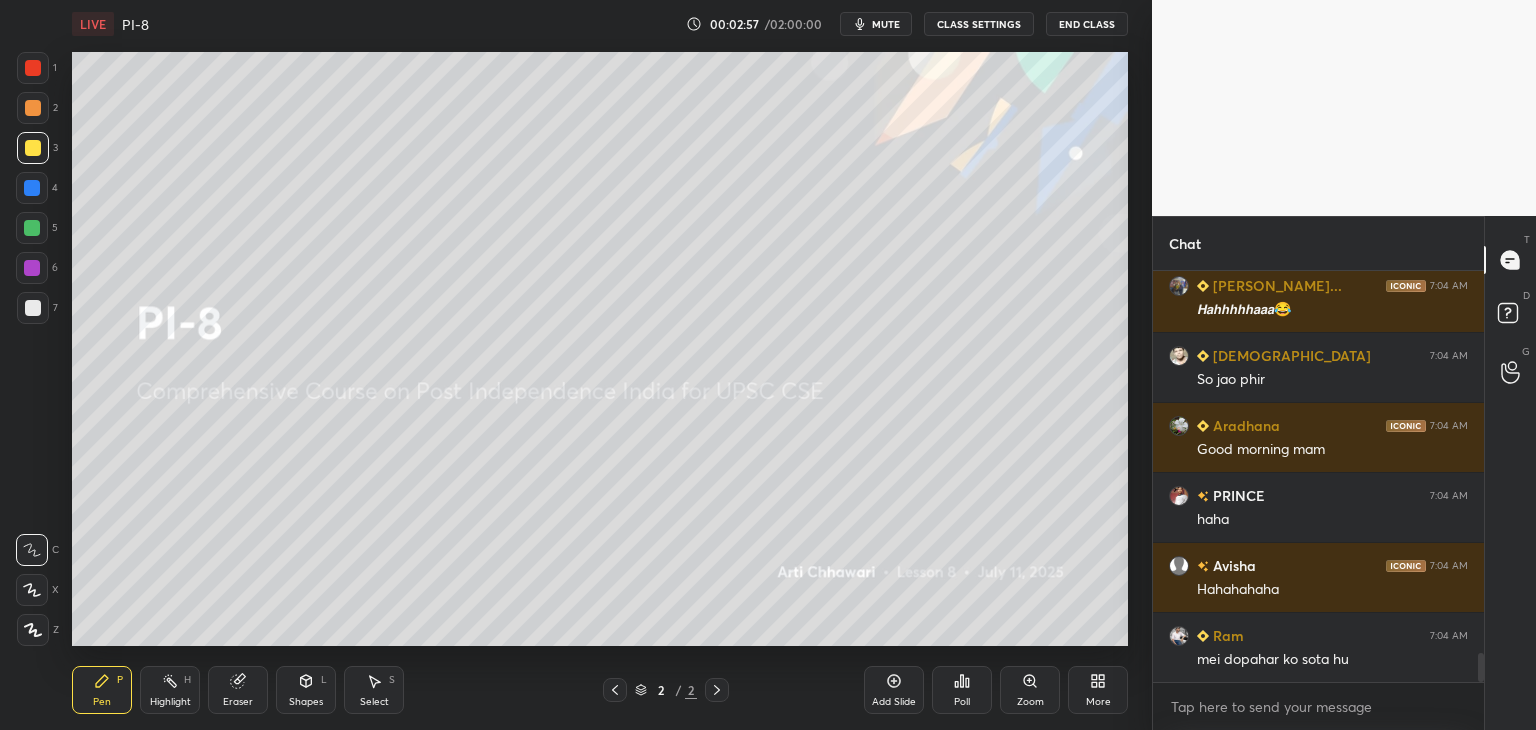 click 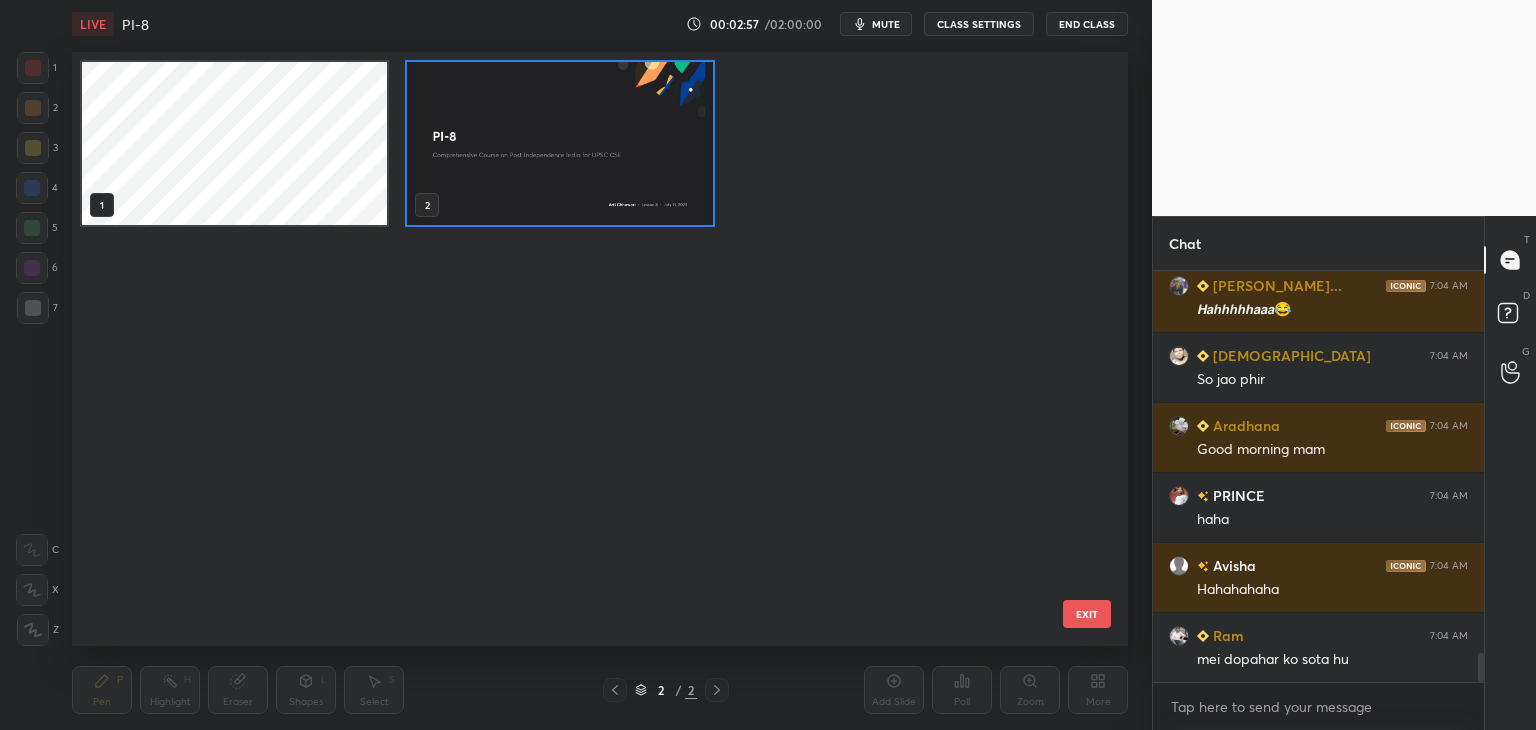 scroll, scrollTop: 6, scrollLeft: 10, axis: both 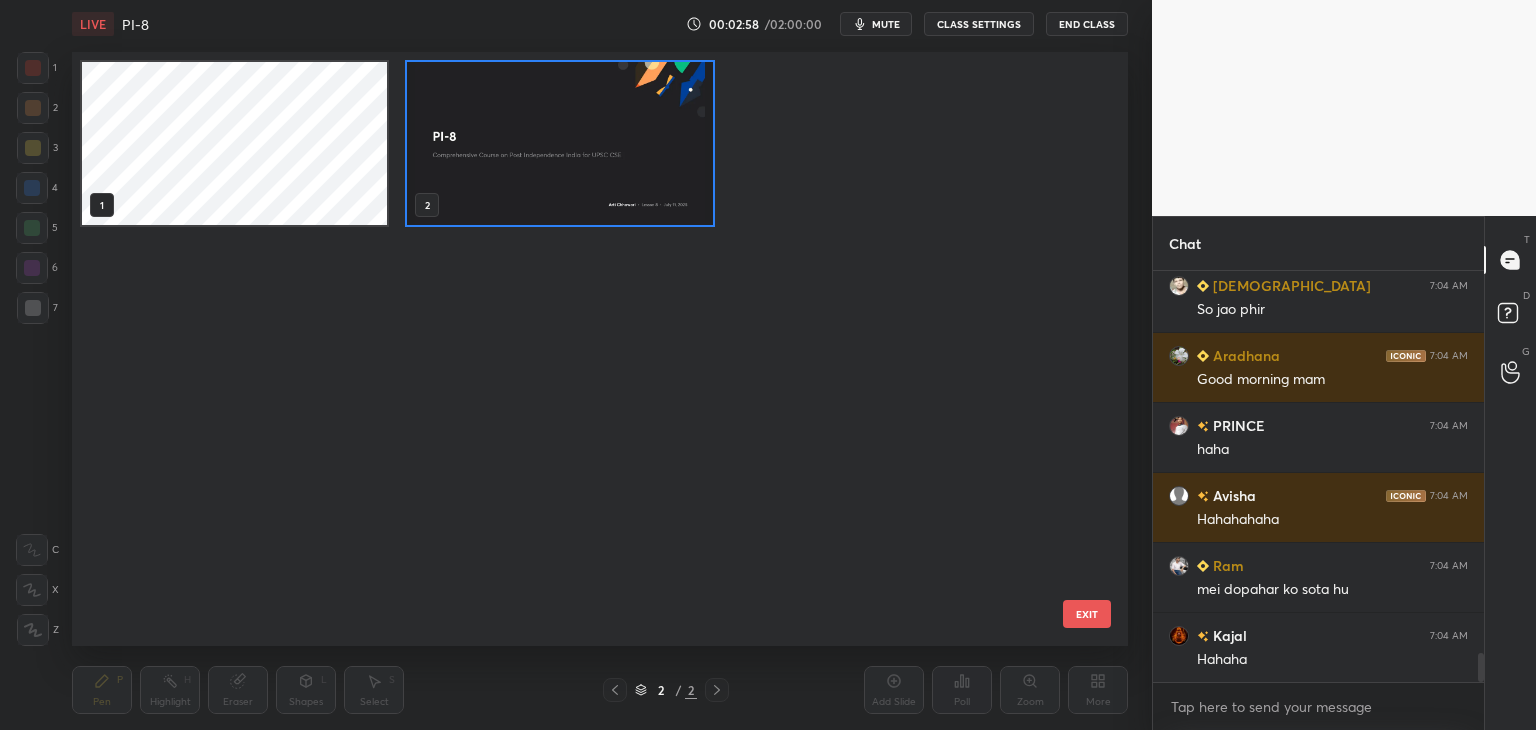 click on "2 / 2" at bounding box center (666, 690) 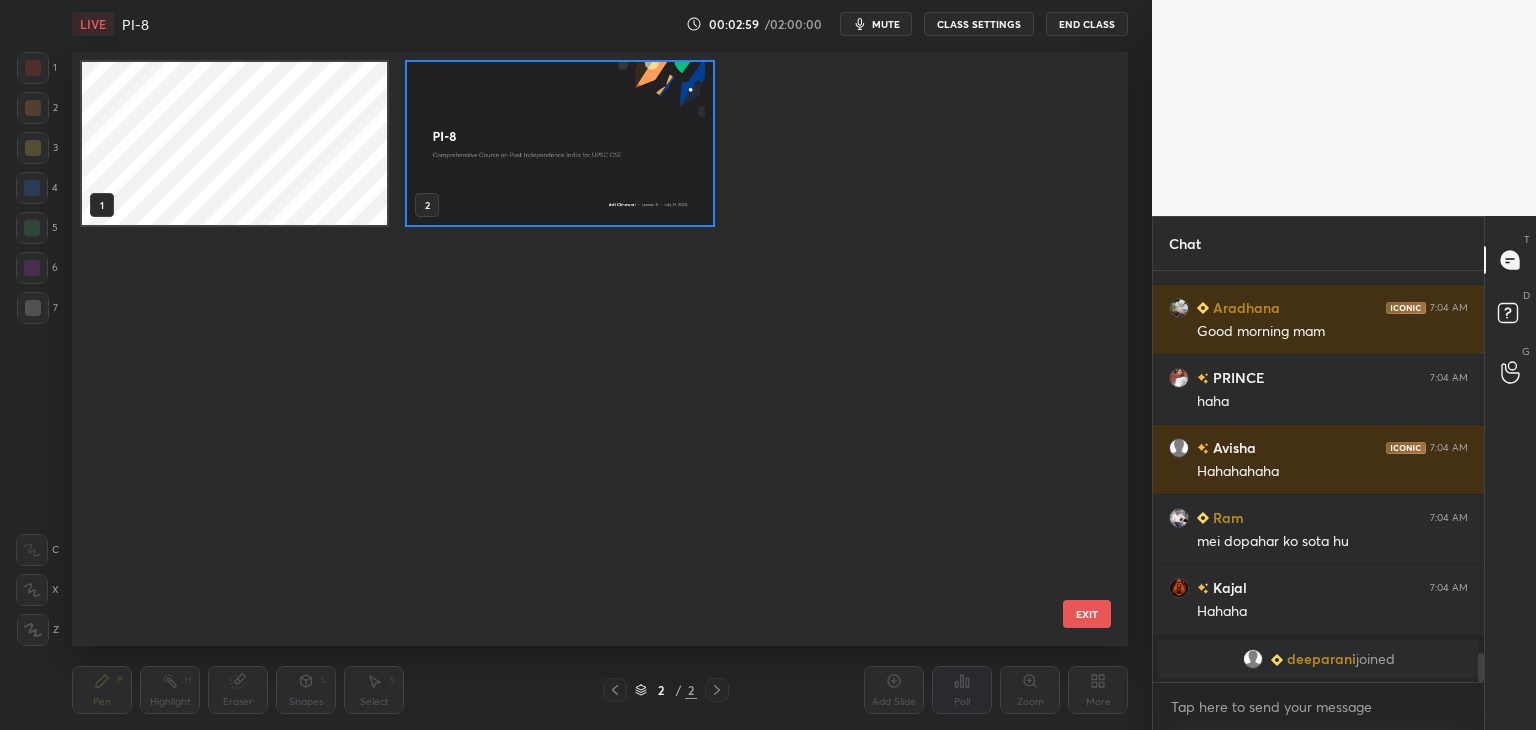 click at bounding box center (559, 143) 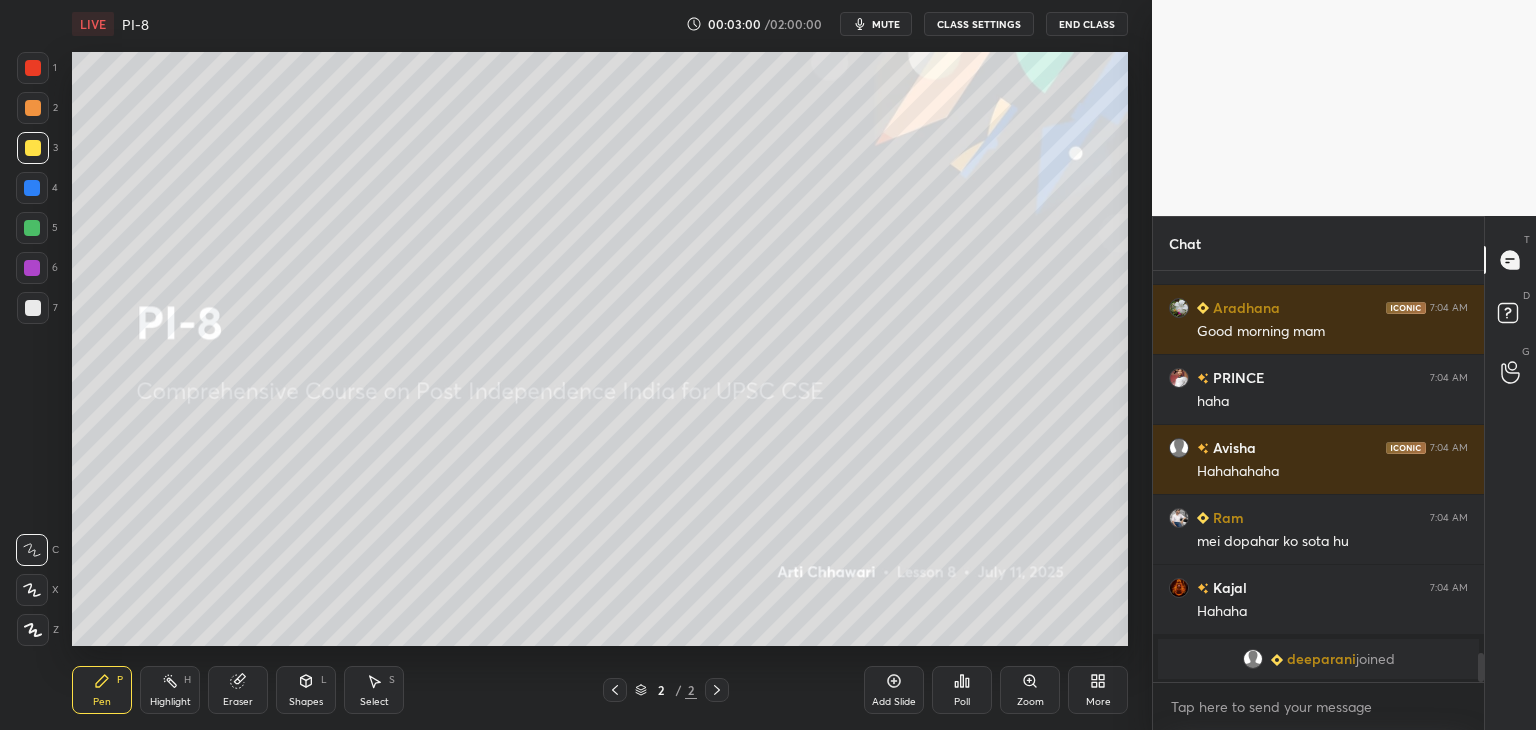 click 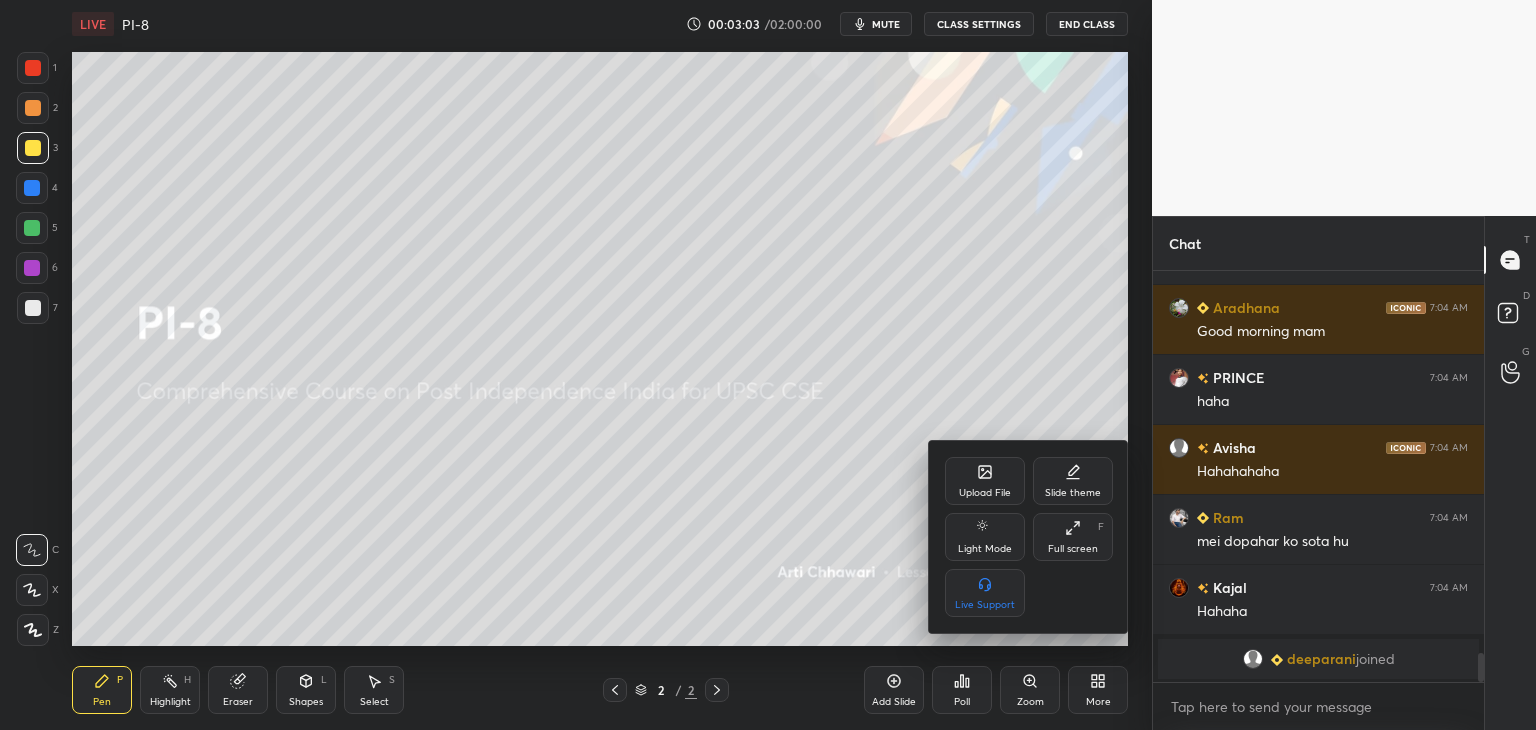 click at bounding box center (768, 365) 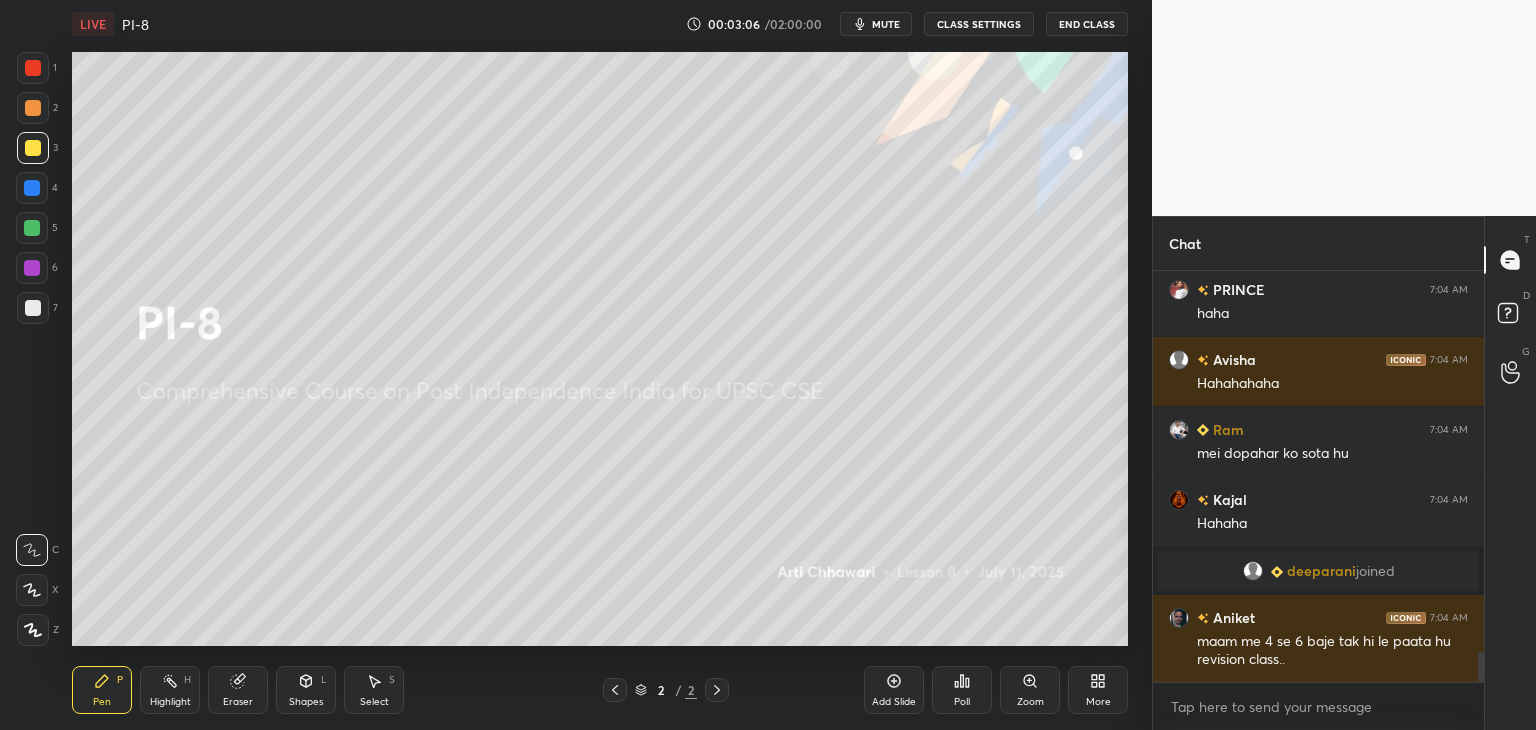 scroll, scrollTop: 5312, scrollLeft: 0, axis: vertical 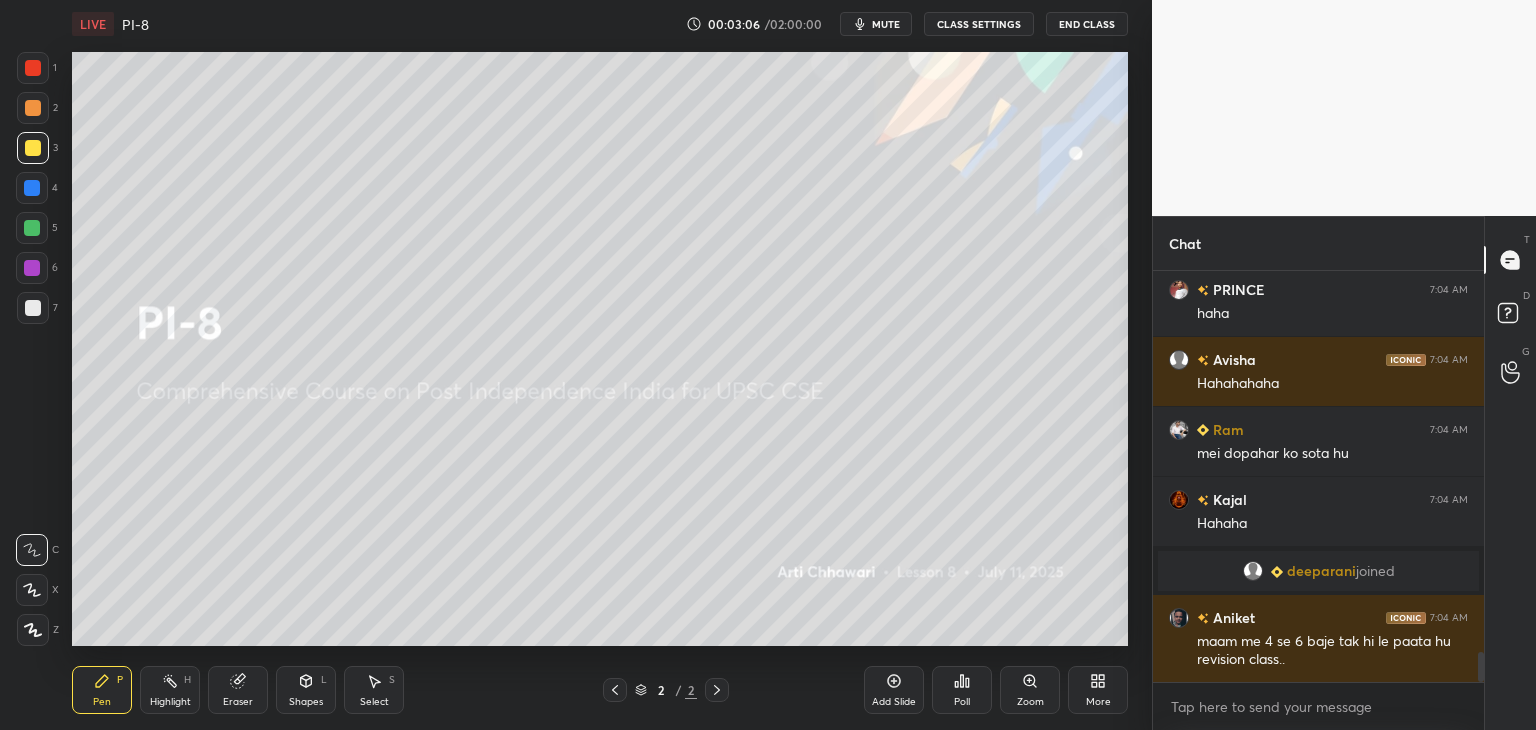 click 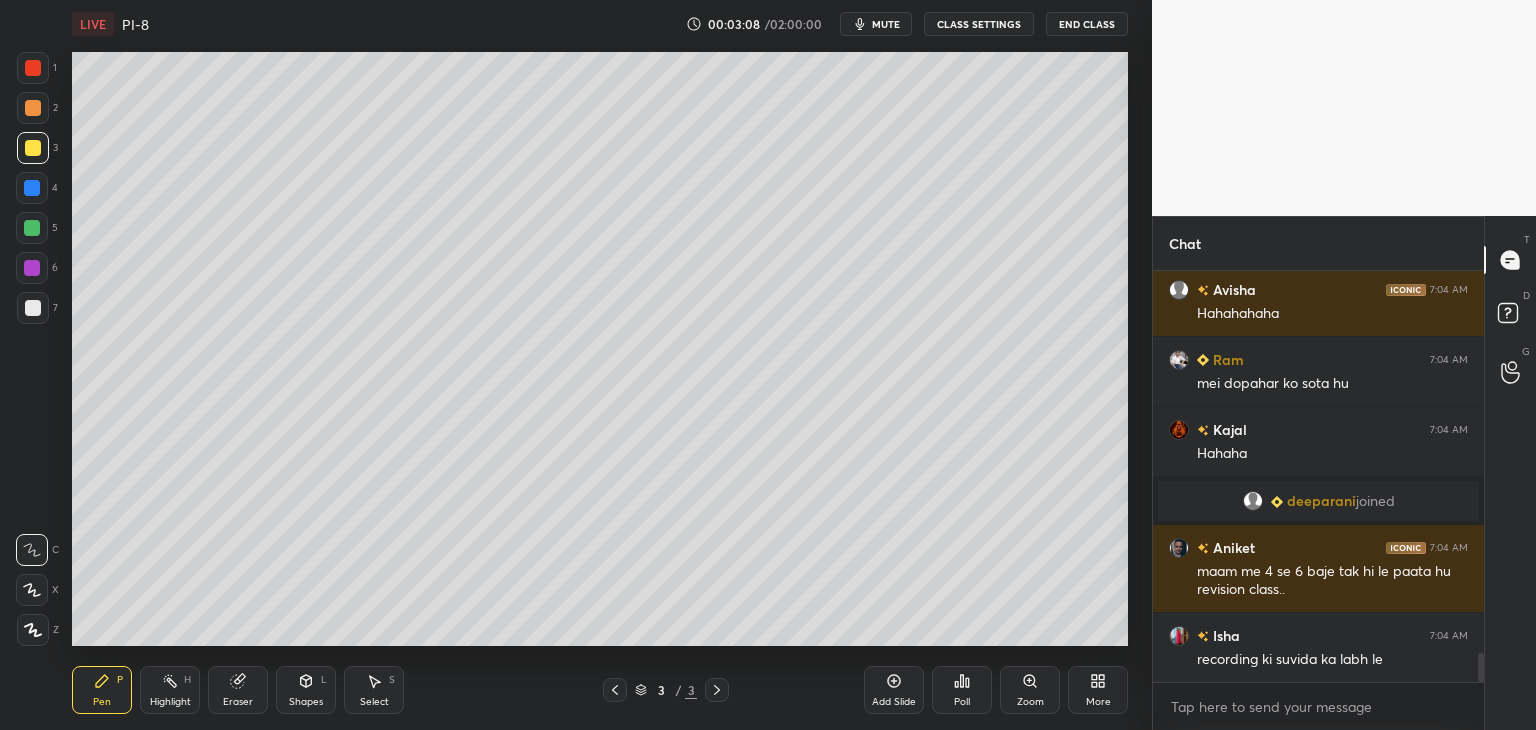 scroll, scrollTop: 5452, scrollLeft: 0, axis: vertical 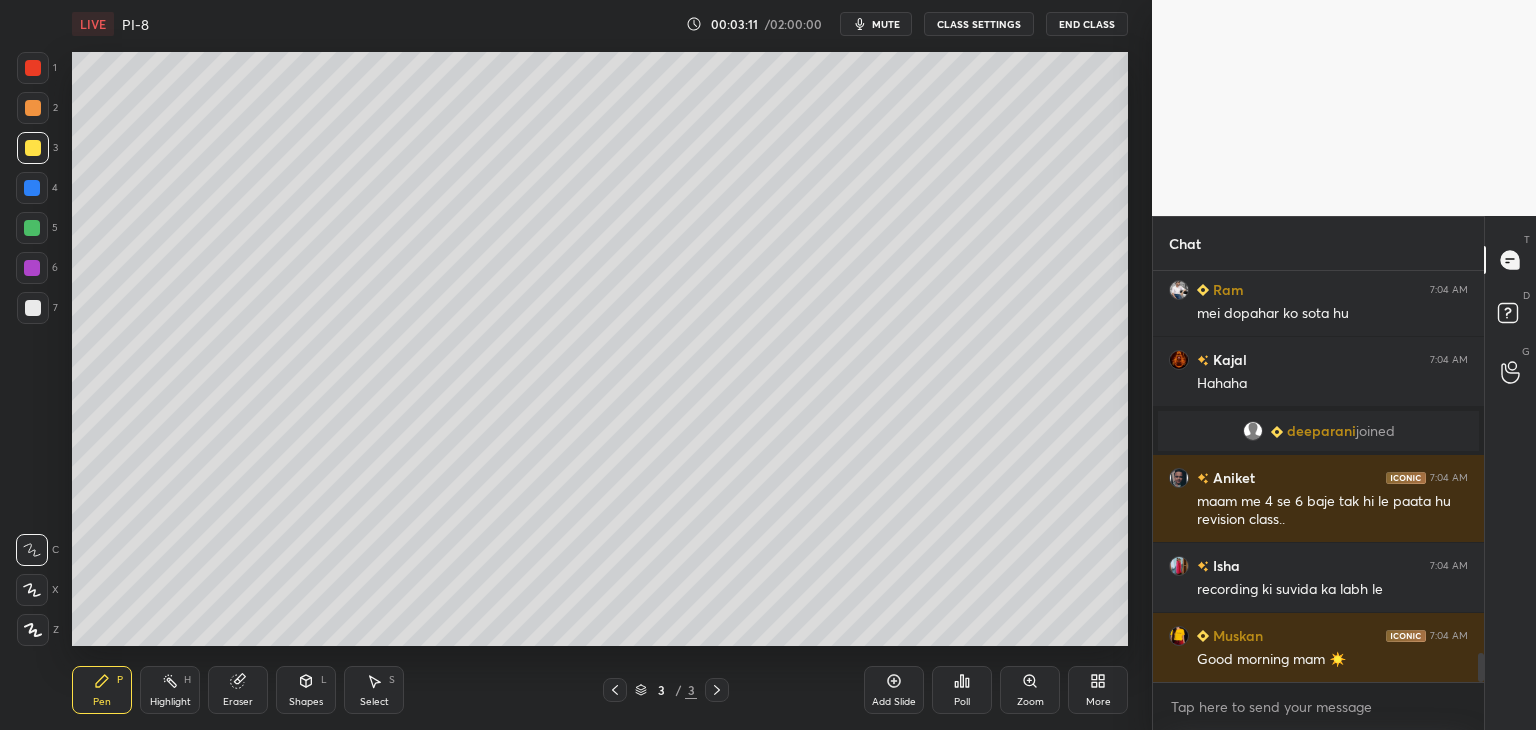 click at bounding box center [33, 308] 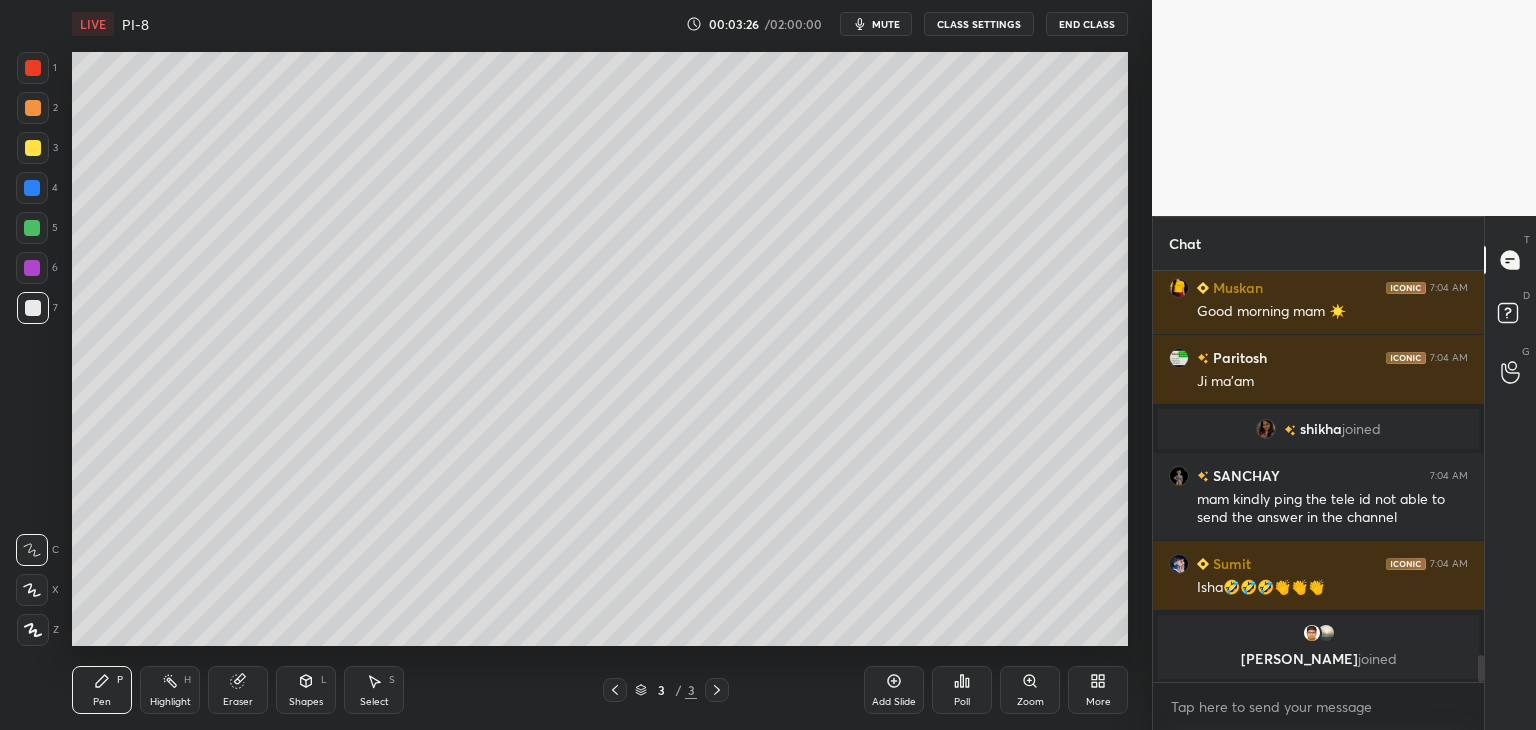 scroll, scrollTop: 5712, scrollLeft: 0, axis: vertical 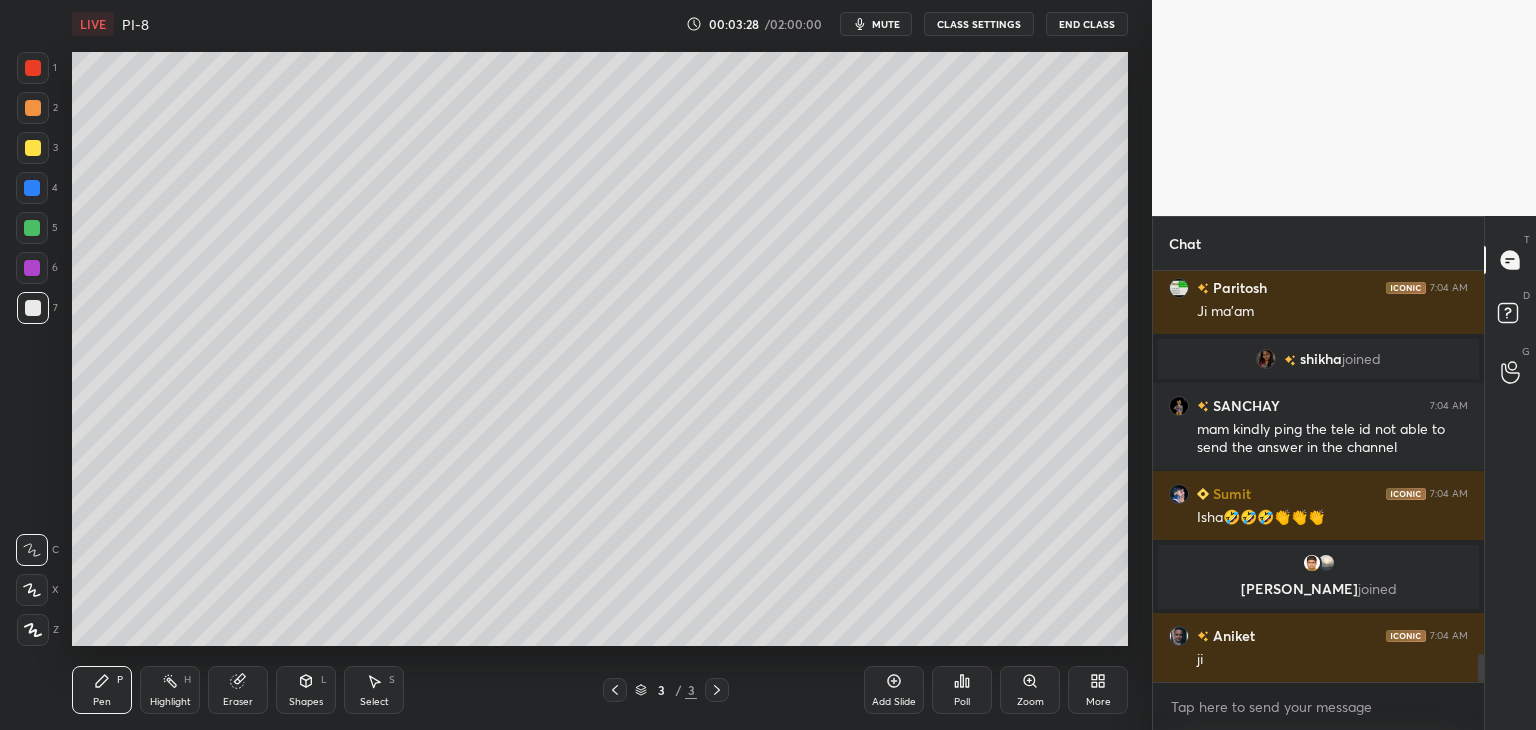 click at bounding box center [32, 188] 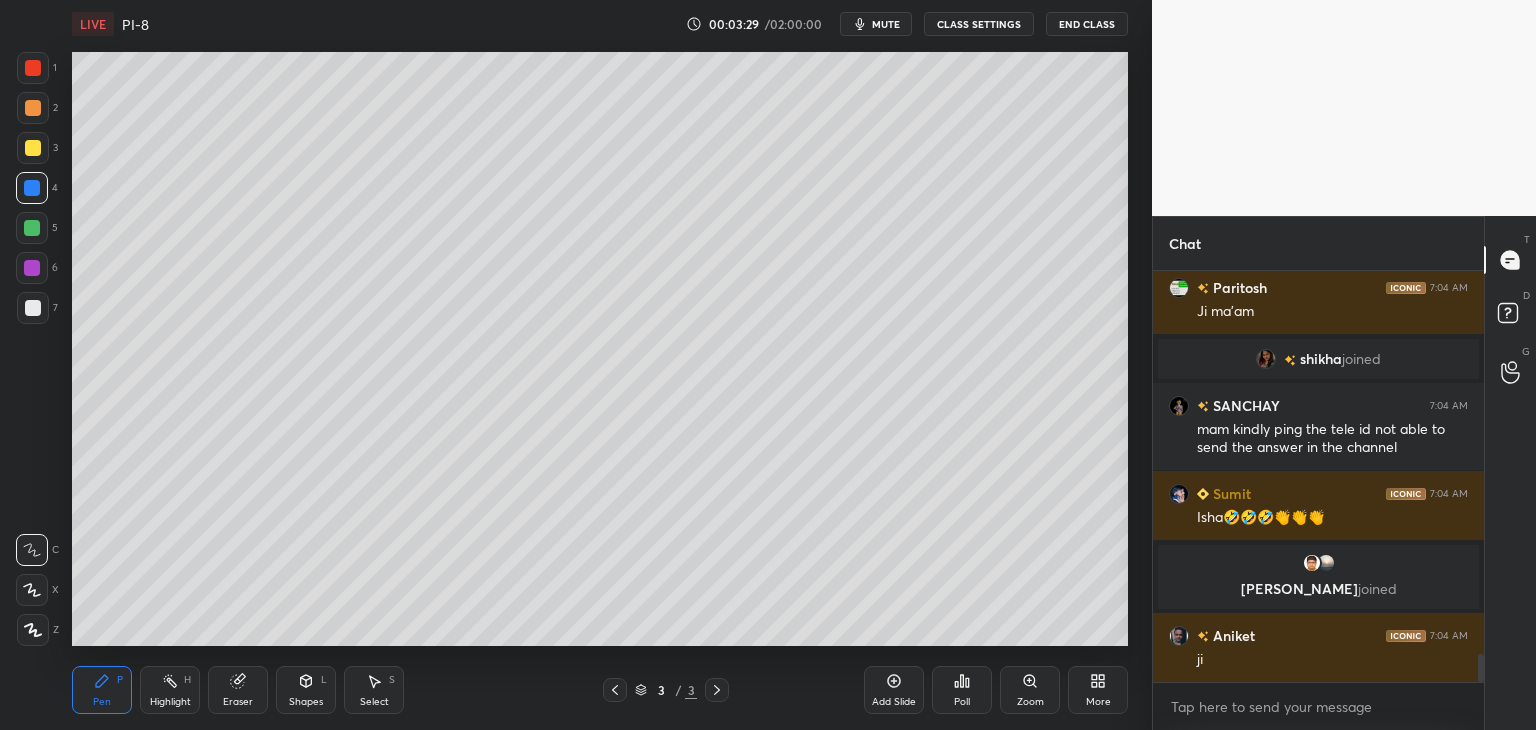 click at bounding box center [32, 590] 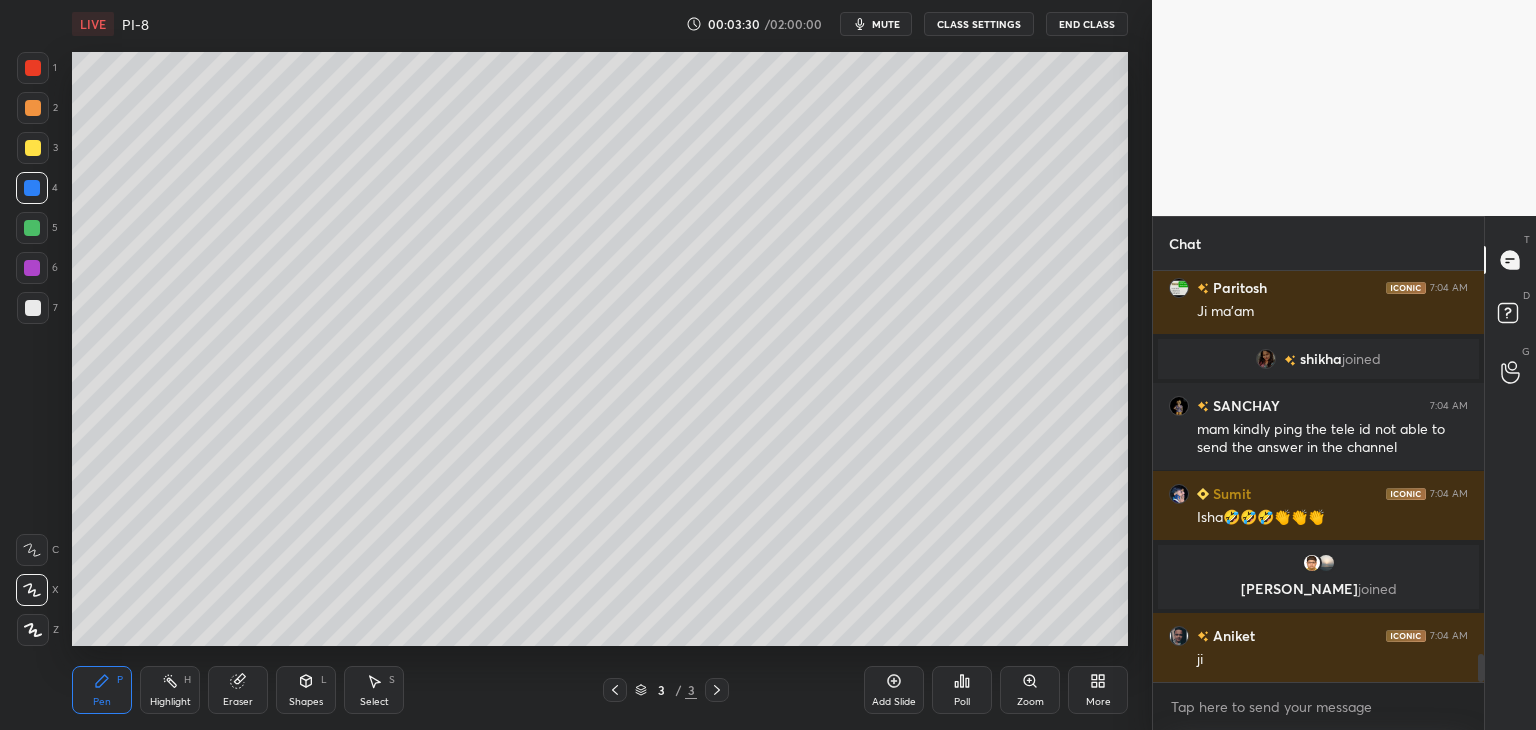 scroll, scrollTop: 5782, scrollLeft: 0, axis: vertical 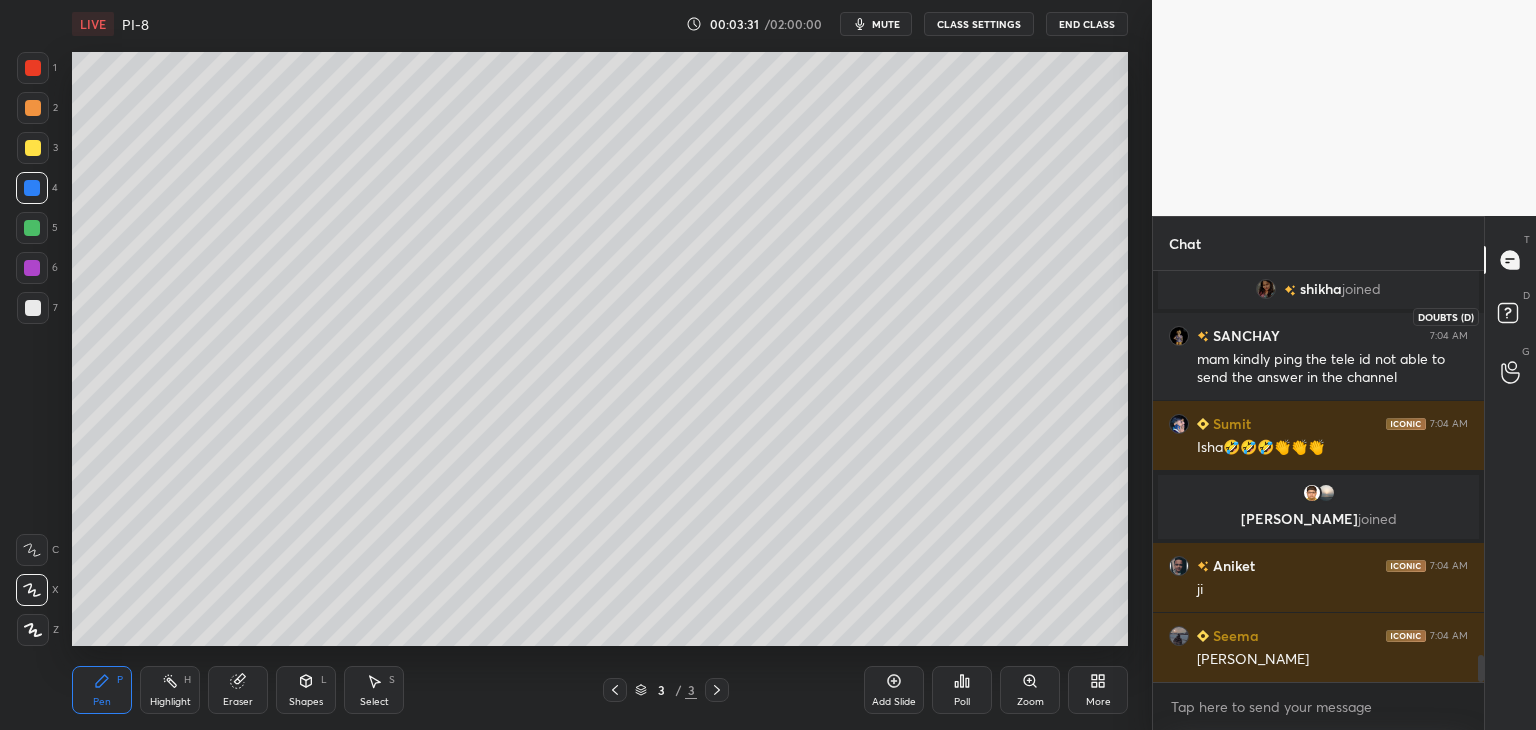 click 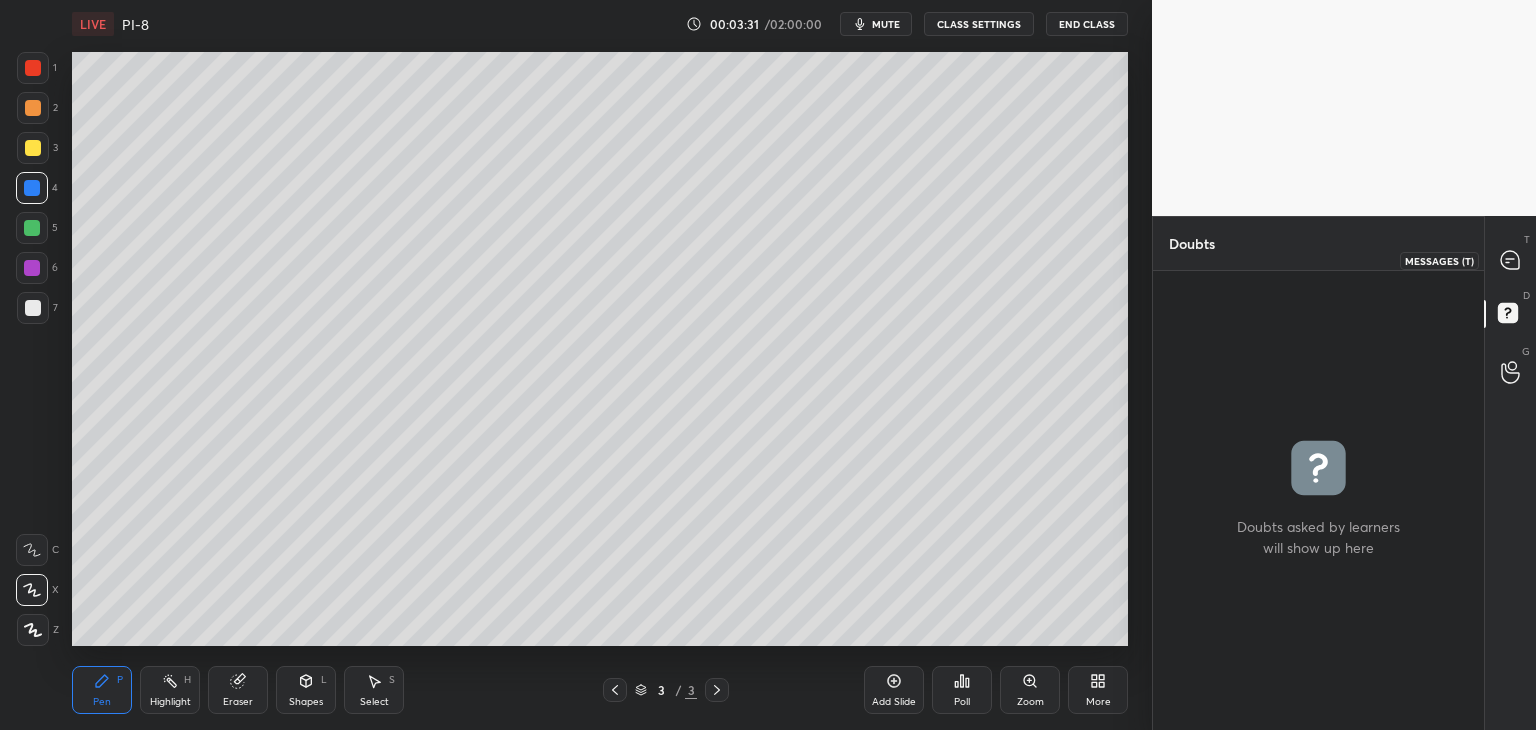 click 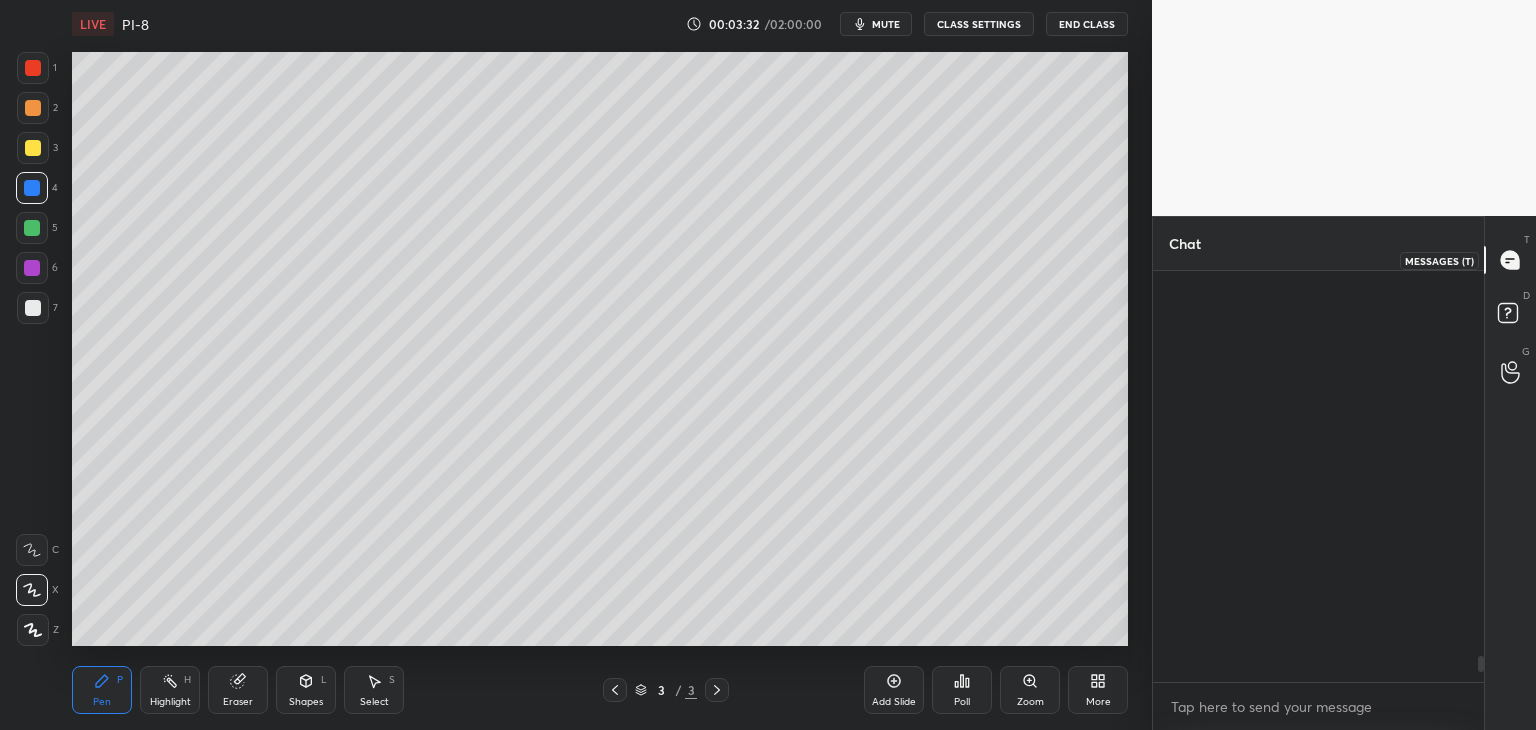 scroll, scrollTop: 6138, scrollLeft: 0, axis: vertical 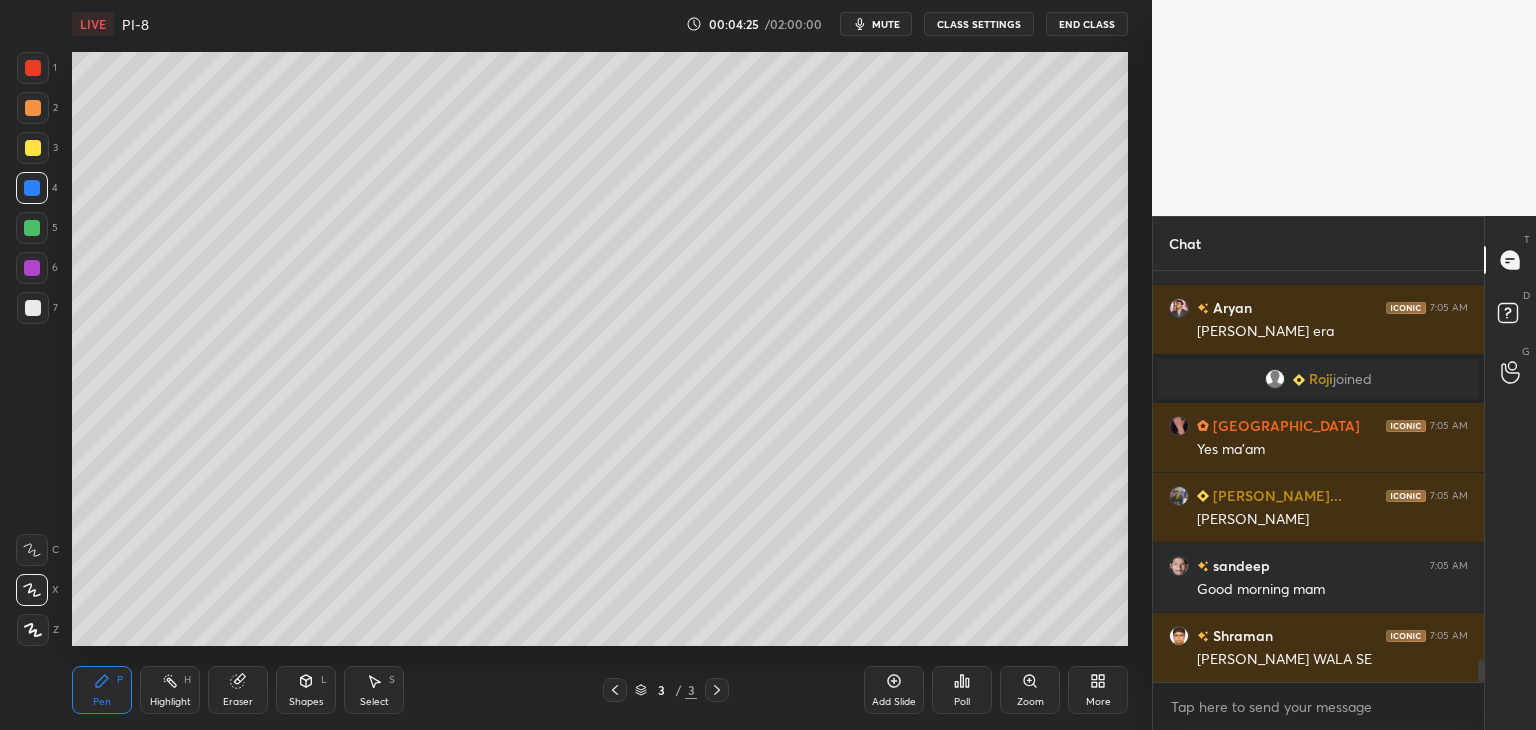drag, startPoint x: 1483, startPoint y: 675, endPoint x: 1475, endPoint y: 699, distance: 25.298222 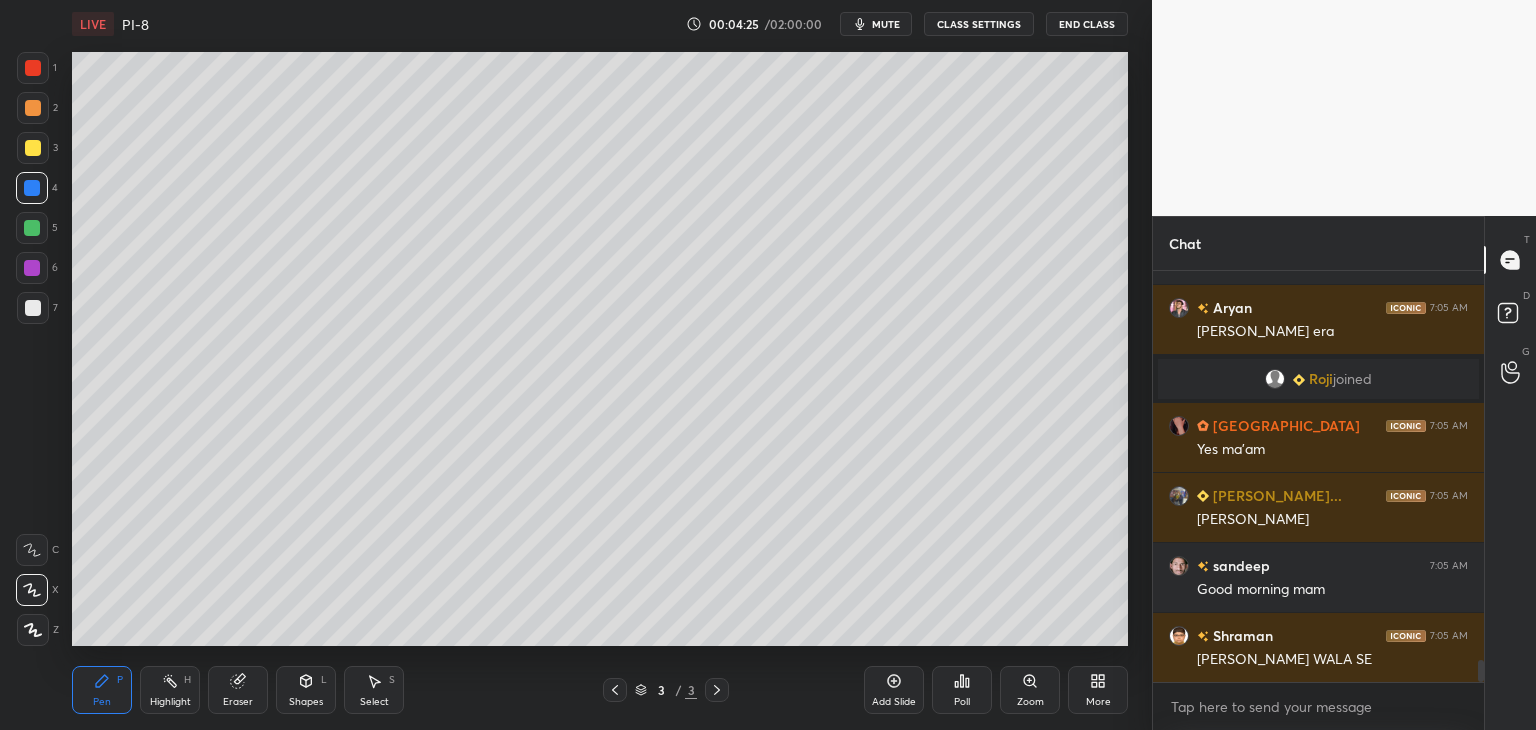 click on "Ram 7:05 AM [PERSON_NAME] [PERSON_NAME] 7:05 AM [PERSON_NAME] 2nd phase Aryan 7:05 AM [PERSON_NAME] era [PERSON_NAME]  joined [GEOGRAPHIC_DATA] 7:05 AM Yes ma'am [PERSON_NAME]... 7:05 AM [PERSON_NAME] [PERSON_NAME] 7:05 AM Good morning mam [PERSON_NAME] 7:05 AM [PERSON_NAME] [PERSON_NAME] SE JUMP TO LATEST Enable hand raising Enable raise hand to speak to learners. Once enabled, chat will be turned off temporarily. Enable x" at bounding box center [1318, 500] 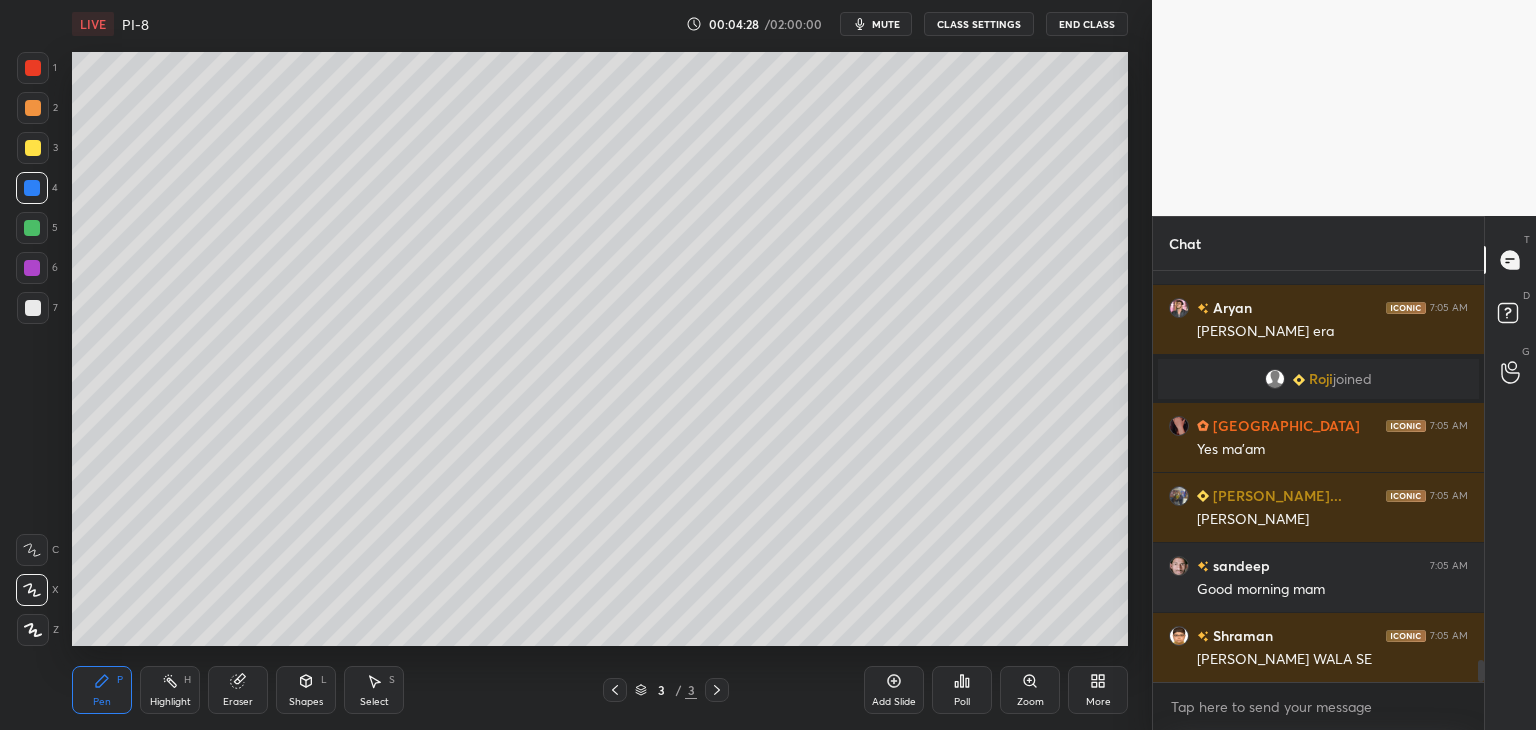 click at bounding box center [33, 308] 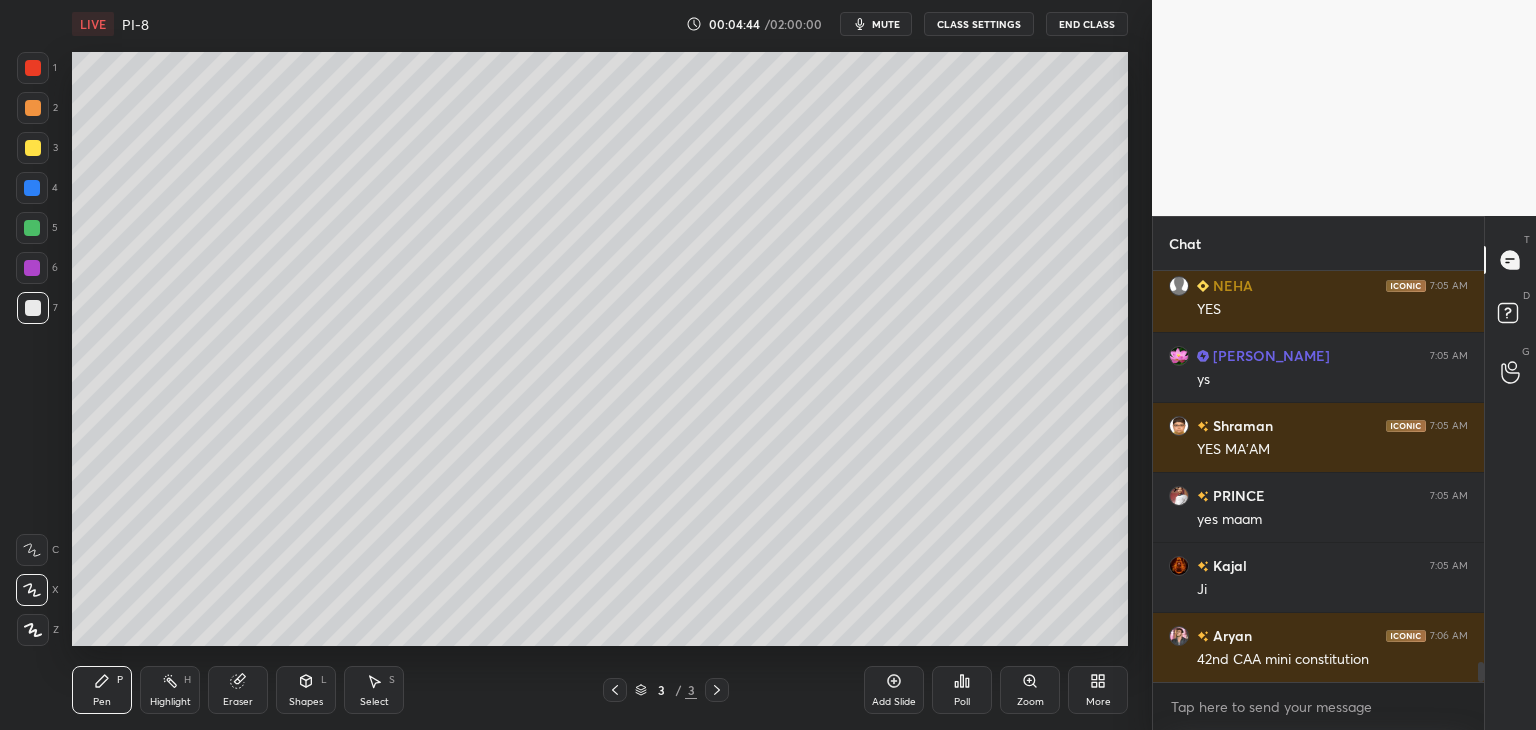 scroll, scrollTop: 8258, scrollLeft: 0, axis: vertical 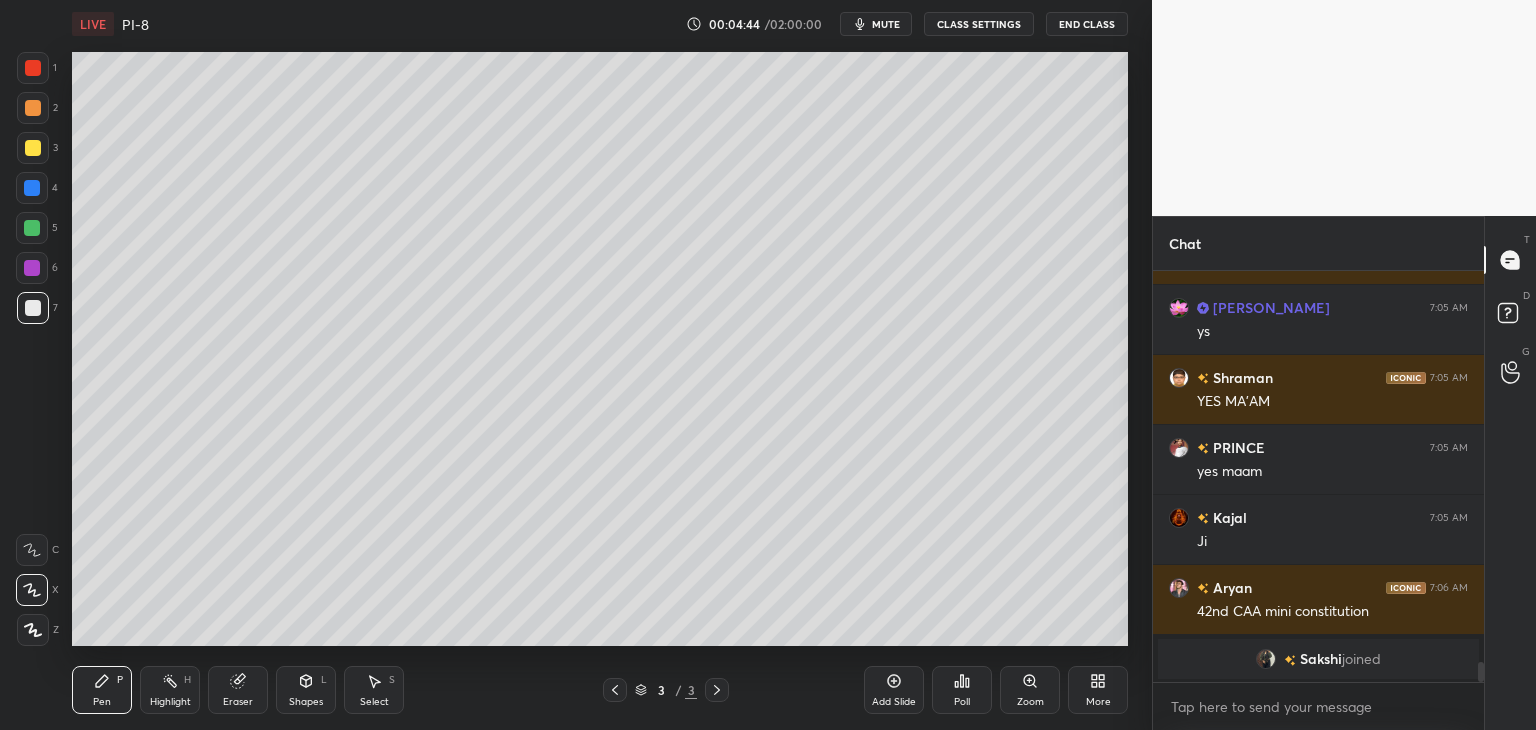 click at bounding box center [33, 148] 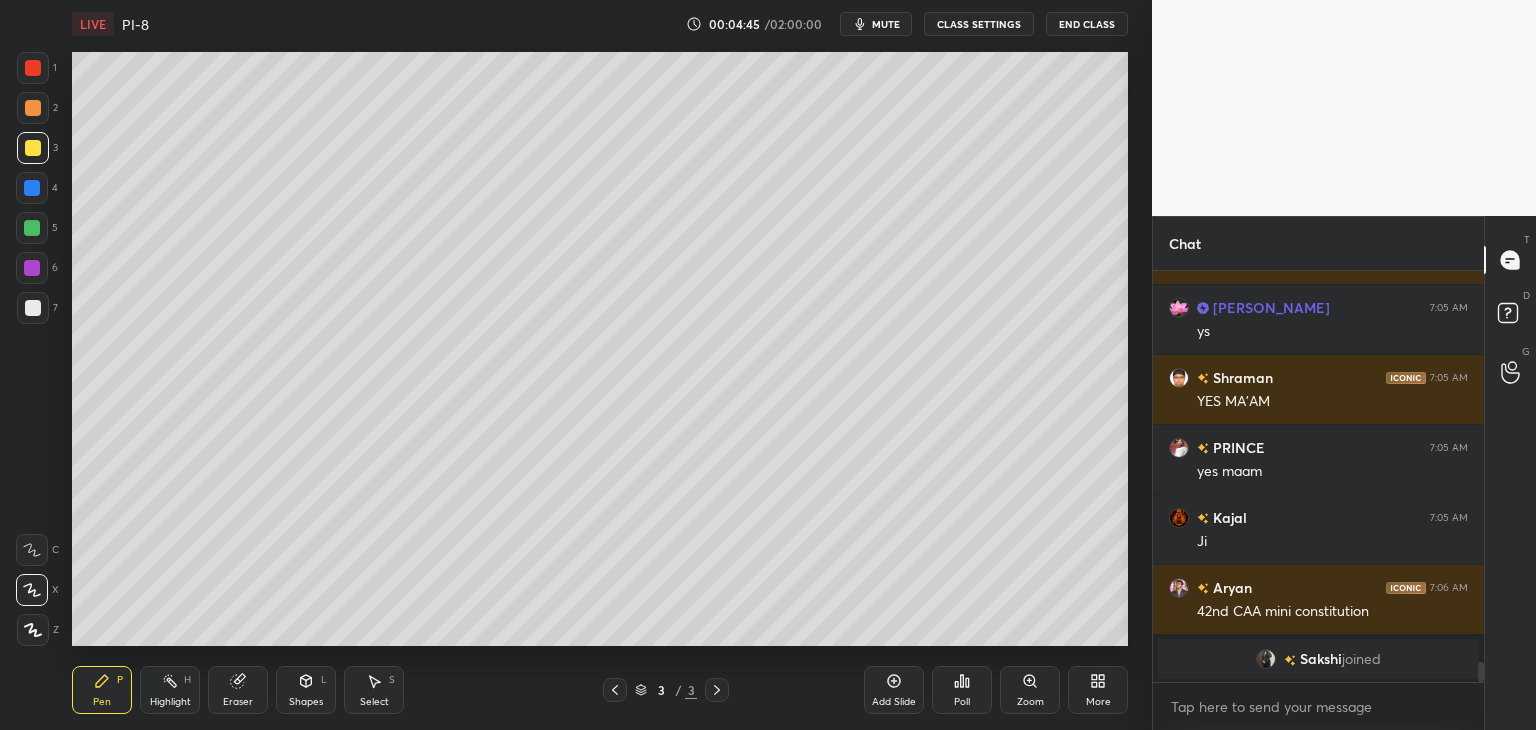 click at bounding box center [33, 630] 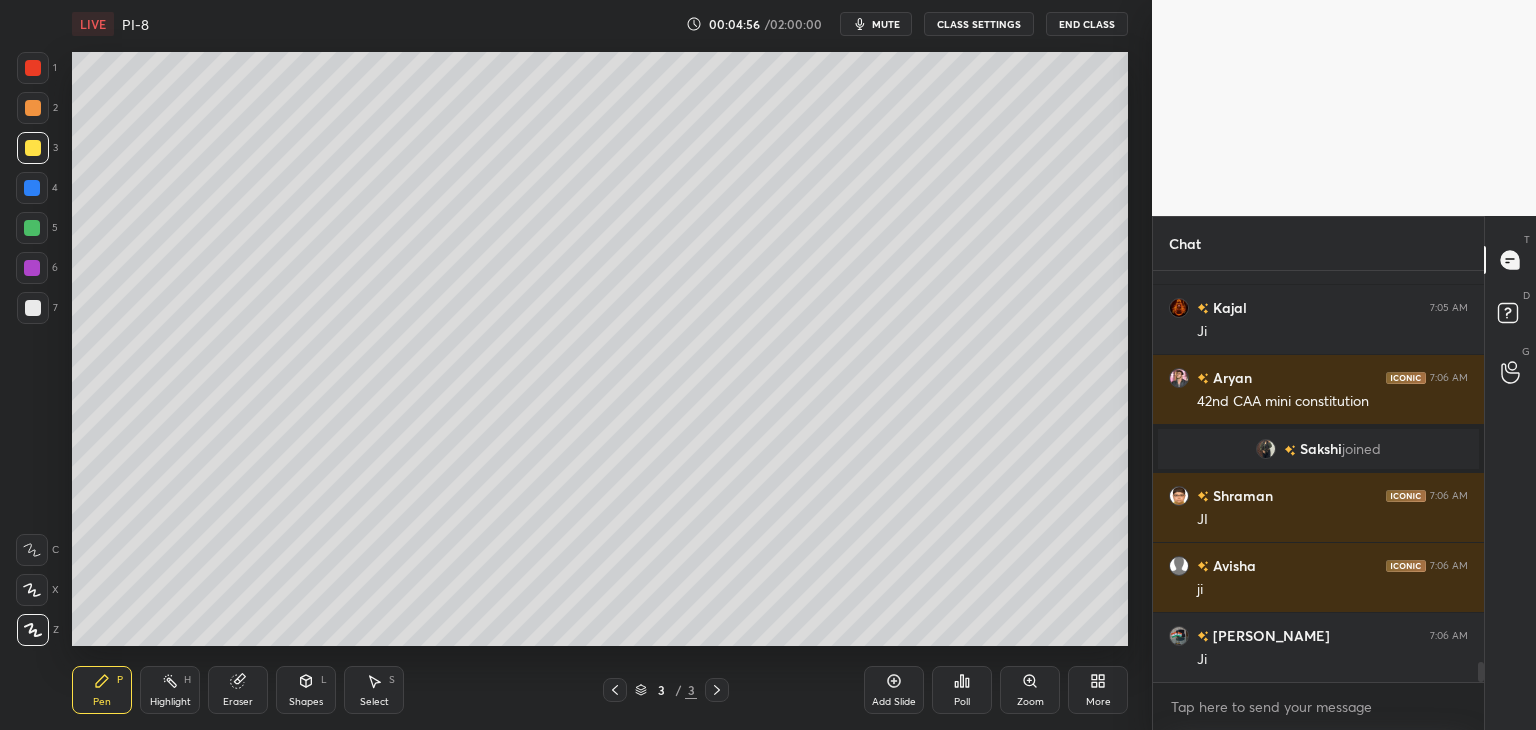 scroll, scrollTop: 8004, scrollLeft: 0, axis: vertical 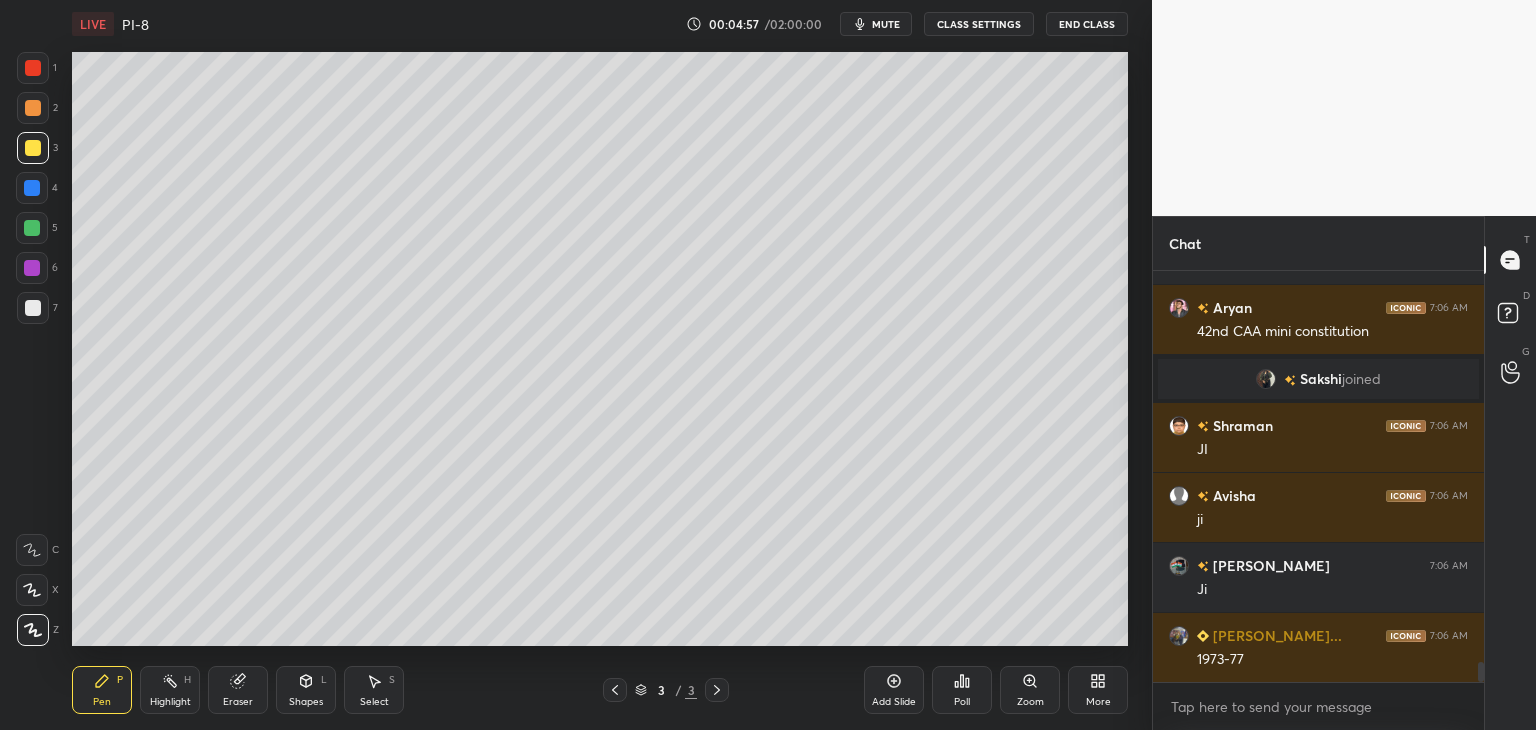 click at bounding box center (32, 188) 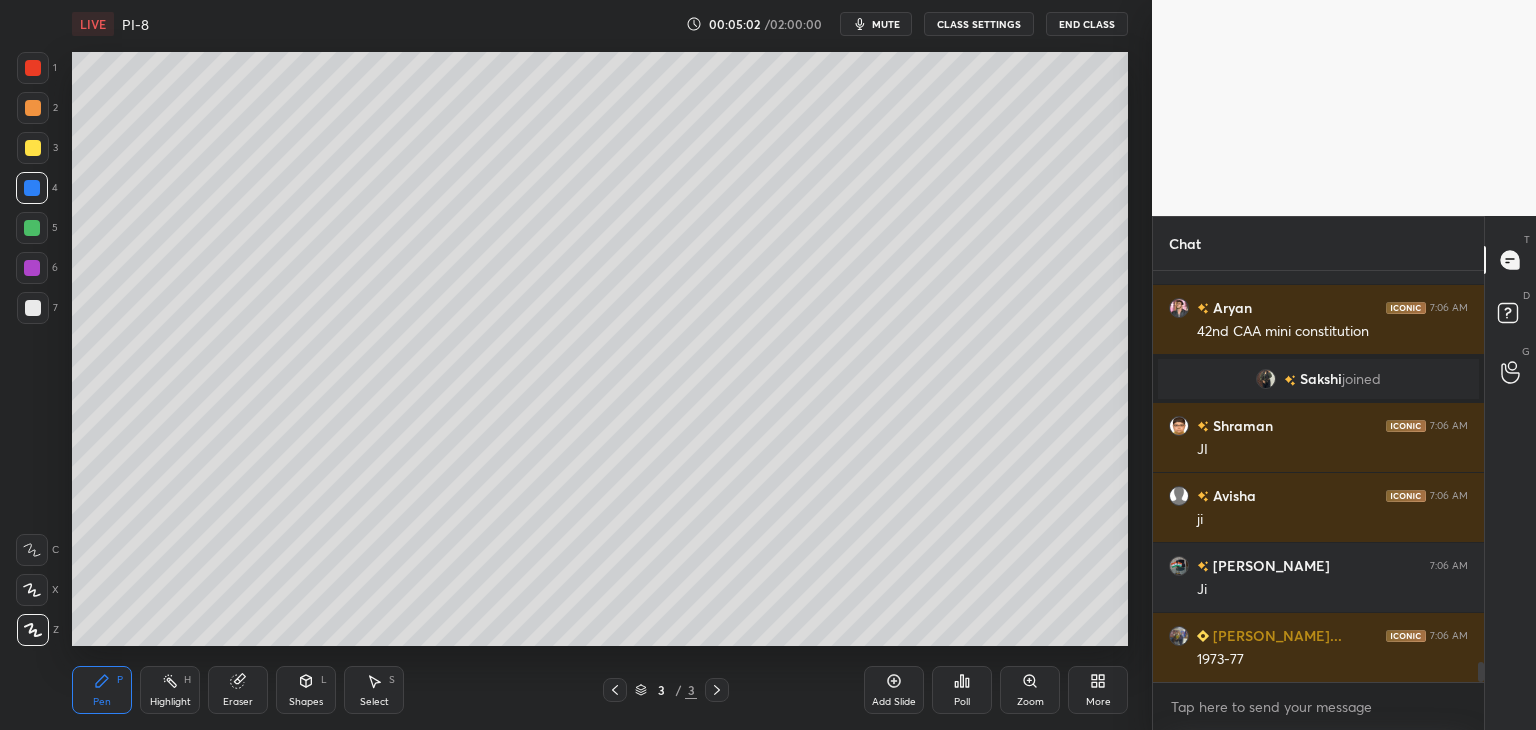 scroll, scrollTop: 8074, scrollLeft: 0, axis: vertical 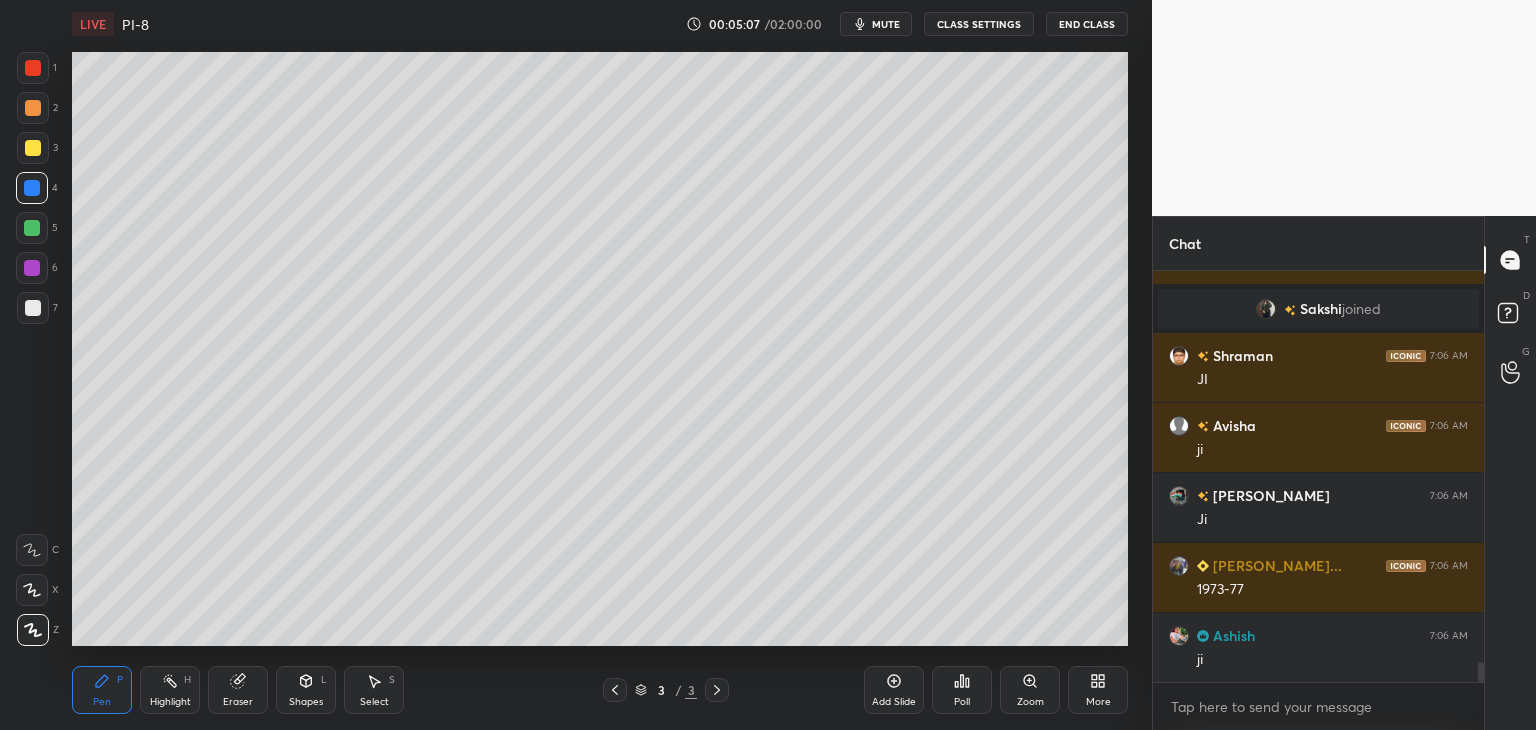 click at bounding box center [33, 308] 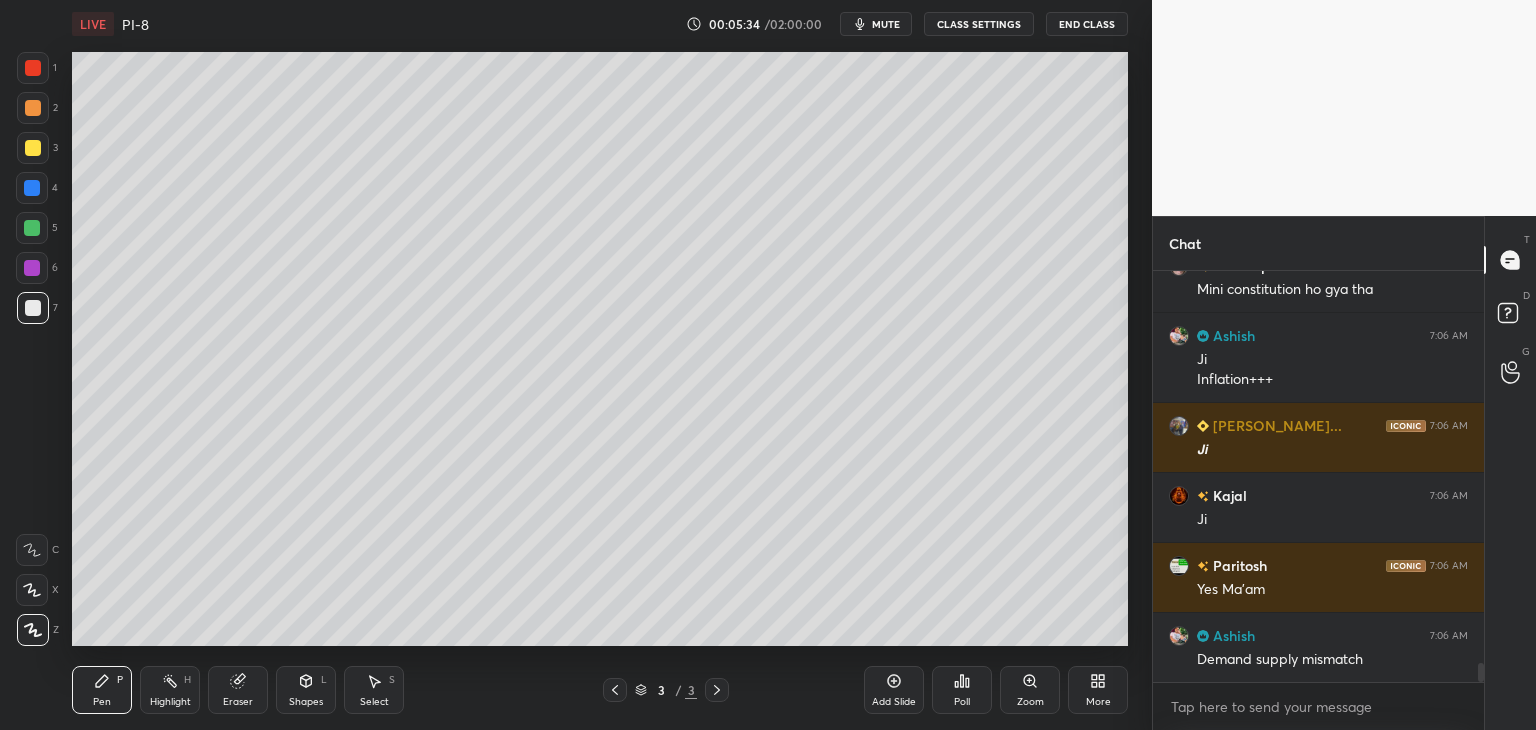 scroll, scrollTop: 8534, scrollLeft: 0, axis: vertical 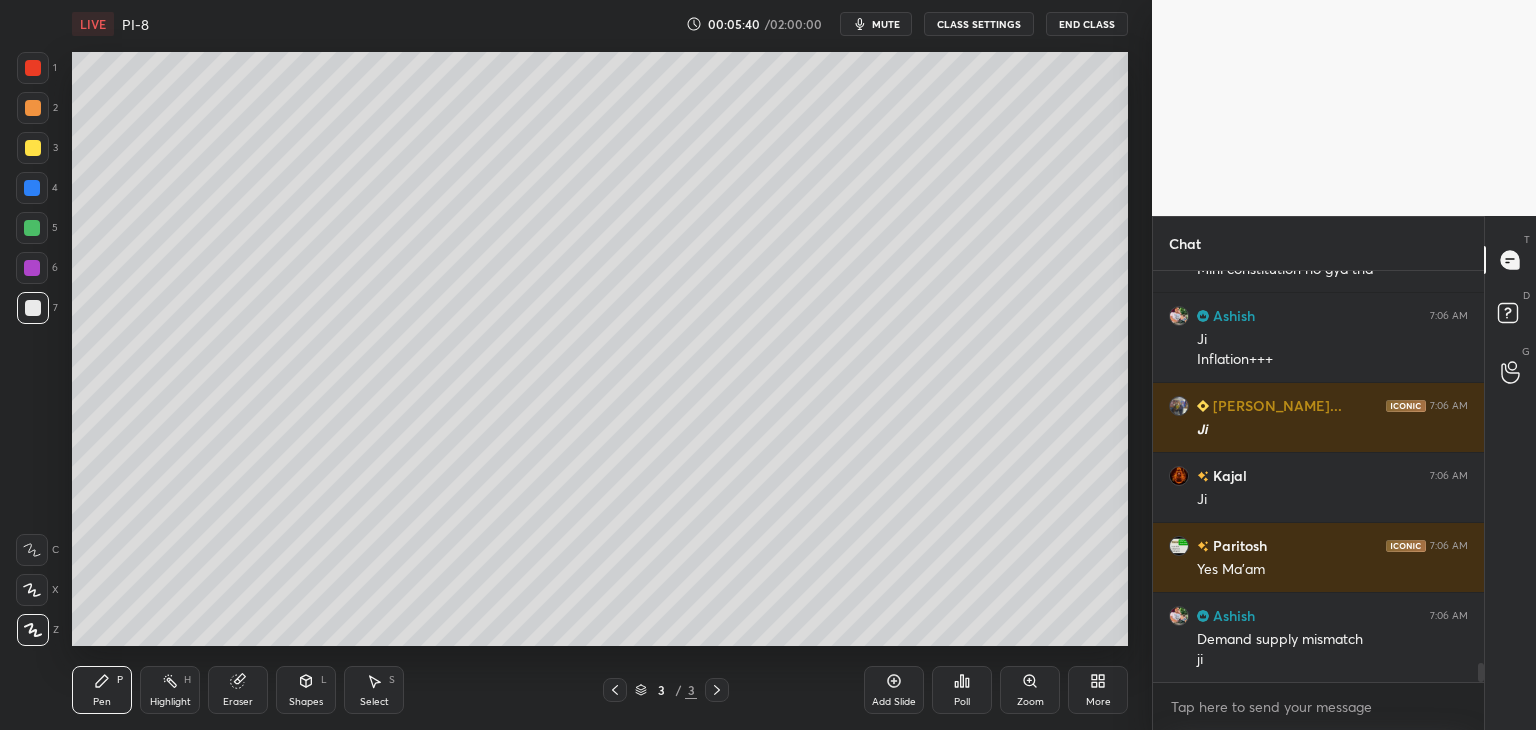 click at bounding box center (33, 308) 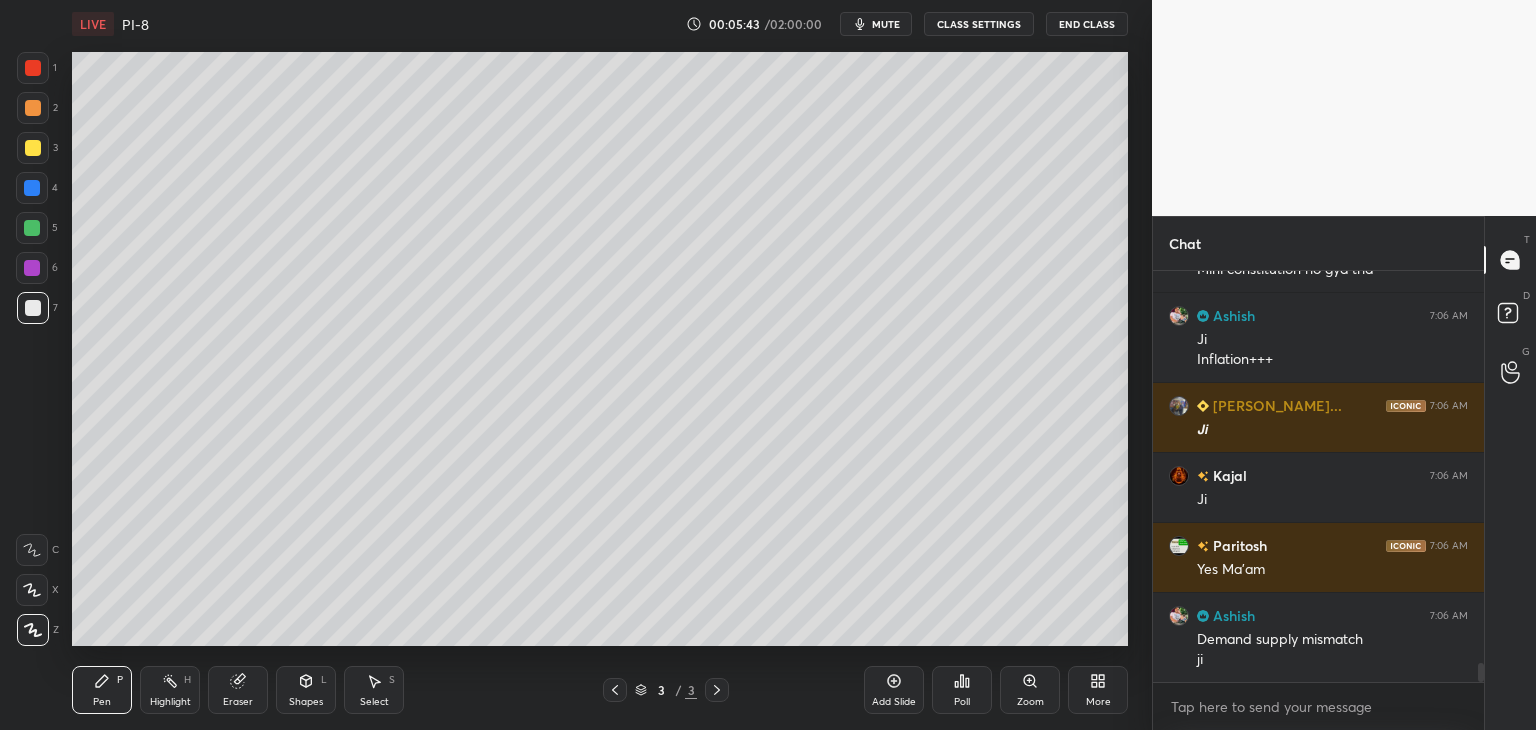 scroll, scrollTop: 8604, scrollLeft: 0, axis: vertical 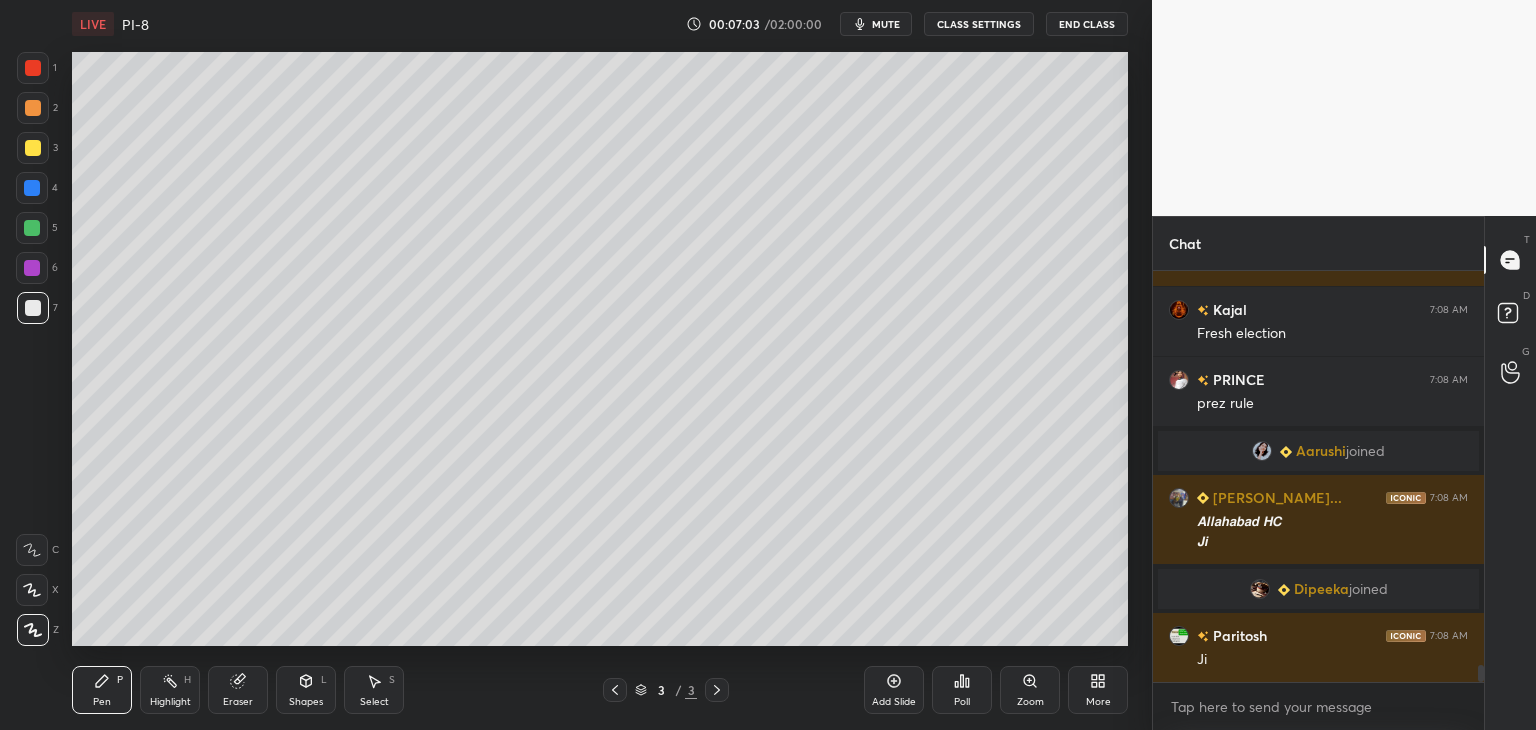drag, startPoint x: 30, startPoint y: 141, endPoint x: 52, endPoint y: 140, distance: 22.022715 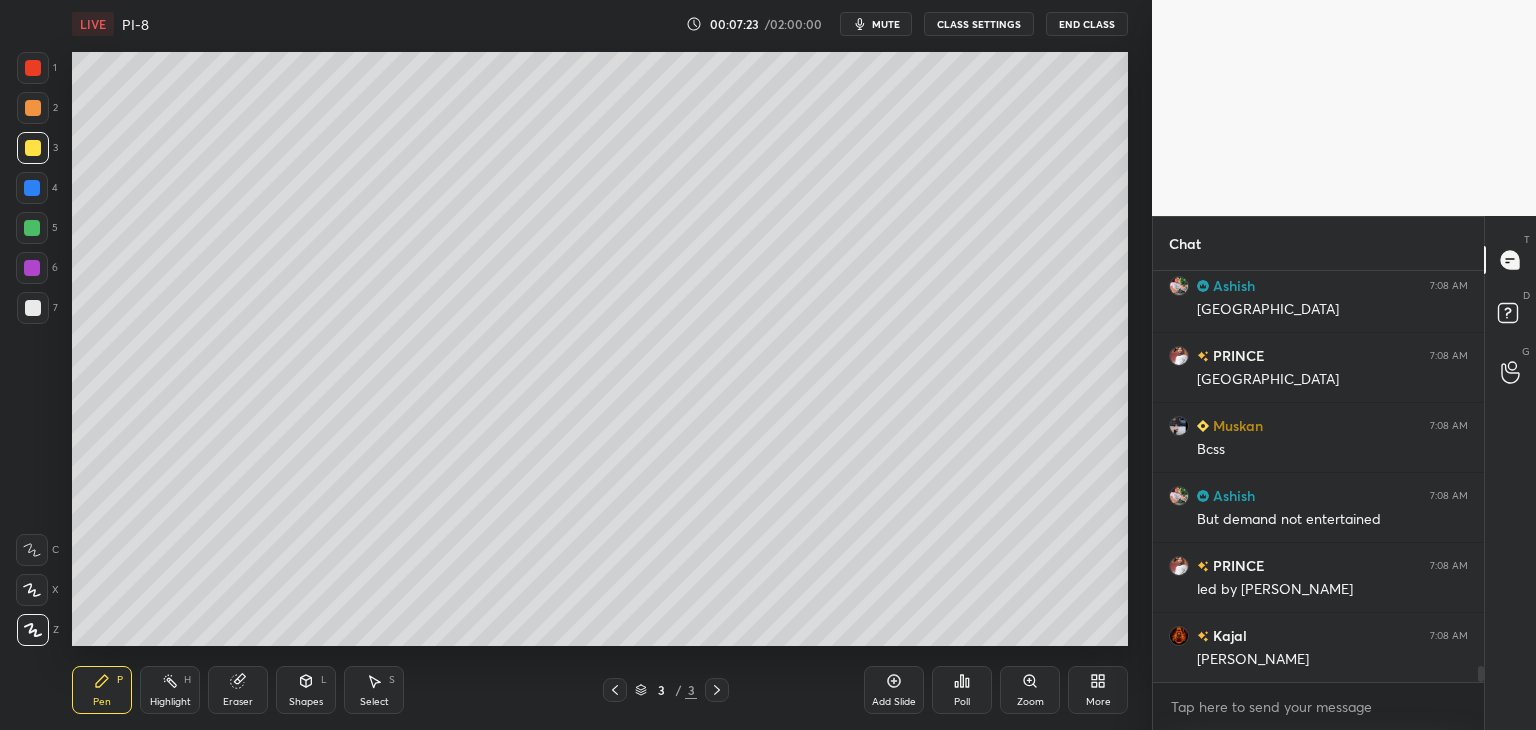 scroll, scrollTop: 10306, scrollLeft: 0, axis: vertical 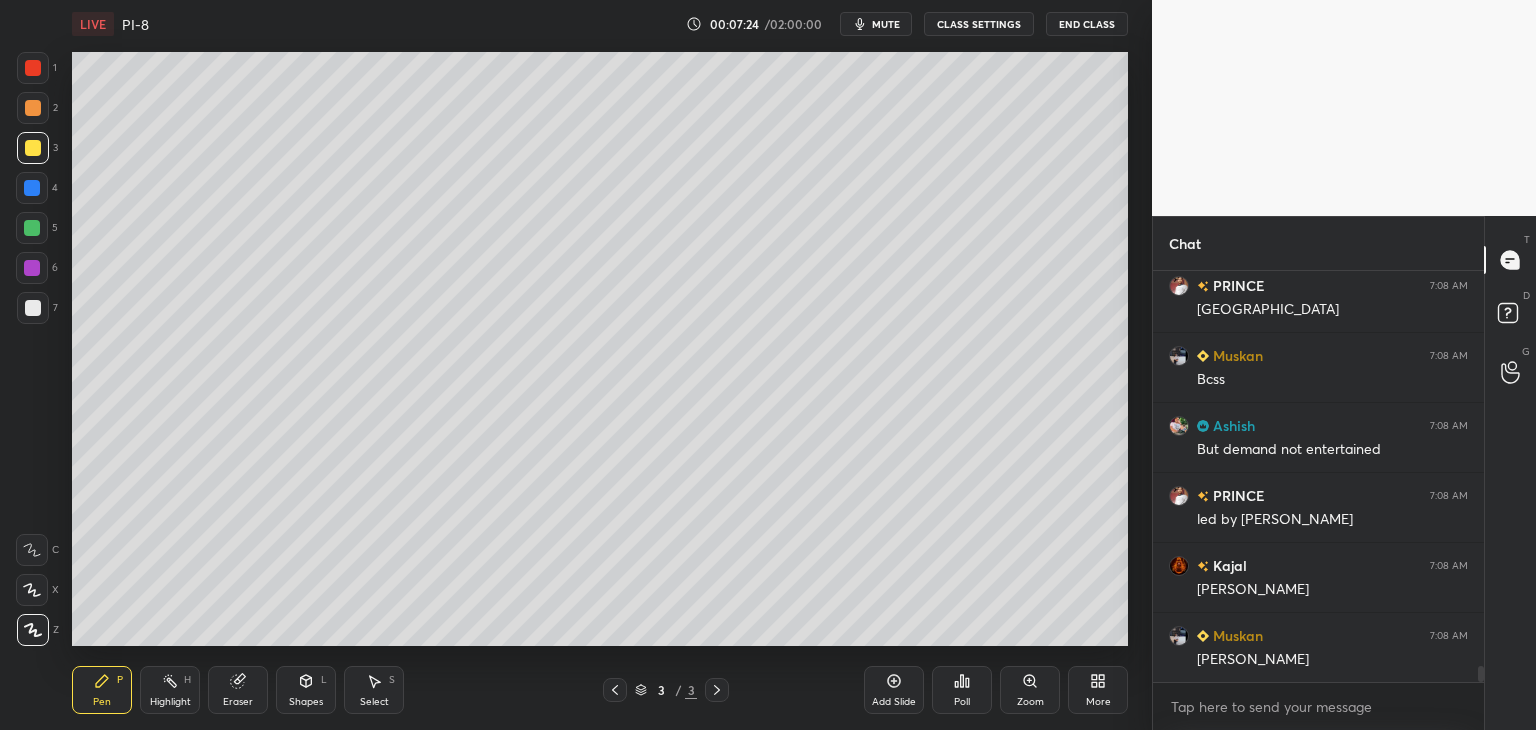 click on "Setting up your live class Poll for   secs No correct answer Start poll" at bounding box center [600, 349] 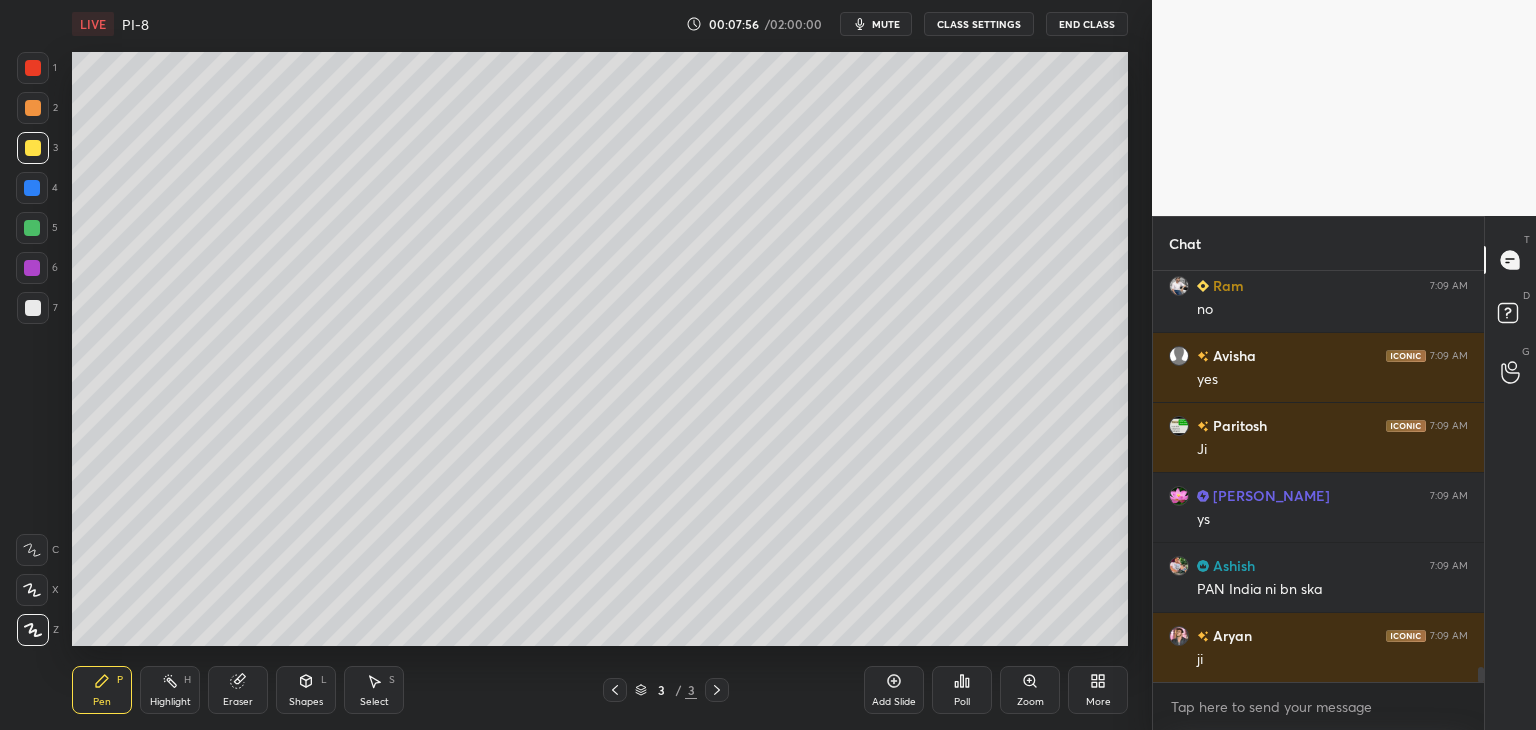 scroll, scrollTop: 11290, scrollLeft: 0, axis: vertical 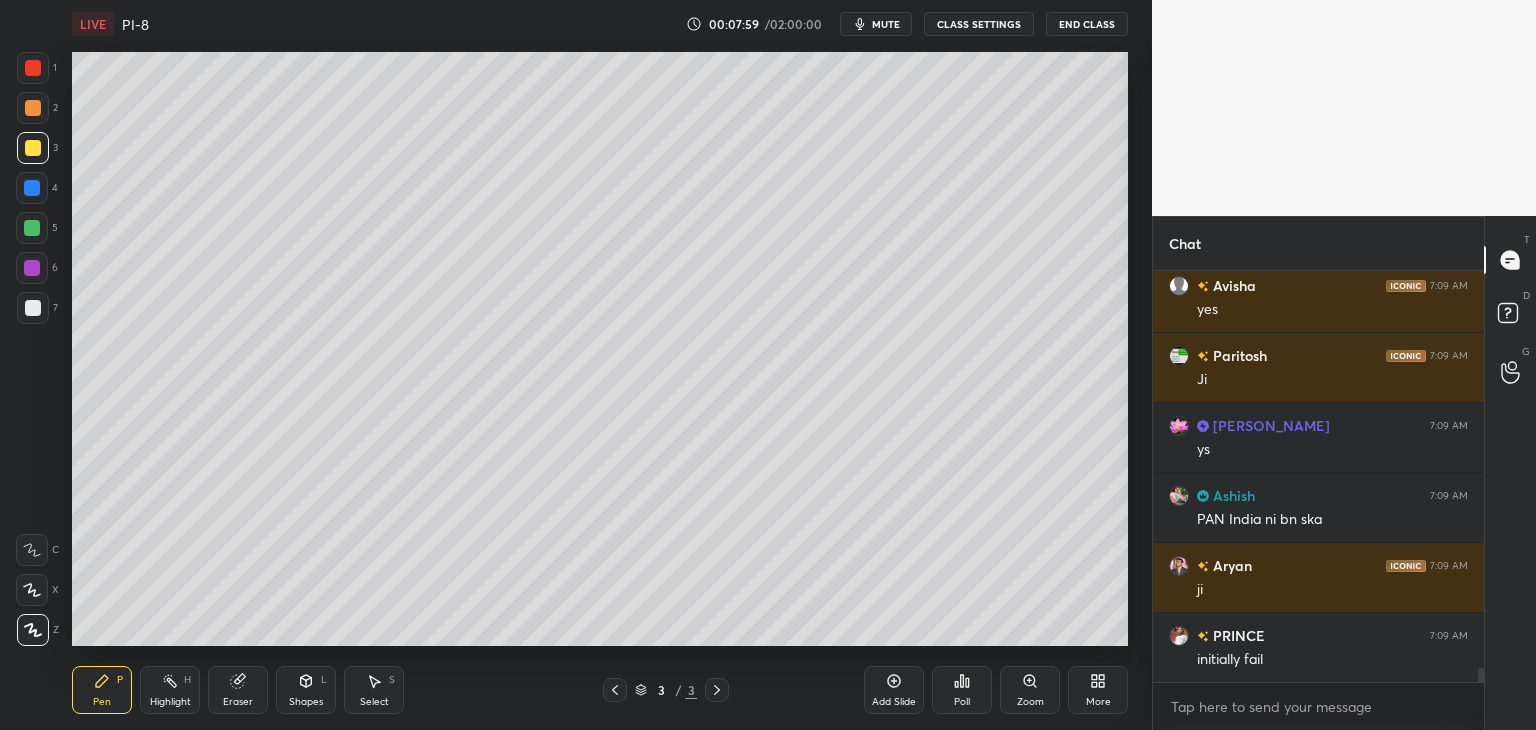 click at bounding box center [33, 308] 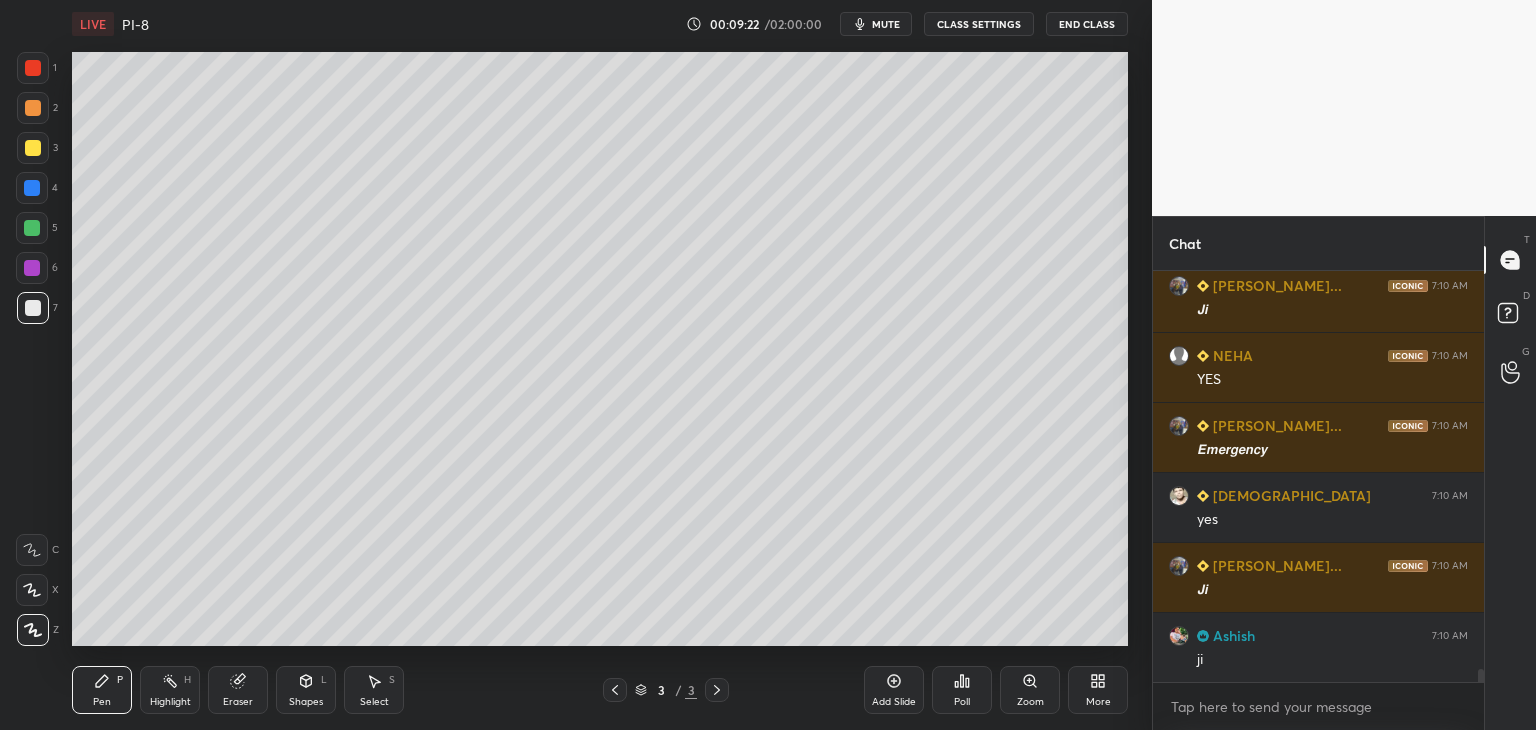 scroll, scrollTop: 12616, scrollLeft: 0, axis: vertical 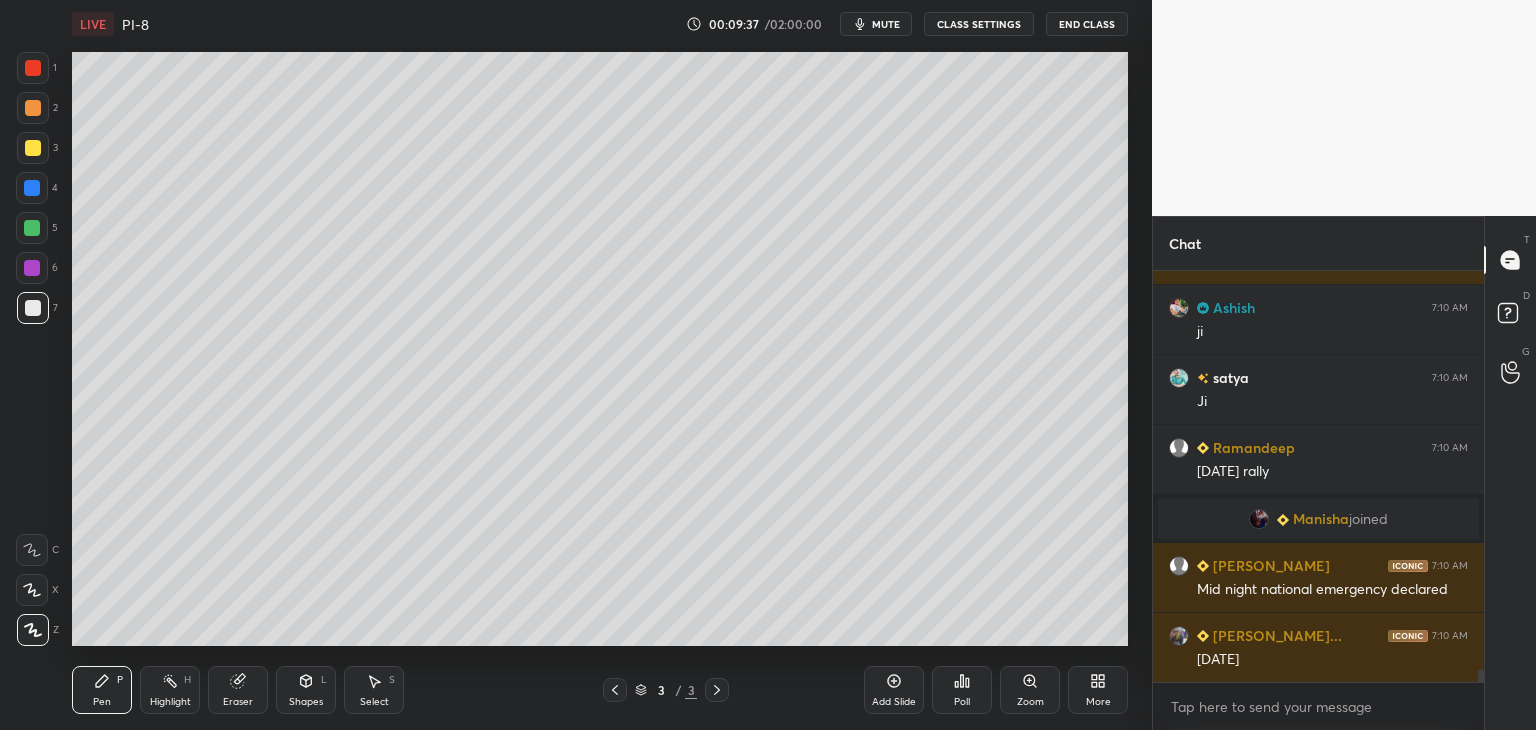 drag, startPoint x: 28, startPoint y: 185, endPoint x: 17, endPoint y: 181, distance: 11.7046995 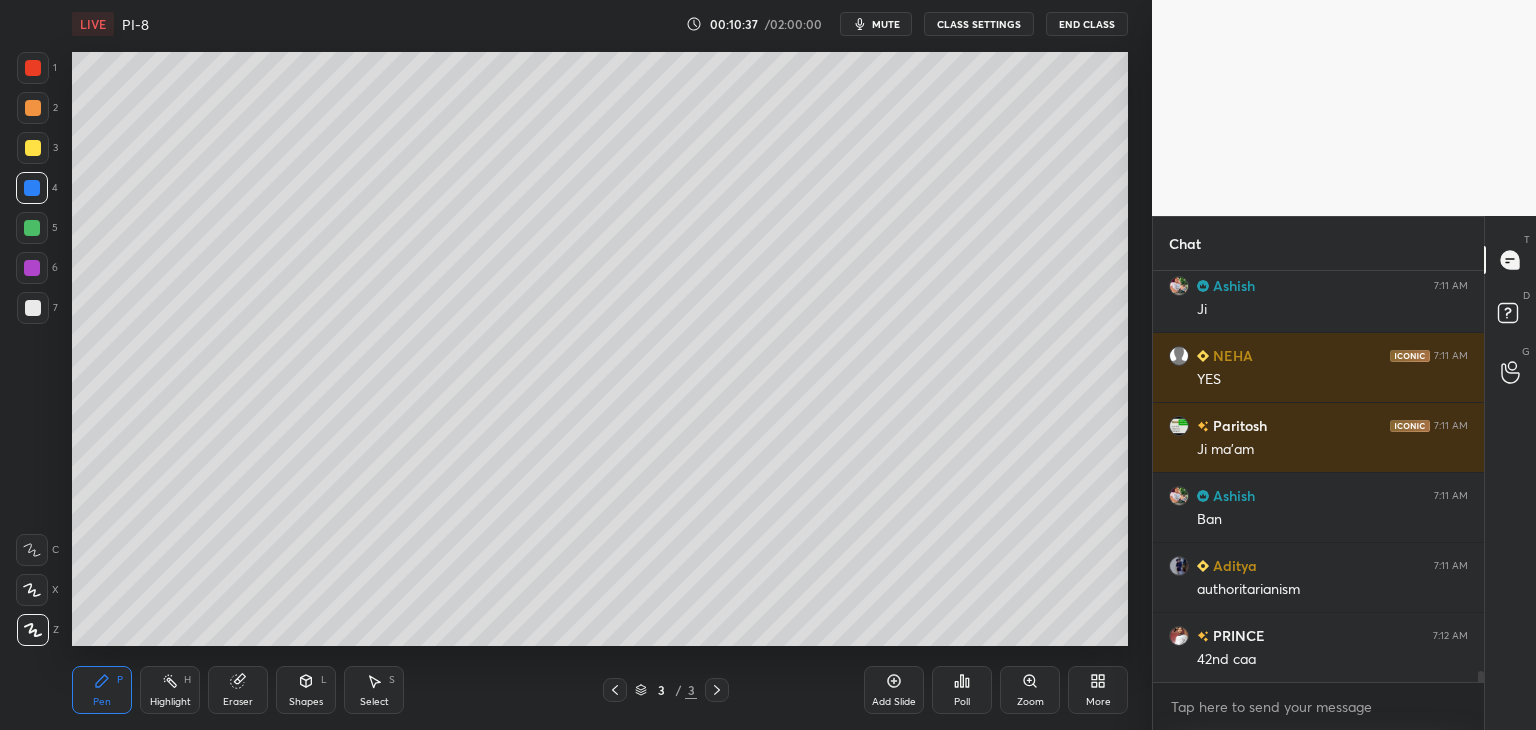 scroll, scrollTop: 14386, scrollLeft: 0, axis: vertical 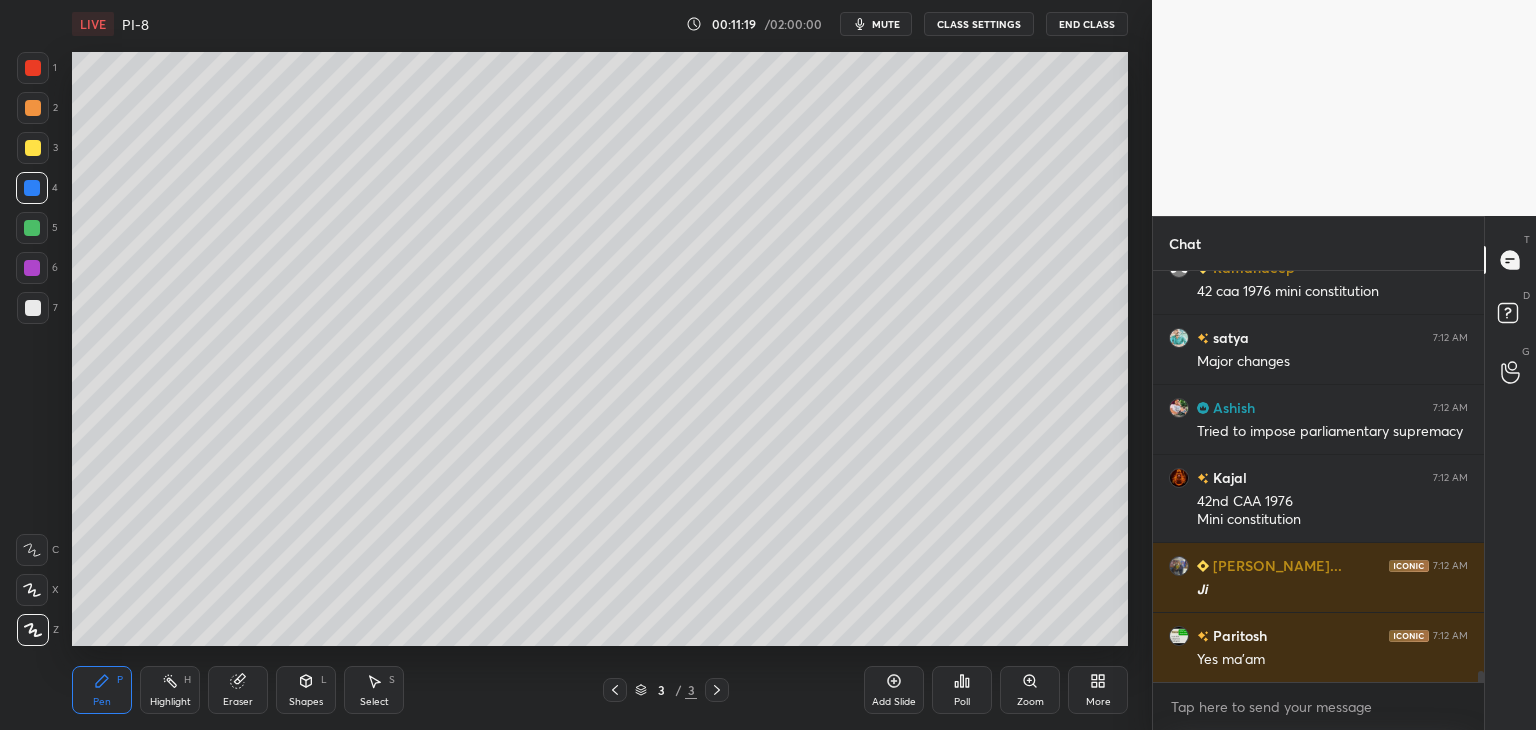 click at bounding box center (33, 148) 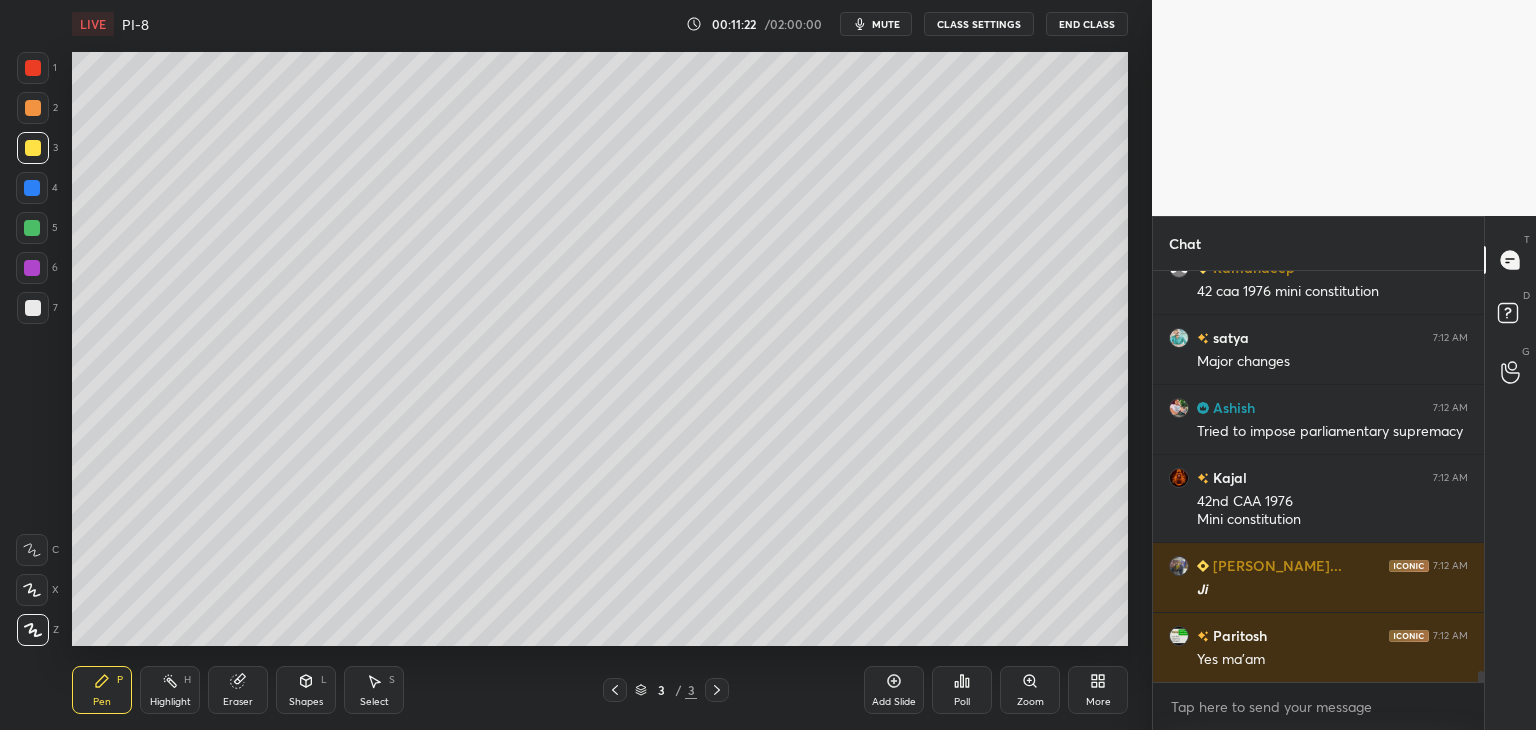 click at bounding box center (33, 148) 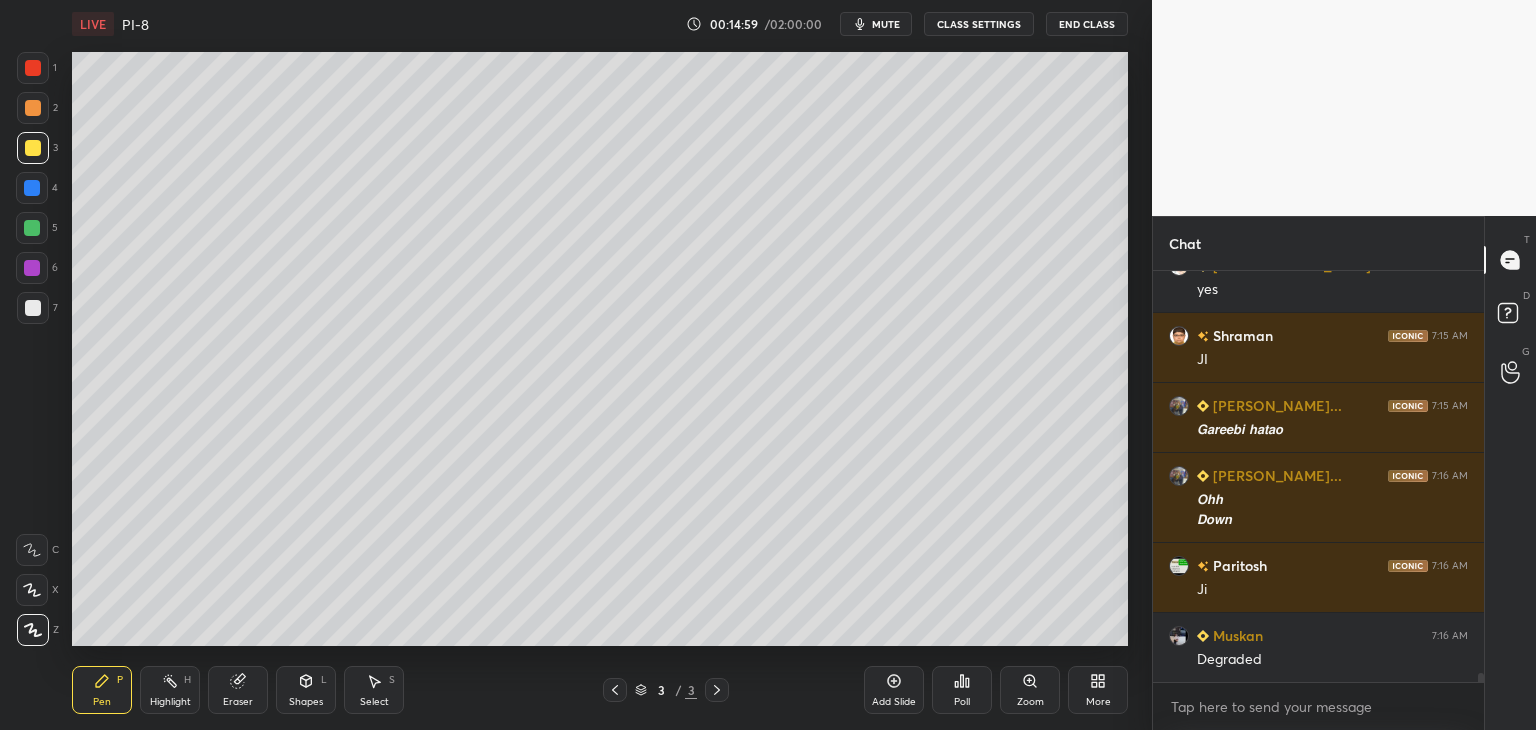 scroll, scrollTop: 18198, scrollLeft: 0, axis: vertical 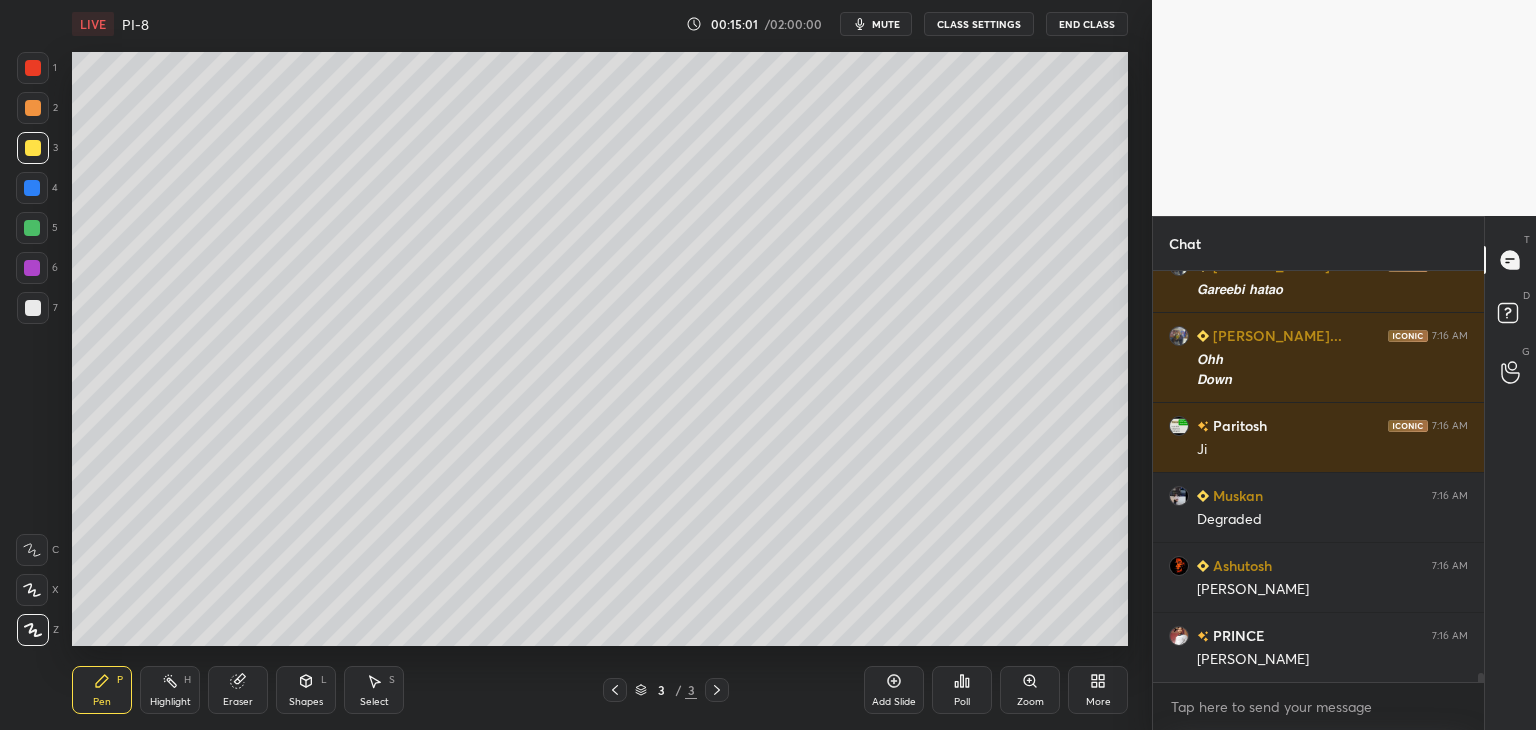 click 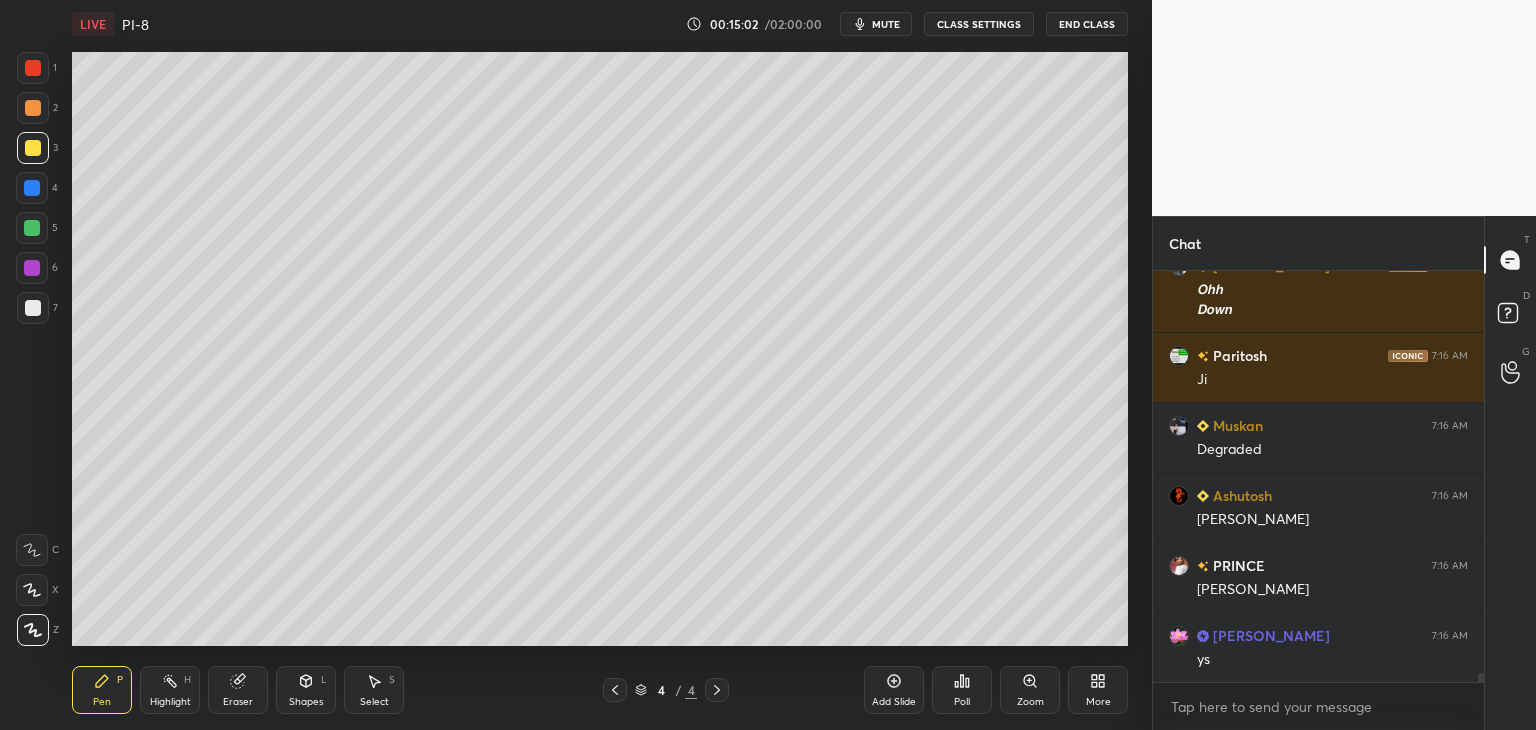 click at bounding box center [33, 308] 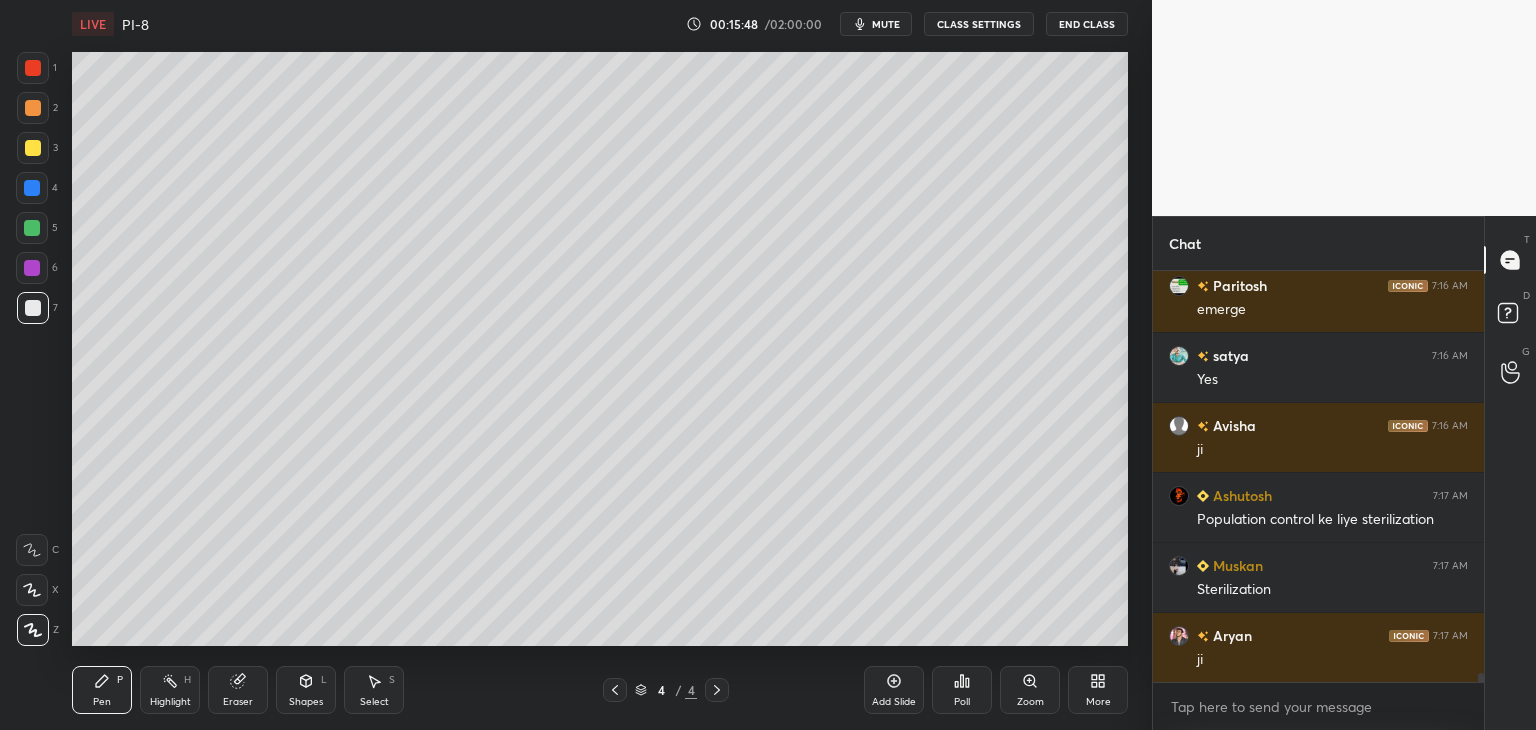 scroll, scrollTop: 19248, scrollLeft: 0, axis: vertical 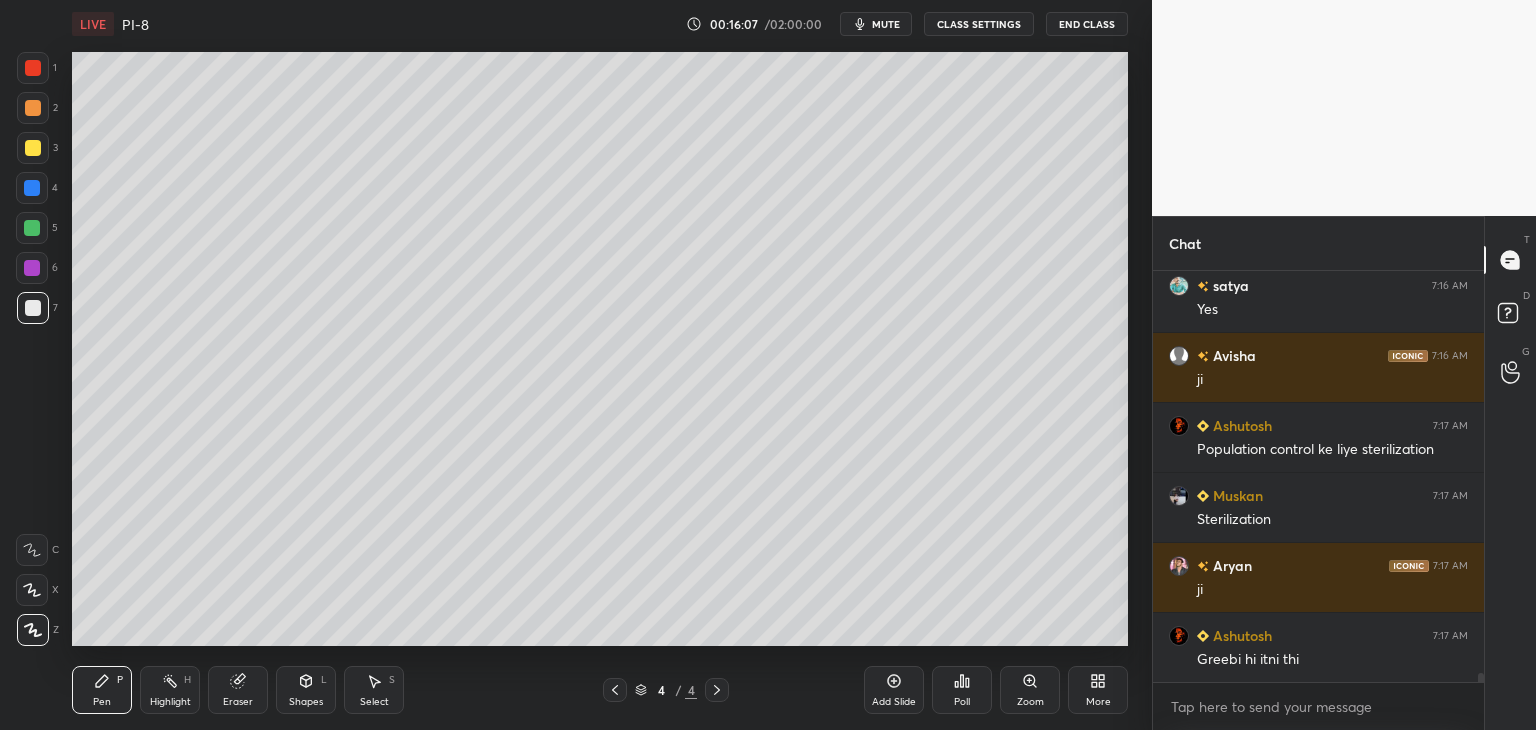 click at bounding box center [32, 188] 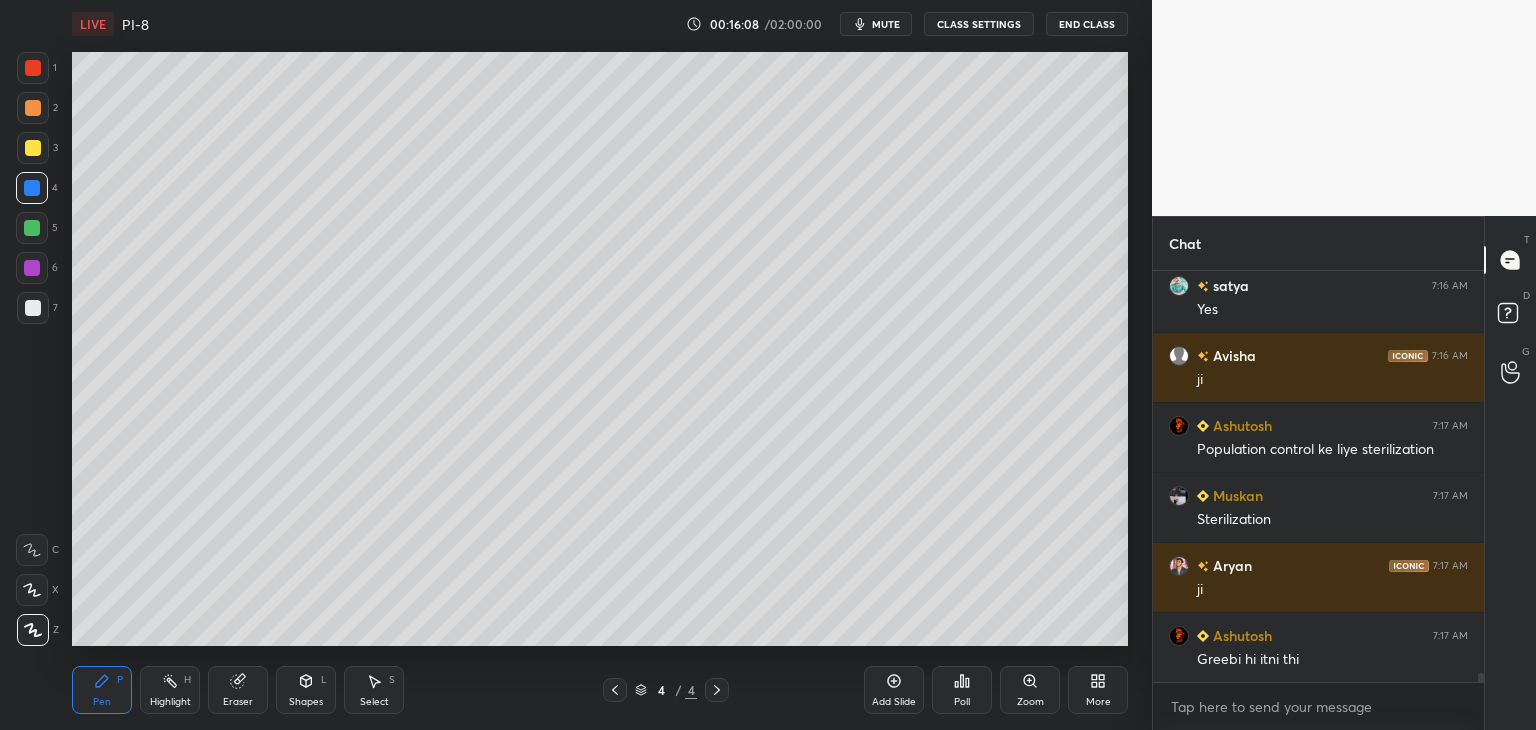 click at bounding box center (33, 68) 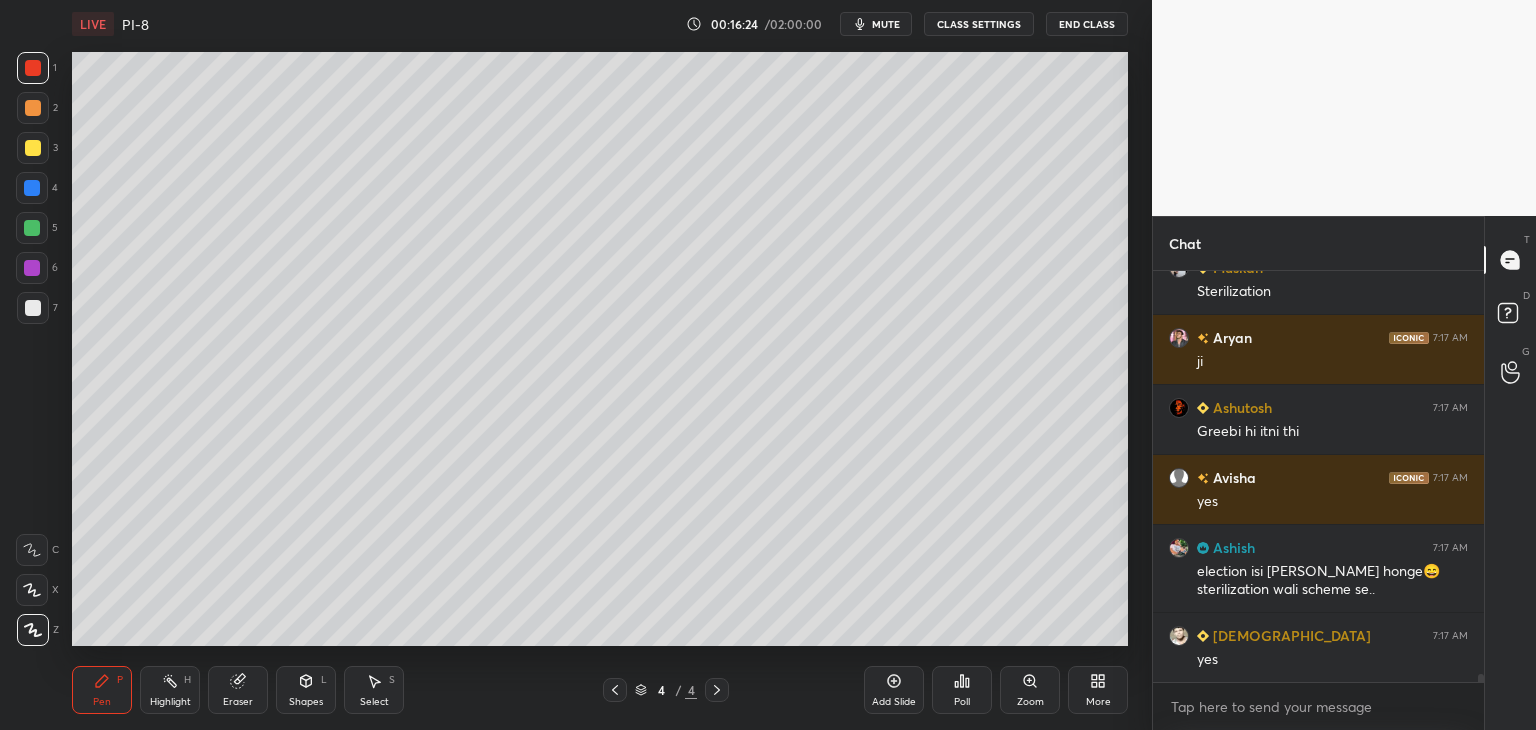 scroll, scrollTop: 19546, scrollLeft: 0, axis: vertical 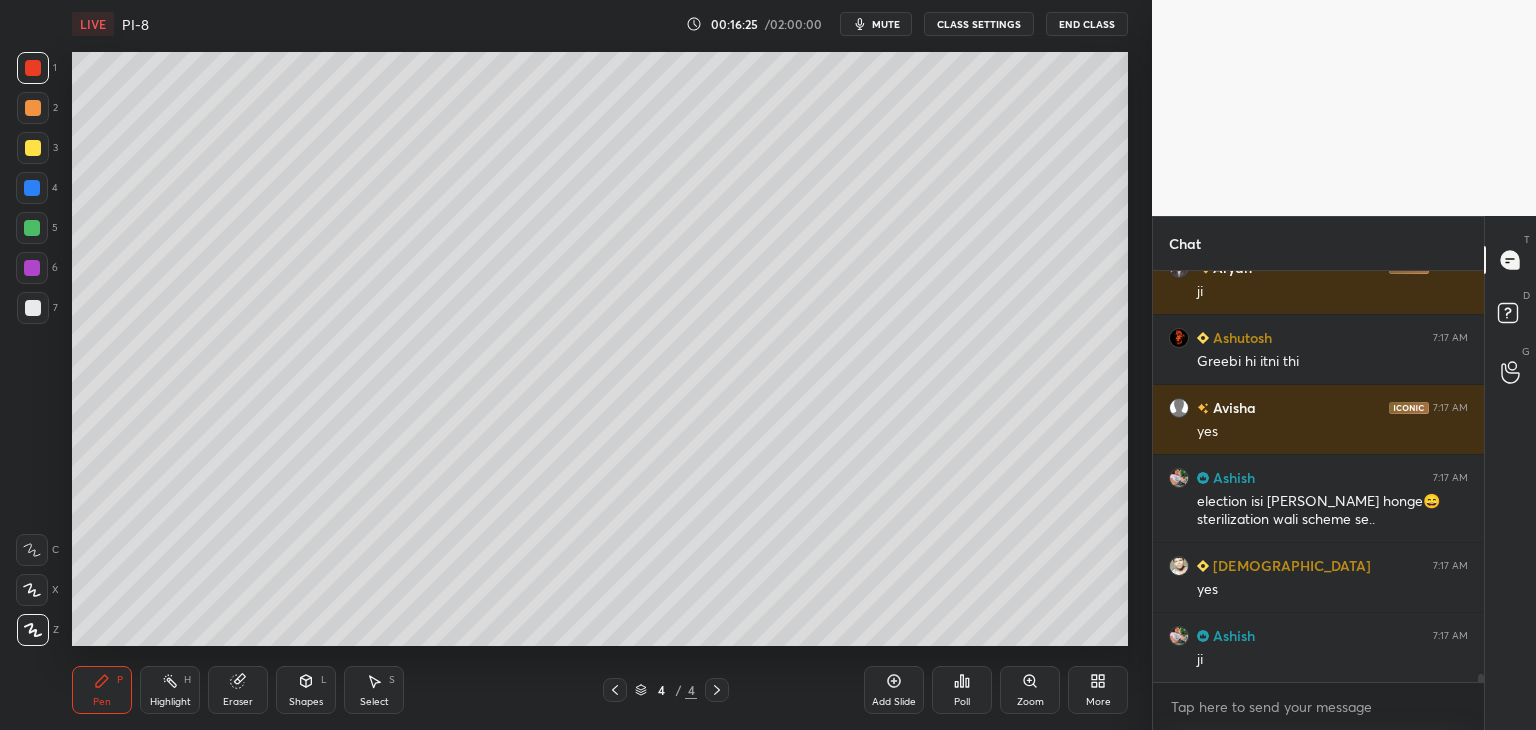 click at bounding box center (32, 188) 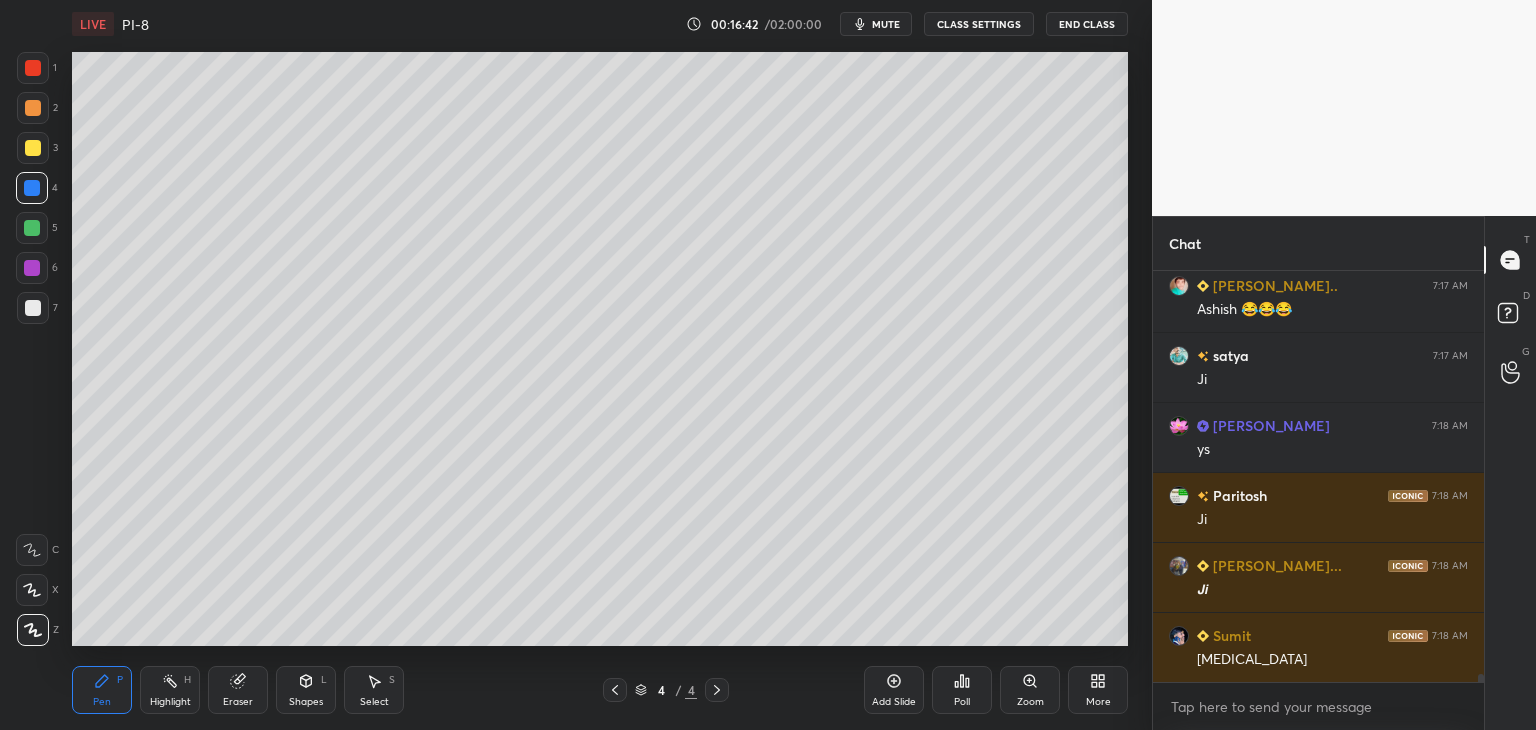 scroll, scrollTop: 20036, scrollLeft: 0, axis: vertical 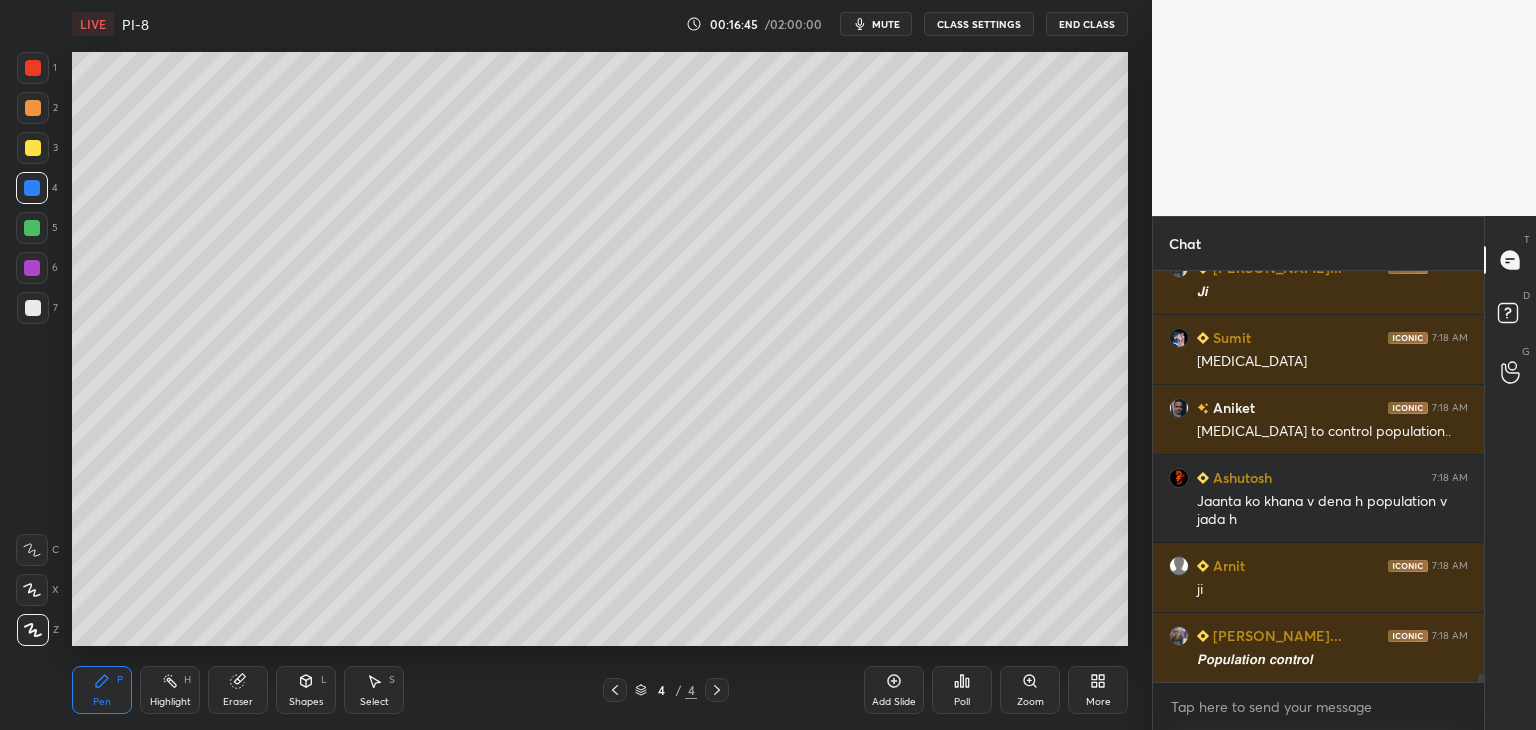 click at bounding box center [32, 188] 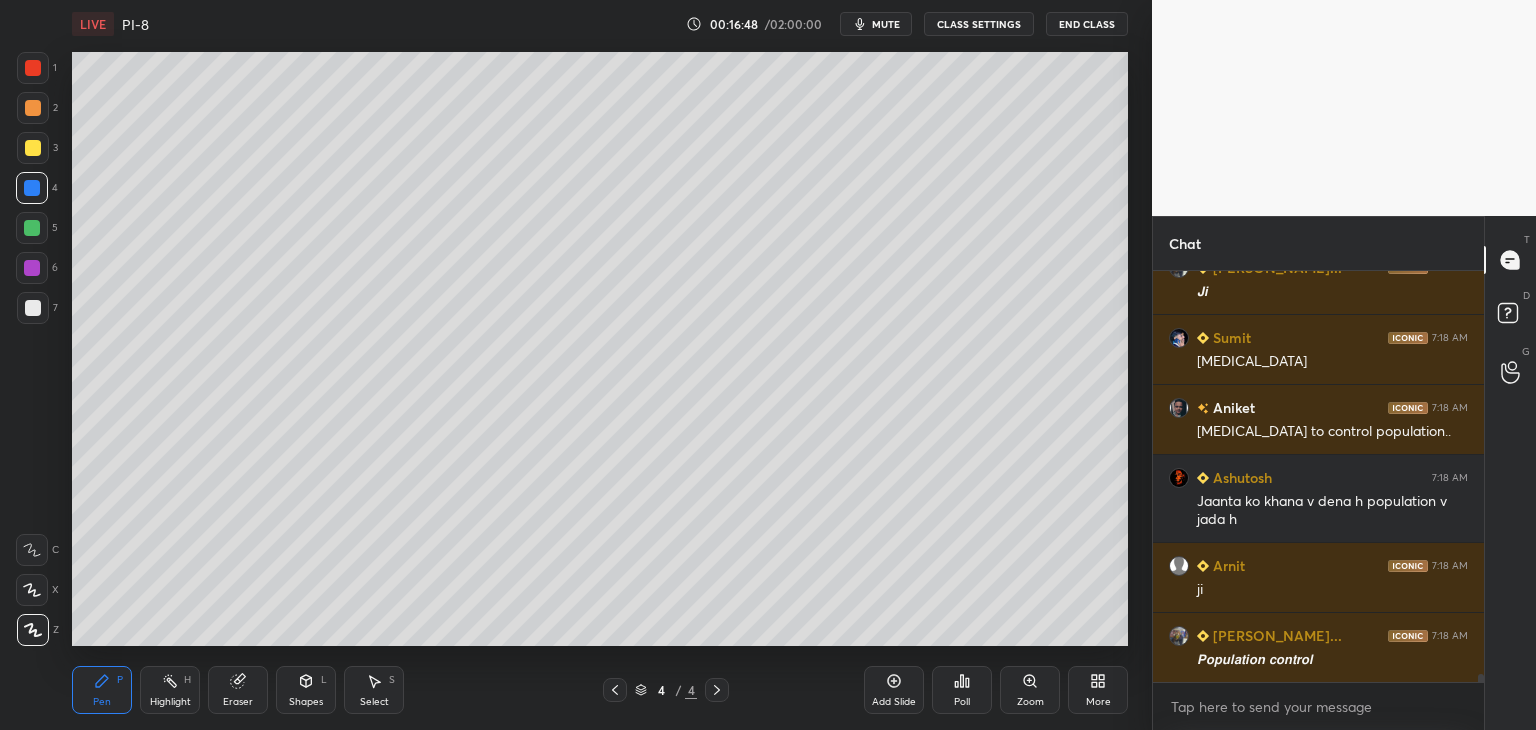 scroll, scrollTop: 20334, scrollLeft: 0, axis: vertical 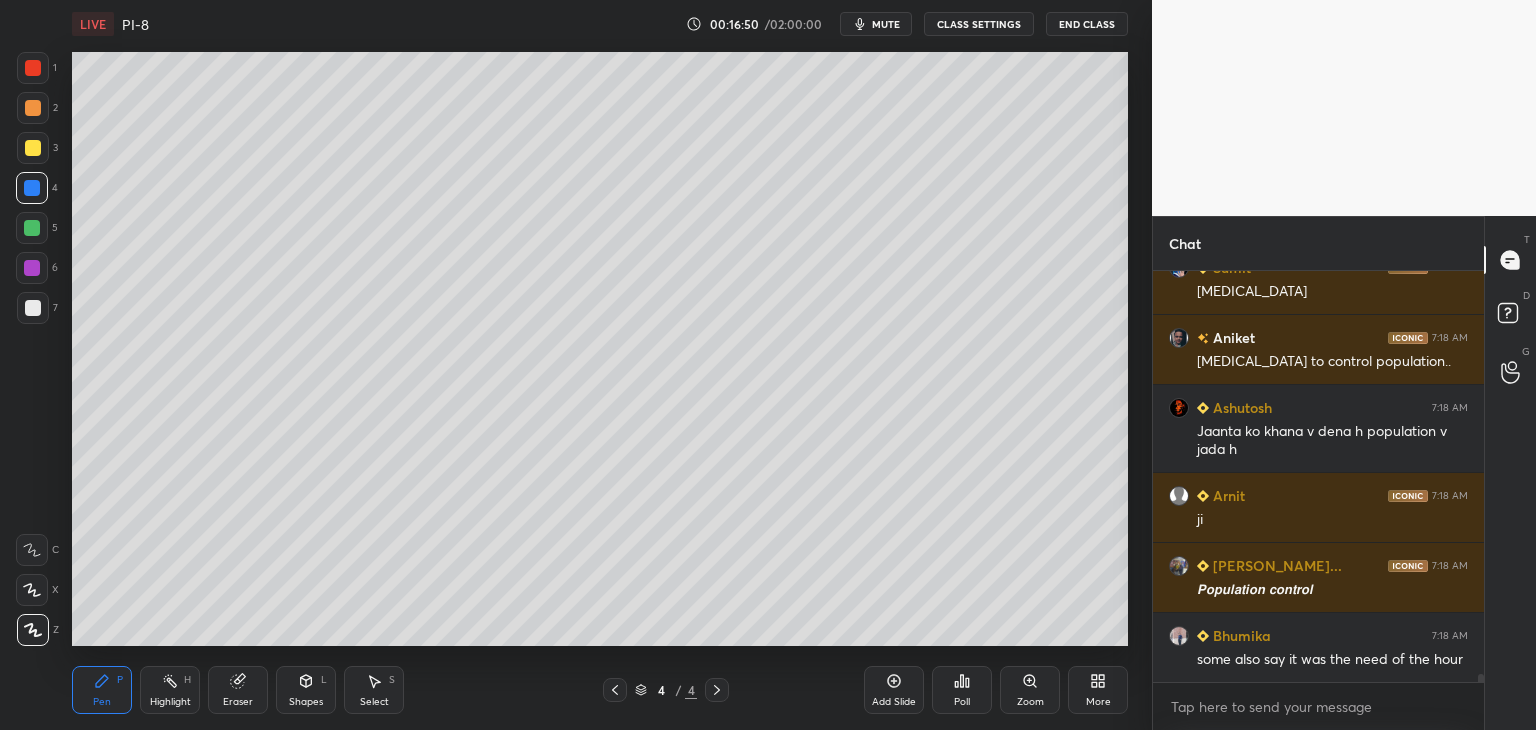 click at bounding box center (32, 228) 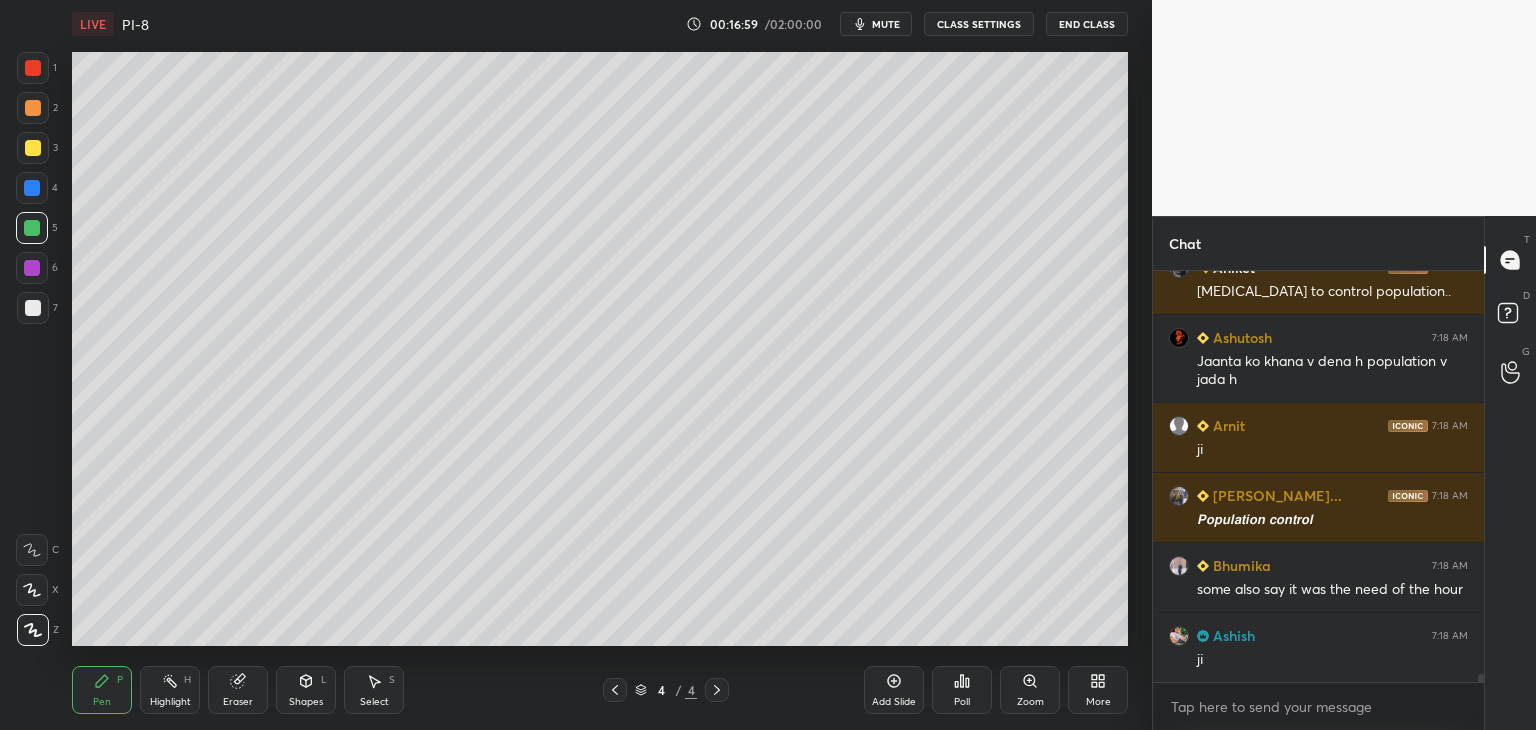 scroll, scrollTop: 20474, scrollLeft: 0, axis: vertical 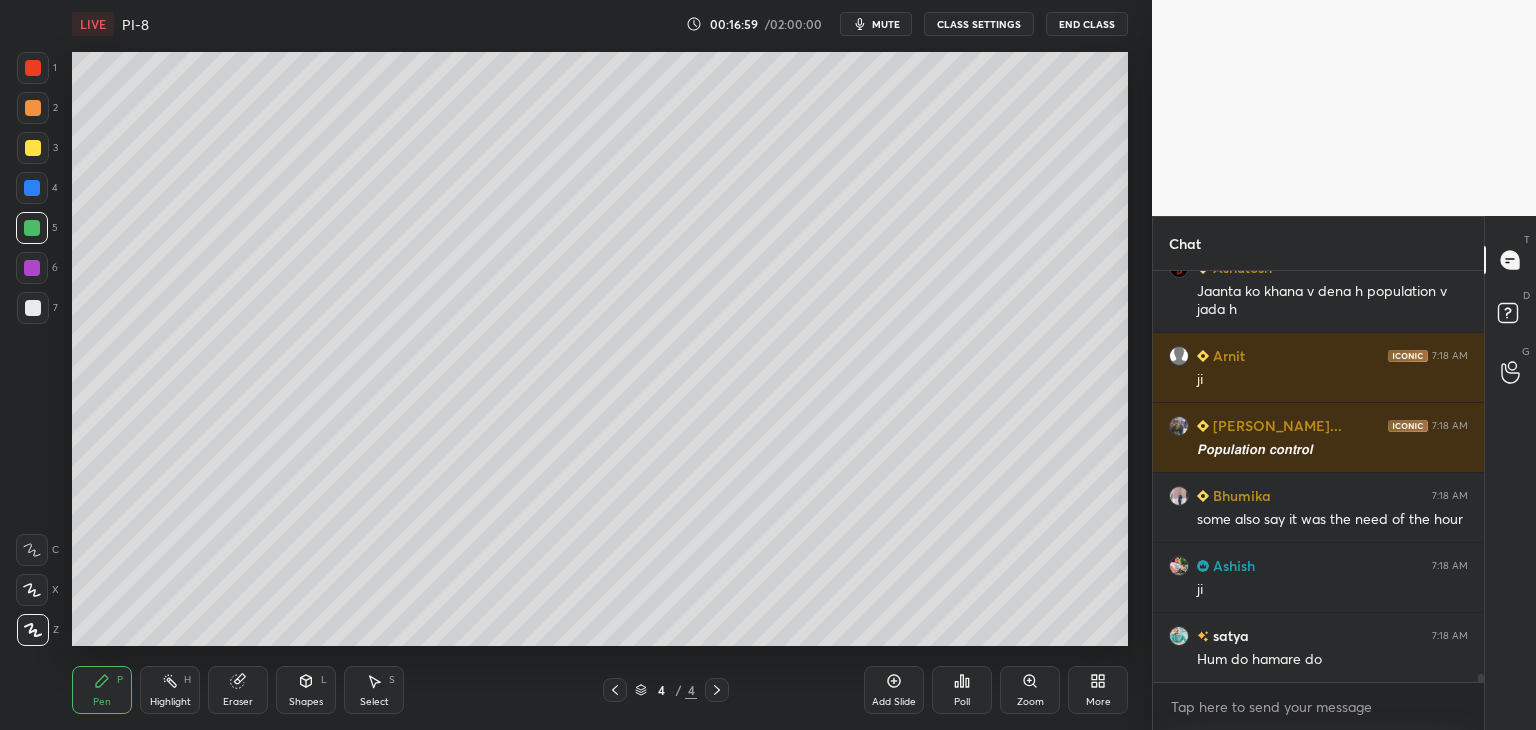 click at bounding box center [32, 228] 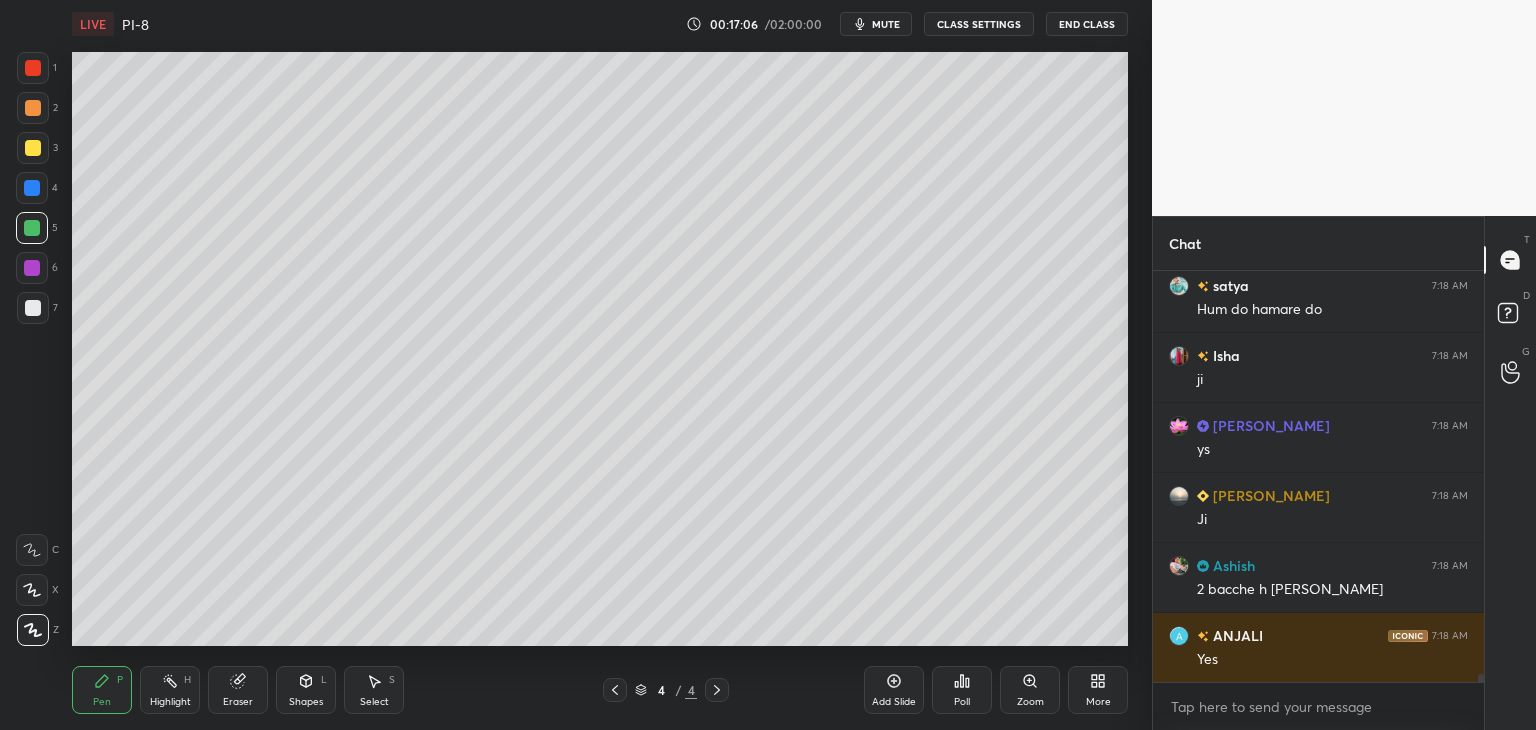 scroll, scrollTop: 20894, scrollLeft: 0, axis: vertical 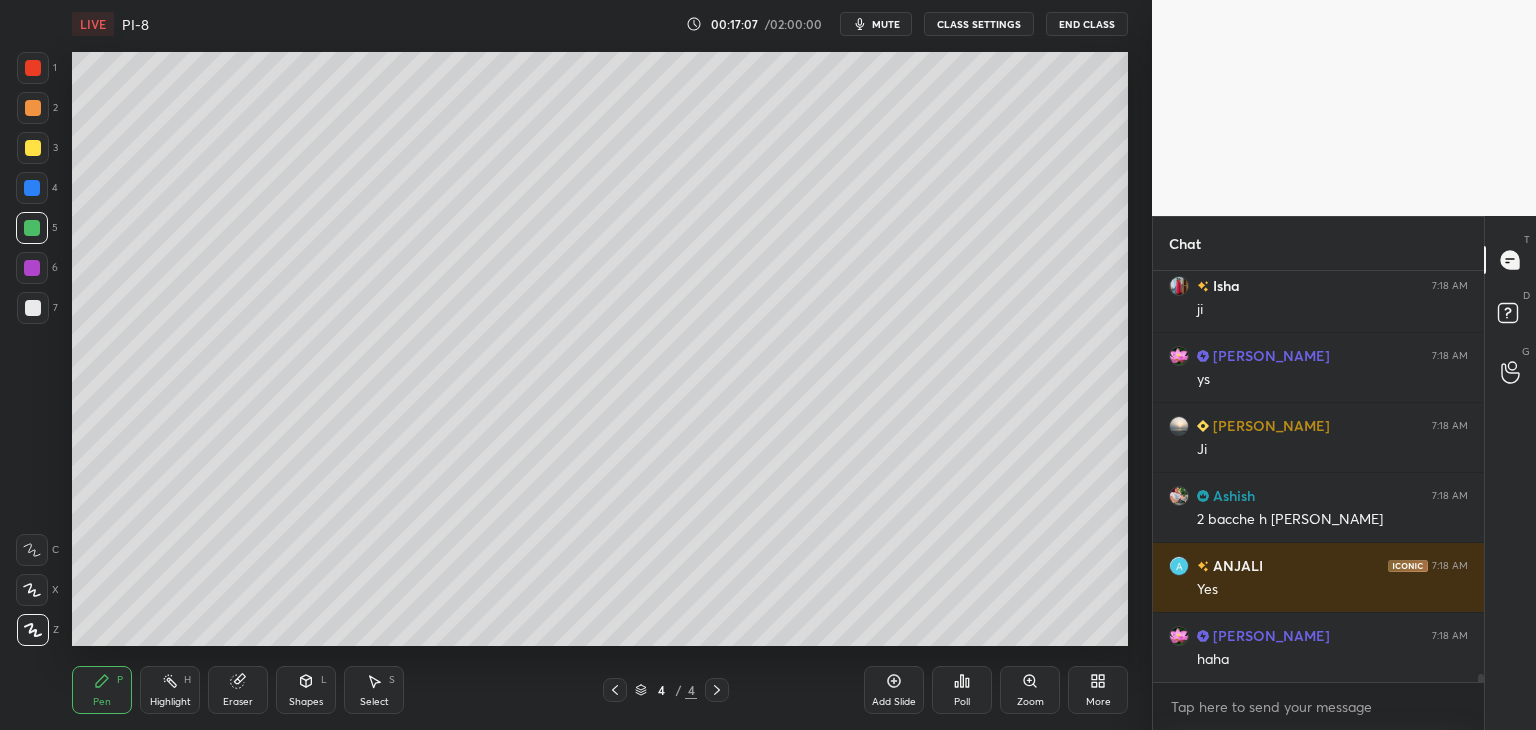 click at bounding box center [33, 68] 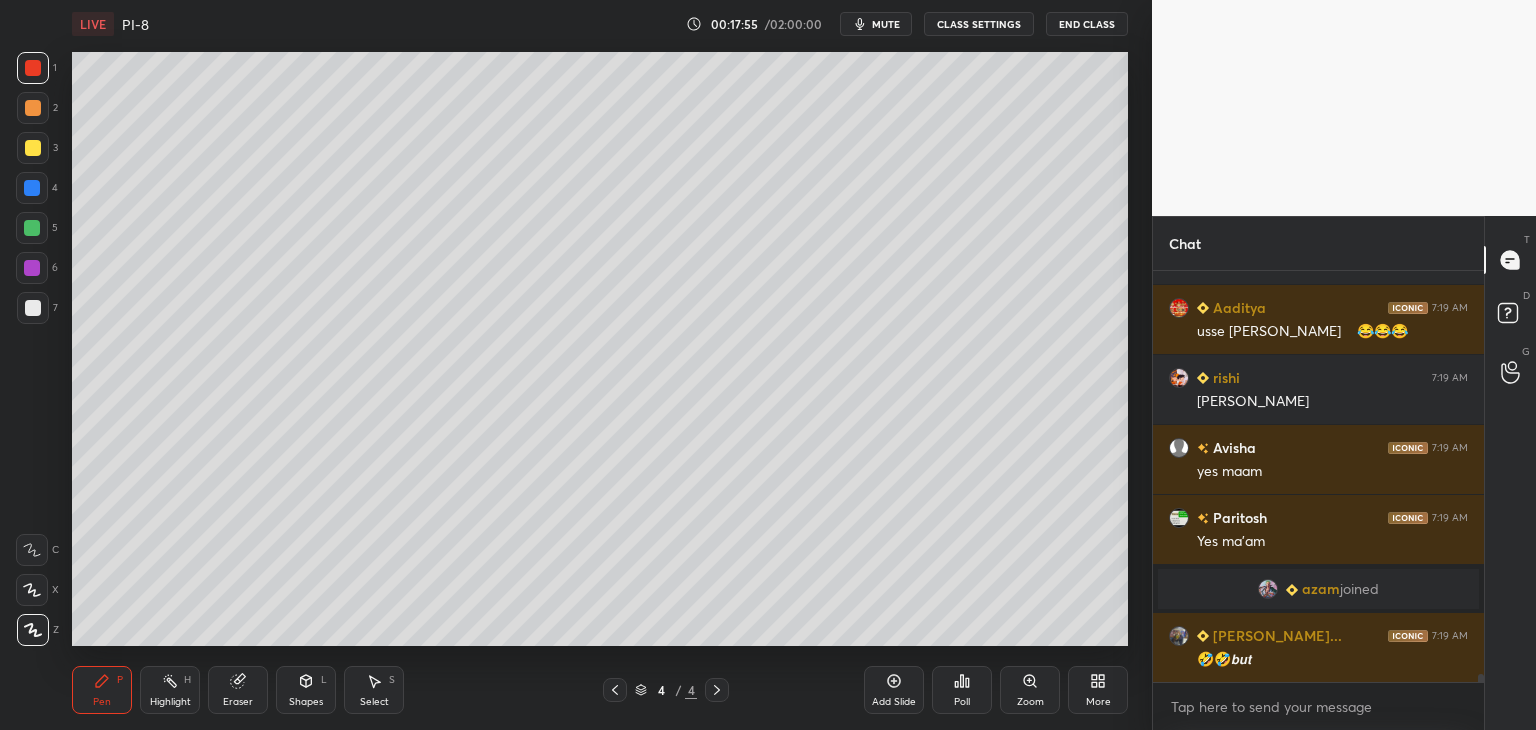 scroll, scrollTop: 20552, scrollLeft: 0, axis: vertical 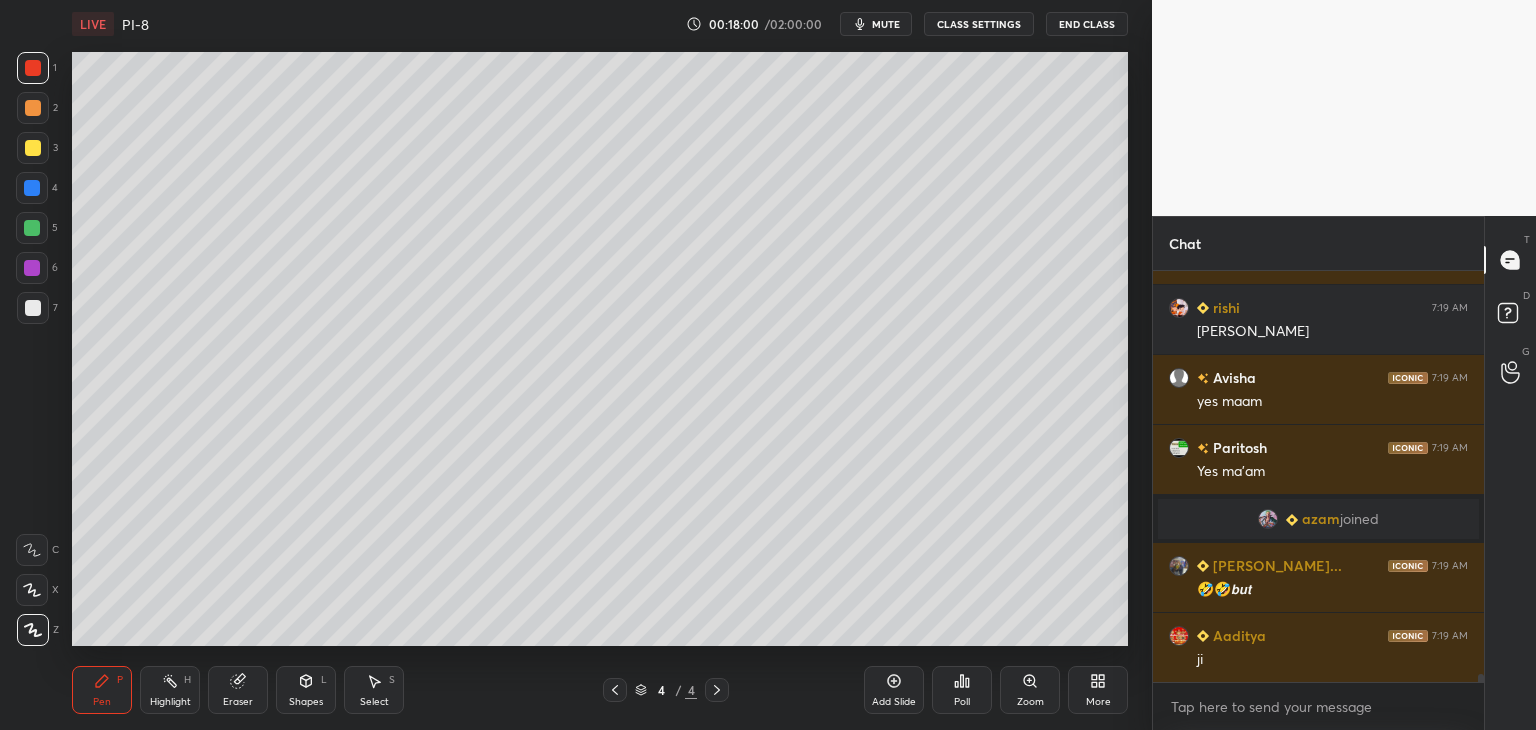 drag, startPoint x: 28, startPoint y: 73, endPoint x: 40, endPoint y: 75, distance: 12.165525 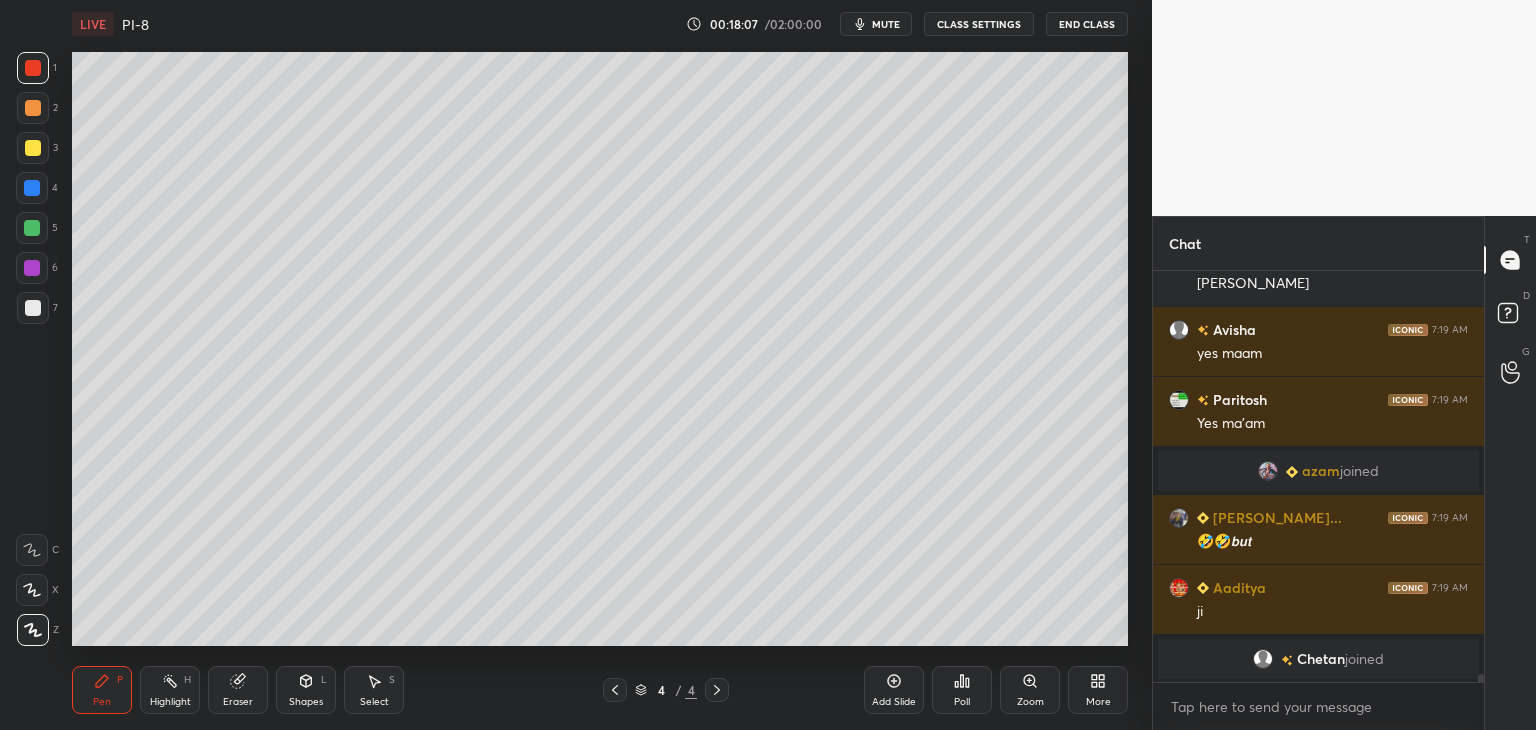 scroll, scrollTop: 20628, scrollLeft: 0, axis: vertical 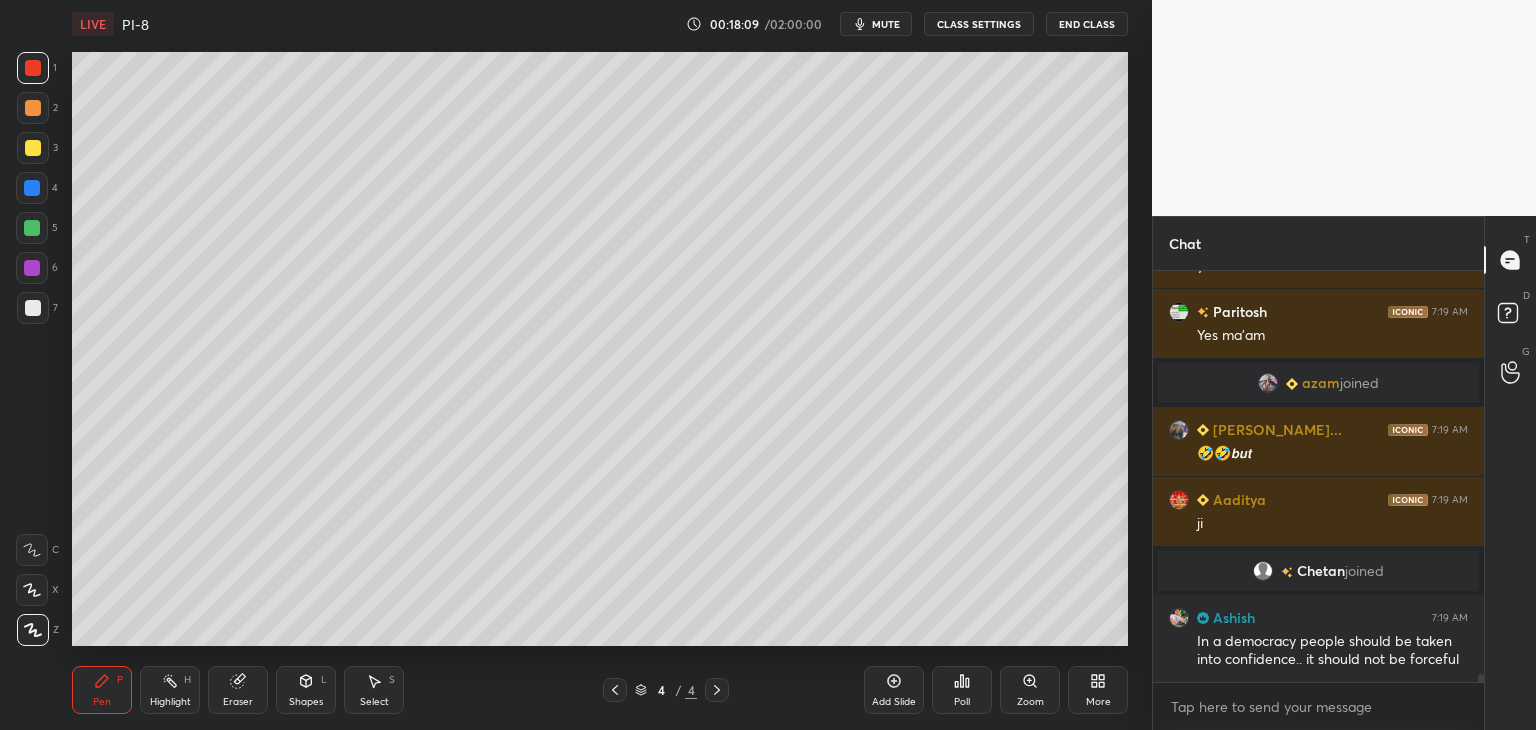 click at bounding box center (32, 188) 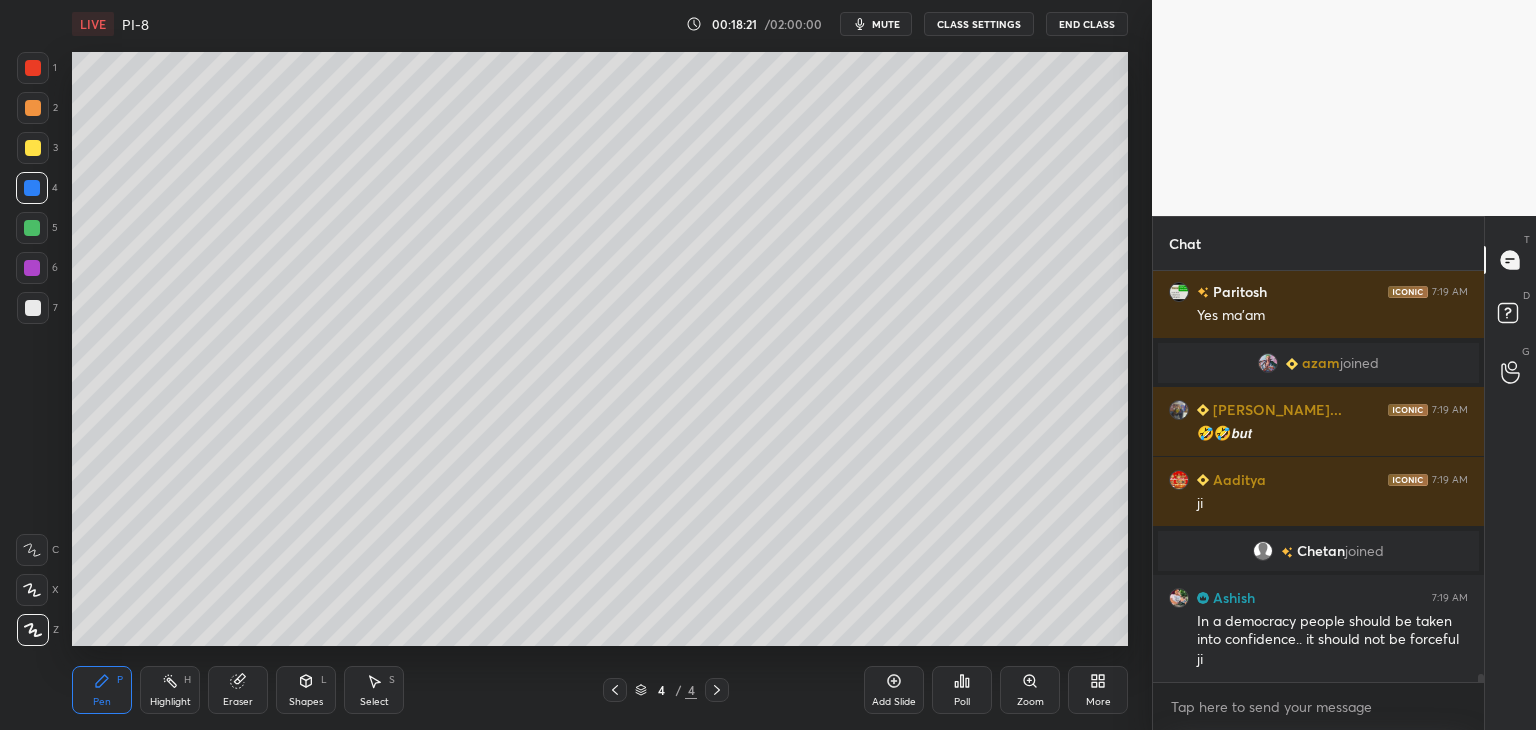 scroll, scrollTop: 20718, scrollLeft: 0, axis: vertical 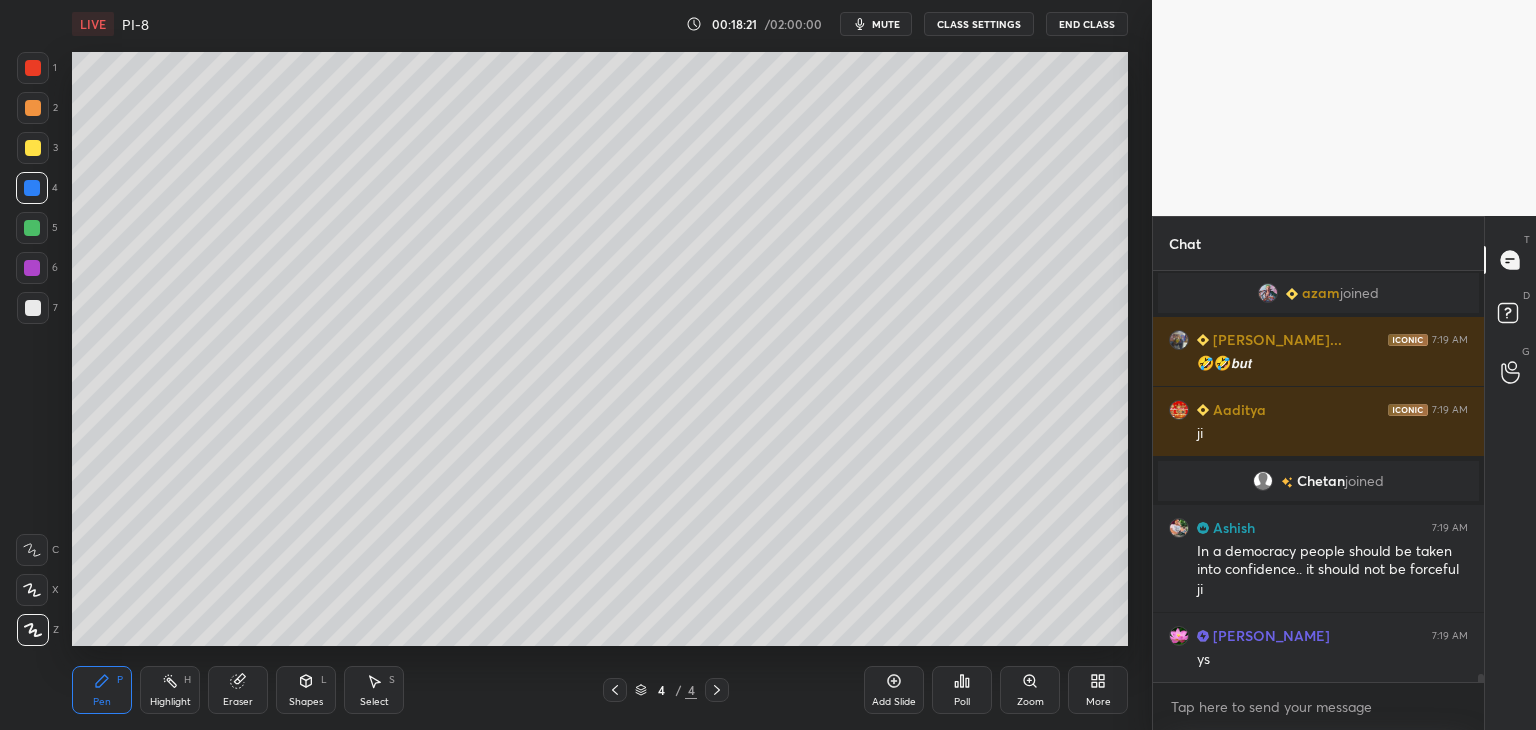 click at bounding box center [32, 228] 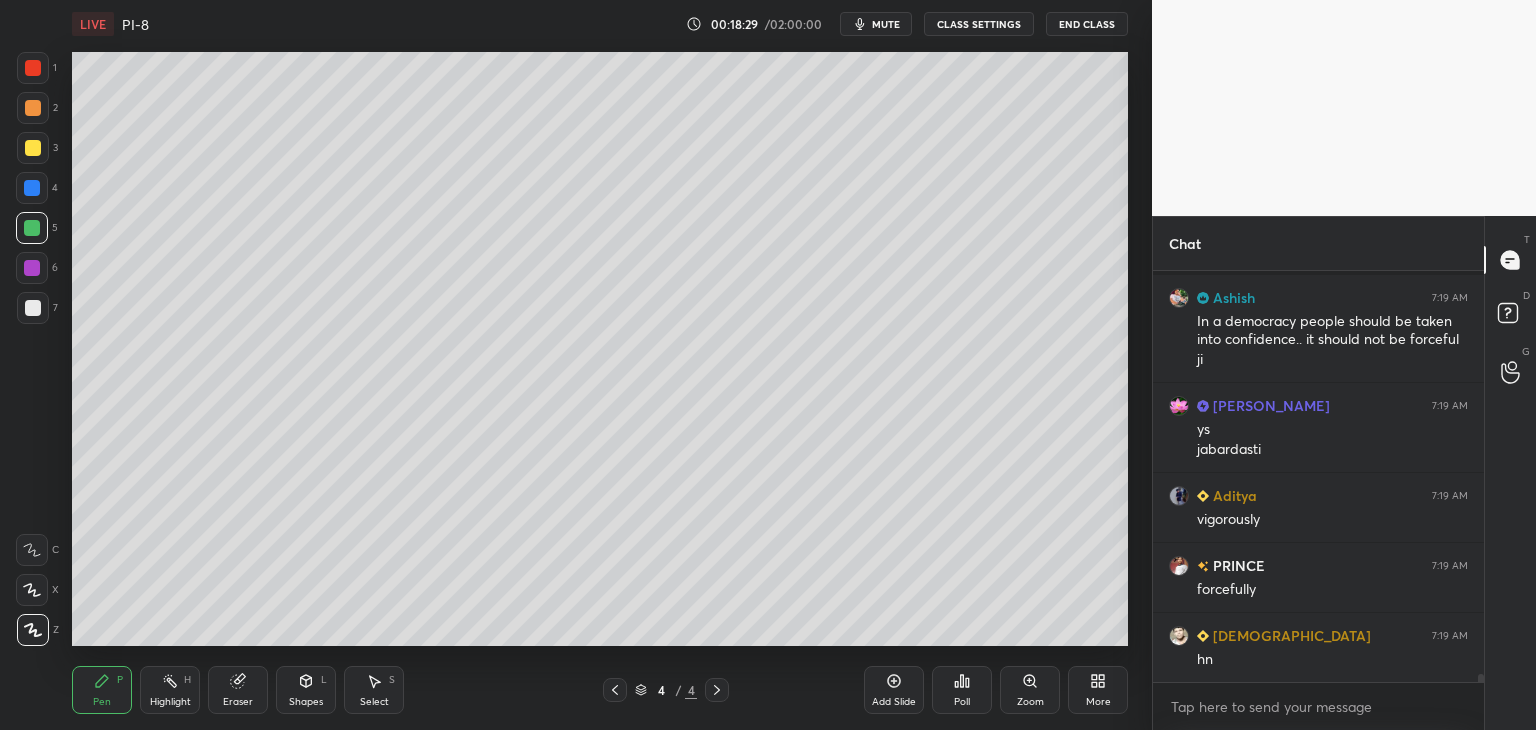 scroll, scrollTop: 21018, scrollLeft: 0, axis: vertical 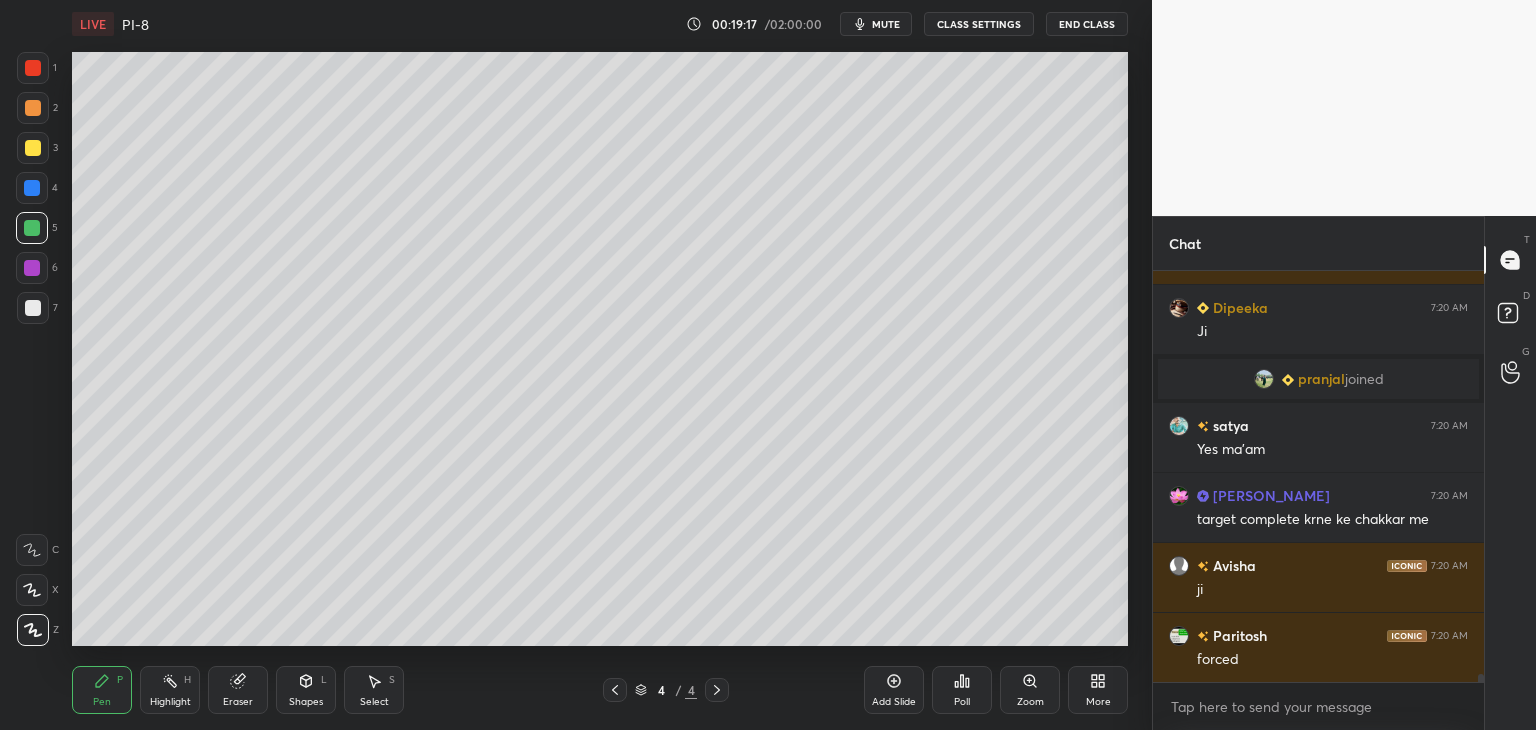 click at bounding box center [32, 268] 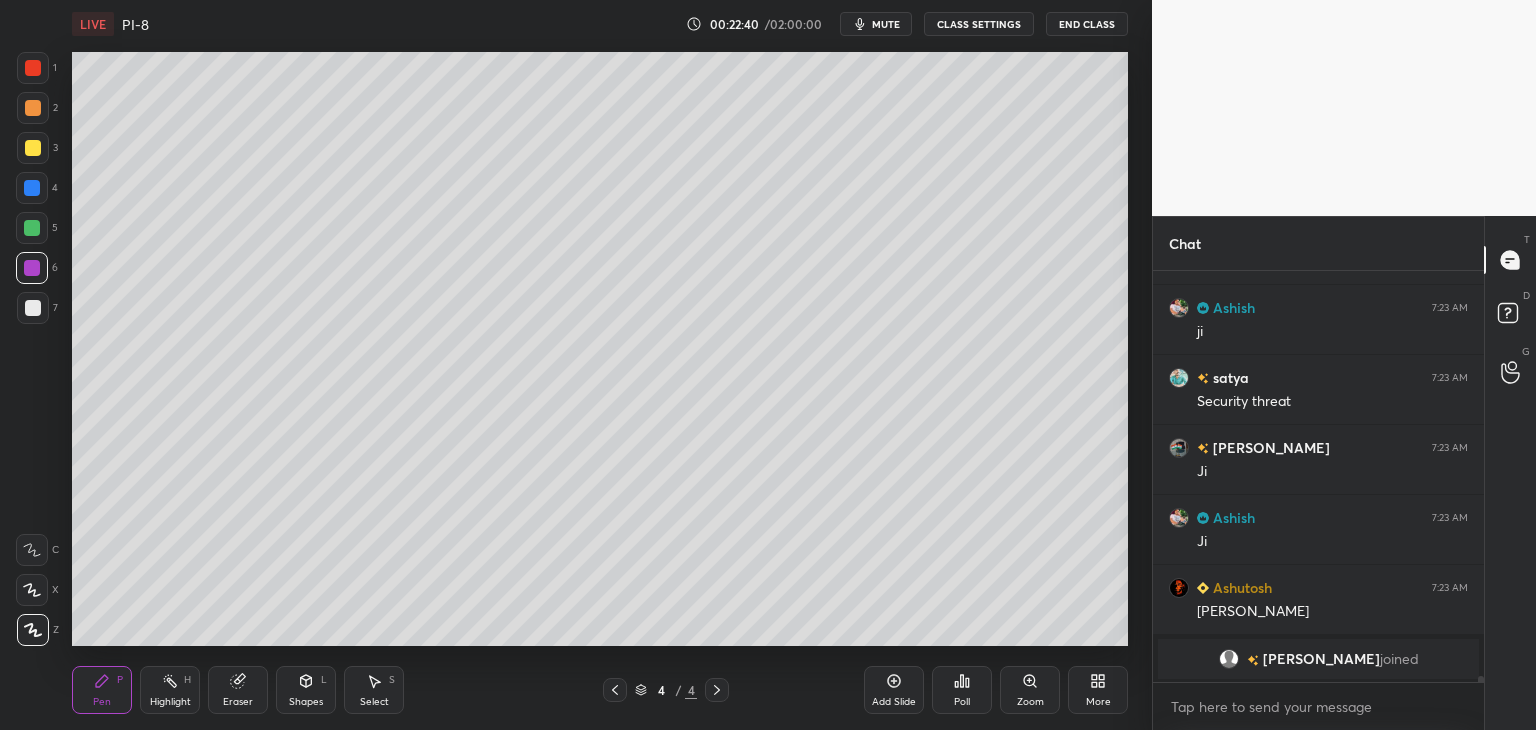 scroll, scrollTop: 25396, scrollLeft: 0, axis: vertical 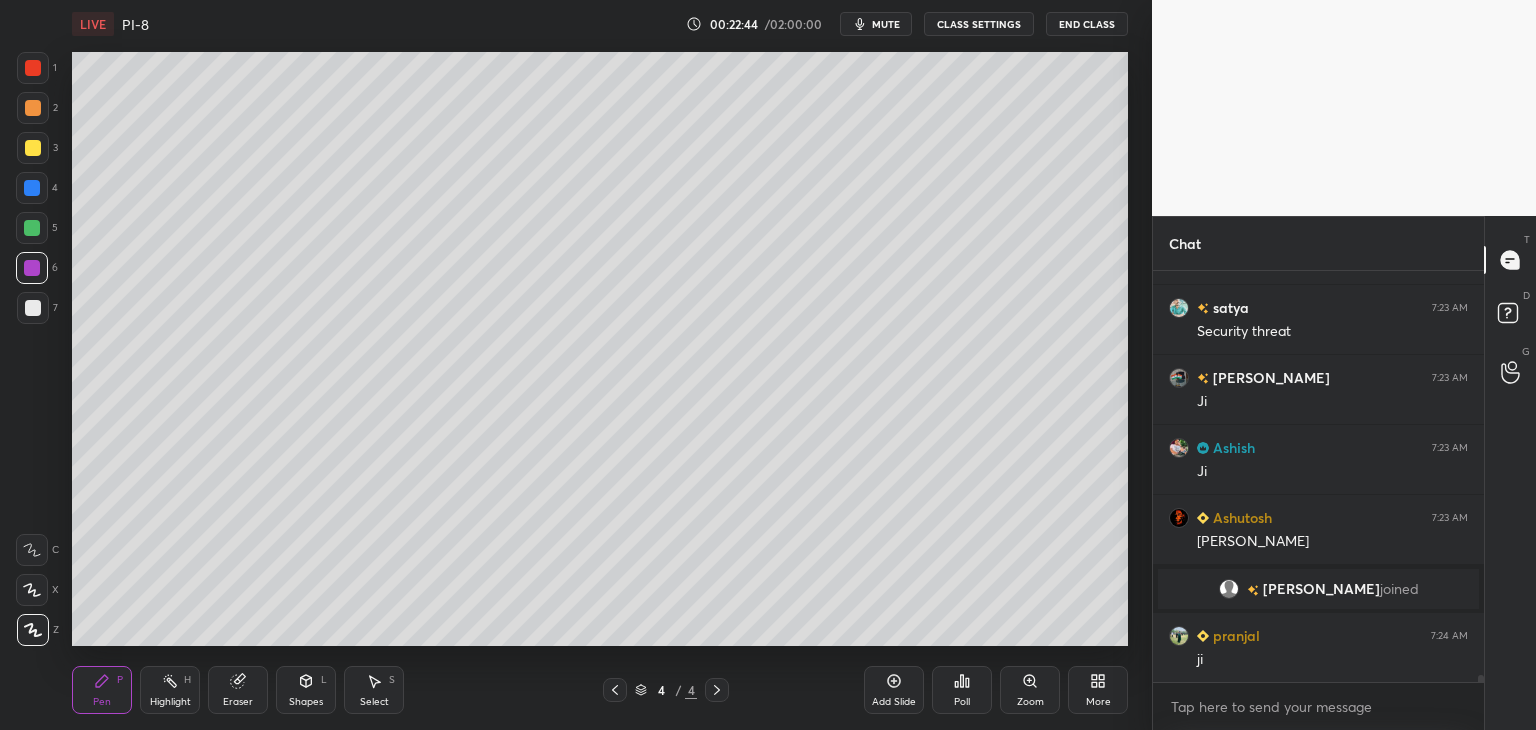click at bounding box center (33, 308) 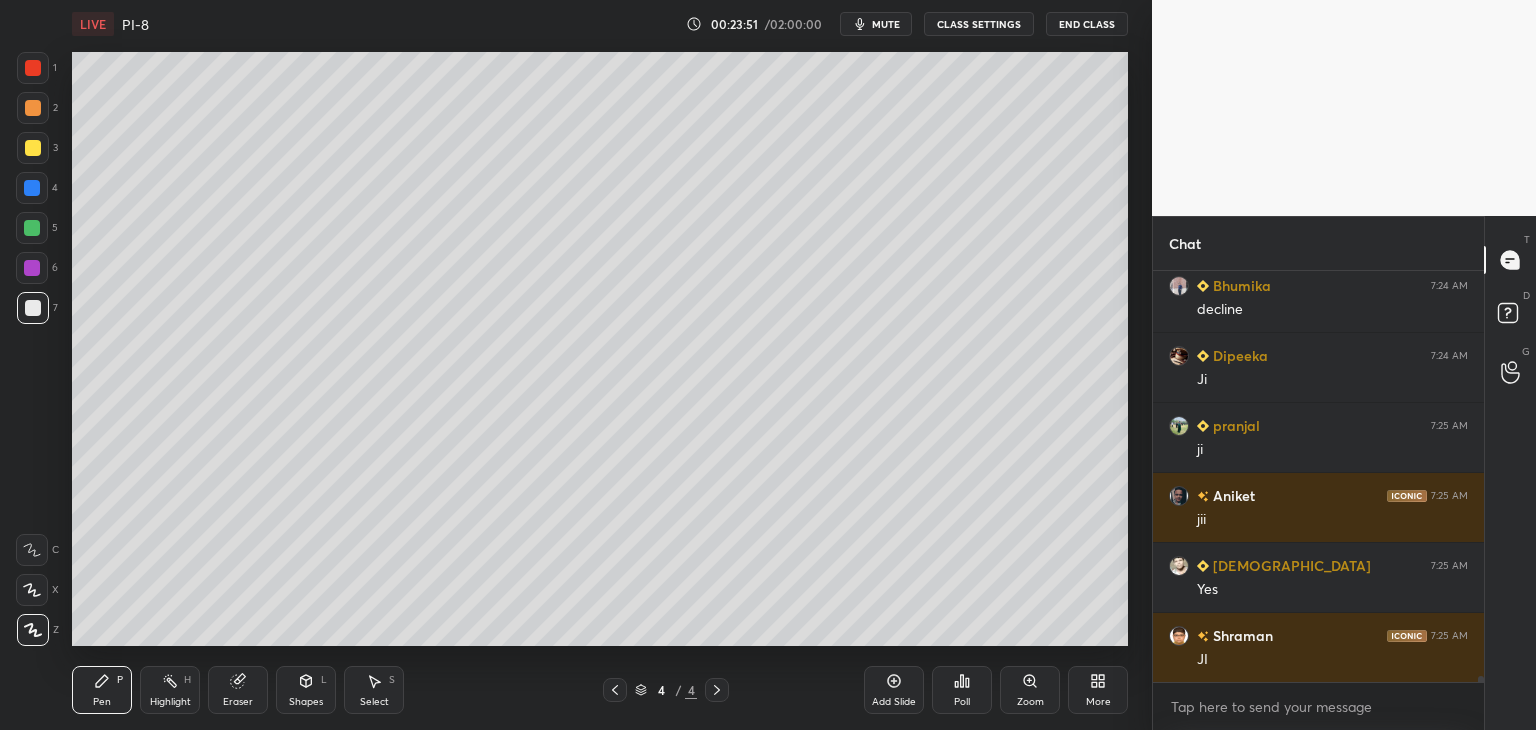 scroll, scrollTop: 27006, scrollLeft: 0, axis: vertical 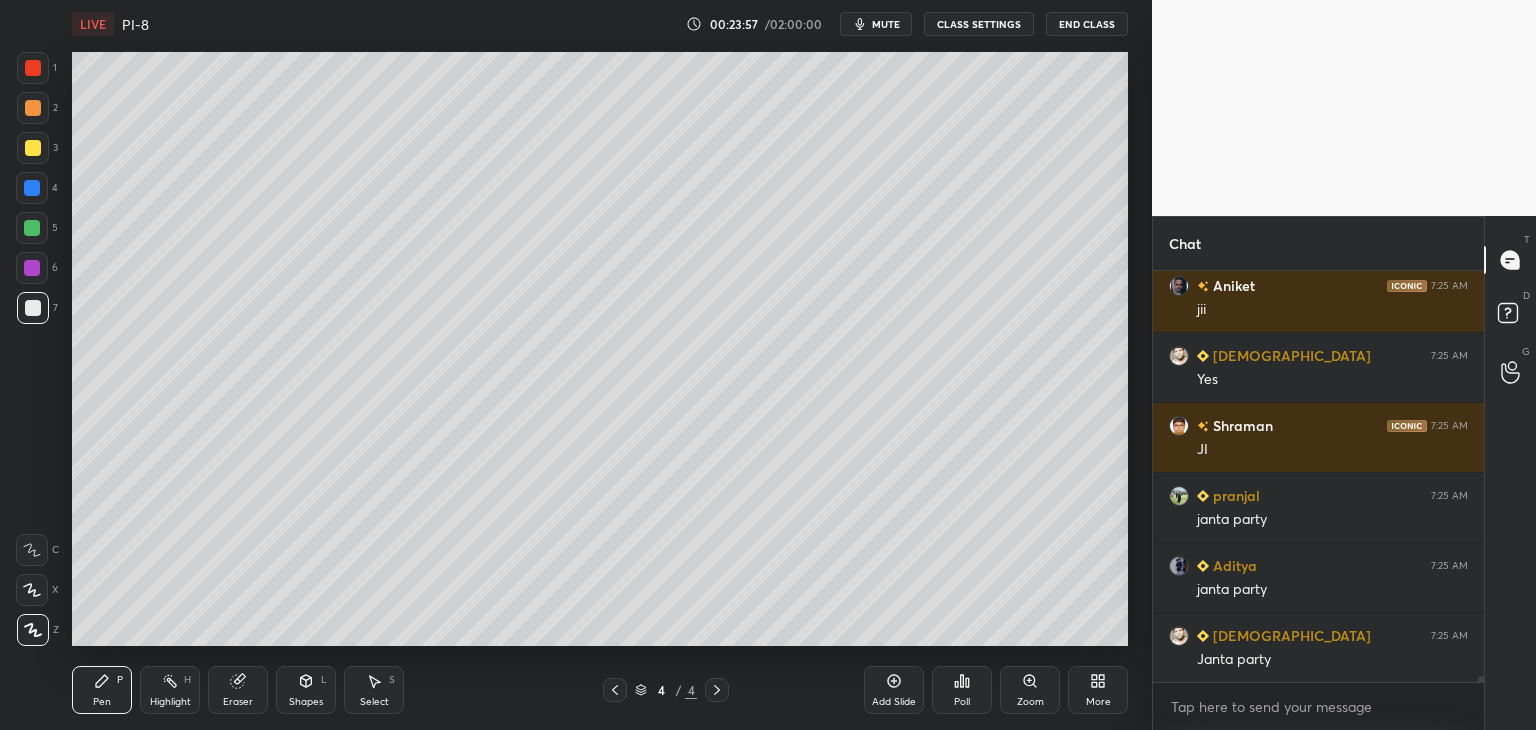 click at bounding box center [33, 148] 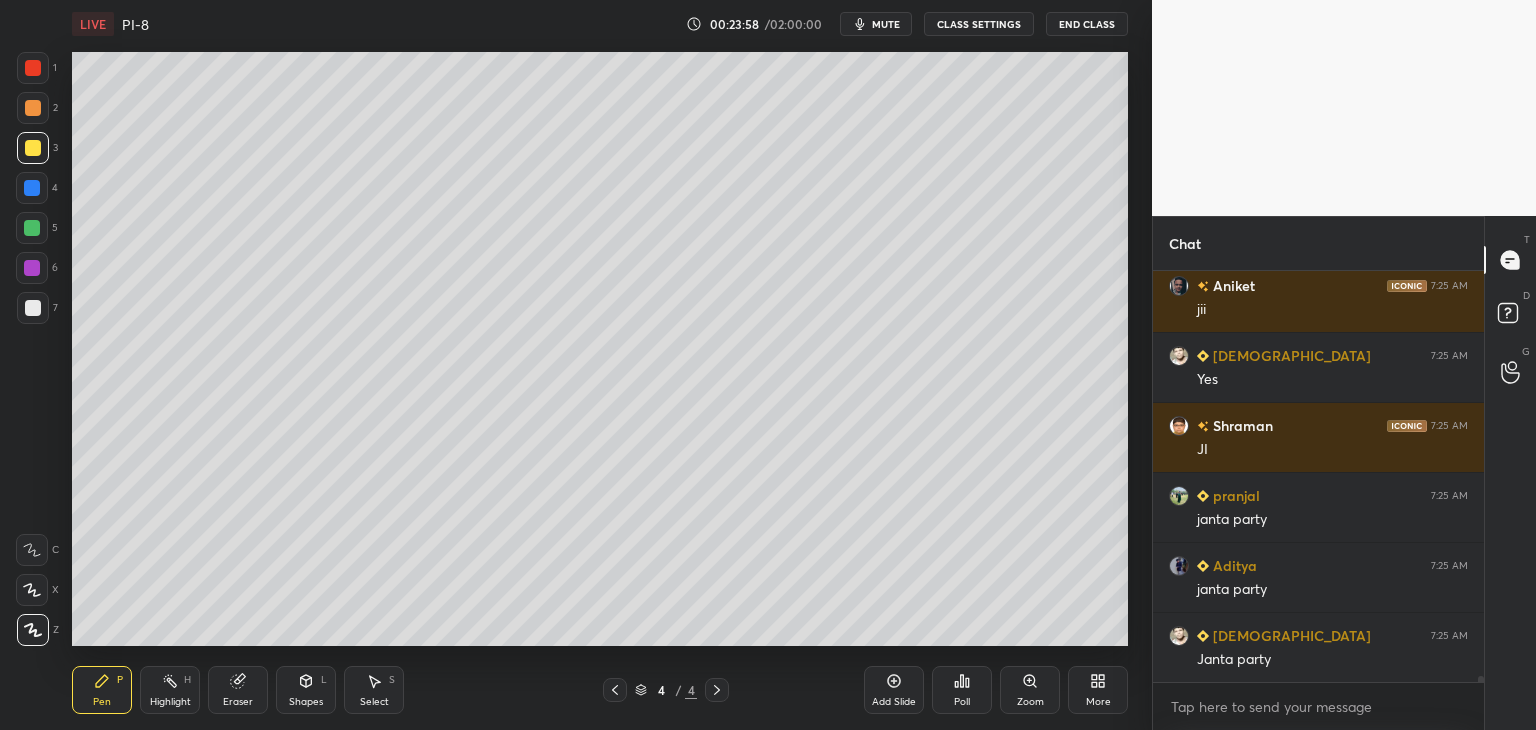 scroll, scrollTop: 27216, scrollLeft: 0, axis: vertical 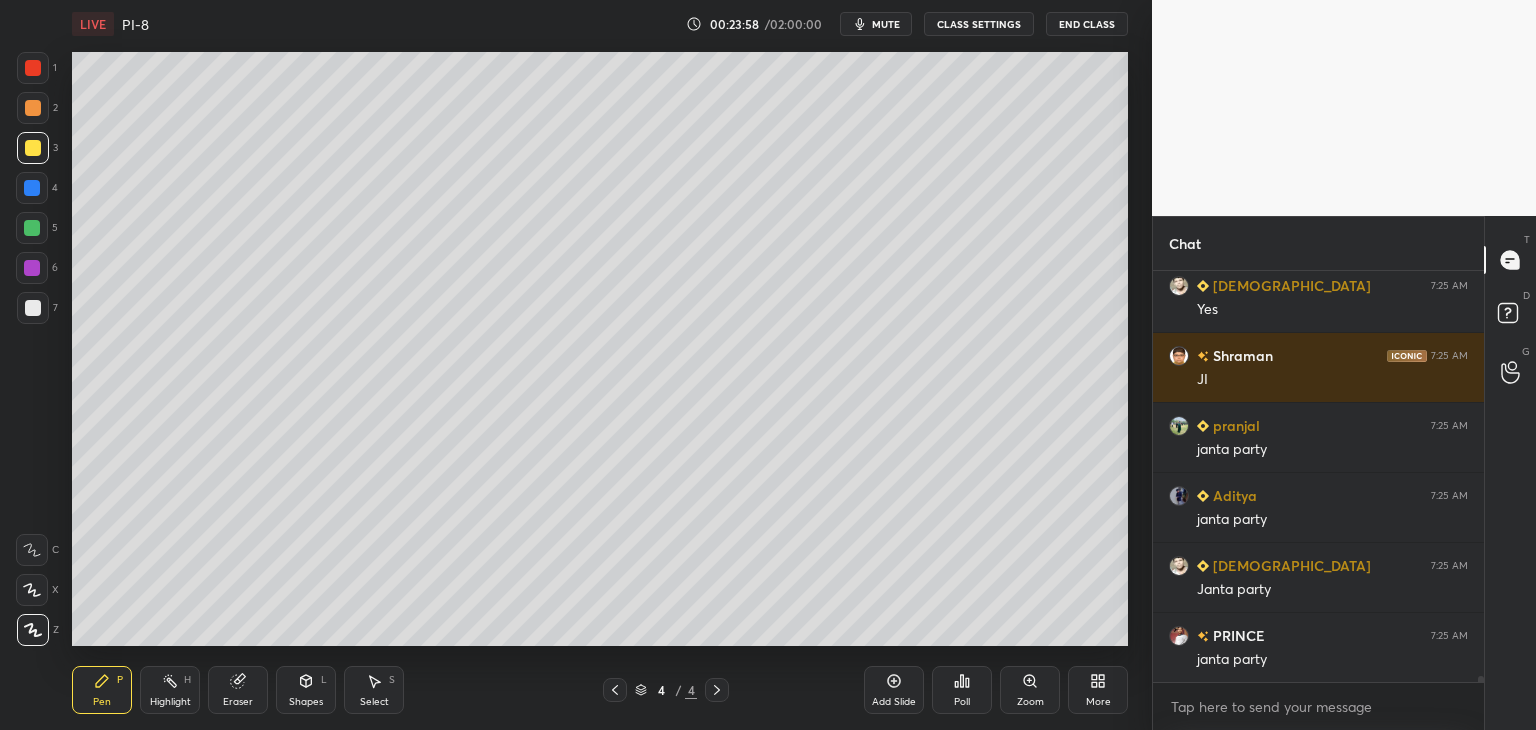 click 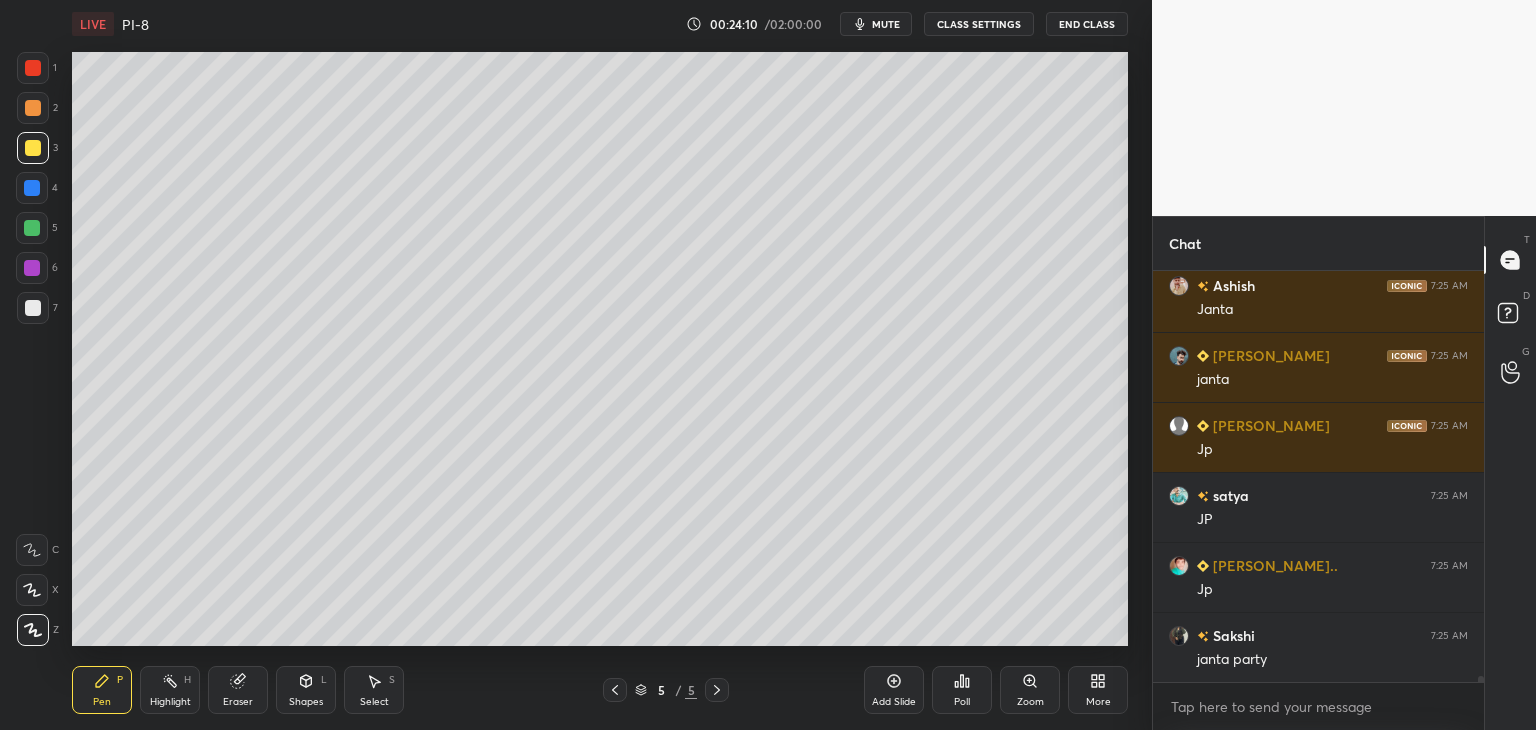 scroll, scrollTop: 28056, scrollLeft: 0, axis: vertical 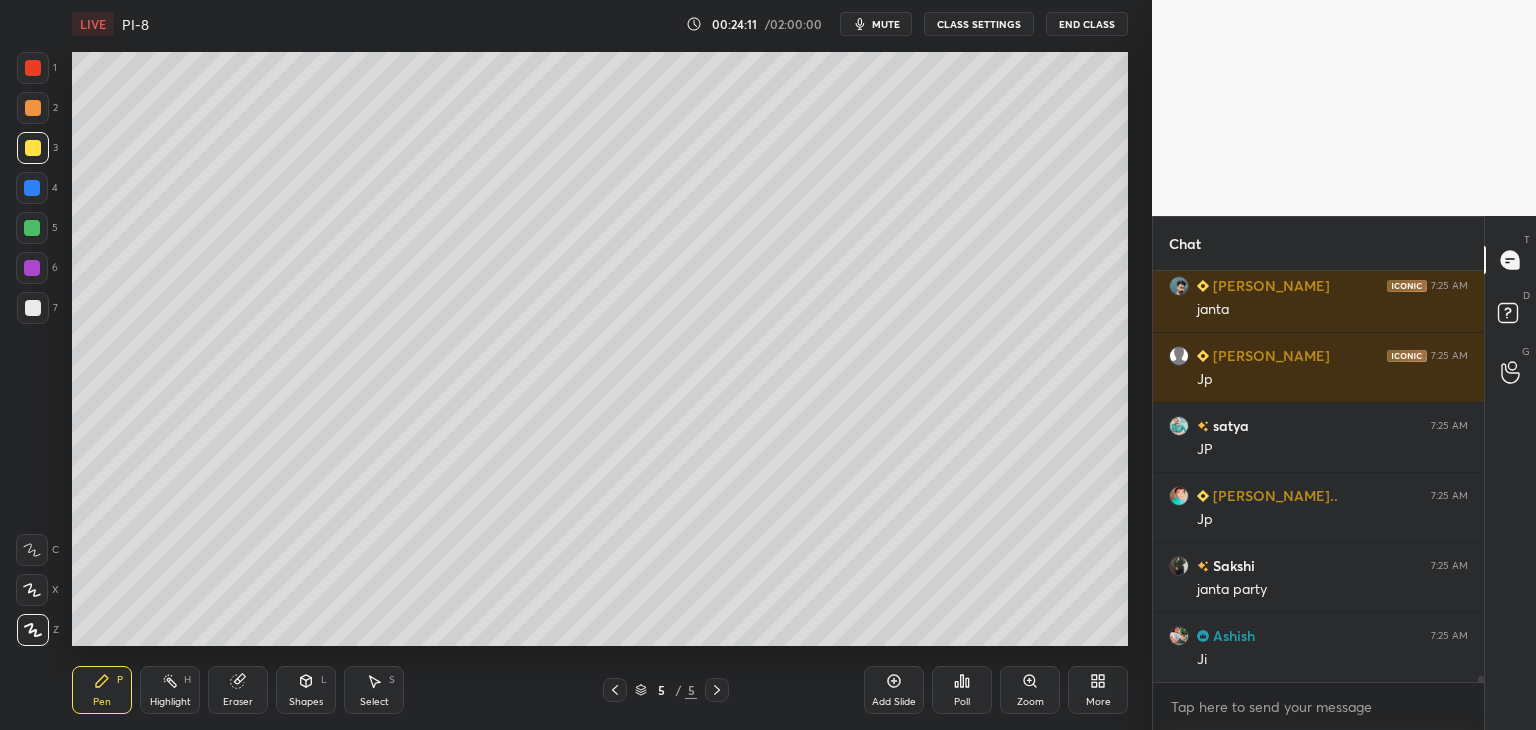 click on "Eraser" at bounding box center [238, 702] 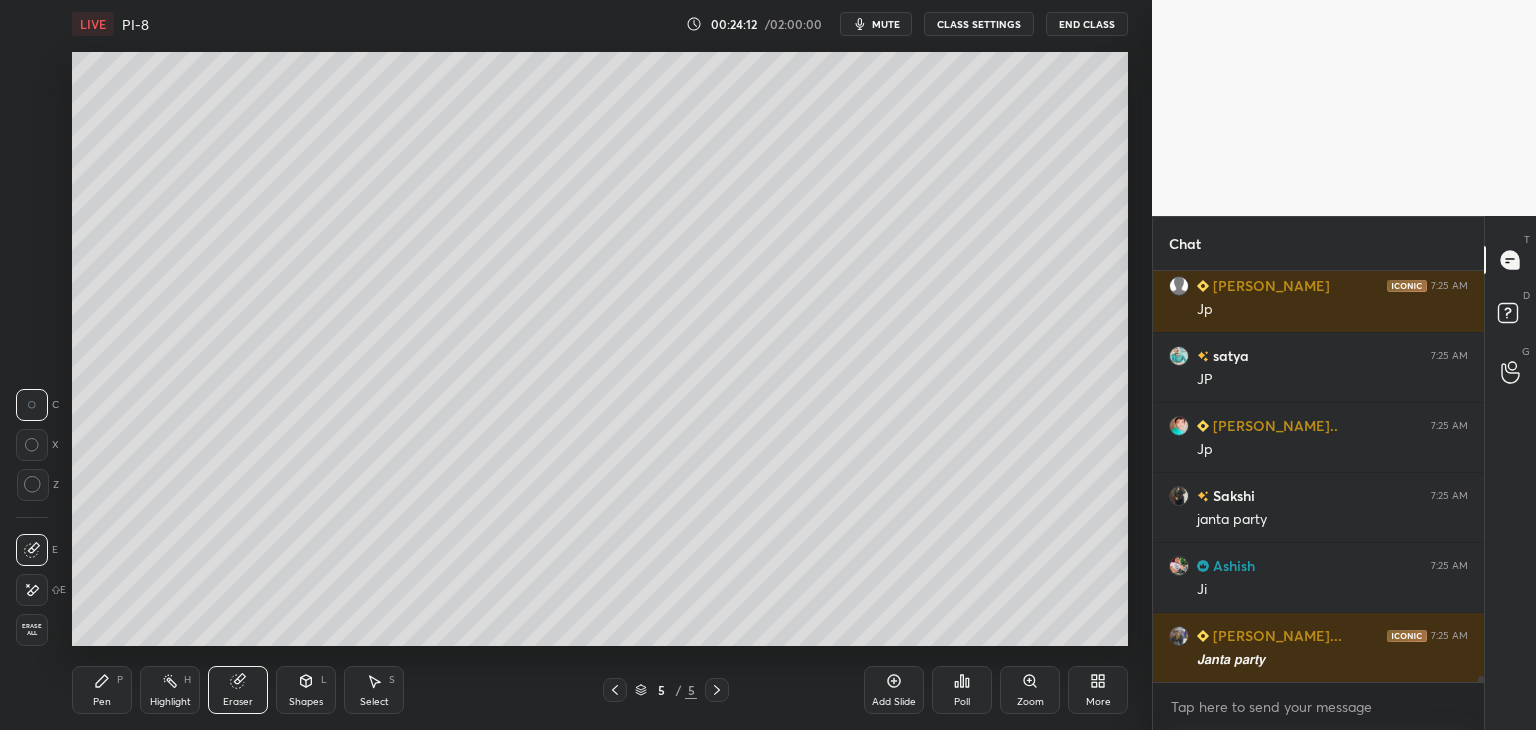 scroll, scrollTop: 28196, scrollLeft: 0, axis: vertical 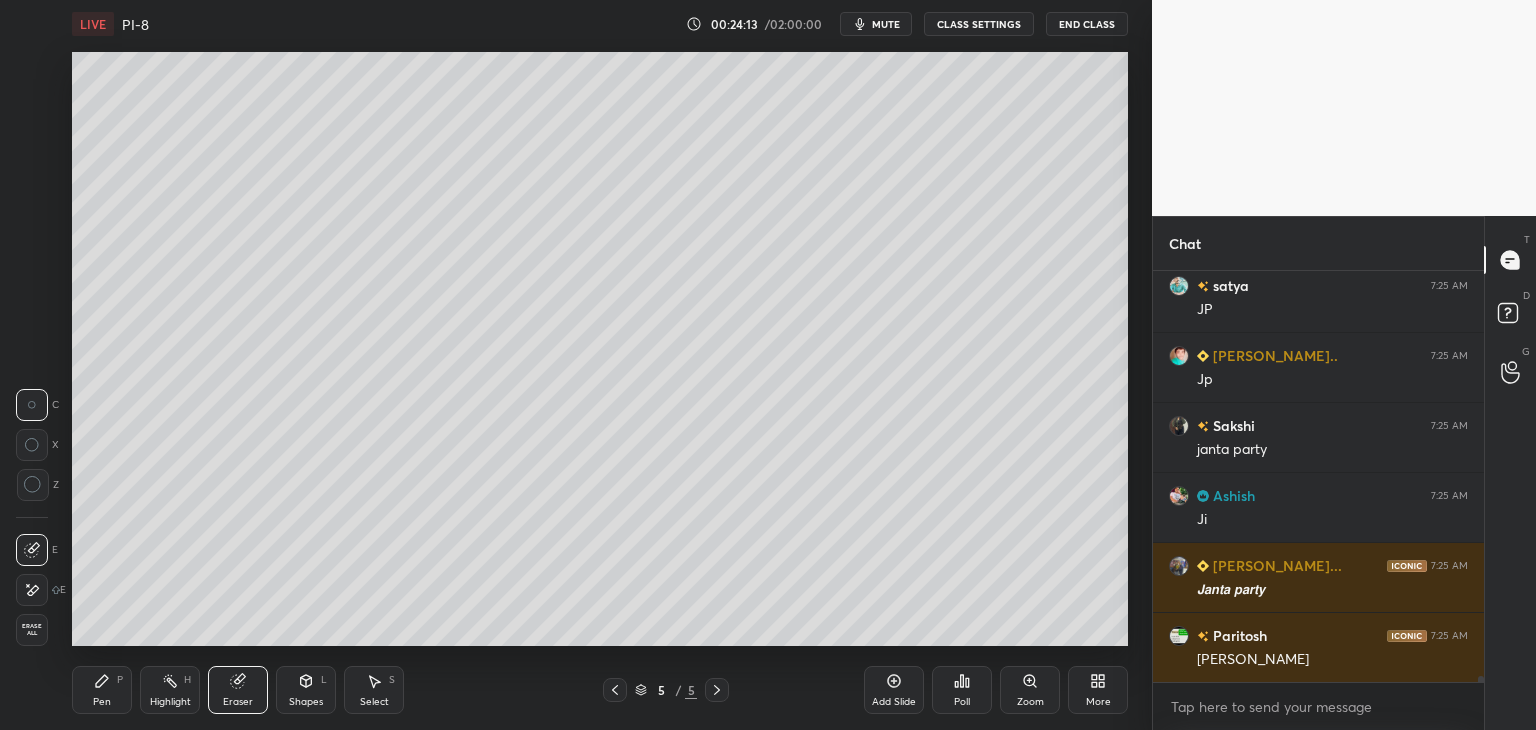 drag, startPoint x: 106, startPoint y: 698, endPoint x: 114, endPoint y: 705, distance: 10.630146 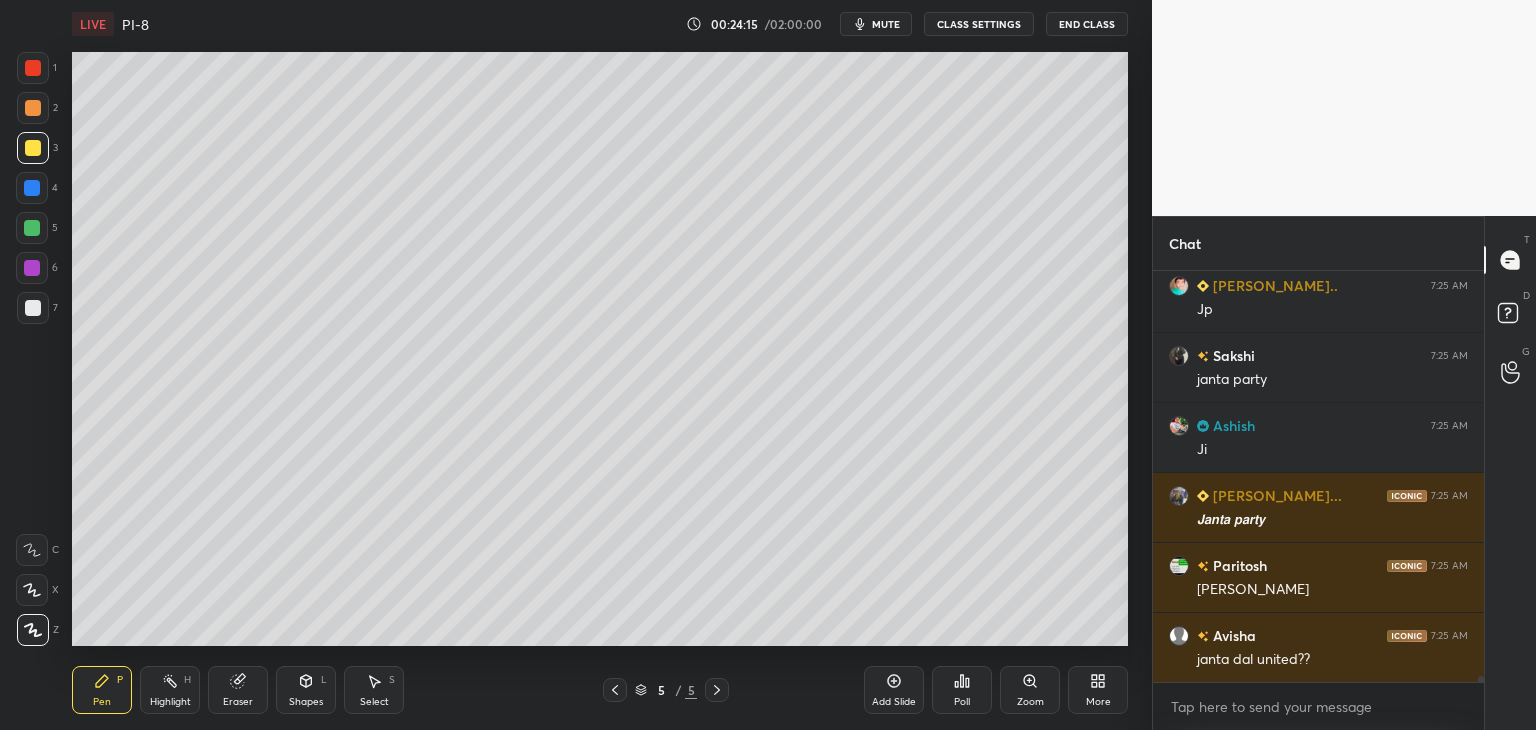 scroll, scrollTop: 28336, scrollLeft: 0, axis: vertical 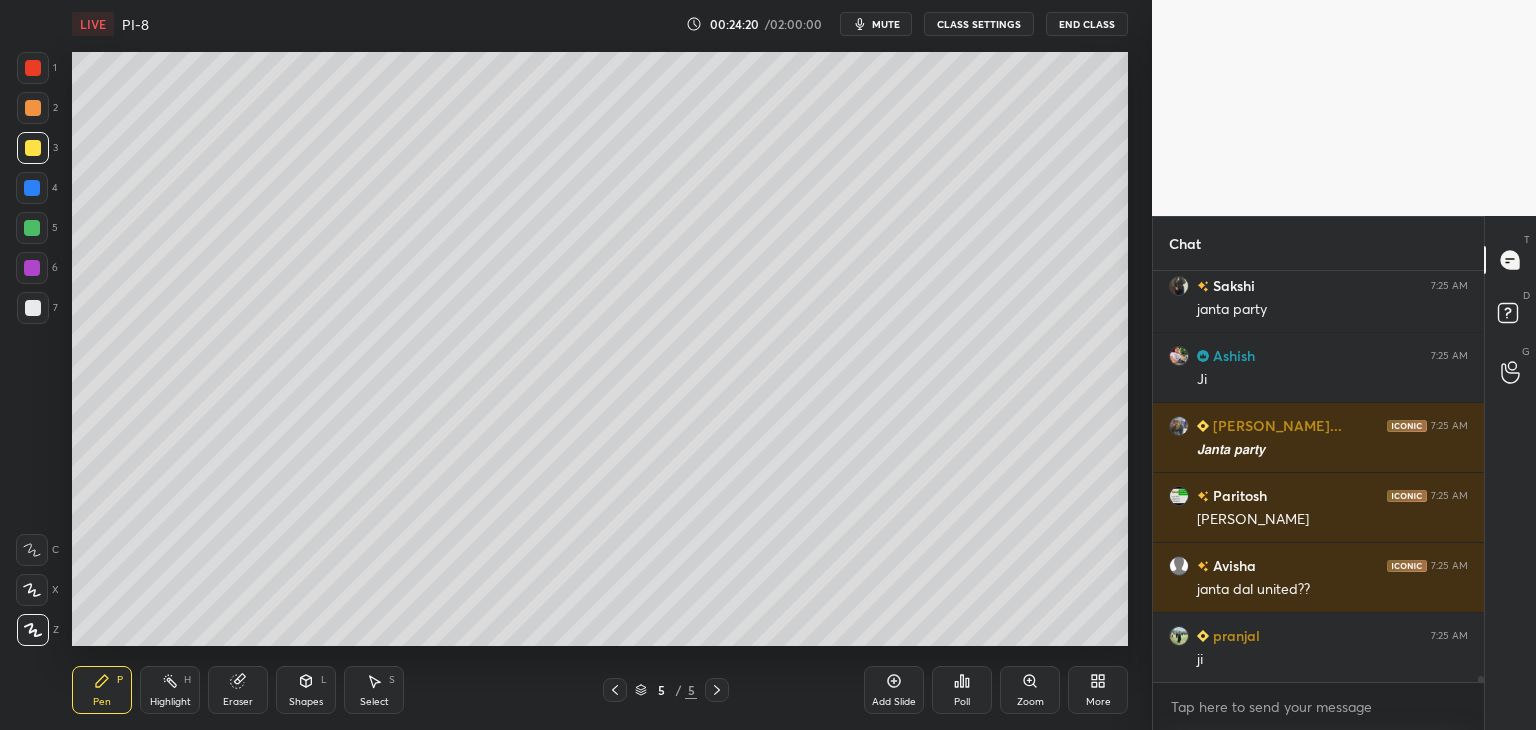 drag, startPoint x: 30, startPoint y: 195, endPoint x: 71, endPoint y: 181, distance: 43.32436 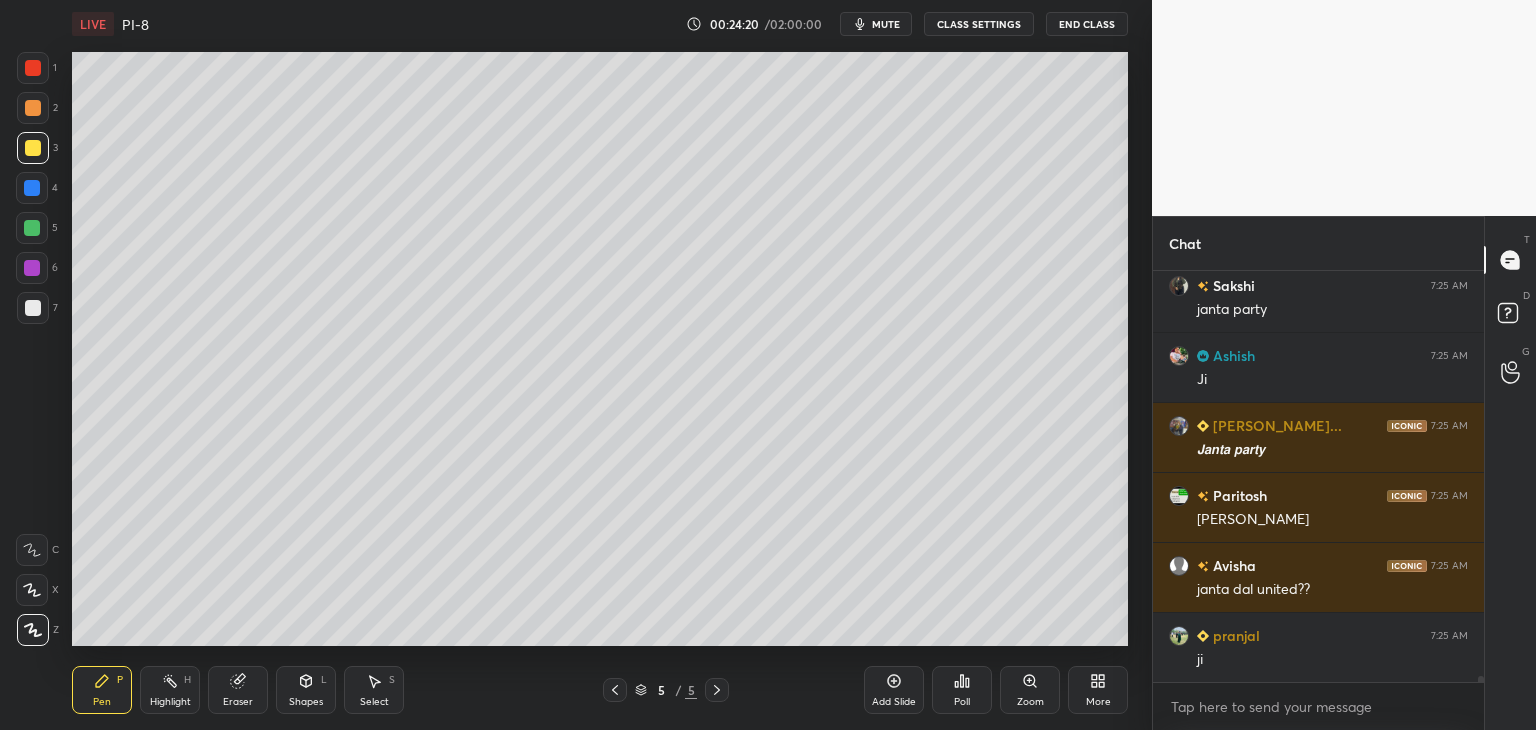 click at bounding box center [32, 188] 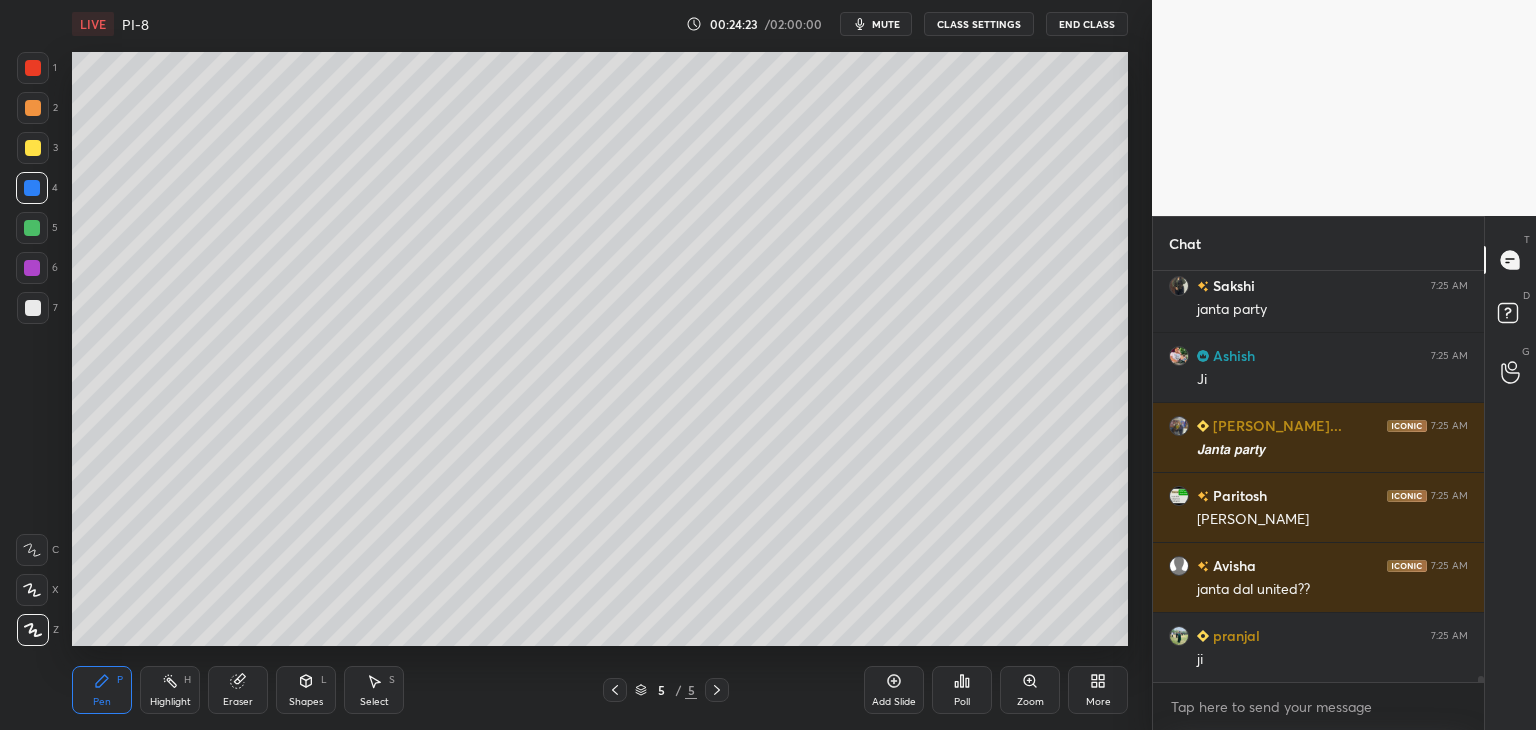 scroll, scrollTop: 28406, scrollLeft: 0, axis: vertical 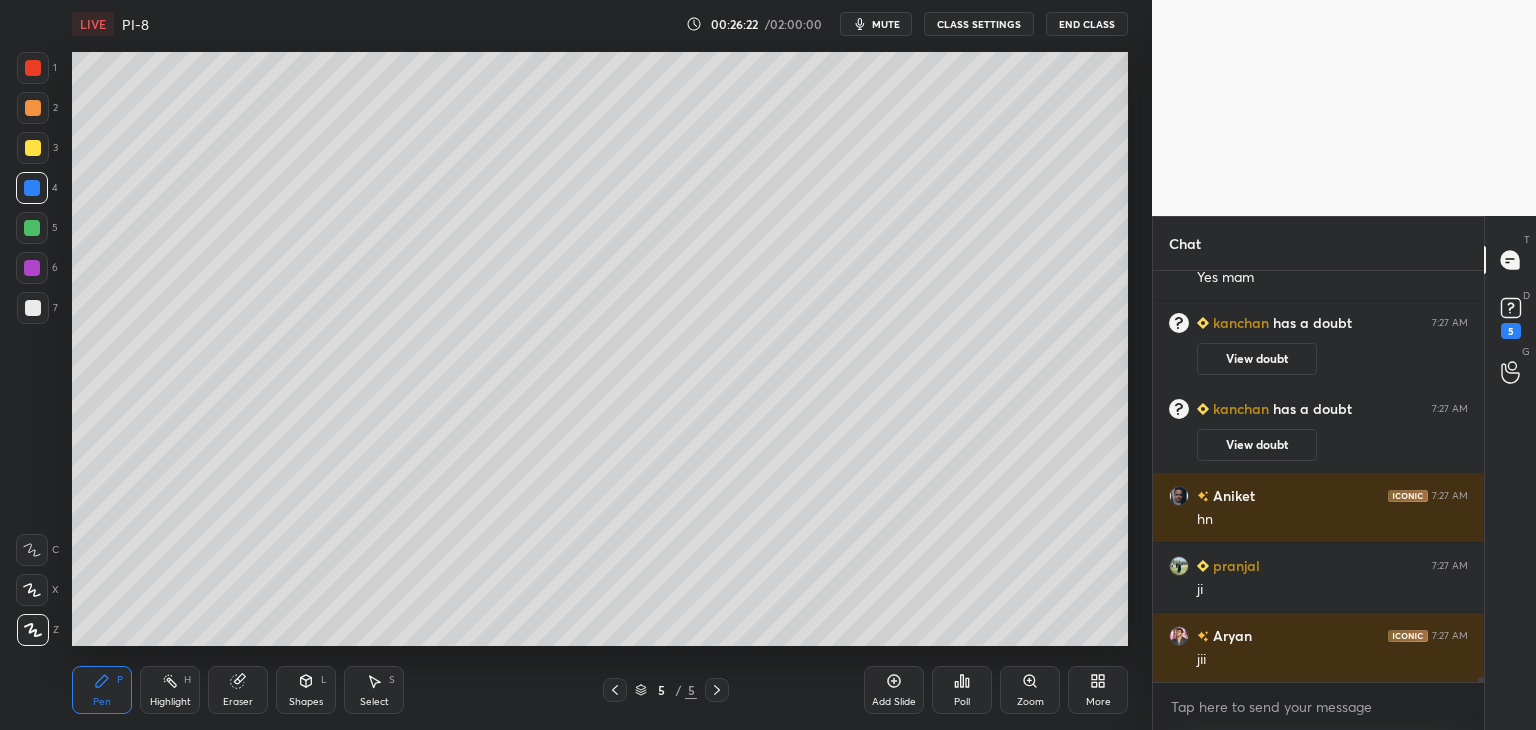 drag, startPoint x: 27, startPoint y: 261, endPoint x: 52, endPoint y: 246, distance: 29.15476 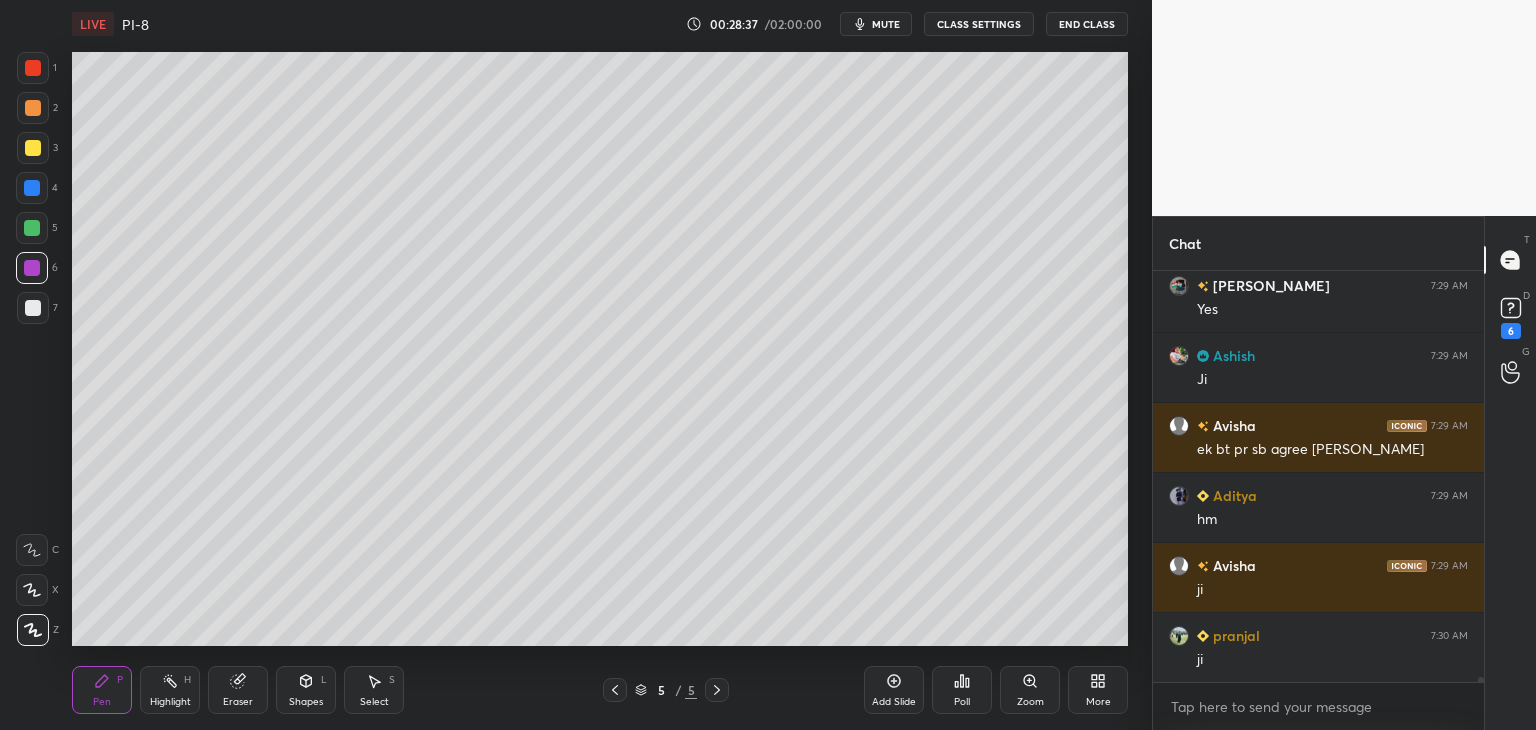 scroll, scrollTop: 33980, scrollLeft: 0, axis: vertical 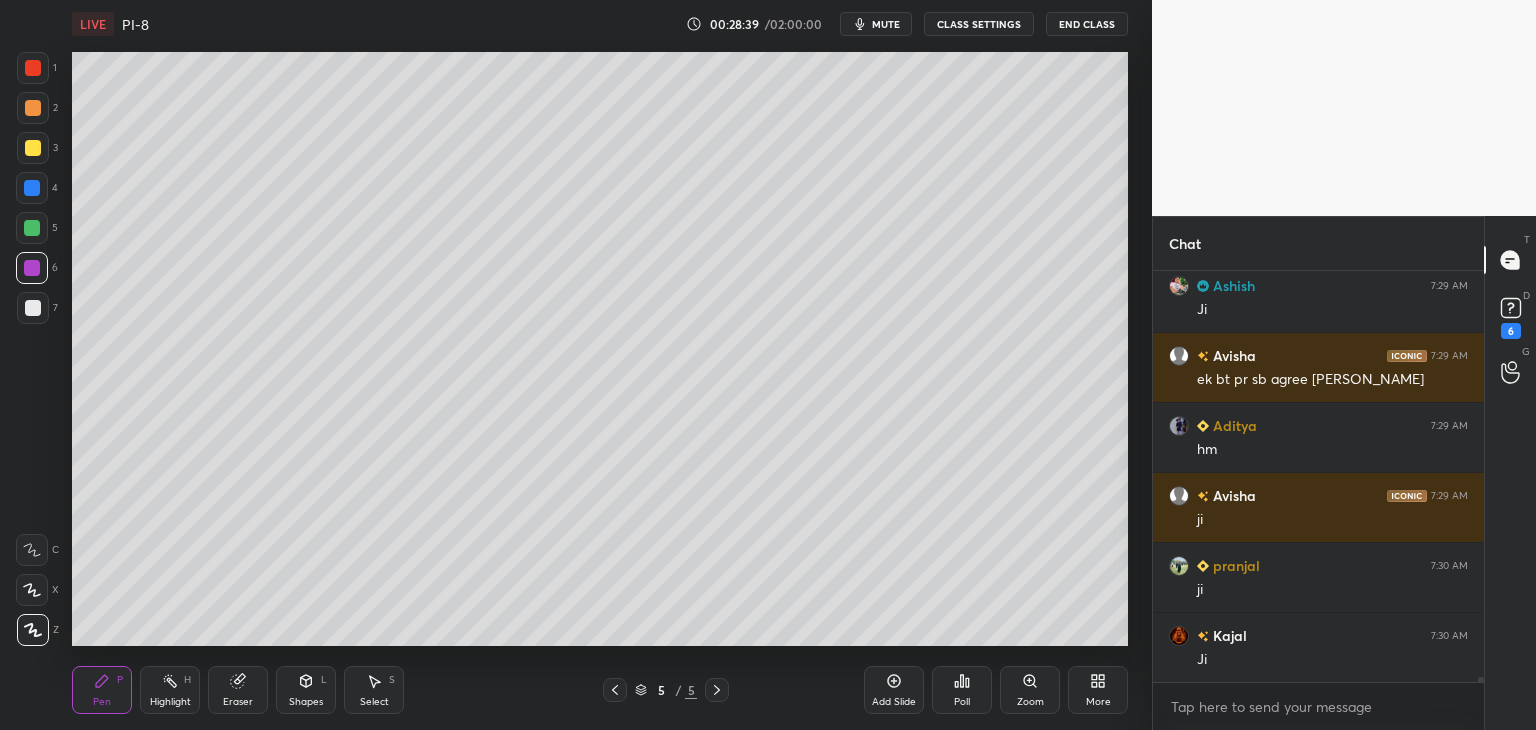 click at bounding box center [32, 188] 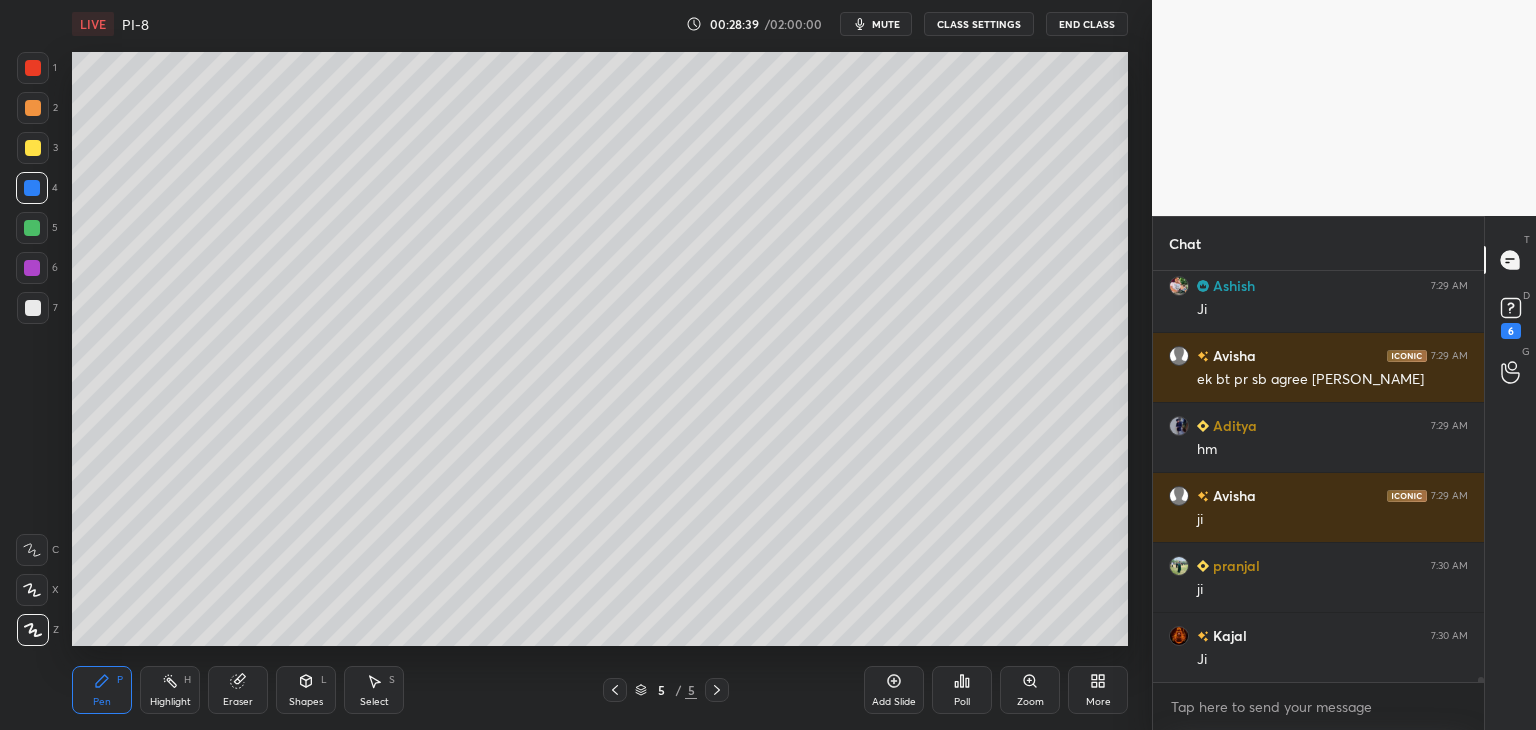 scroll, scrollTop: 34050, scrollLeft: 0, axis: vertical 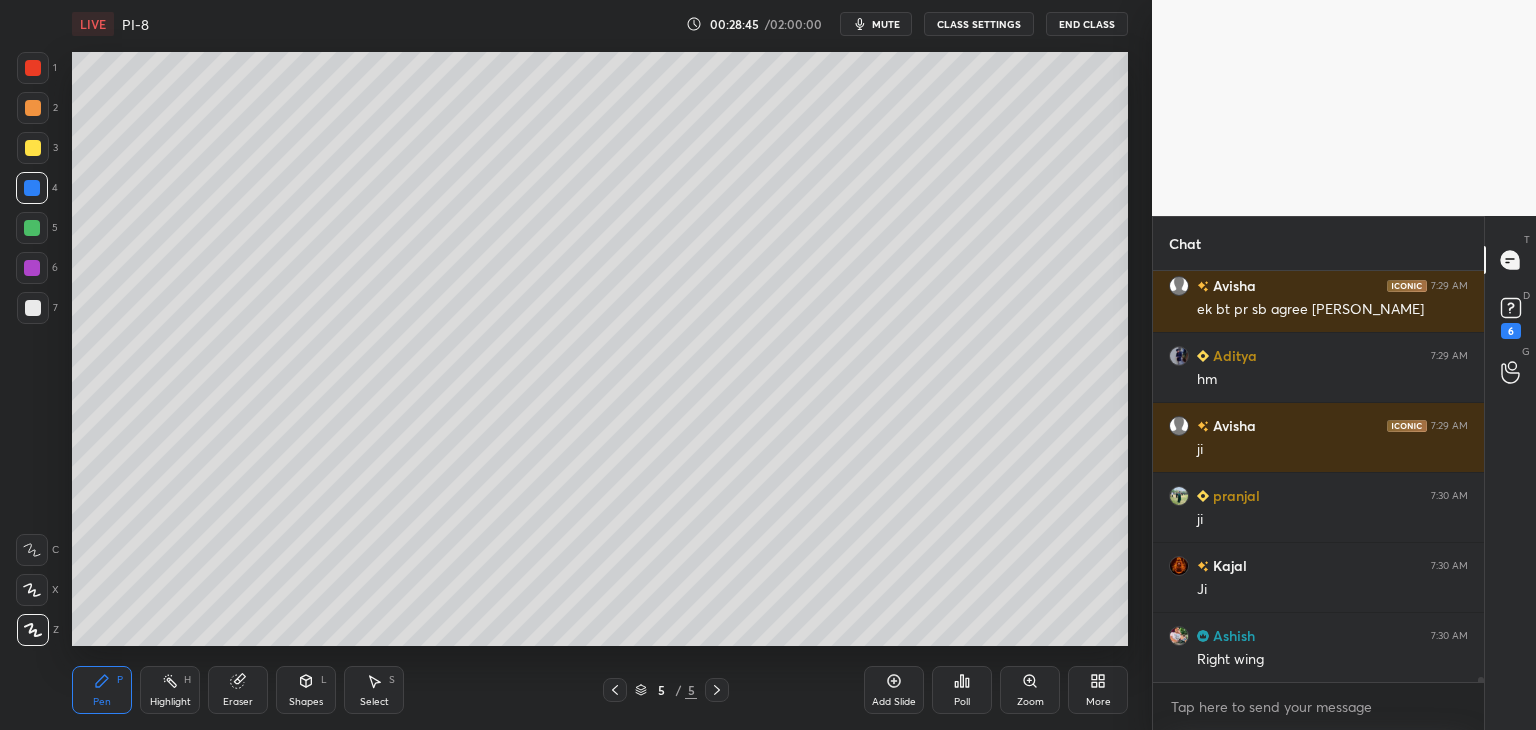 click at bounding box center [33, 68] 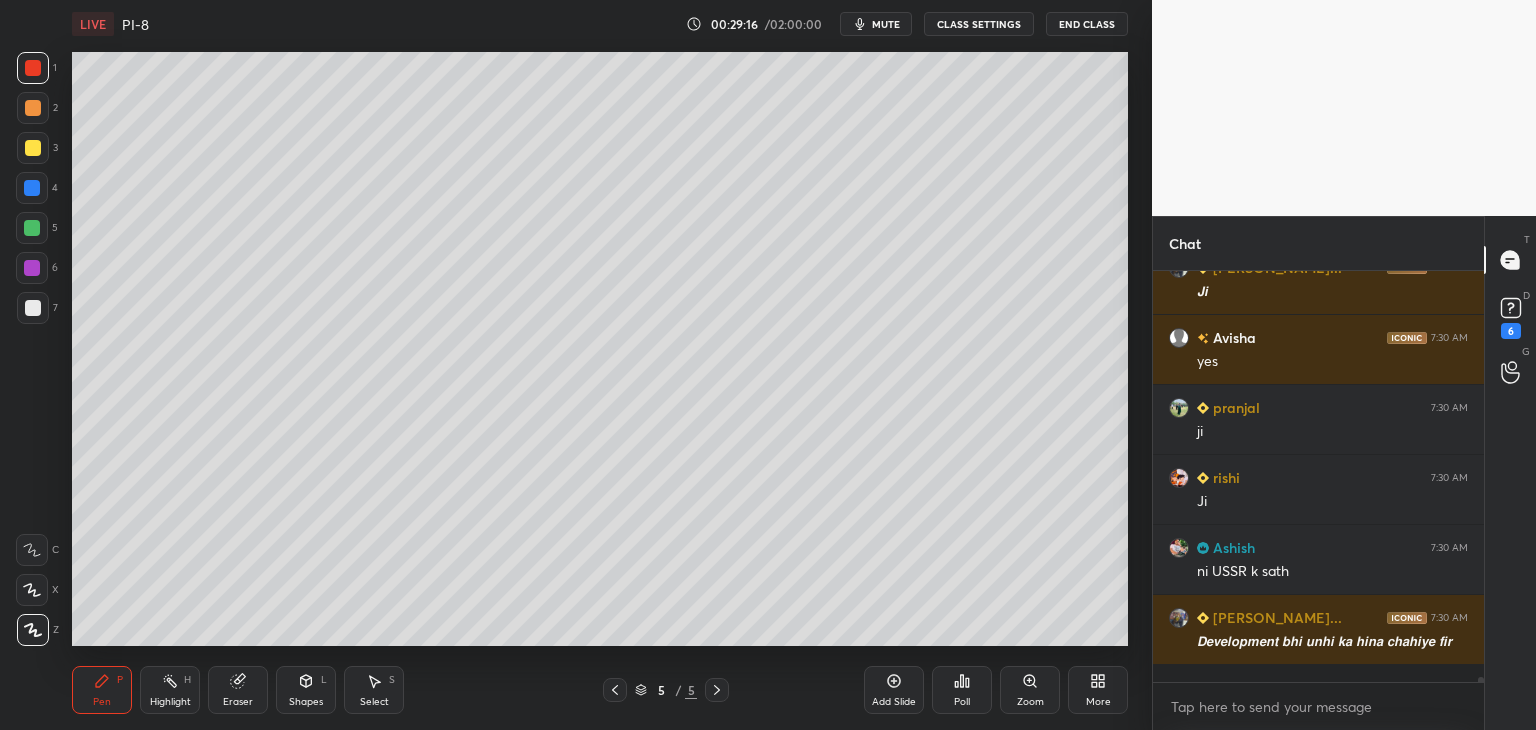 scroll, scrollTop: 34768, scrollLeft: 0, axis: vertical 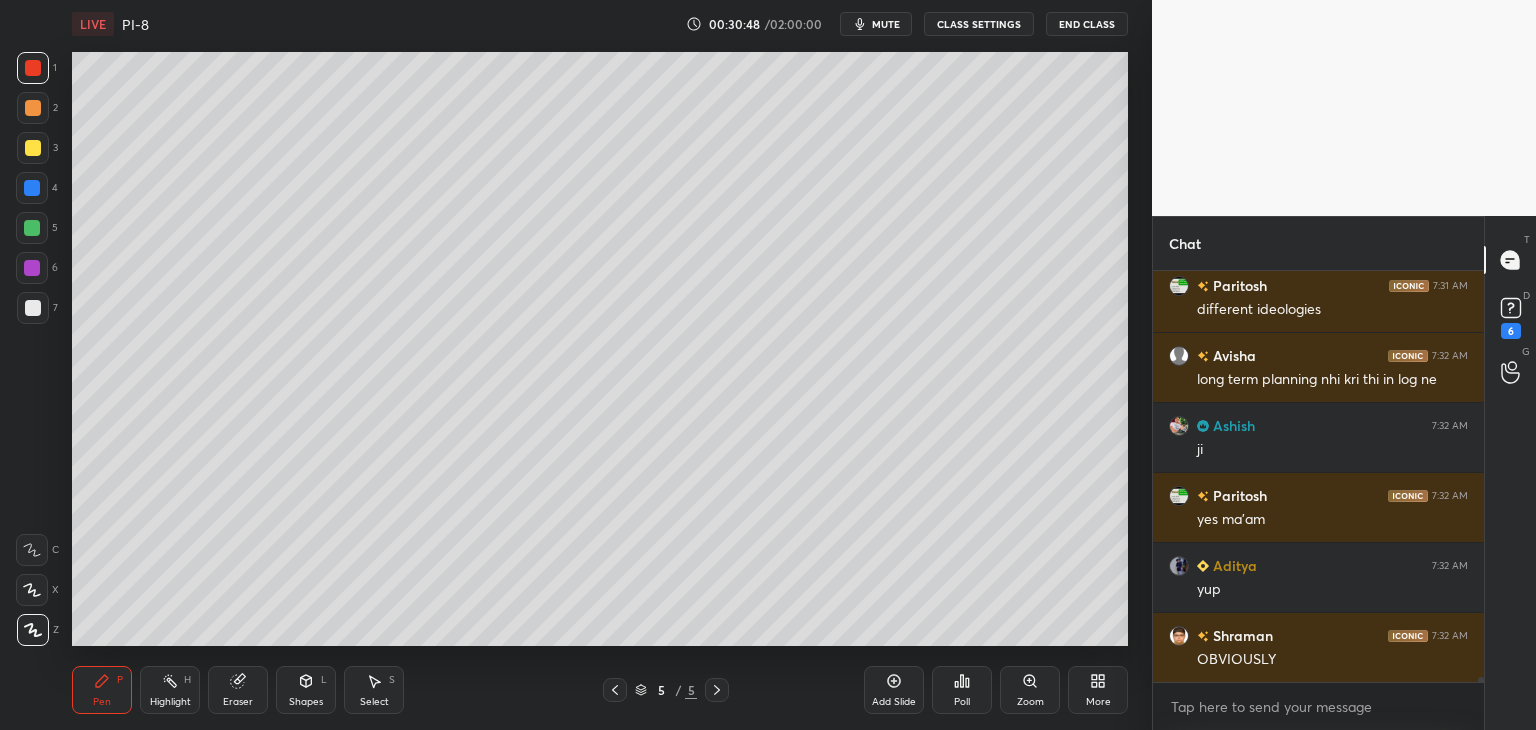 click 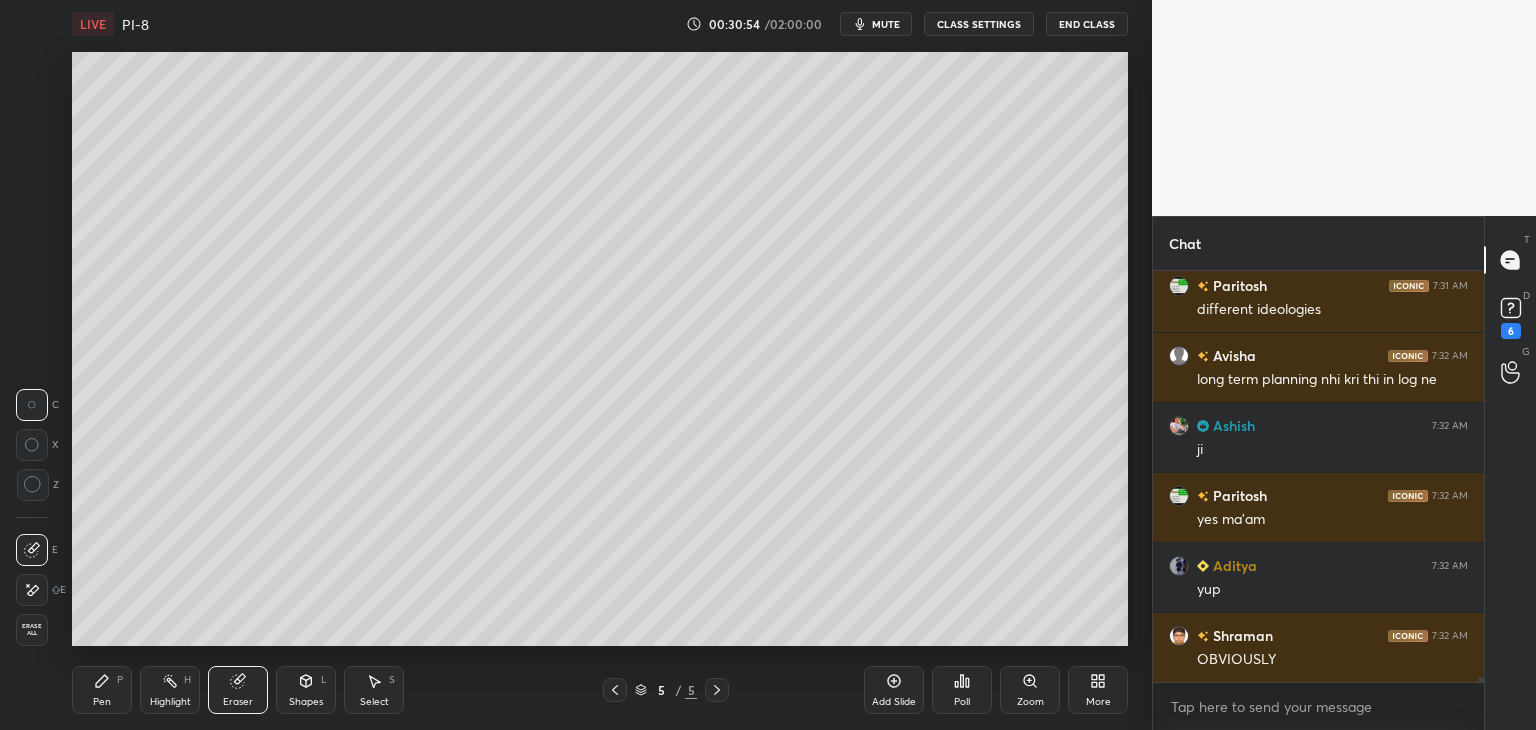 scroll, scrollTop: 35284, scrollLeft: 0, axis: vertical 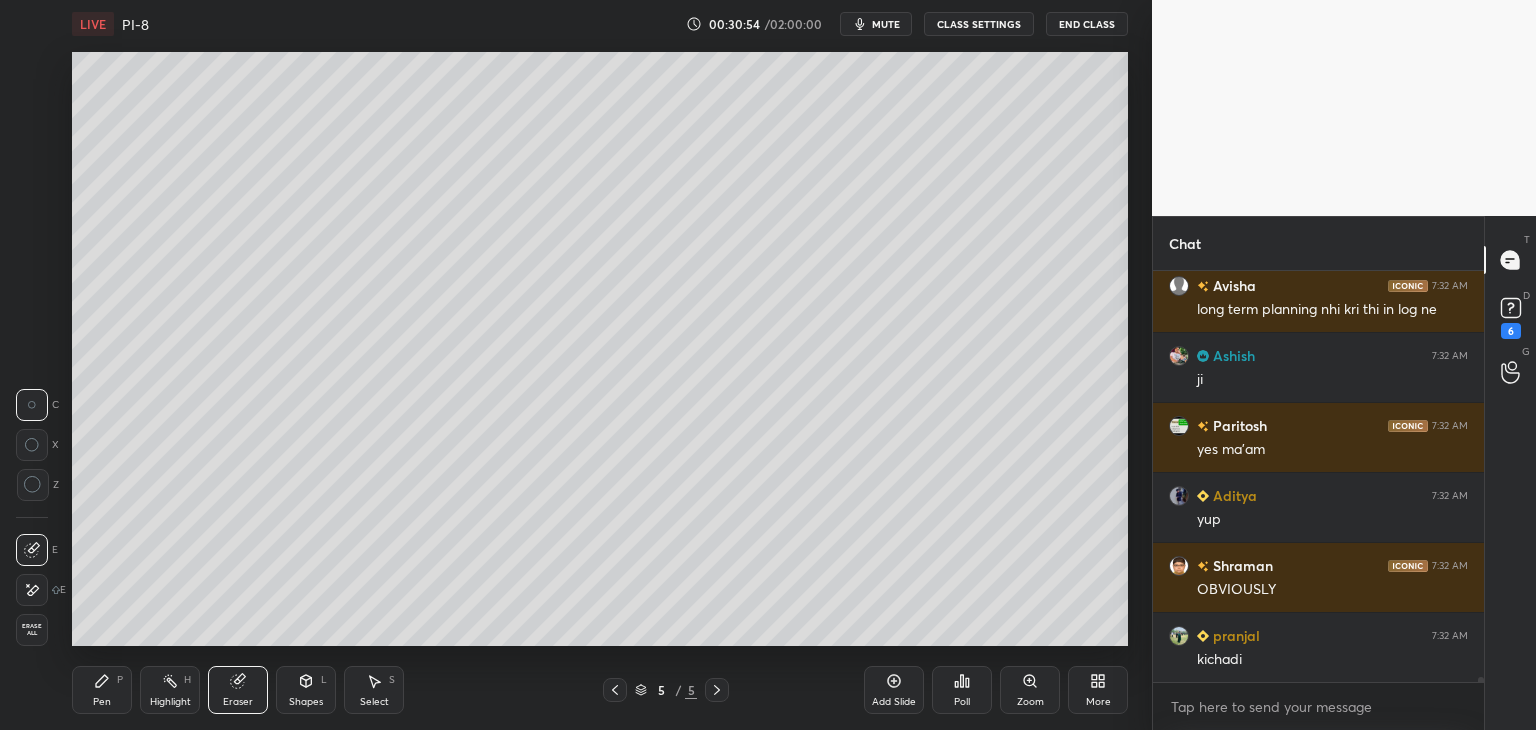 click 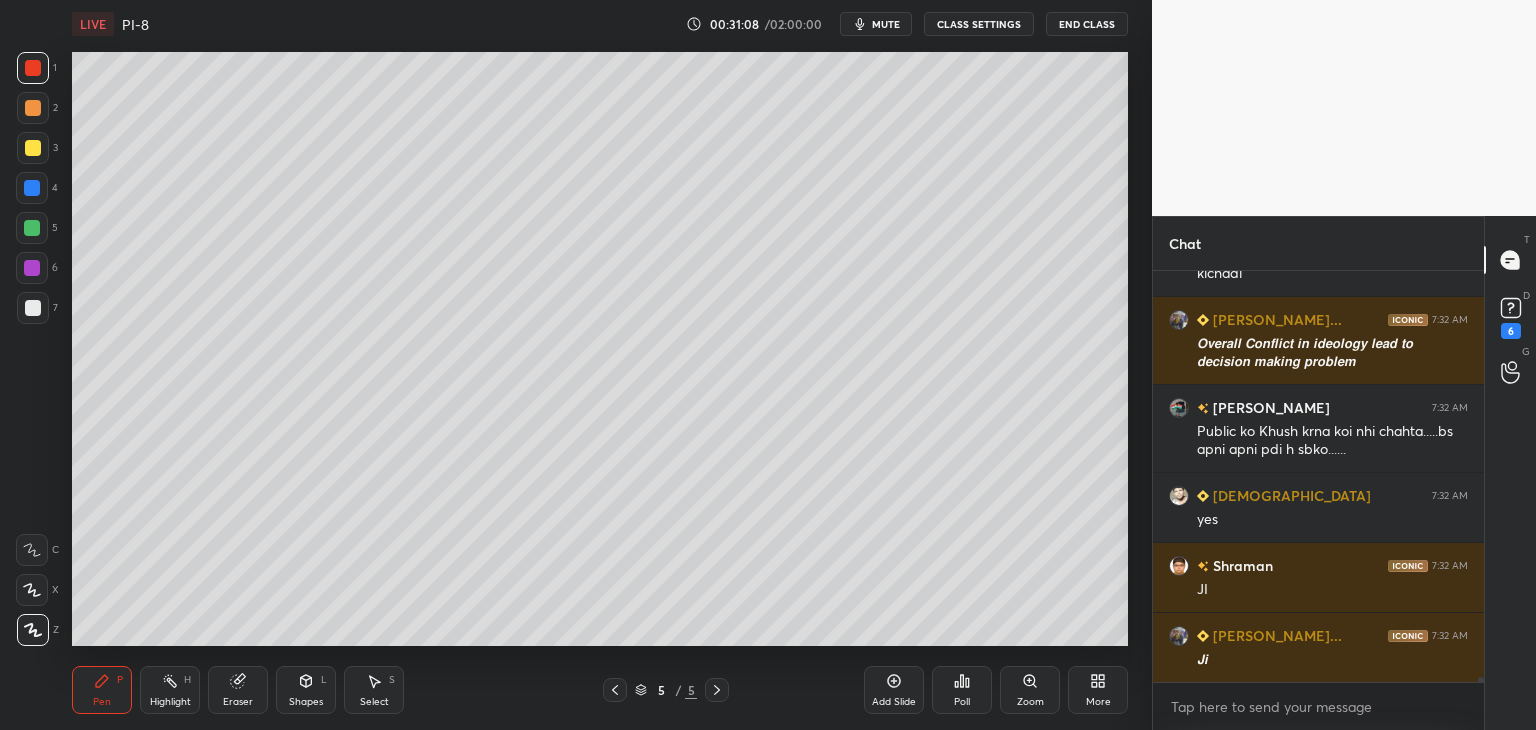 scroll, scrollTop: 35740, scrollLeft: 0, axis: vertical 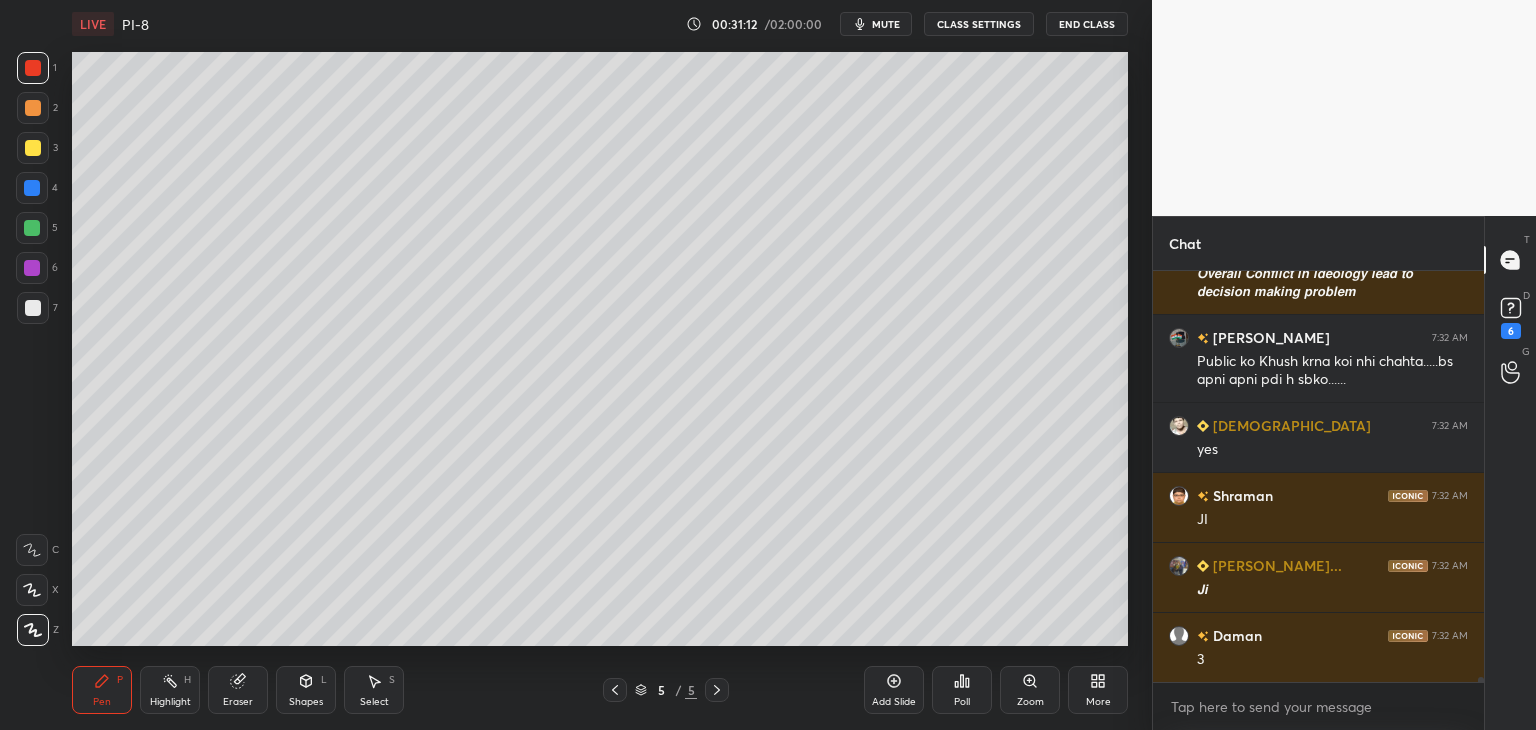 click at bounding box center (33, 308) 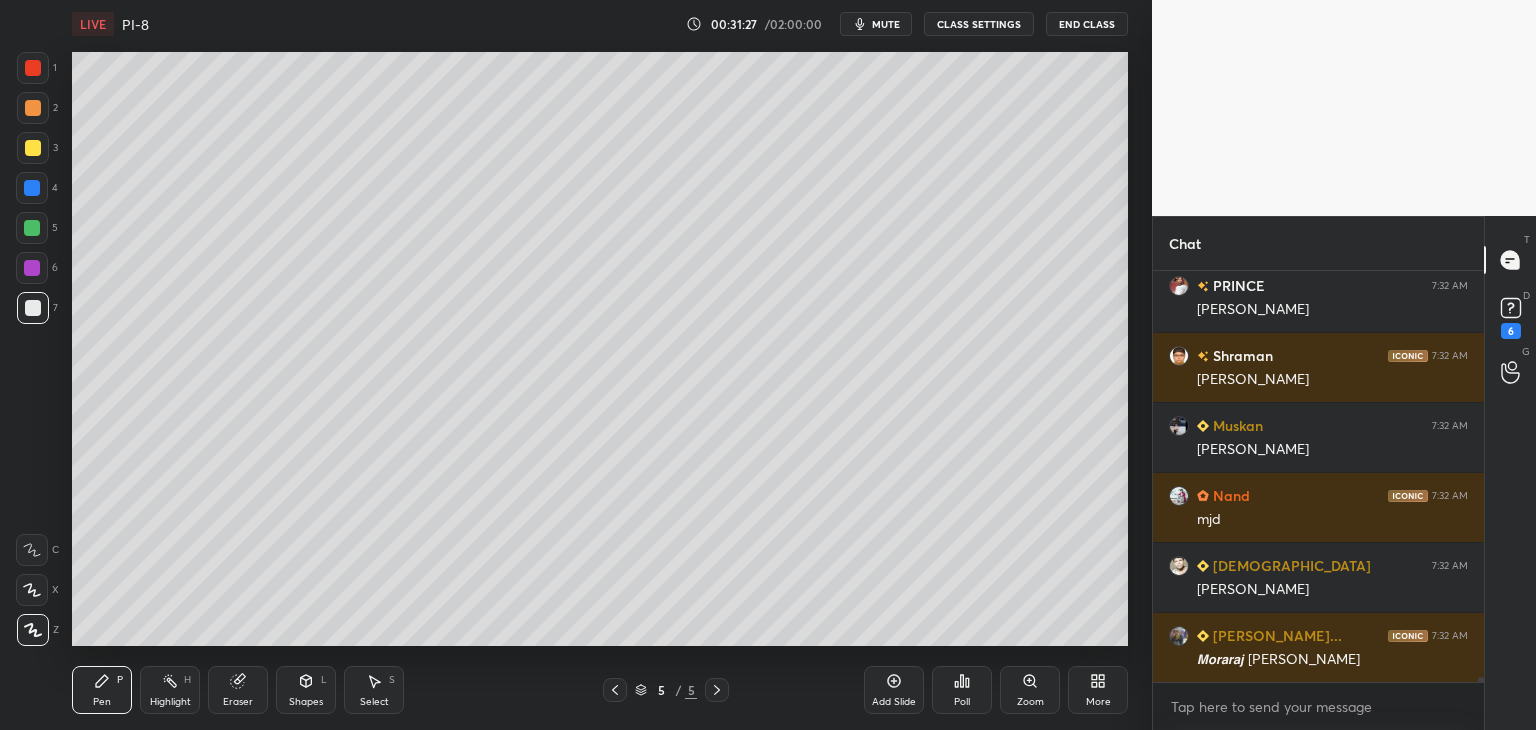 scroll, scrollTop: 36510, scrollLeft: 0, axis: vertical 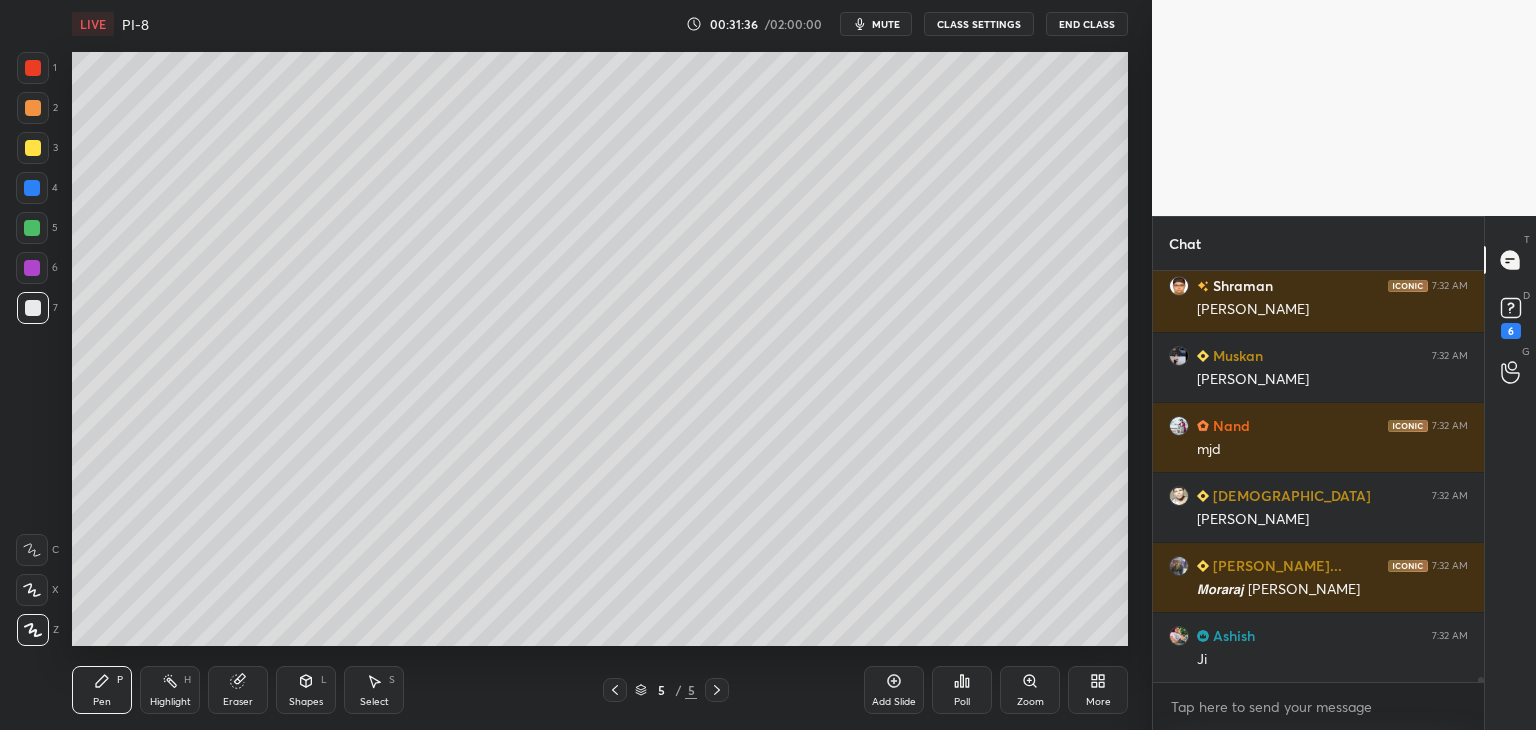 click at bounding box center [33, 148] 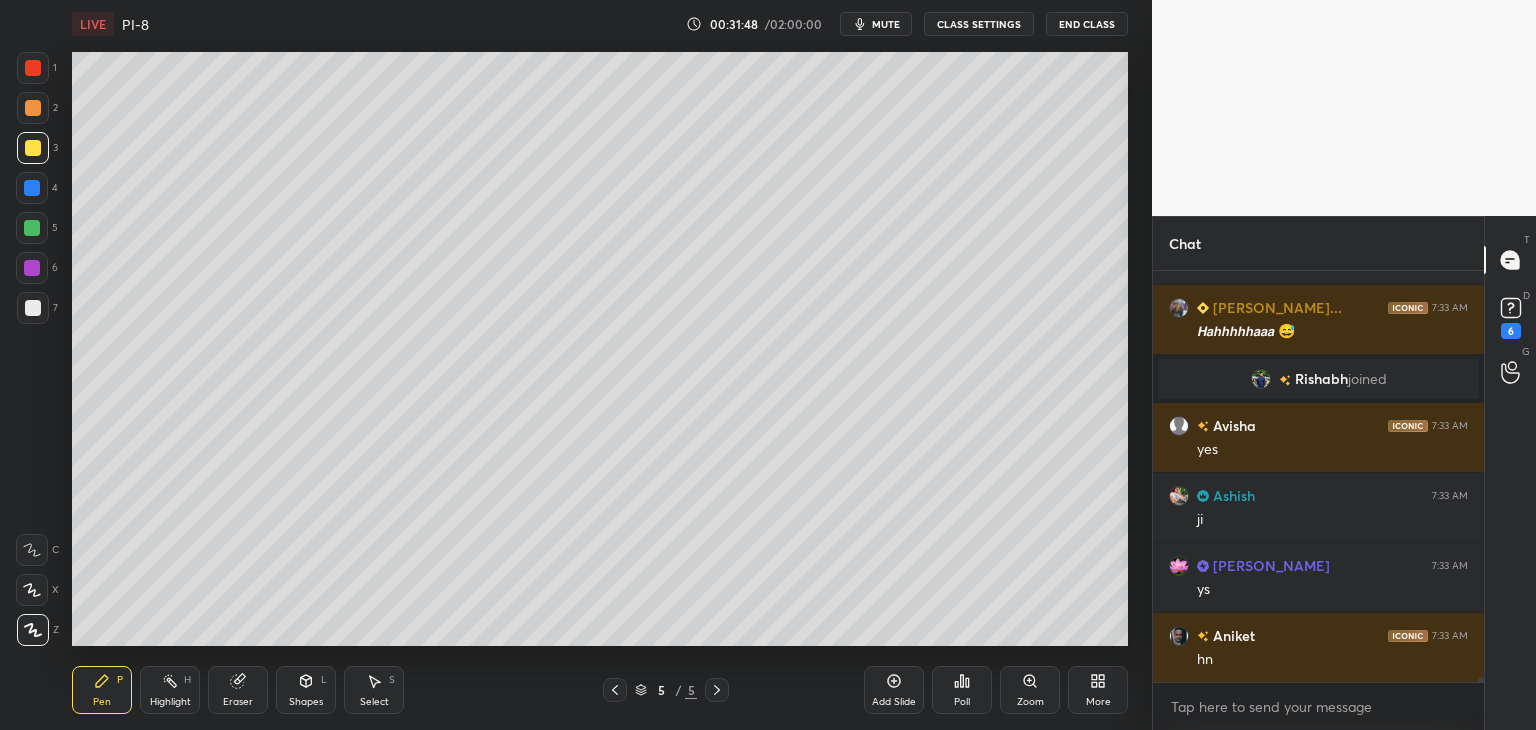 scroll, scrollTop: 36106, scrollLeft: 0, axis: vertical 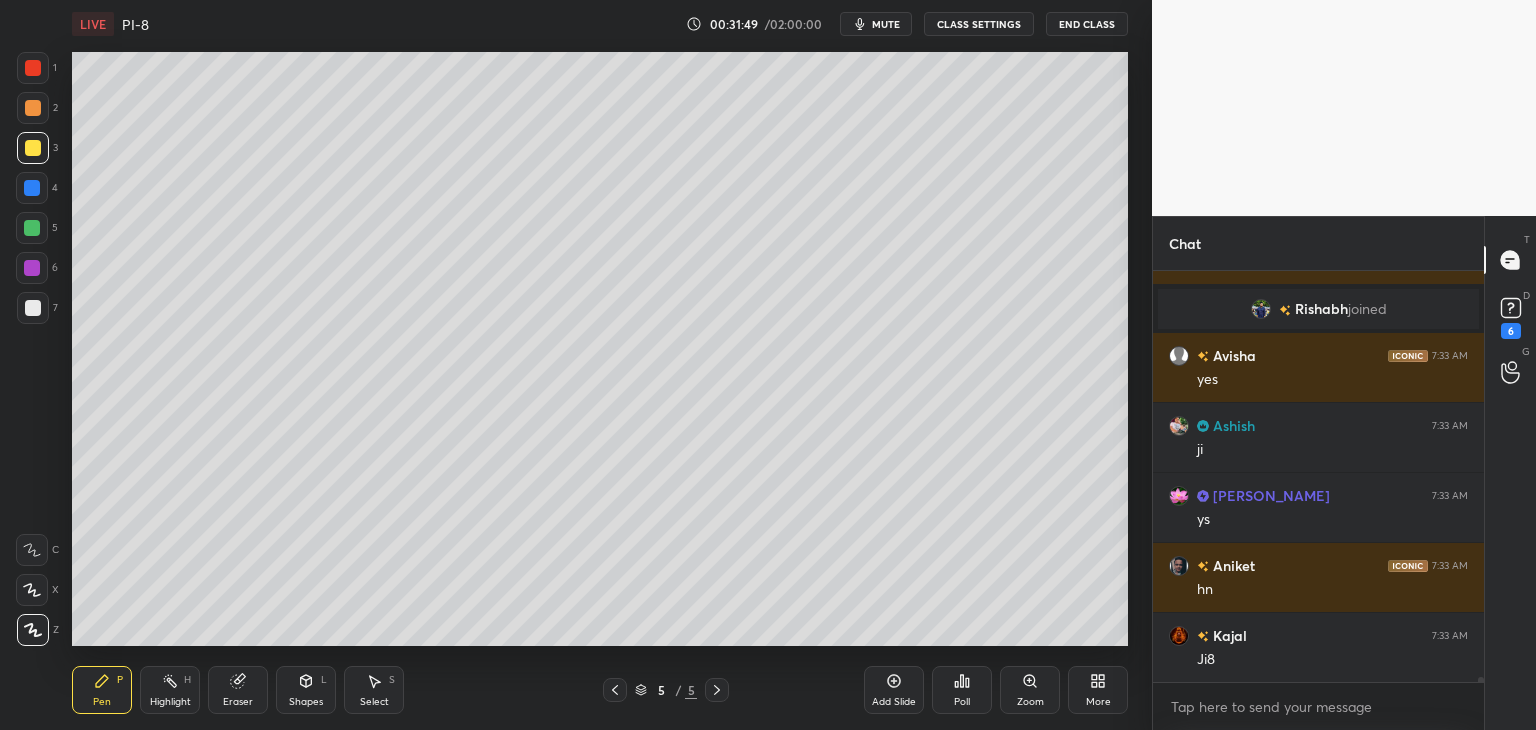 click at bounding box center (32, 188) 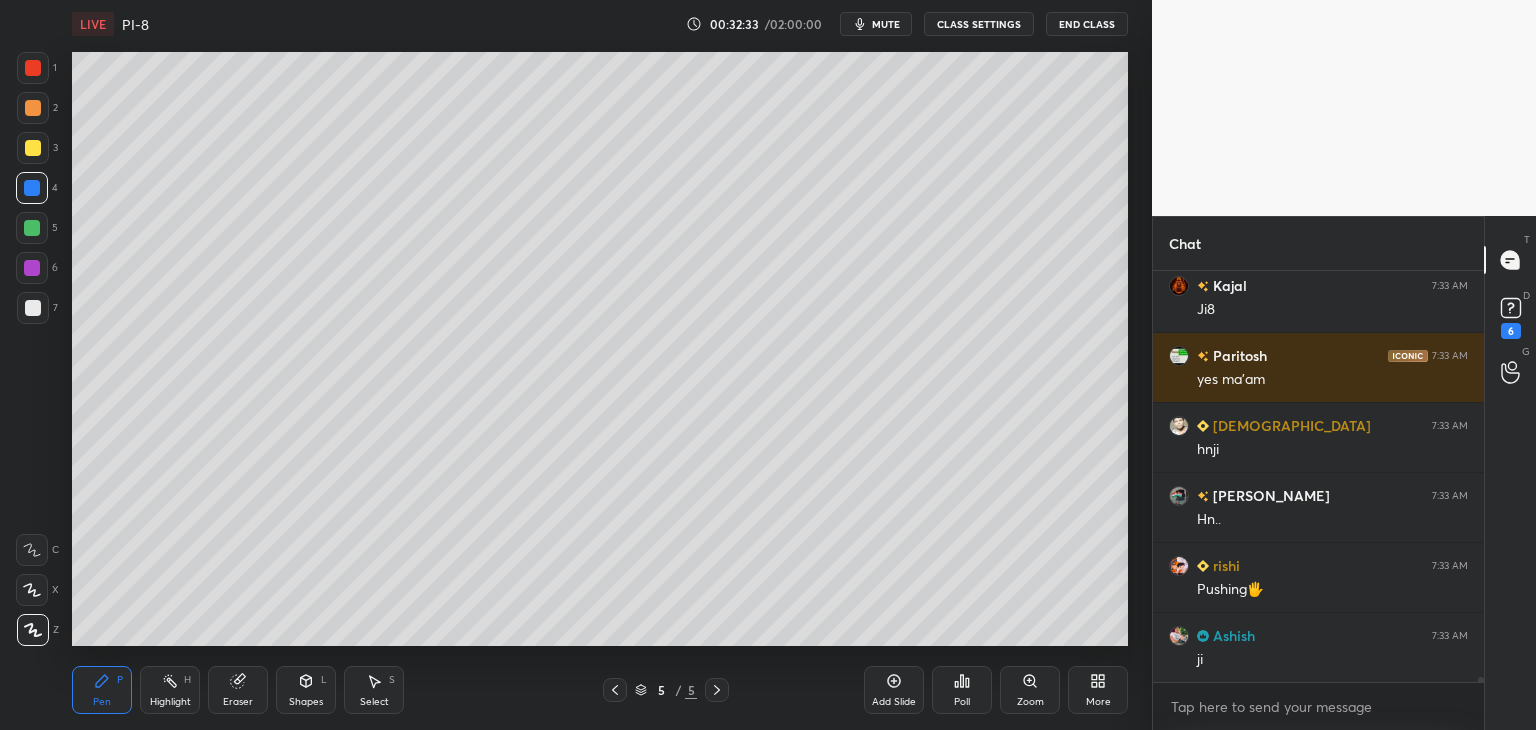 scroll, scrollTop: 36526, scrollLeft: 0, axis: vertical 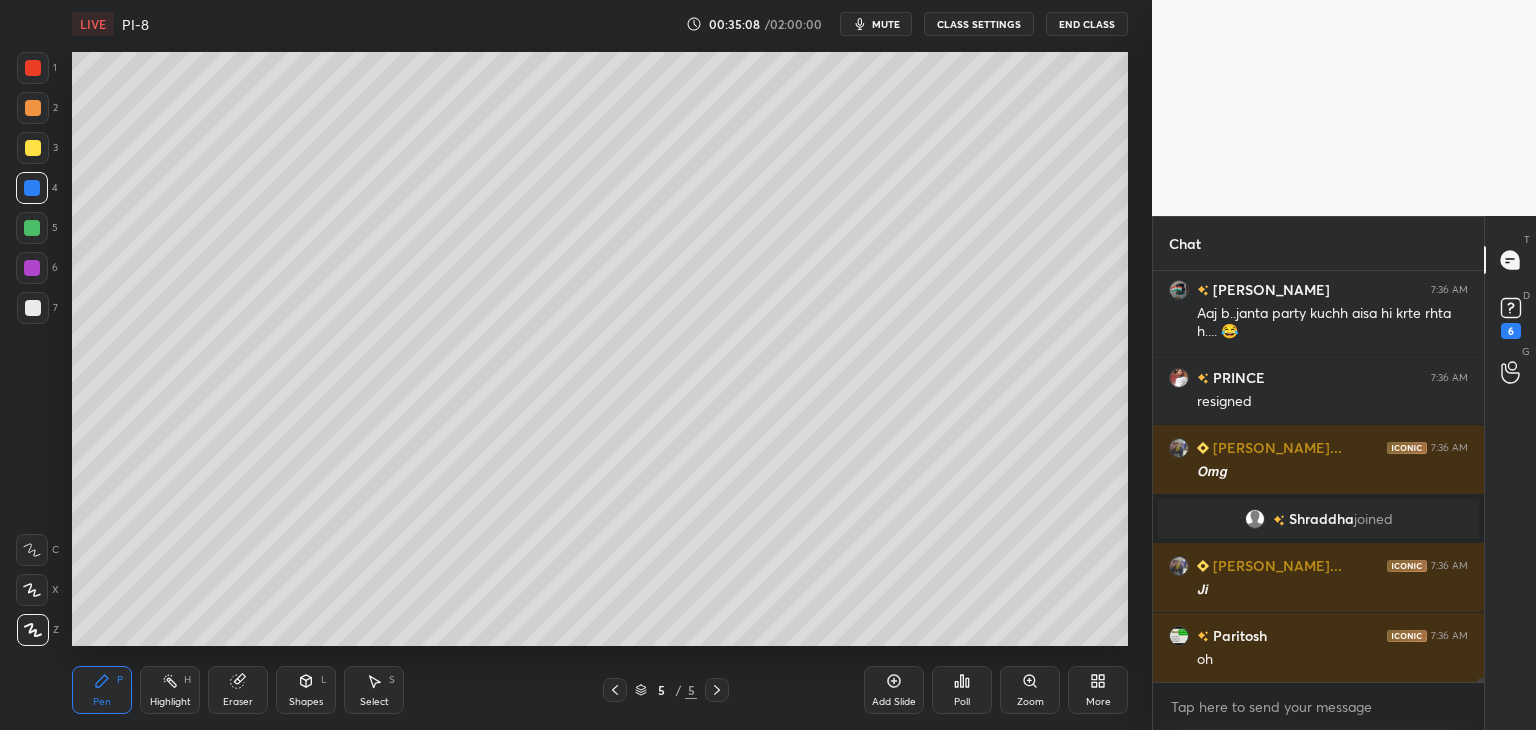 click at bounding box center [33, 308] 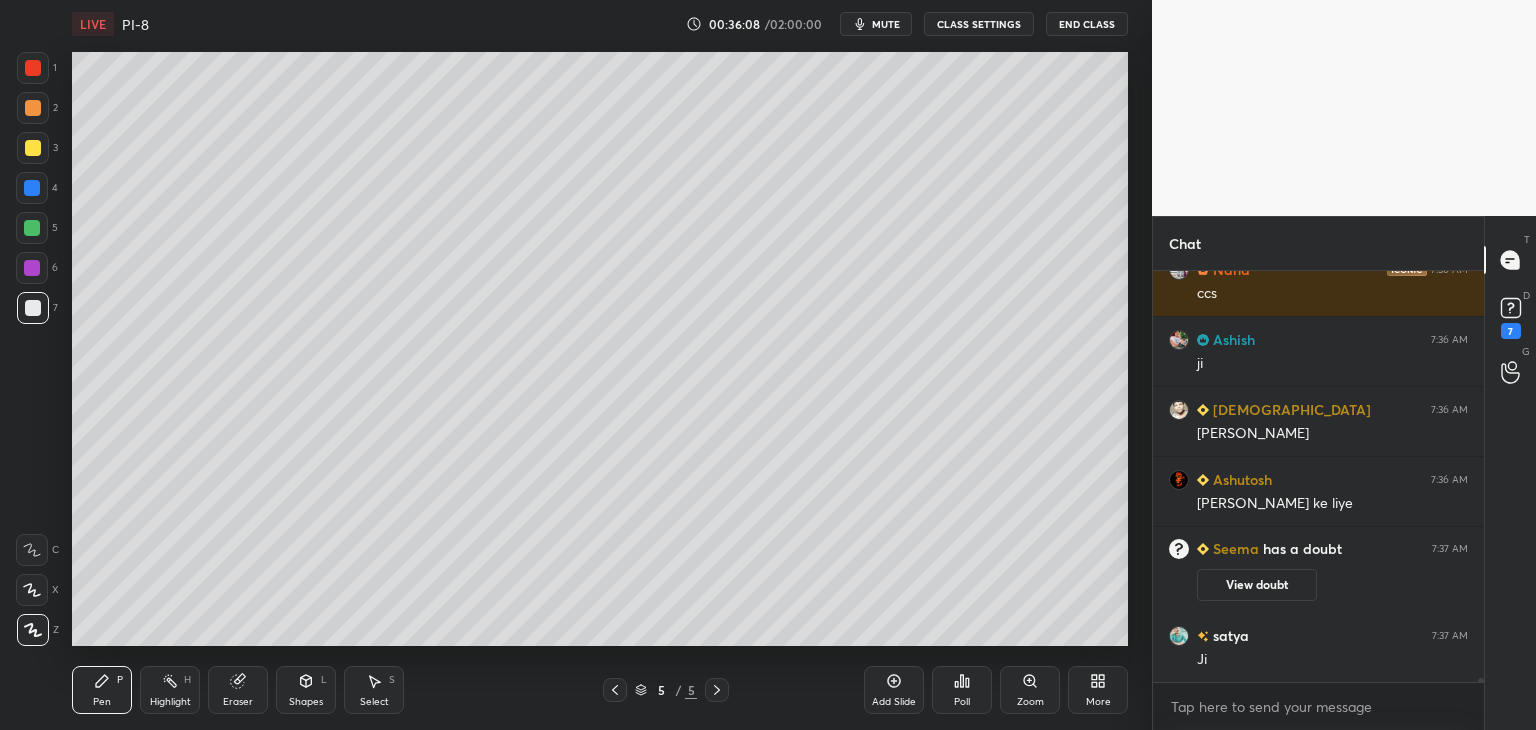 scroll, scrollTop: 38730, scrollLeft: 0, axis: vertical 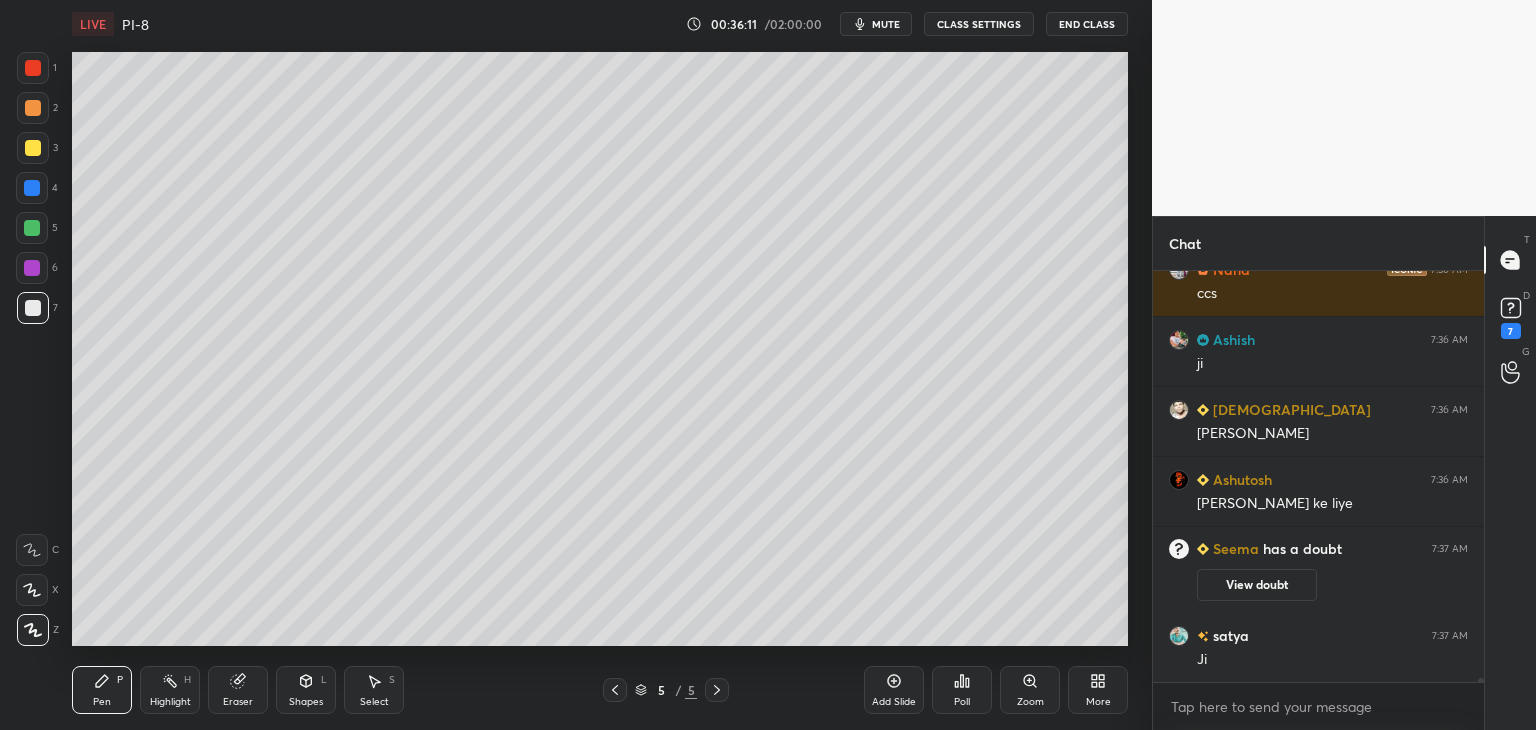 click at bounding box center [32, 268] 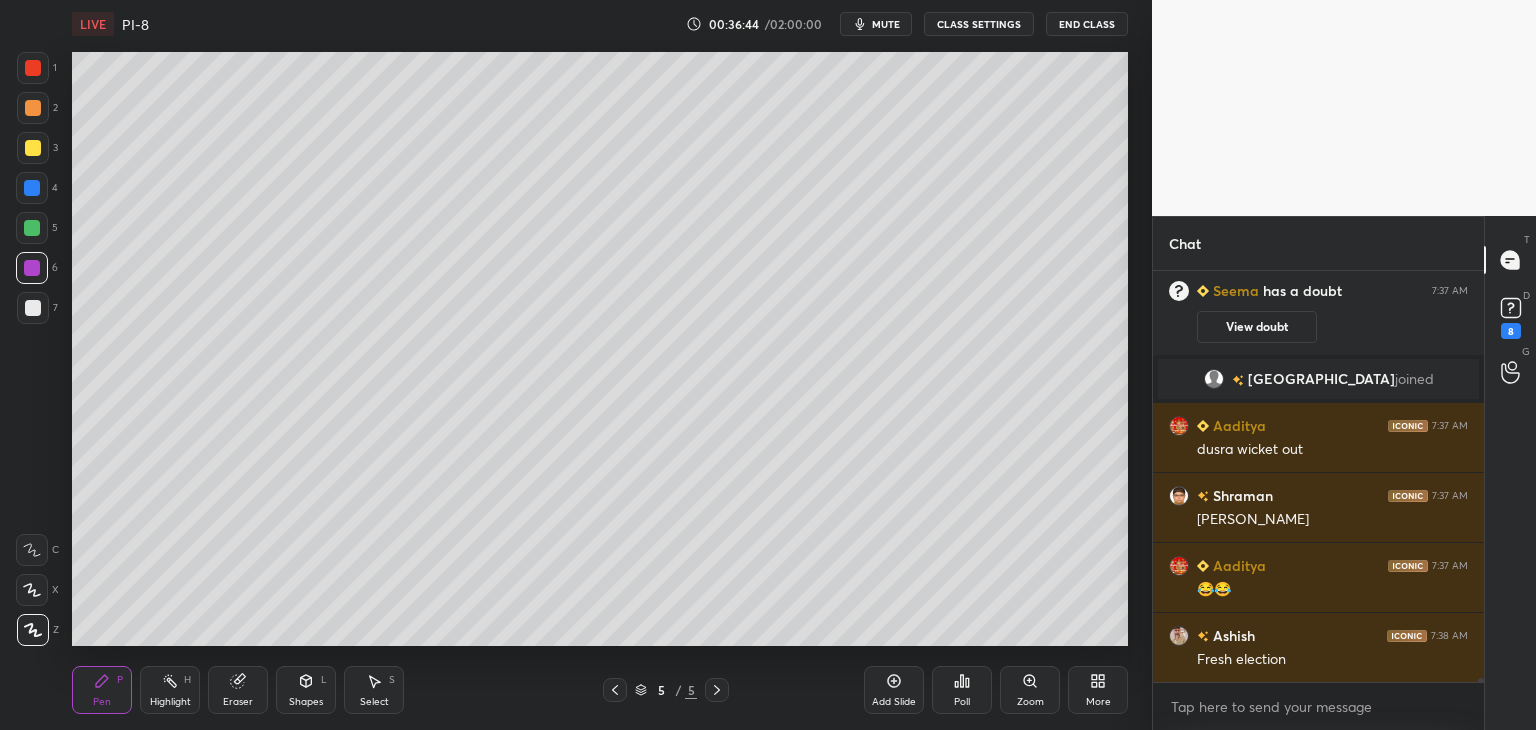 scroll, scrollTop: 39318, scrollLeft: 0, axis: vertical 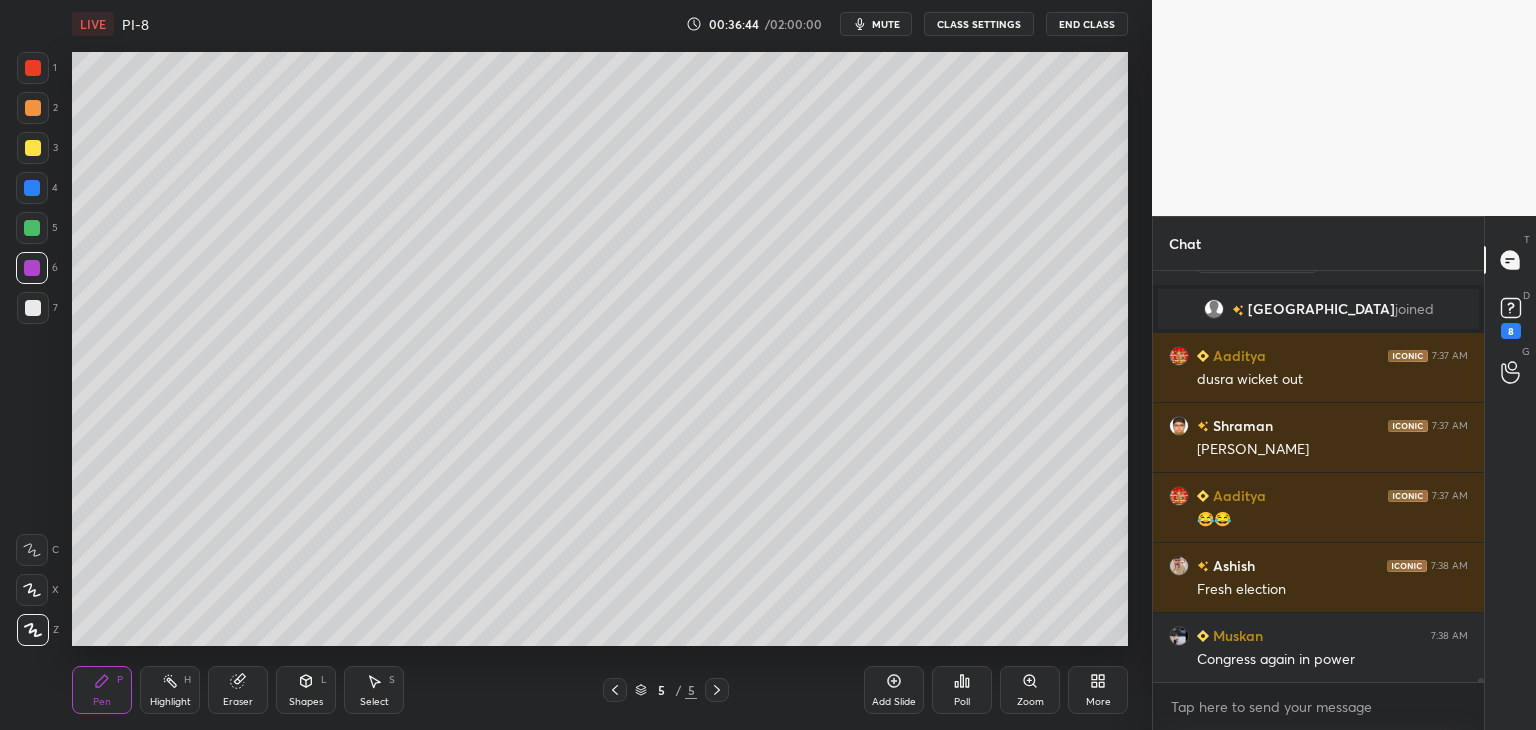 click at bounding box center [33, 308] 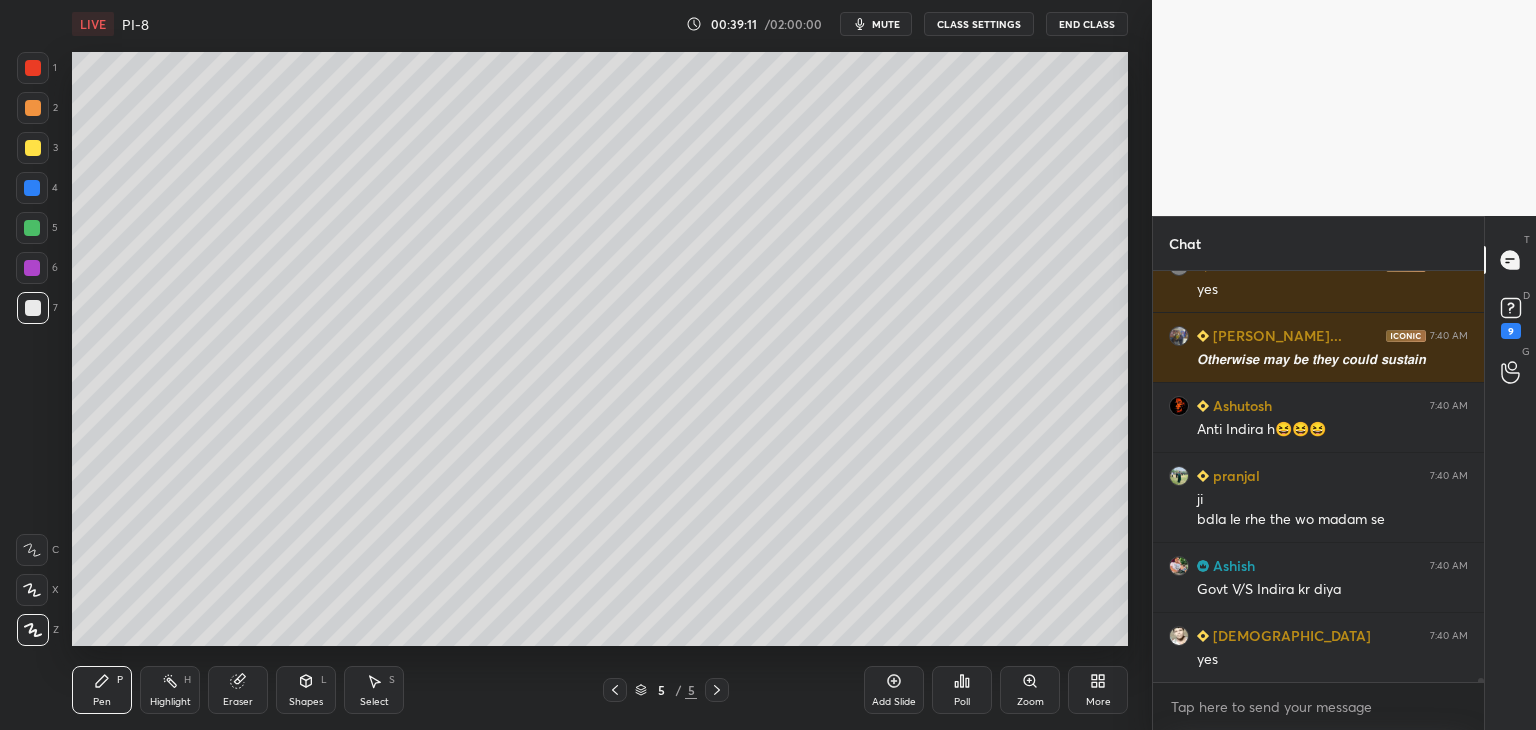 scroll, scrollTop: 42334, scrollLeft: 0, axis: vertical 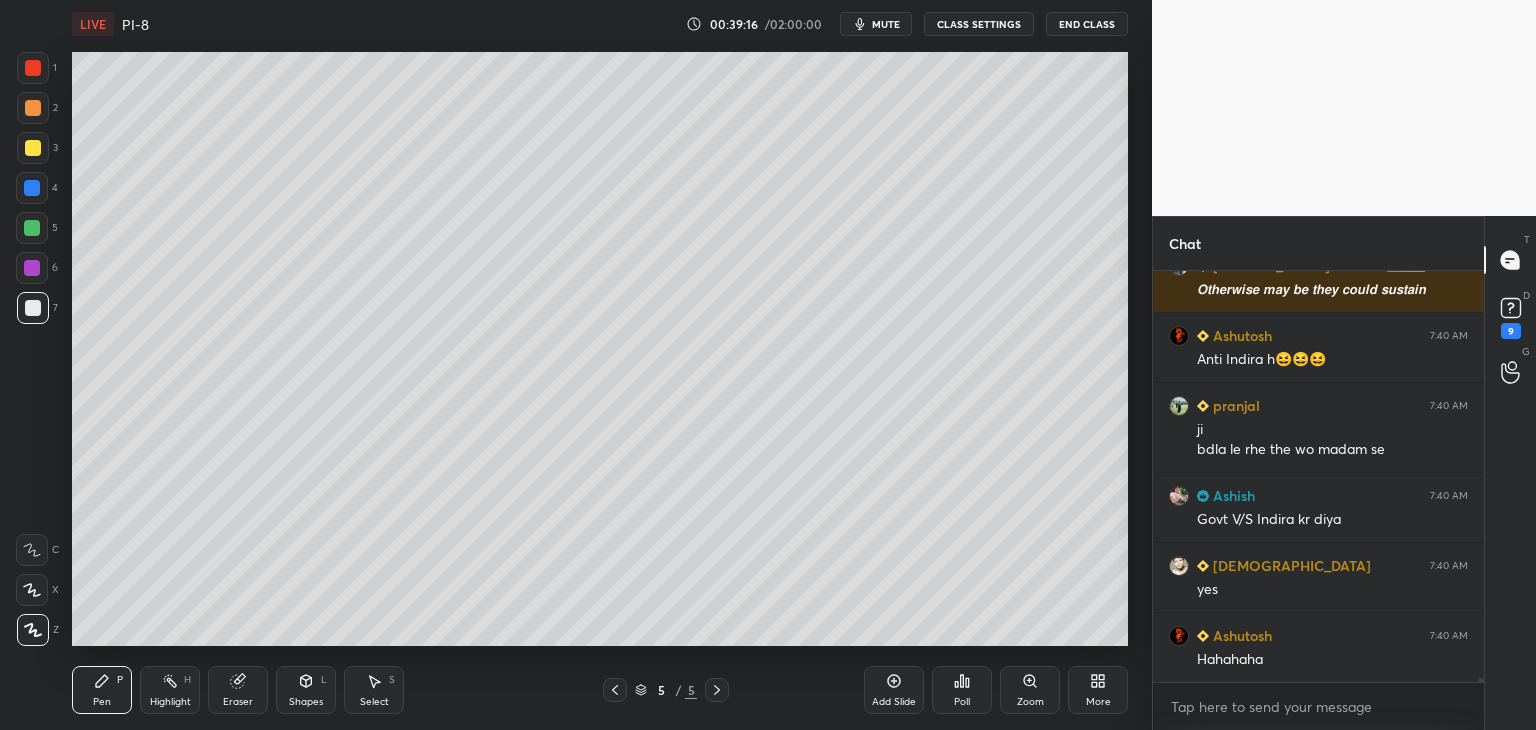 click at bounding box center [32, 228] 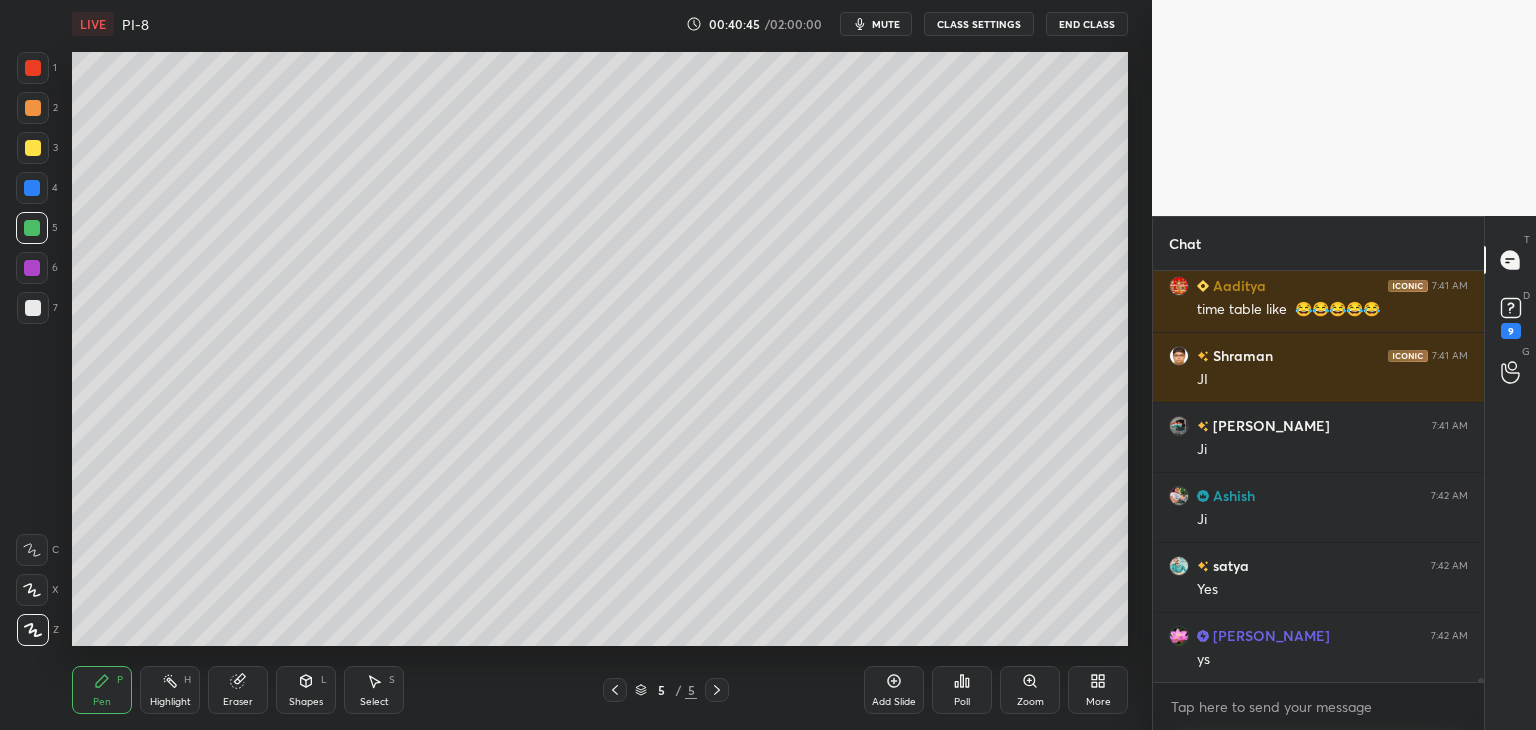 scroll, scrollTop: 46154, scrollLeft: 0, axis: vertical 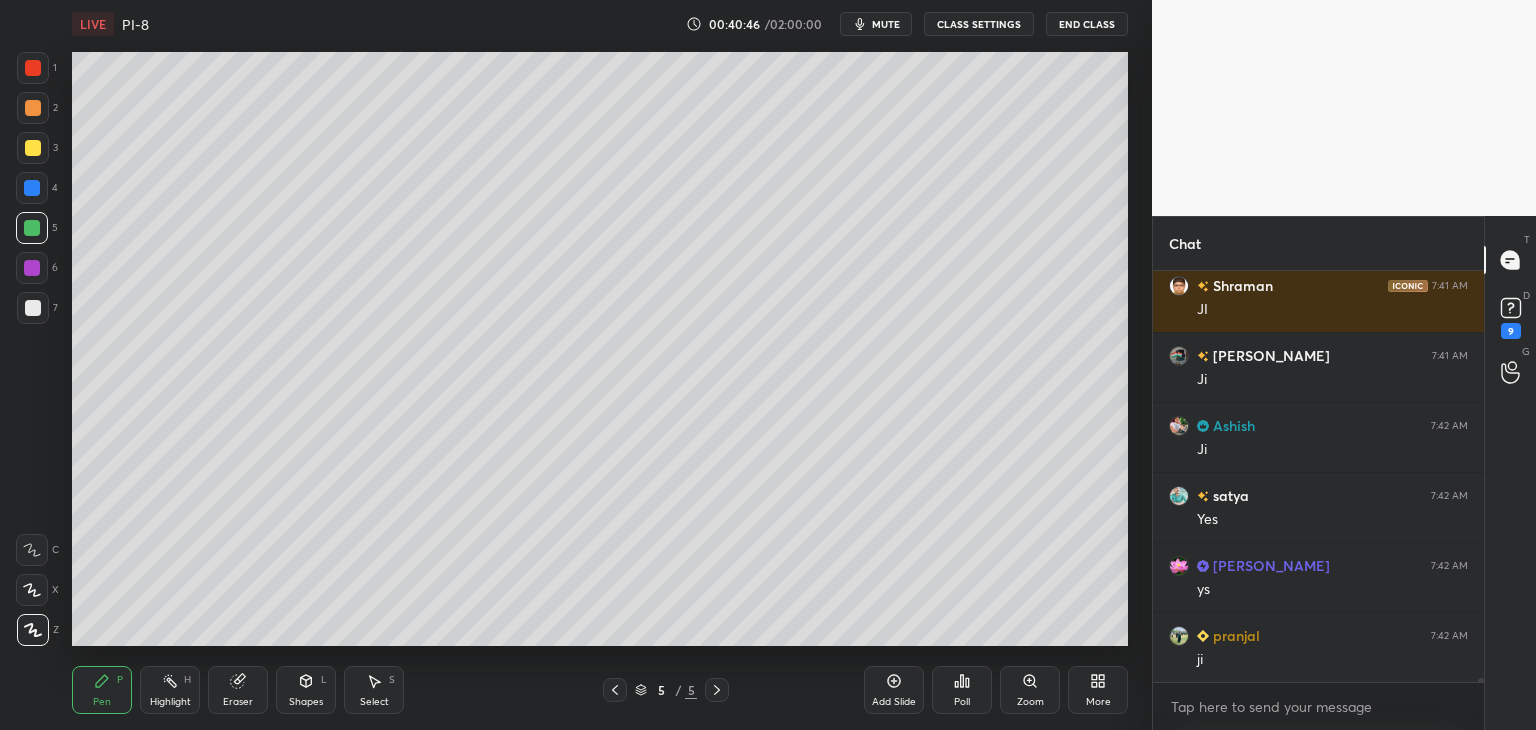 click at bounding box center (33, 148) 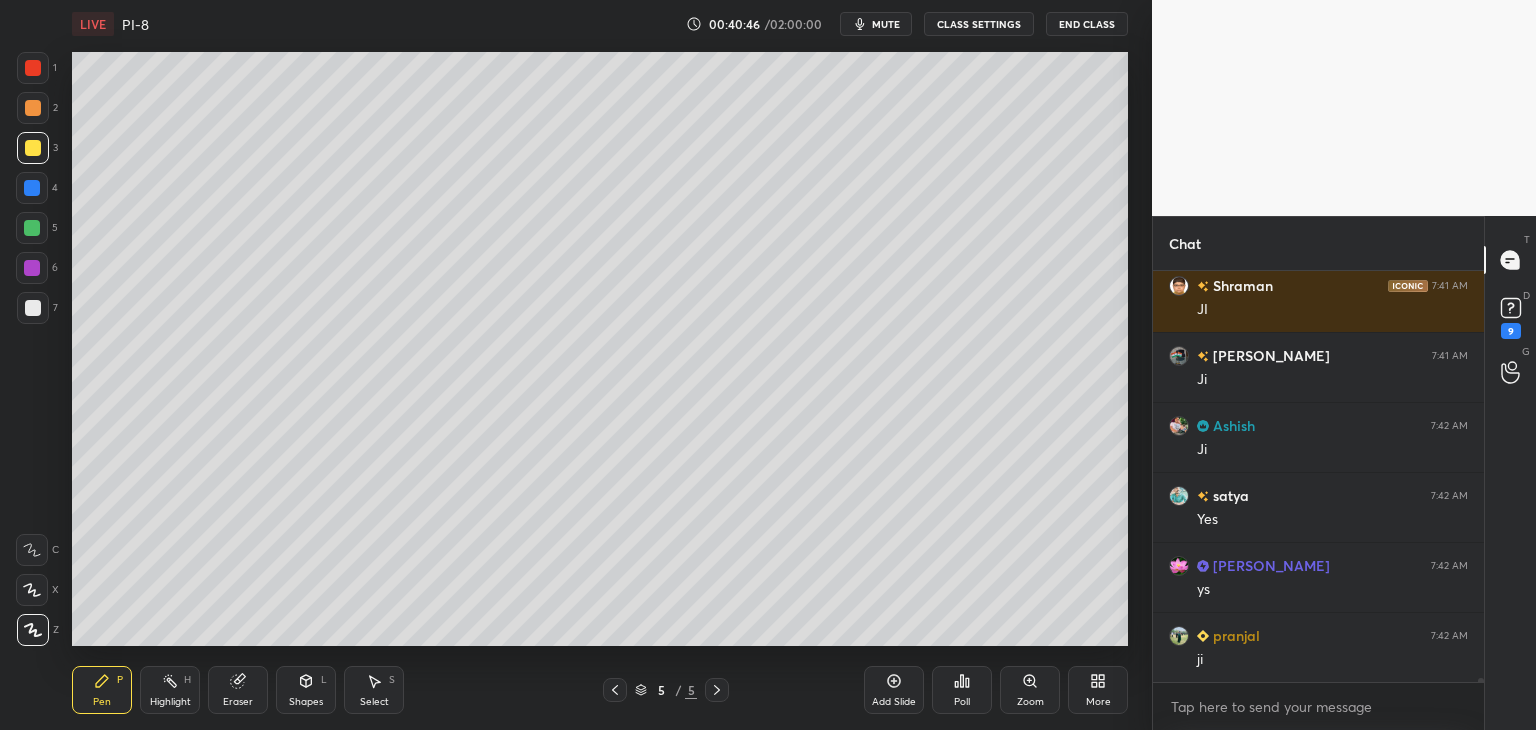 scroll, scrollTop: 46294, scrollLeft: 0, axis: vertical 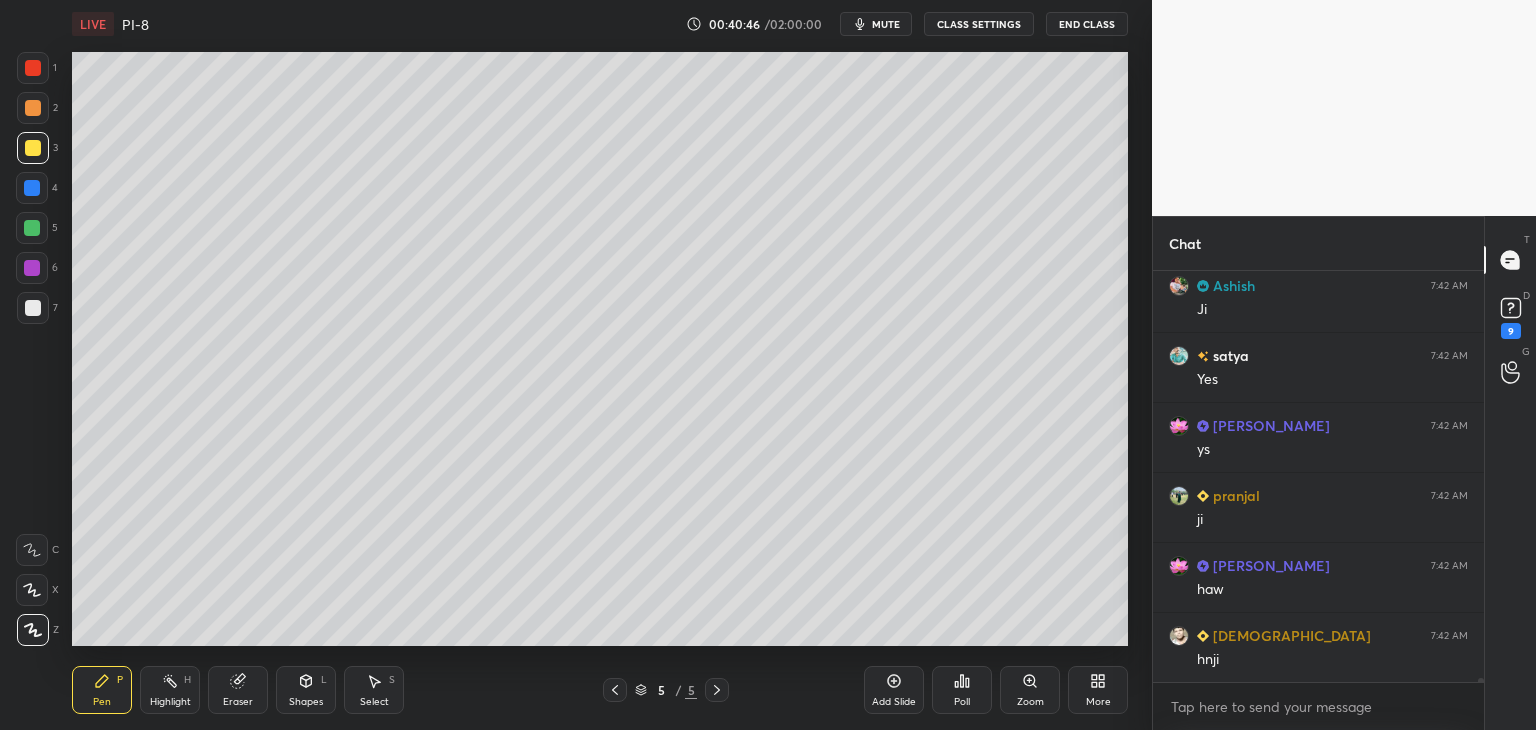 click at bounding box center (33, 108) 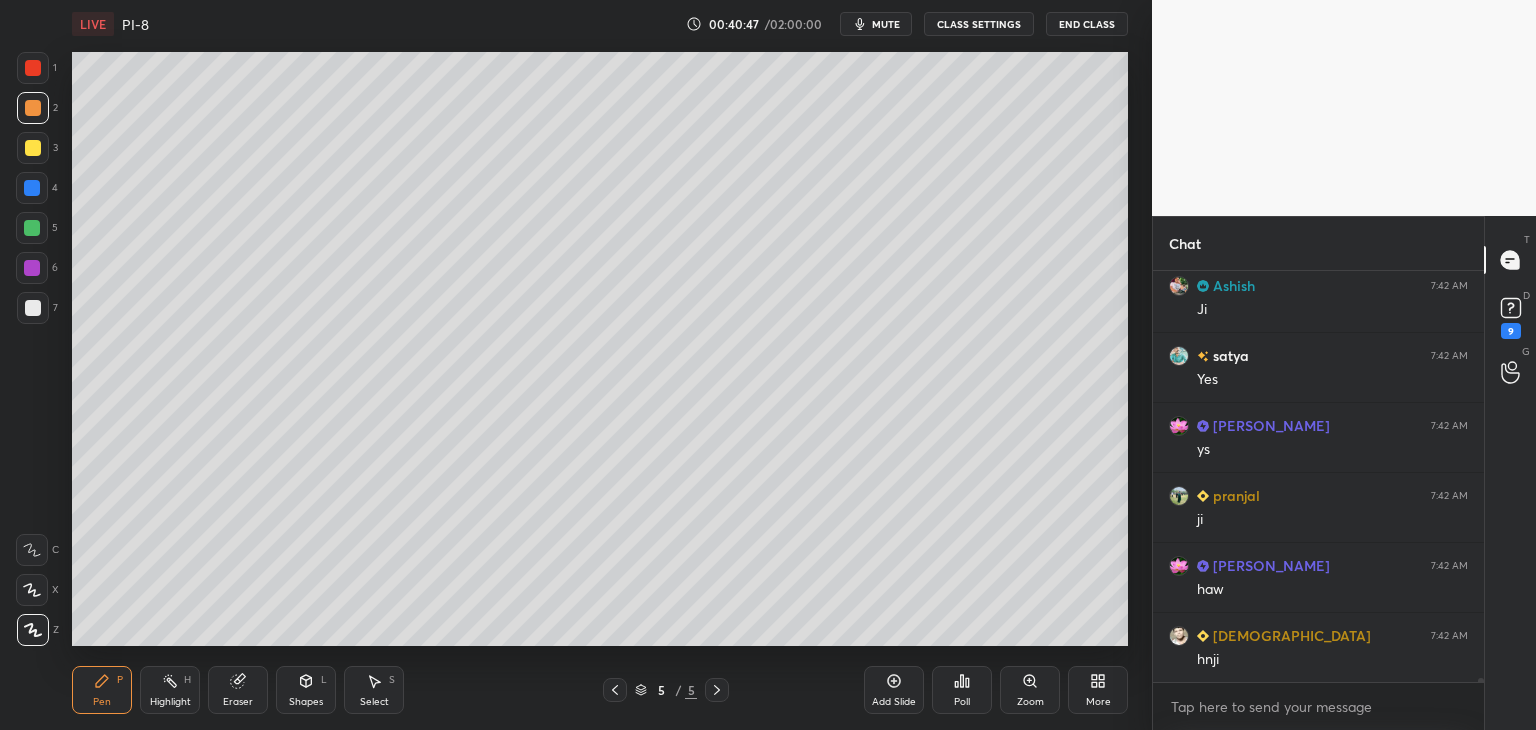 click at bounding box center (33, 68) 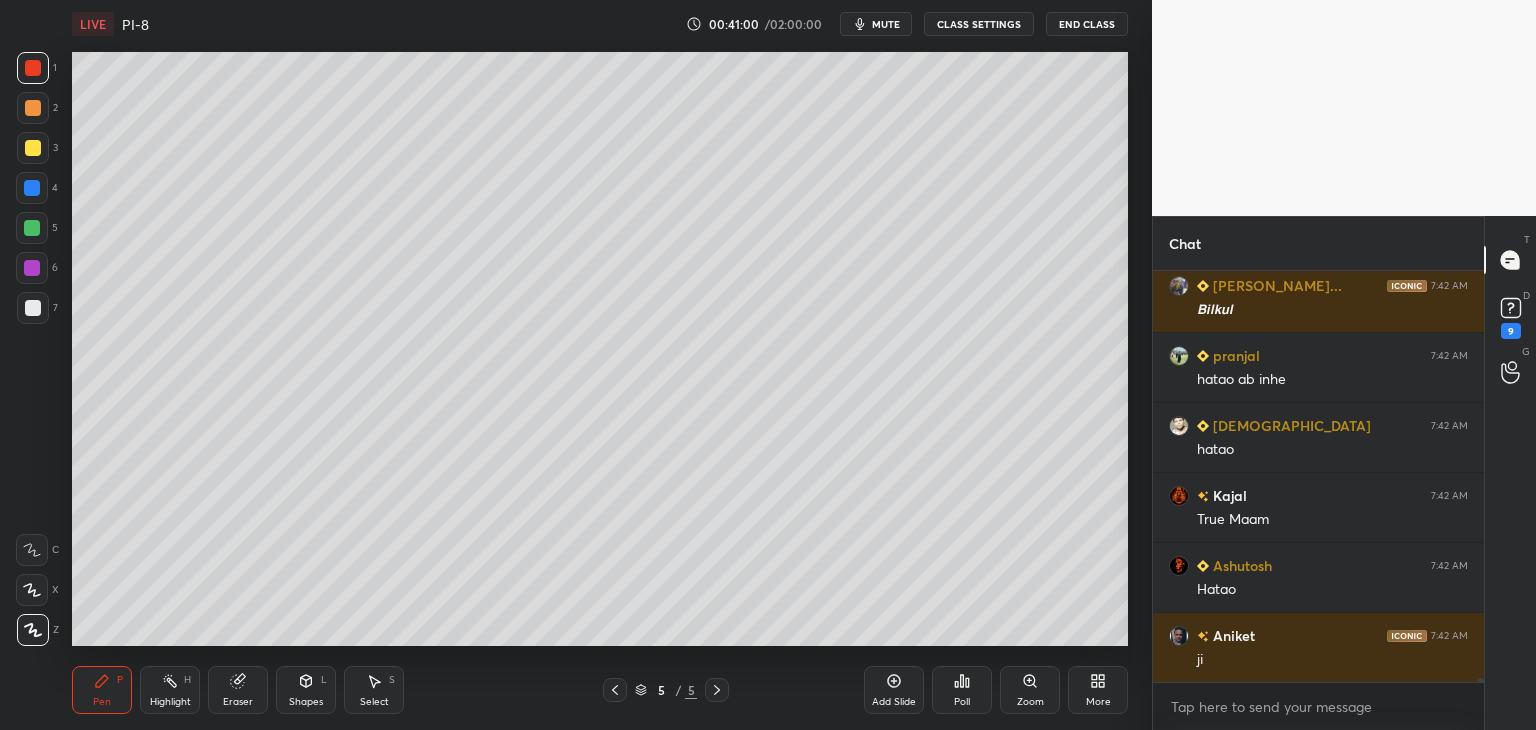 scroll, scrollTop: 47274, scrollLeft: 0, axis: vertical 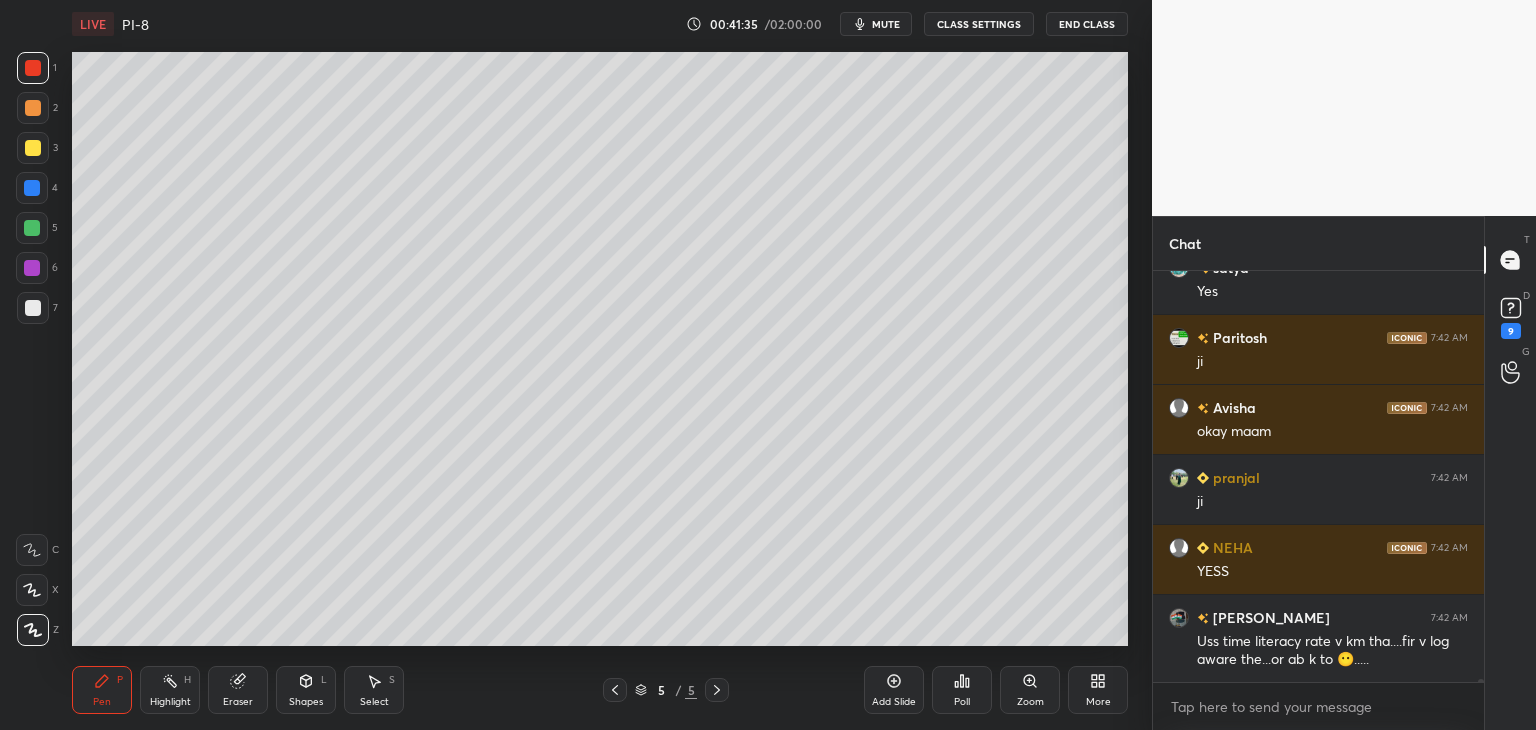click 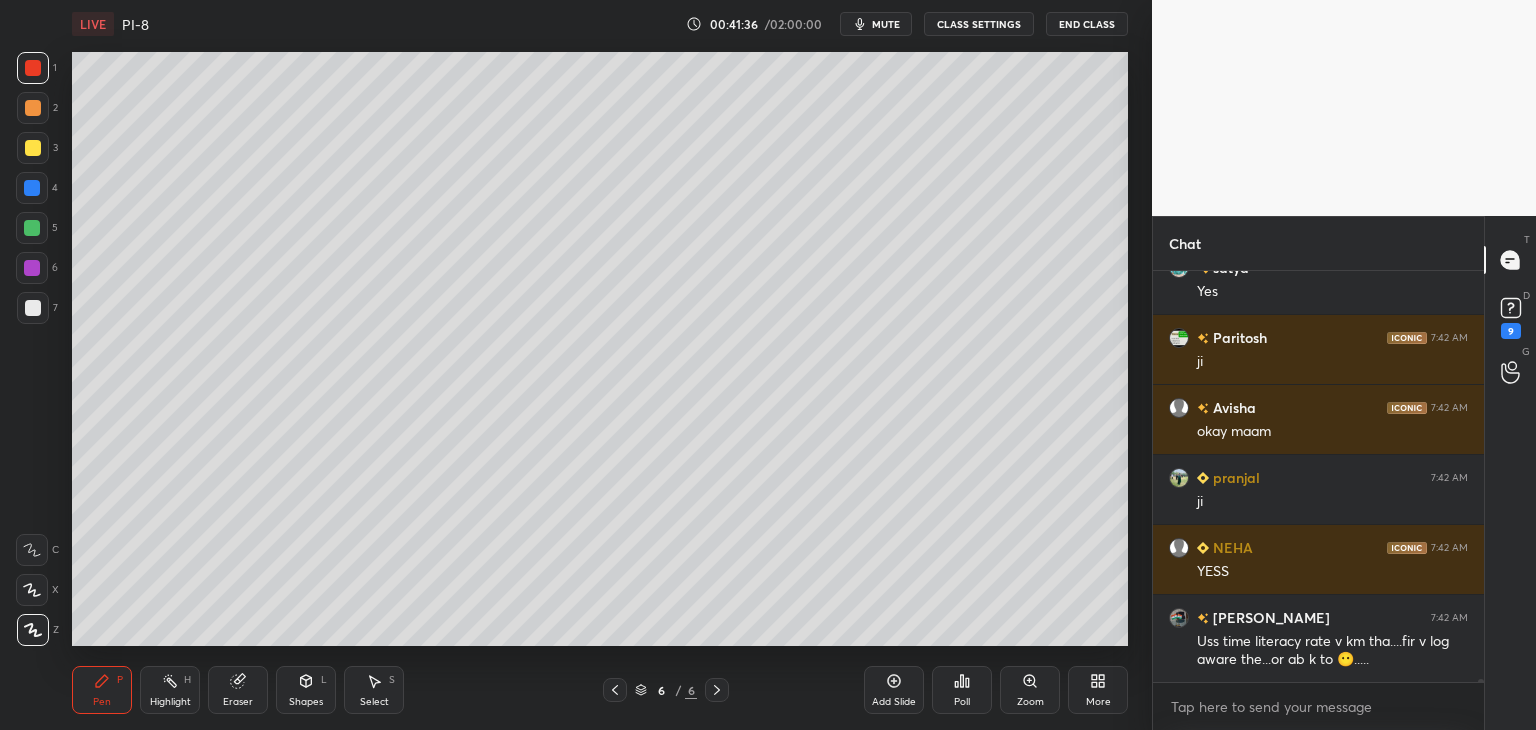 click at bounding box center (33, 308) 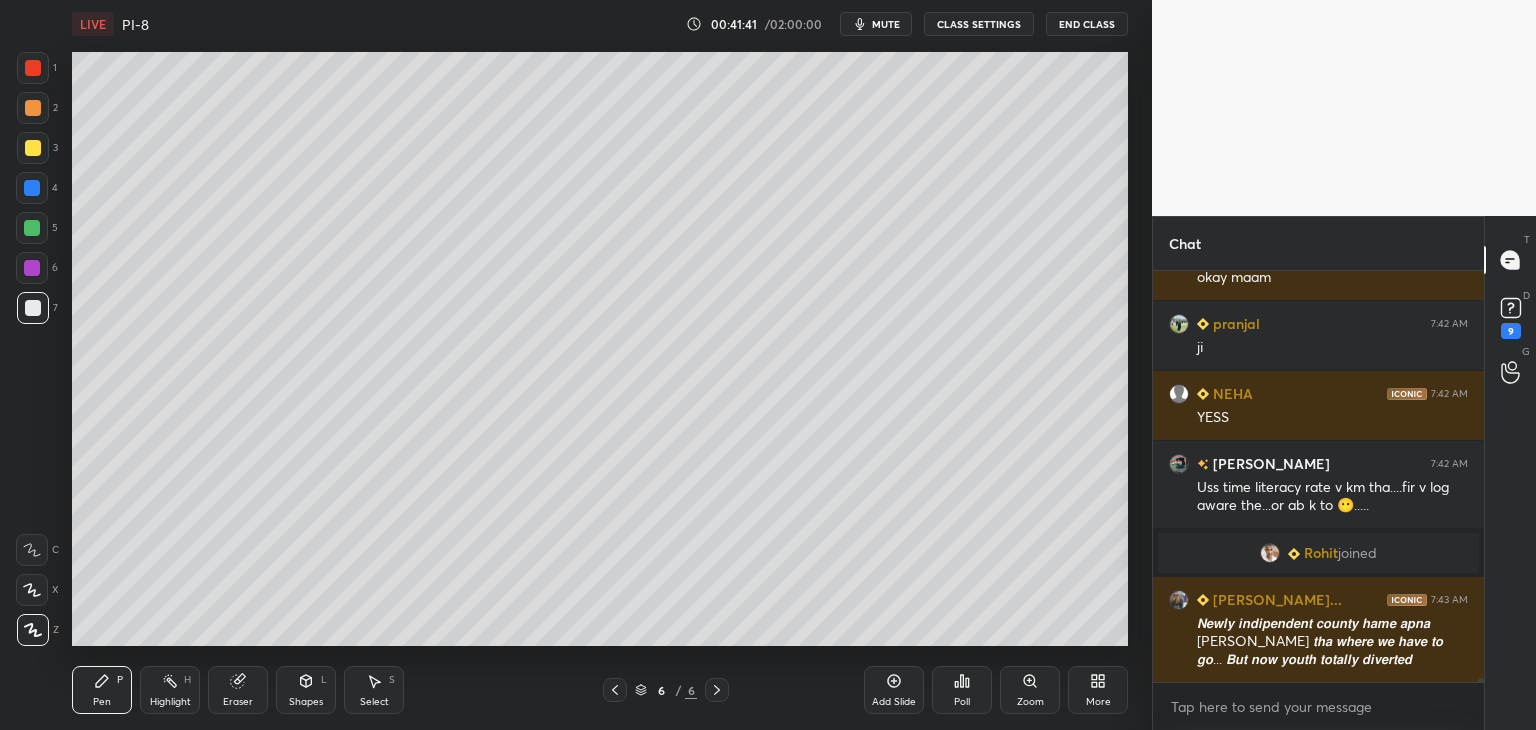 scroll, scrollTop: 45958, scrollLeft: 0, axis: vertical 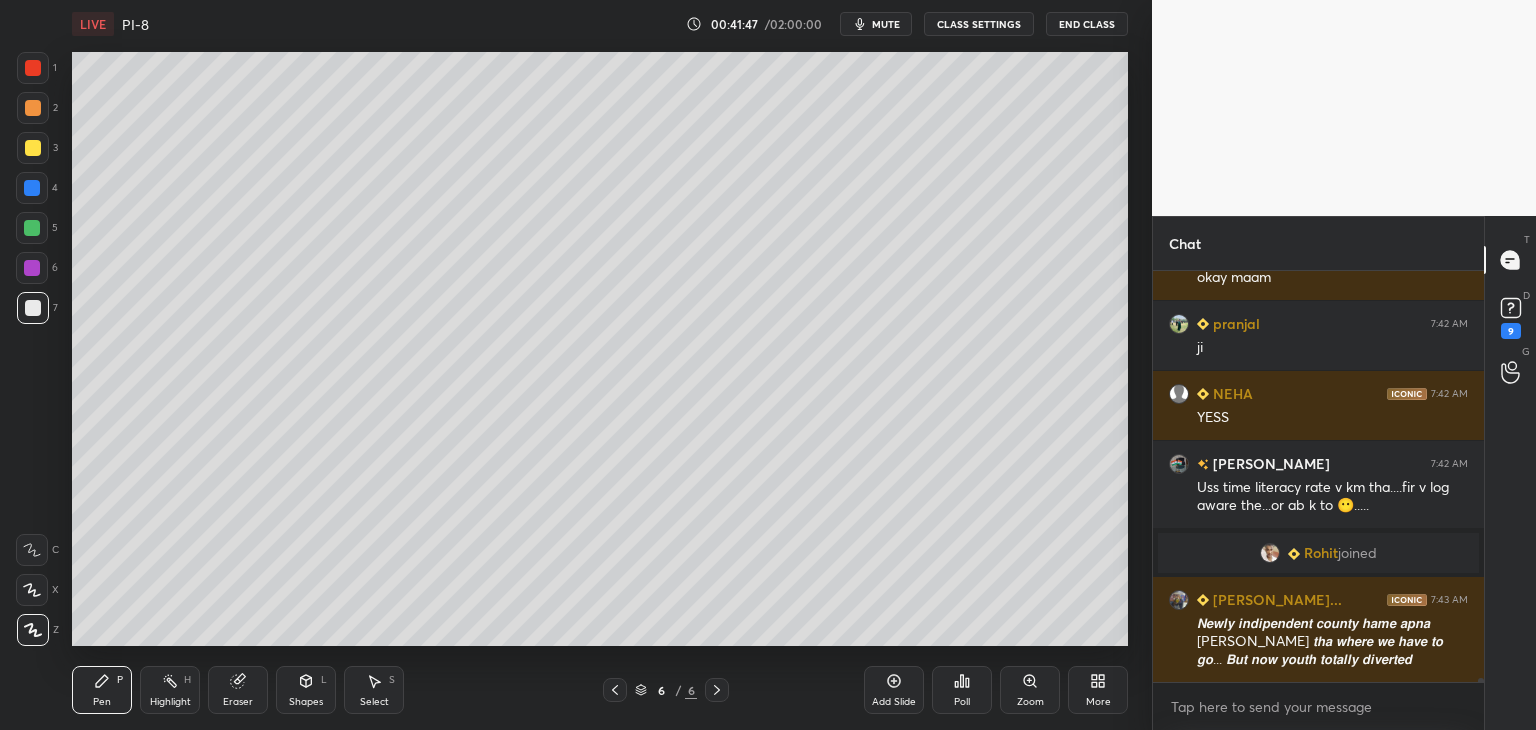 click at bounding box center (32, 188) 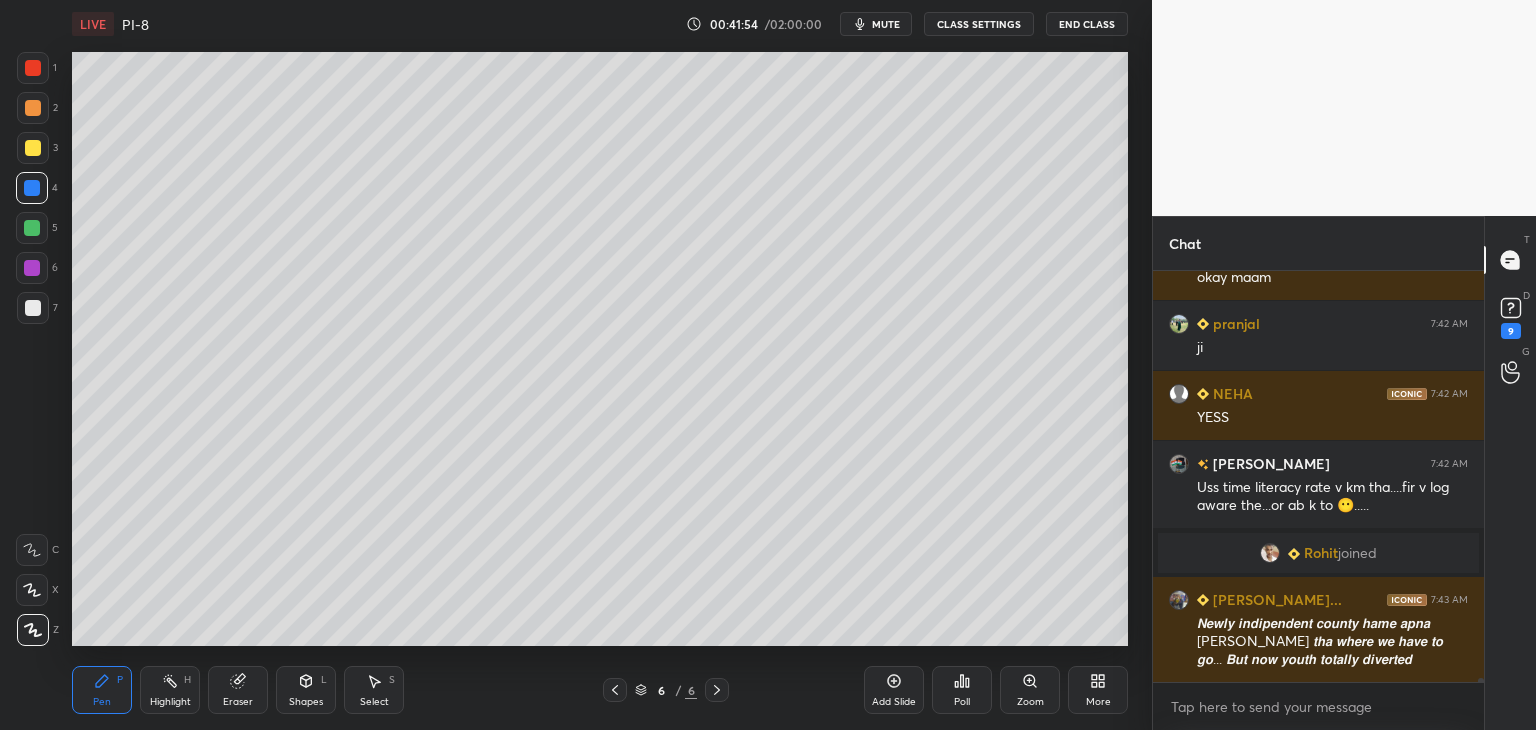 click at bounding box center [32, 228] 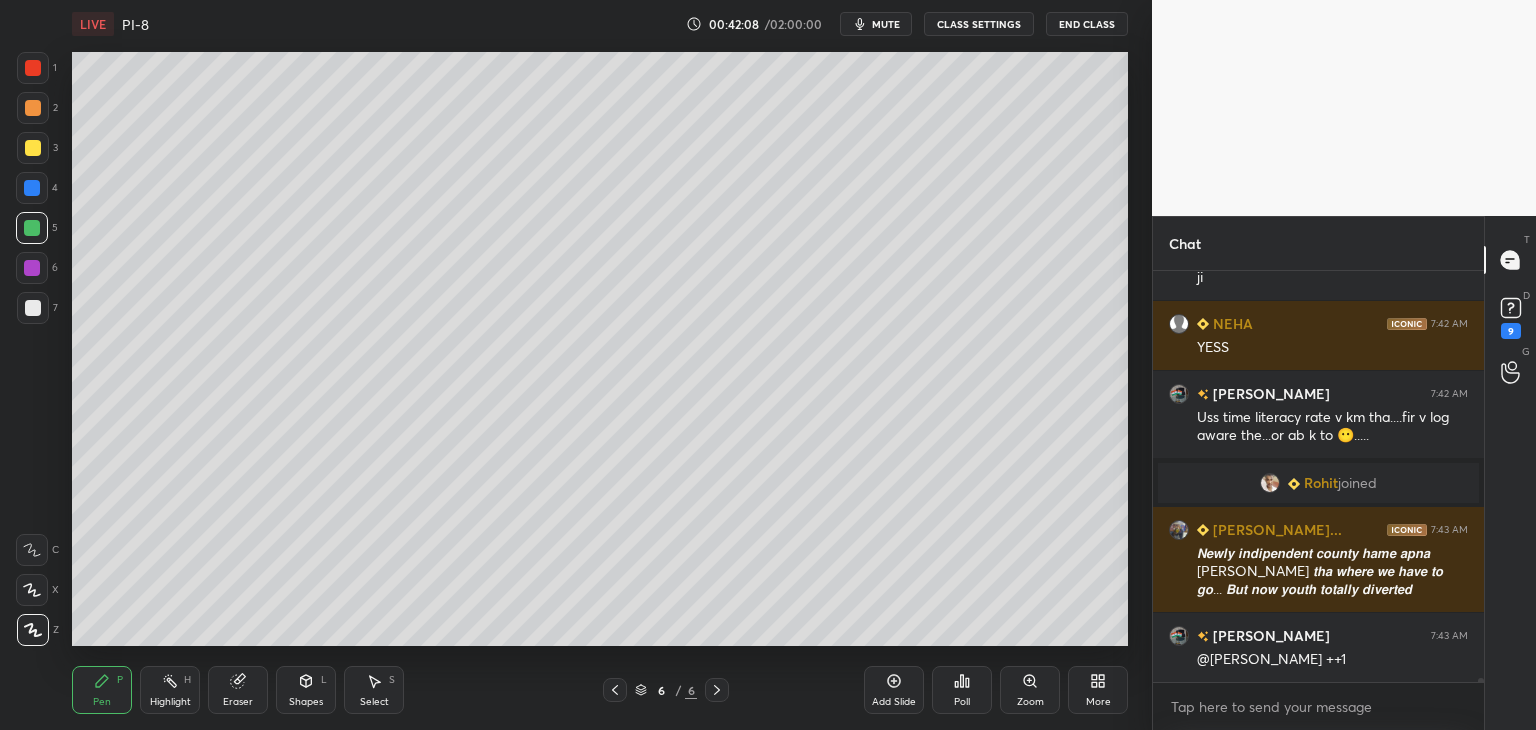 scroll, scrollTop: 46098, scrollLeft: 0, axis: vertical 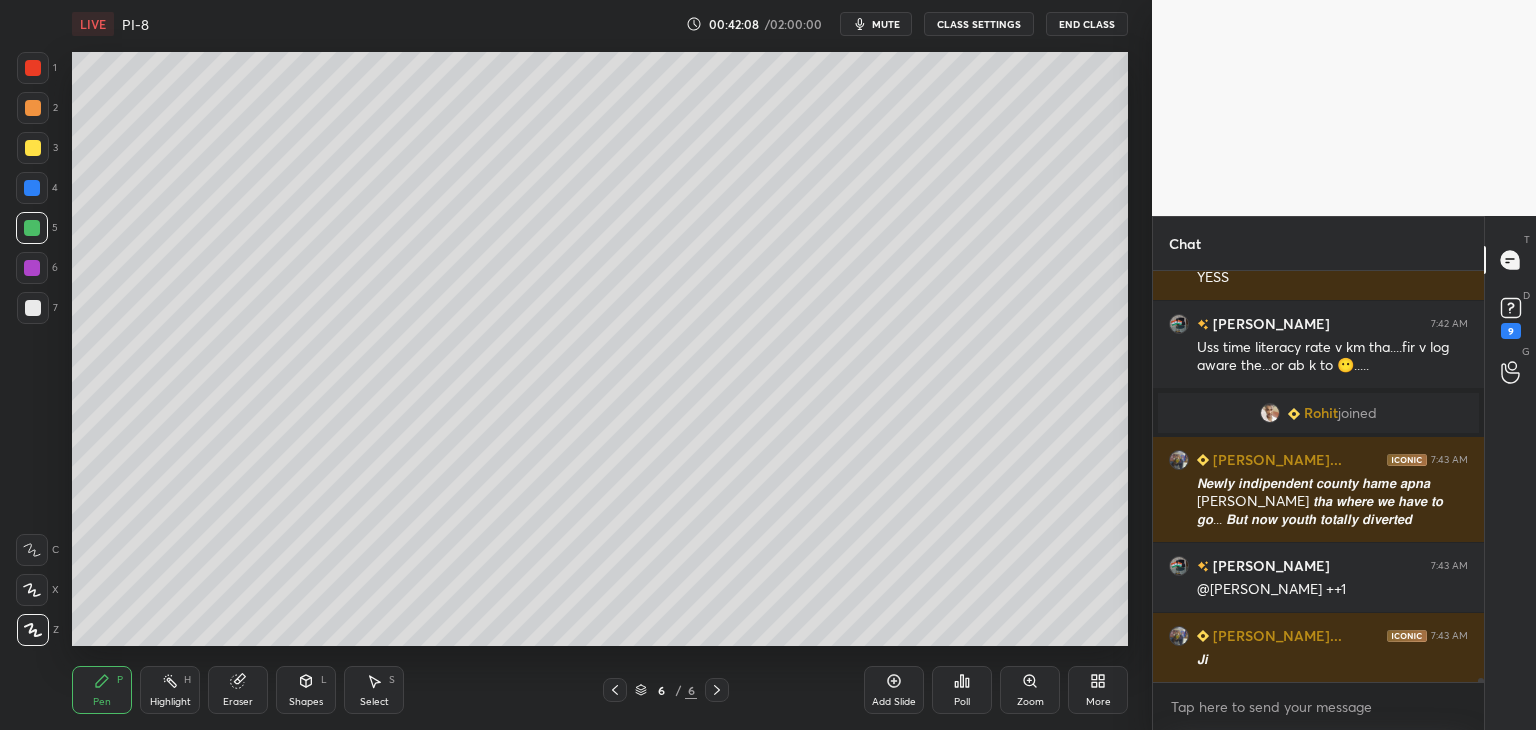 drag, startPoint x: 32, startPoint y: 156, endPoint x: 64, endPoint y: 147, distance: 33.24154 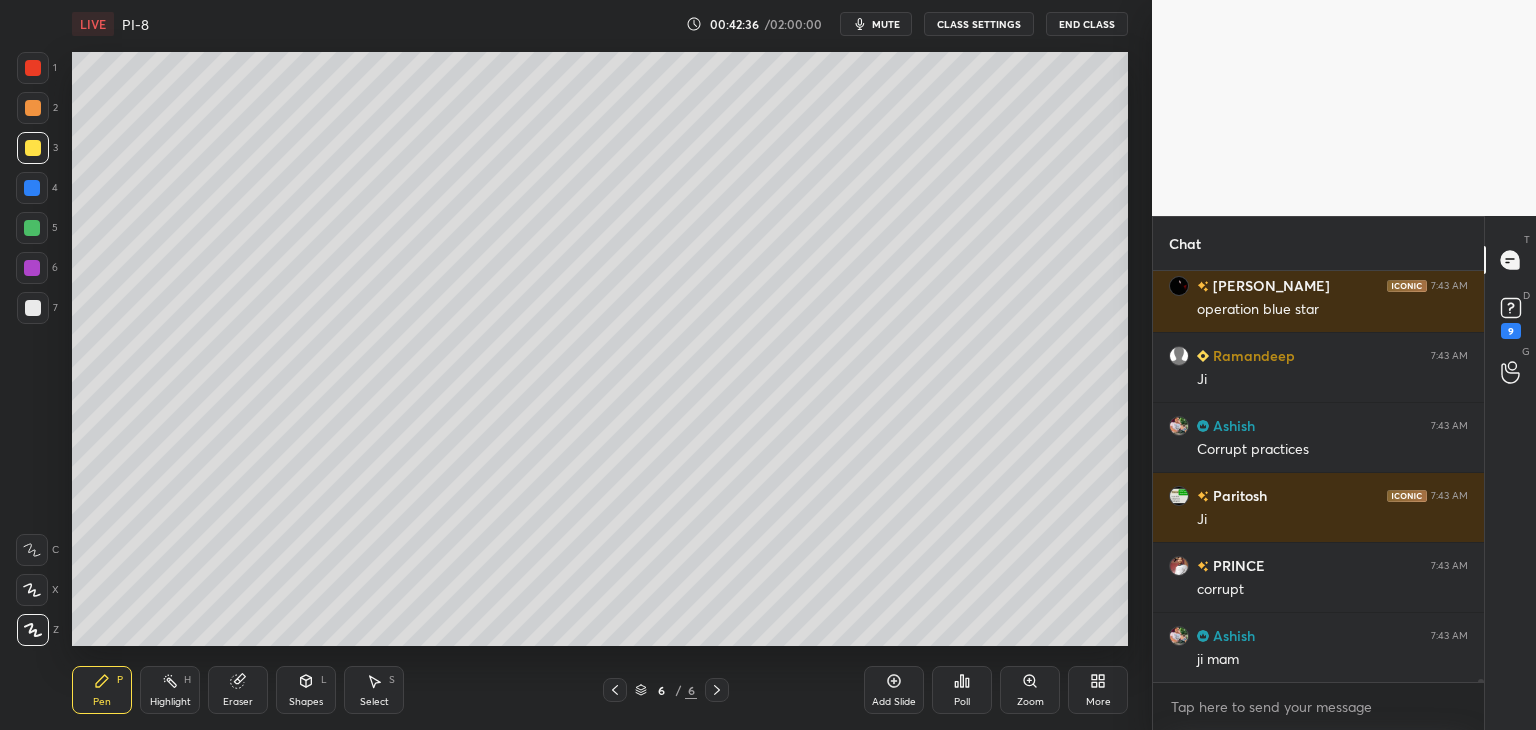 scroll, scrollTop: 48394, scrollLeft: 0, axis: vertical 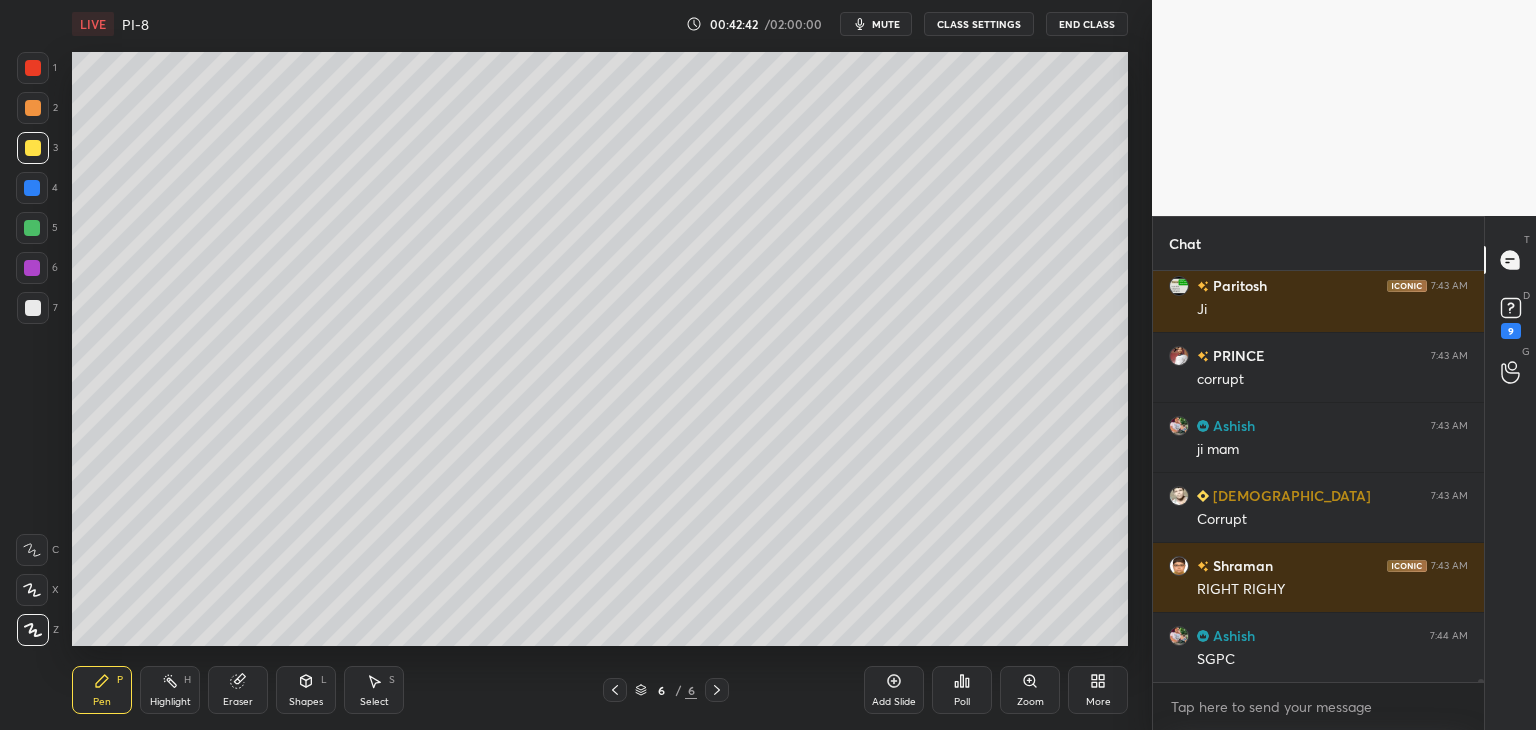 click at bounding box center [33, 308] 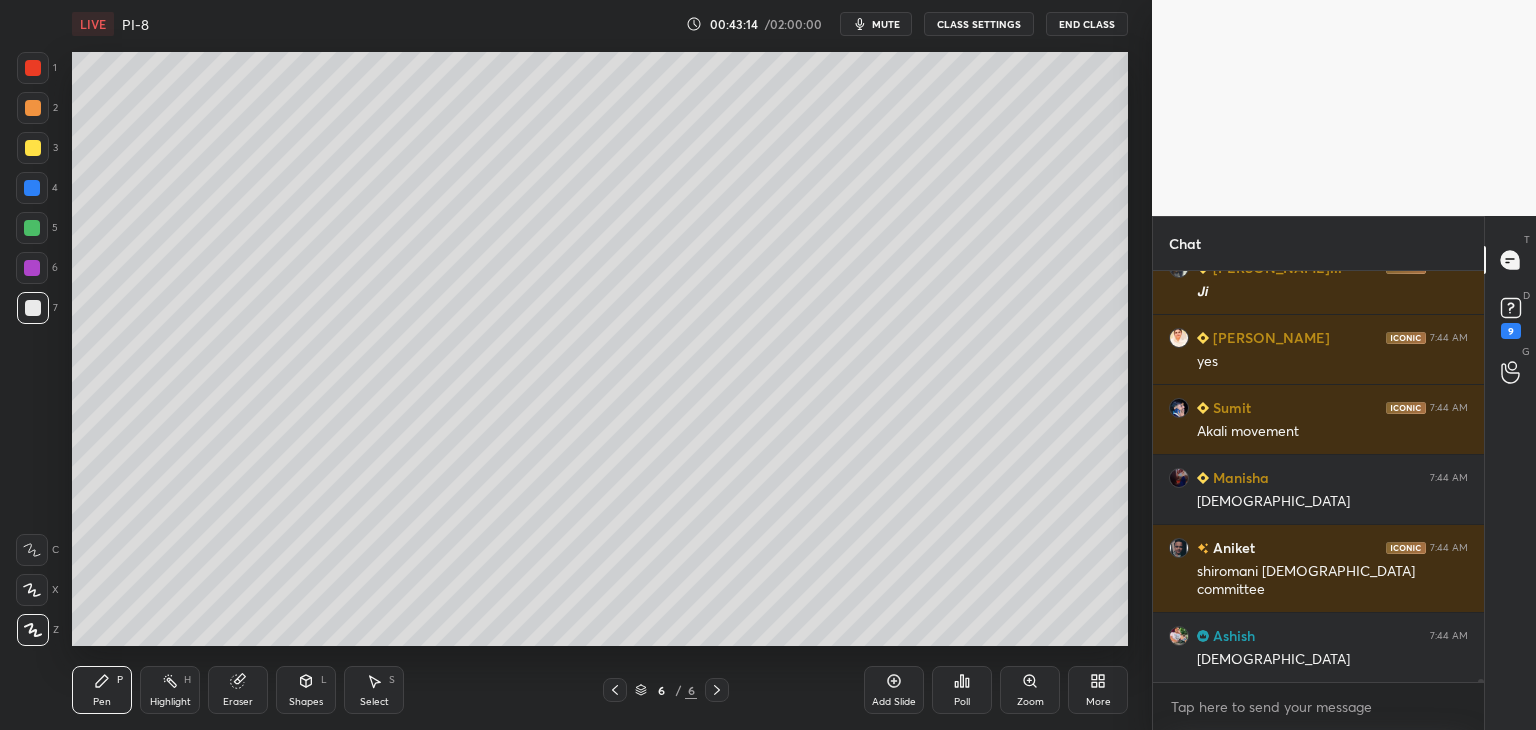 scroll, scrollTop: 50250, scrollLeft: 0, axis: vertical 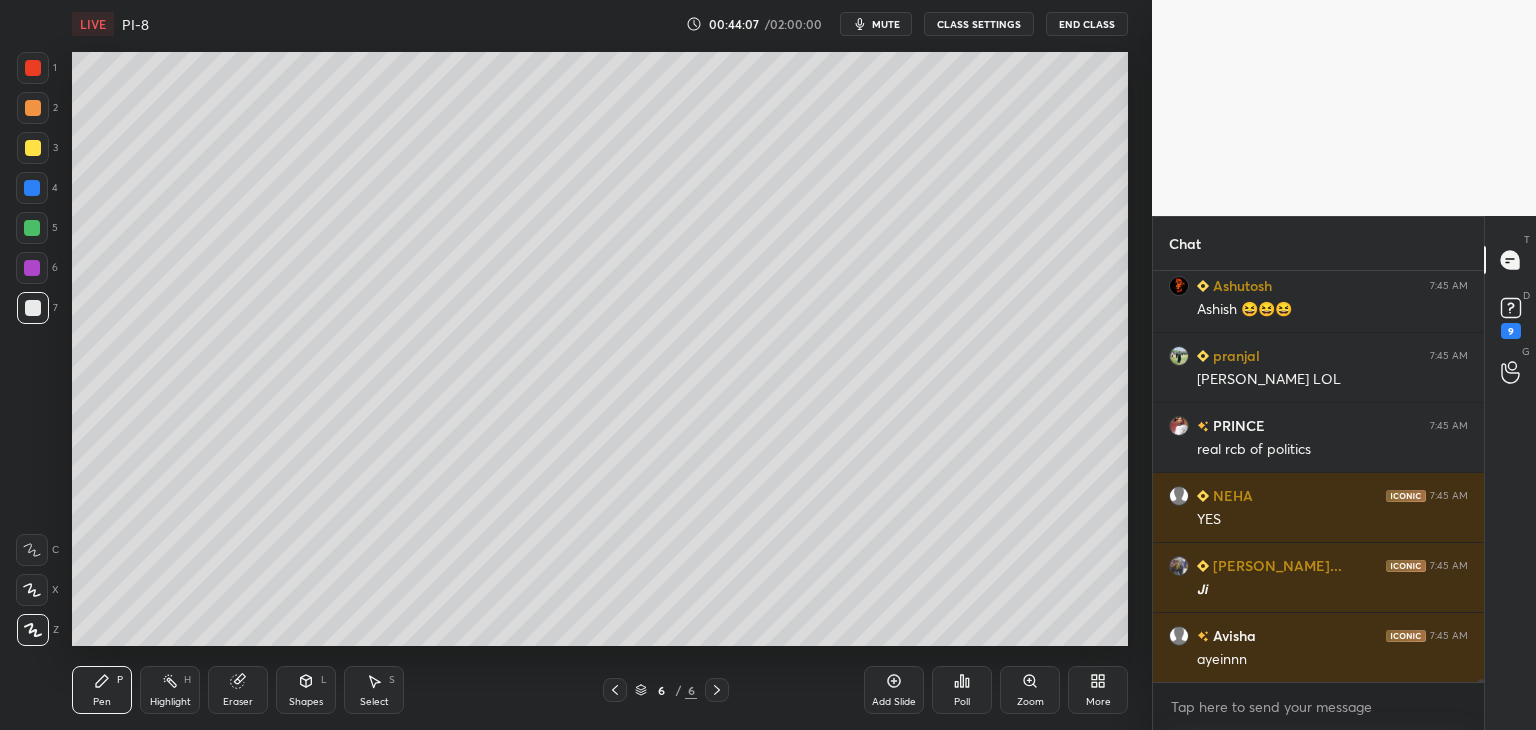 click at bounding box center [32, 188] 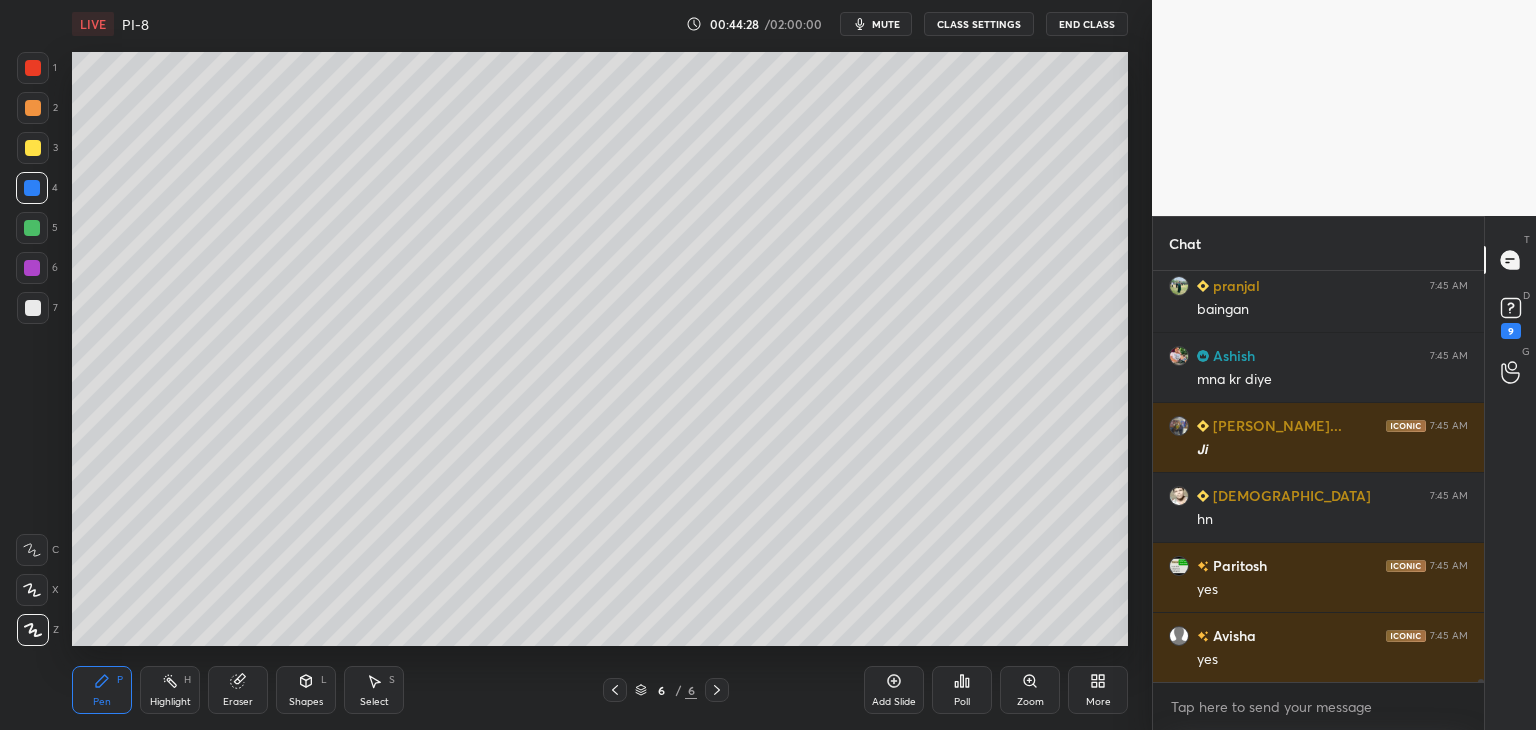 scroll, scrollTop: 52210, scrollLeft: 0, axis: vertical 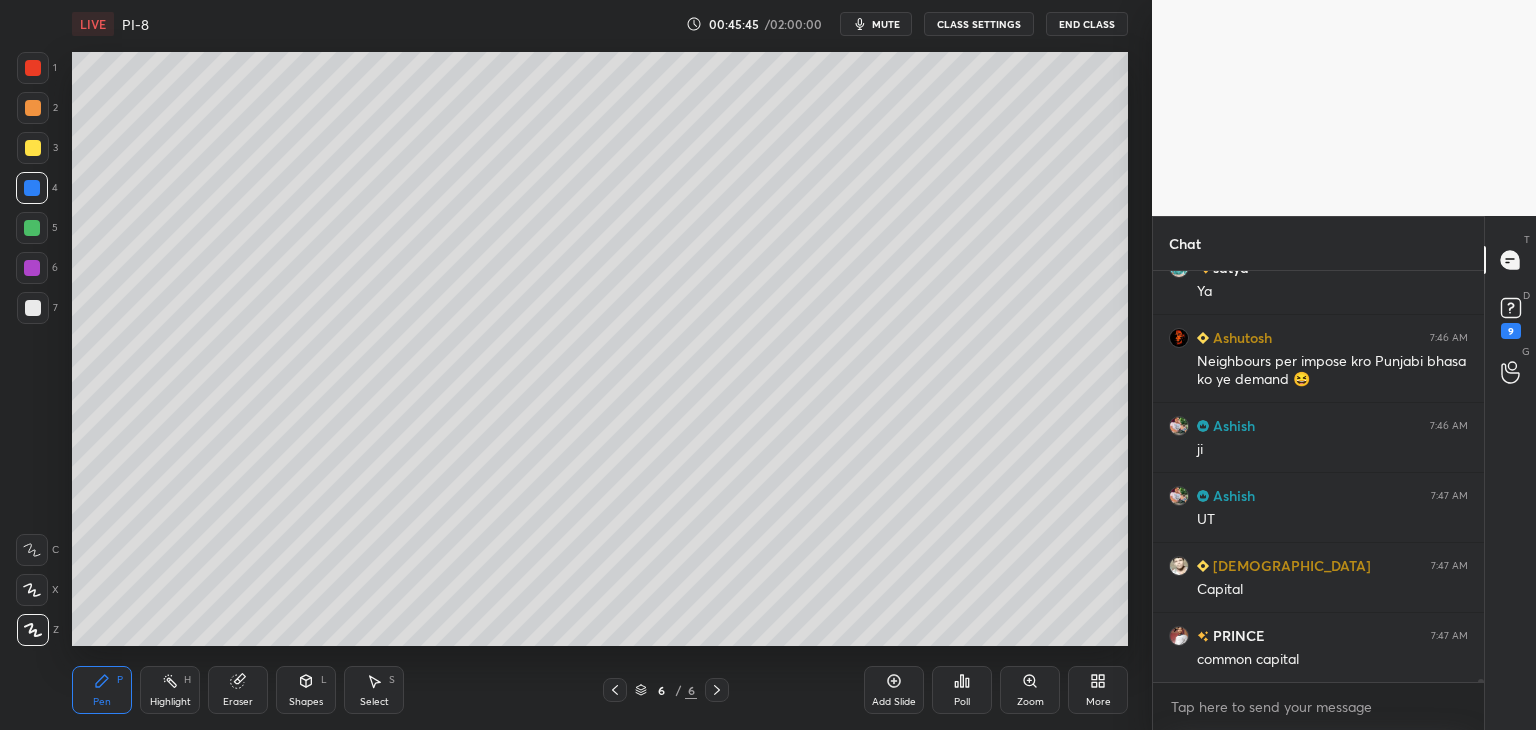 click at bounding box center [33, 308] 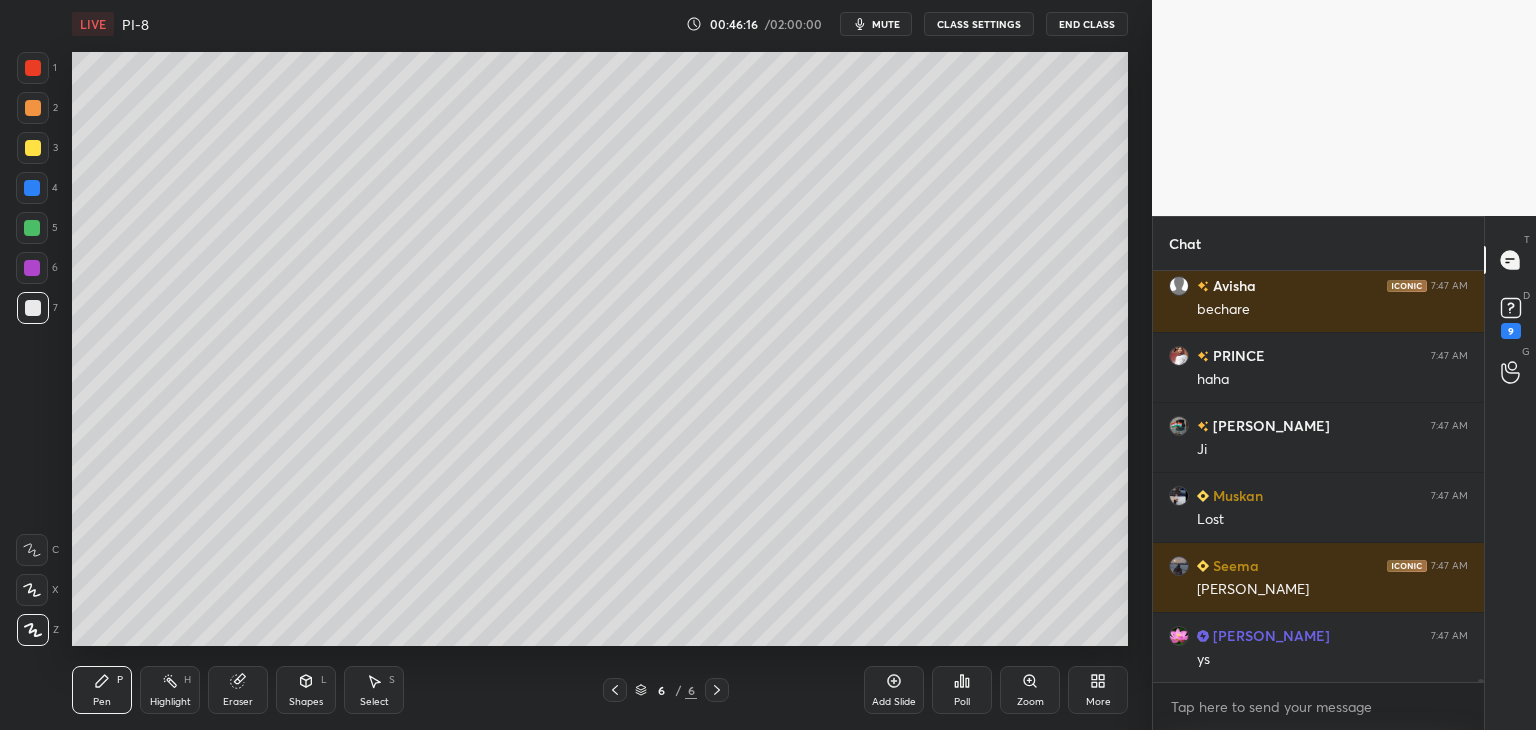 scroll, scrollTop: 53908, scrollLeft: 0, axis: vertical 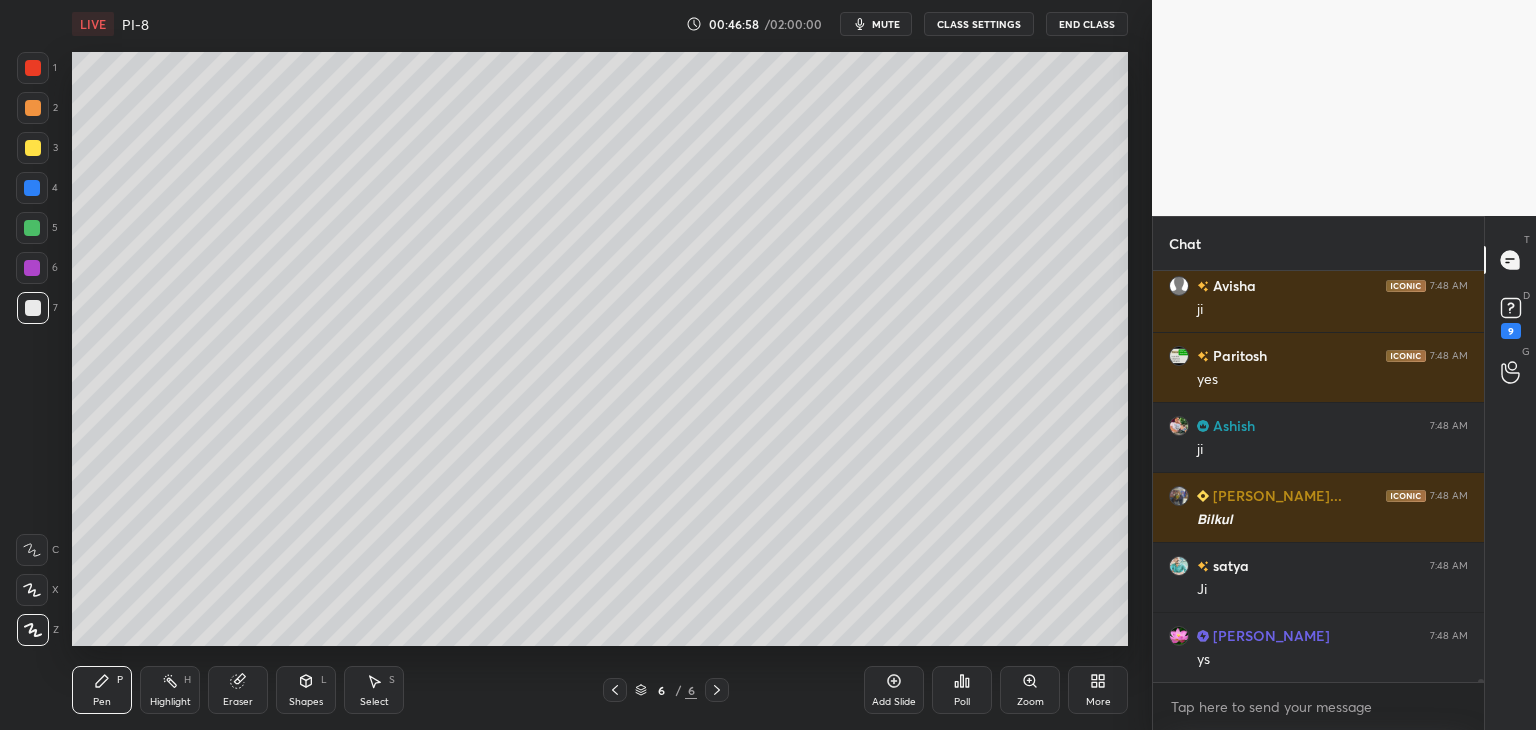 click at bounding box center [33, 148] 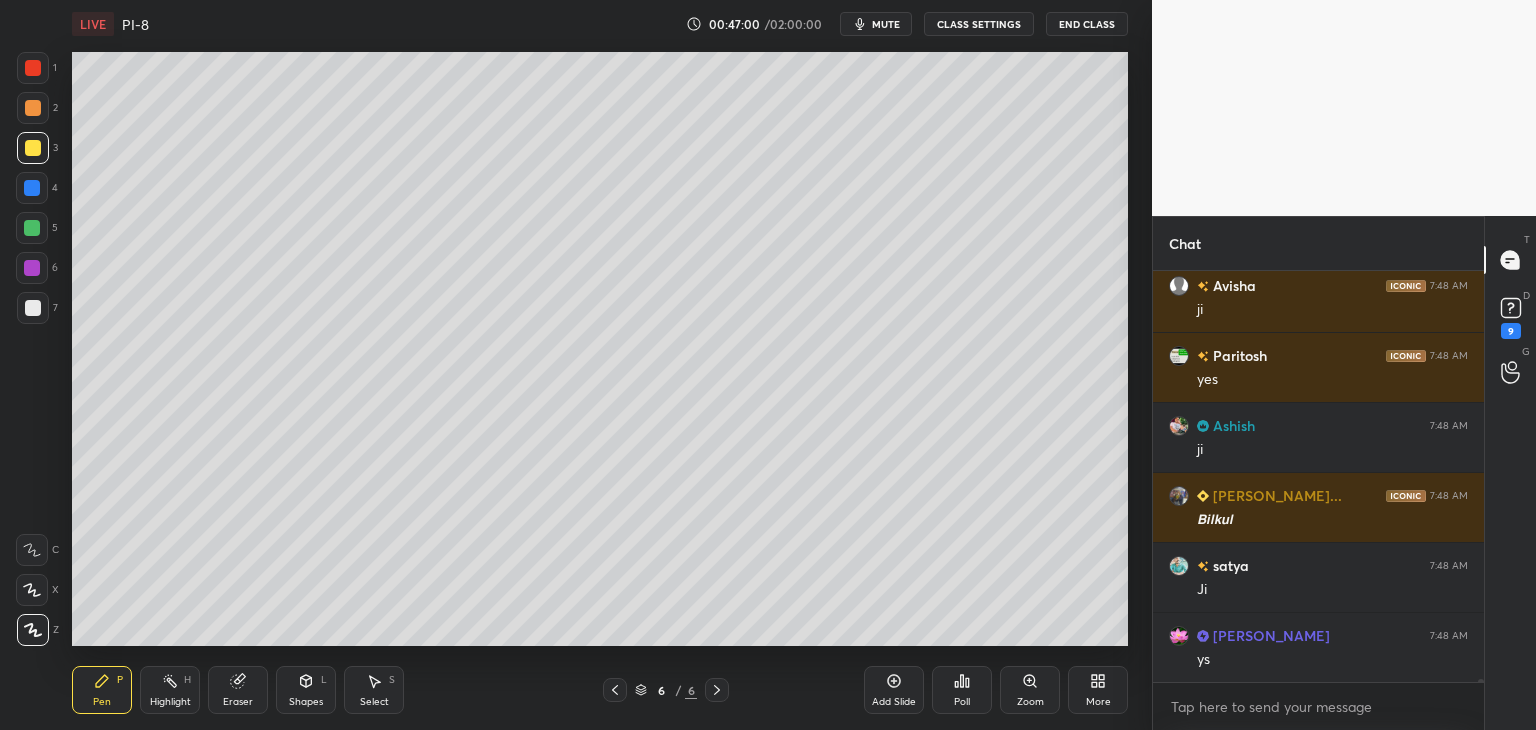 click on "LIVE PI-8 00:47:00 /  02:00:00 mute CLASS SETTINGS End Class Setting up your live class Poll for   secs No correct answer Start poll Back PI-8 • L8 of Comprehensive Course on Post Independence India for UPSC CSE [PERSON_NAME] Pen P Highlight H Eraser Shapes L Select S 6 / 6 Add Slide Poll Zoom More" at bounding box center (600, 365) 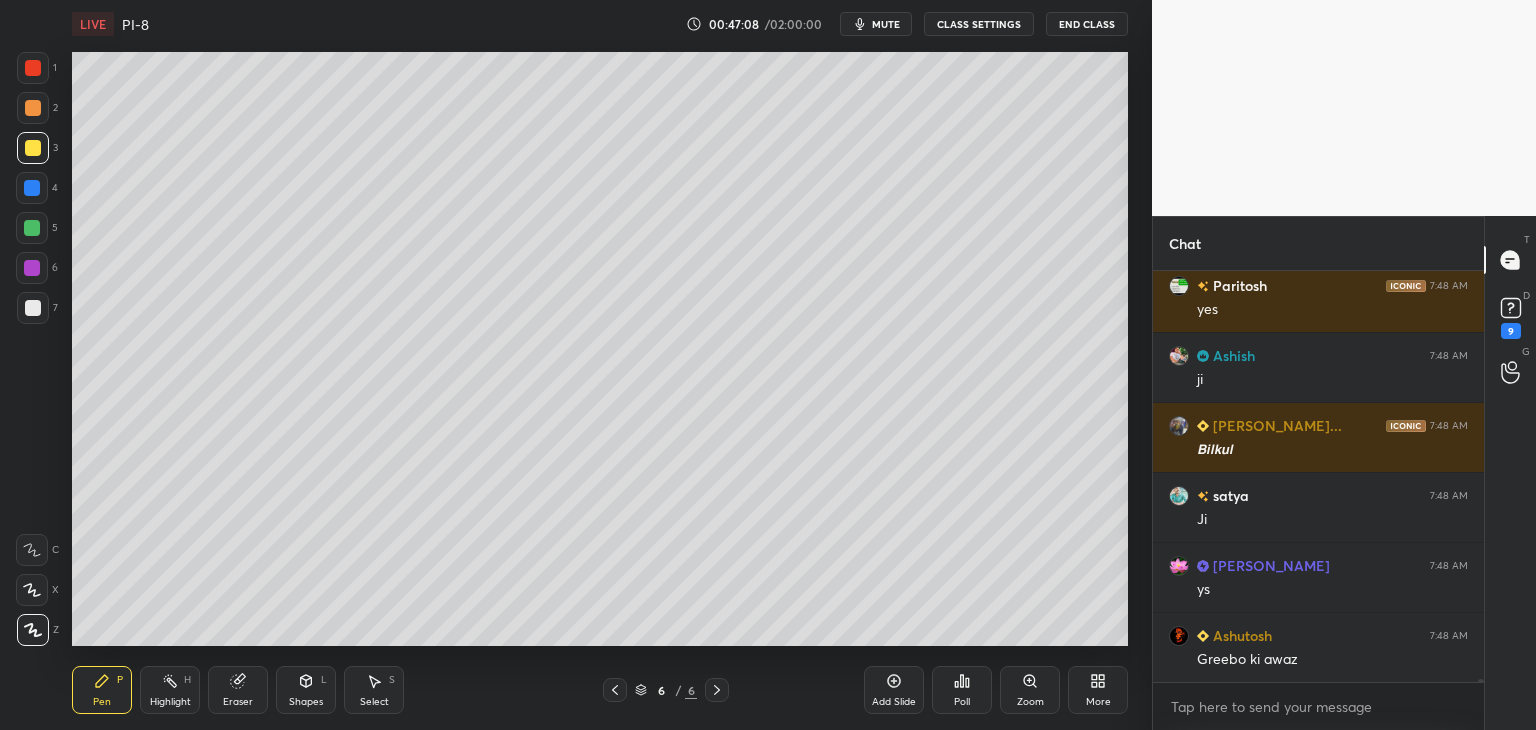 scroll, scrollTop: 55118, scrollLeft: 0, axis: vertical 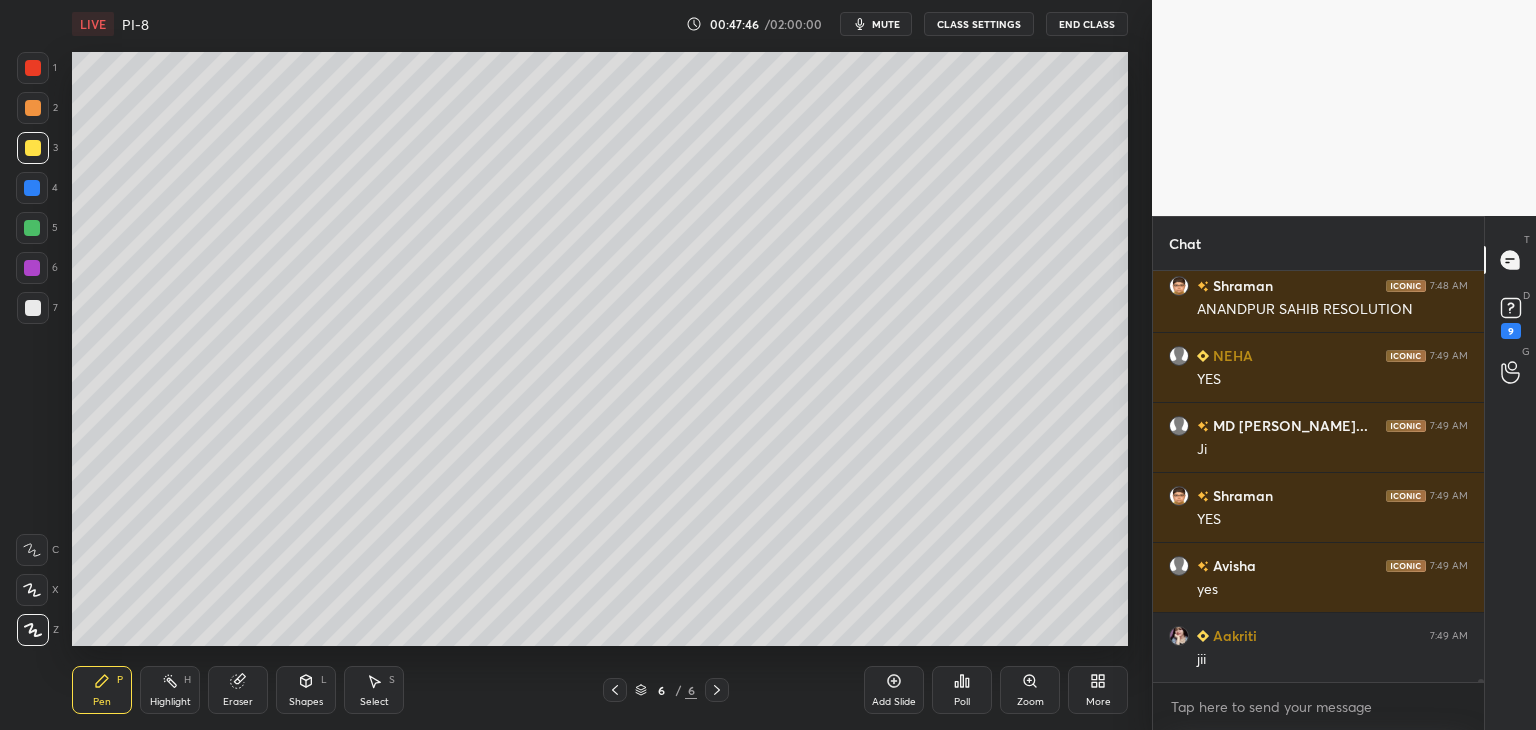 click on "Pen P Highlight H Eraser Shapes L Select S 6 / 6 Add Slide Poll Zoom More" at bounding box center [600, 690] 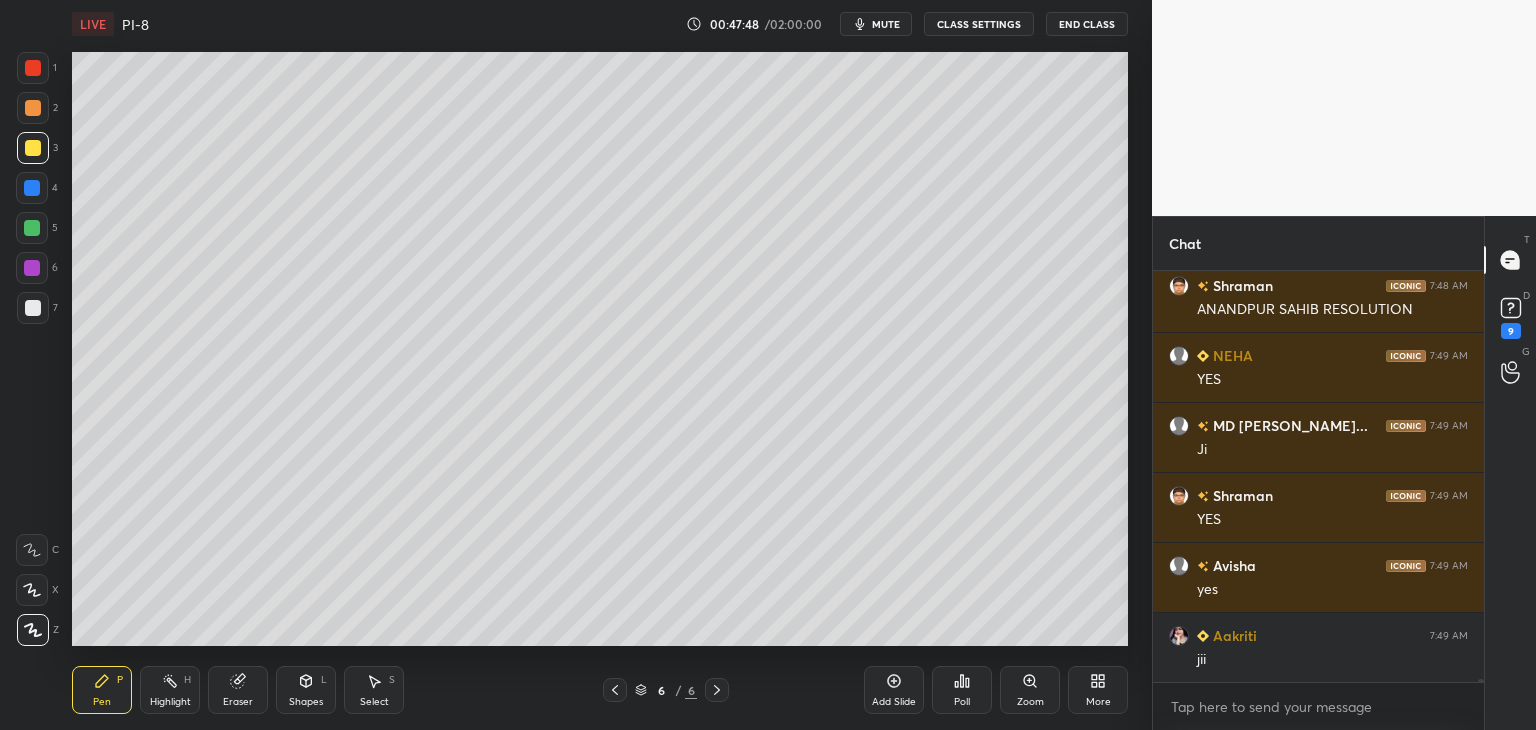 scroll, scrollTop: 56238, scrollLeft: 0, axis: vertical 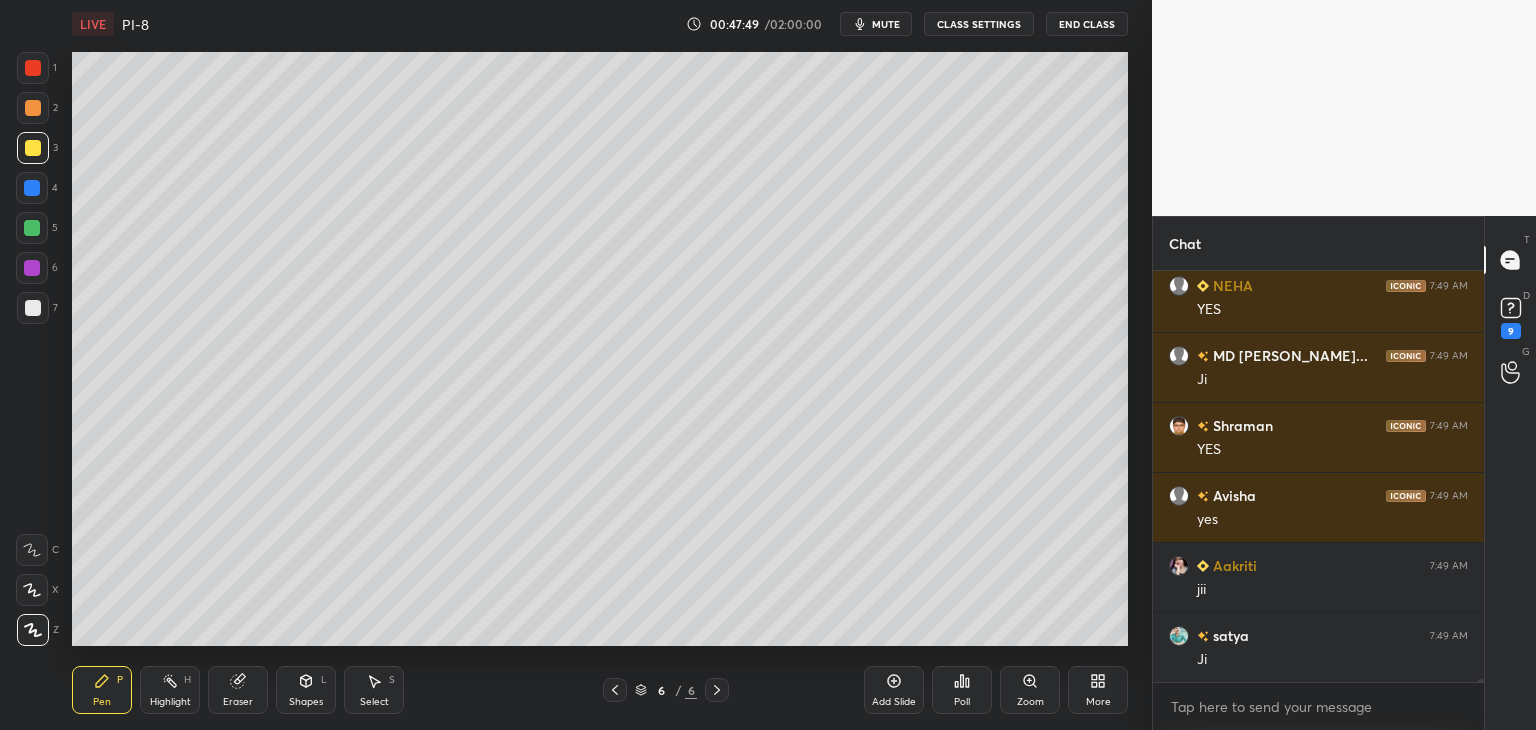 click at bounding box center [33, 308] 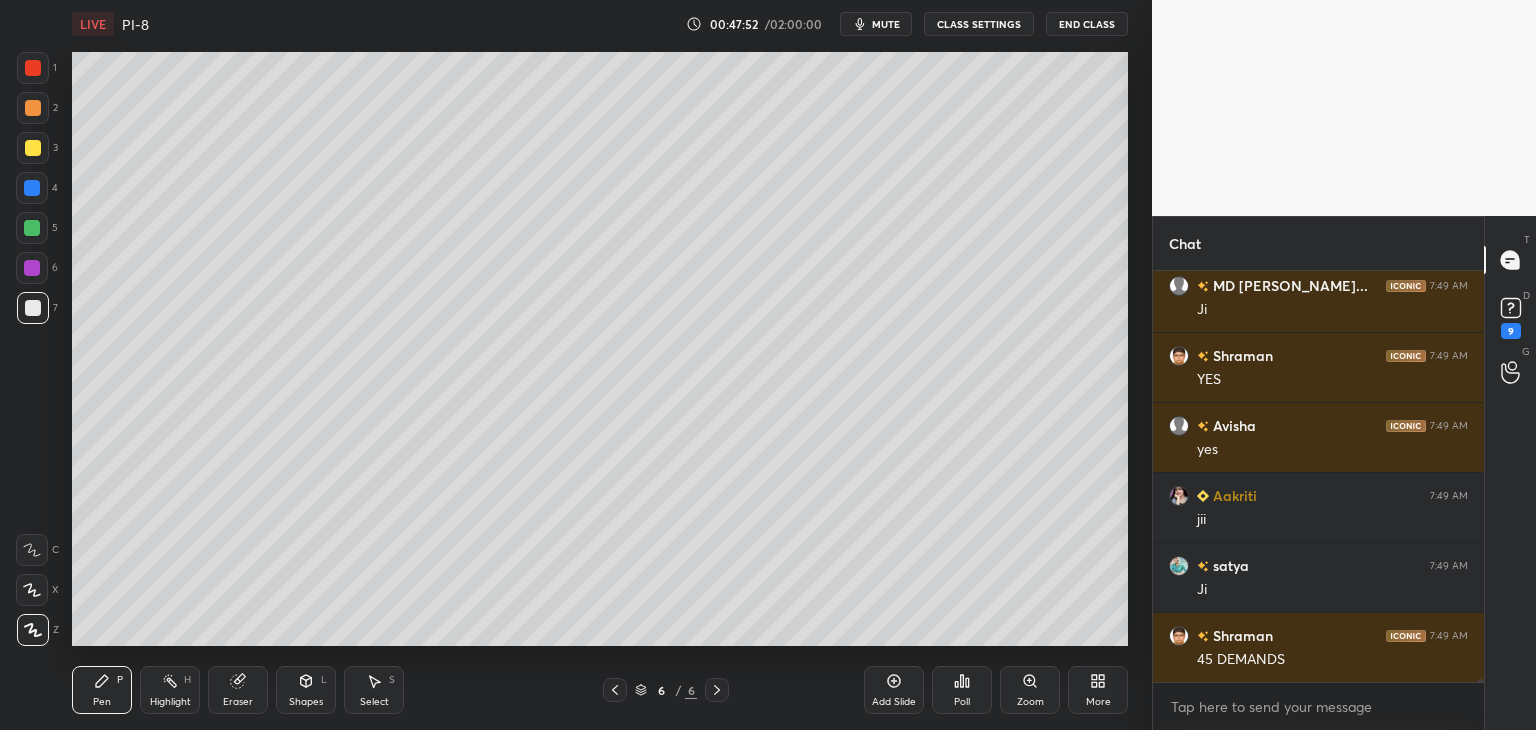 scroll, scrollTop: 56378, scrollLeft: 0, axis: vertical 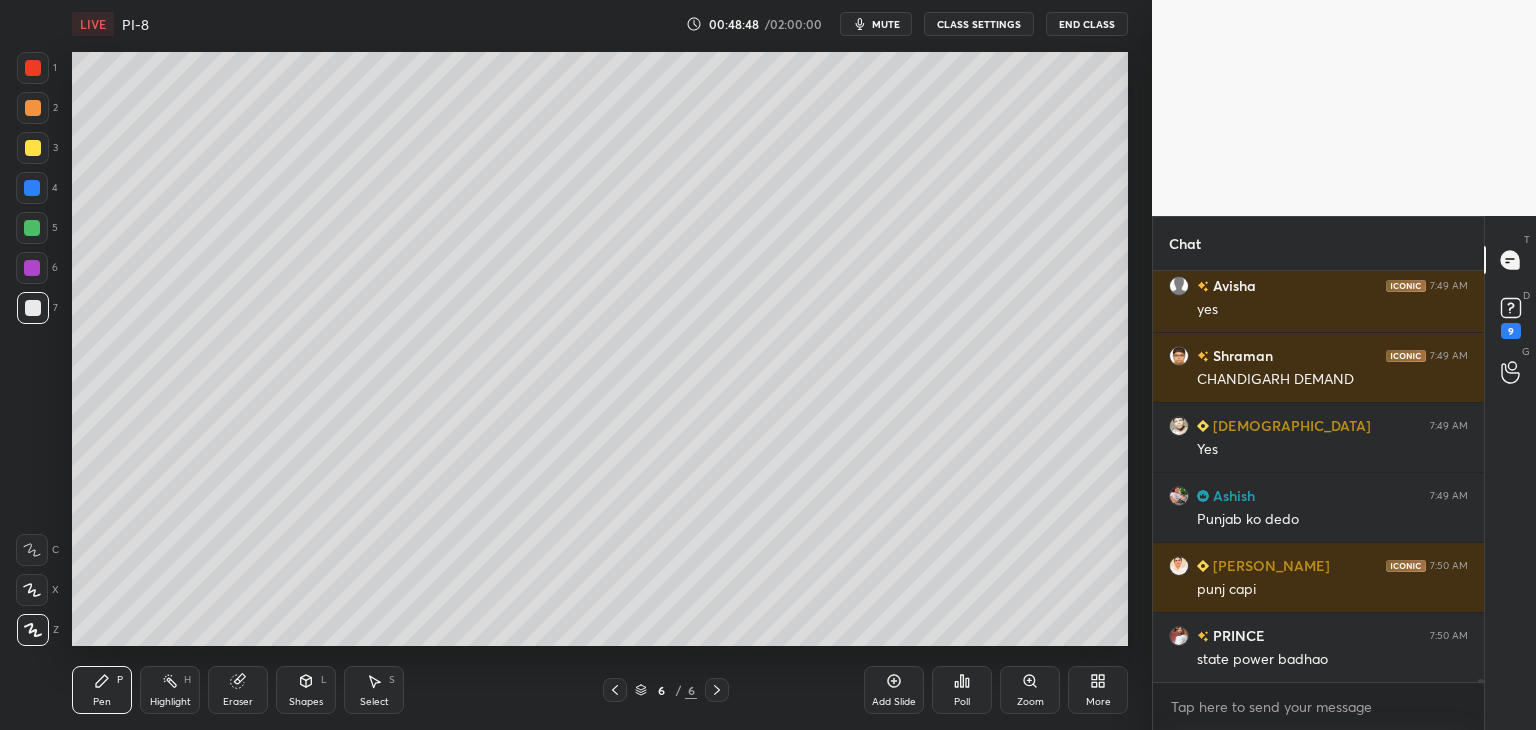 click at bounding box center [33, 148] 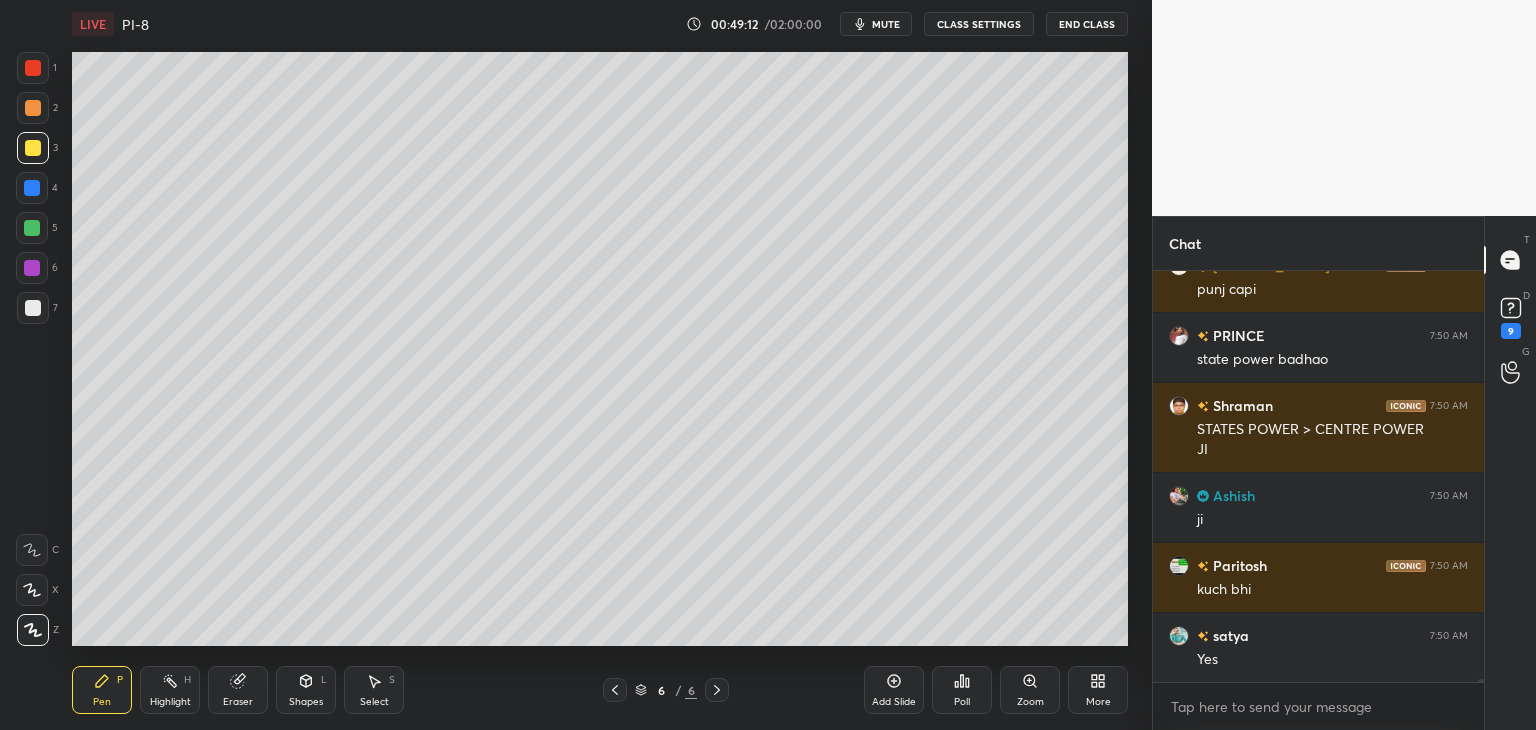scroll, scrollTop: 57938, scrollLeft: 0, axis: vertical 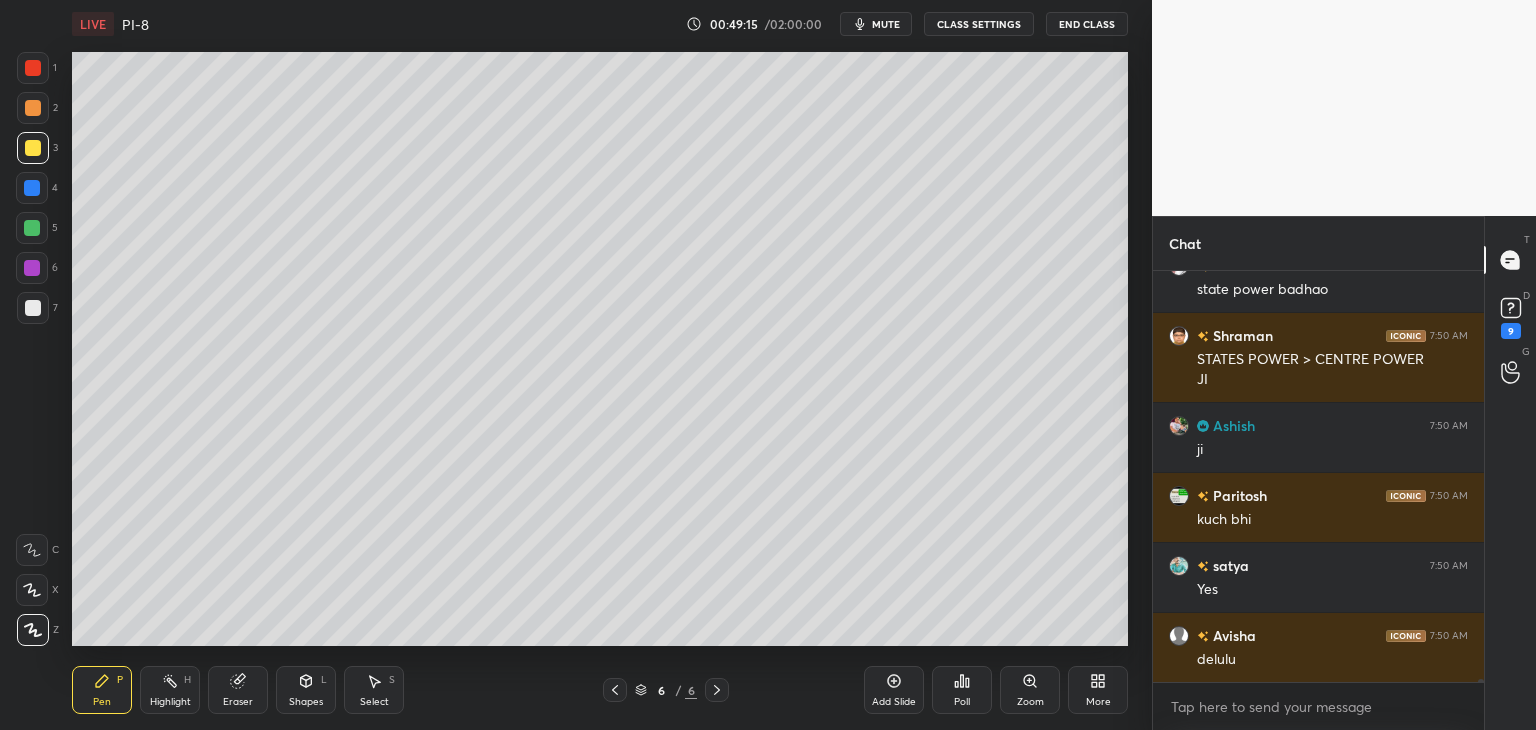 drag, startPoint x: 32, startPoint y: 185, endPoint x: 62, endPoint y: 166, distance: 35.510563 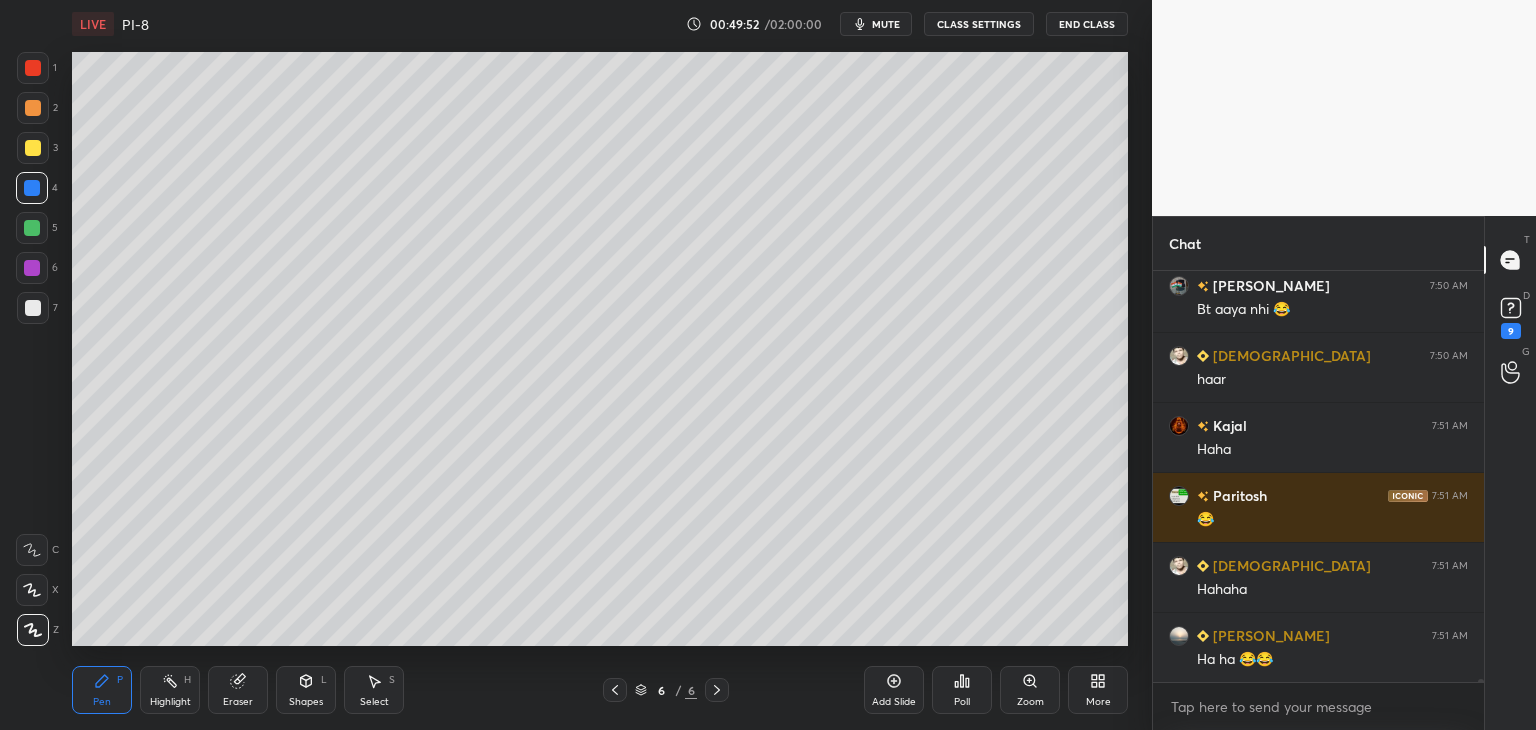 scroll, scrollTop: 58638, scrollLeft: 0, axis: vertical 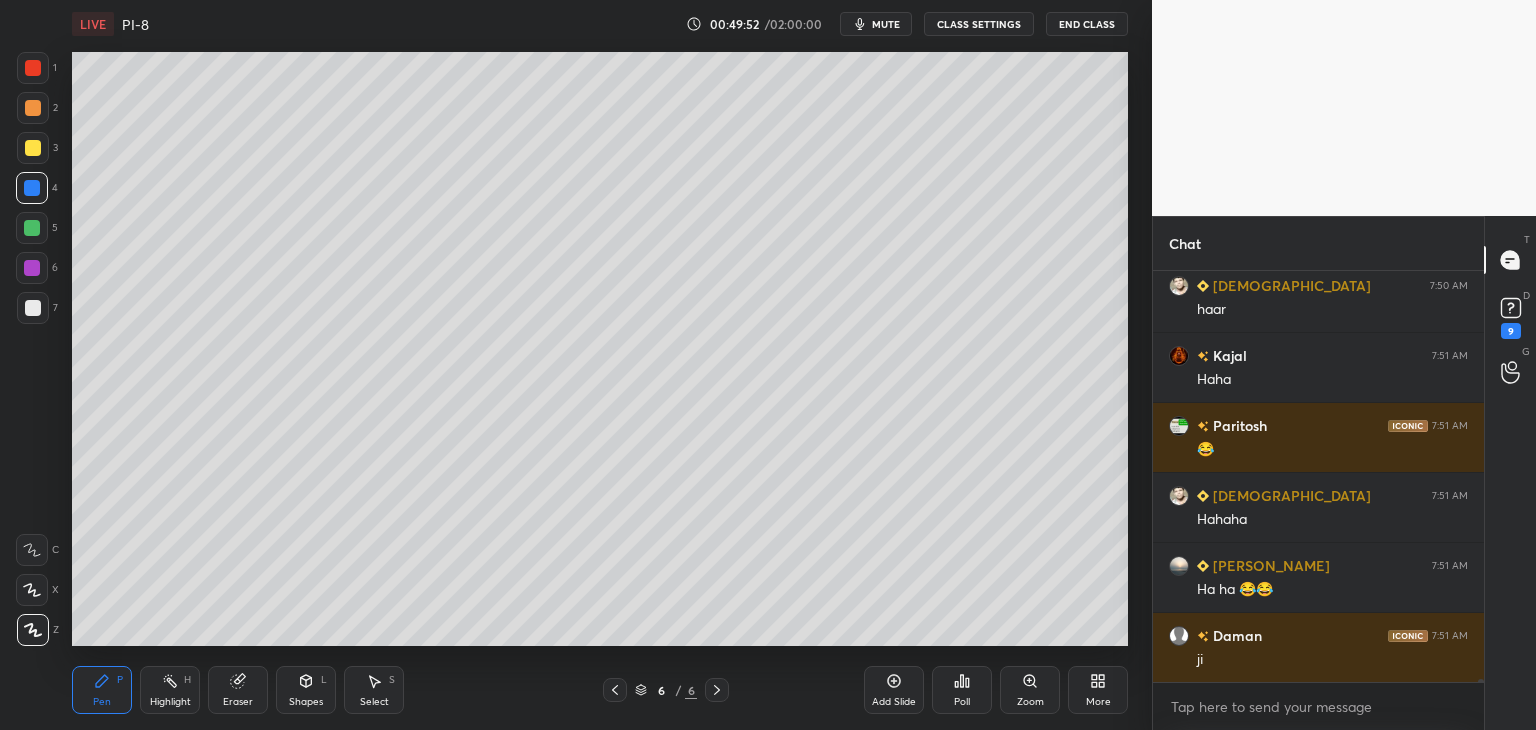click at bounding box center (32, 228) 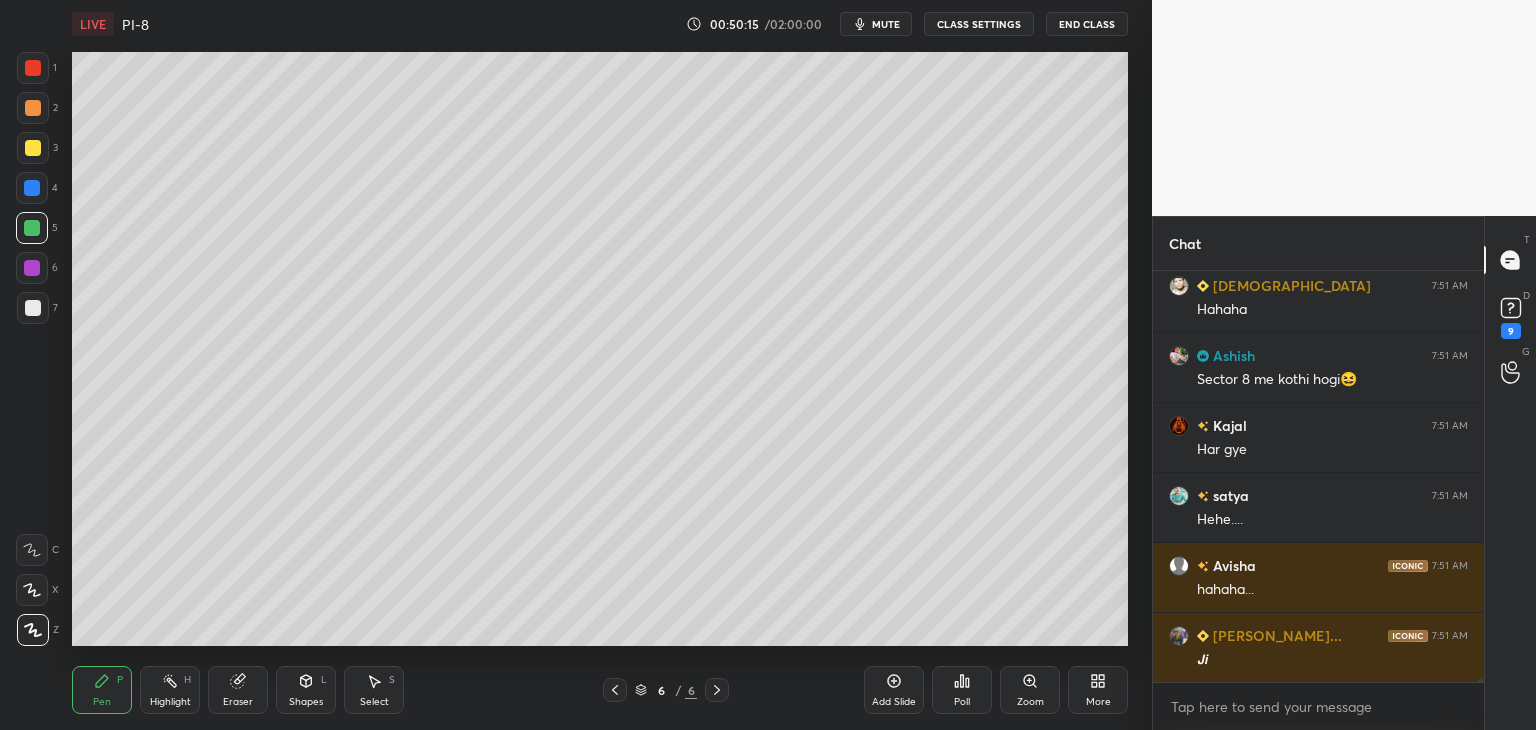 scroll, scrollTop: 59566, scrollLeft: 0, axis: vertical 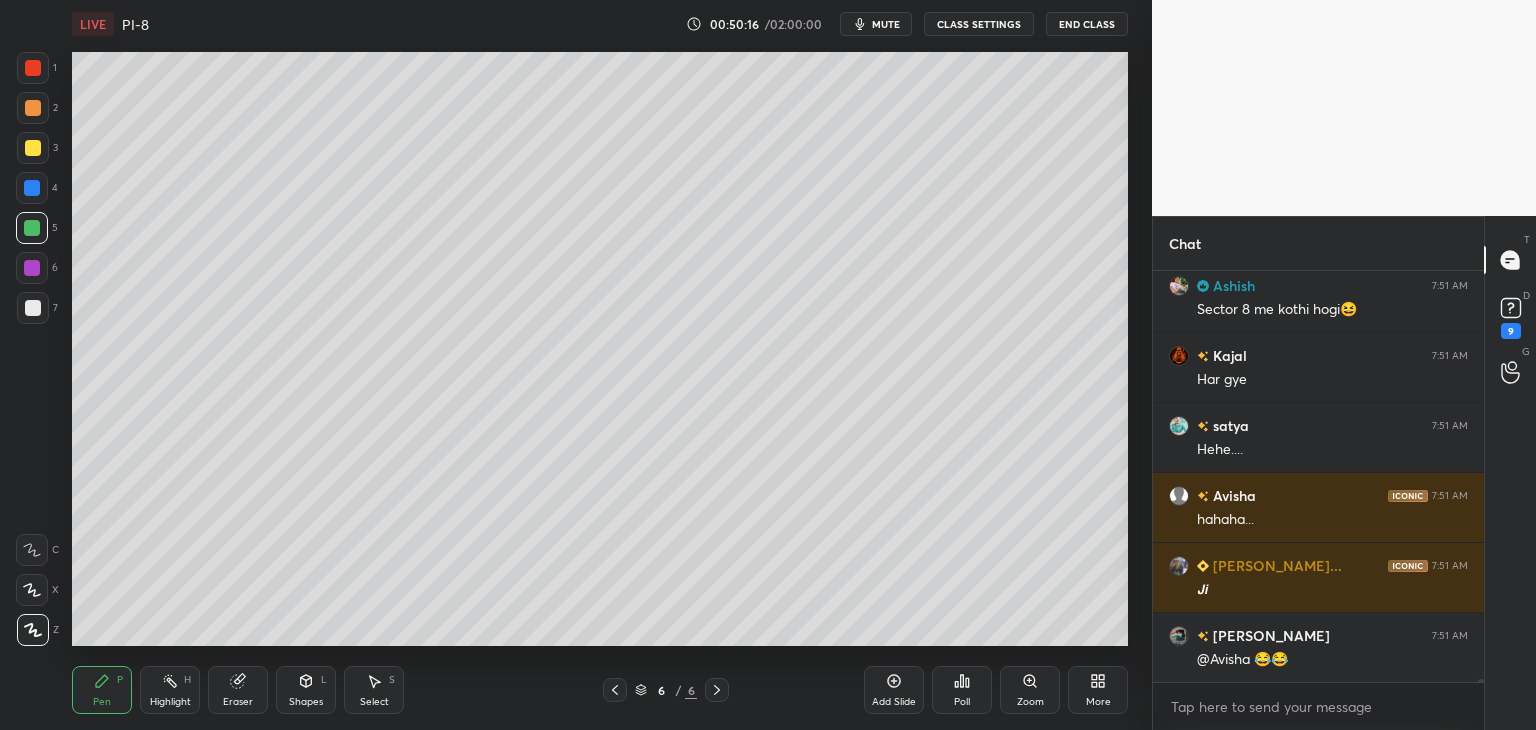 click at bounding box center (33, 148) 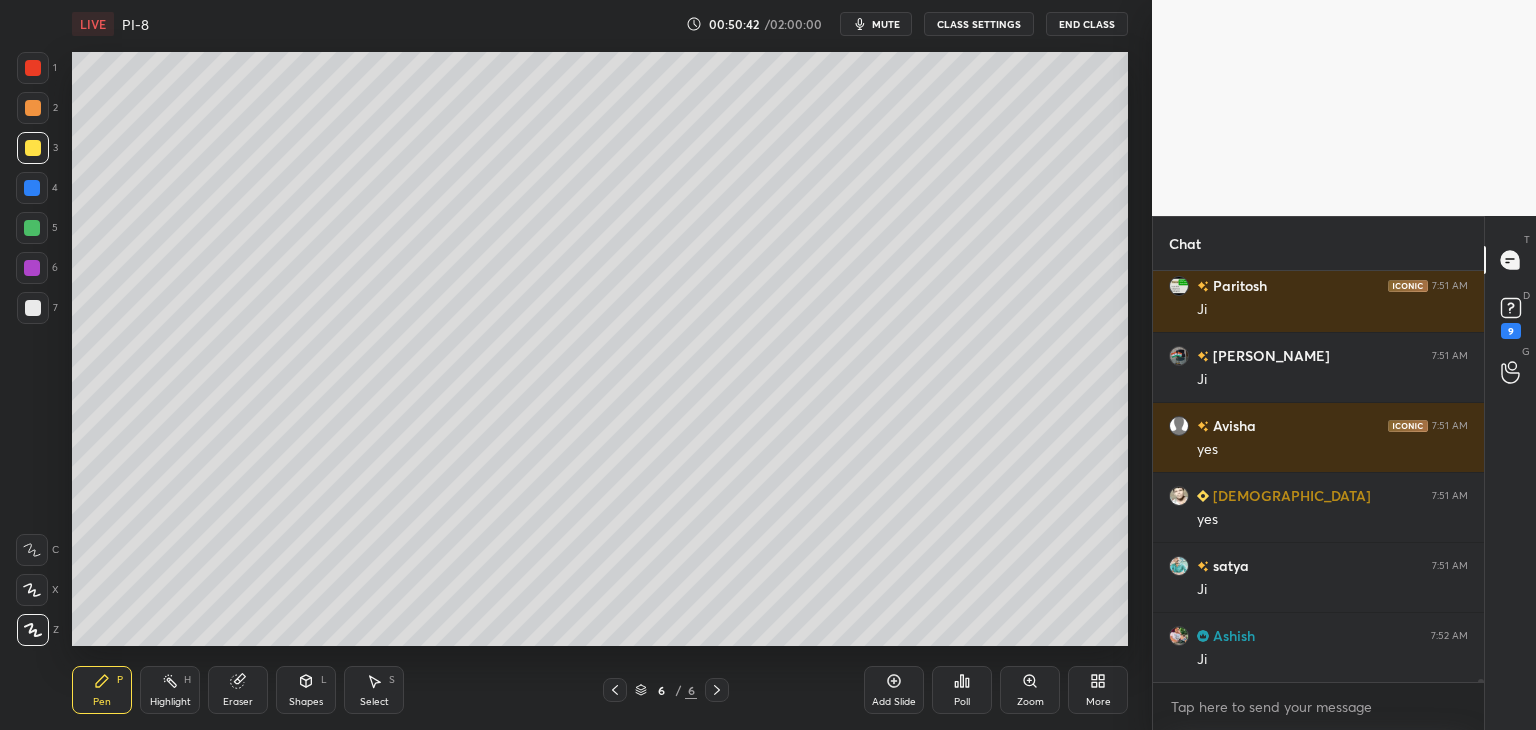 scroll, scrollTop: 60126, scrollLeft: 0, axis: vertical 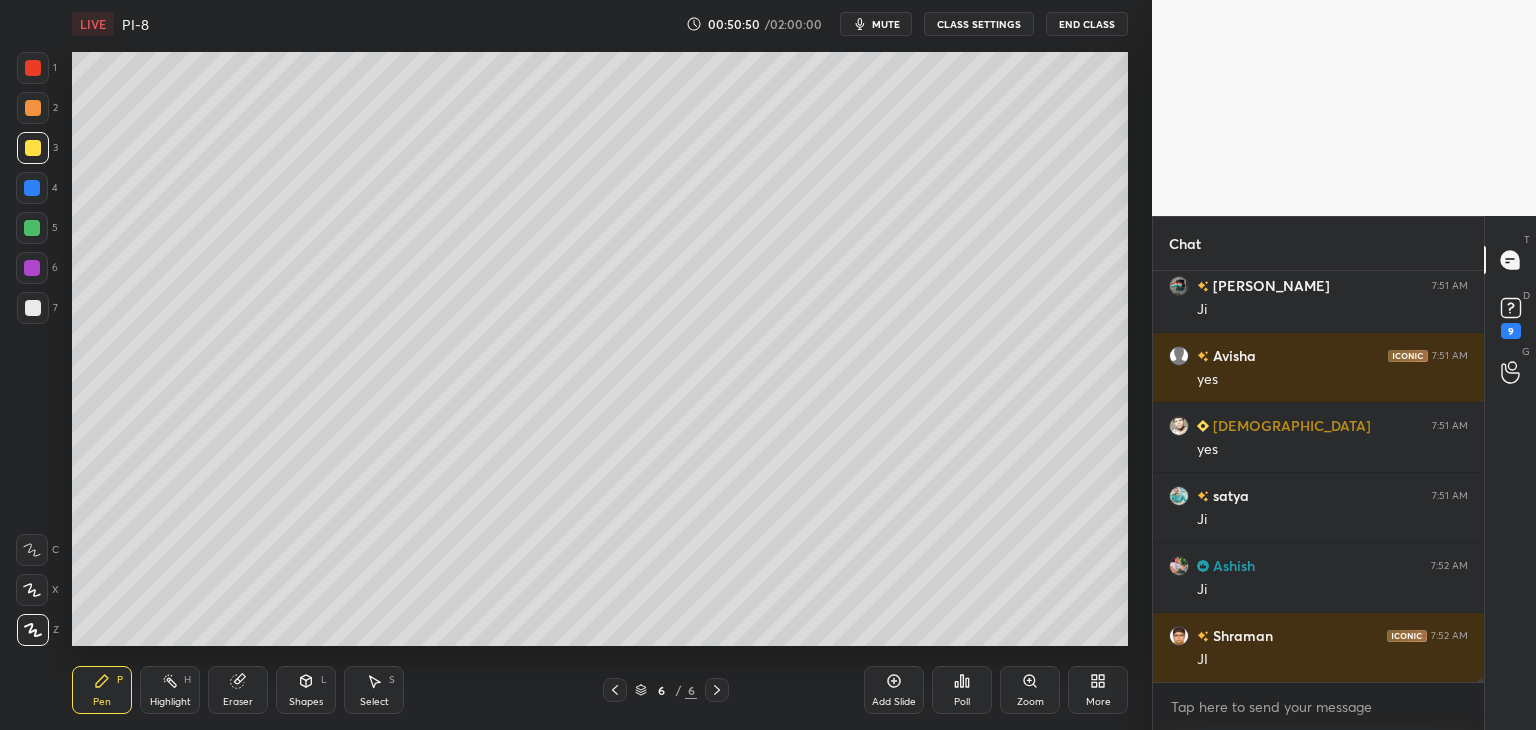 drag, startPoint x: 25, startPoint y: 190, endPoint x: 52, endPoint y: 187, distance: 27.166155 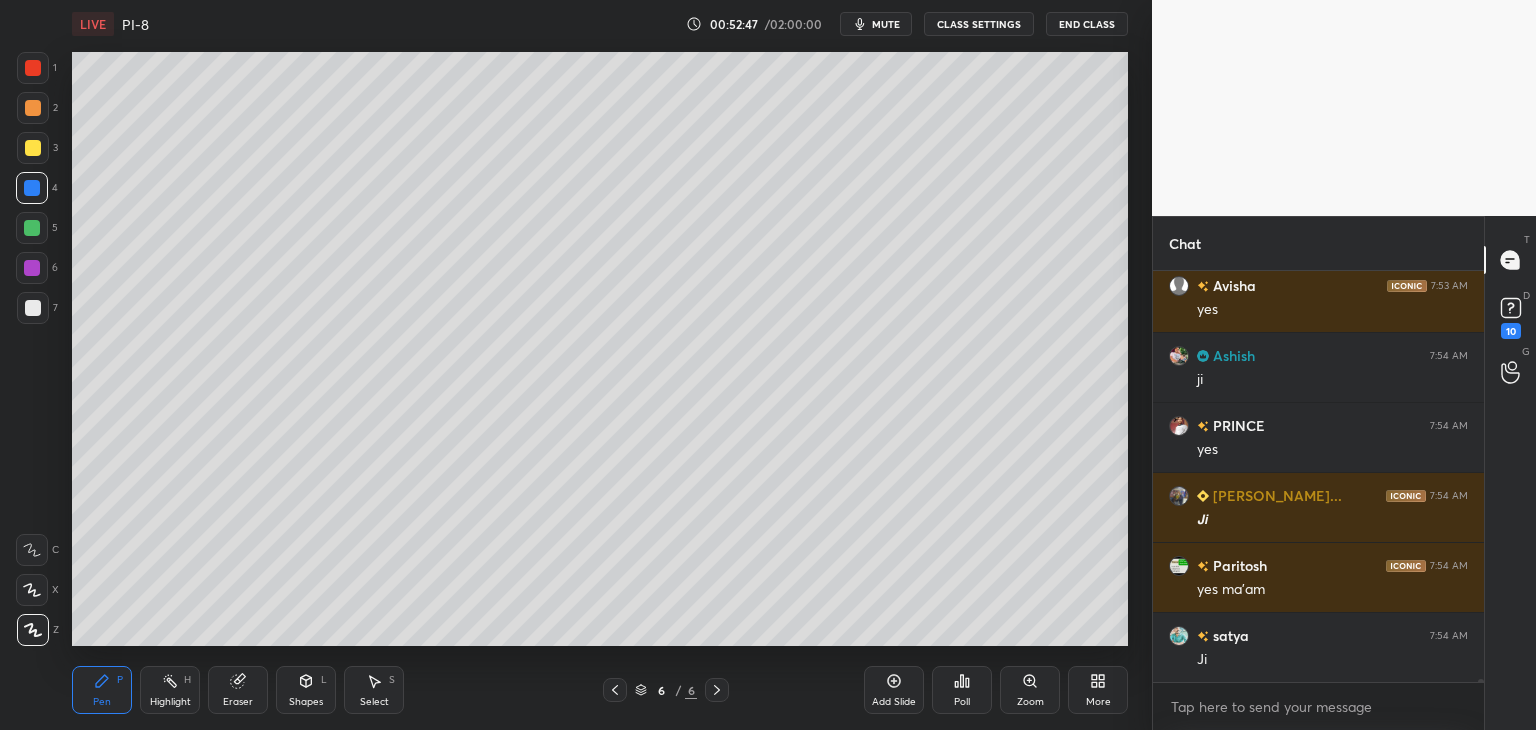 scroll, scrollTop: 57592, scrollLeft: 0, axis: vertical 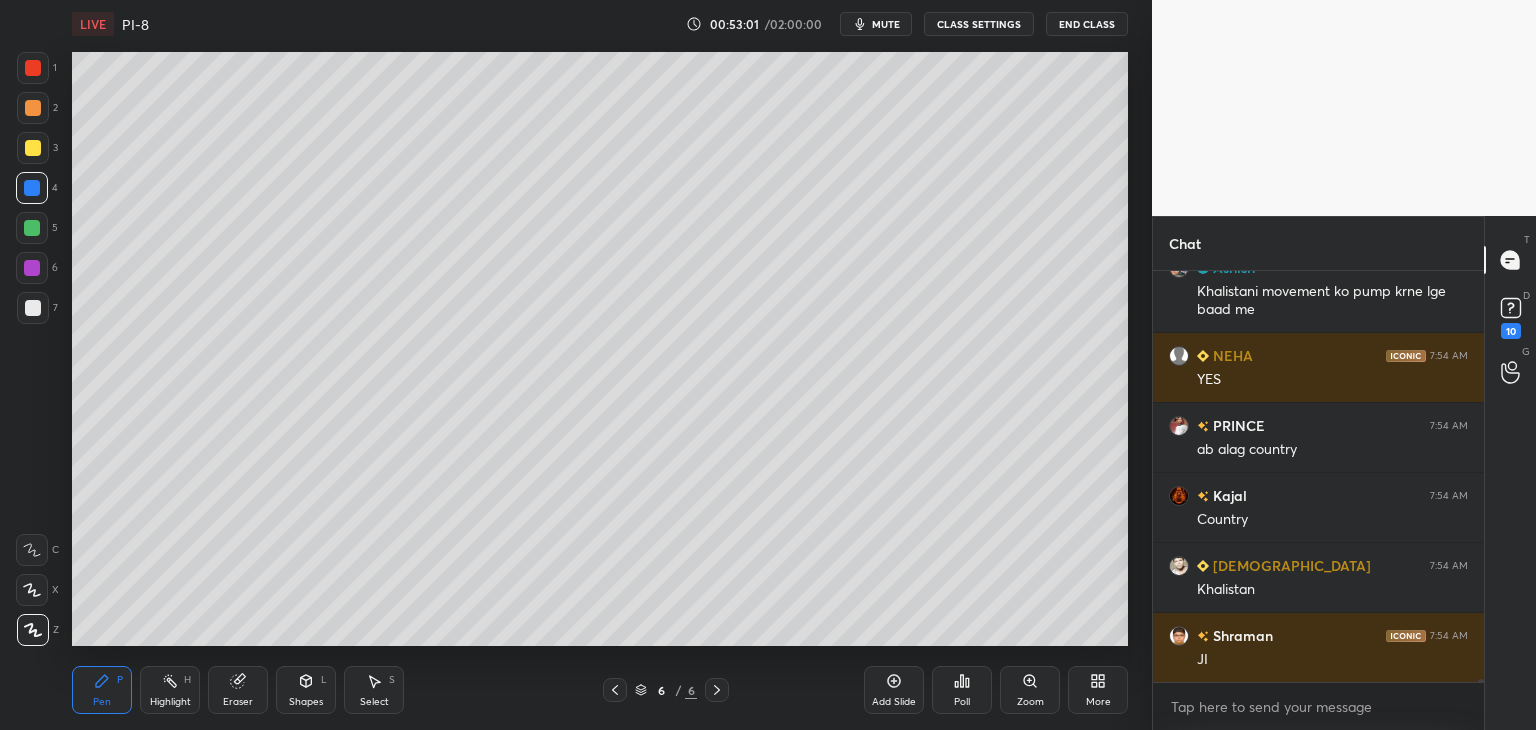 click on "Eraser" at bounding box center [238, 690] 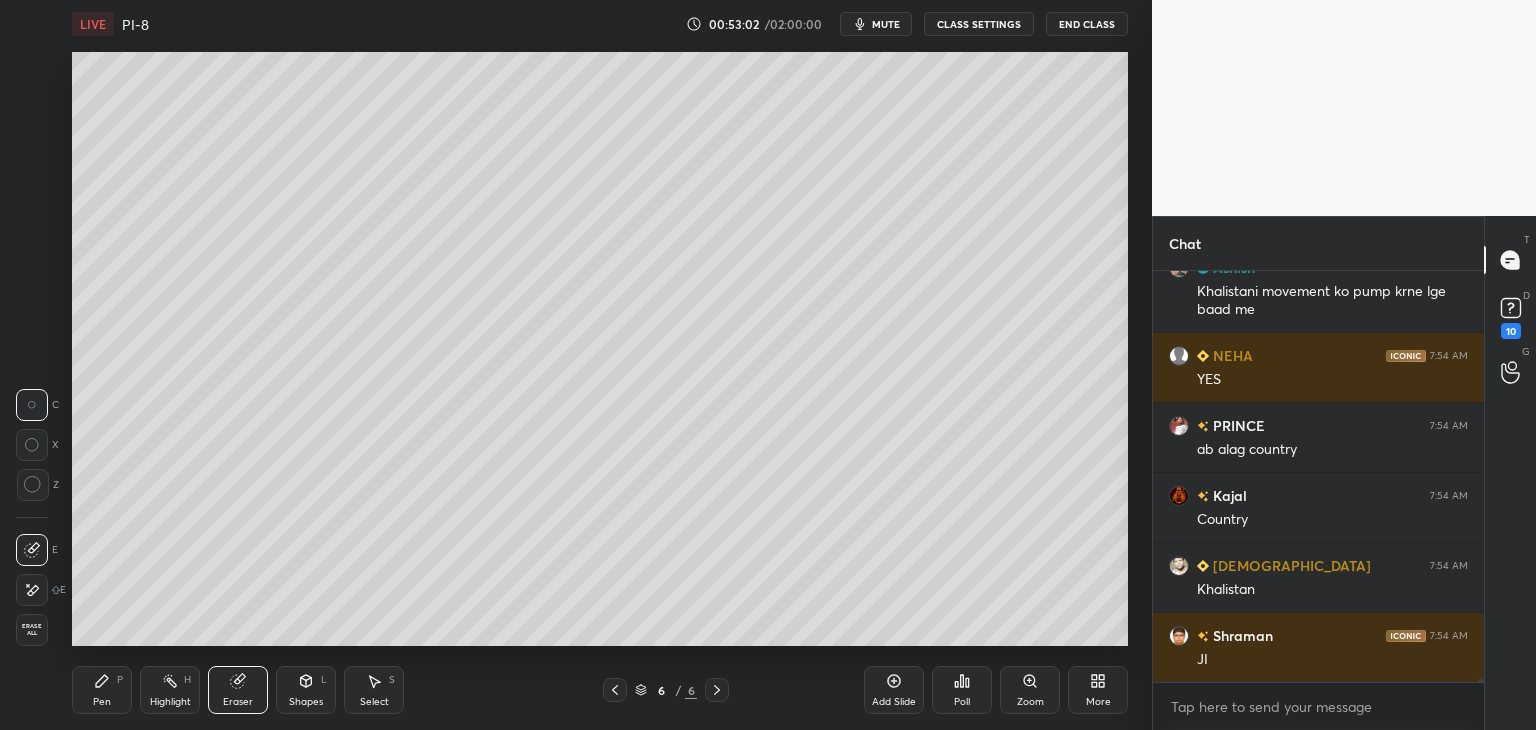 scroll, scrollTop: 58100, scrollLeft: 0, axis: vertical 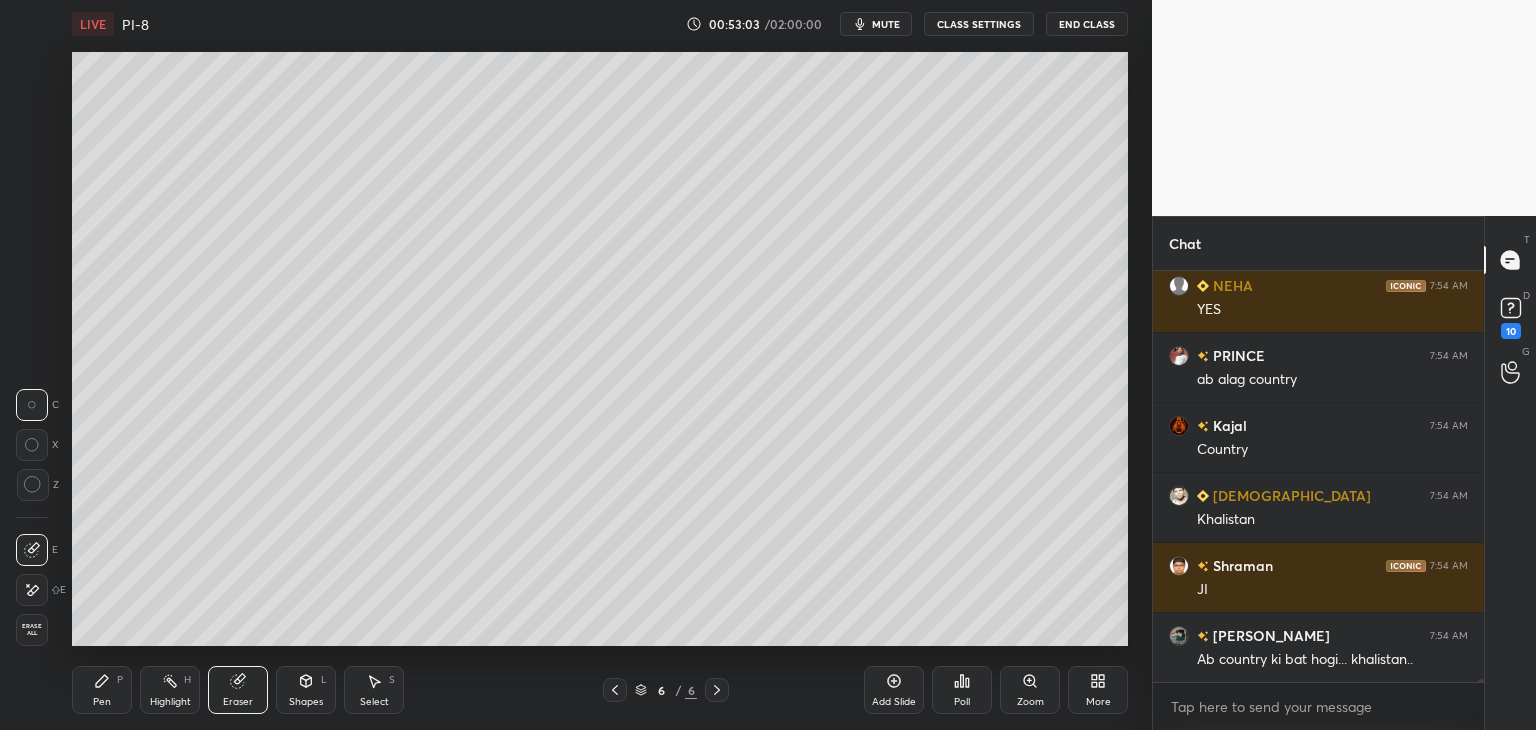drag, startPoint x: 99, startPoint y: 694, endPoint x: 100, endPoint y: 658, distance: 36.013885 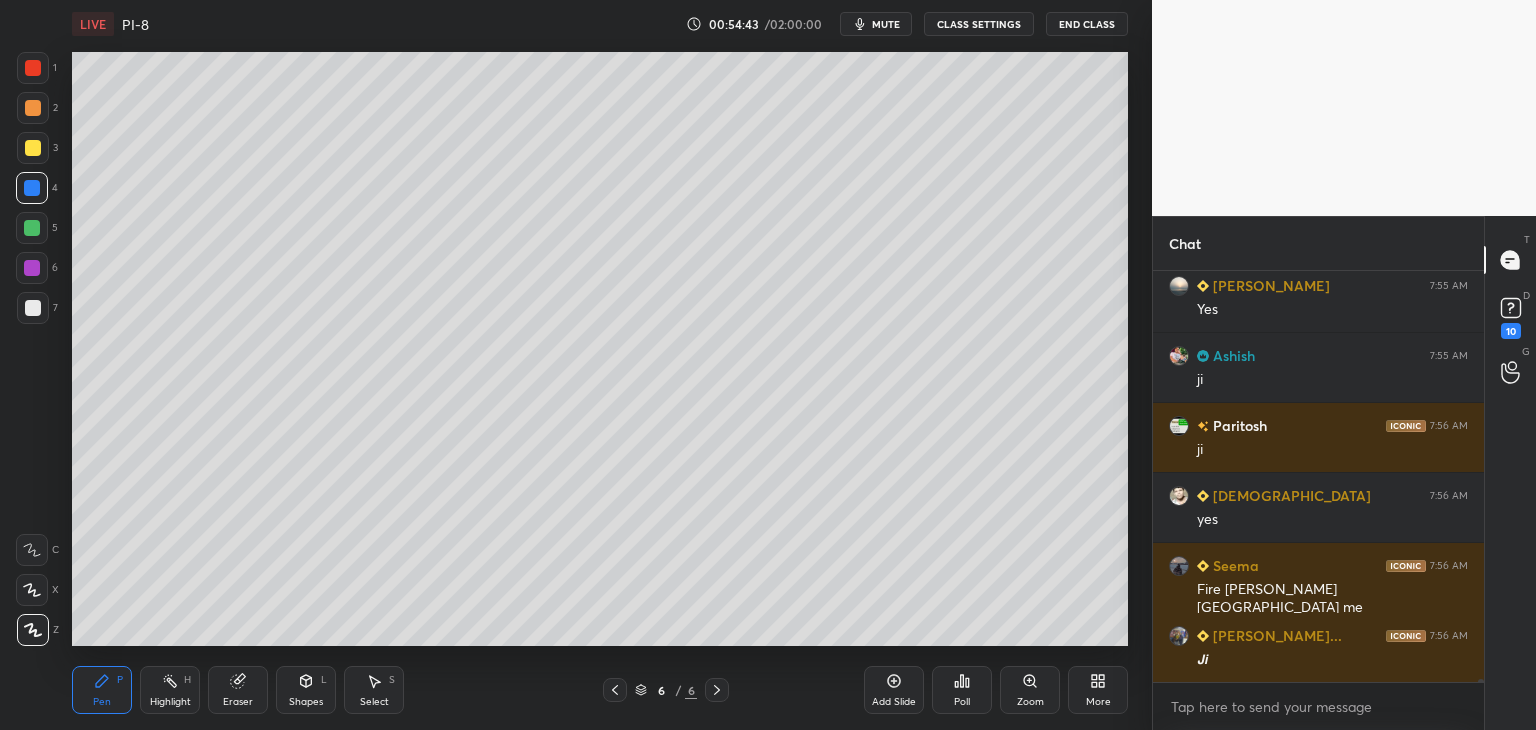 scroll, scrollTop: 61216, scrollLeft: 0, axis: vertical 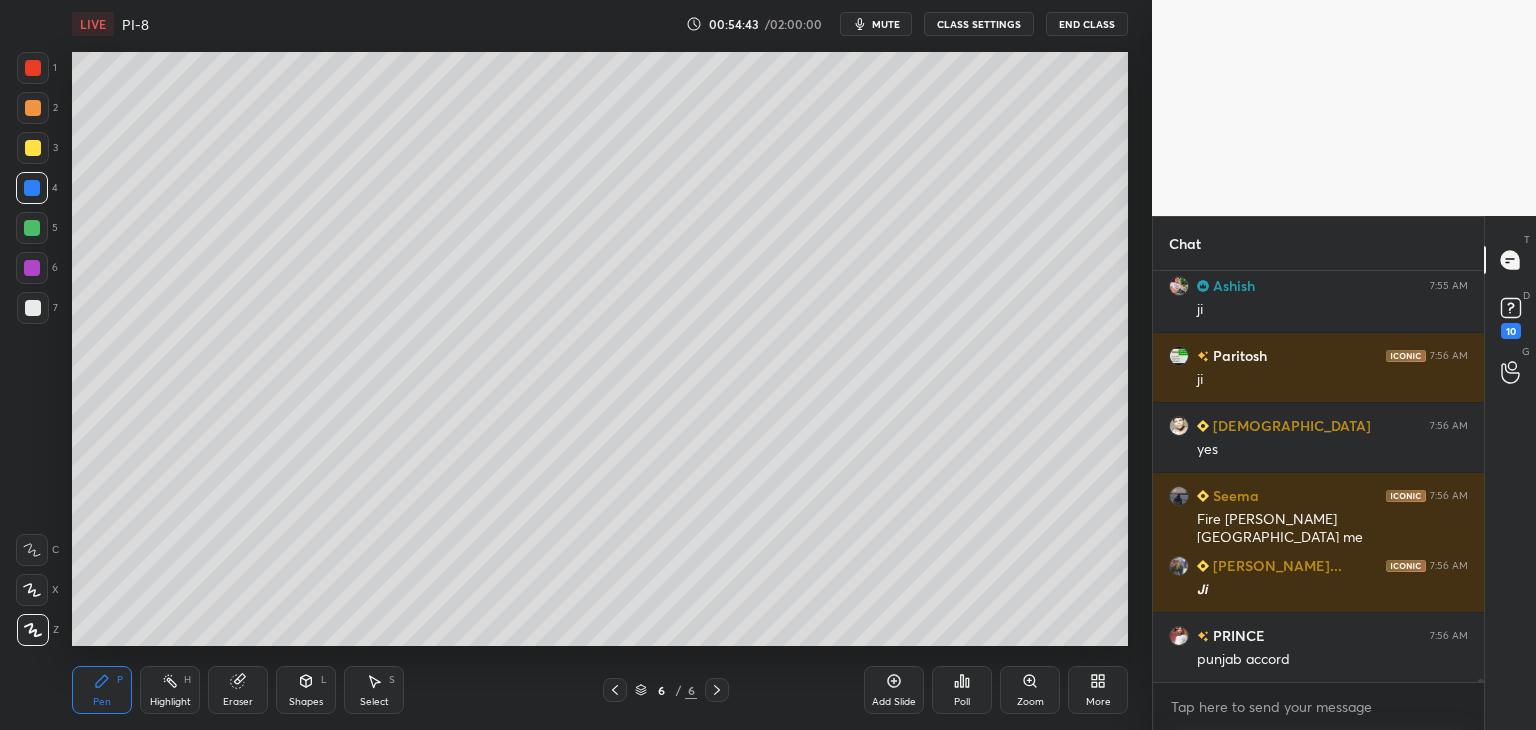 drag, startPoint x: 40, startPoint y: 268, endPoint x: 59, endPoint y: 265, distance: 19.235384 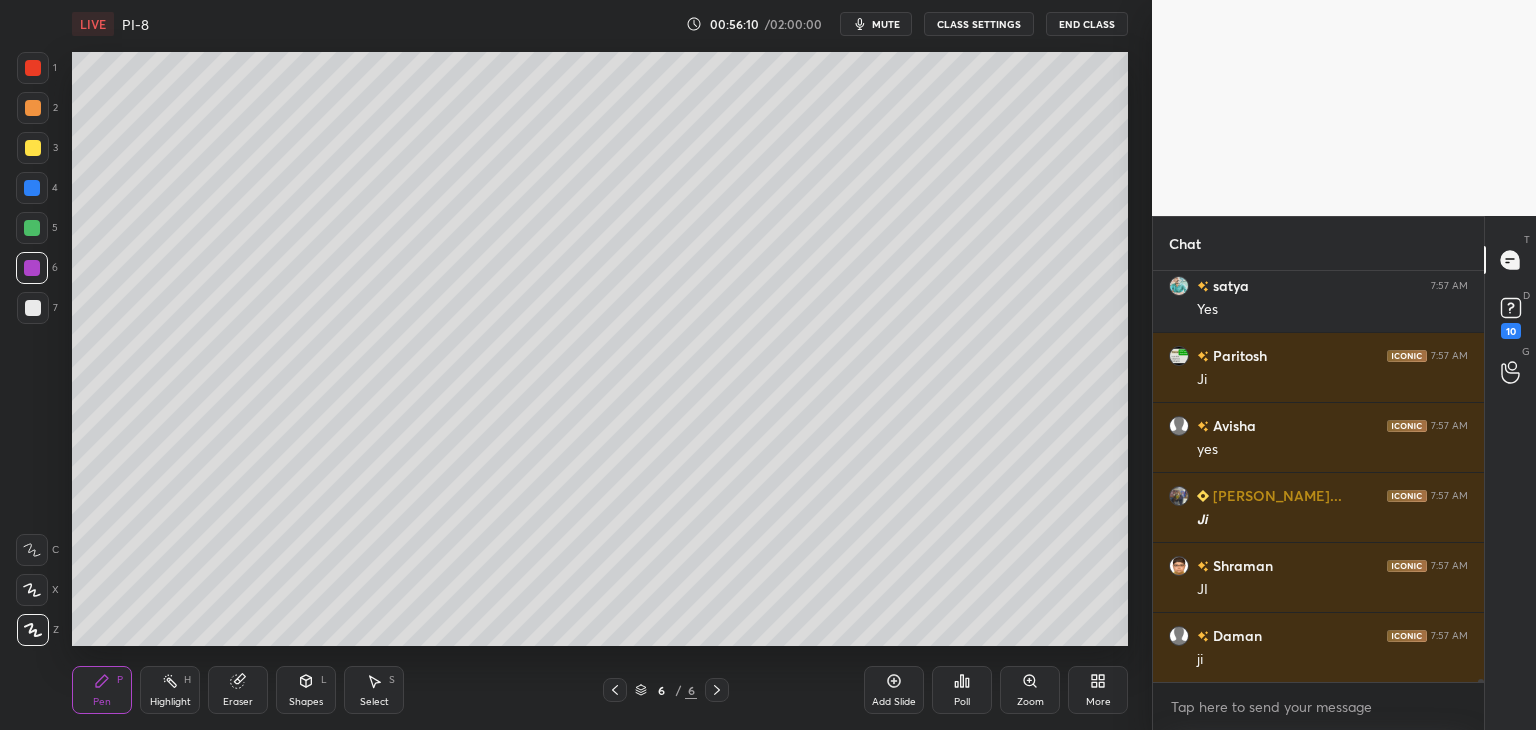 scroll, scrollTop: 63106, scrollLeft: 0, axis: vertical 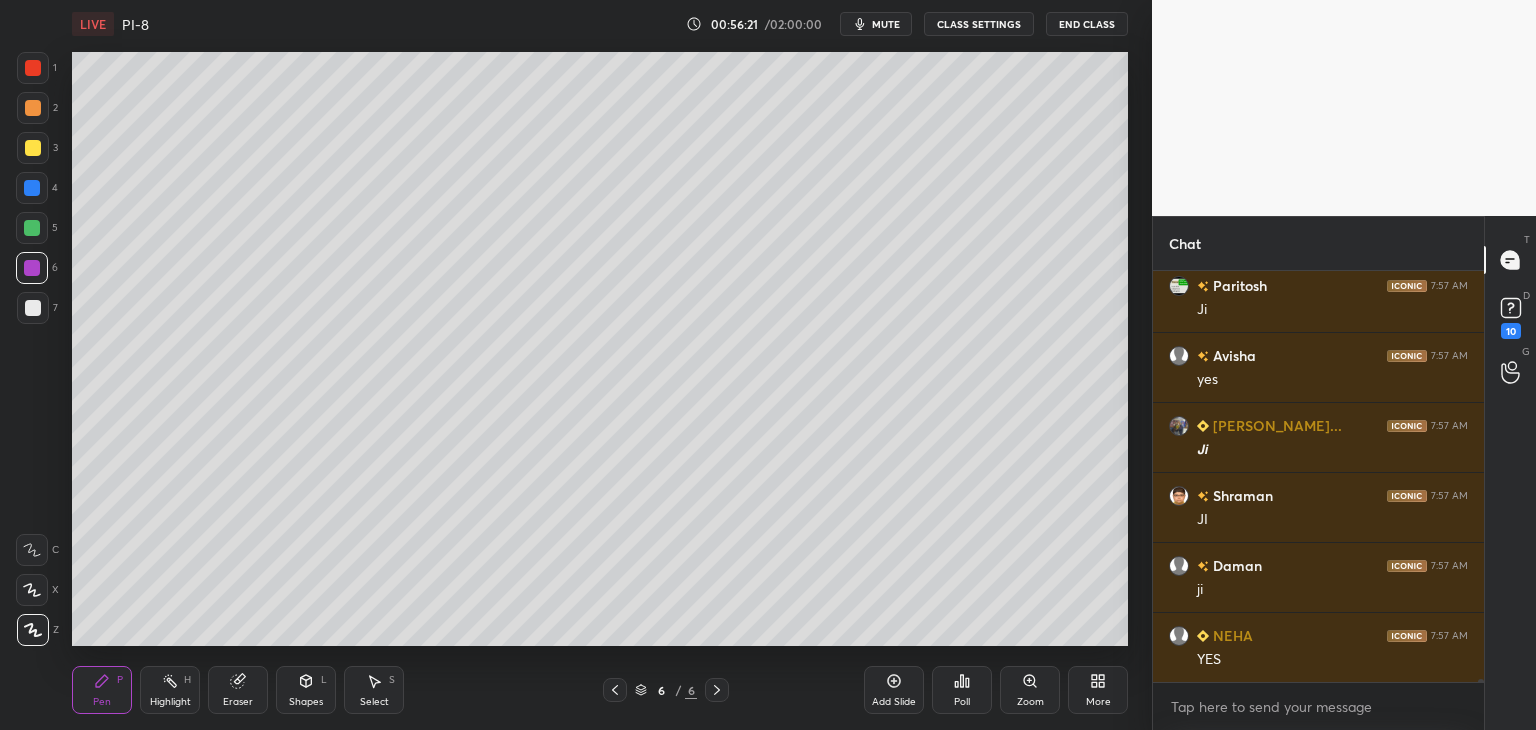 click at bounding box center [33, 308] 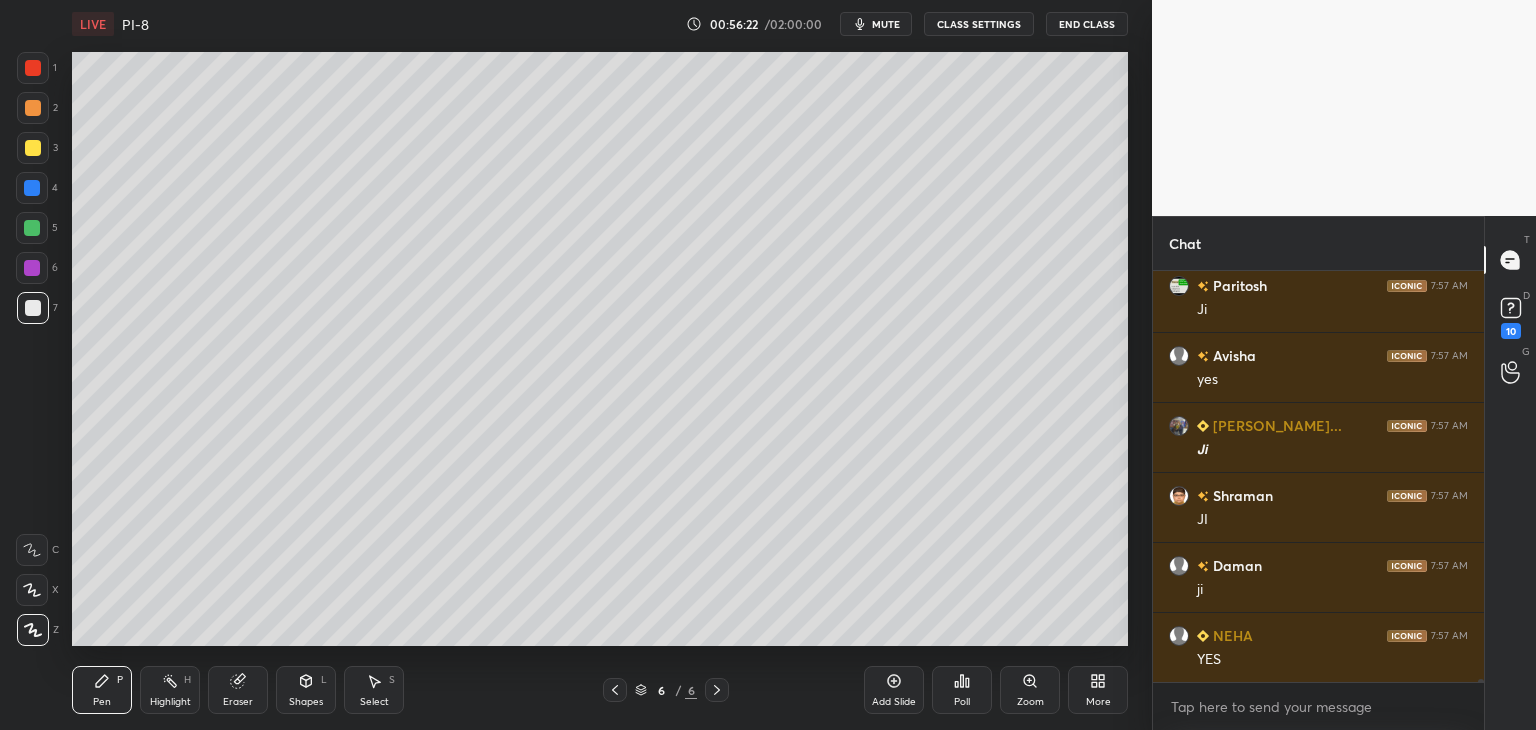 click 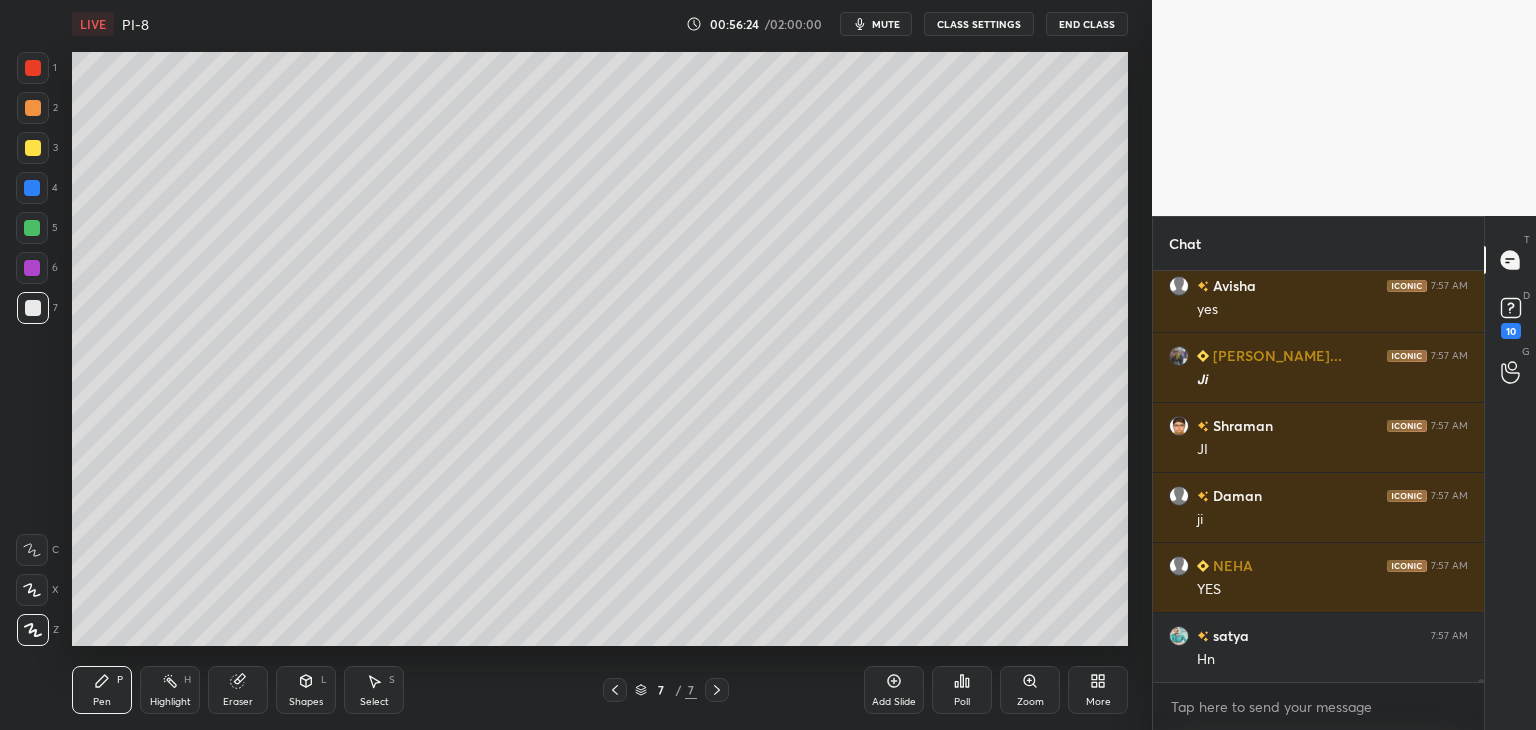 scroll, scrollTop: 63246, scrollLeft: 0, axis: vertical 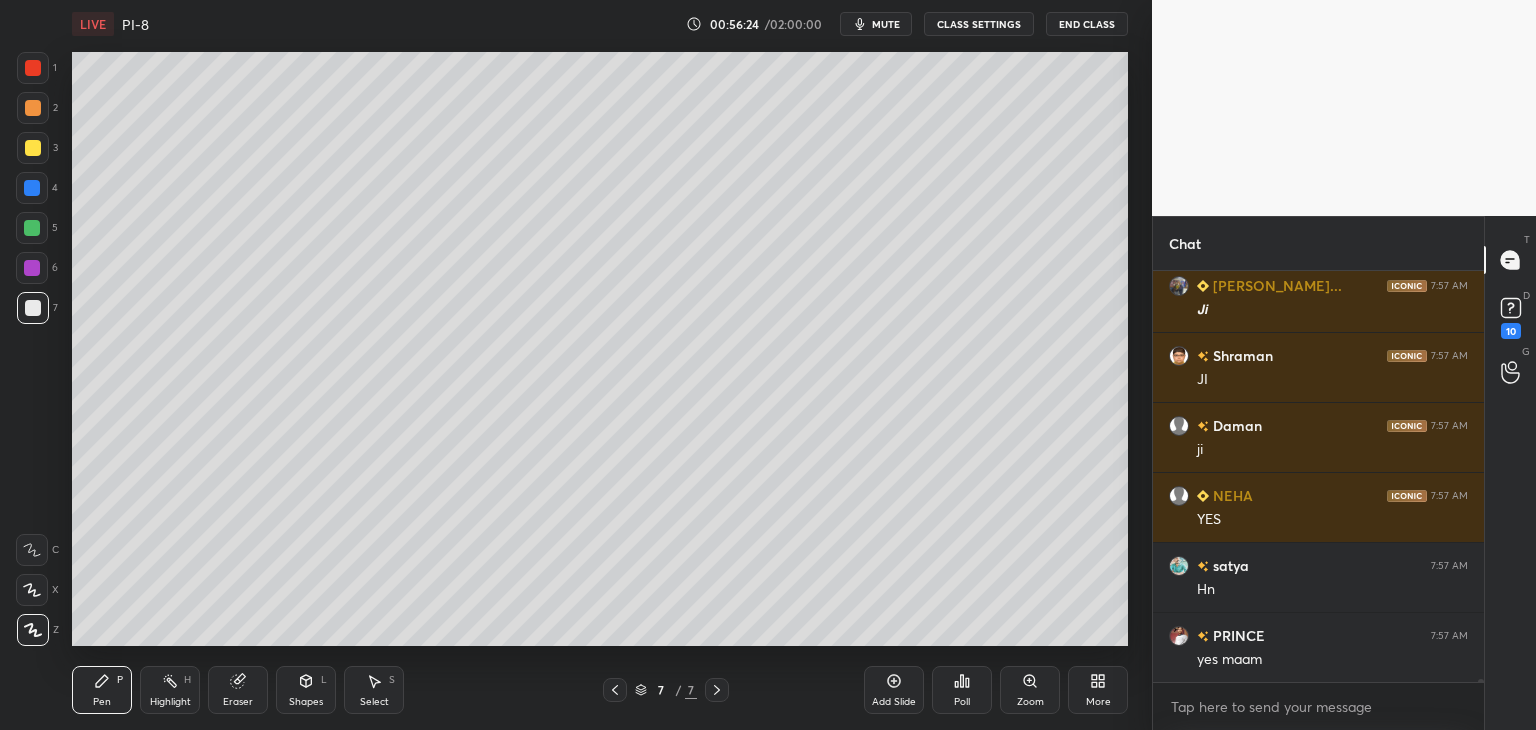 click at bounding box center (33, 308) 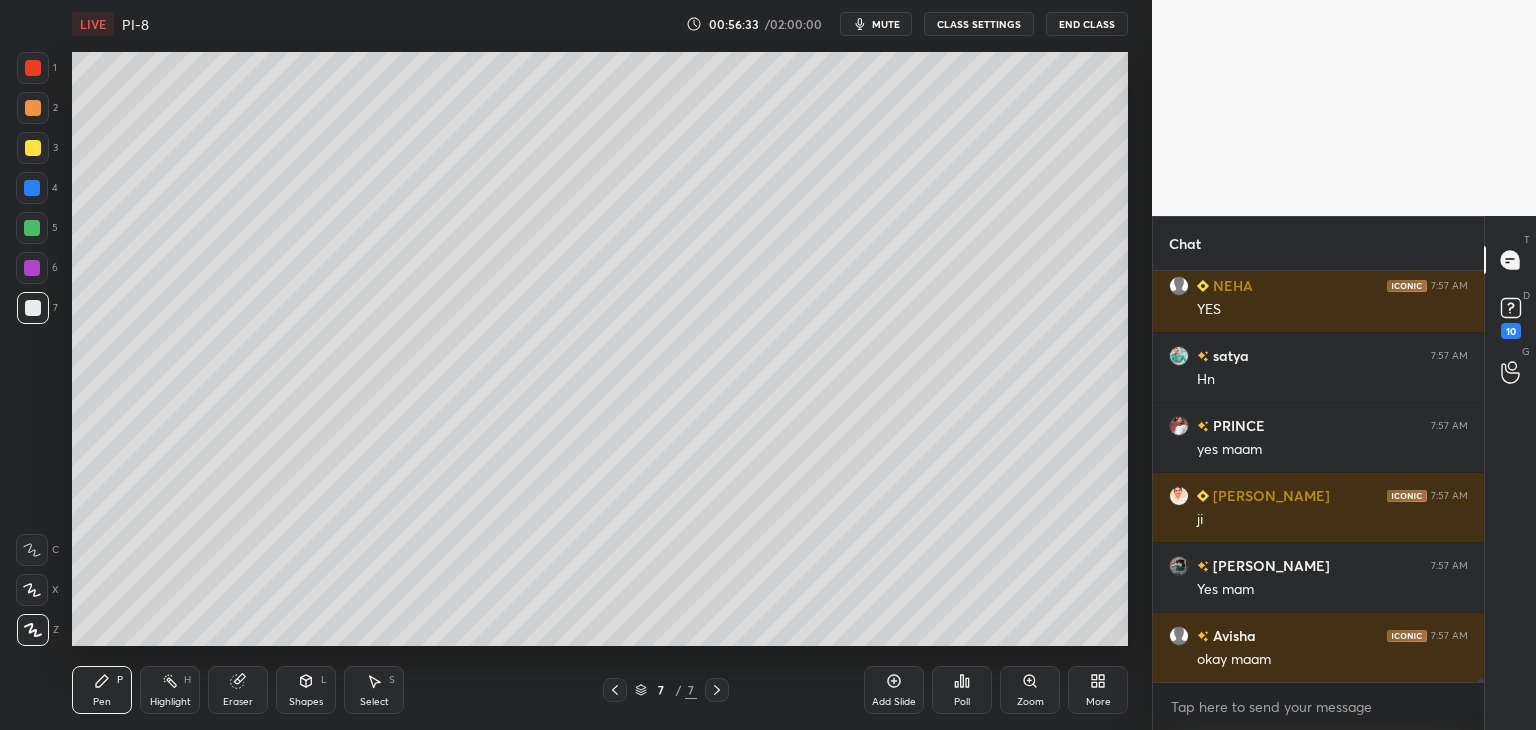 scroll, scrollTop: 63526, scrollLeft: 0, axis: vertical 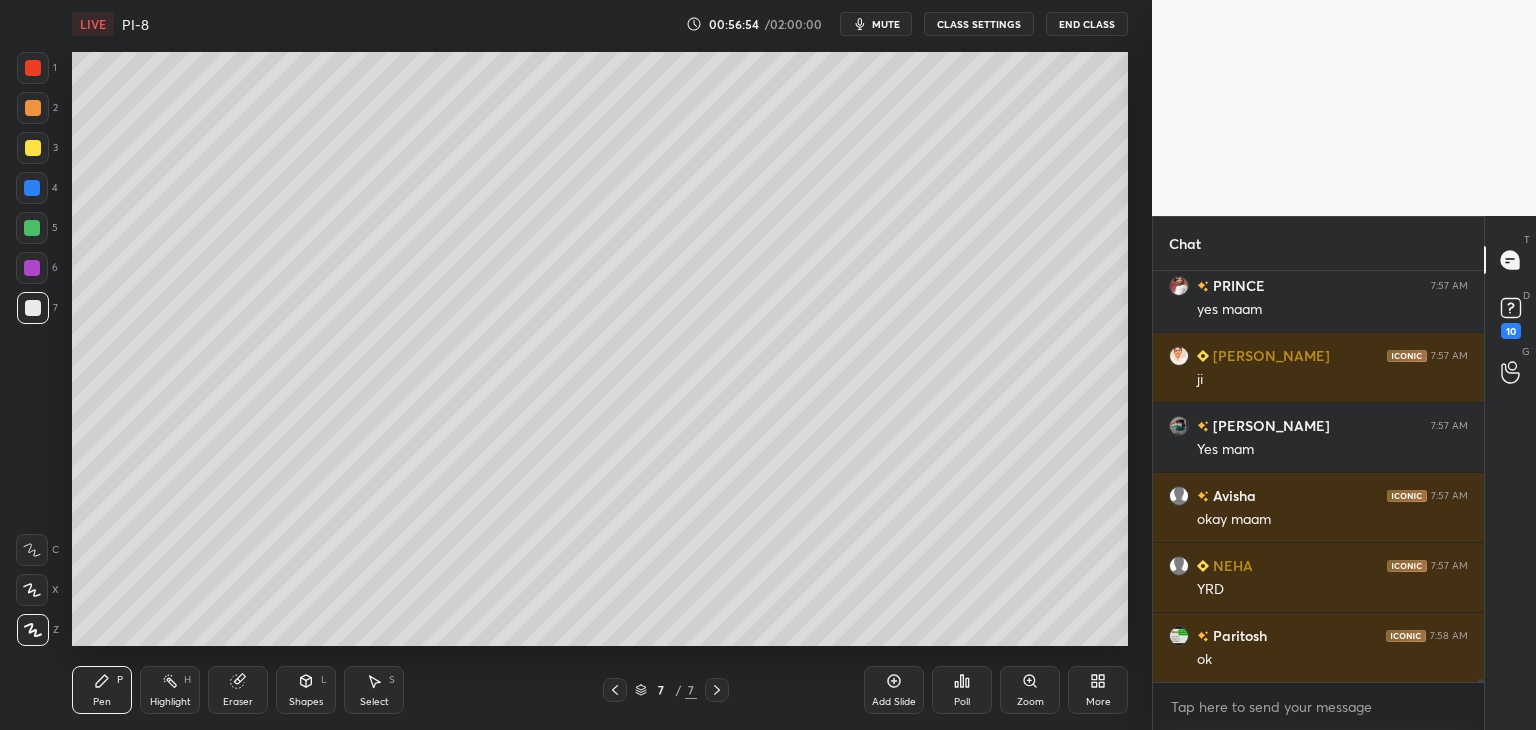 click on "Shapes" at bounding box center (306, 702) 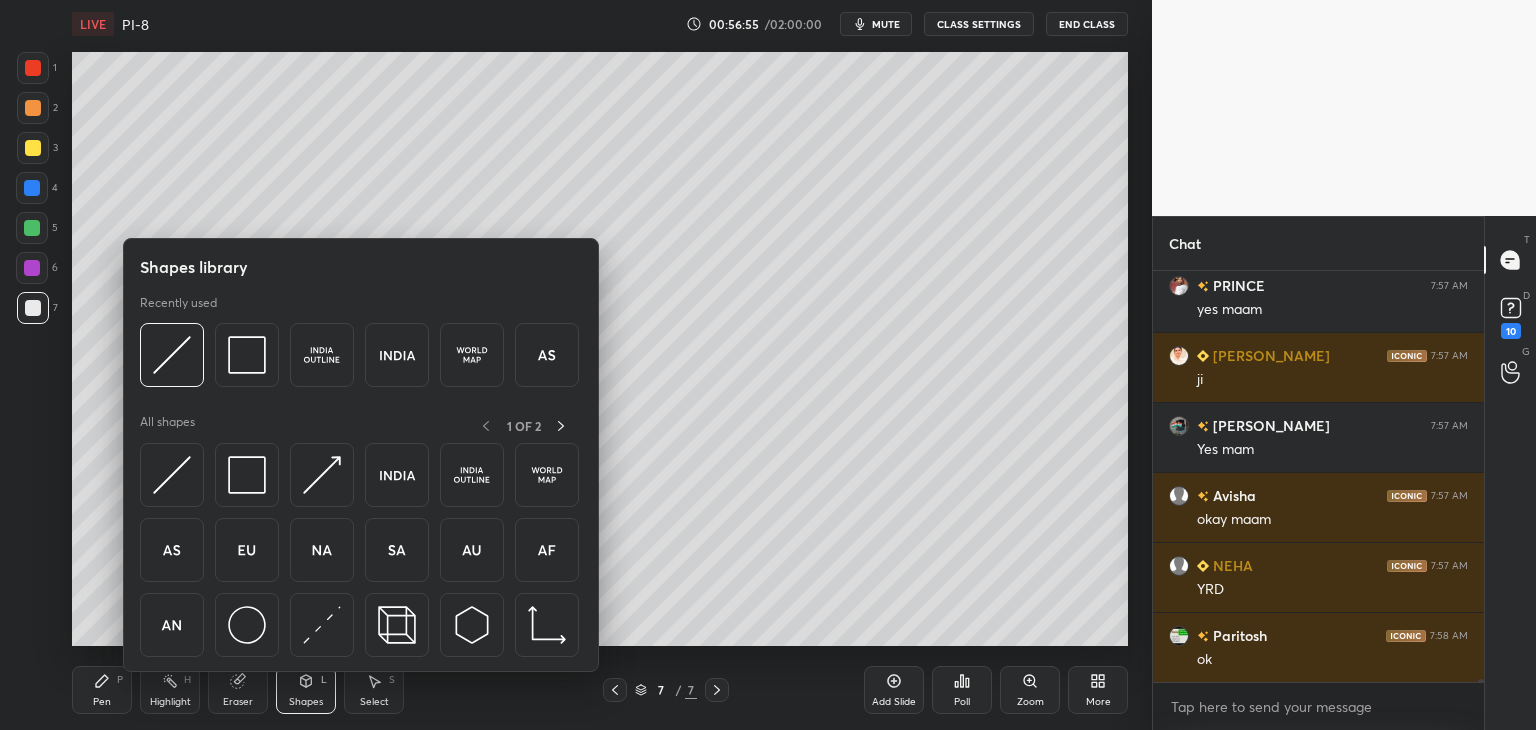 scroll, scrollTop: 63666, scrollLeft: 0, axis: vertical 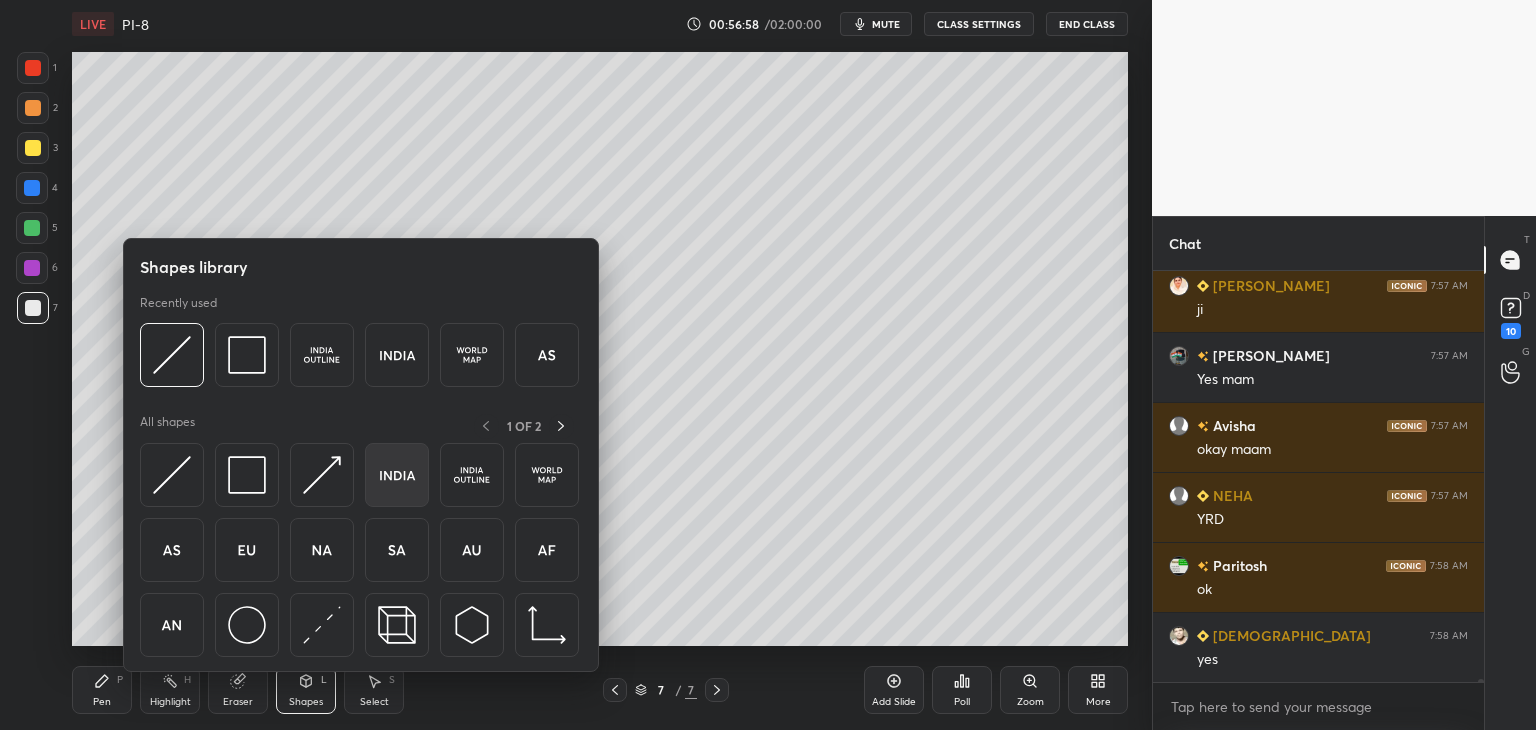 click at bounding box center [397, 475] 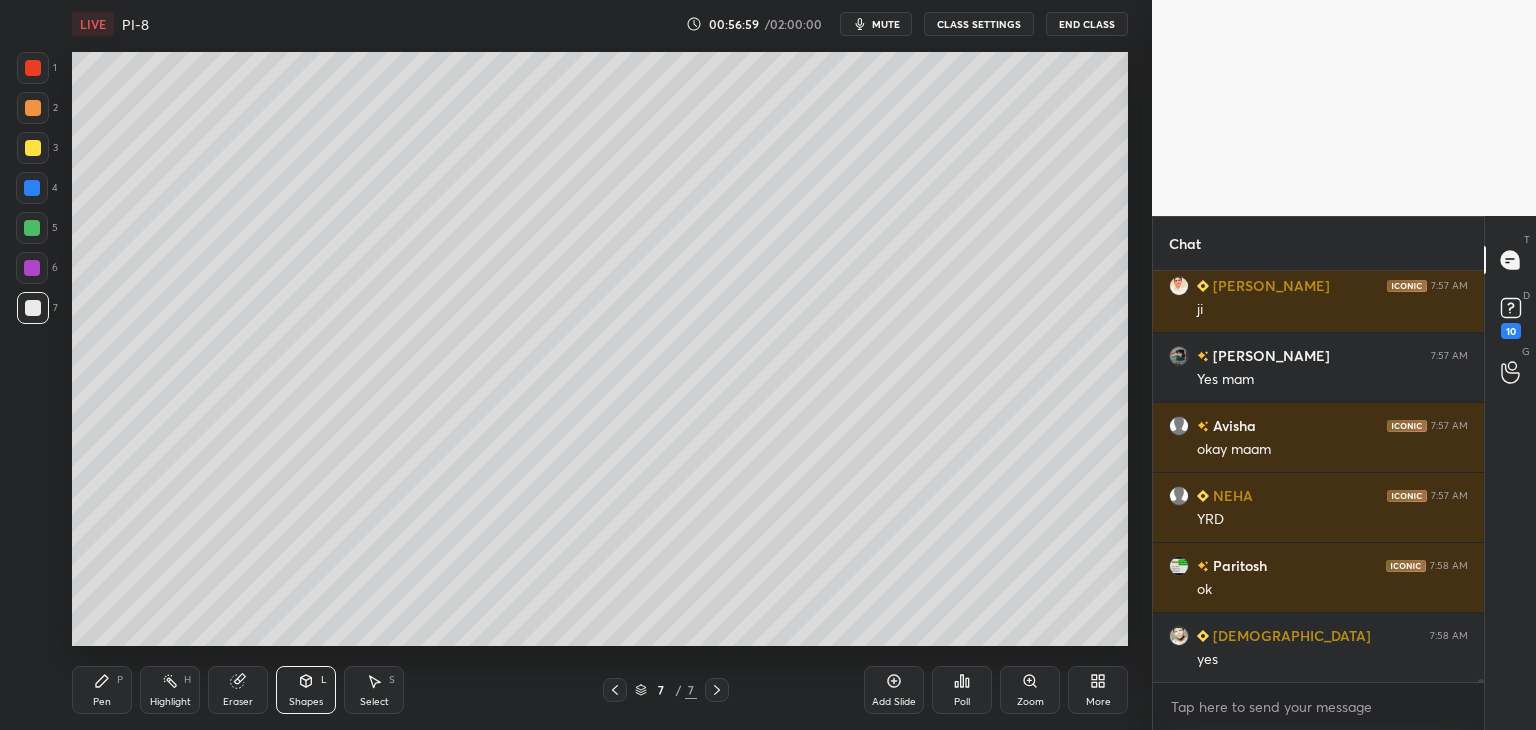 click at bounding box center [33, 308] 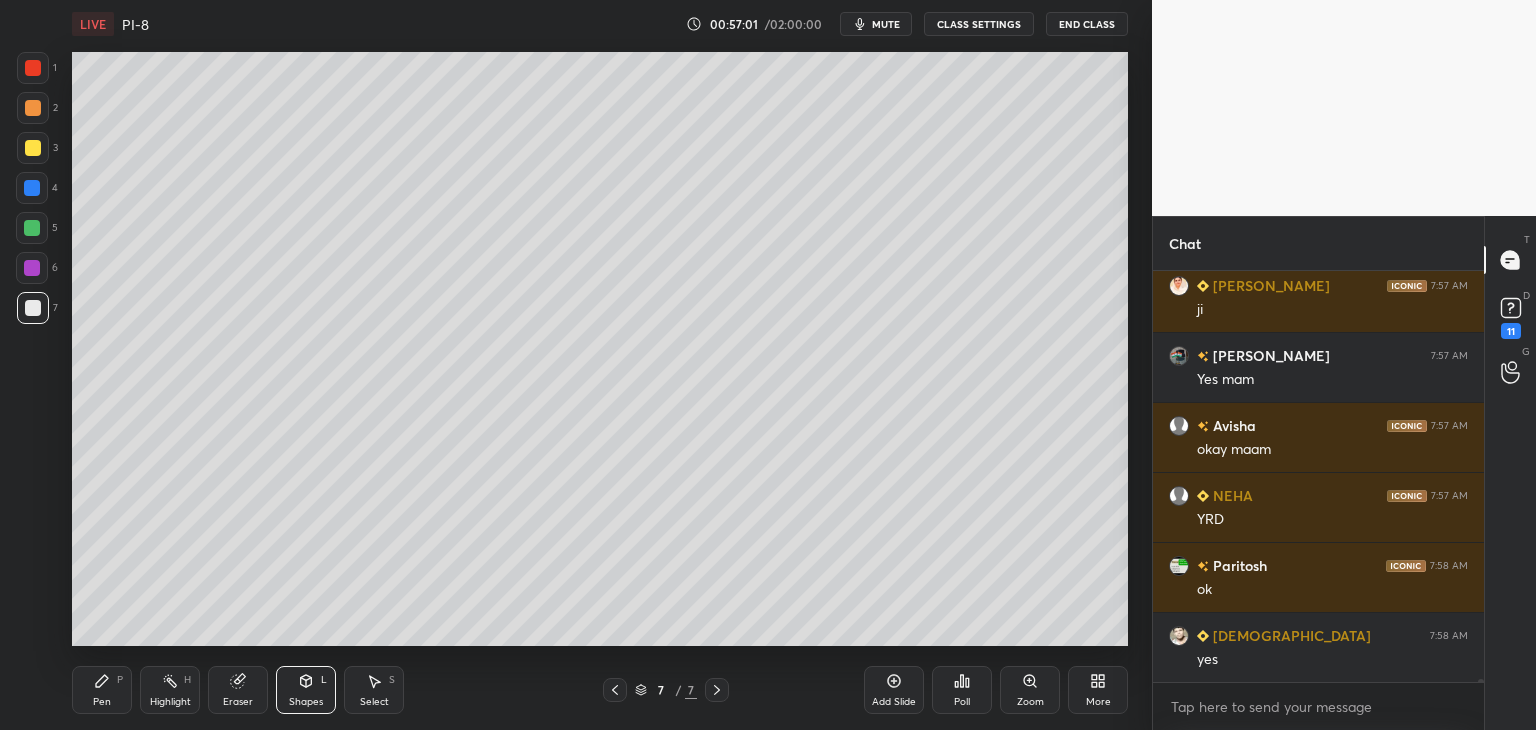 scroll, scrollTop: 63752, scrollLeft: 0, axis: vertical 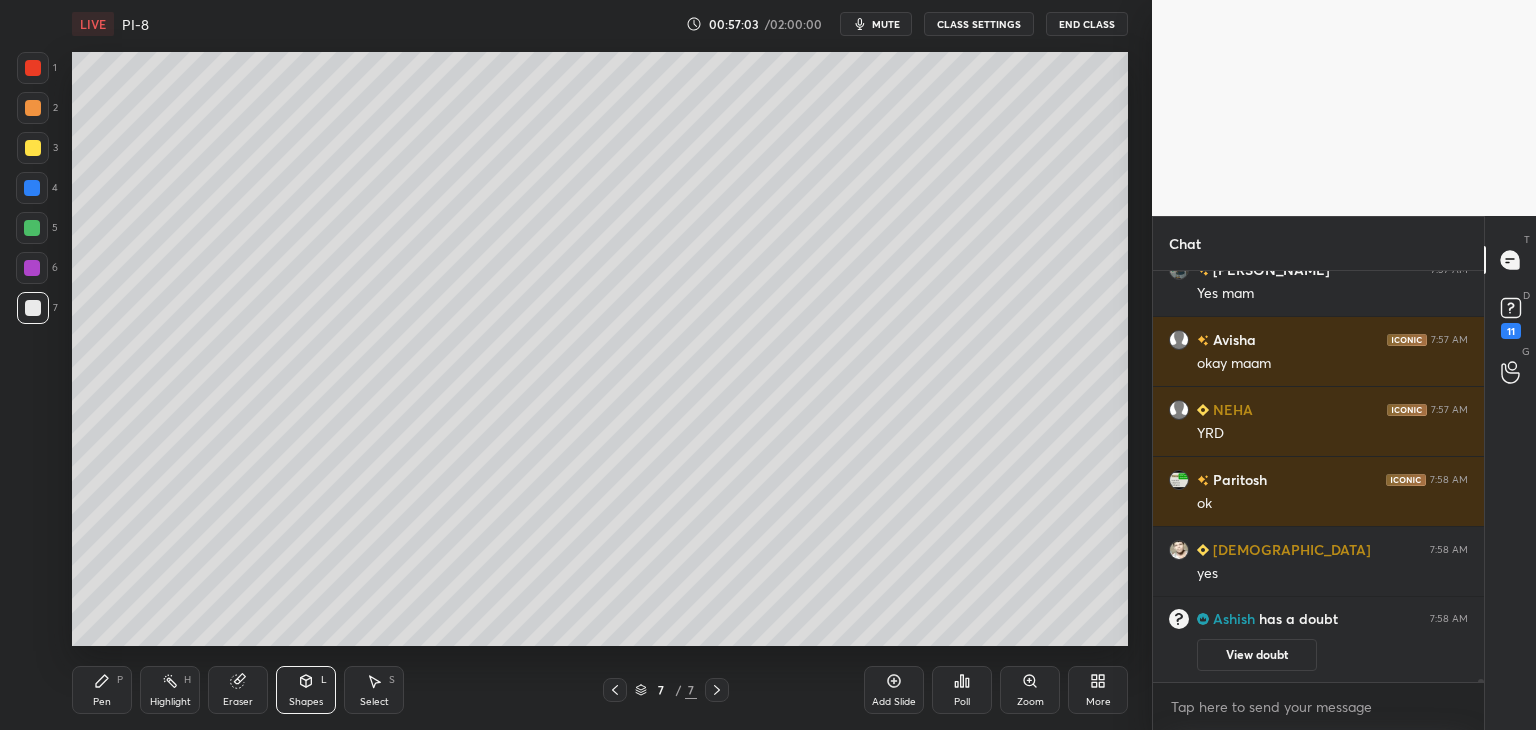 click on "Zoom" at bounding box center [1030, 690] 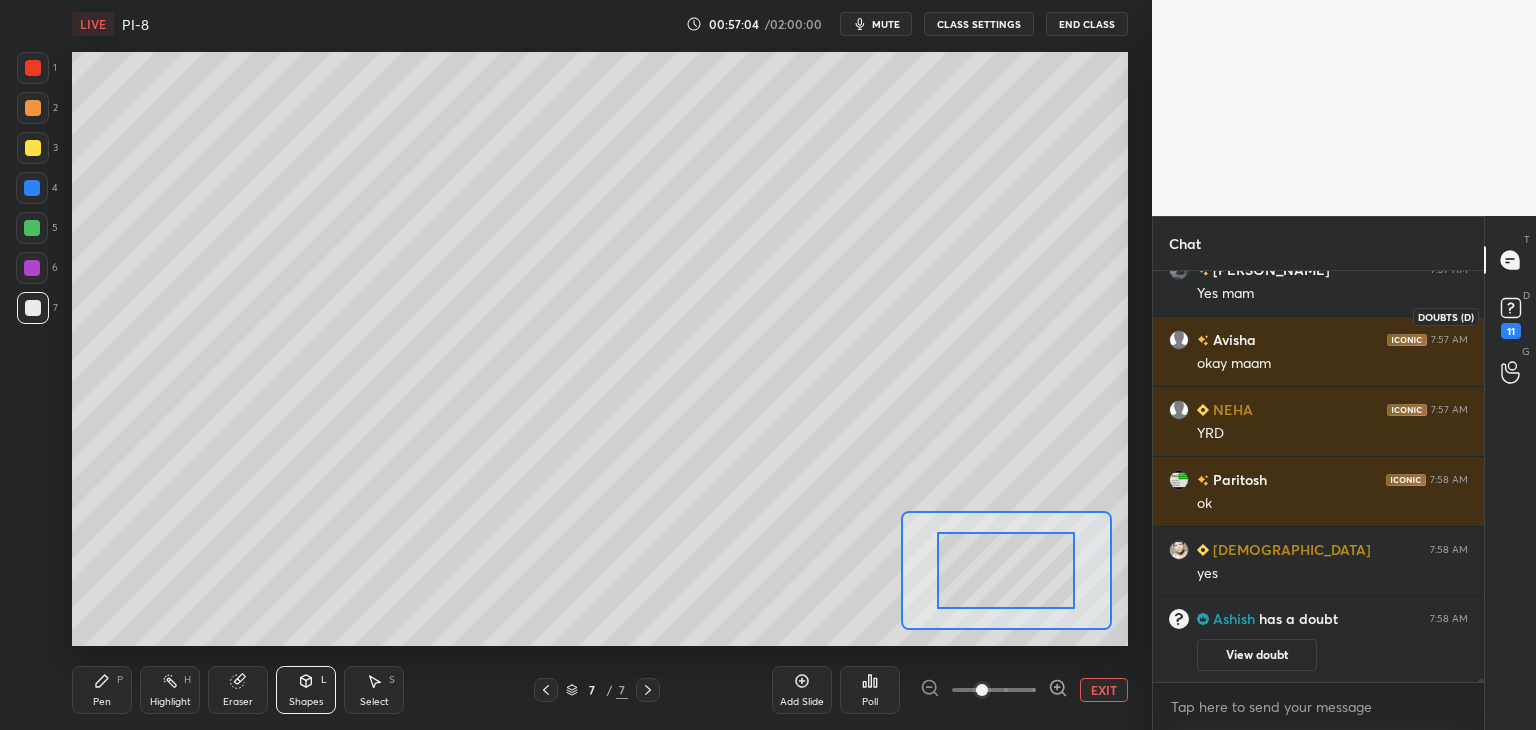 click 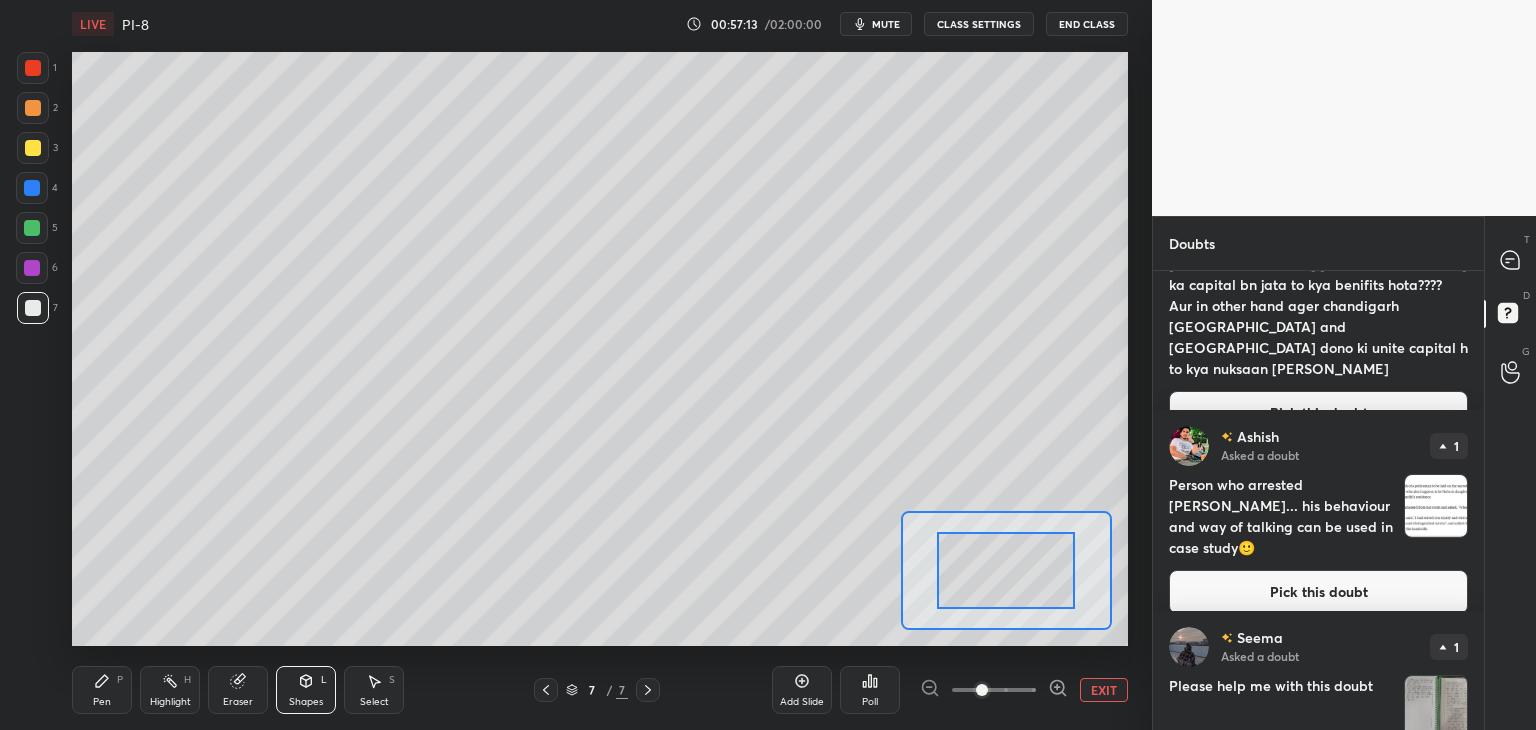 scroll, scrollTop: 324, scrollLeft: 0, axis: vertical 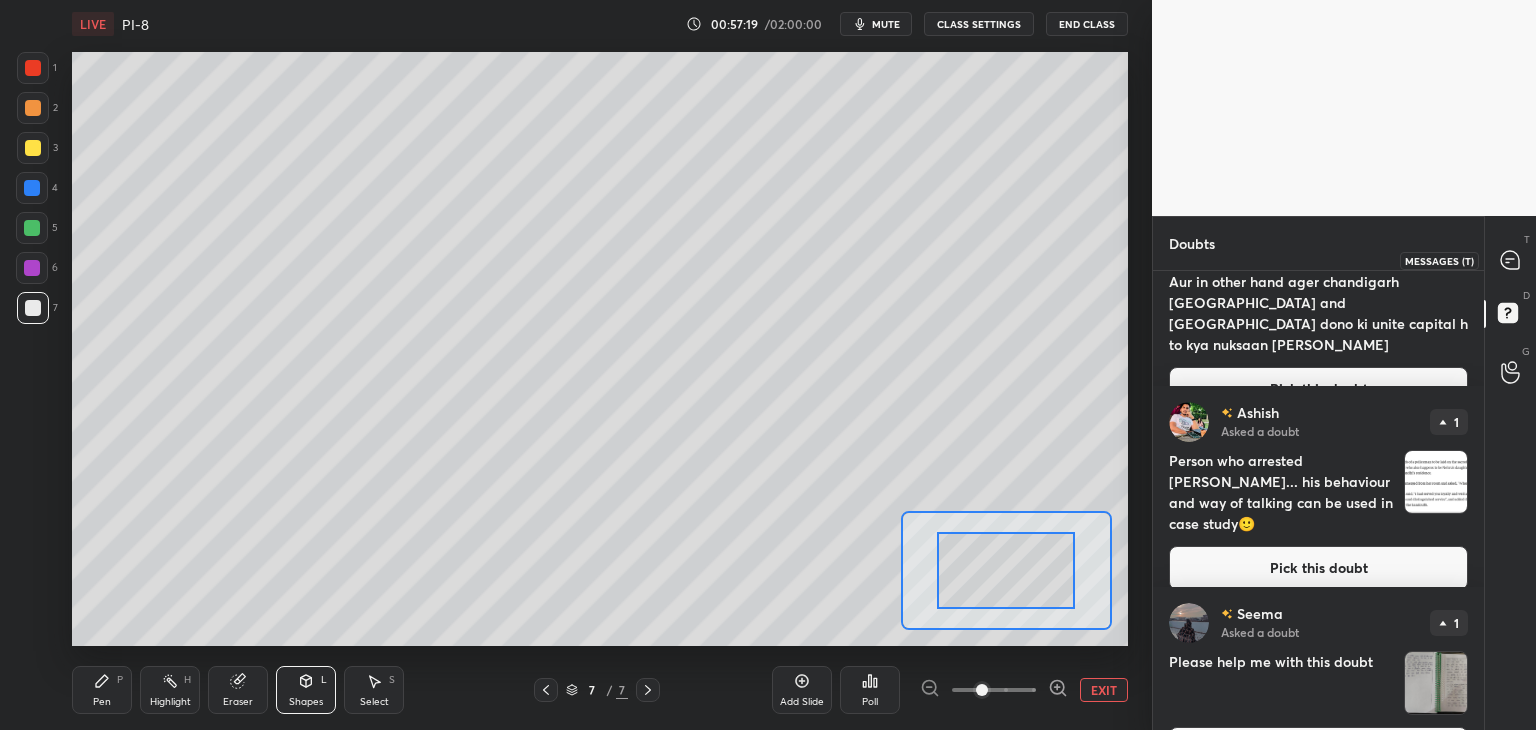 click 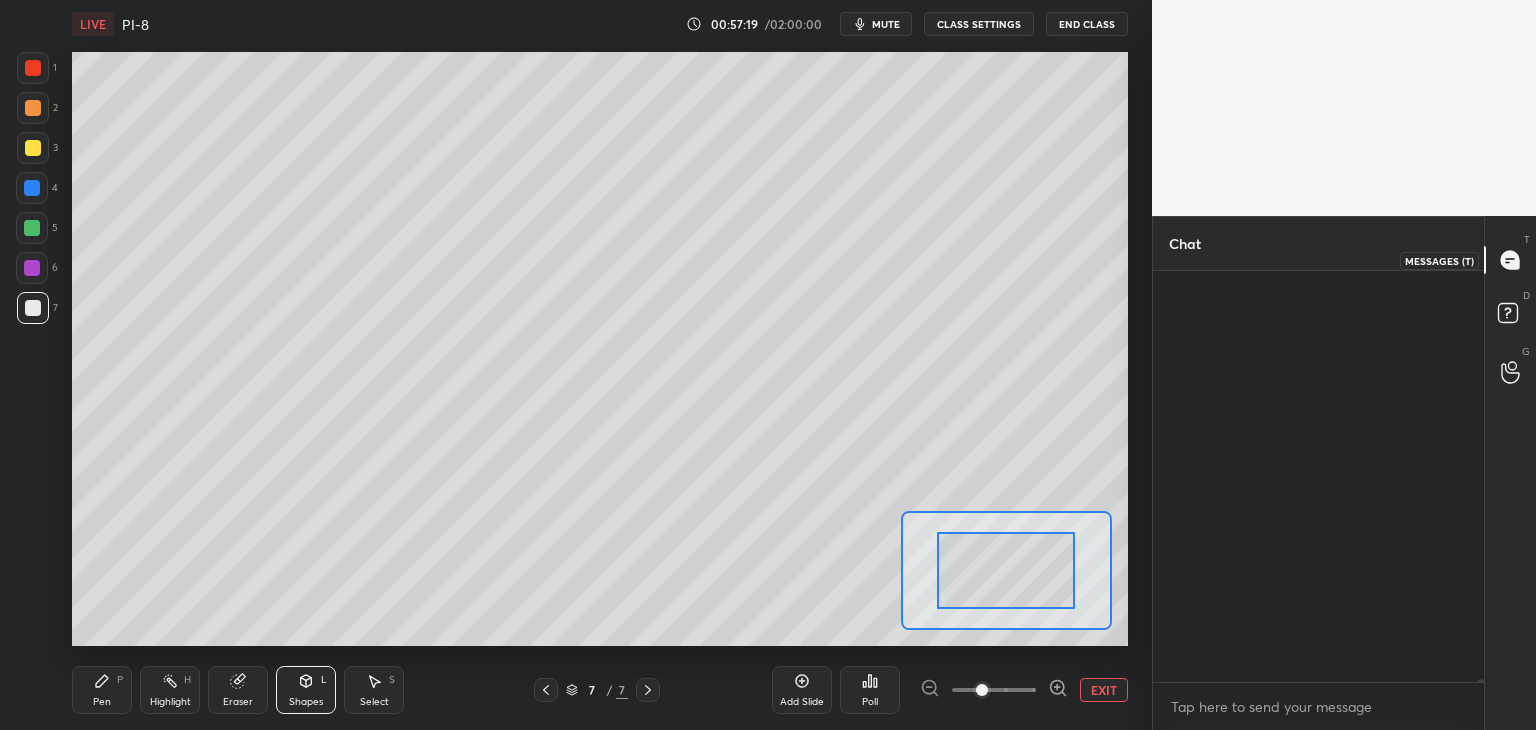 scroll, scrollTop: 62020, scrollLeft: 0, axis: vertical 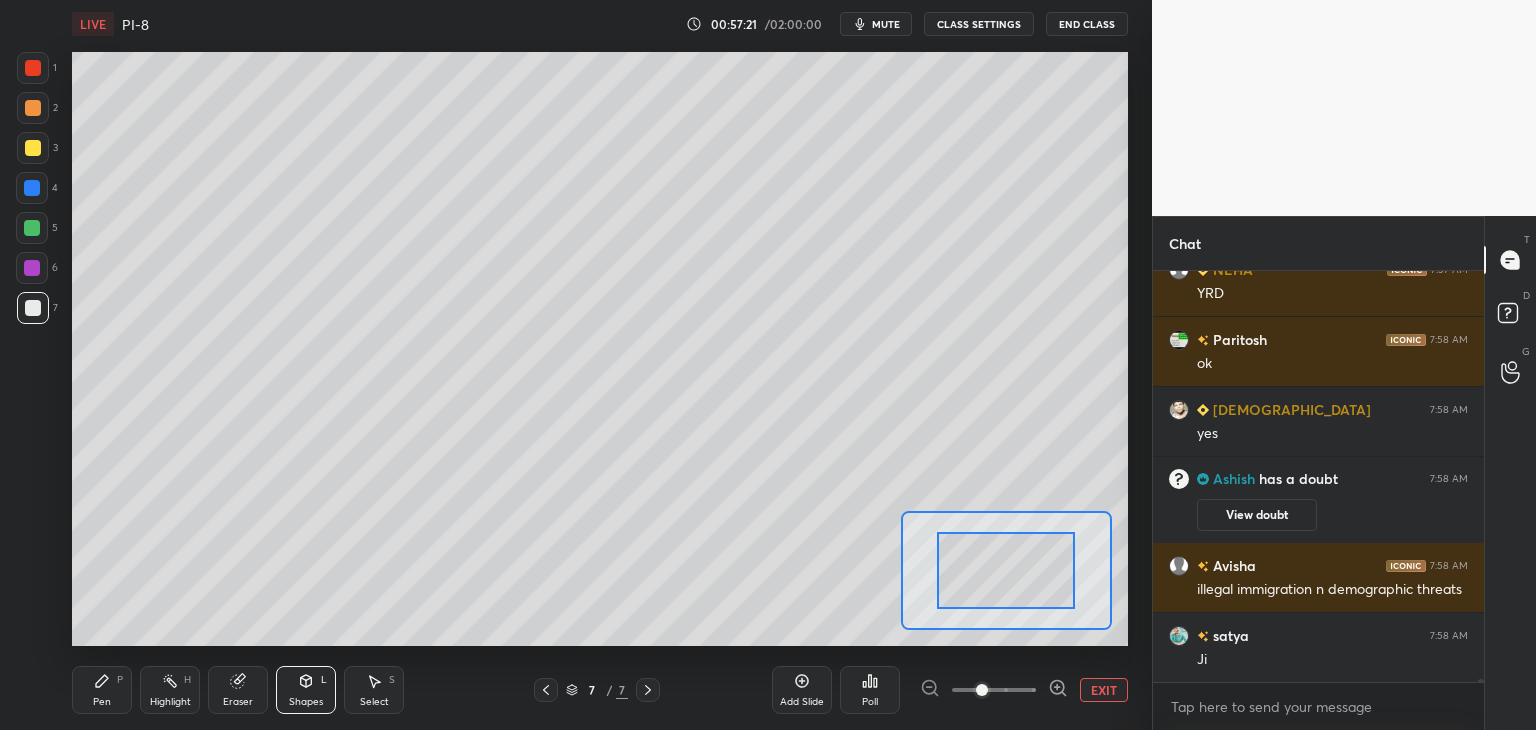 drag, startPoint x: 1481, startPoint y: 681, endPoint x: 1474, endPoint y: 616, distance: 65.37584 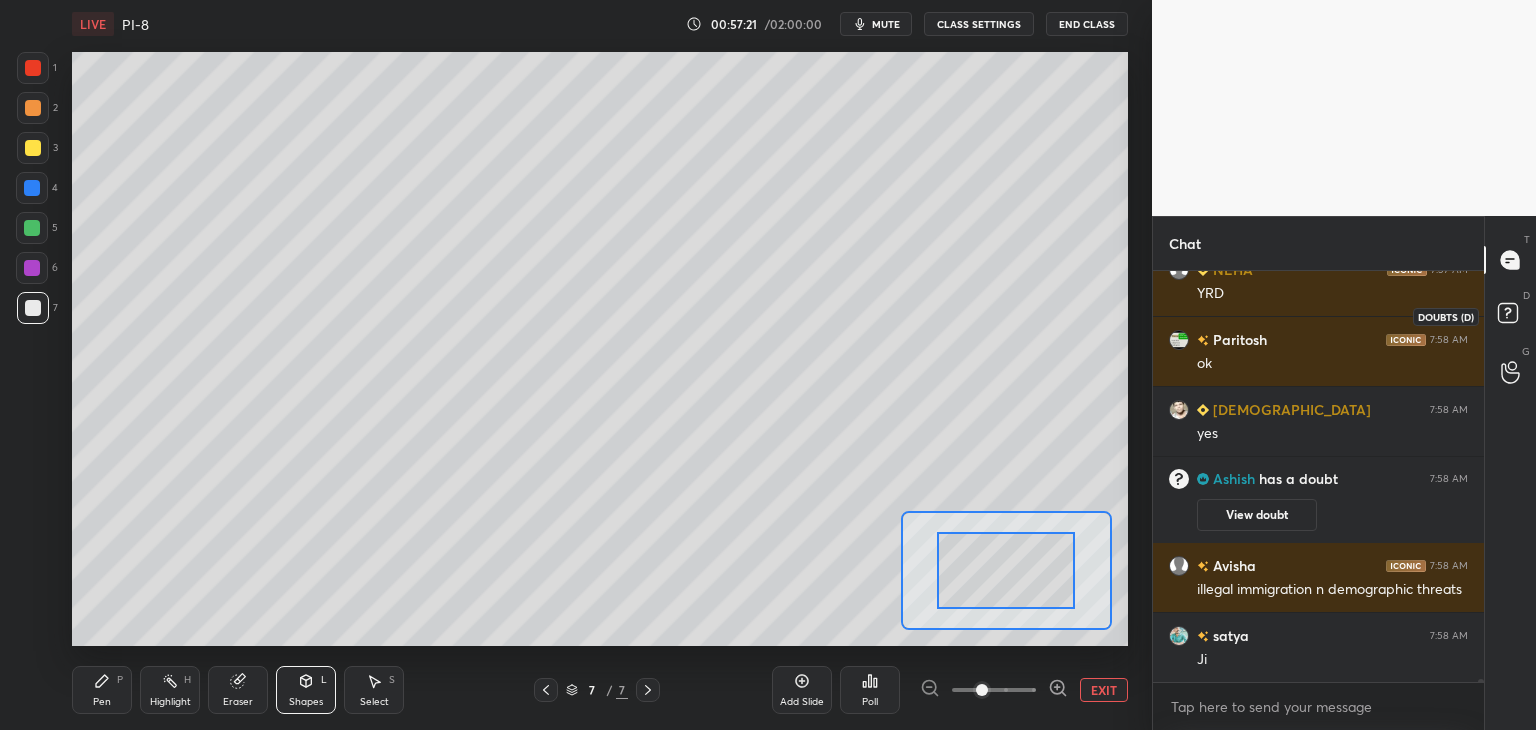 click 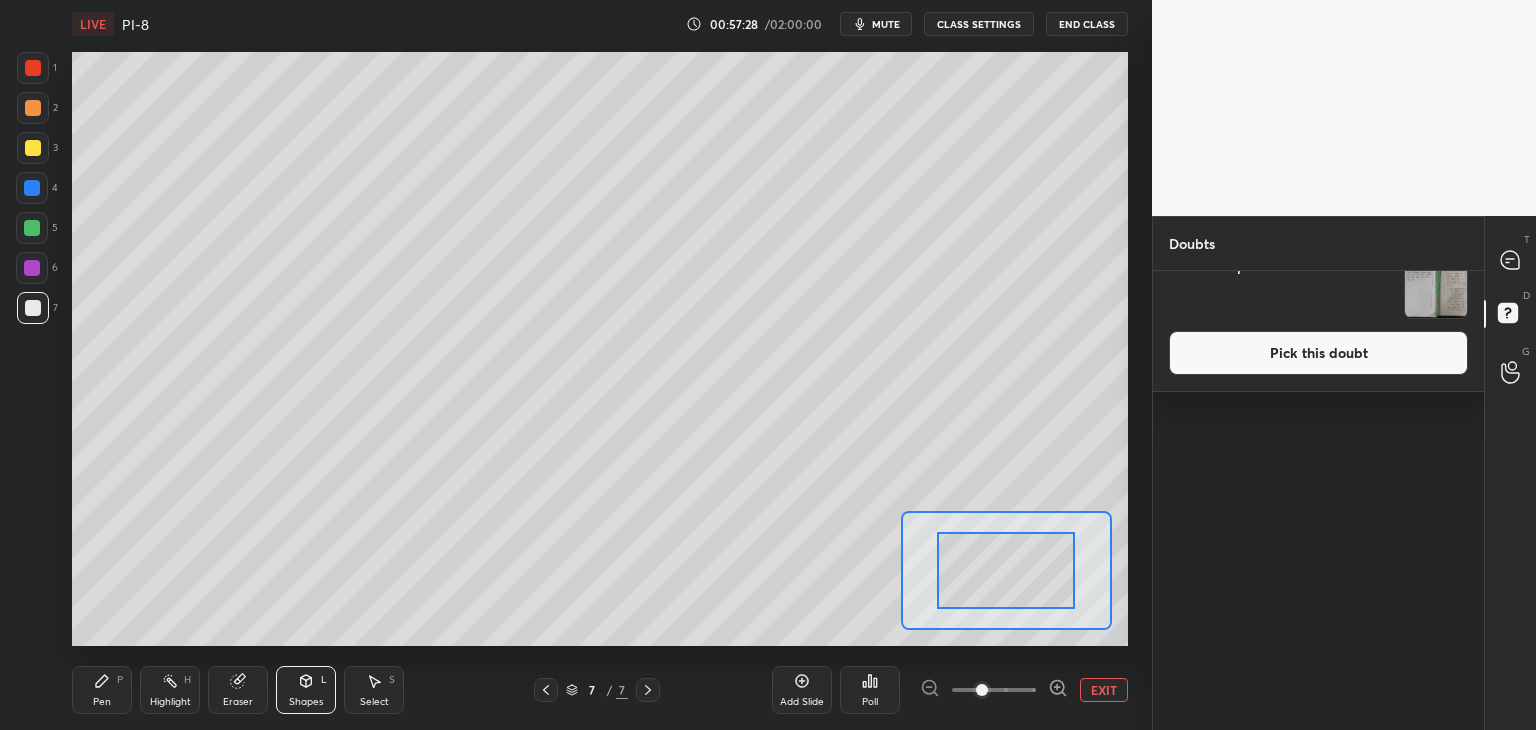 scroll, scrollTop: 0, scrollLeft: 0, axis: both 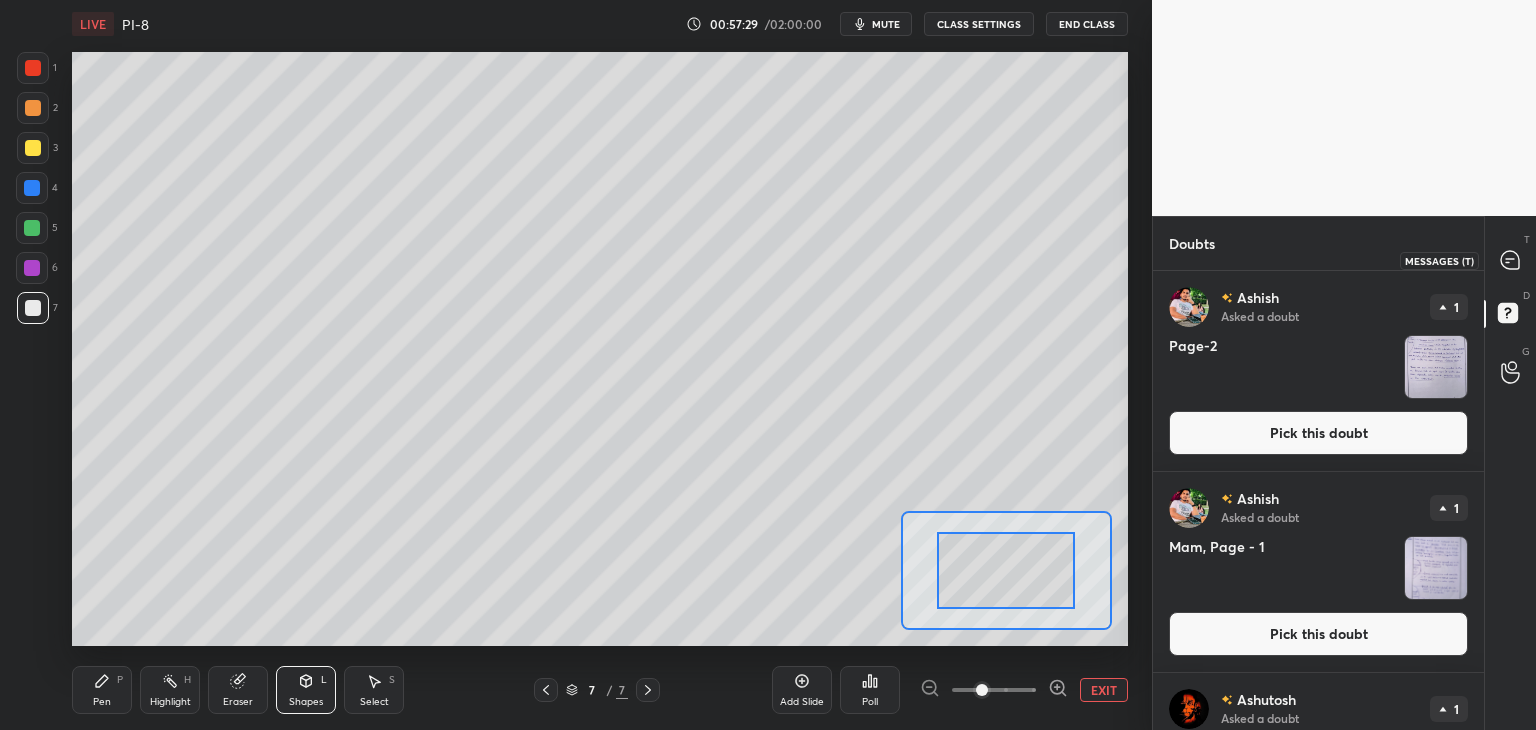 click 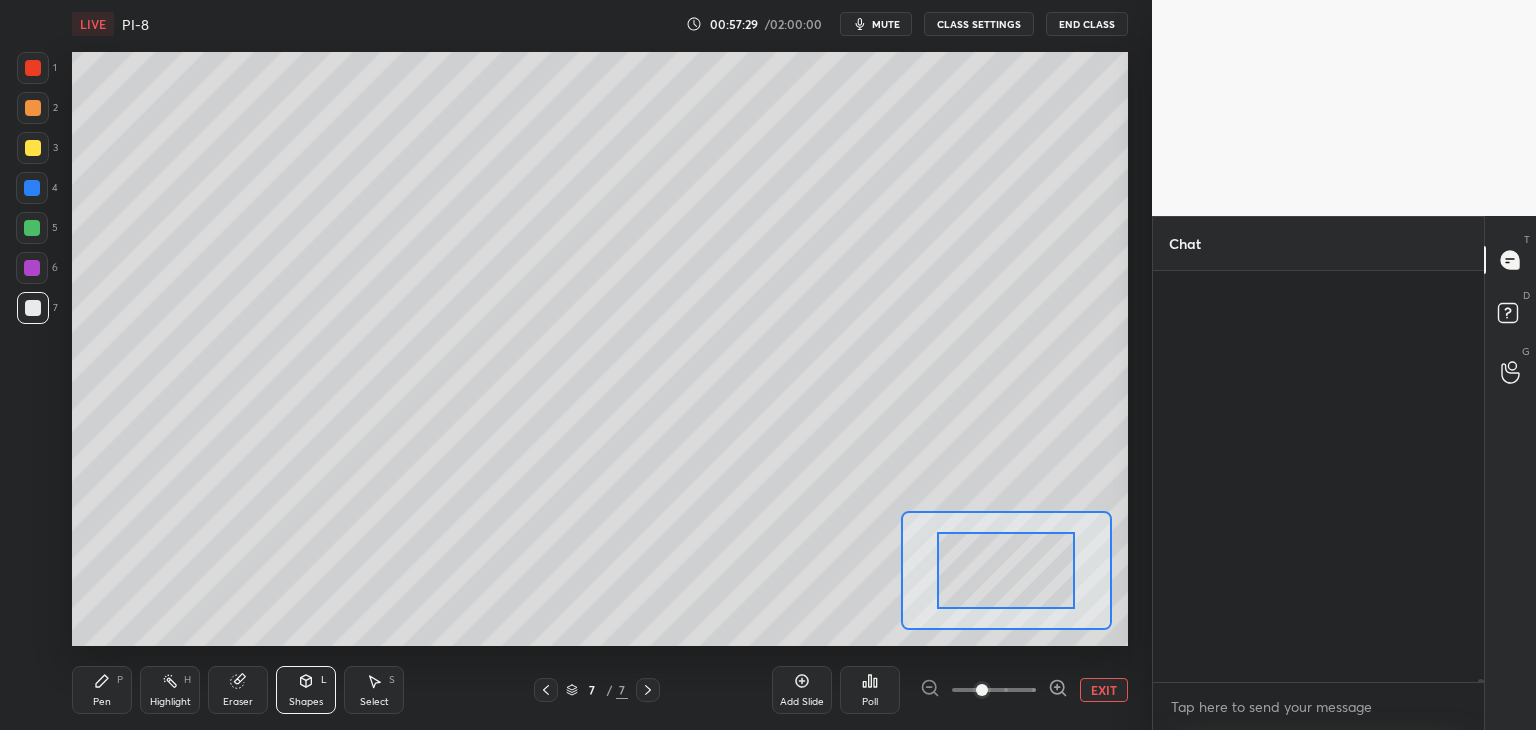 scroll, scrollTop: 62160, scrollLeft: 0, axis: vertical 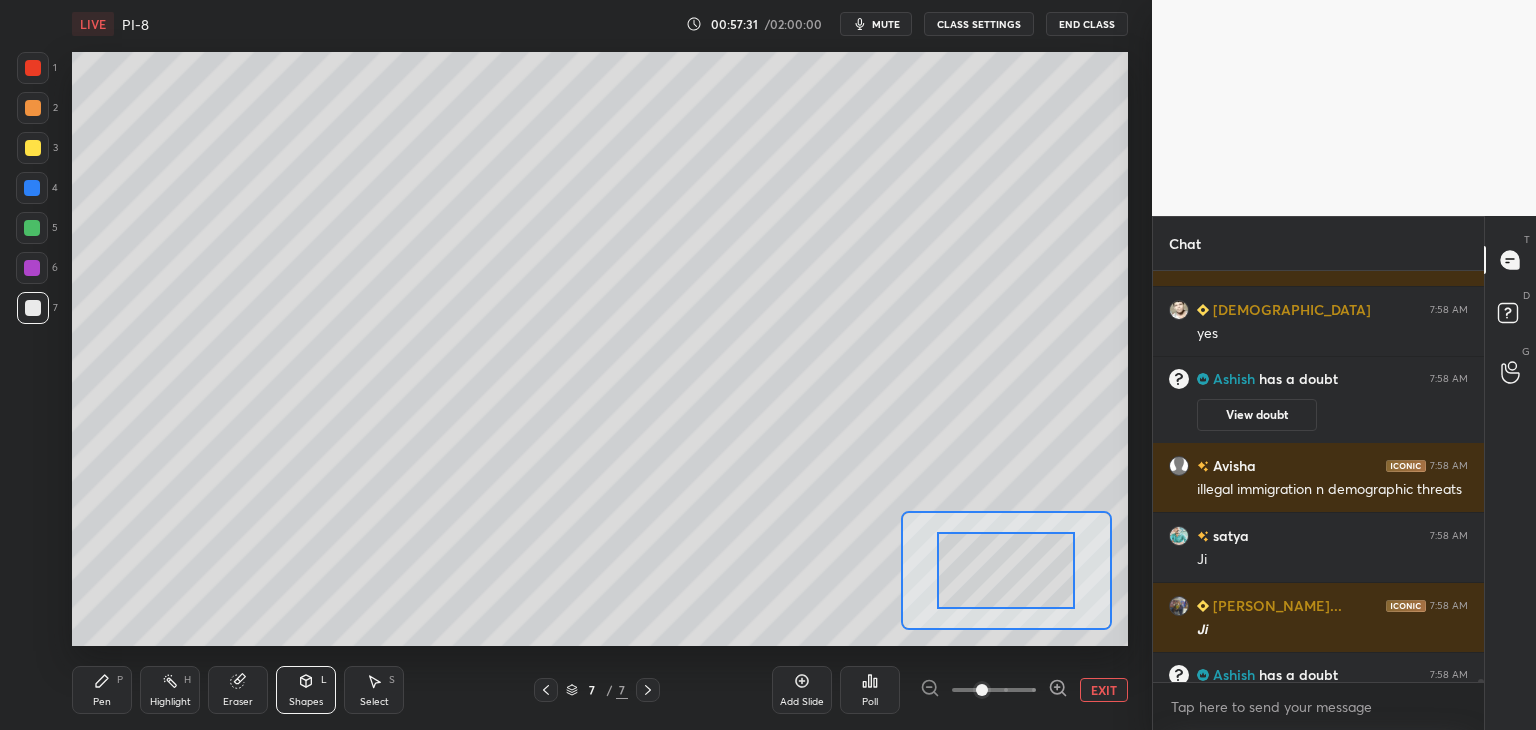 click at bounding box center (33, 68) 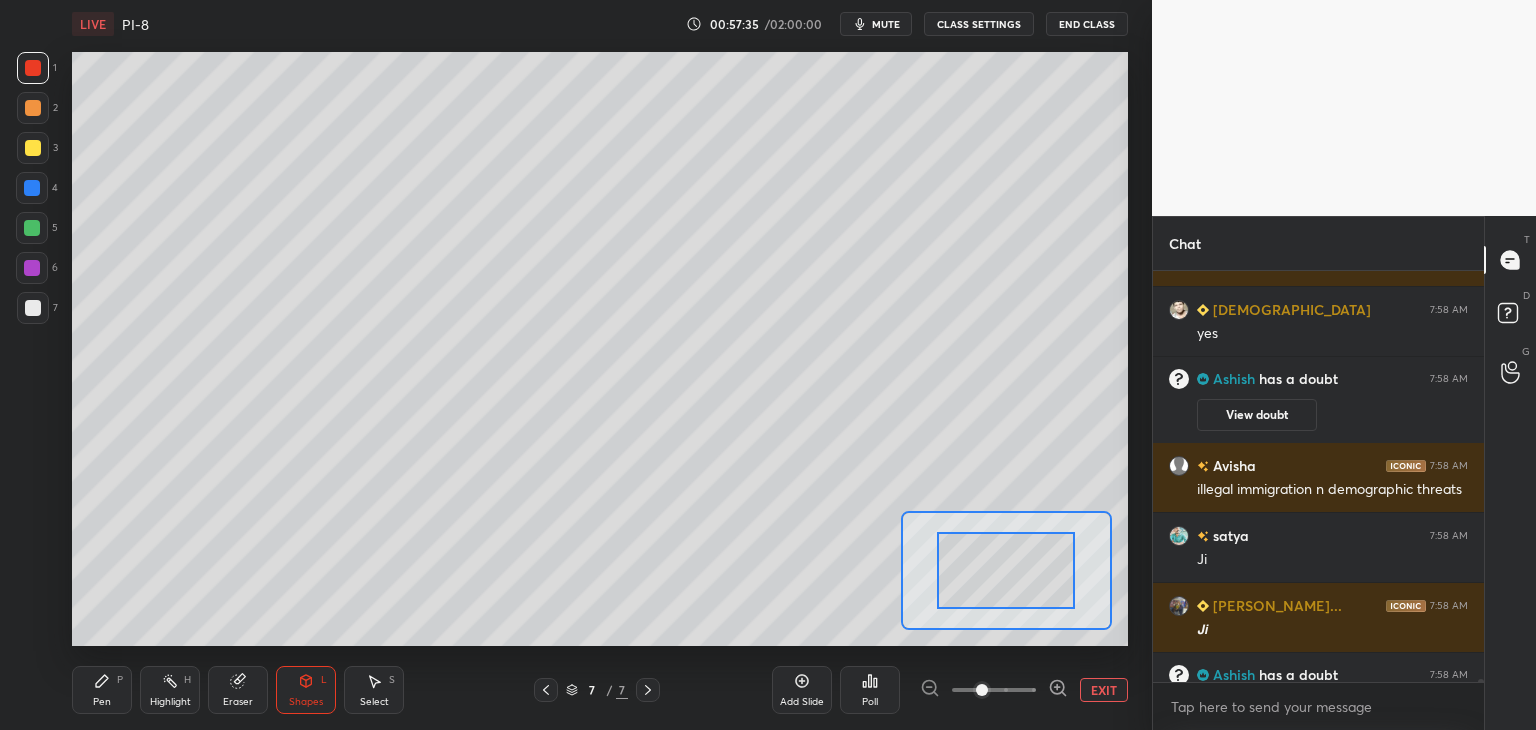 scroll, scrollTop: 62216, scrollLeft: 0, axis: vertical 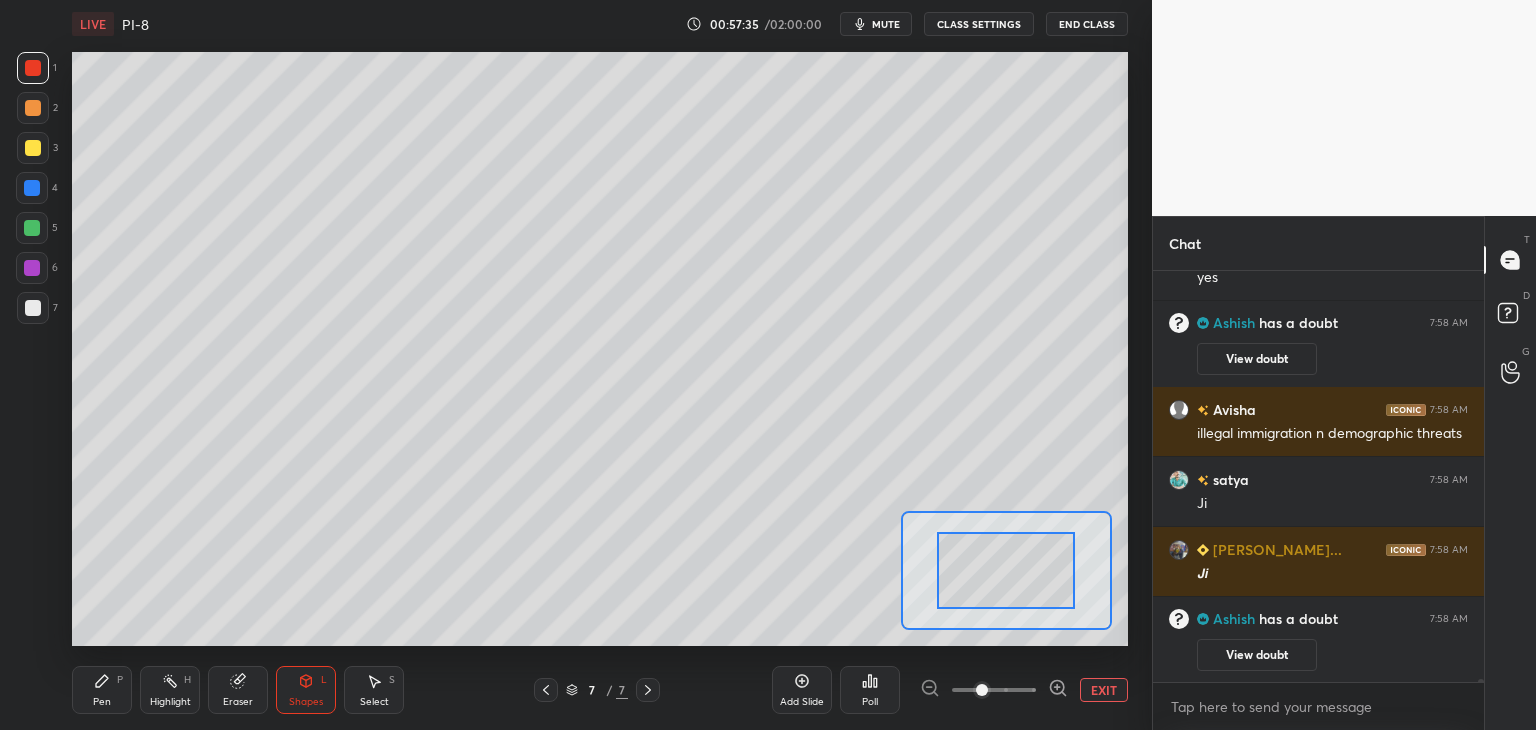 click on "[PERSON_NAME] 7:58 AM ok [DEMOGRAPHIC_DATA] 7:58 AM yes [PERSON_NAME]   has a doubt 7:58 AM View doubt Avisha 7:58 AM illegal immigration n demographic threats satya 7:58 AM [PERSON_NAME]... 7:58 AM 𝙅𝙞 [PERSON_NAME]   has a doubt 7:58 AM View doubt JUMP TO LATEST Enable hand raising Enable raise hand to speak to learners. Once enabled, chat will be turned off temporarily. Enable x" at bounding box center (1318, 500) 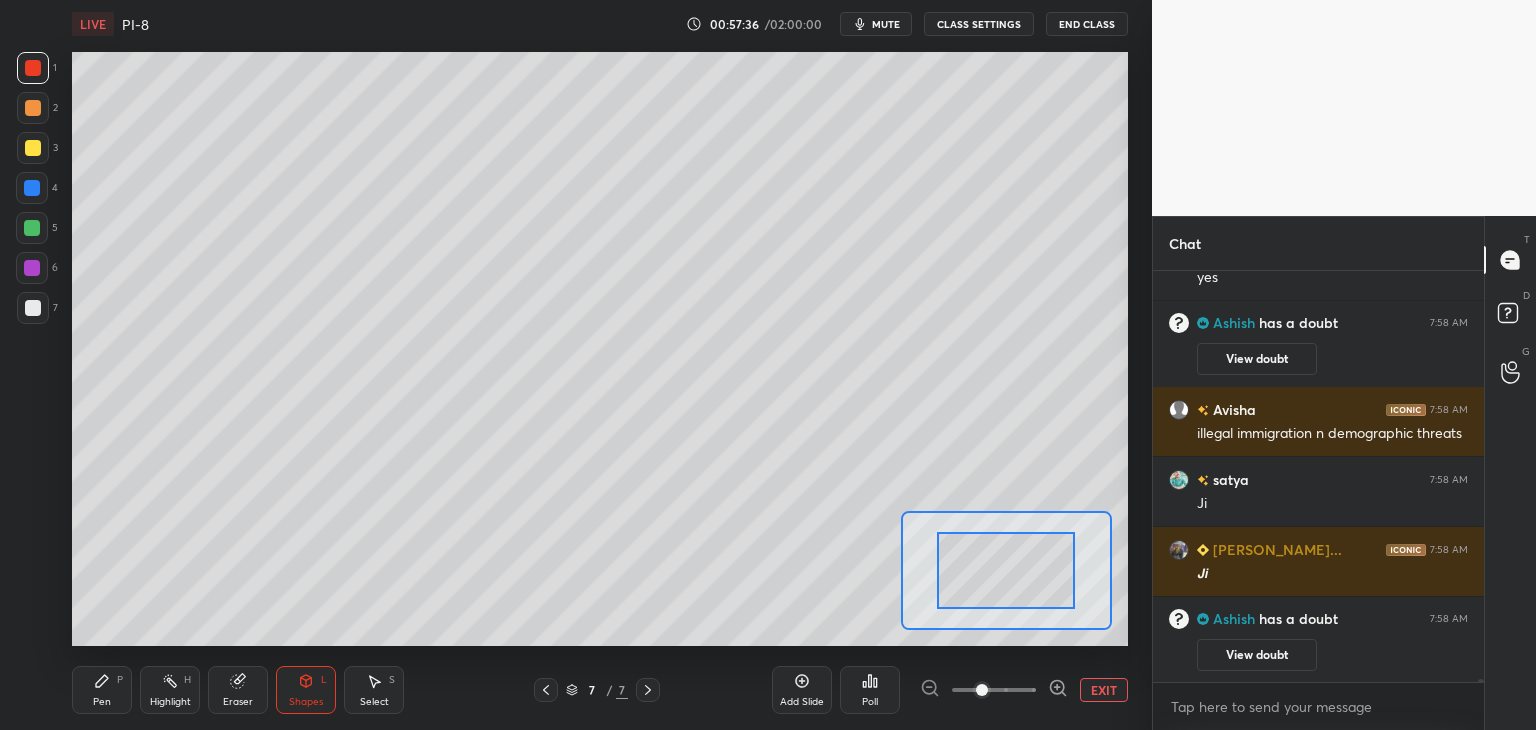 click at bounding box center (994, 690) 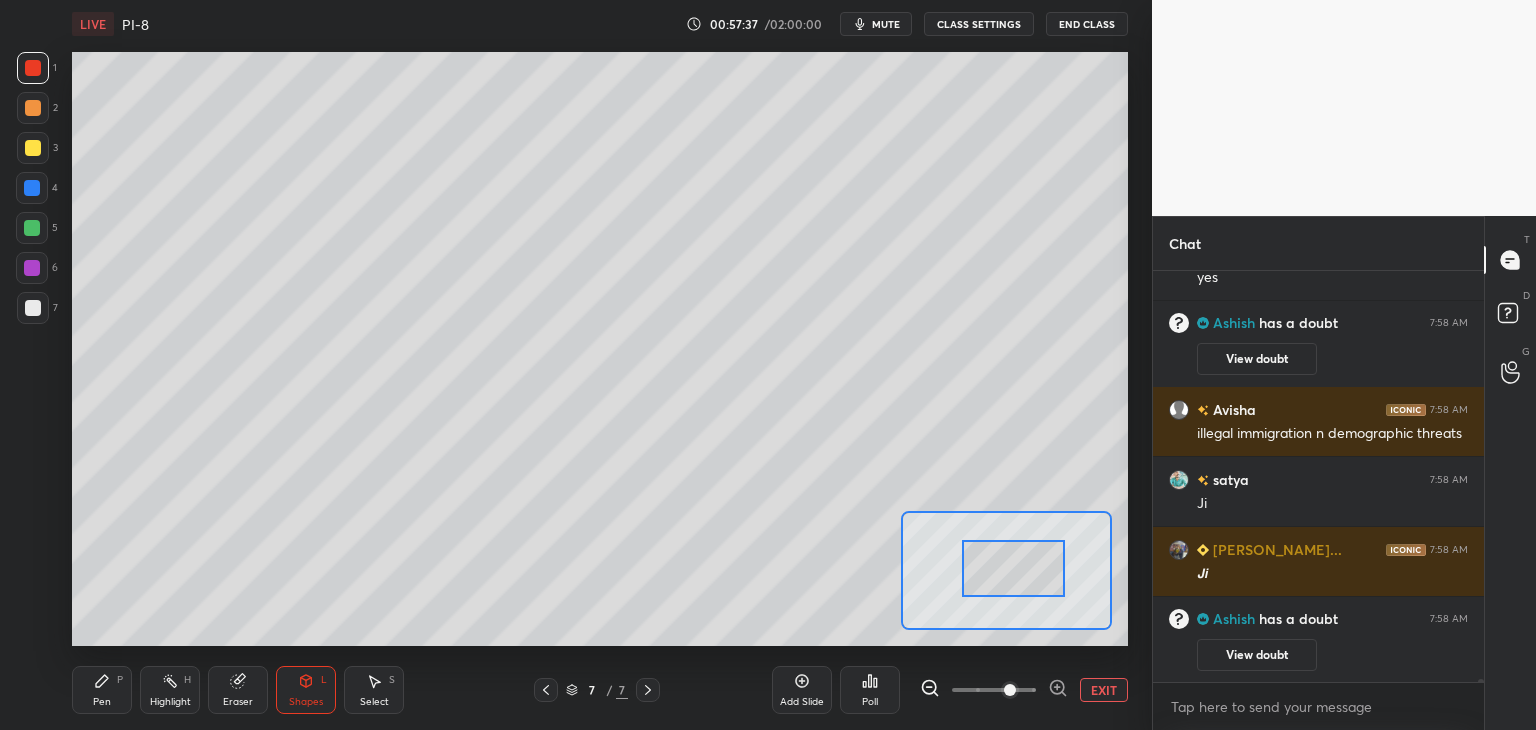click at bounding box center (1014, 568) 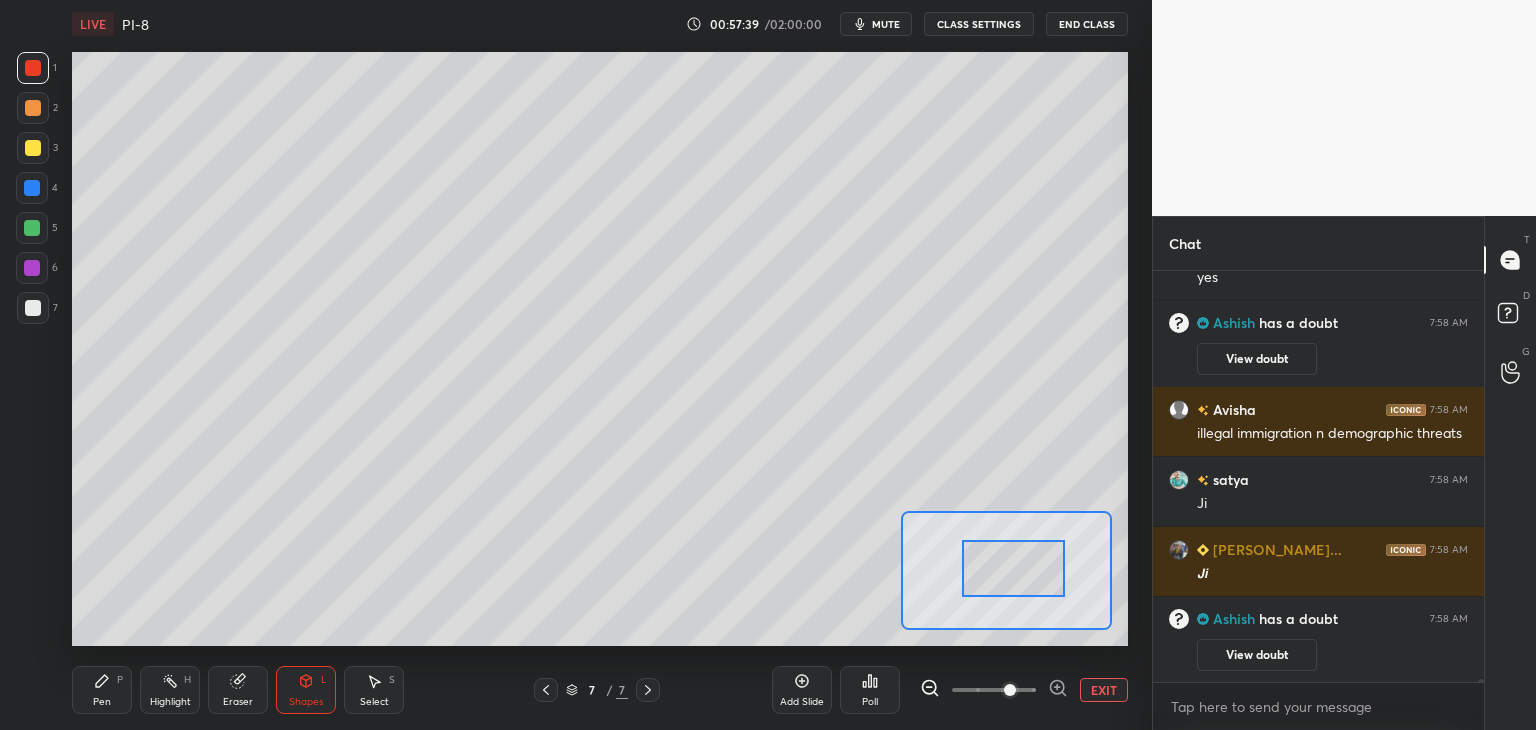 click at bounding box center [33, 148] 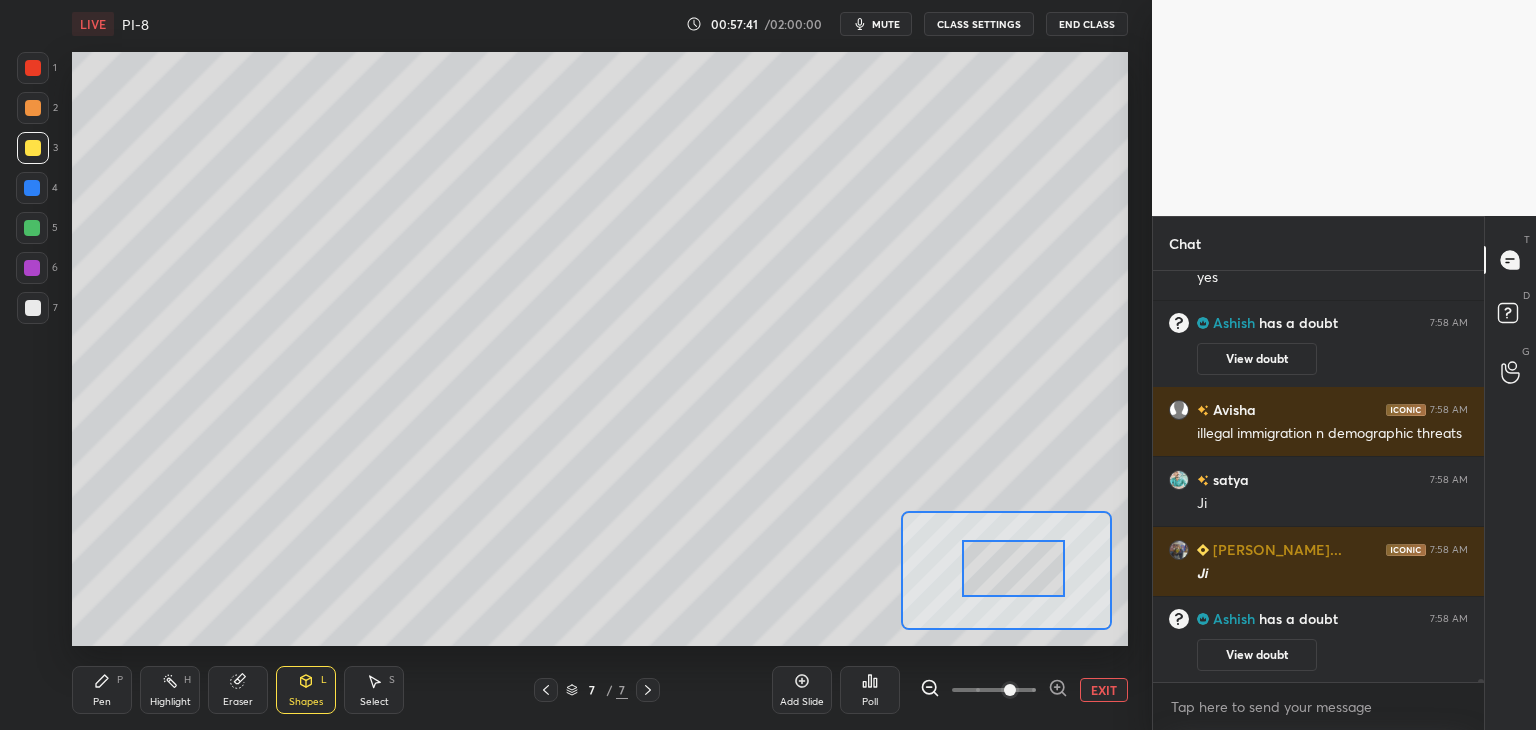 click on "Pen P" at bounding box center (102, 690) 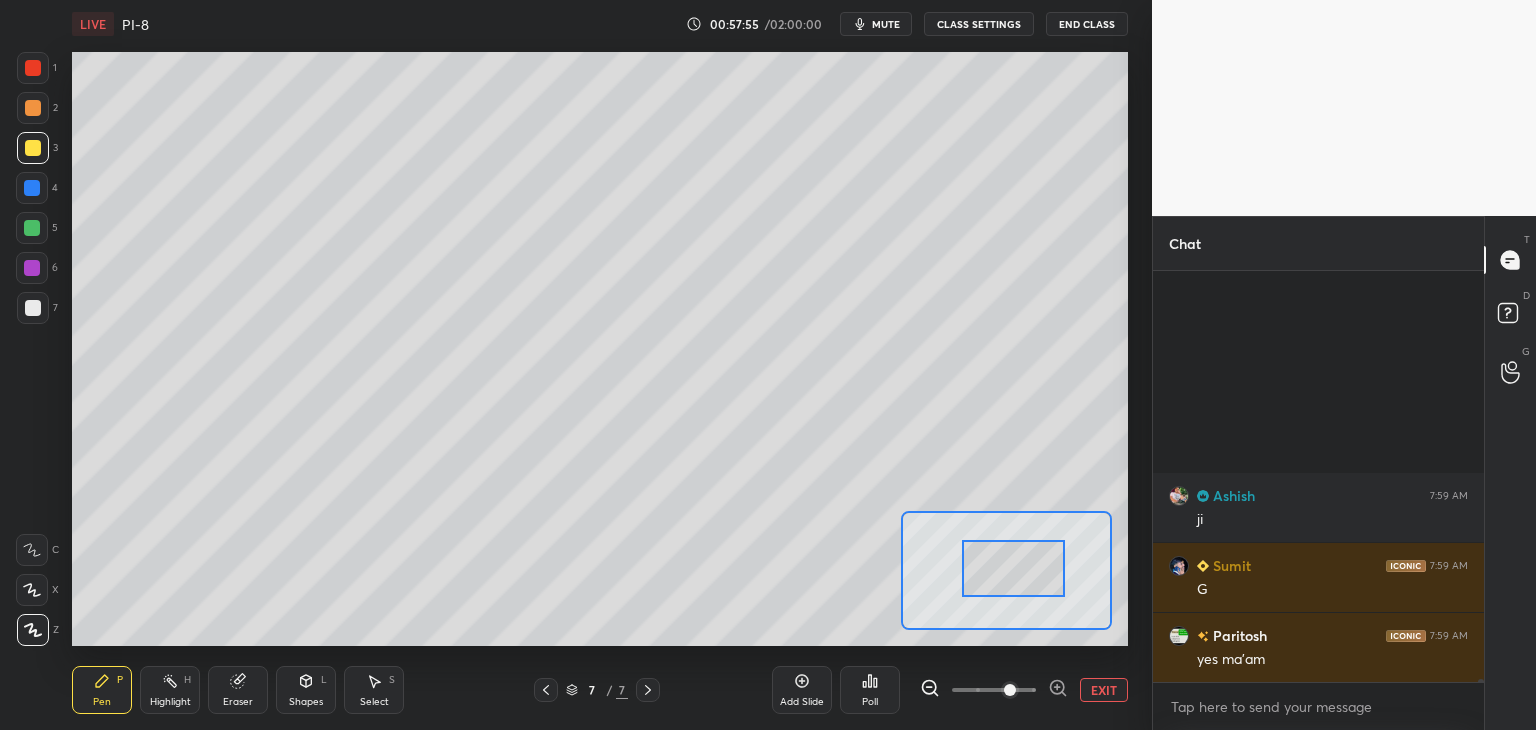 scroll, scrollTop: 62846, scrollLeft: 0, axis: vertical 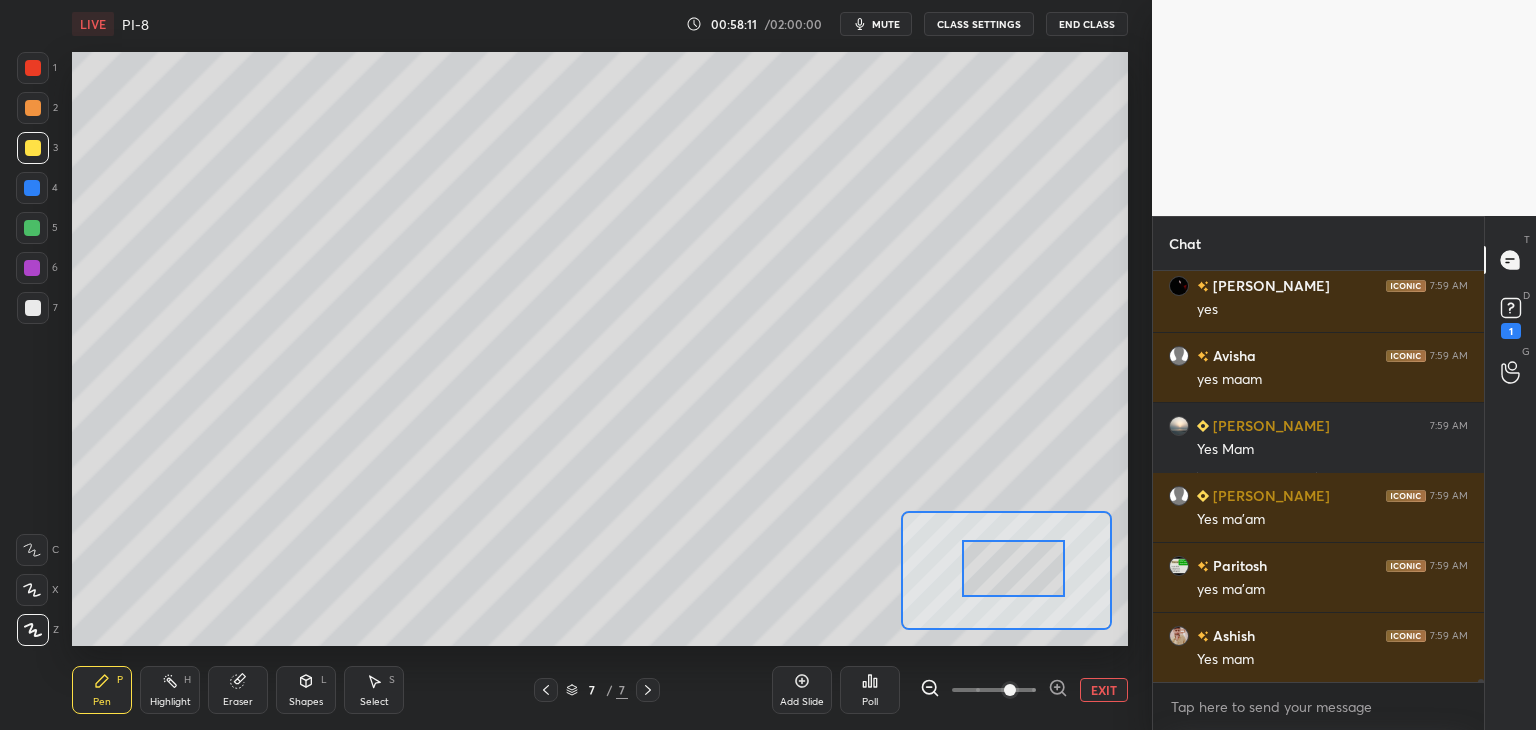 click at bounding box center [33, 308] 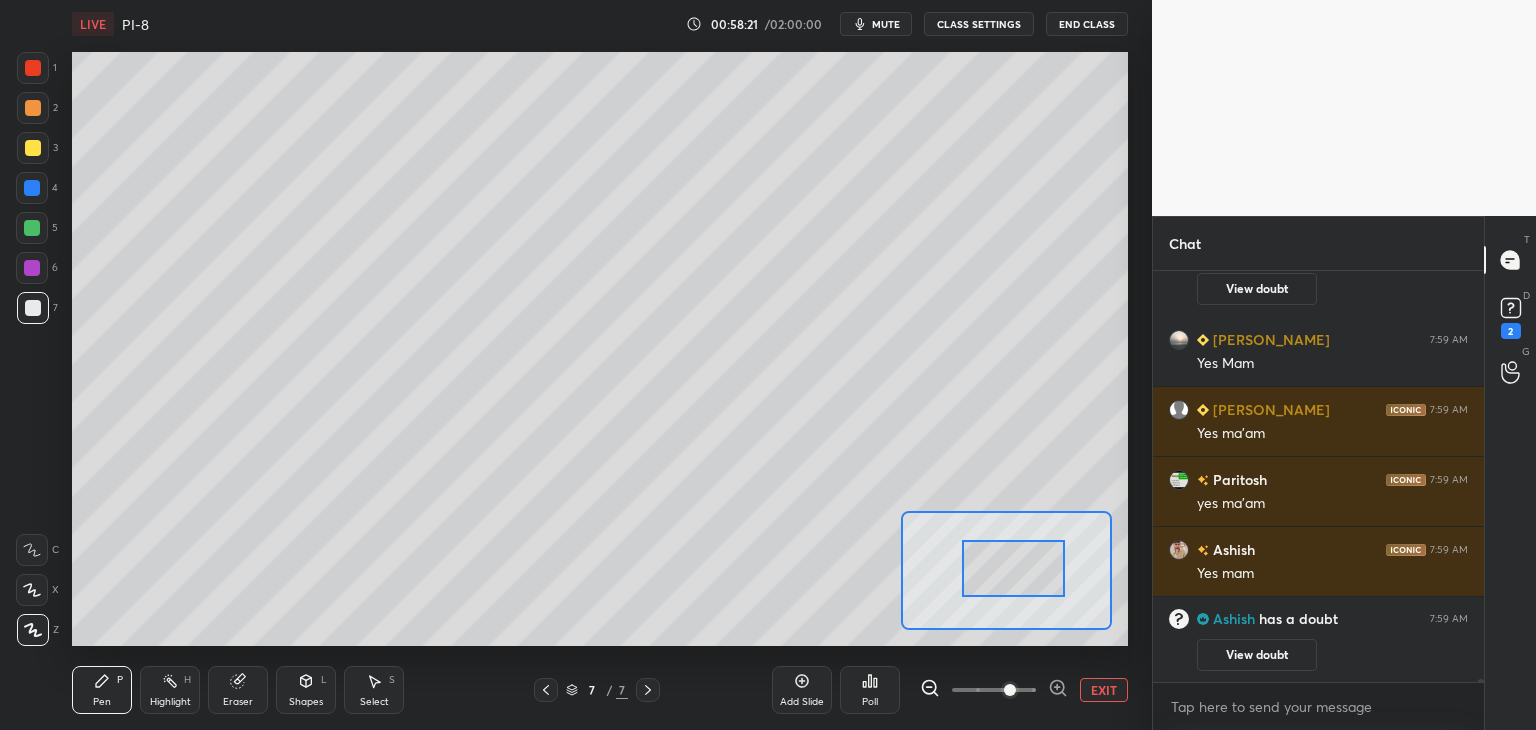 drag, startPoint x: 32, startPoint y: 313, endPoint x: 45, endPoint y: 297, distance: 20.615528 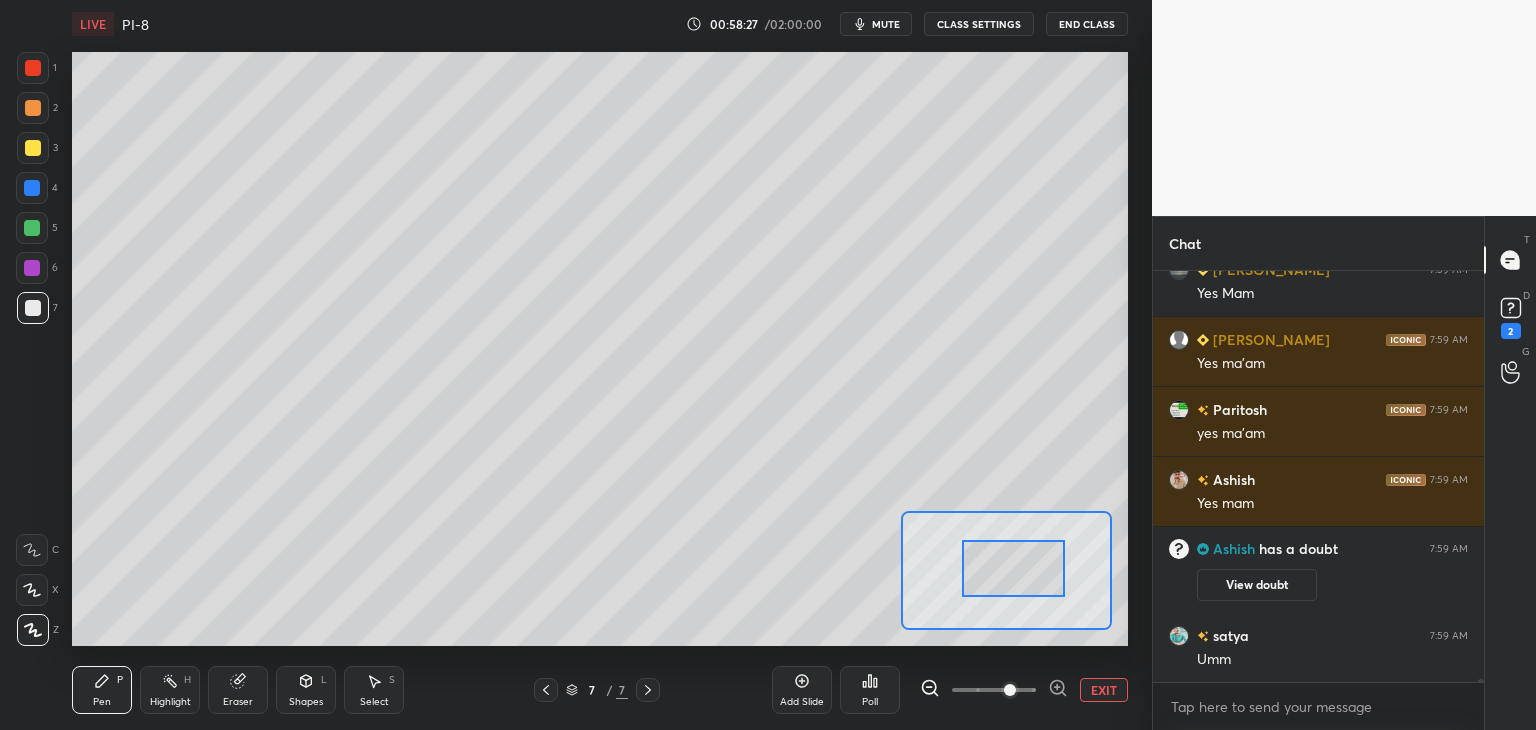 scroll, scrollTop: 63086, scrollLeft: 0, axis: vertical 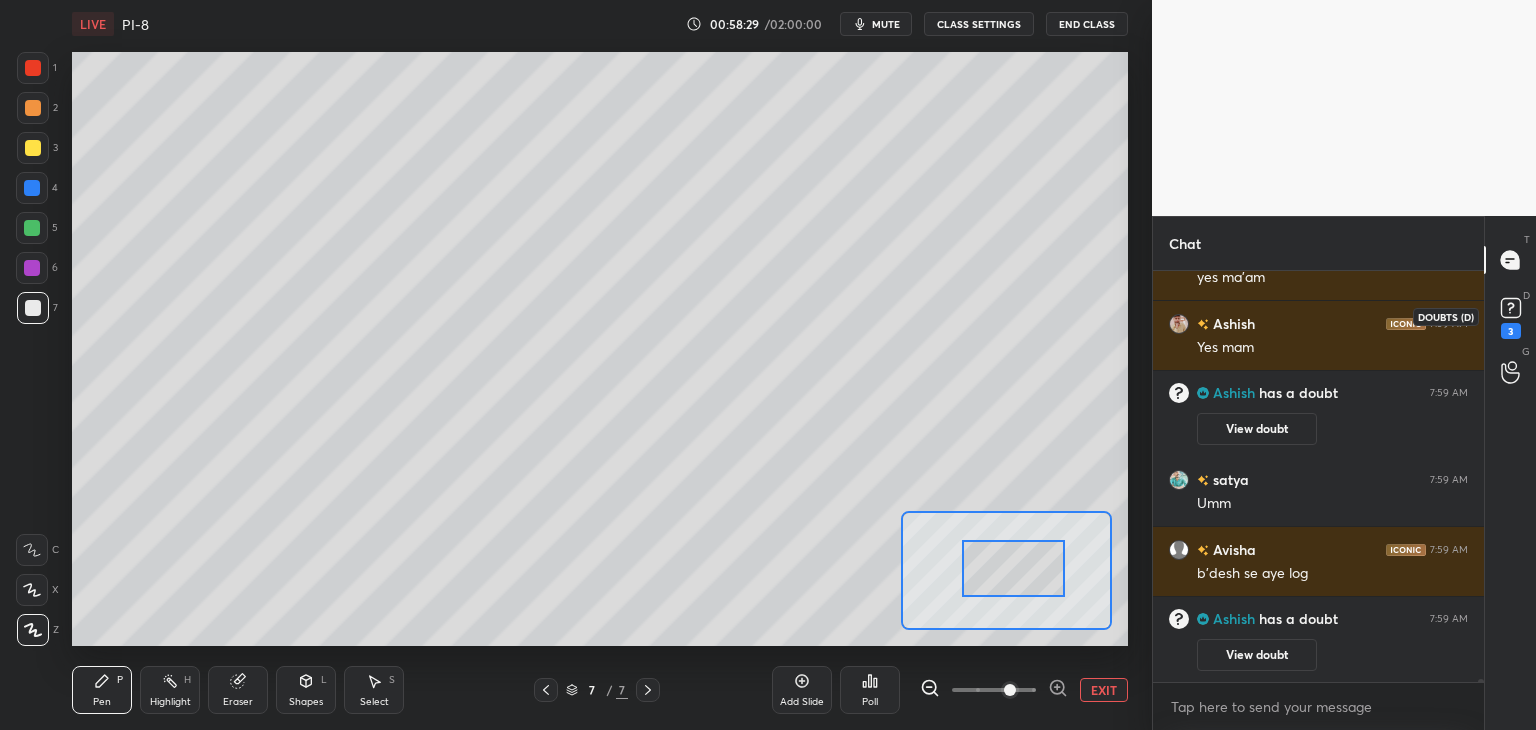 click 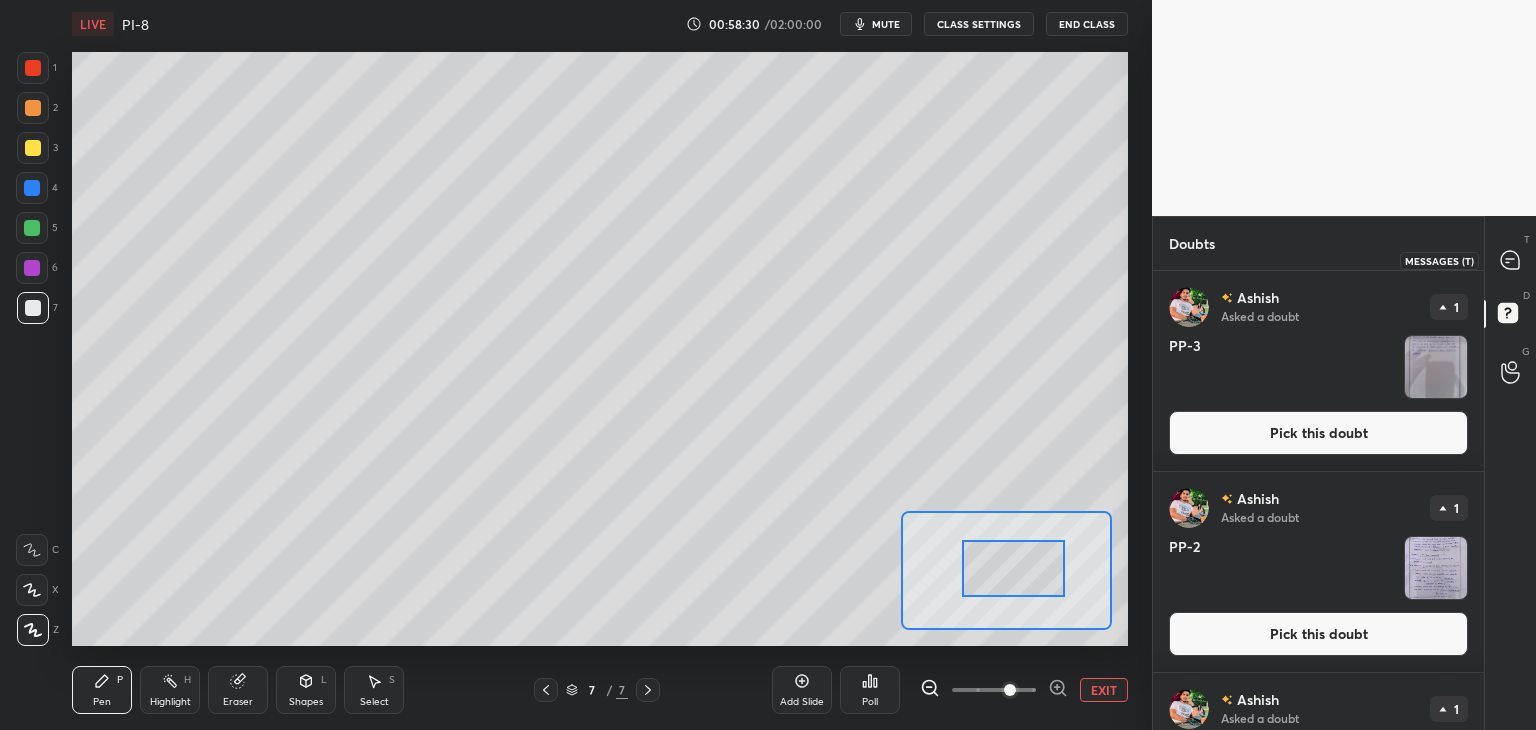 click 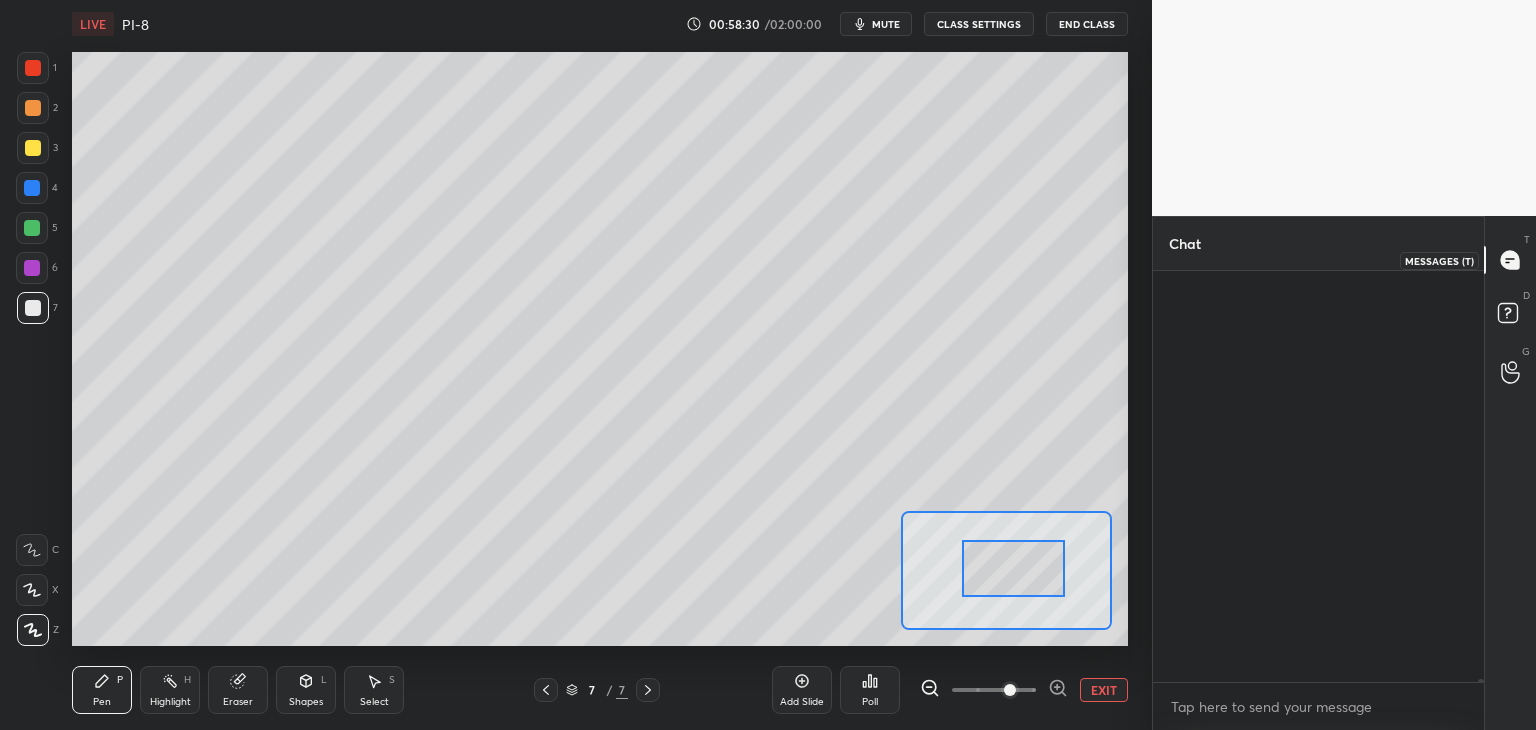 scroll, scrollTop: 63186, scrollLeft: 0, axis: vertical 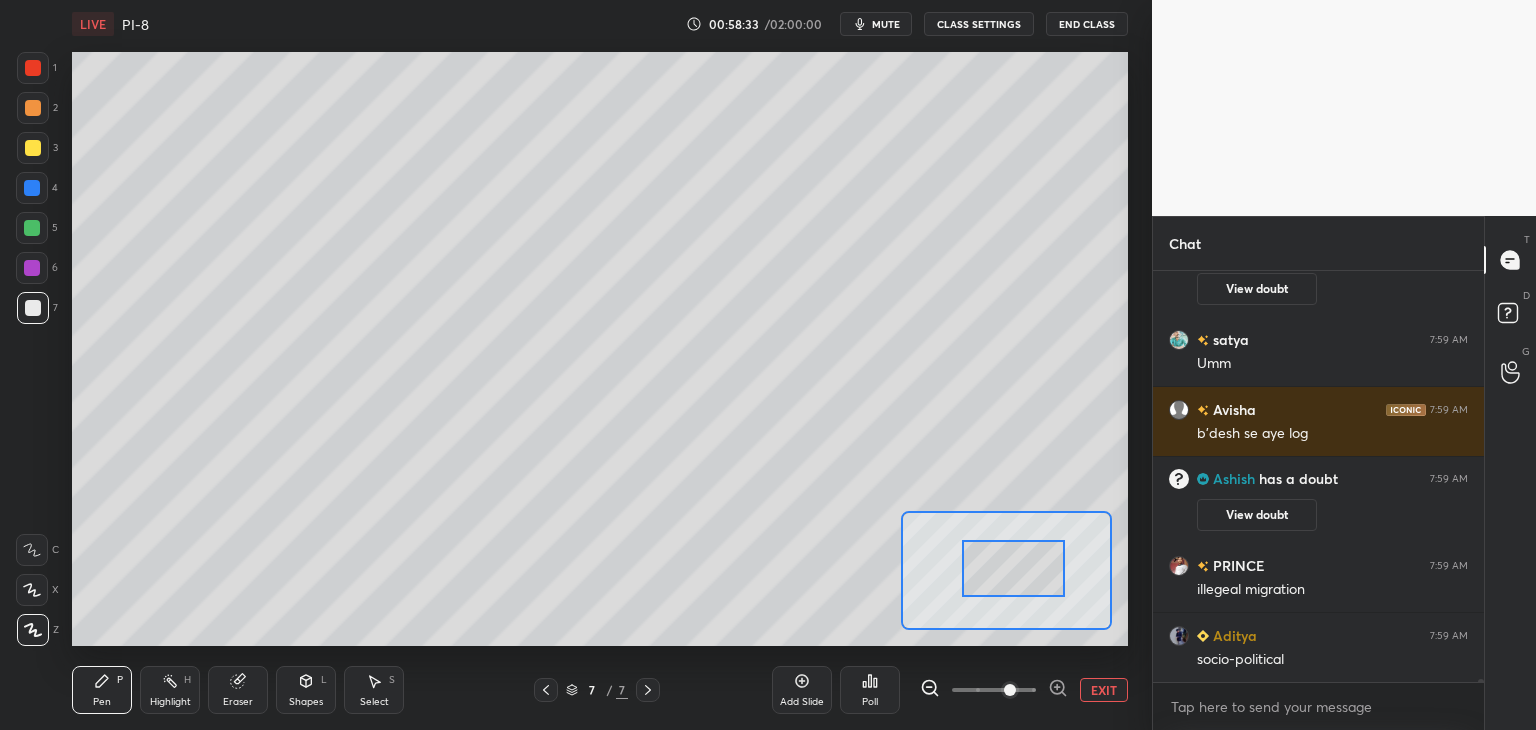 click at bounding box center (32, 188) 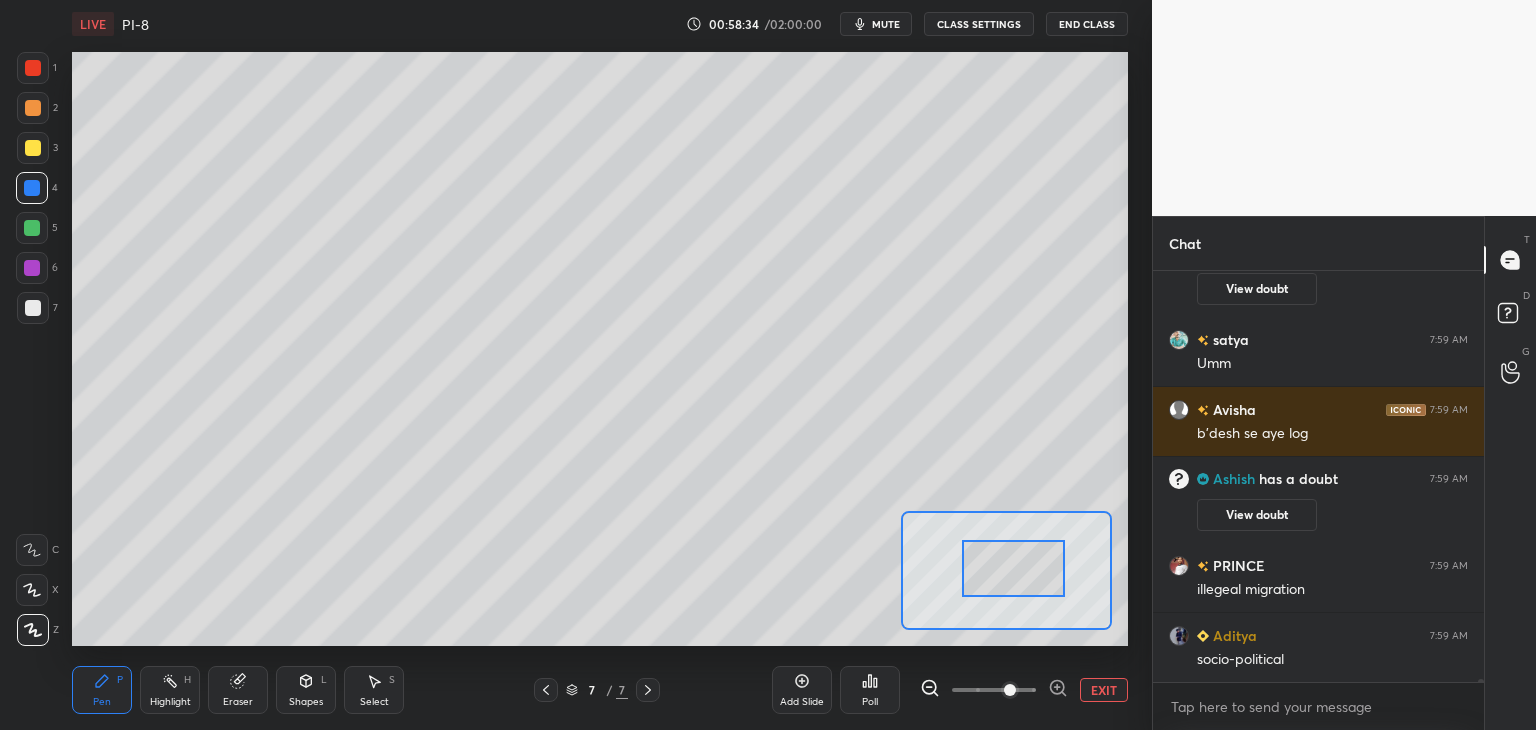 click 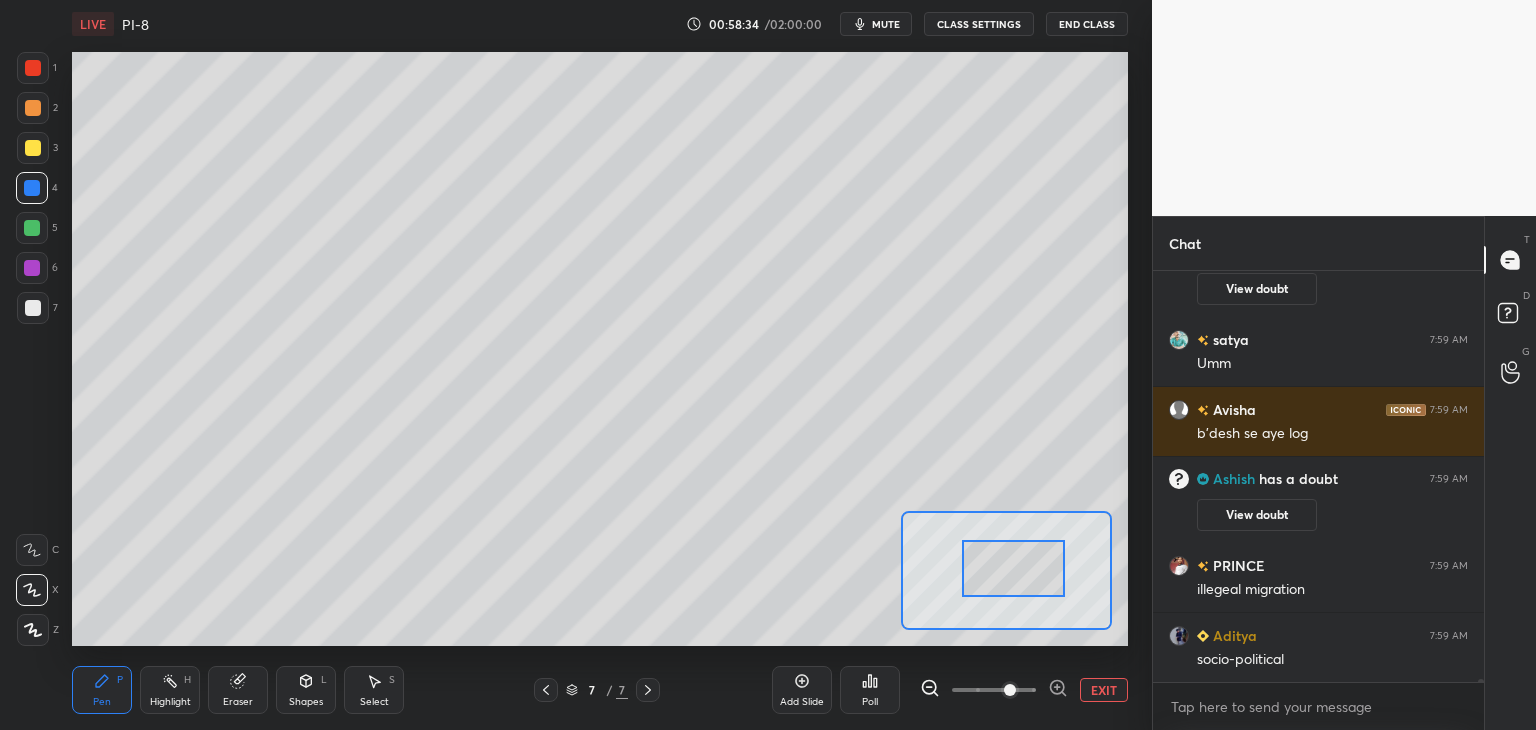 click at bounding box center [32, 550] 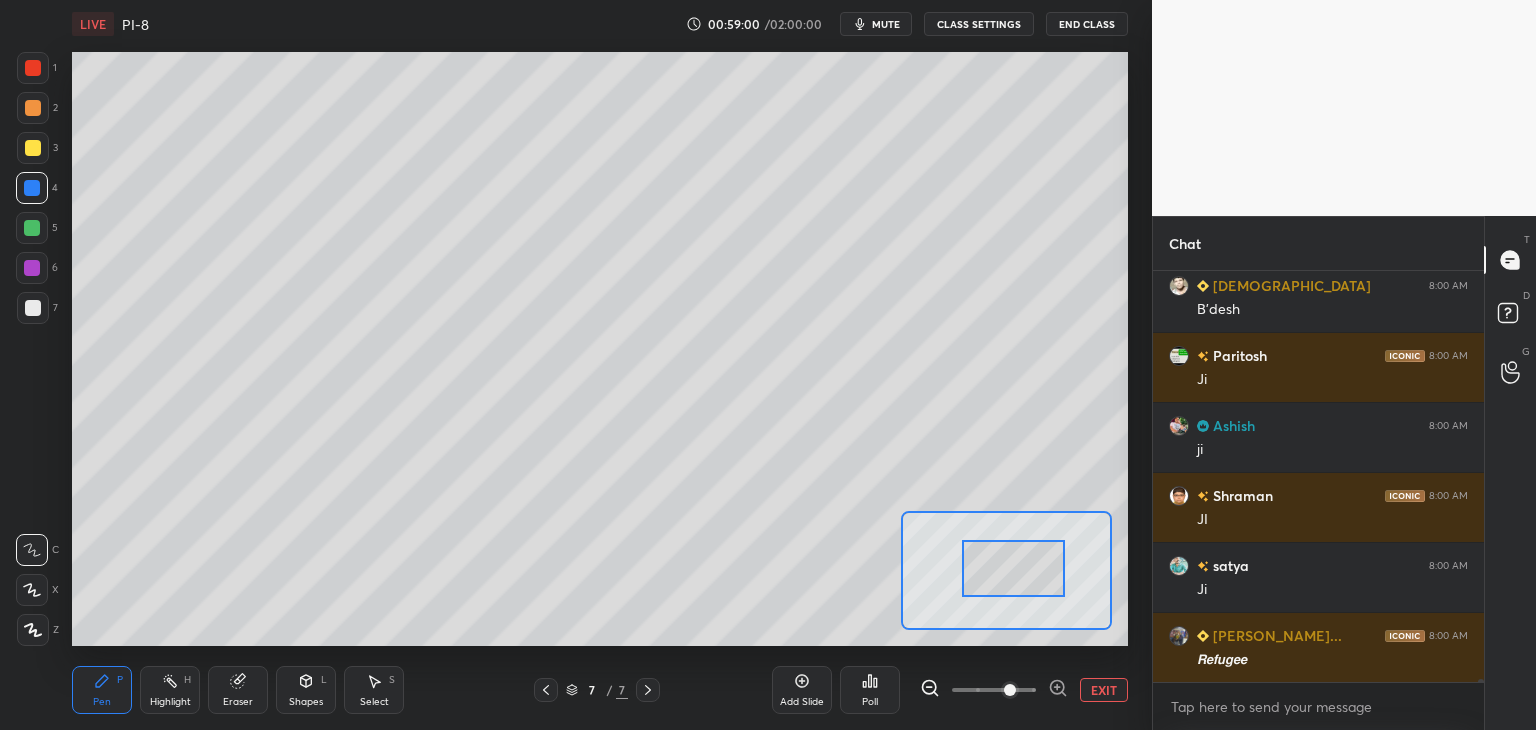 scroll, scrollTop: 63956, scrollLeft: 0, axis: vertical 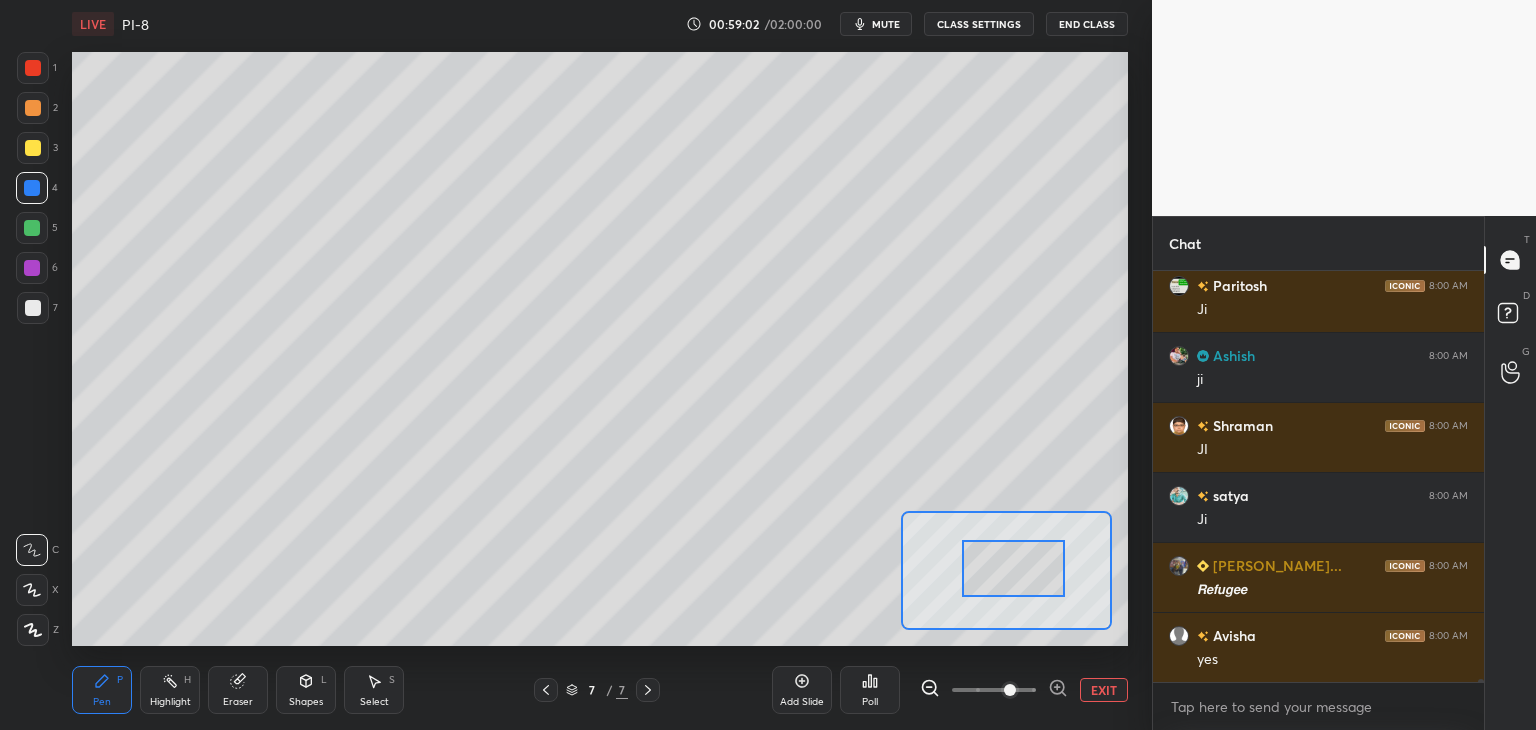 drag, startPoint x: 7, startPoint y: 309, endPoint x: 16, endPoint y: 301, distance: 12.0415945 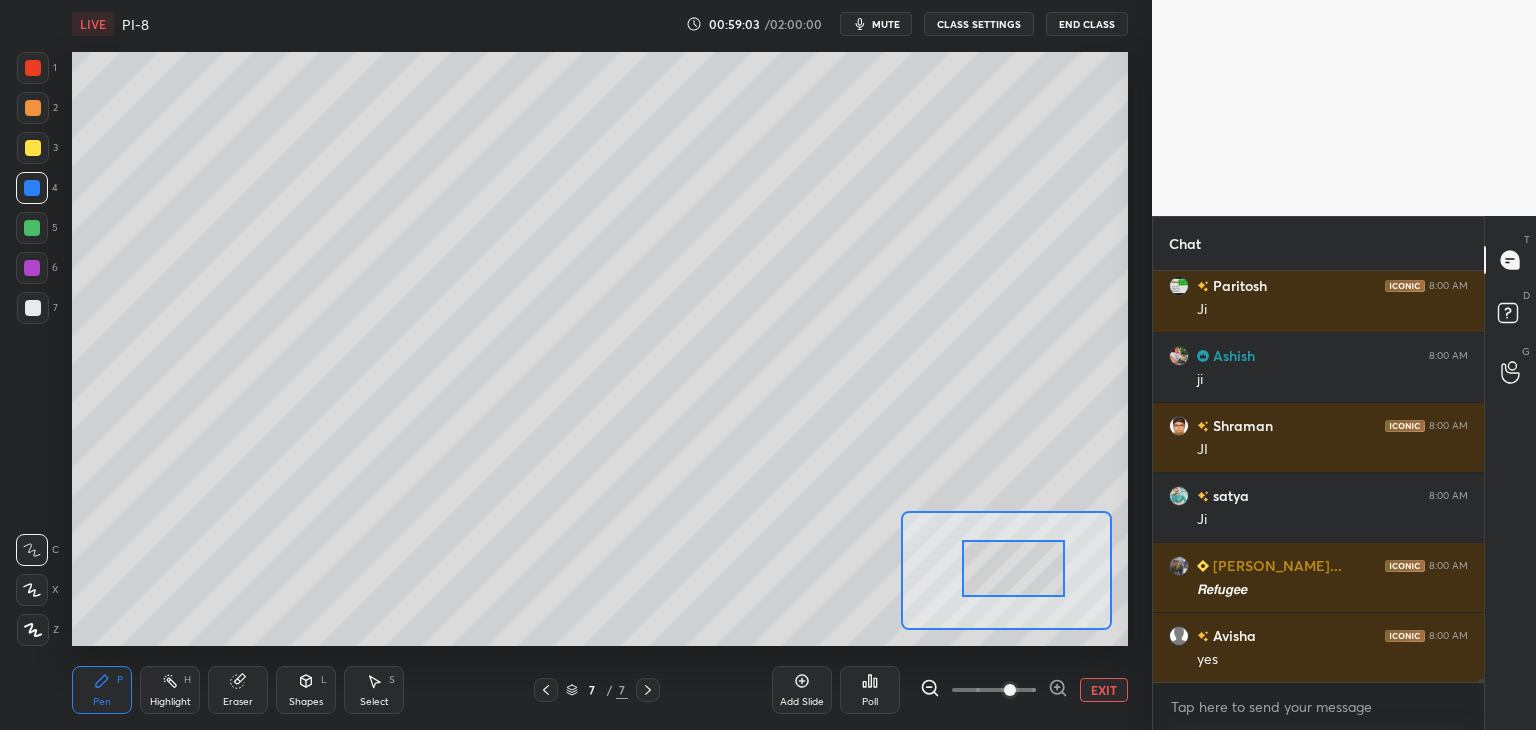 click at bounding box center (33, 308) 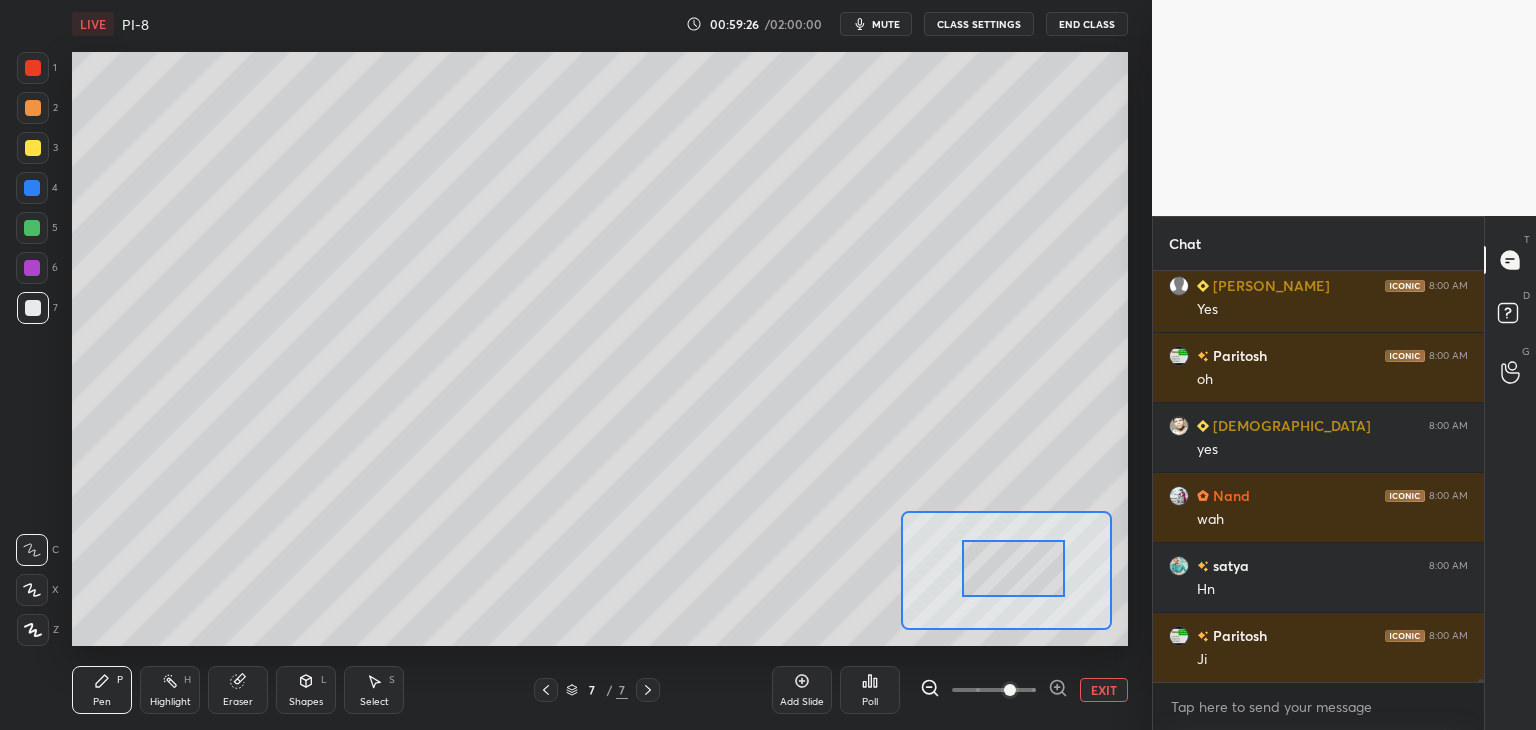 scroll, scrollTop: 64606, scrollLeft: 0, axis: vertical 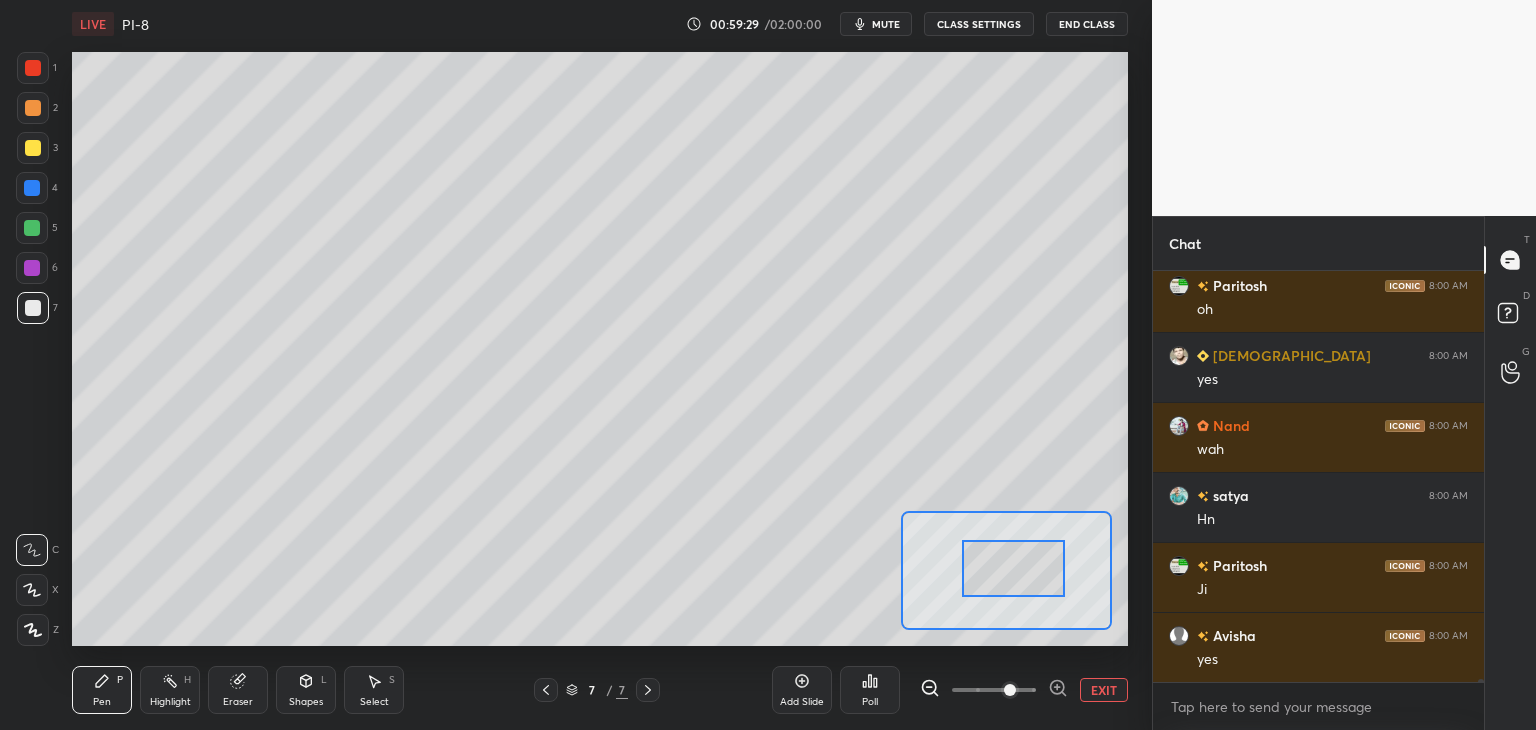 click at bounding box center (33, 308) 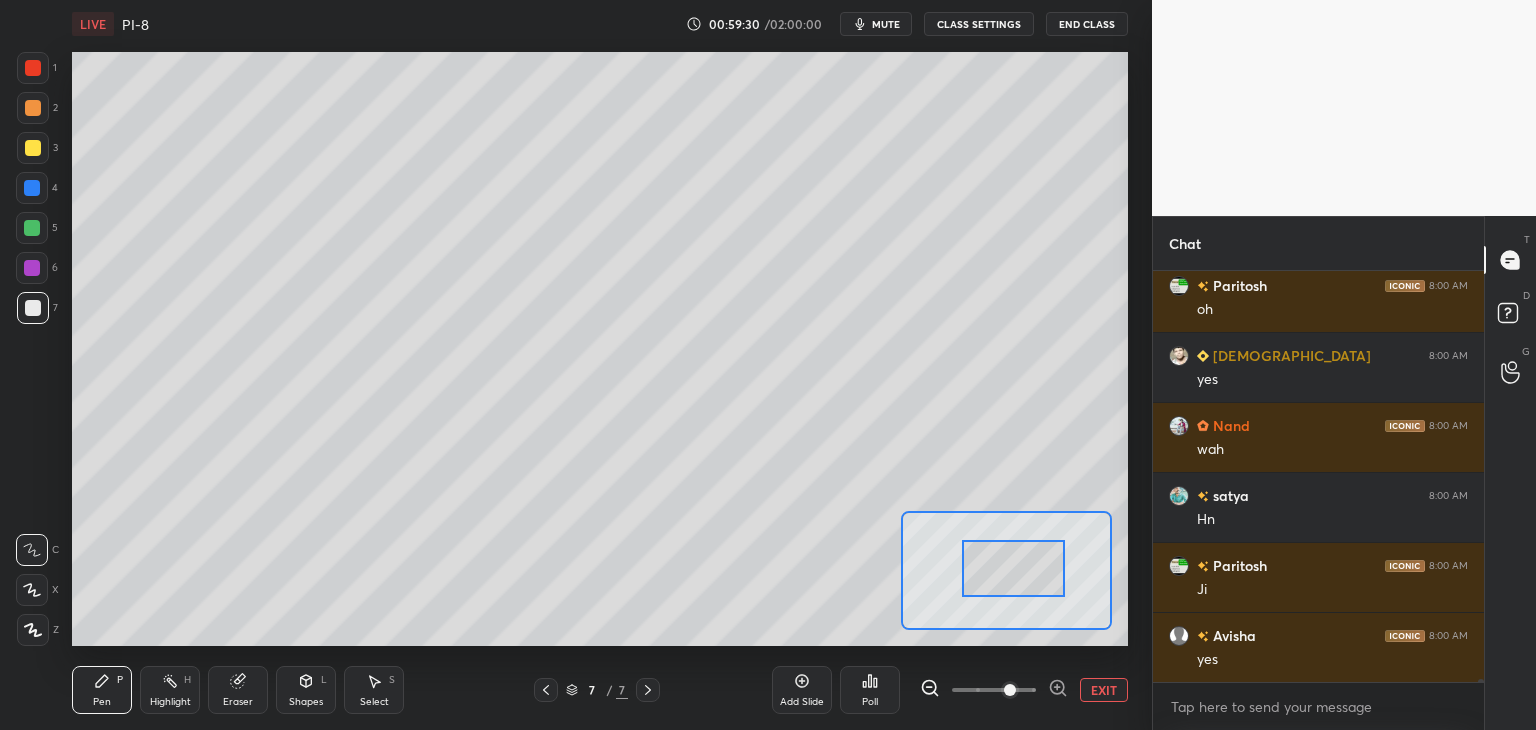 scroll, scrollTop: 64676, scrollLeft: 0, axis: vertical 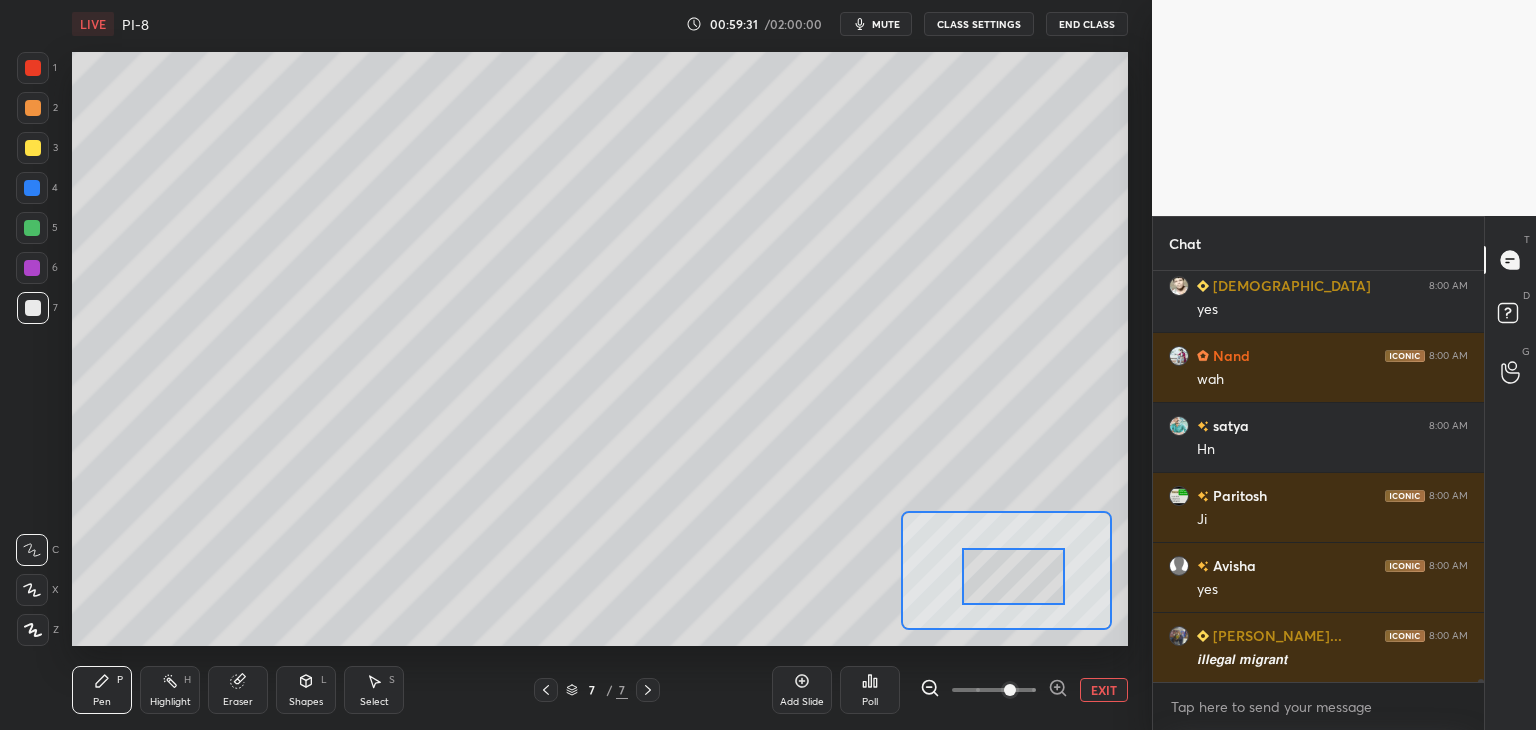 click at bounding box center (1014, 576) 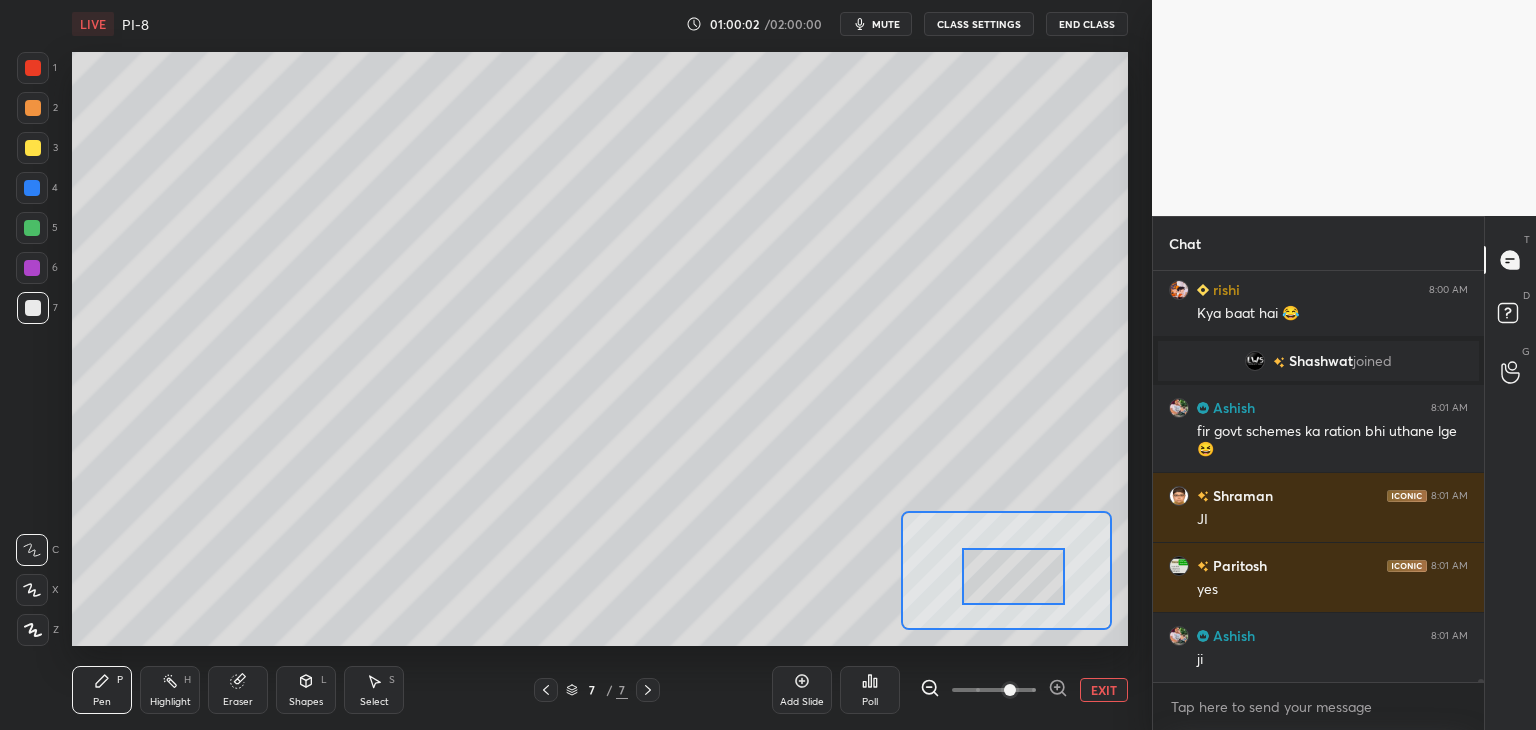 scroll, scrollTop: 64584, scrollLeft: 0, axis: vertical 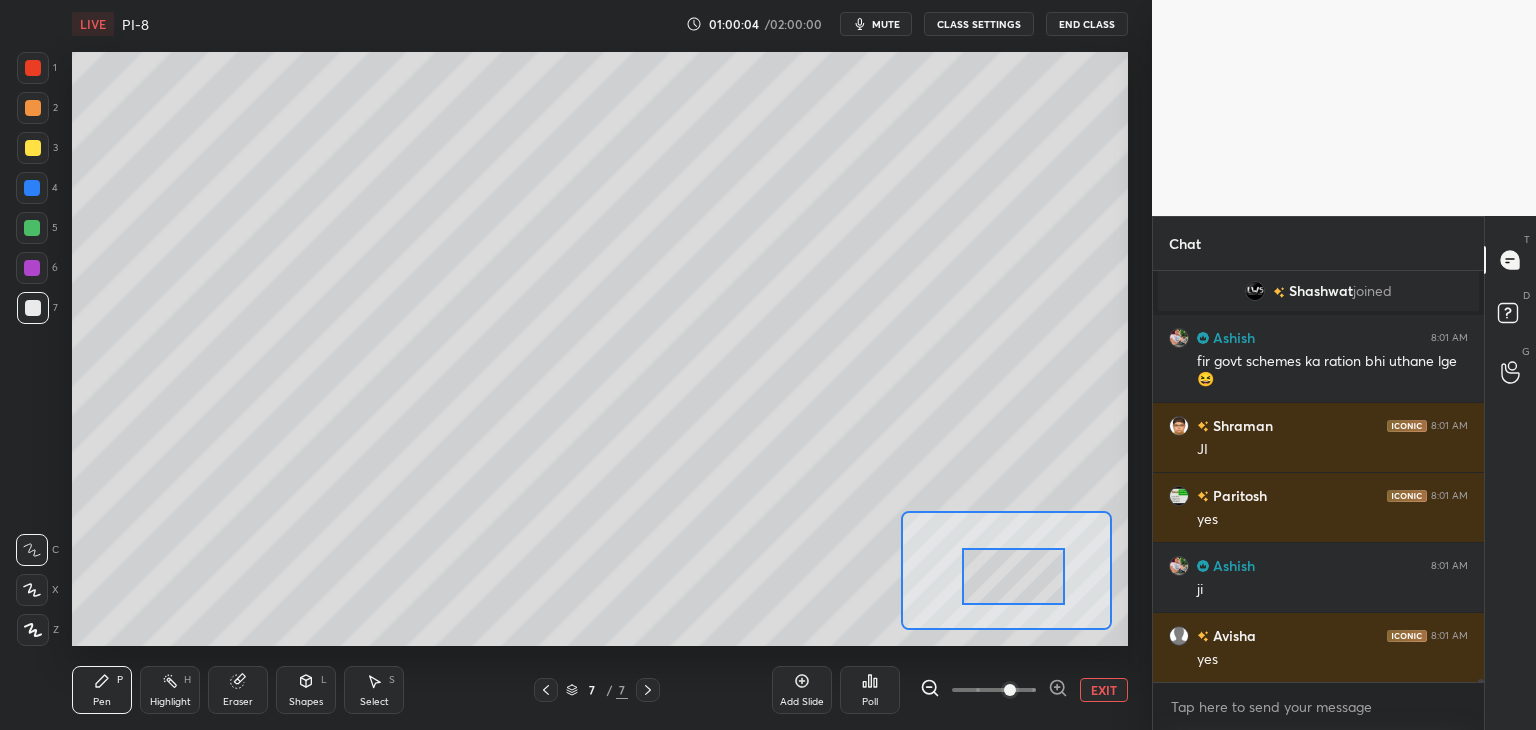 click at bounding box center (33, 308) 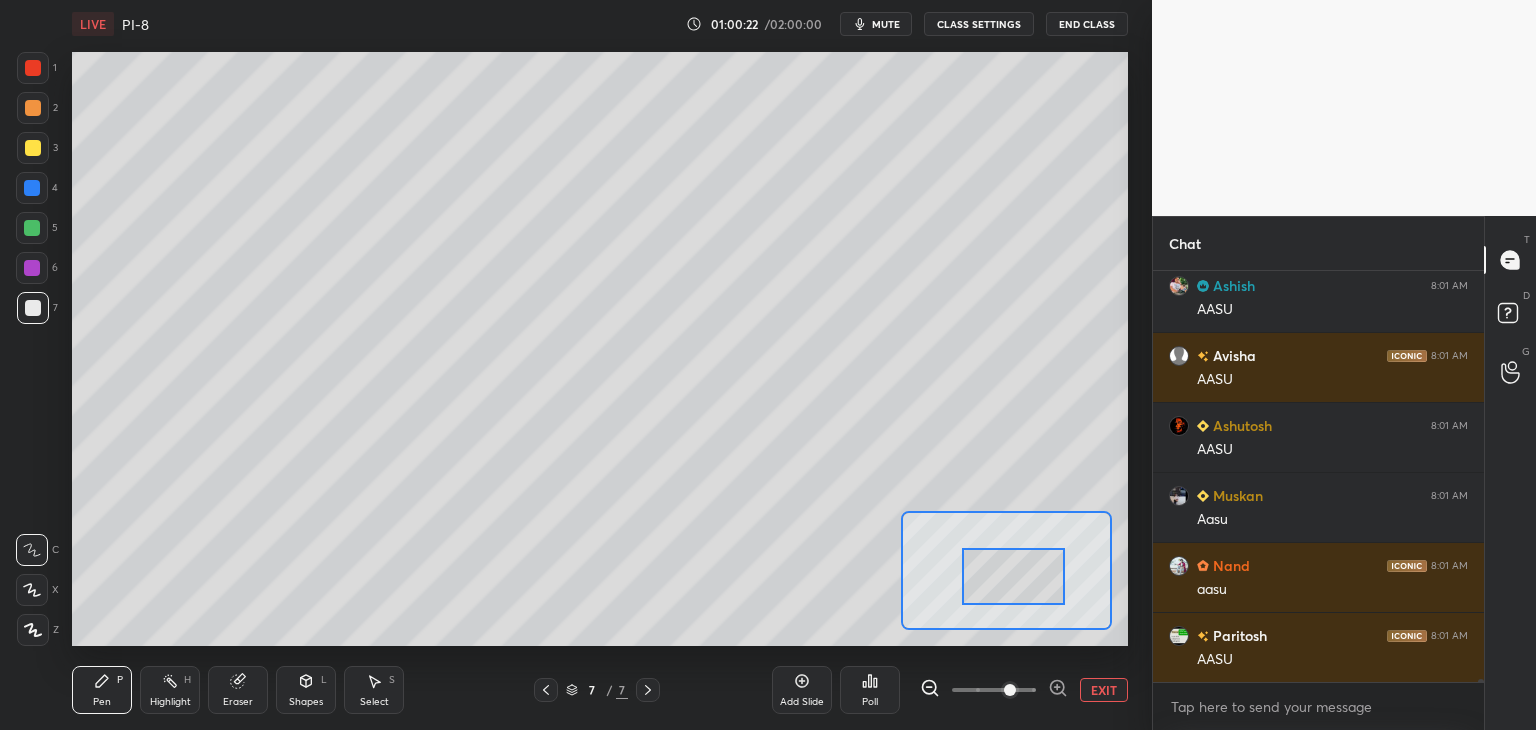 scroll, scrollTop: 65144, scrollLeft: 0, axis: vertical 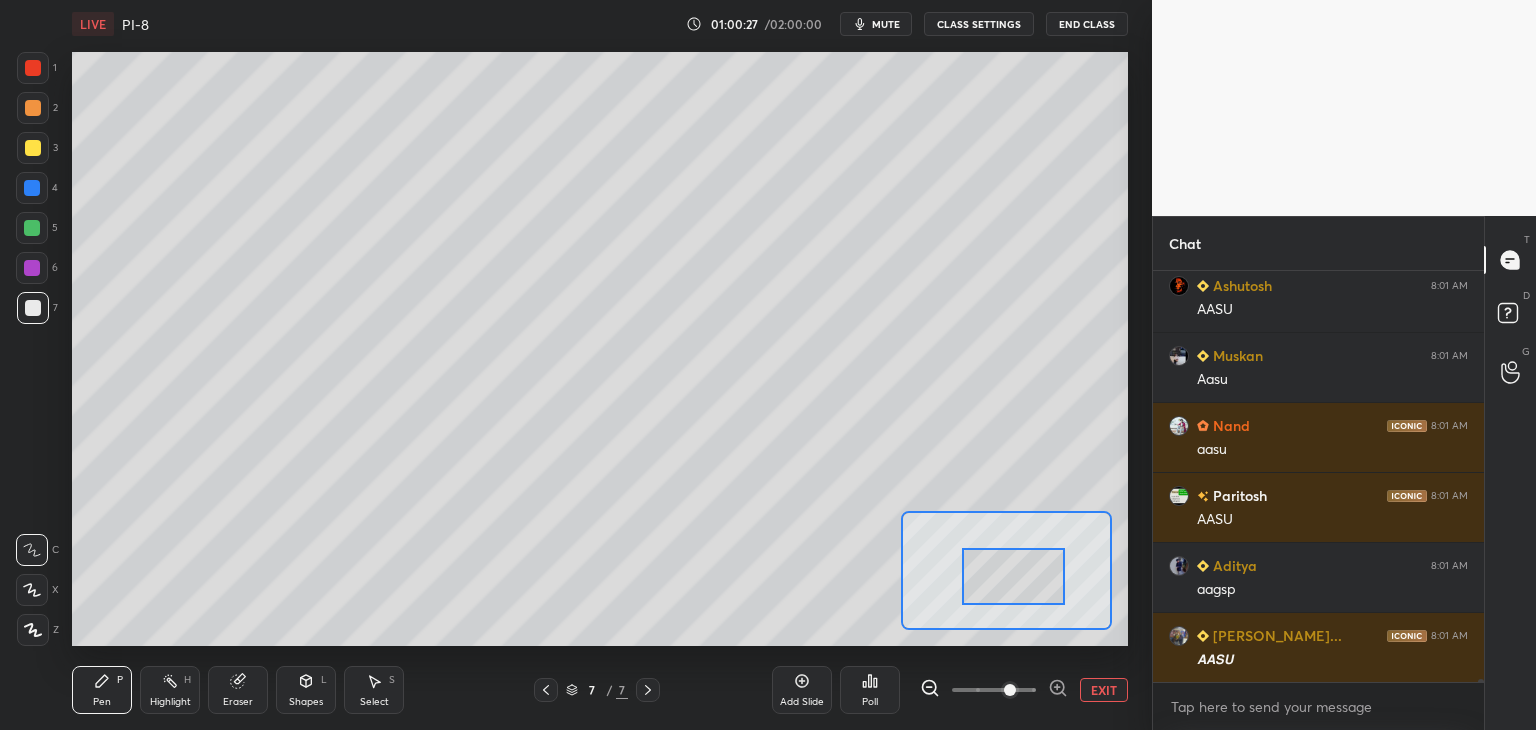 drag, startPoint x: 232, startPoint y: 689, endPoint x: 309, endPoint y: 651, distance: 85.86617 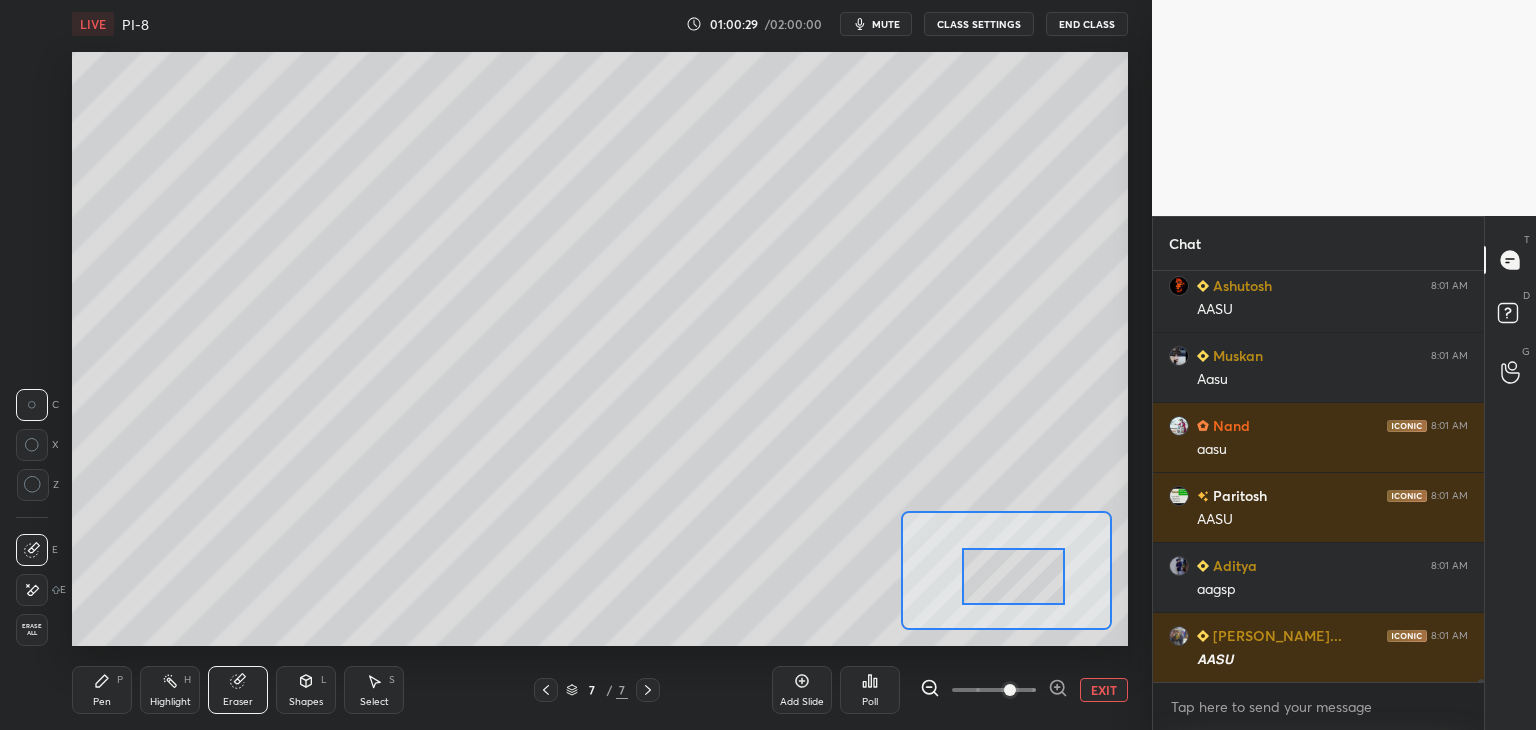 drag, startPoint x: 118, startPoint y: 690, endPoint x: 167, endPoint y: 665, distance: 55.00909 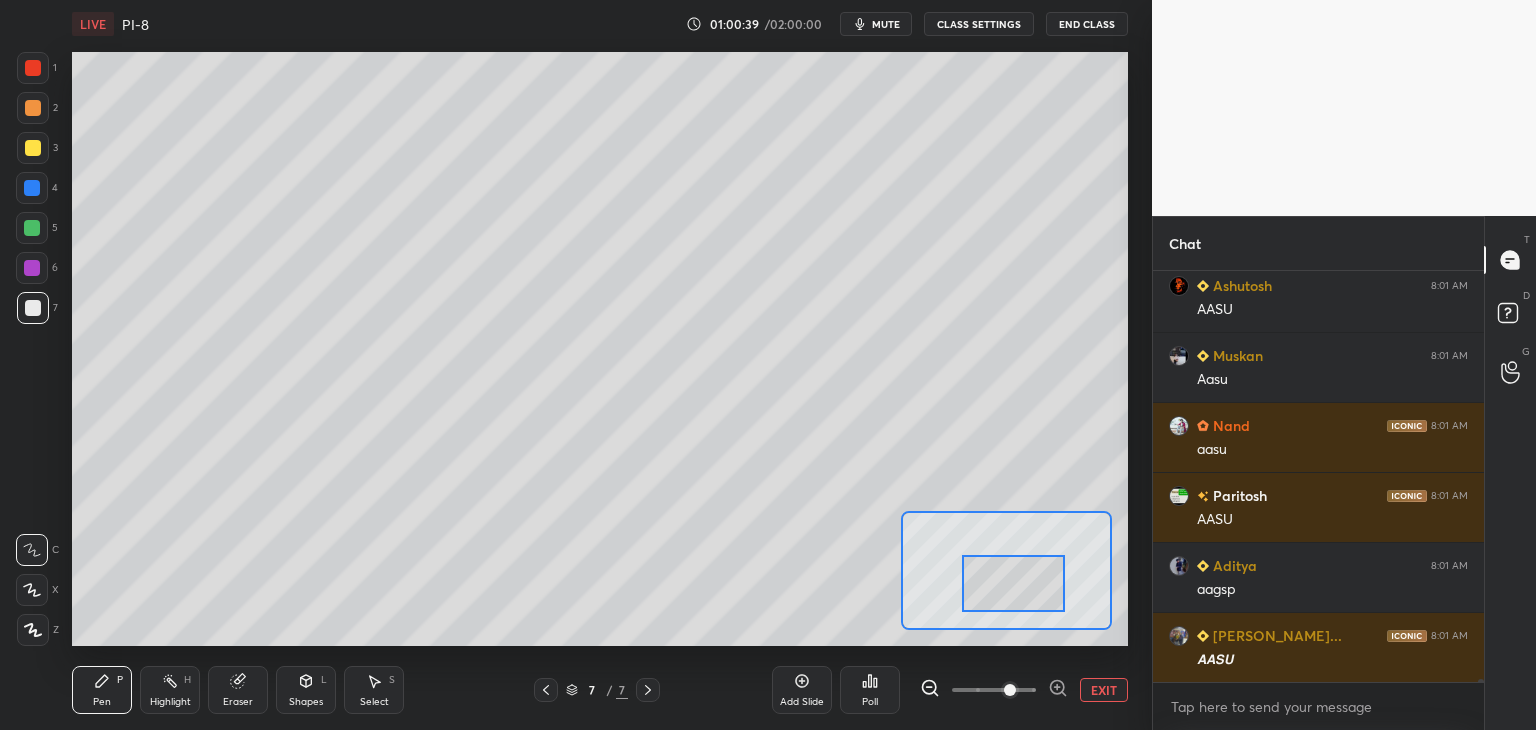 click at bounding box center (1014, 583) 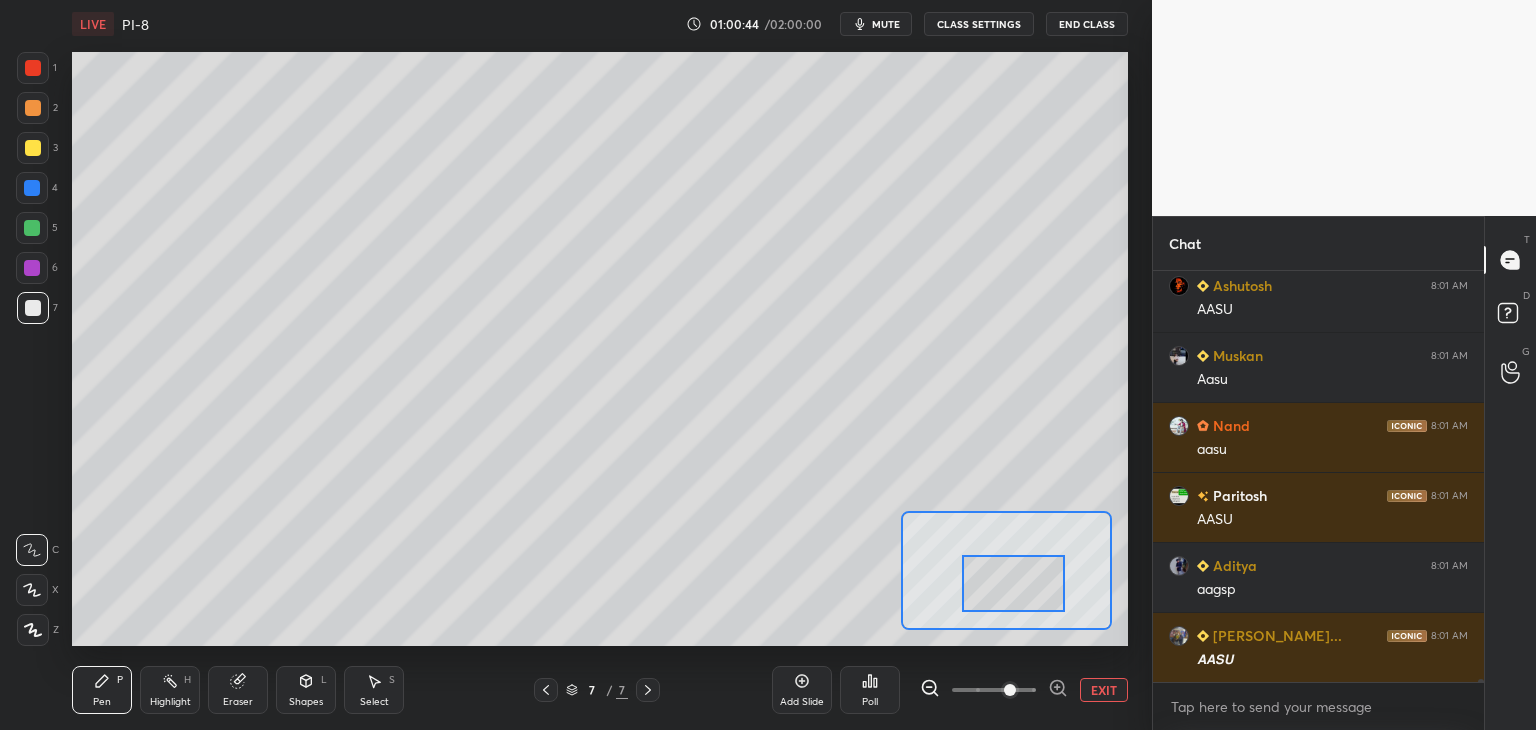 click at bounding box center [33, 148] 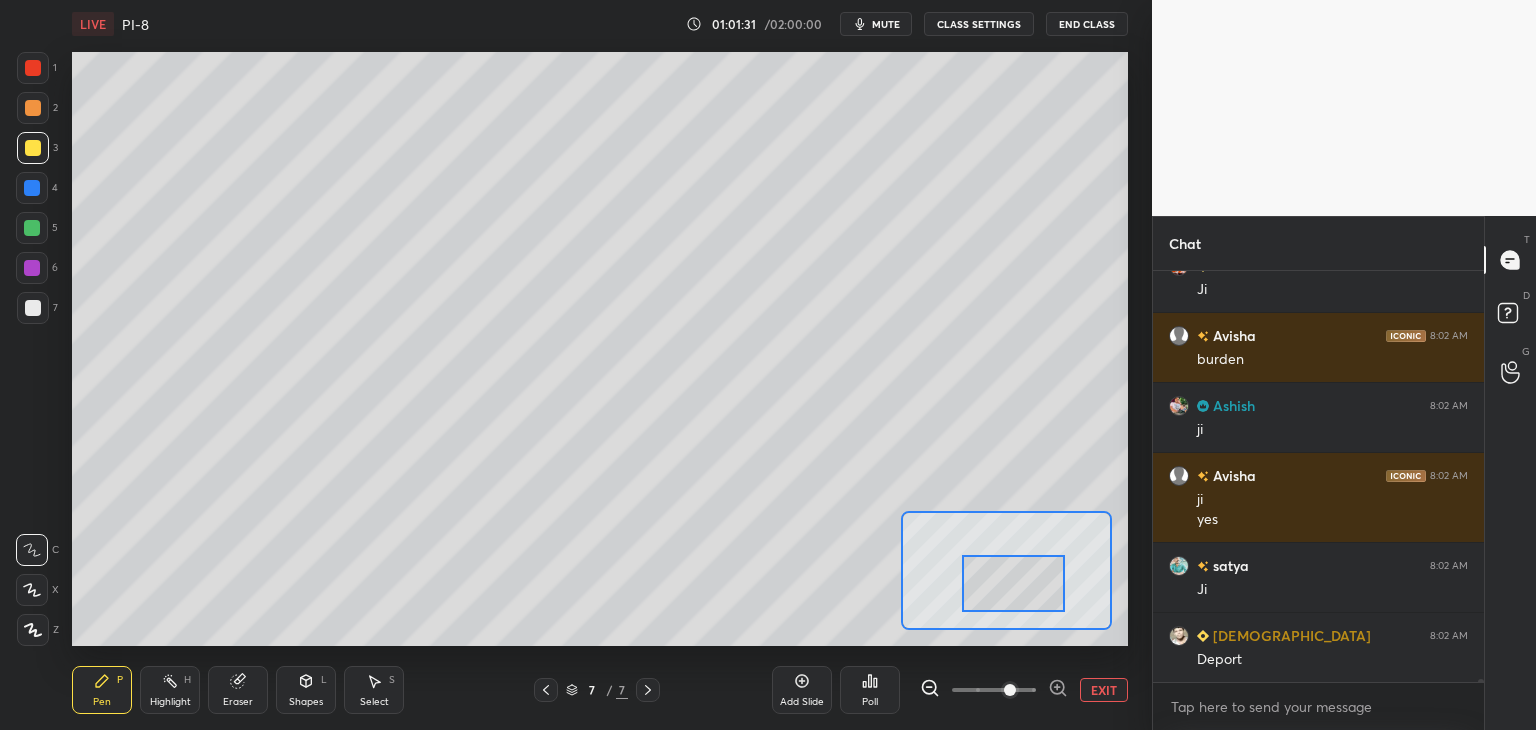 scroll, scrollTop: 66004, scrollLeft: 0, axis: vertical 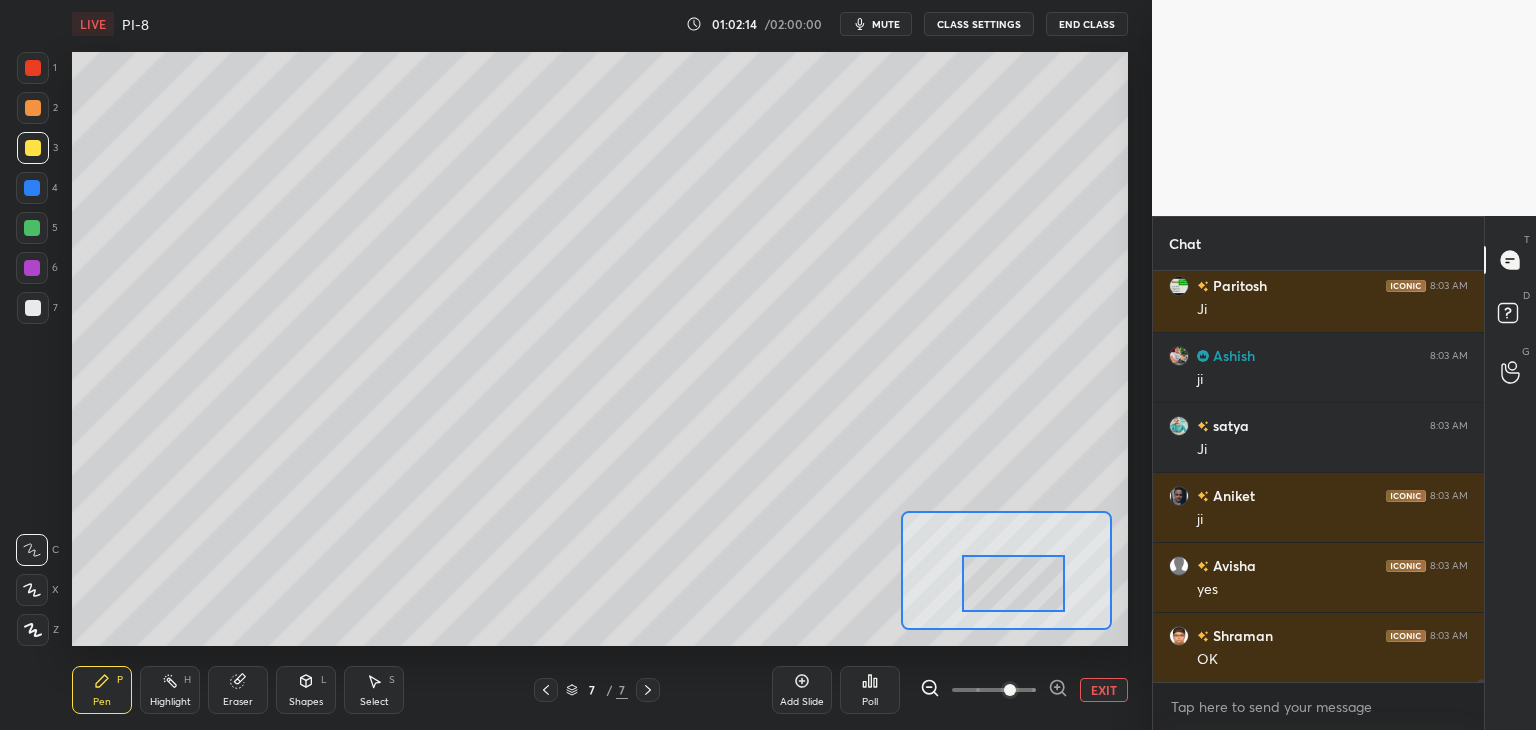 click on "Add Slide" at bounding box center (802, 690) 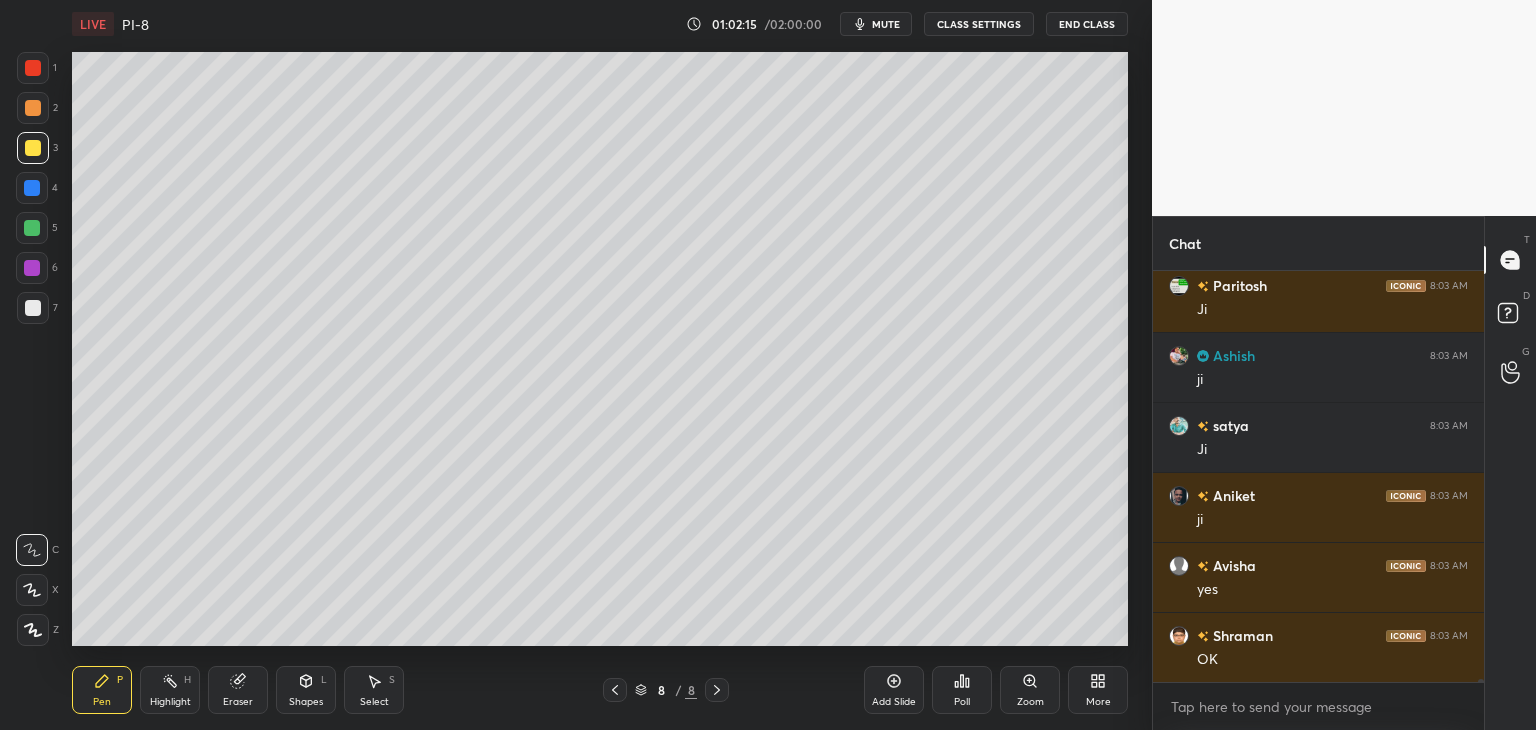 drag, startPoint x: 35, startPoint y: 313, endPoint x: 60, endPoint y: 305, distance: 26.24881 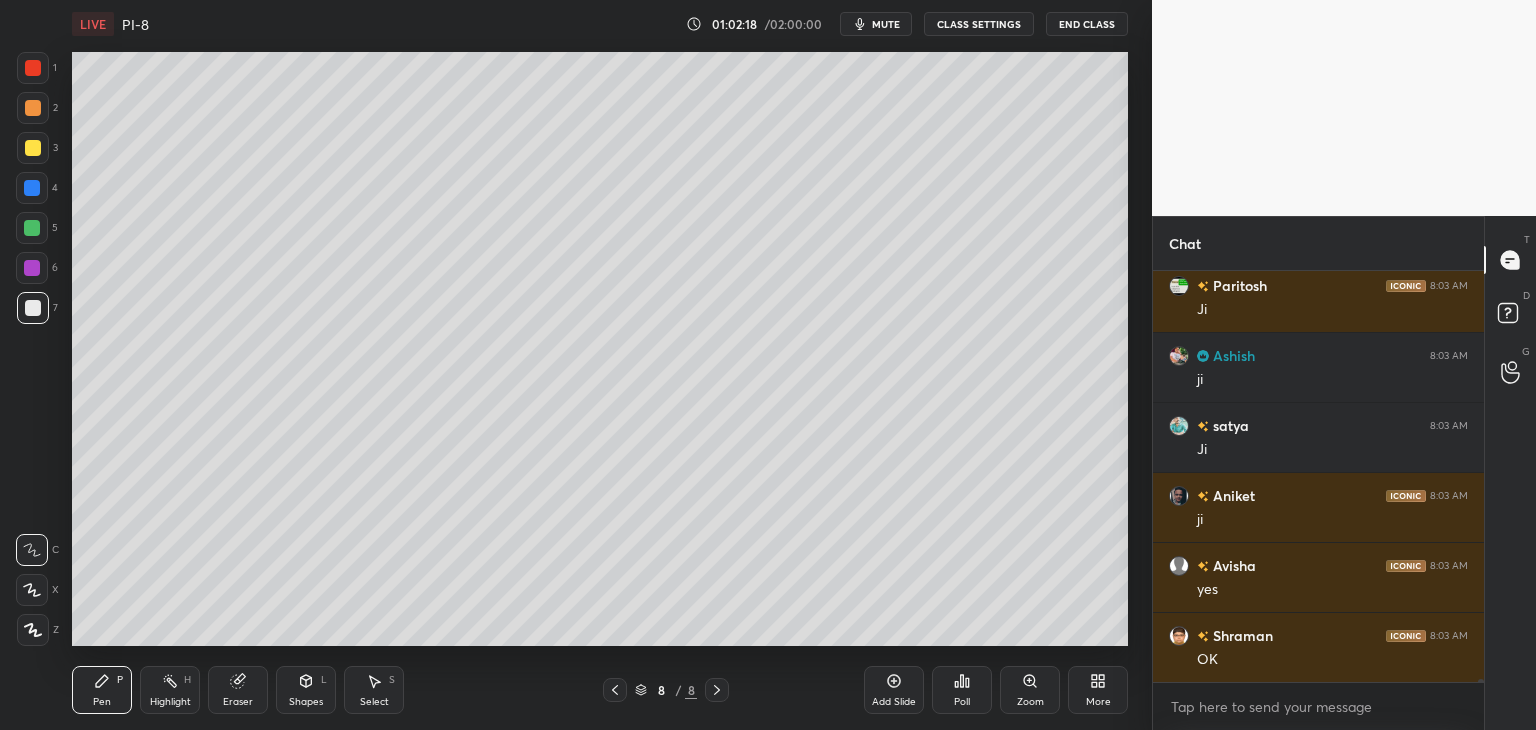 click at bounding box center (615, 690) 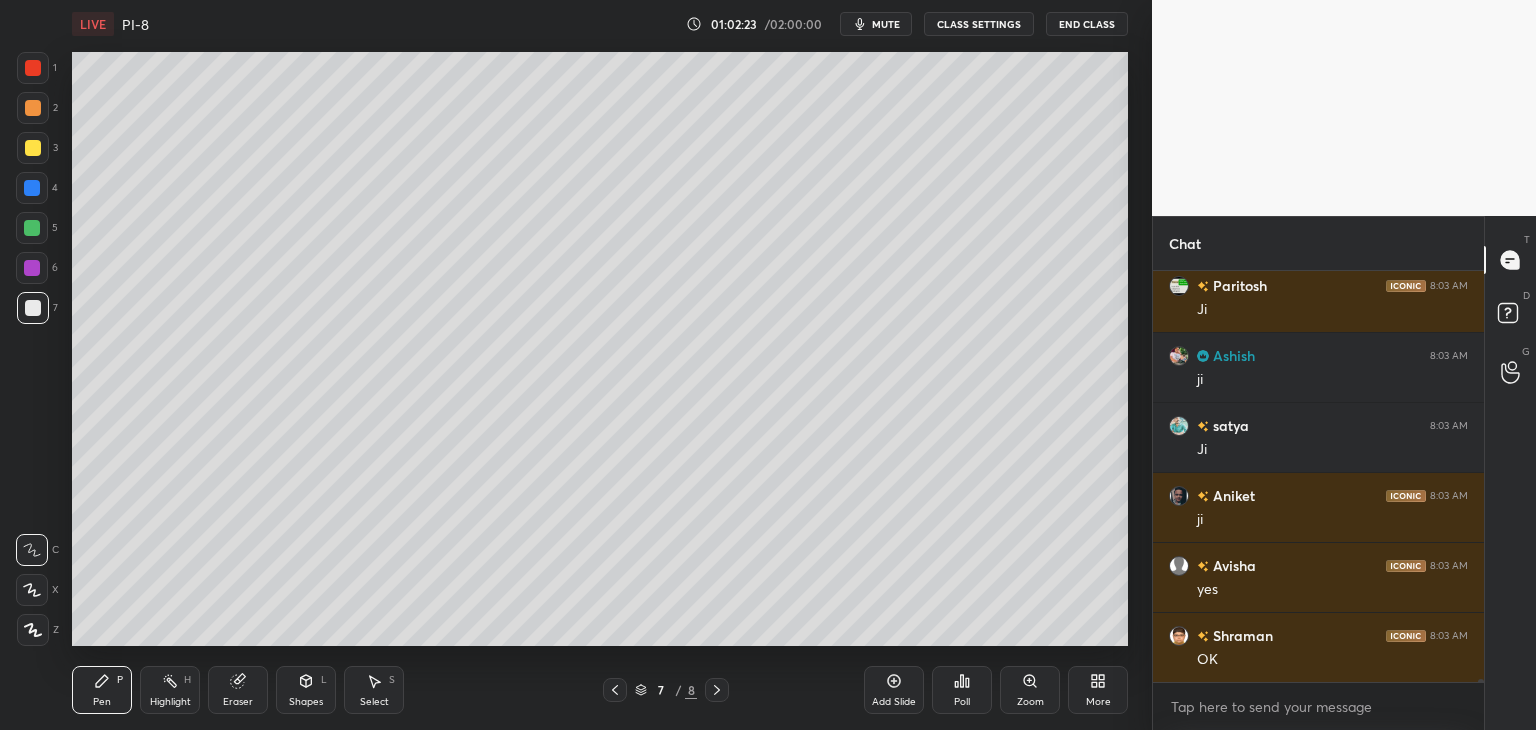 click 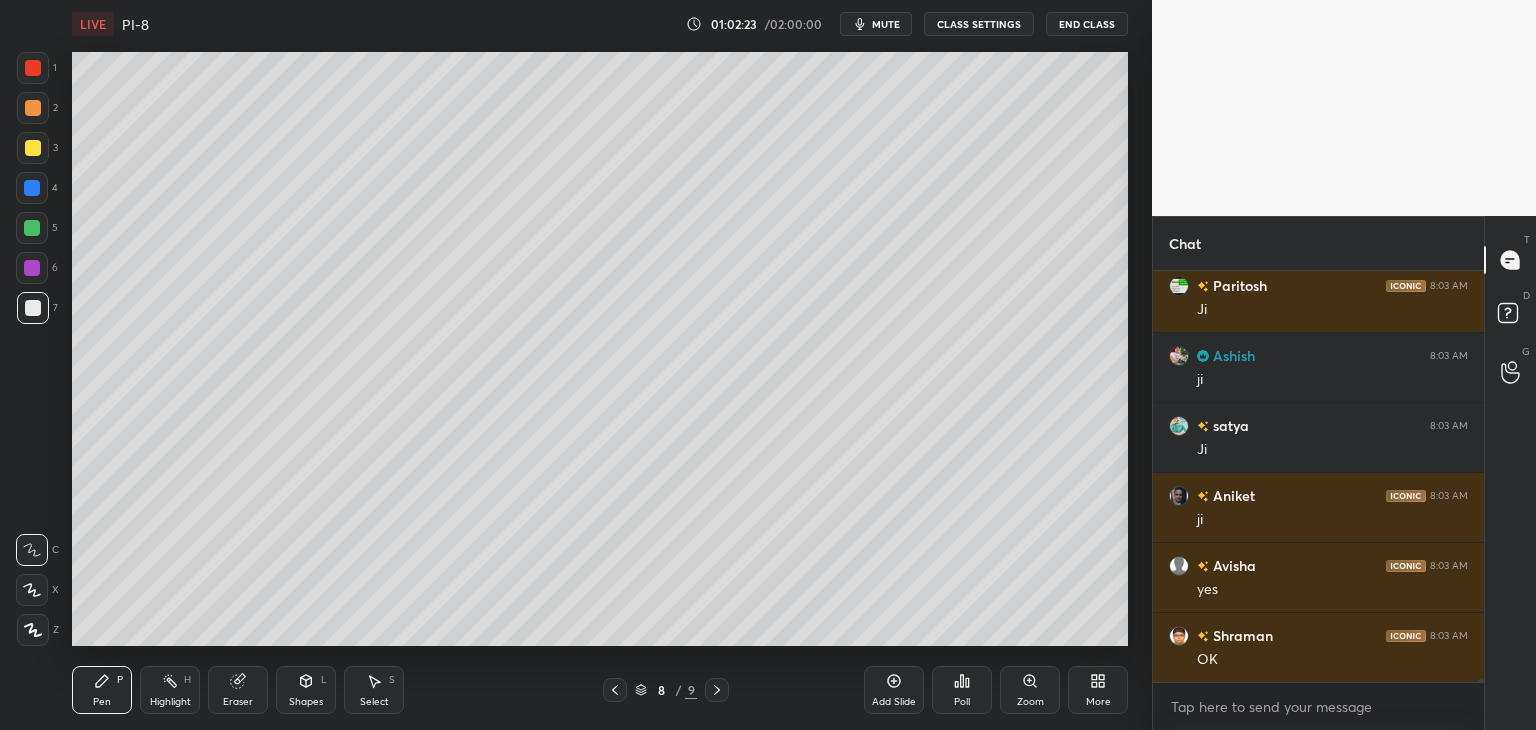click at bounding box center (33, 308) 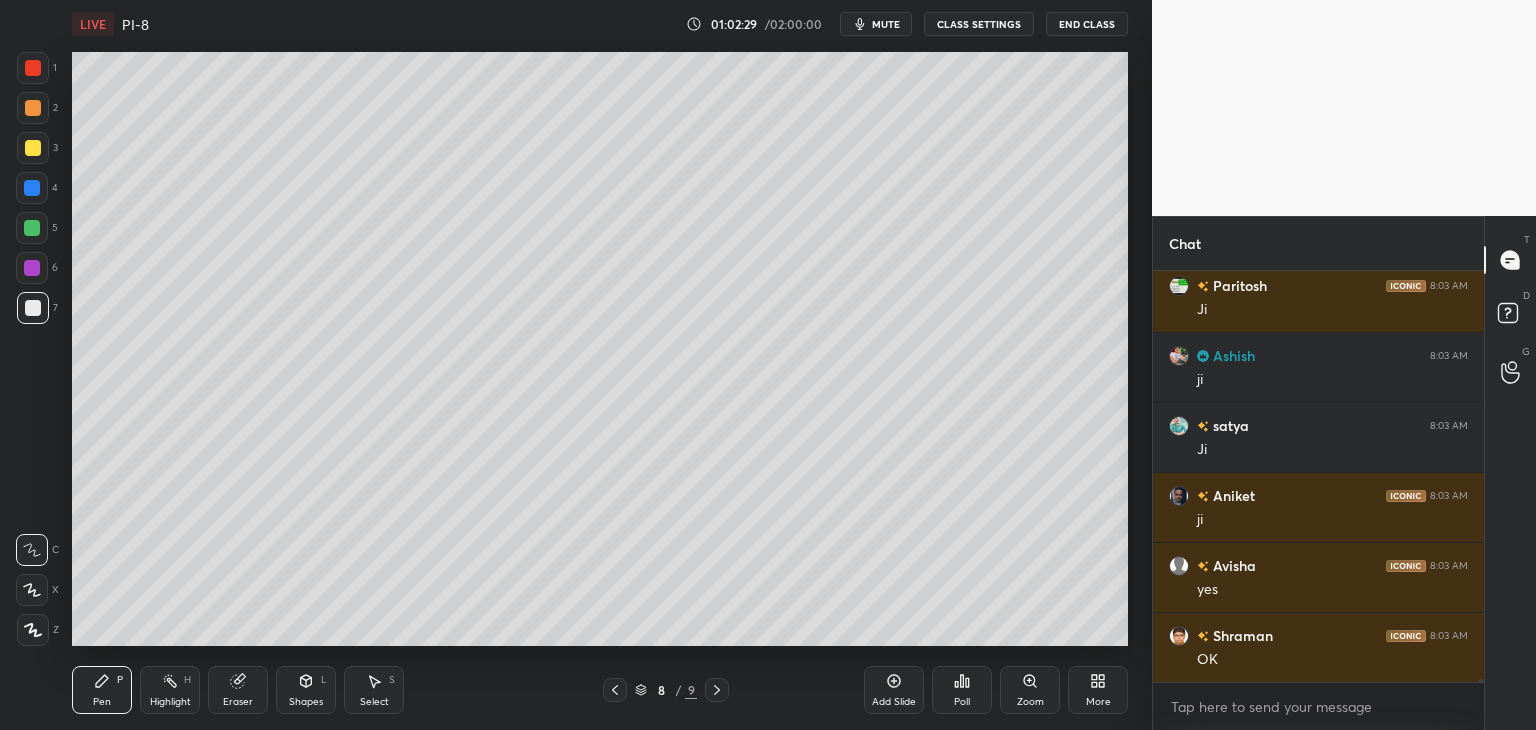 click at bounding box center [33, 148] 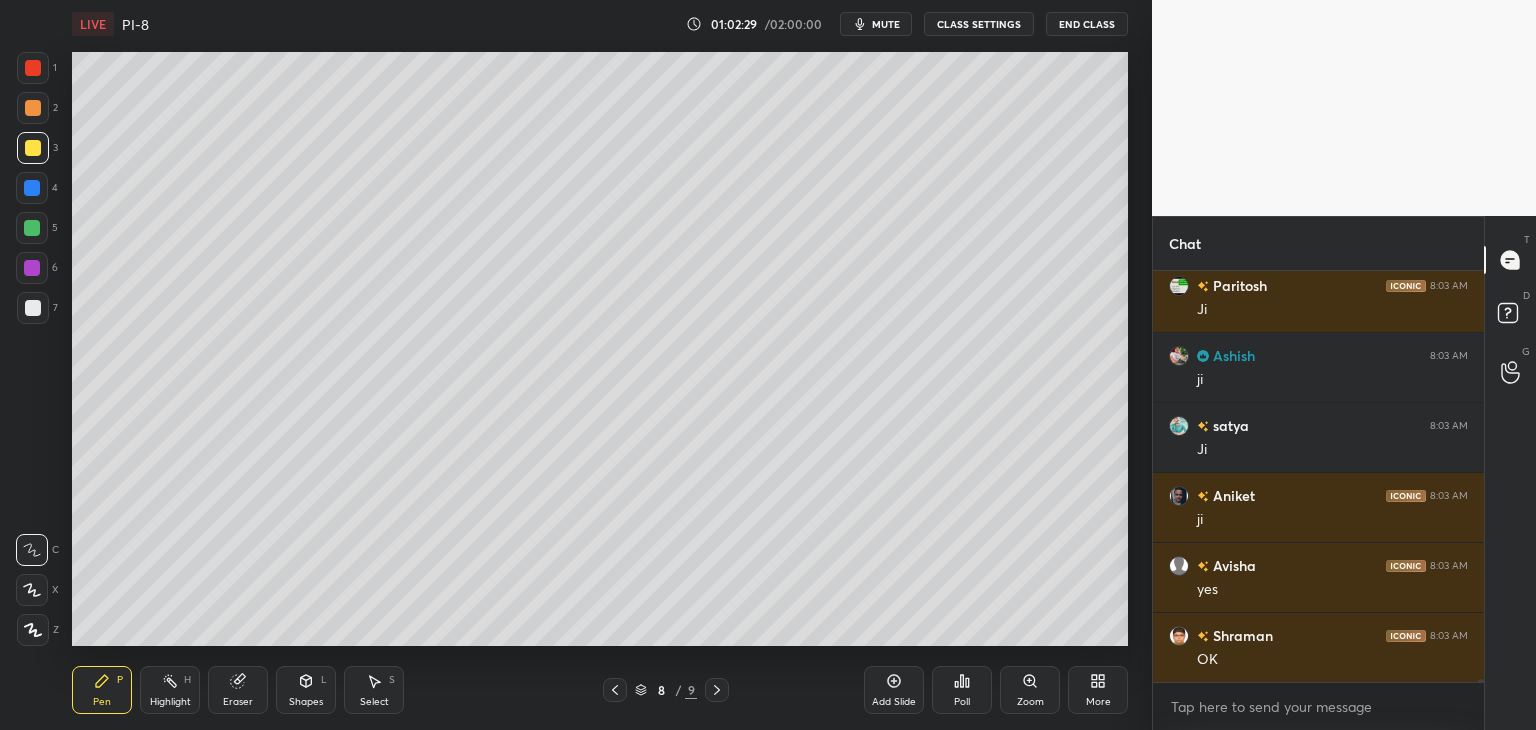 click 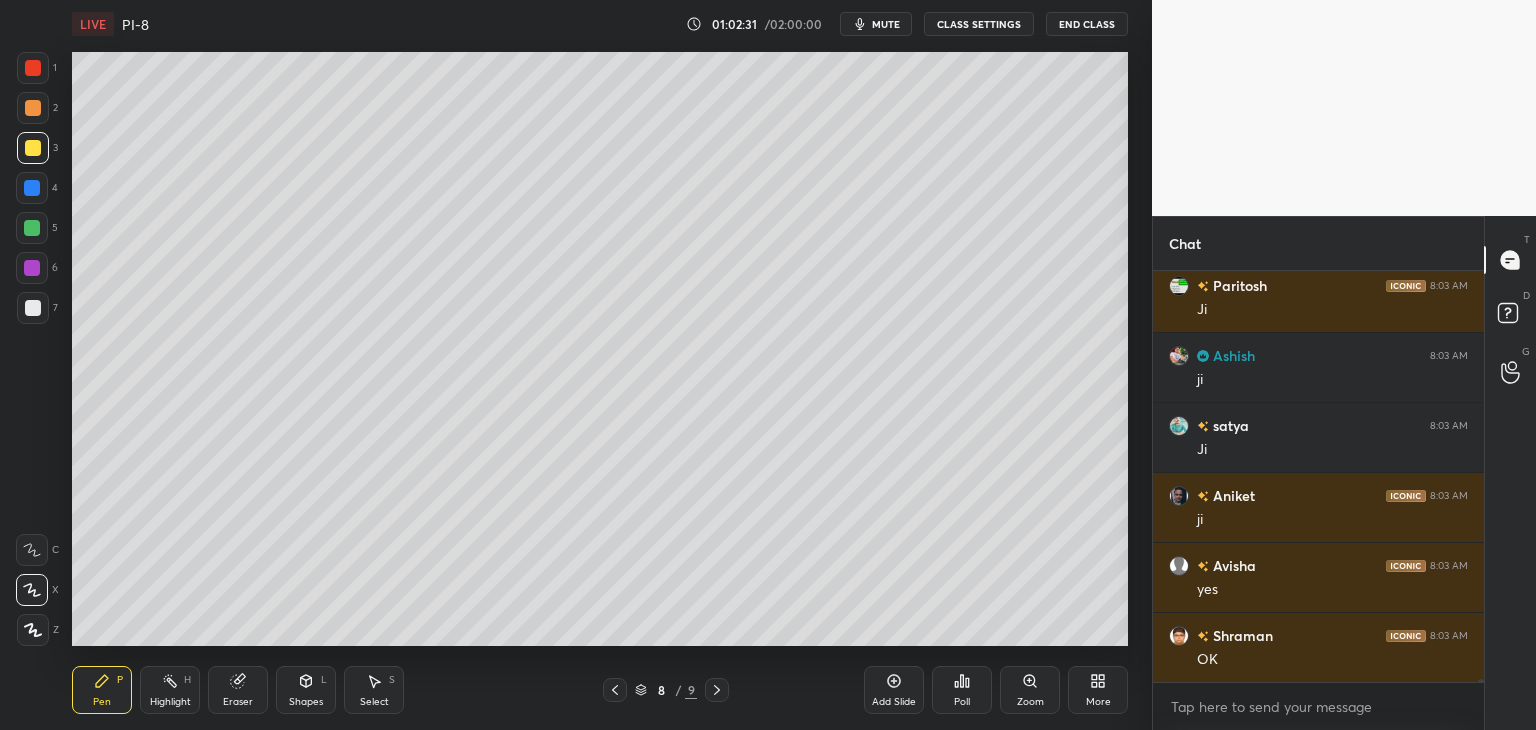click at bounding box center (615, 690) 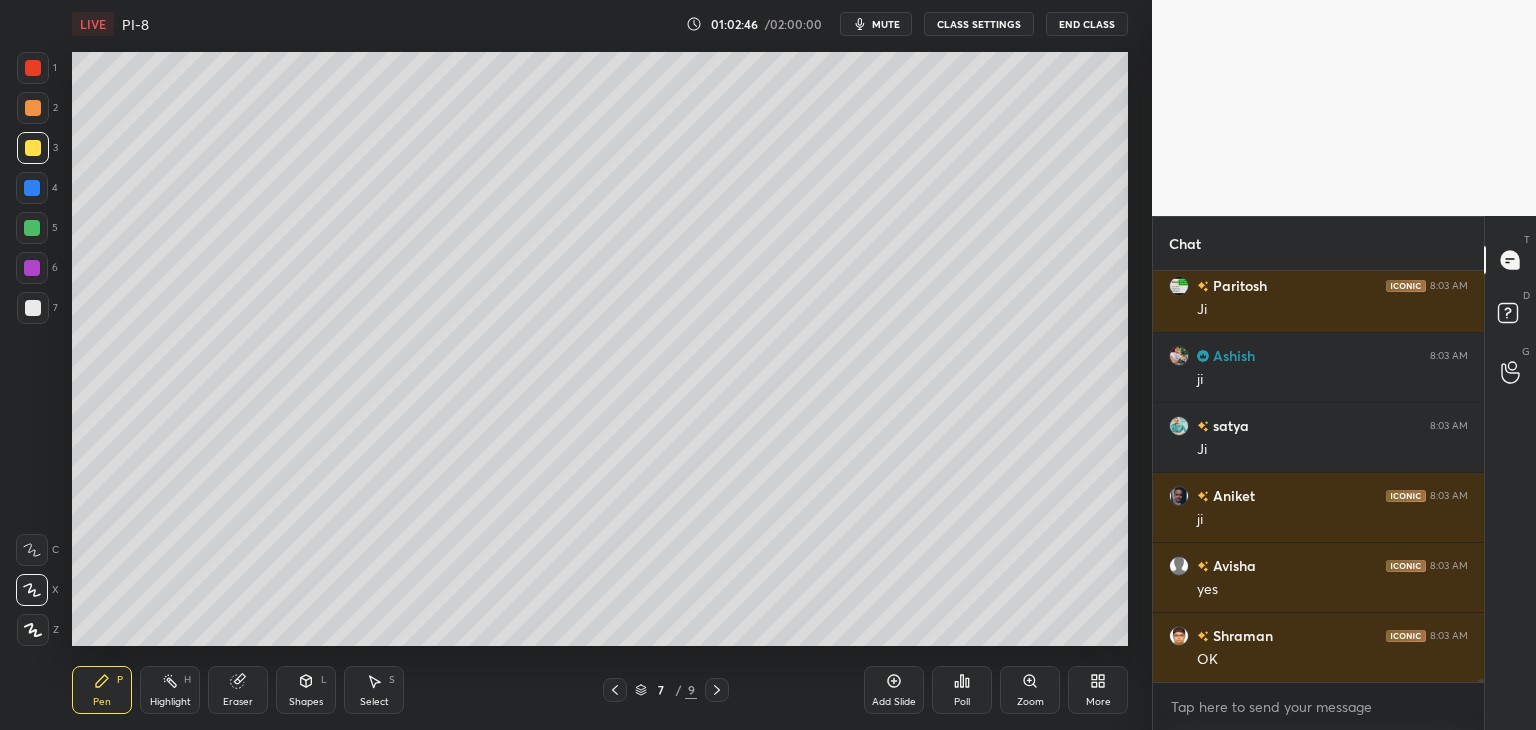 scroll, scrollTop: 66704, scrollLeft: 0, axis: vertical 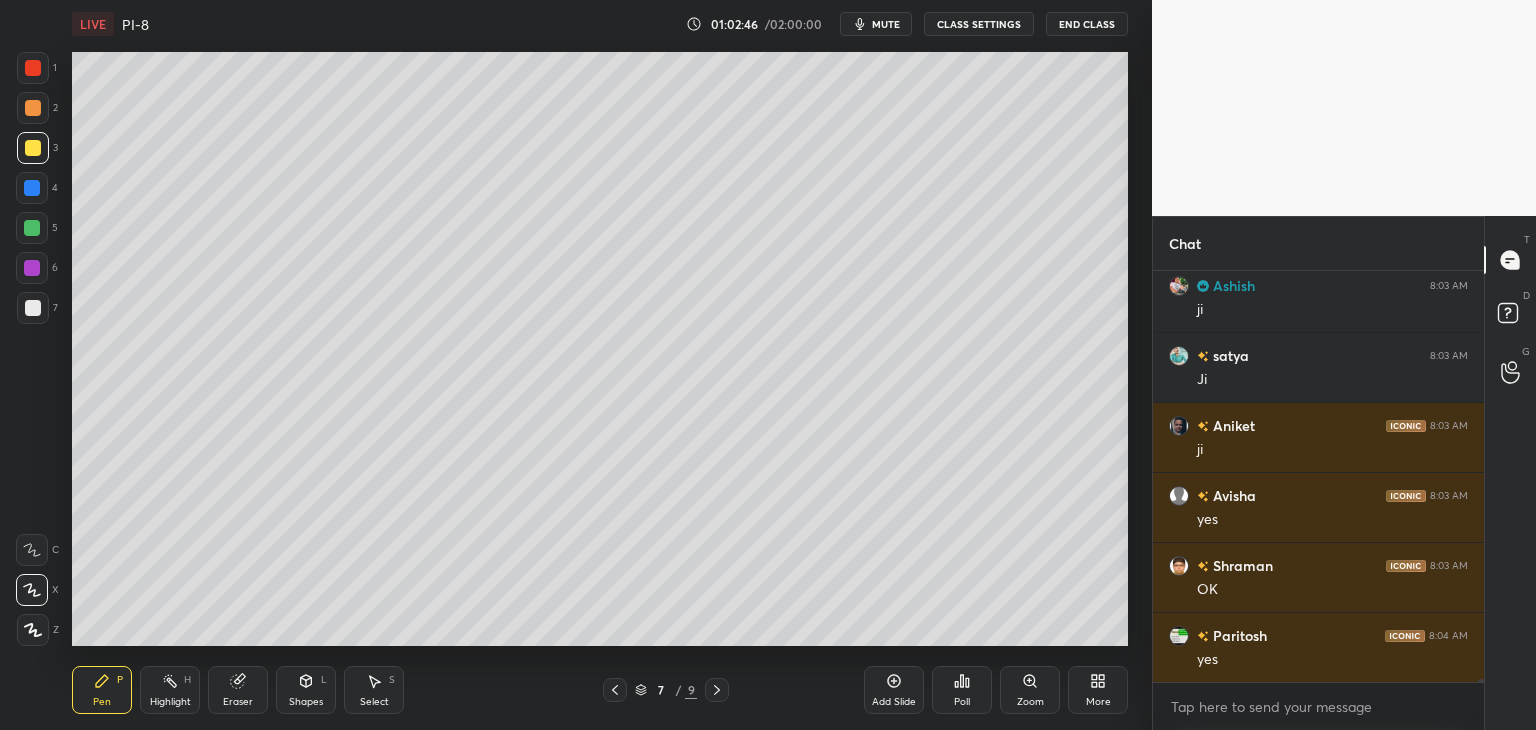 click 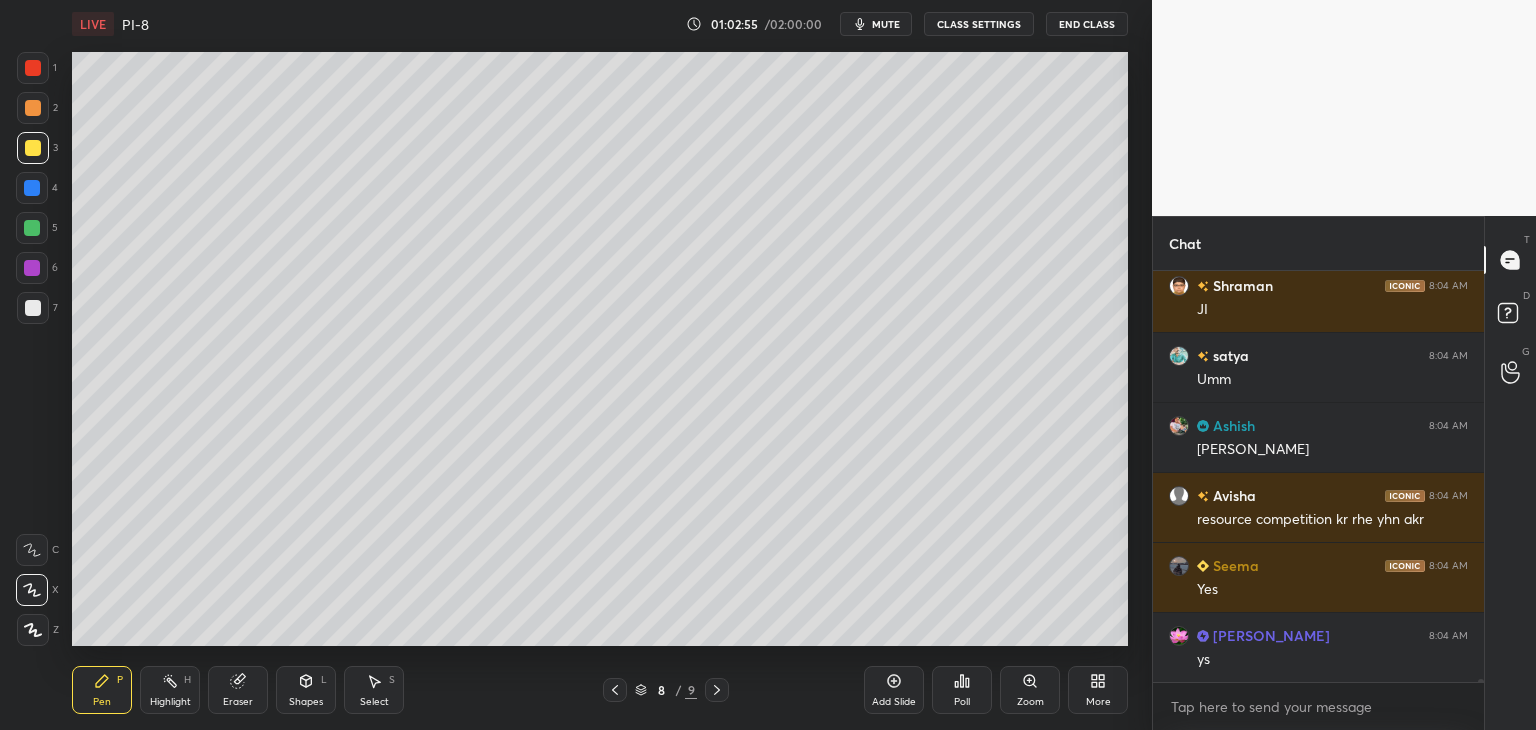 scroll, scrollTop: 67194, scrollLeft: 0, axis: vertical 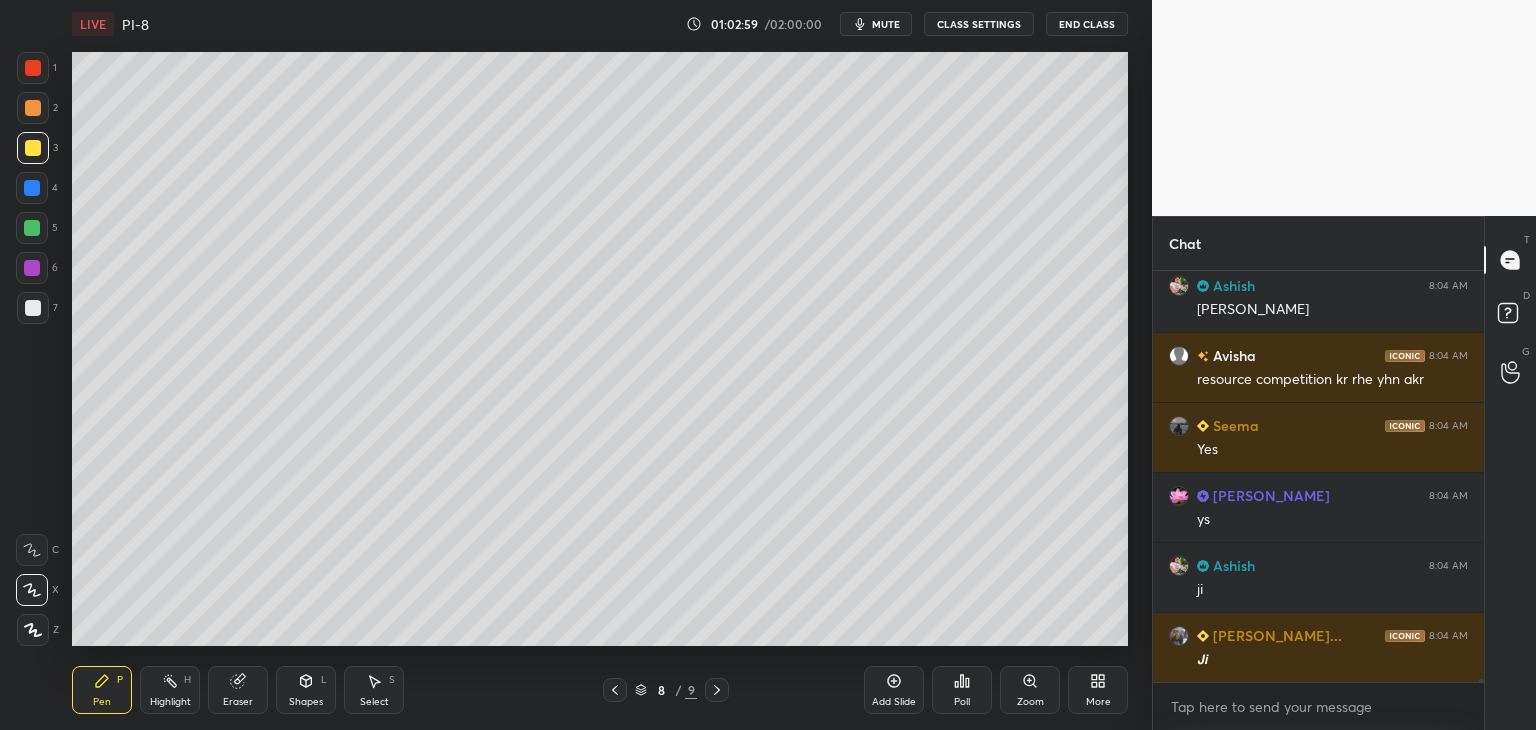 click at bounding box center (33, 308) 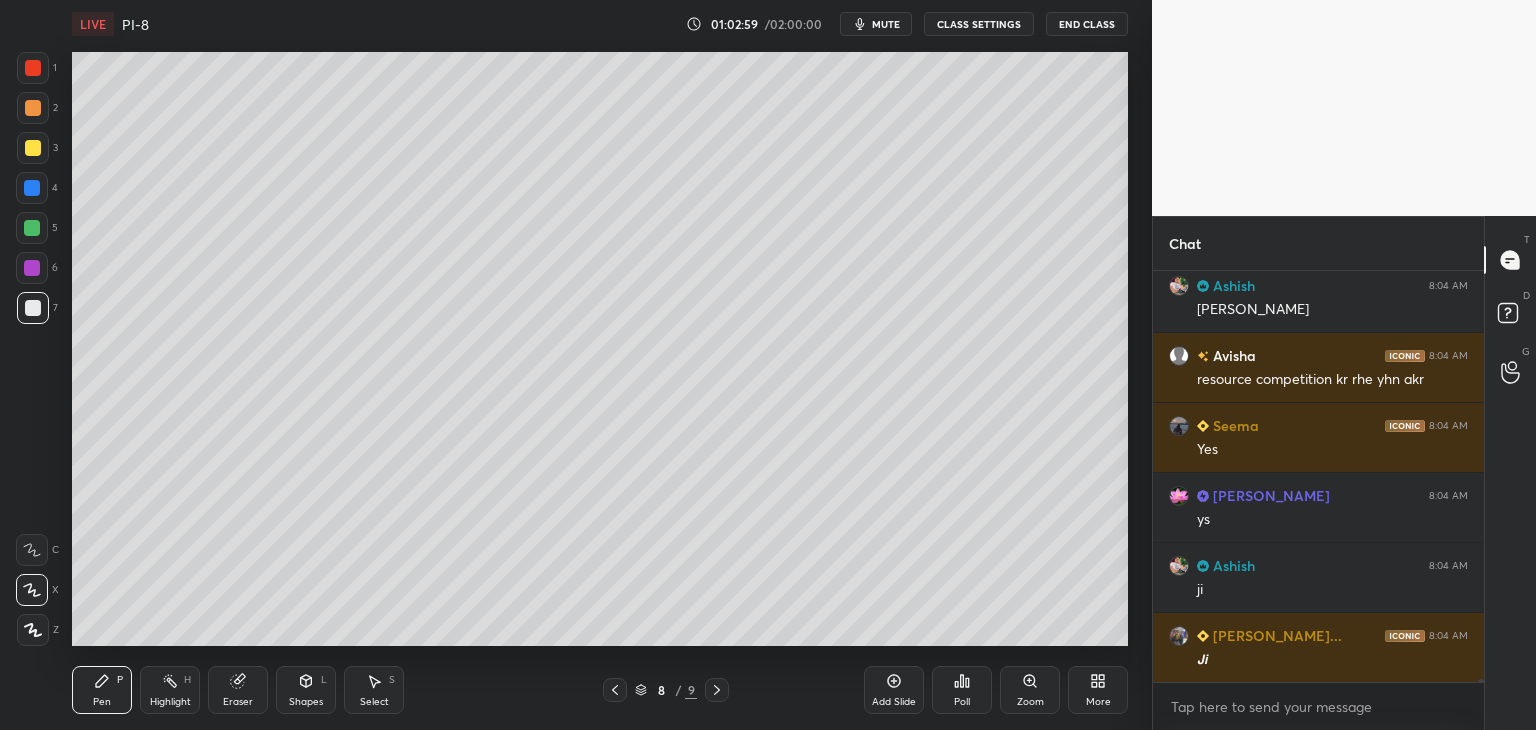 scroll, scrollTop: 67334, scrollLeft: 0, axis: vertical 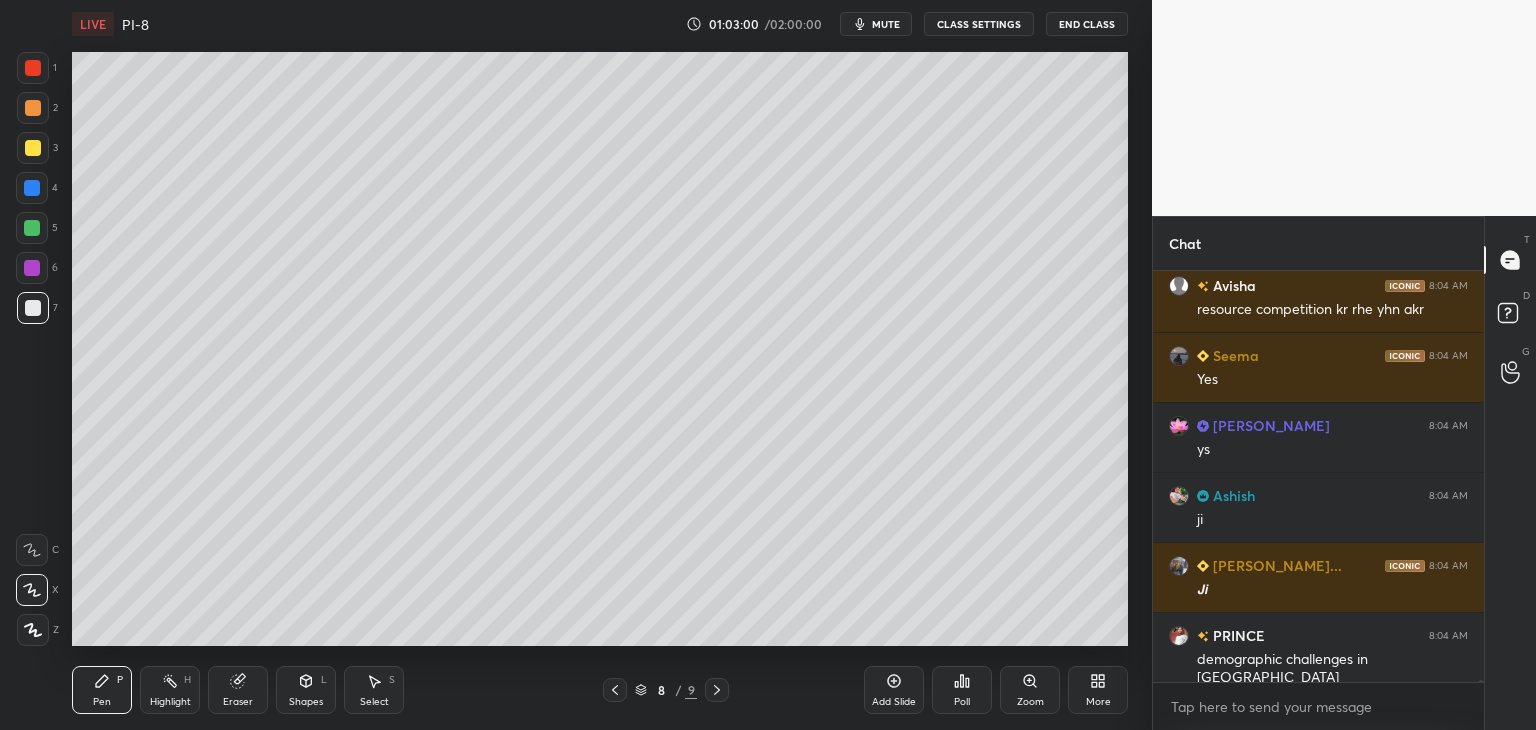 click 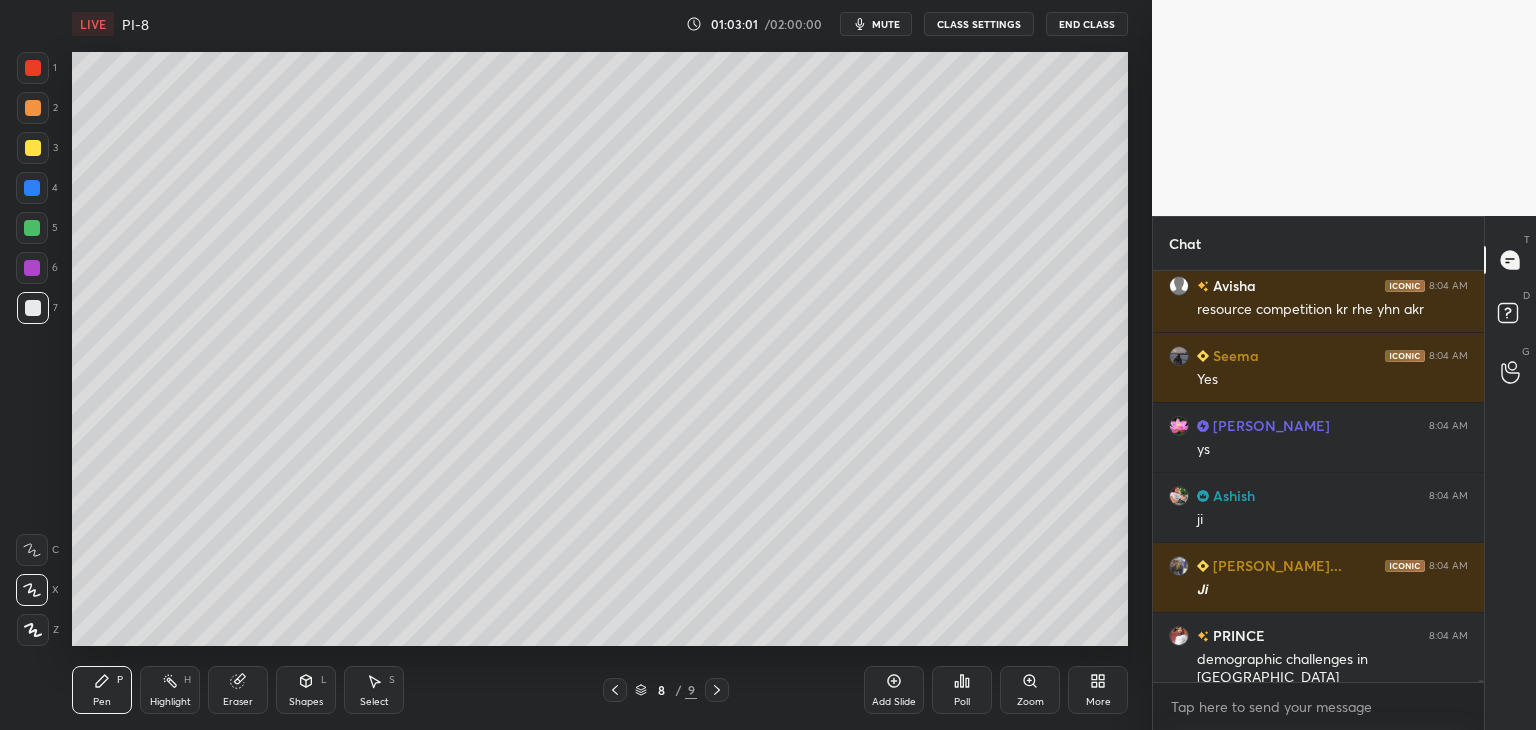scroll, scrollTop: 67404, scrollLeft: 0, axis: vertical 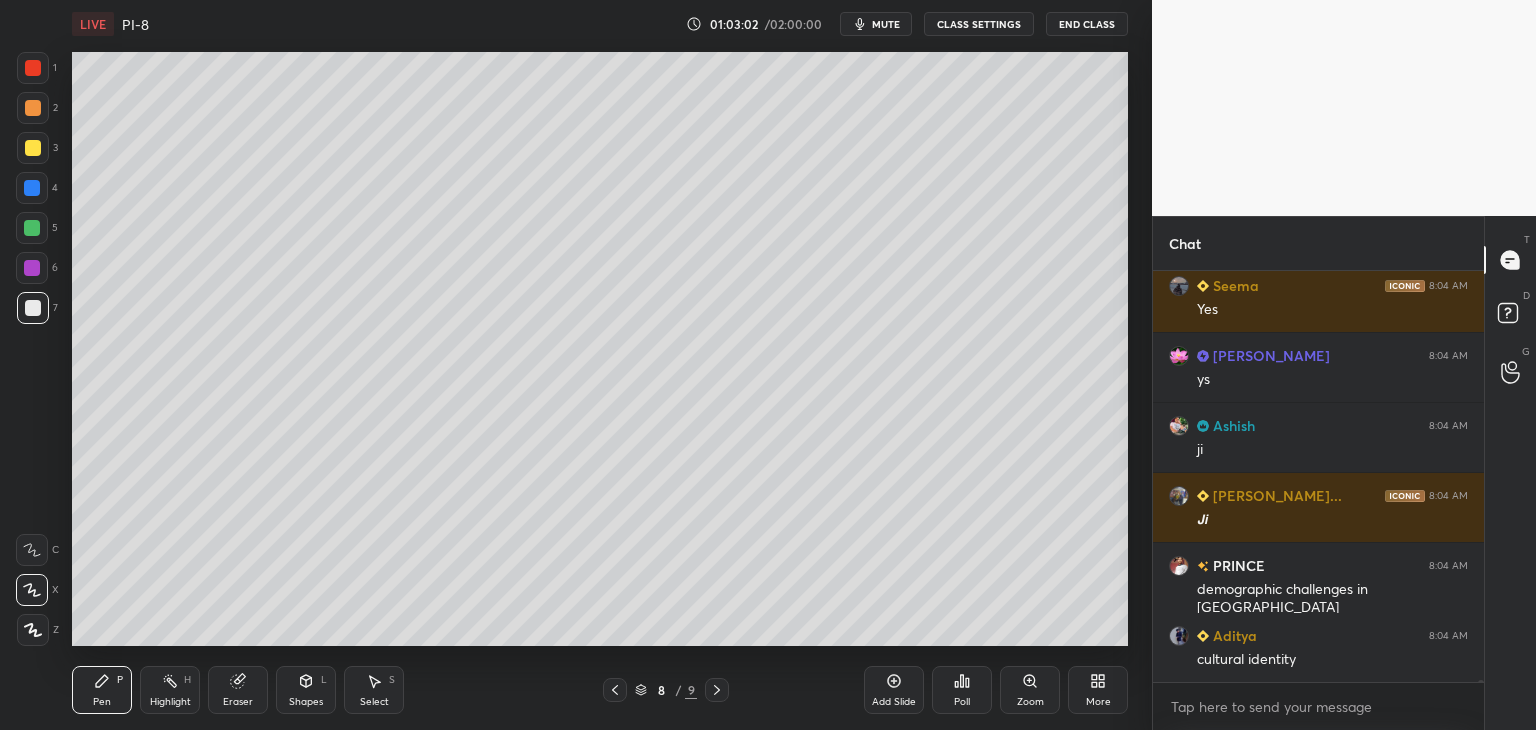 click 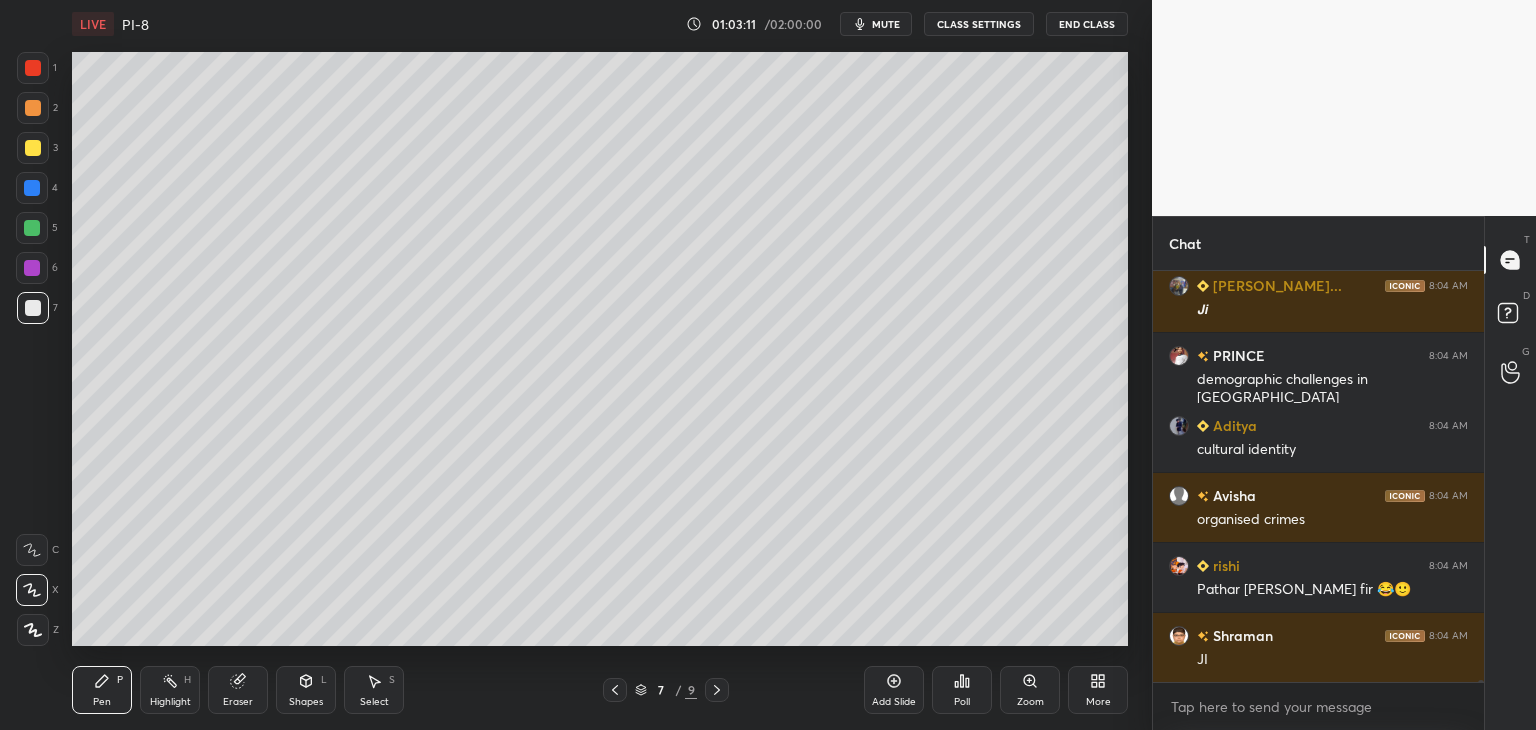 scroll, scrollTop: 67684, scrollLeft: 0, axis: vertical 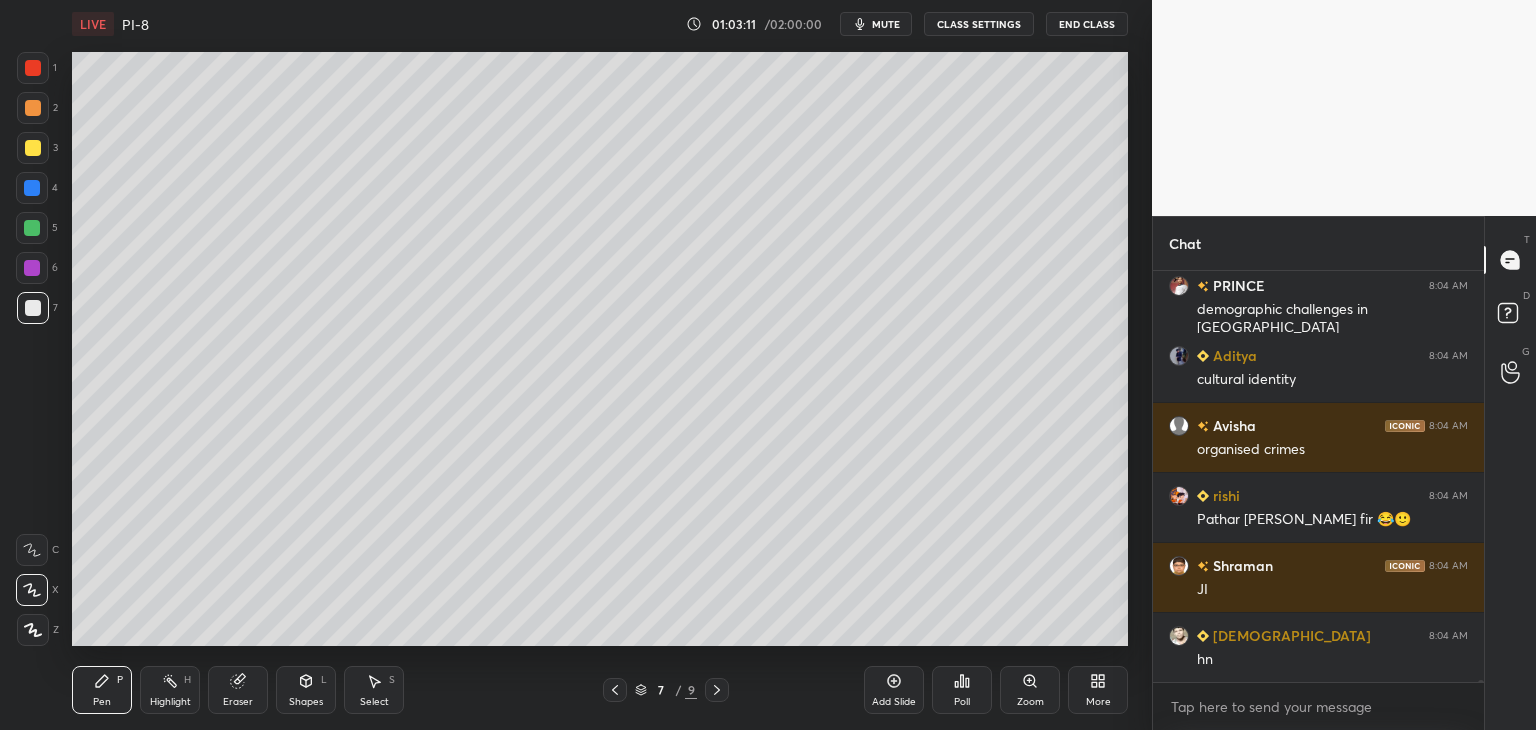click 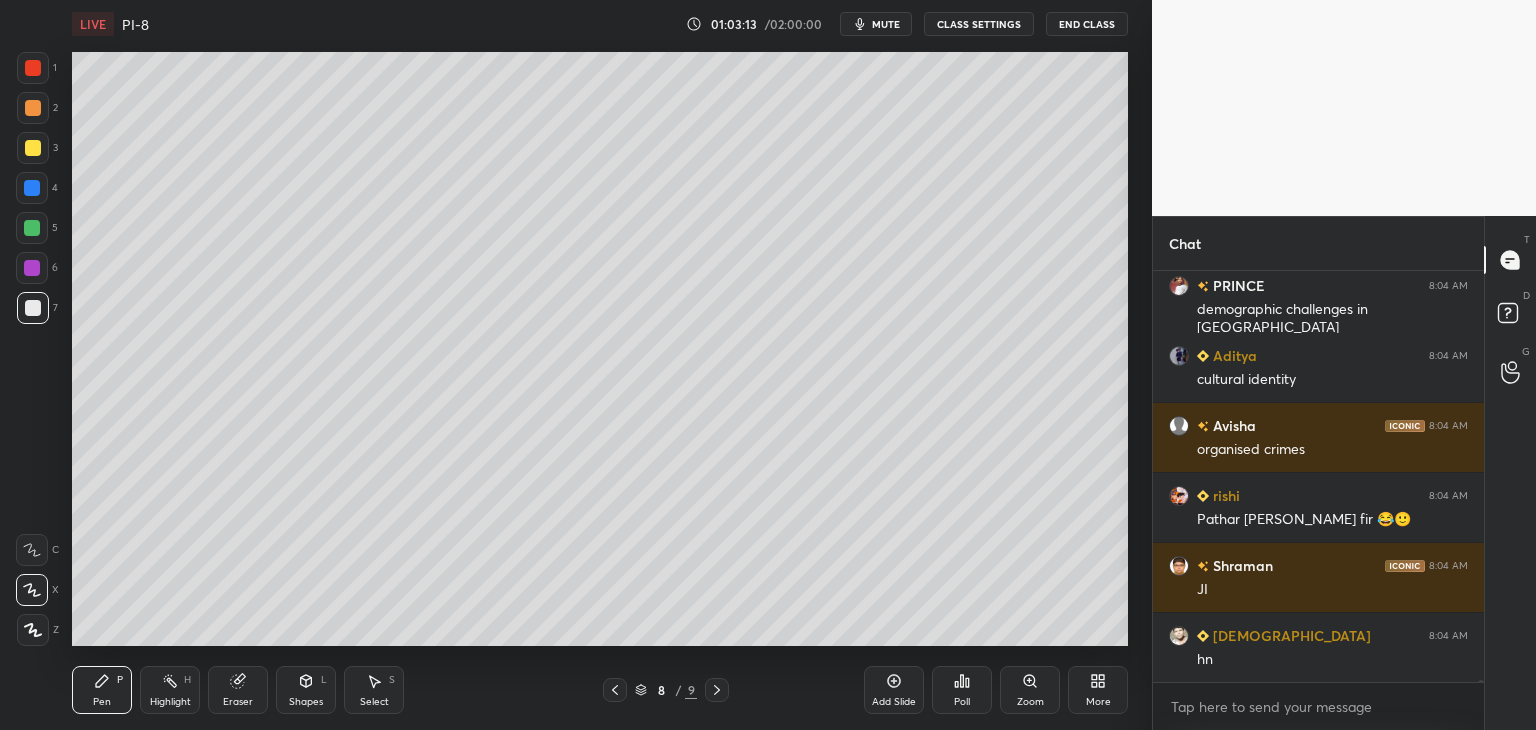 click on "mute" at bounding box center [886, 24] 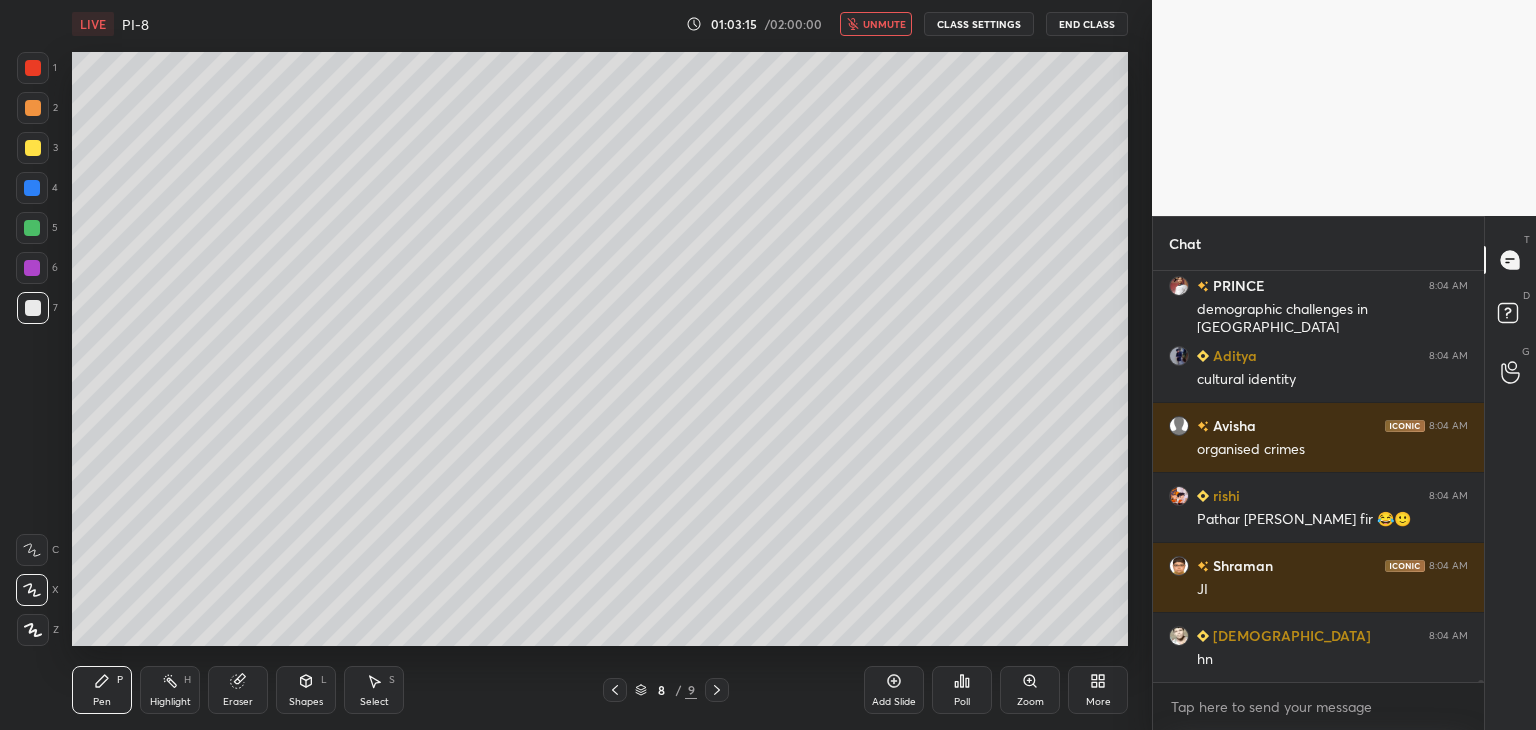 click on "unmute" at bounding box center (884, 24) 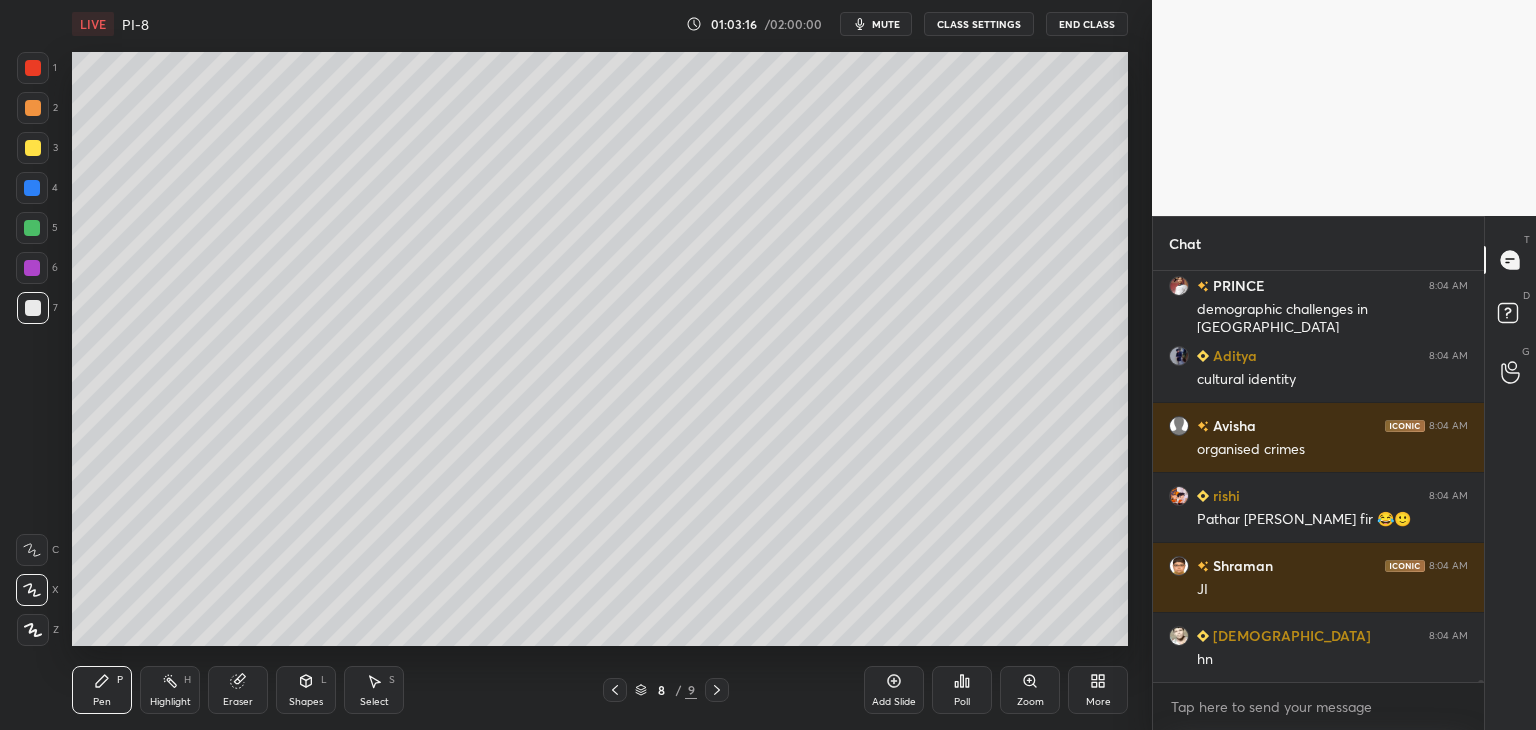 click at bounding box center [33, 308] 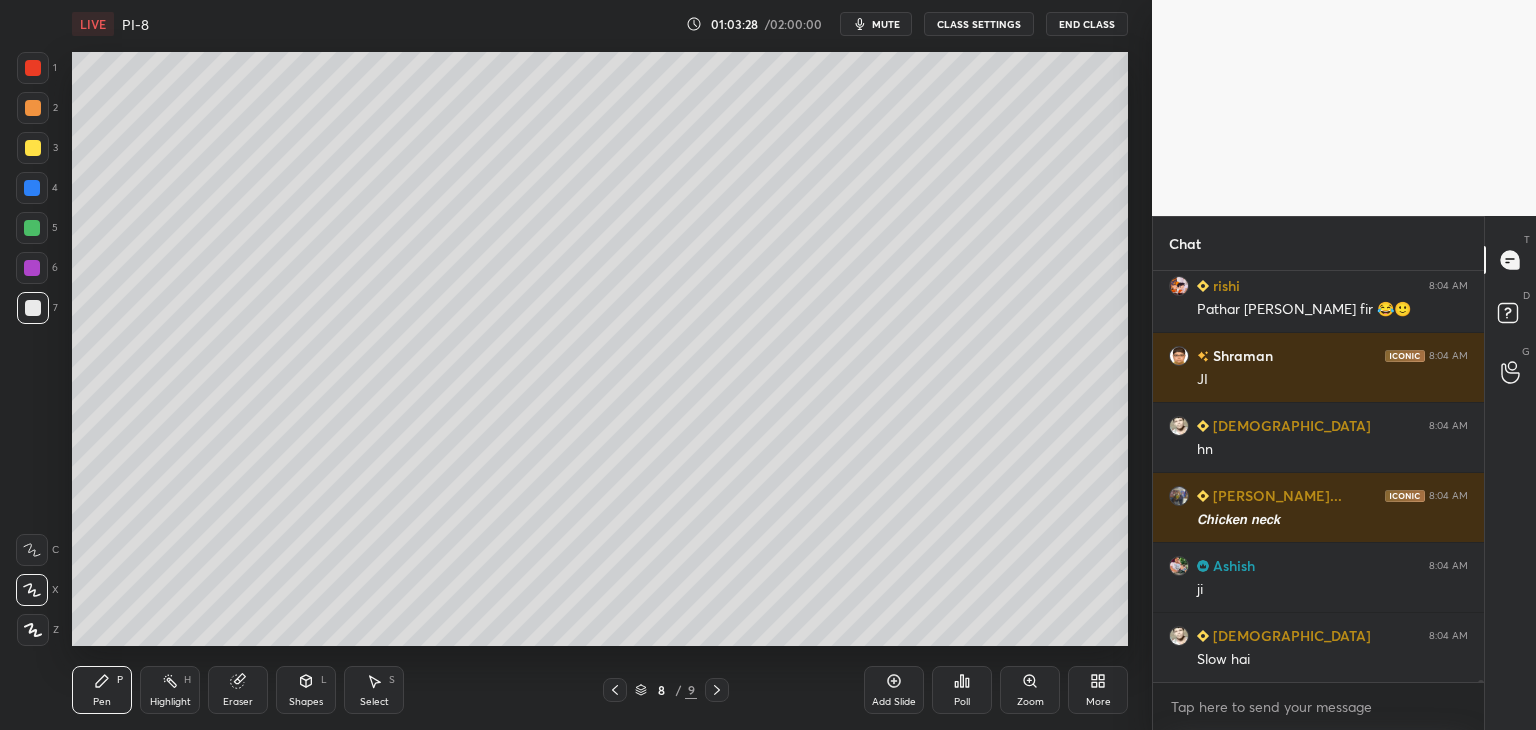 scroll, scrollTop: 67964, scrollLeft: 0, axis: vertical 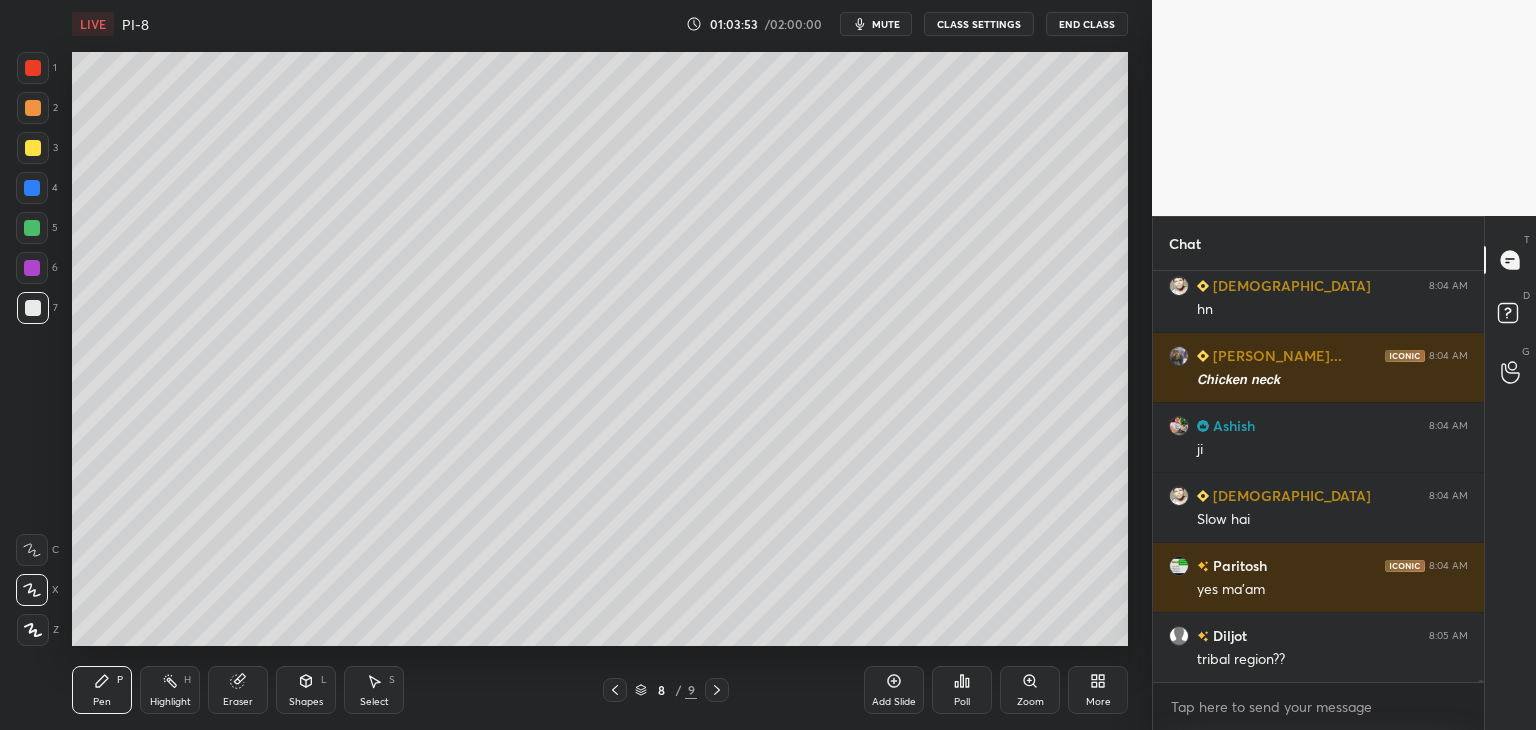 click at bounding box center (33, 308) 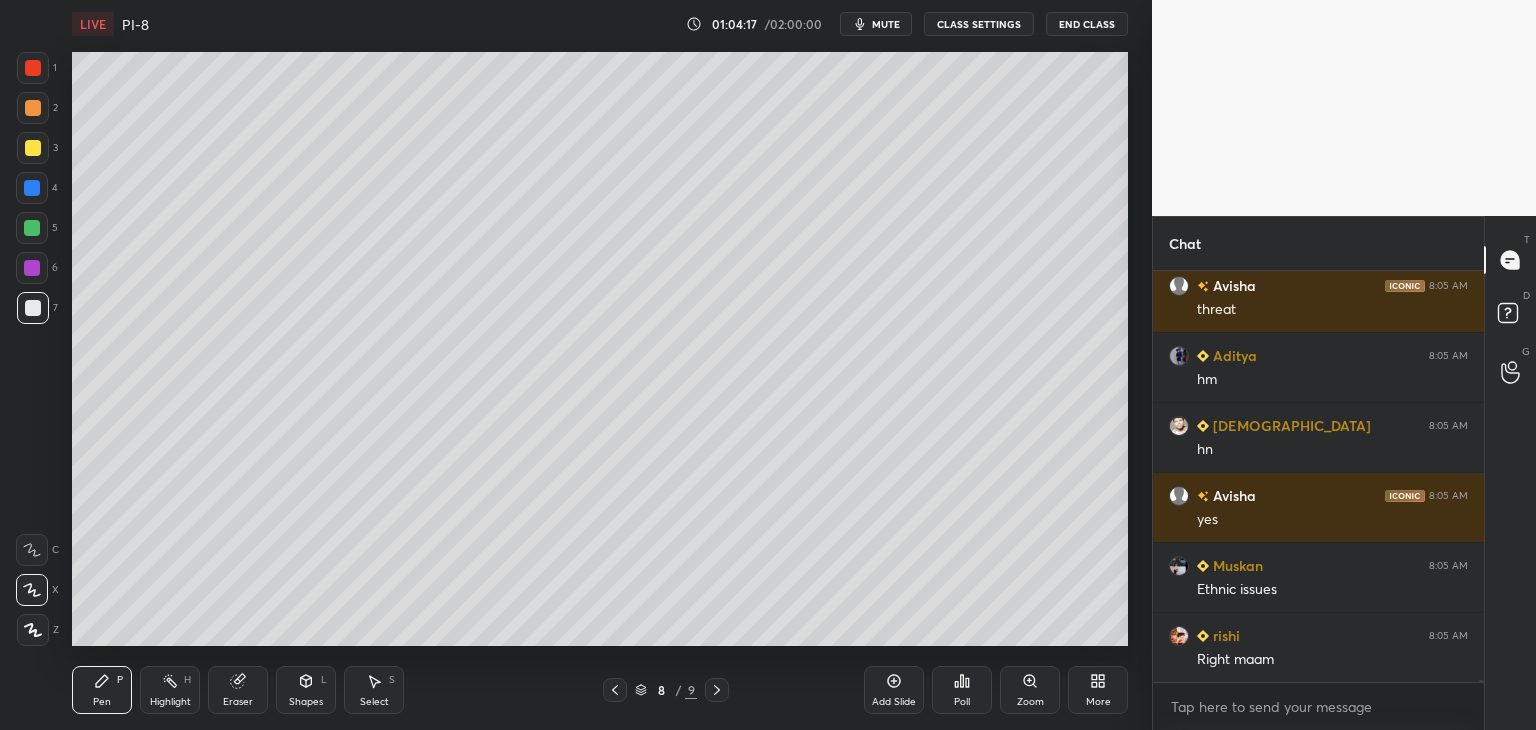 scroll, scrollTop: 67566, scrollLeft: 0, axis: vertical 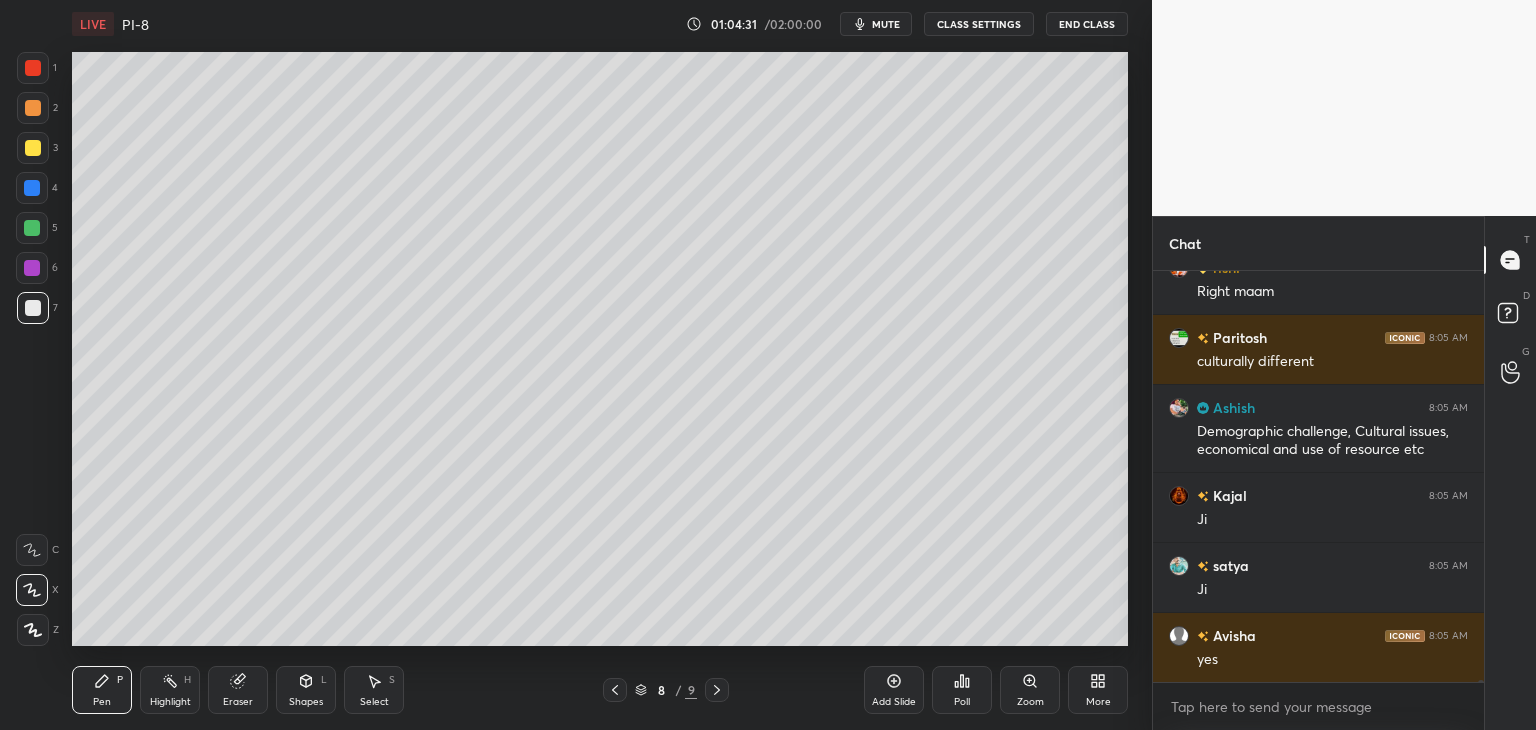 click at bounding box center (33, 148) 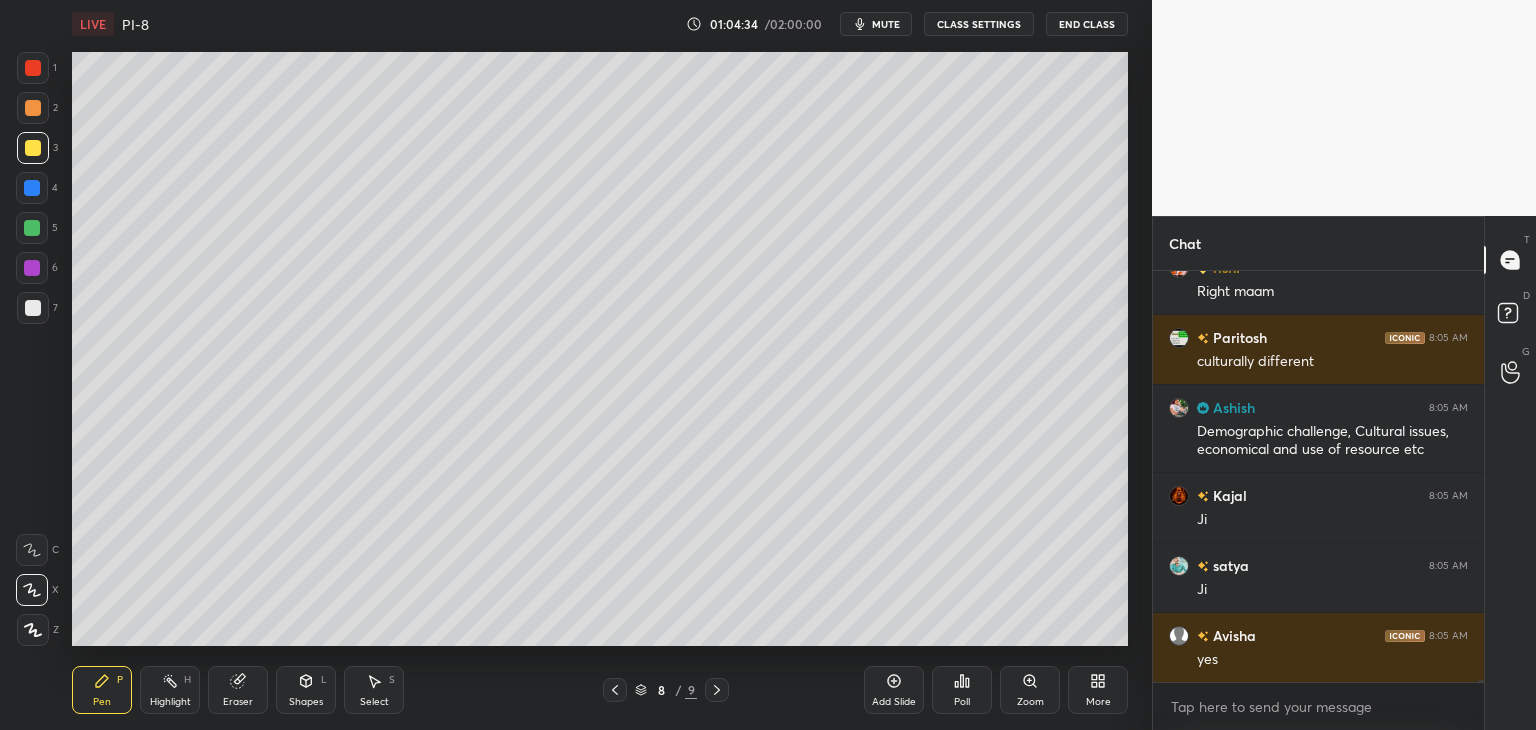 scroll, scrollTop: 67934, scrollLeft: 0, axis: vertical 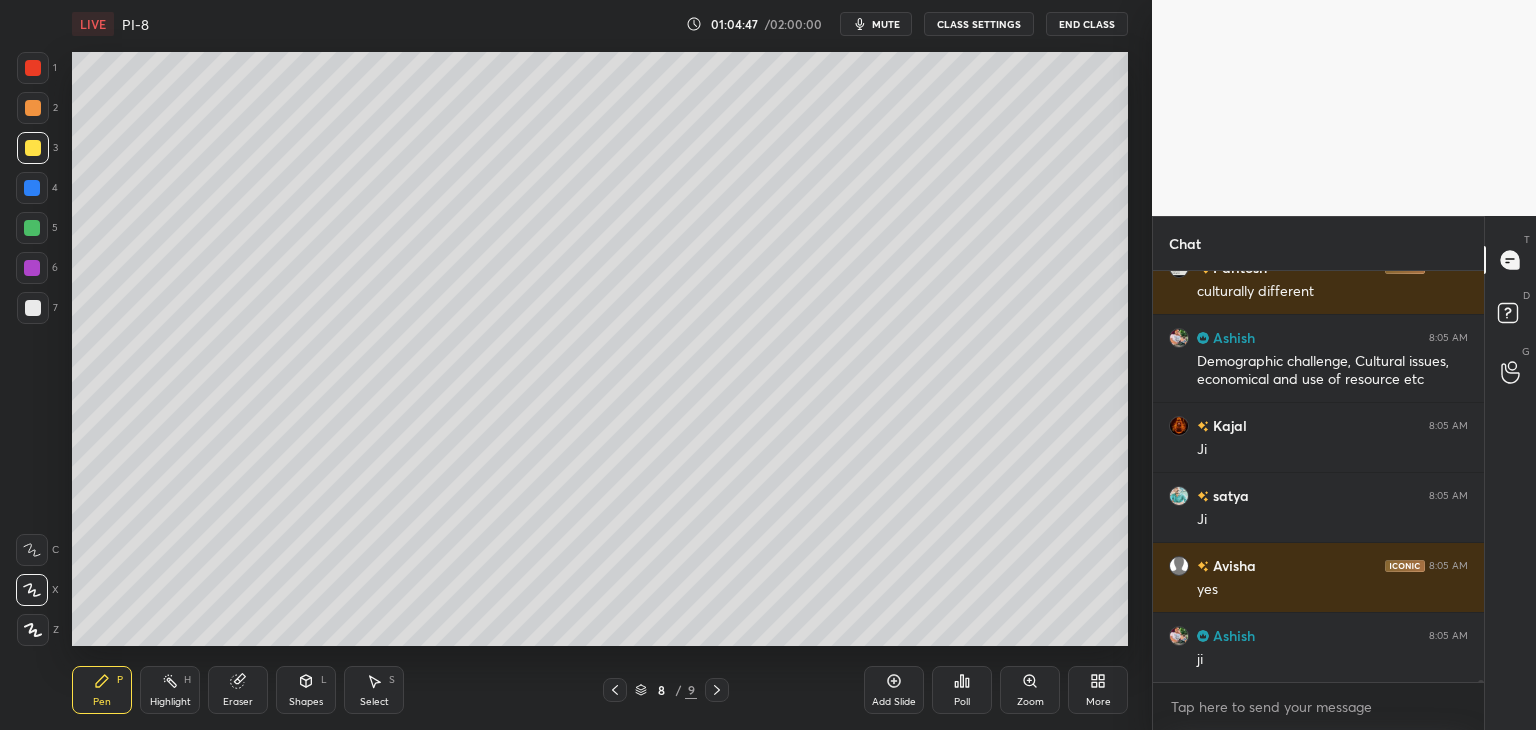click at bounding box center (33, 308) 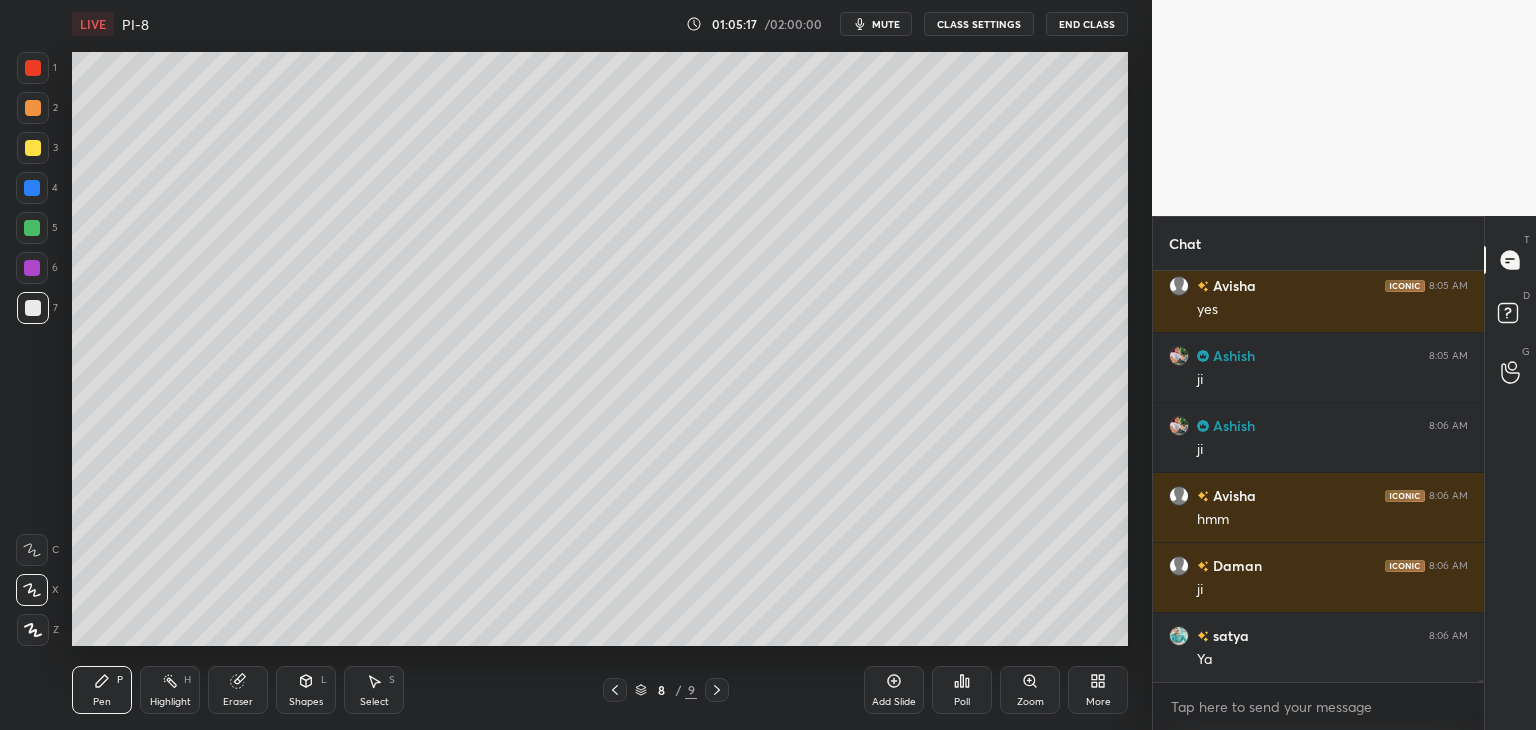 scroll, scrollTop: 68284, scrollLeft: 0, axis: vertical 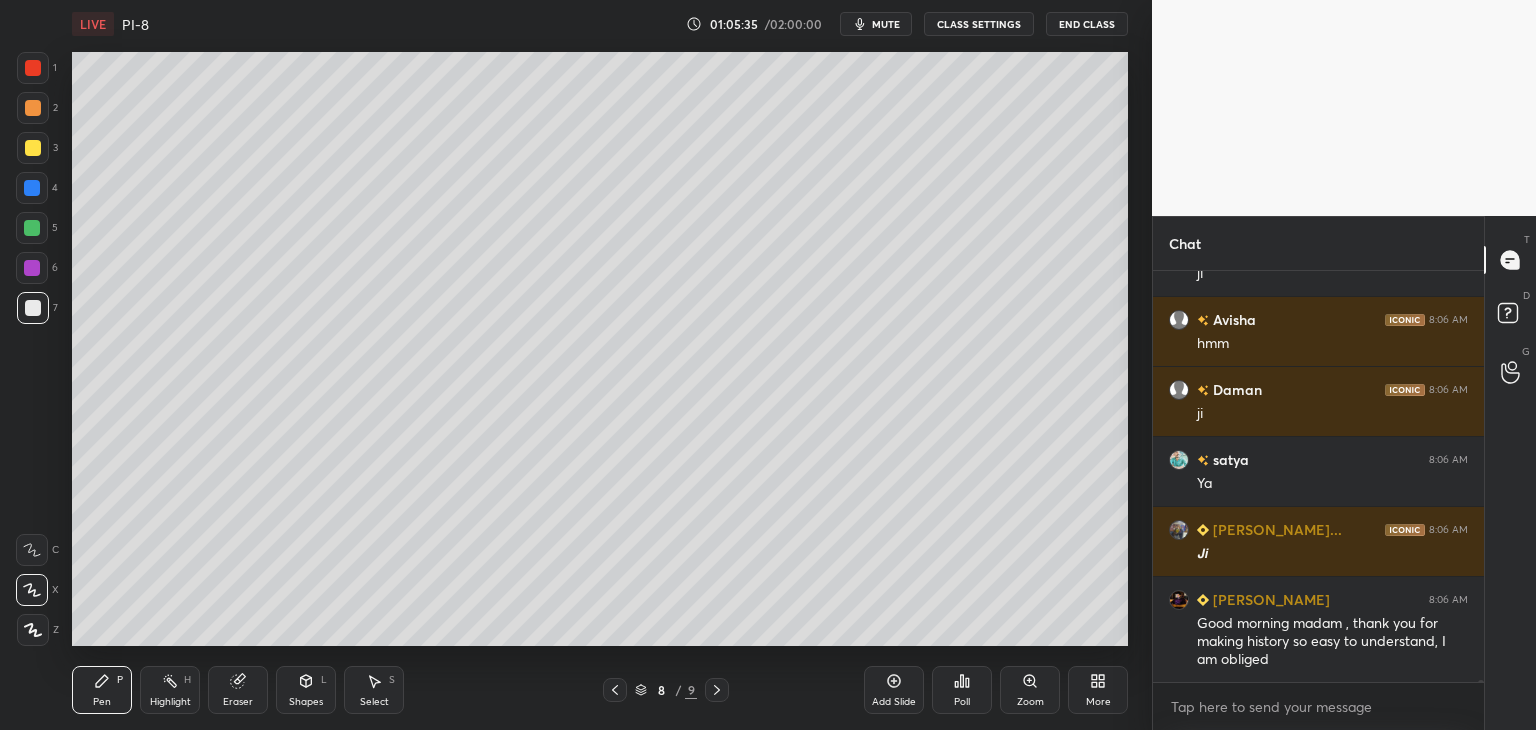 click 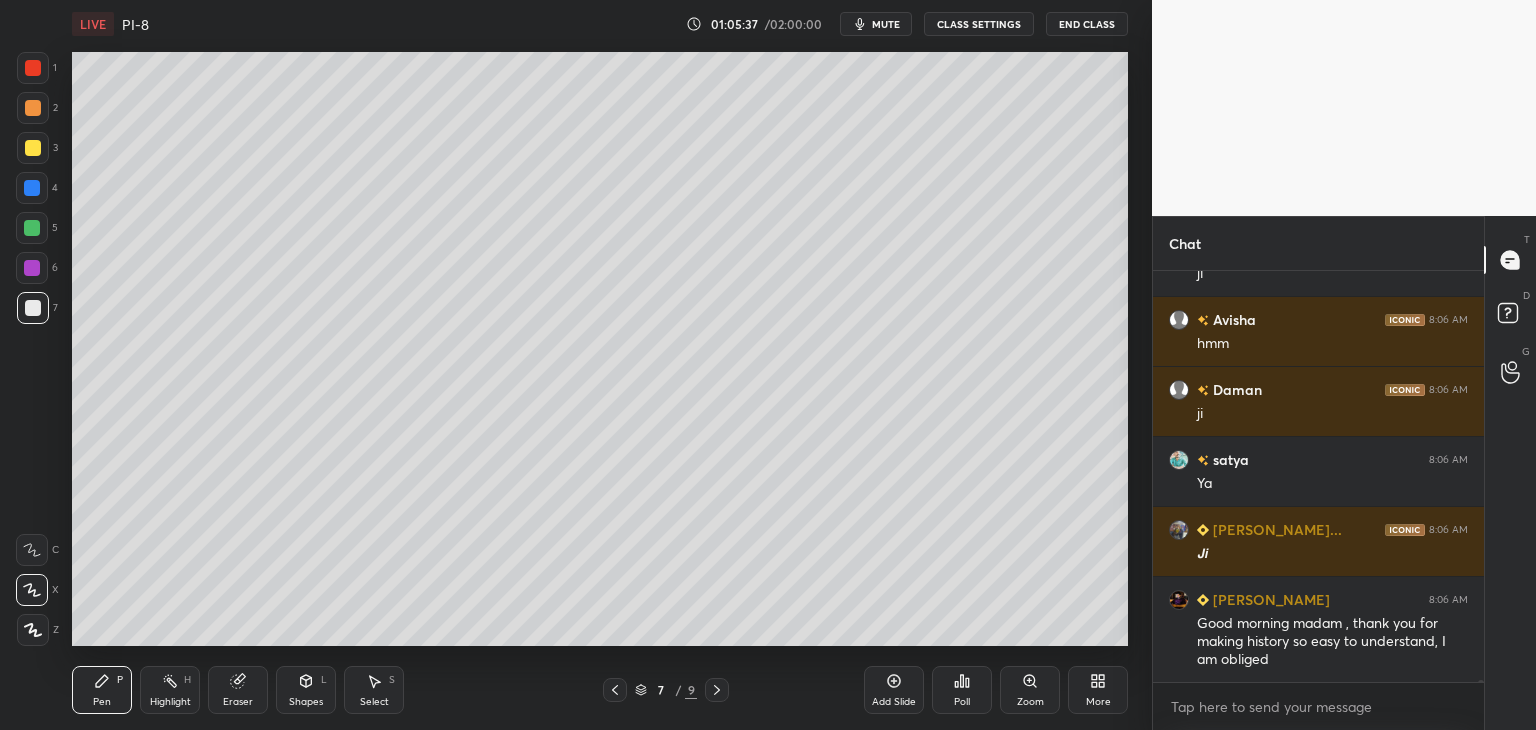 click at bounding box center (33, 148) 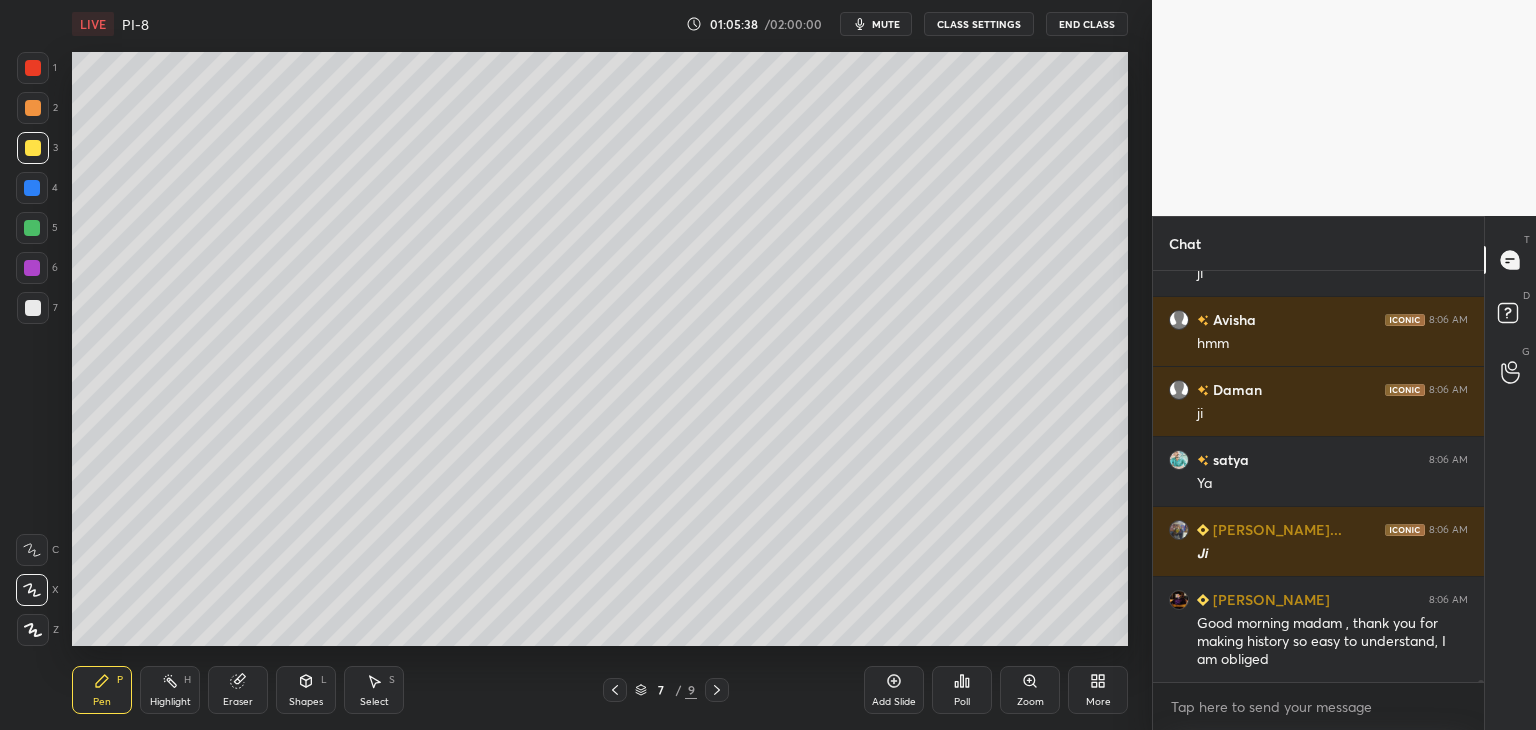 click at bounding box center (33, 68) 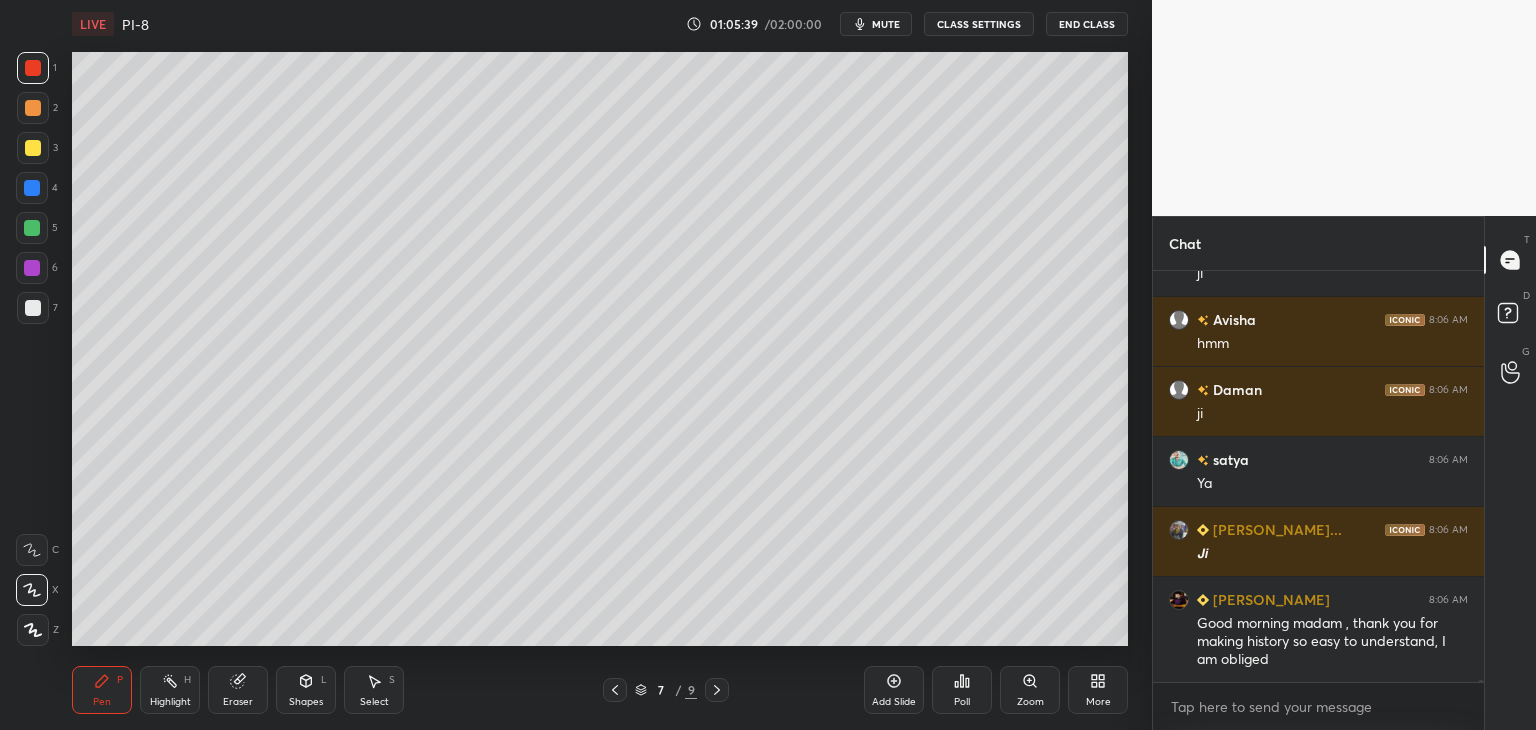 click on "Zoom" at bounding box center [1030, 690] 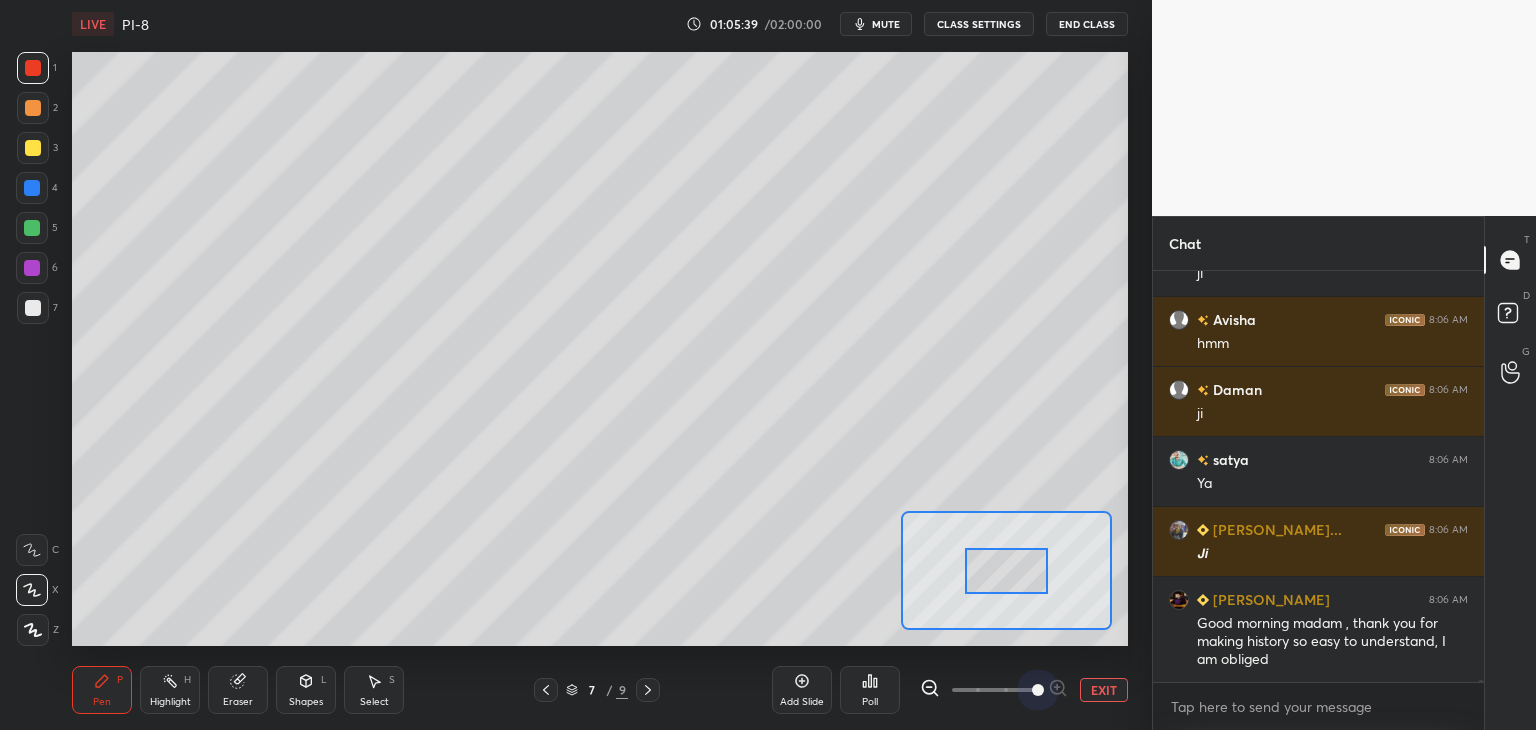 click at bounding box center (994, 690) 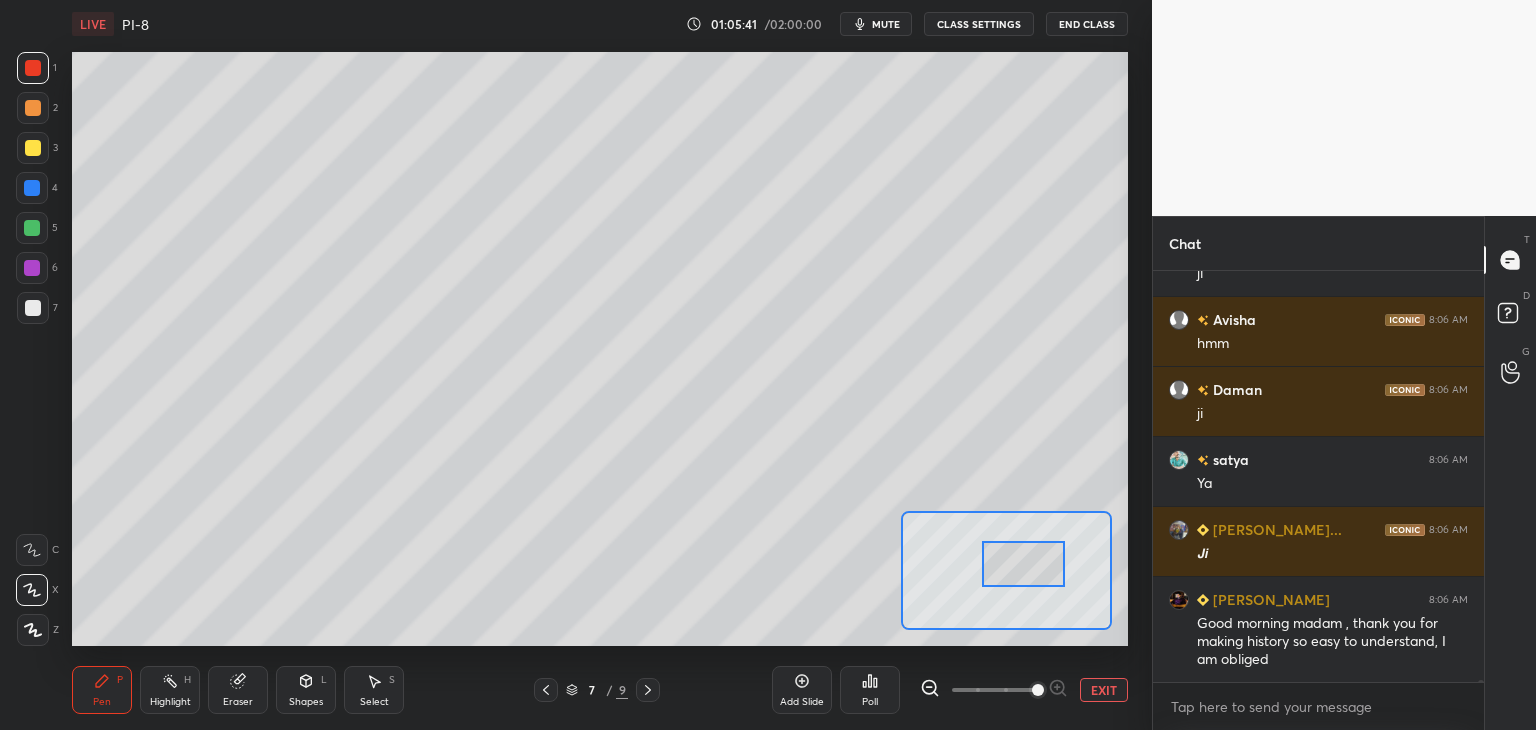 drag, startPoint x: 1012, startPoint y: 569, endPoint x: 1029, endPoint y: 562, distance: 18.384777 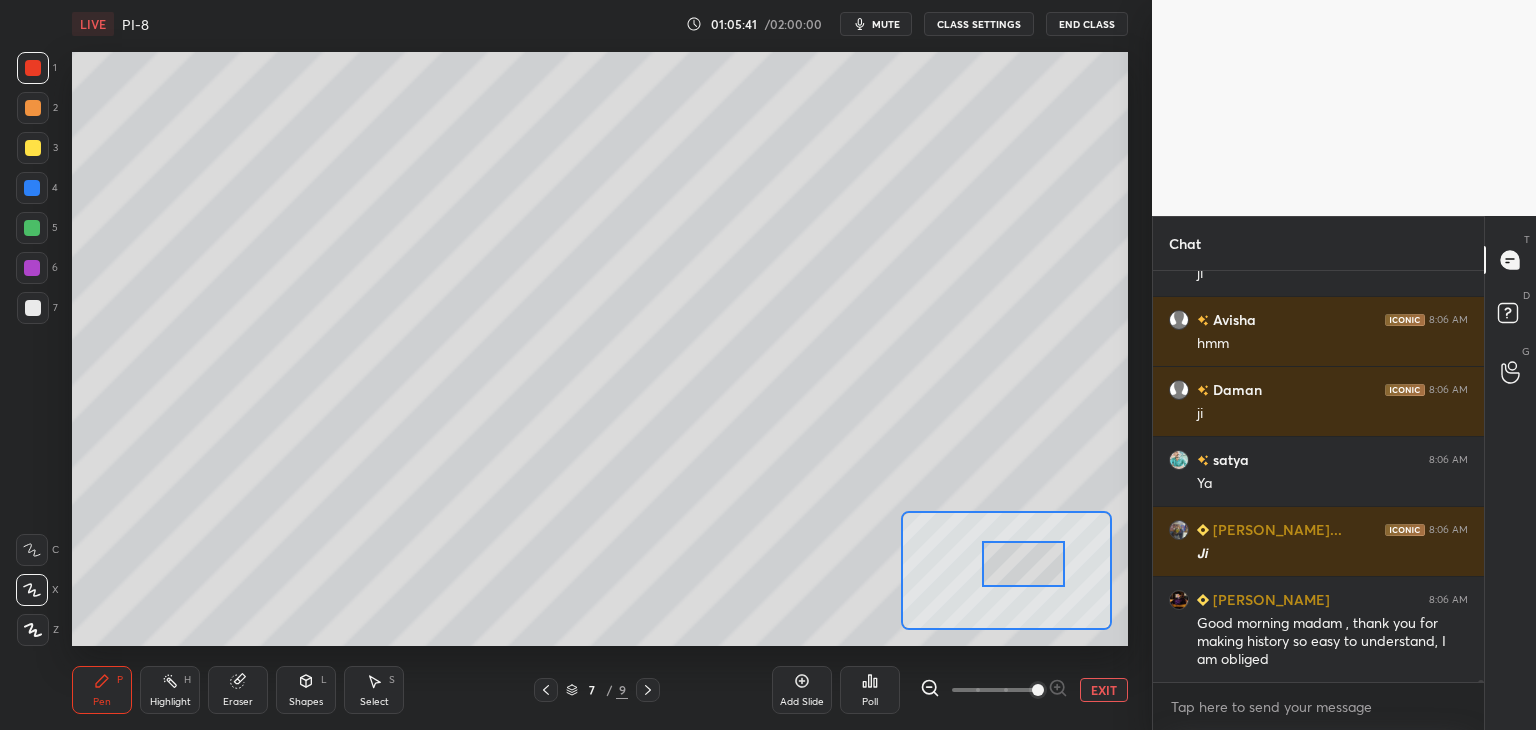 click at bounding box center (1023, 564) 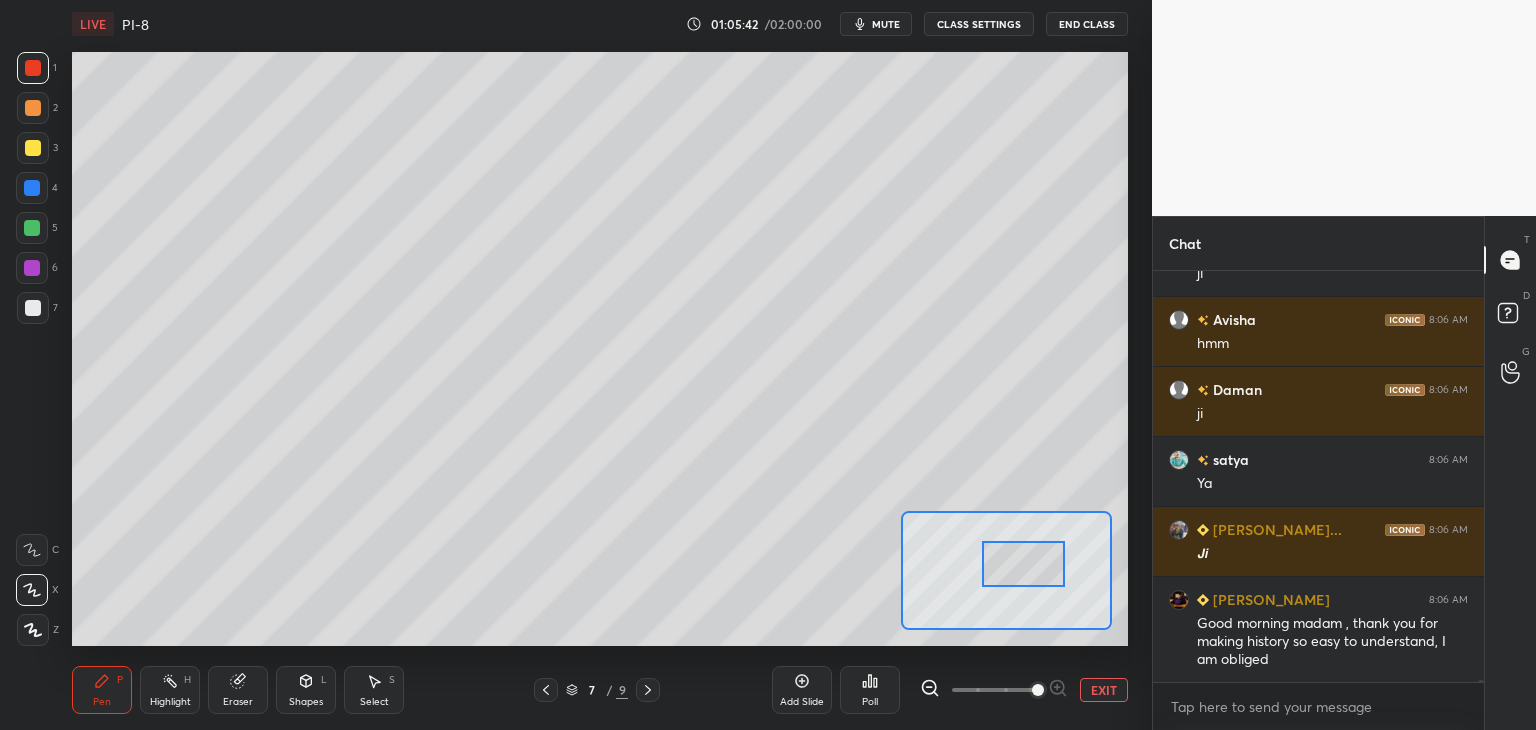 click at bounding box center [33, 148] 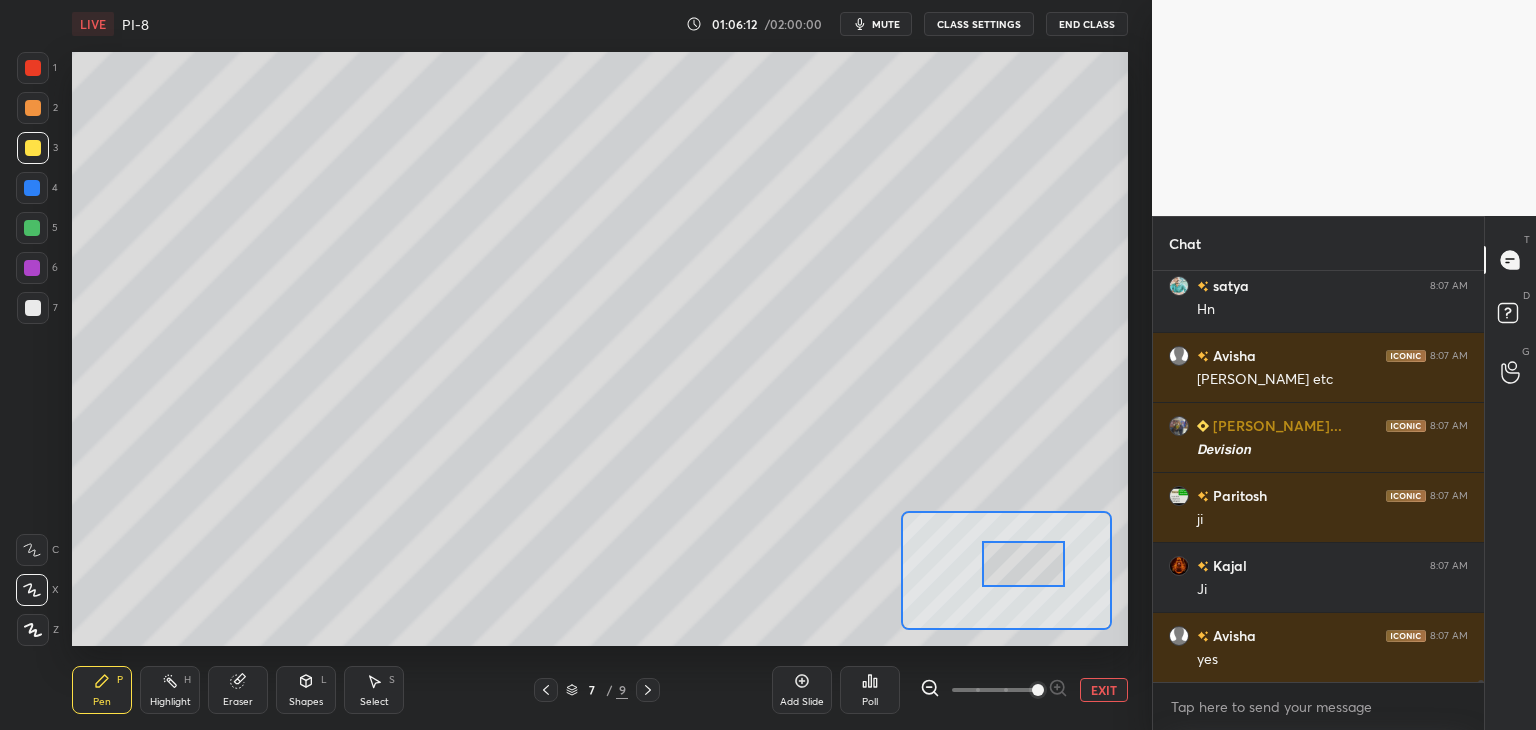 scroll, scrollTop: 69370, scrollLeft: 0, axis: vertical 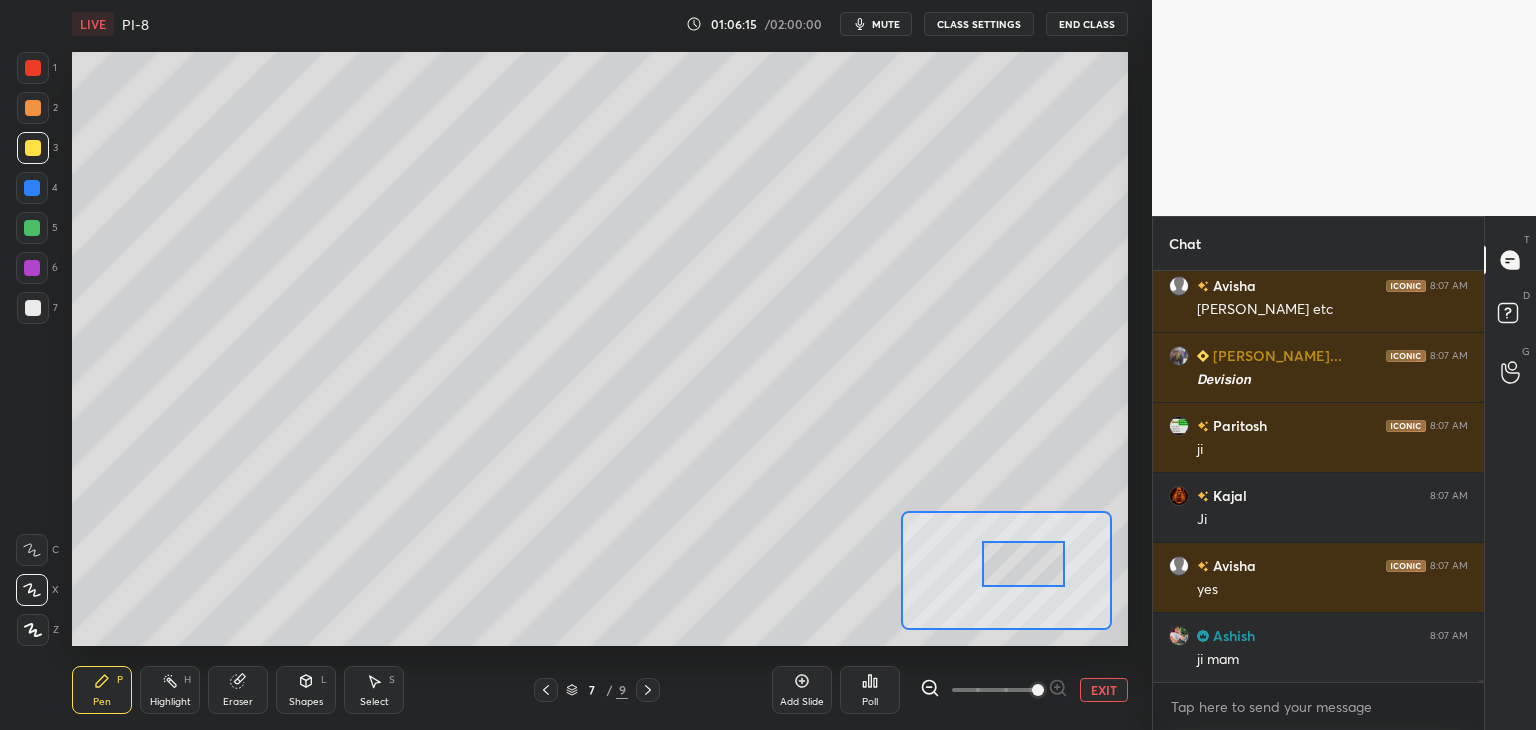 click on "EXIT" at bounding box center [1104, 690] 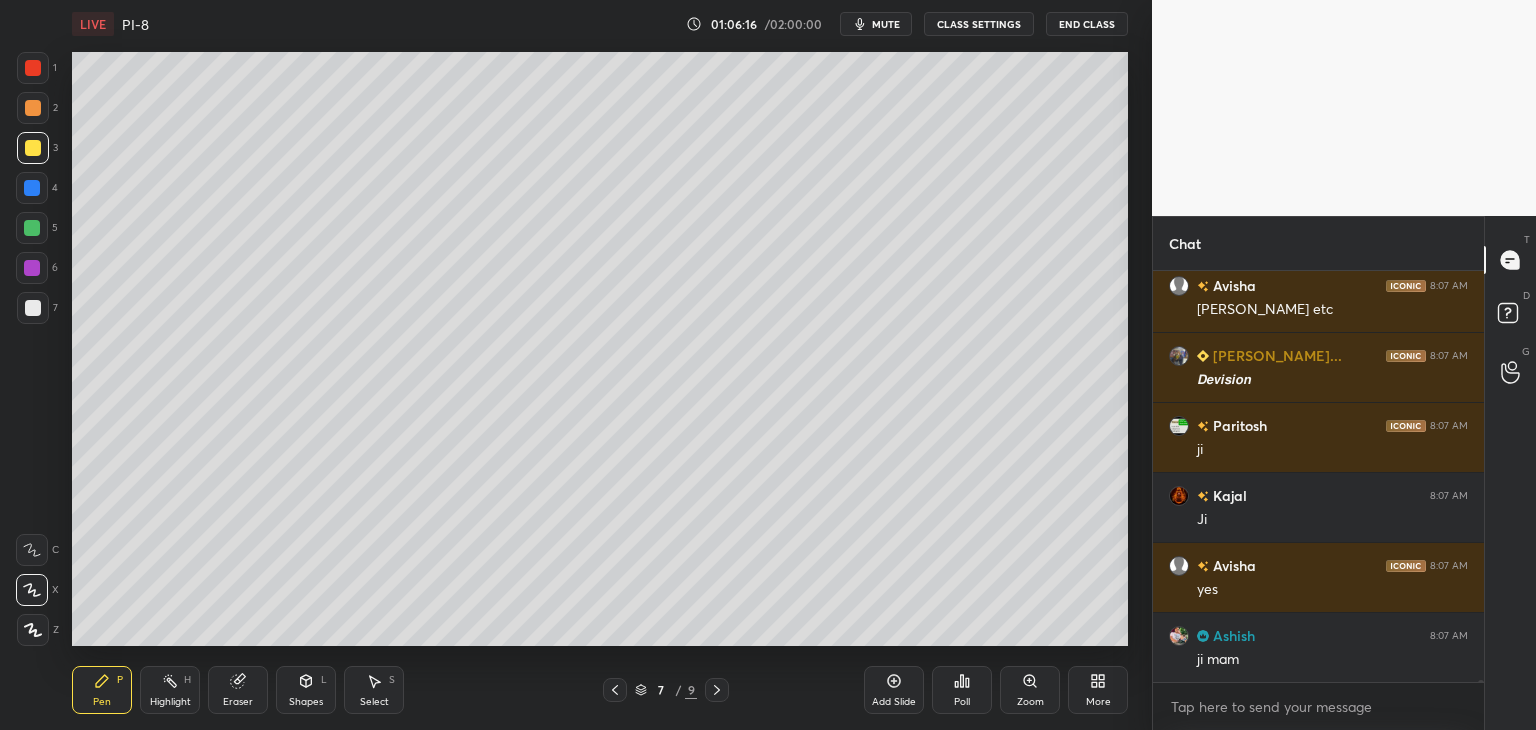 click 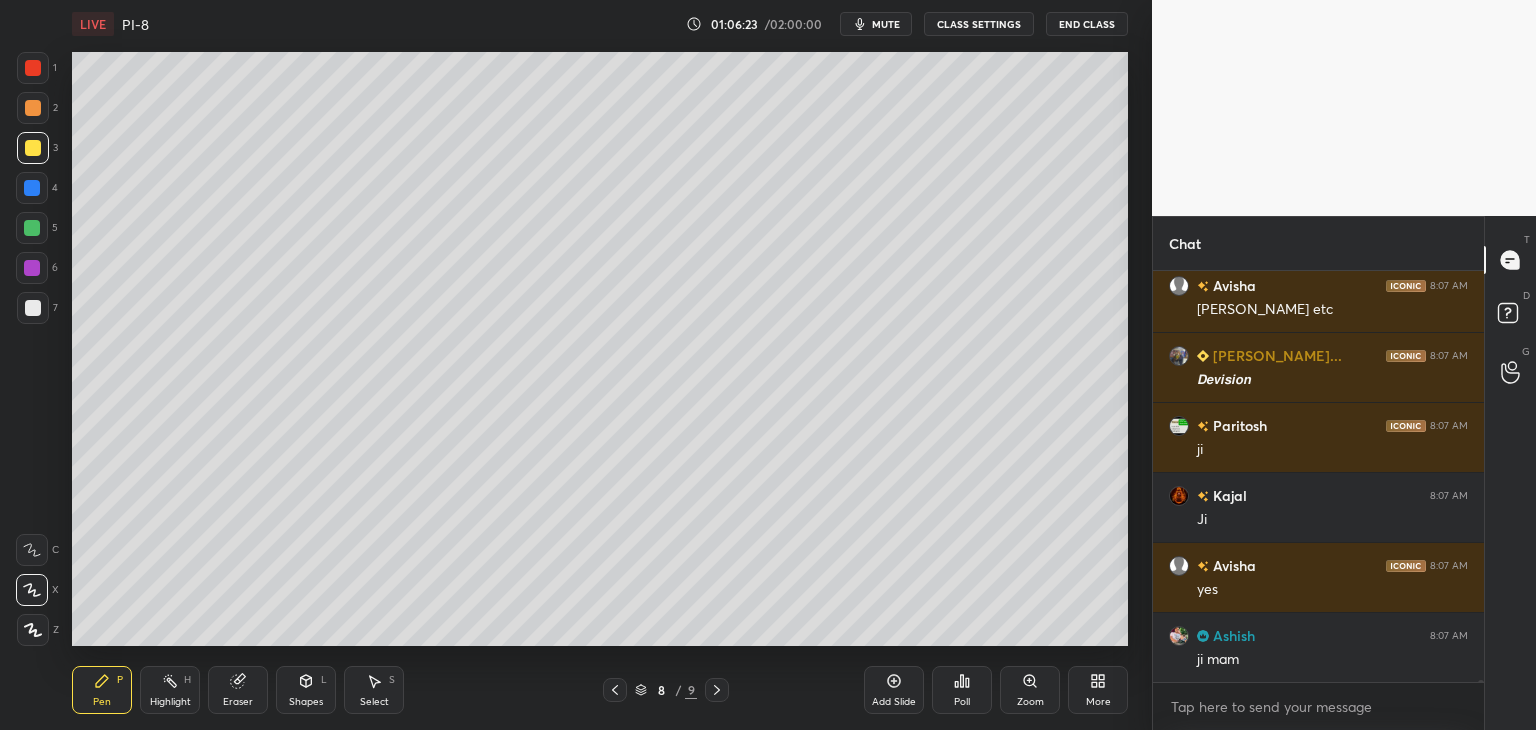 click at bounding box center [33, 308] 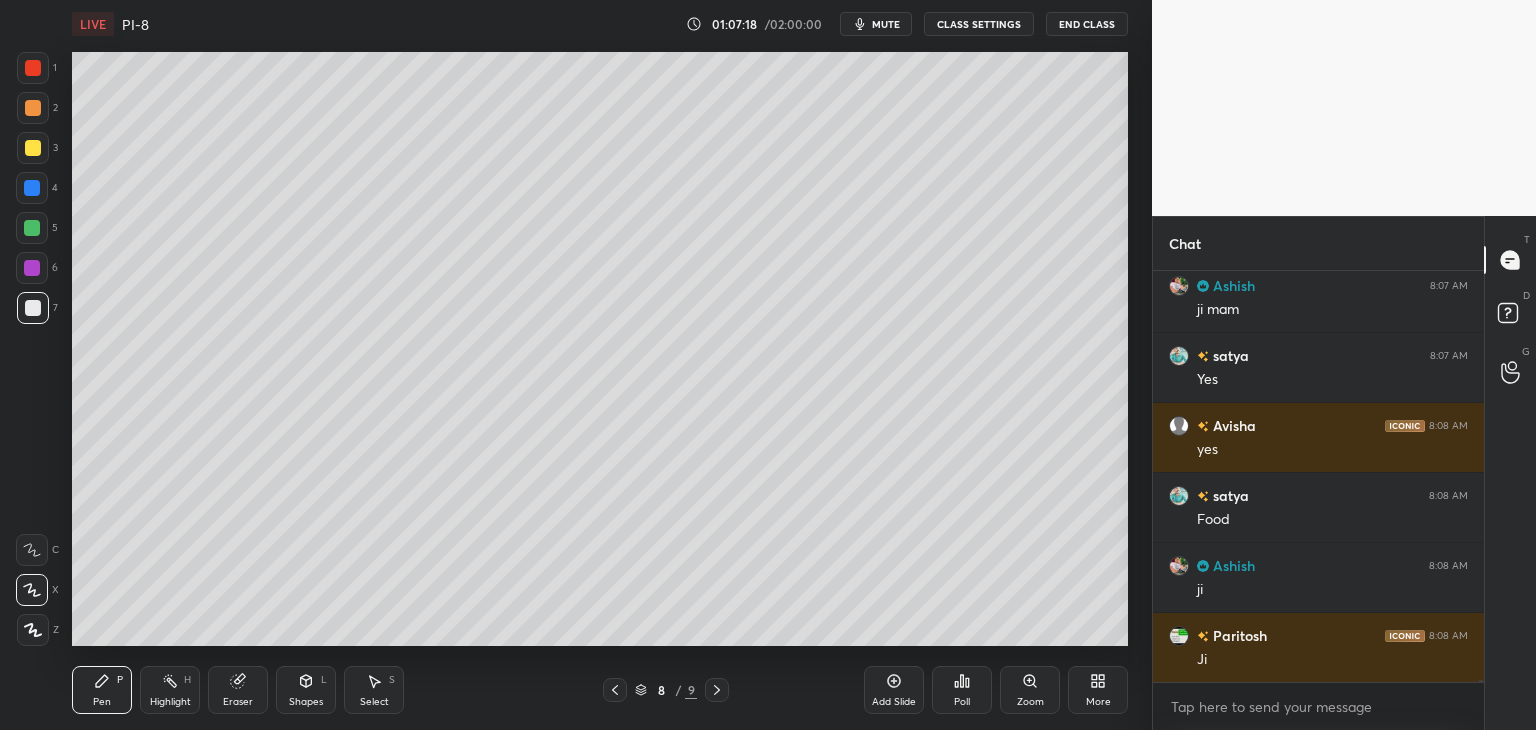 scroll, scrollTop: 69790, scrollLeft: 0, axis: vertical 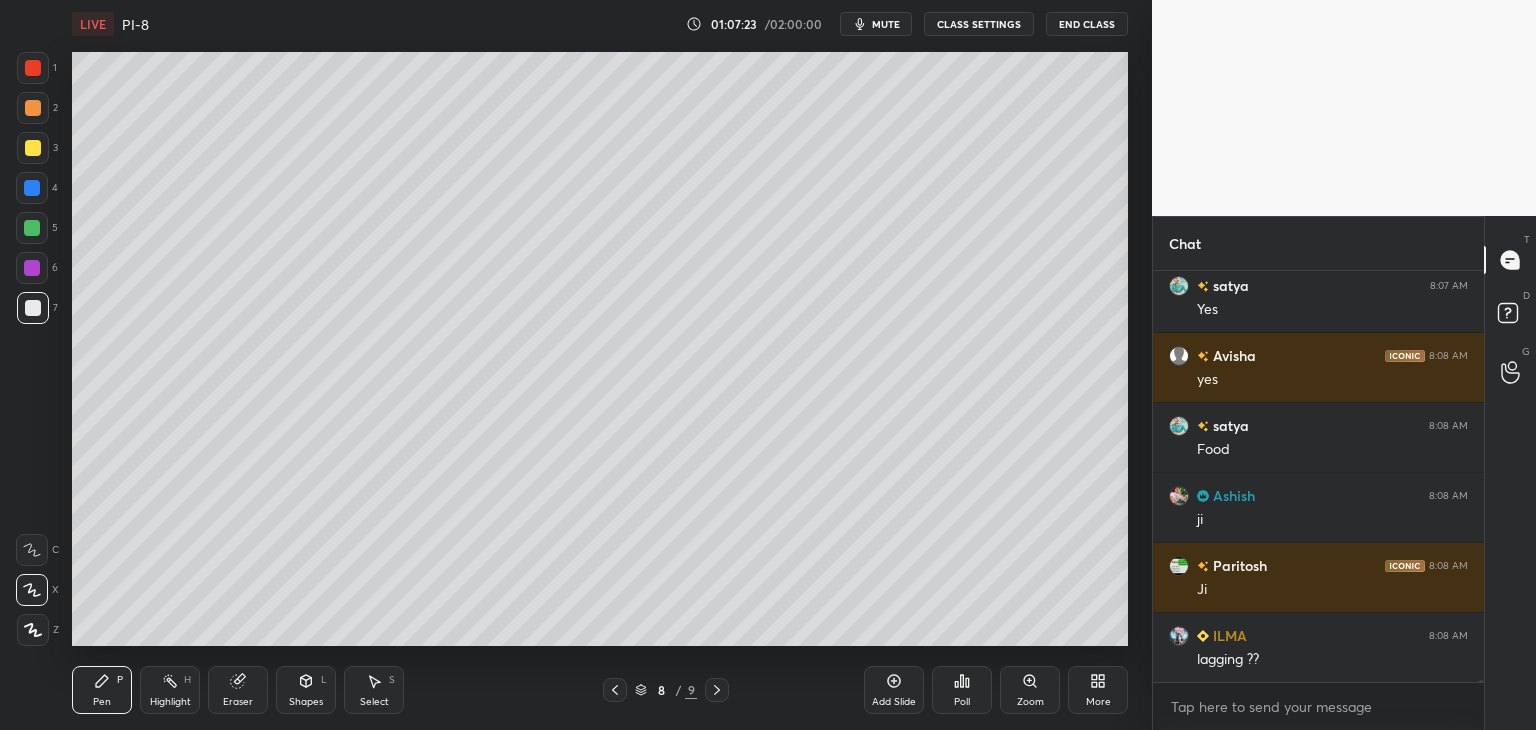 click 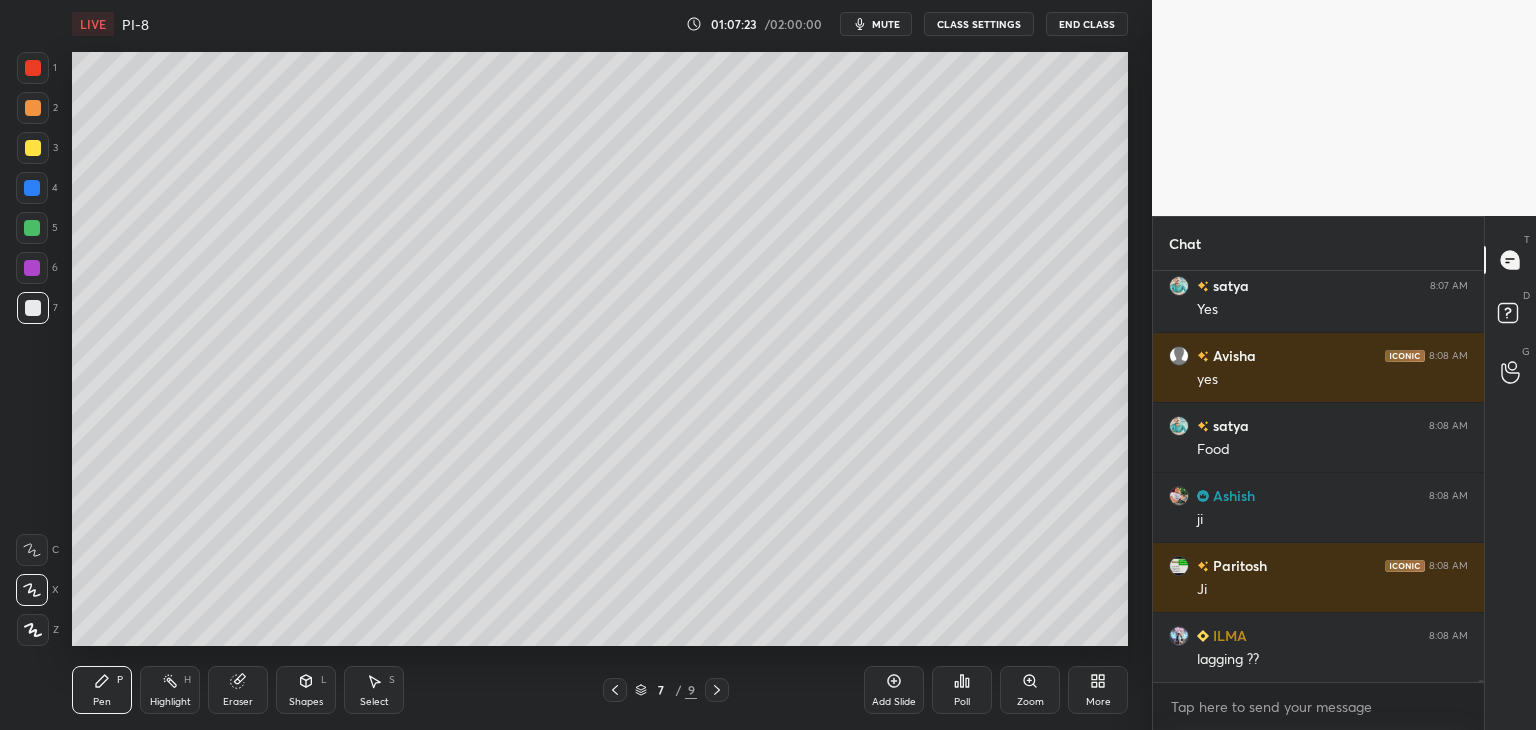 scroll, scrollTop: 69860, scrollLeft: 0, axis: vertical 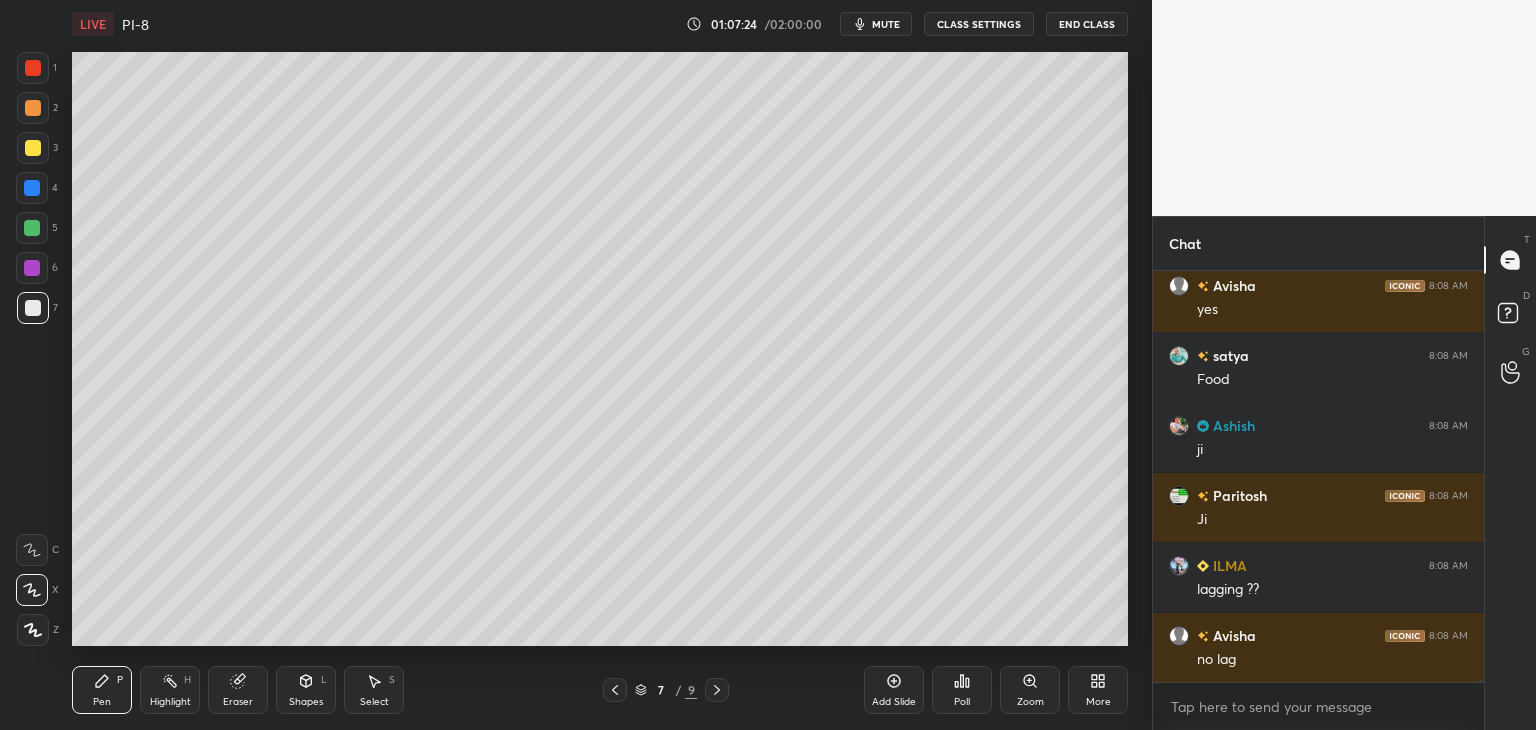 click on "Zoom" at bounding box center (1030, 690) 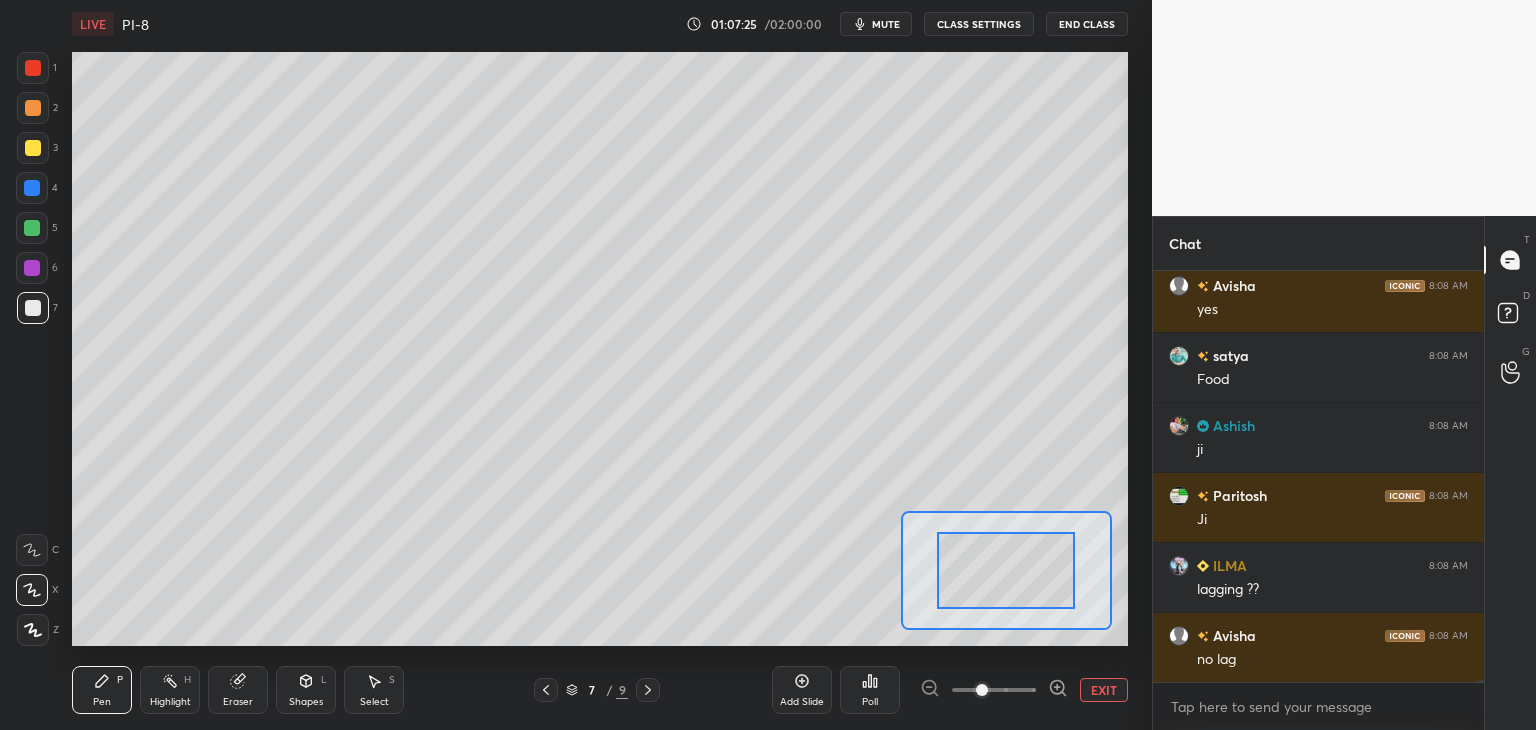 click at bounding box center [994, 690] 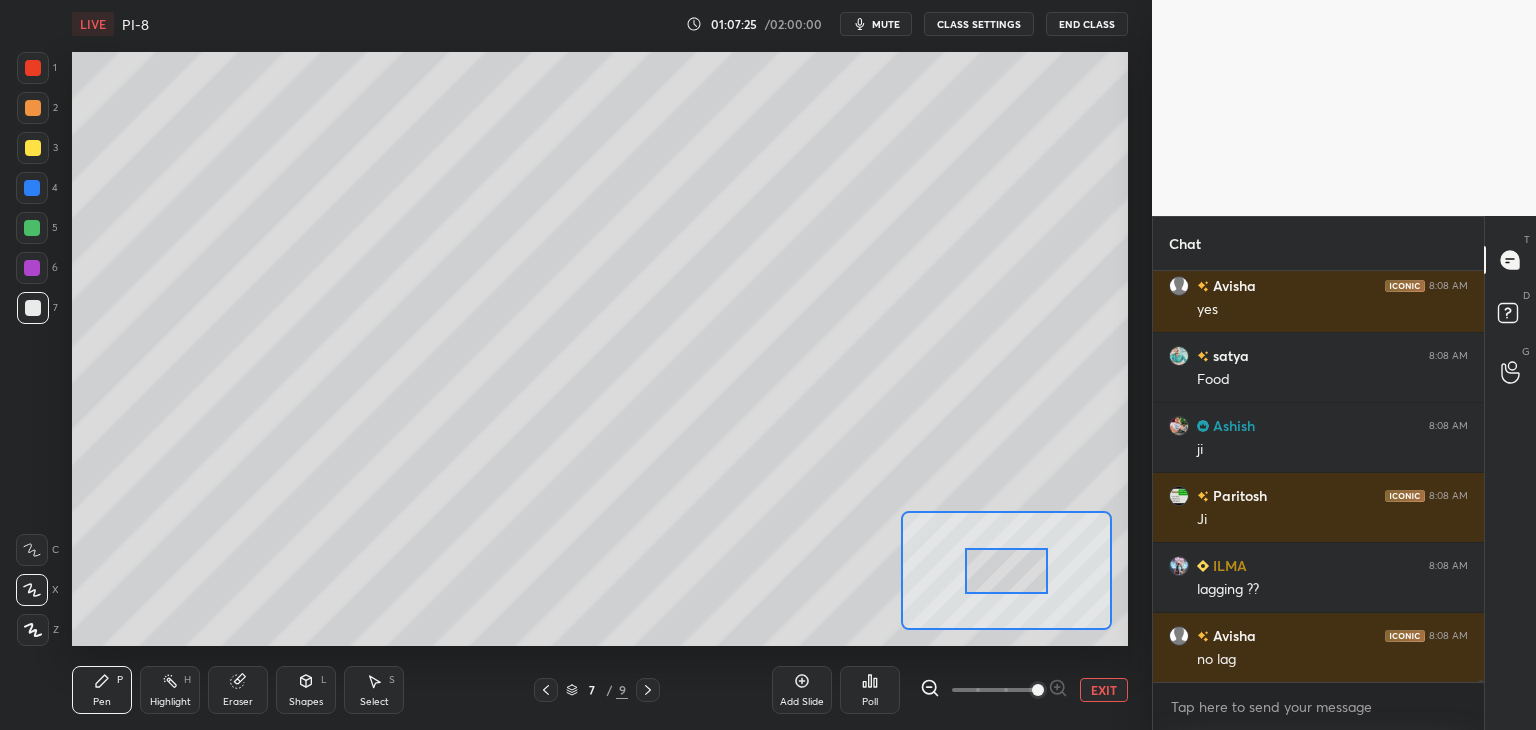 click at bounding box center [1006, 571] 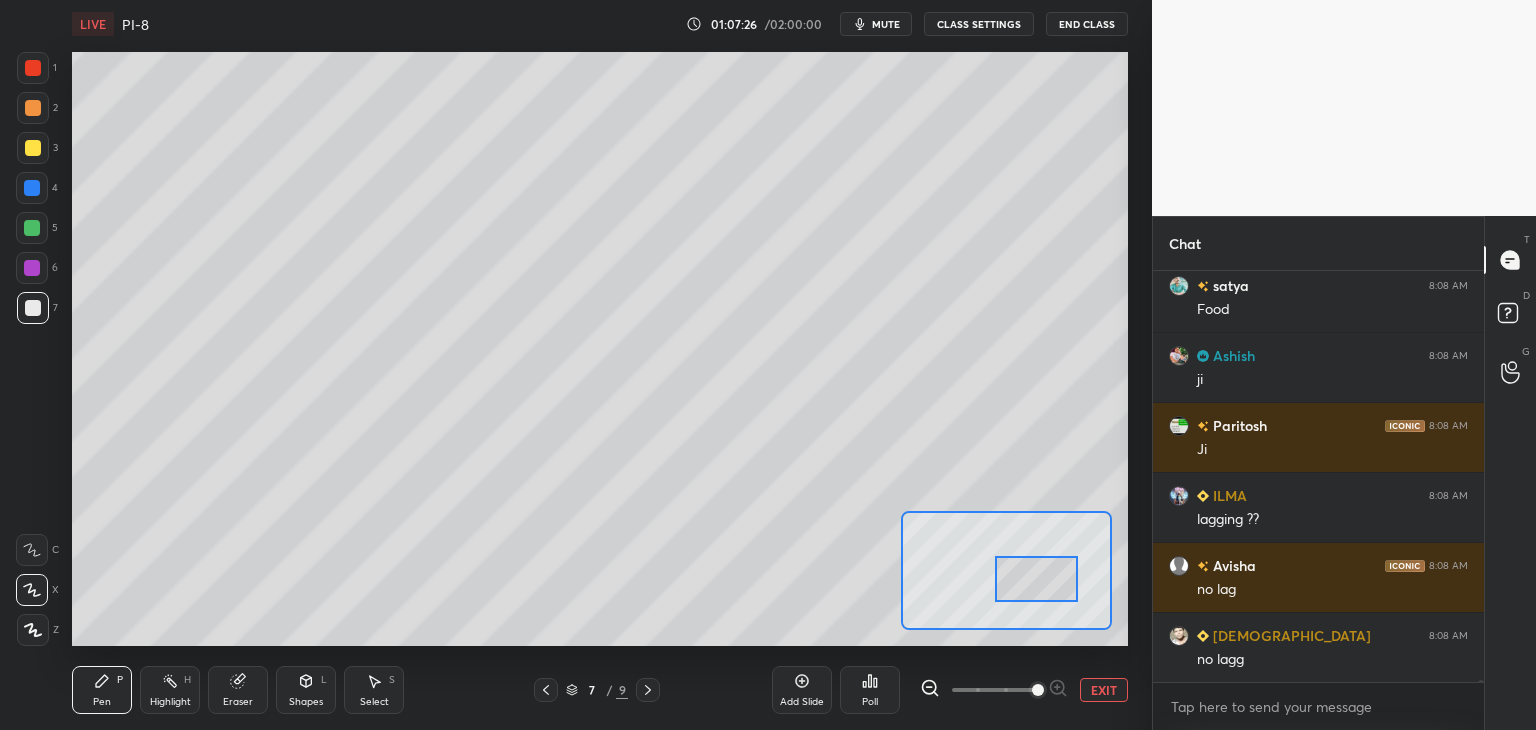 scroll, scrollTop: 70000, scrollLeft: 0, axis: vertical 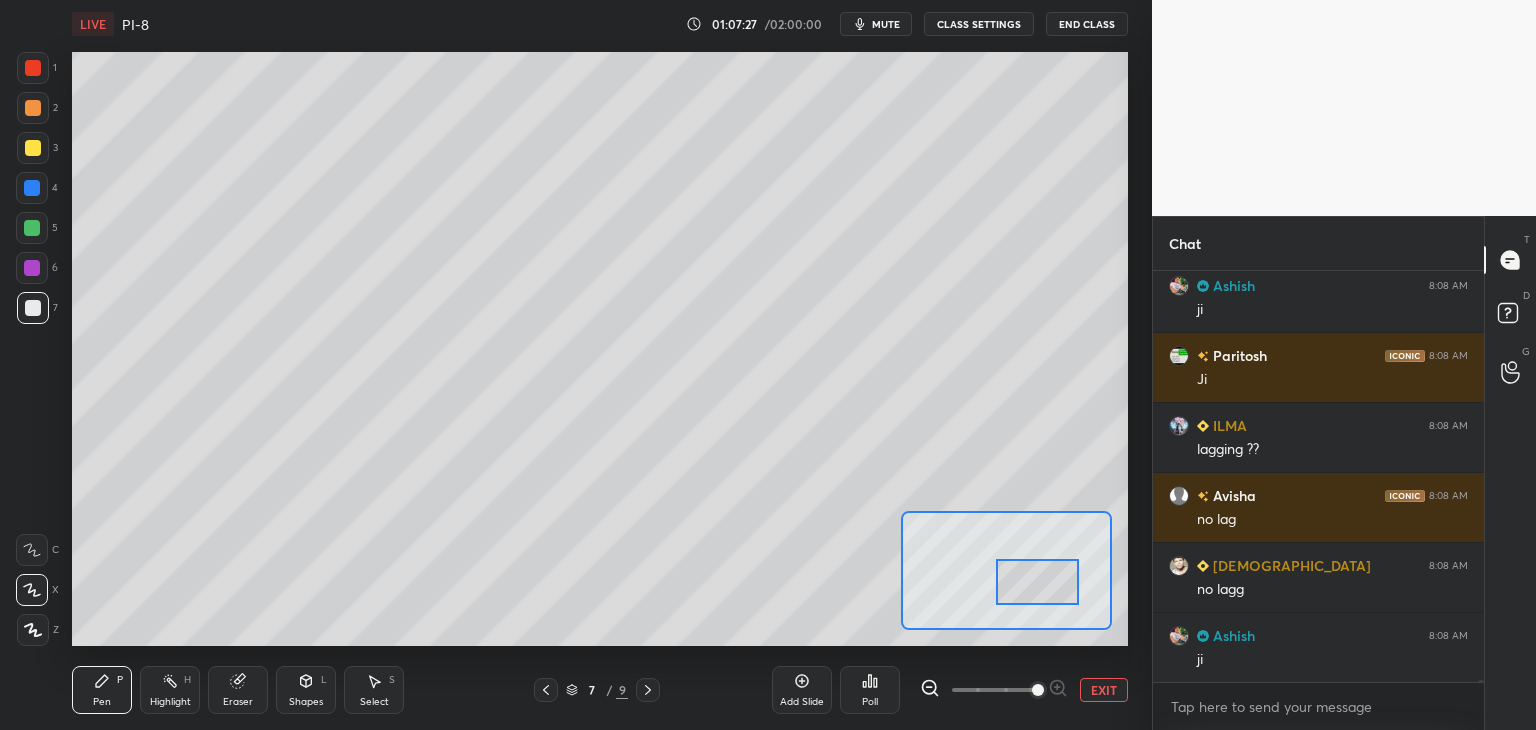 drag, startPoint x: 1024, startPoint y: 587, endPoint x: 1045, endPoint y: 584, distance: 21.213203 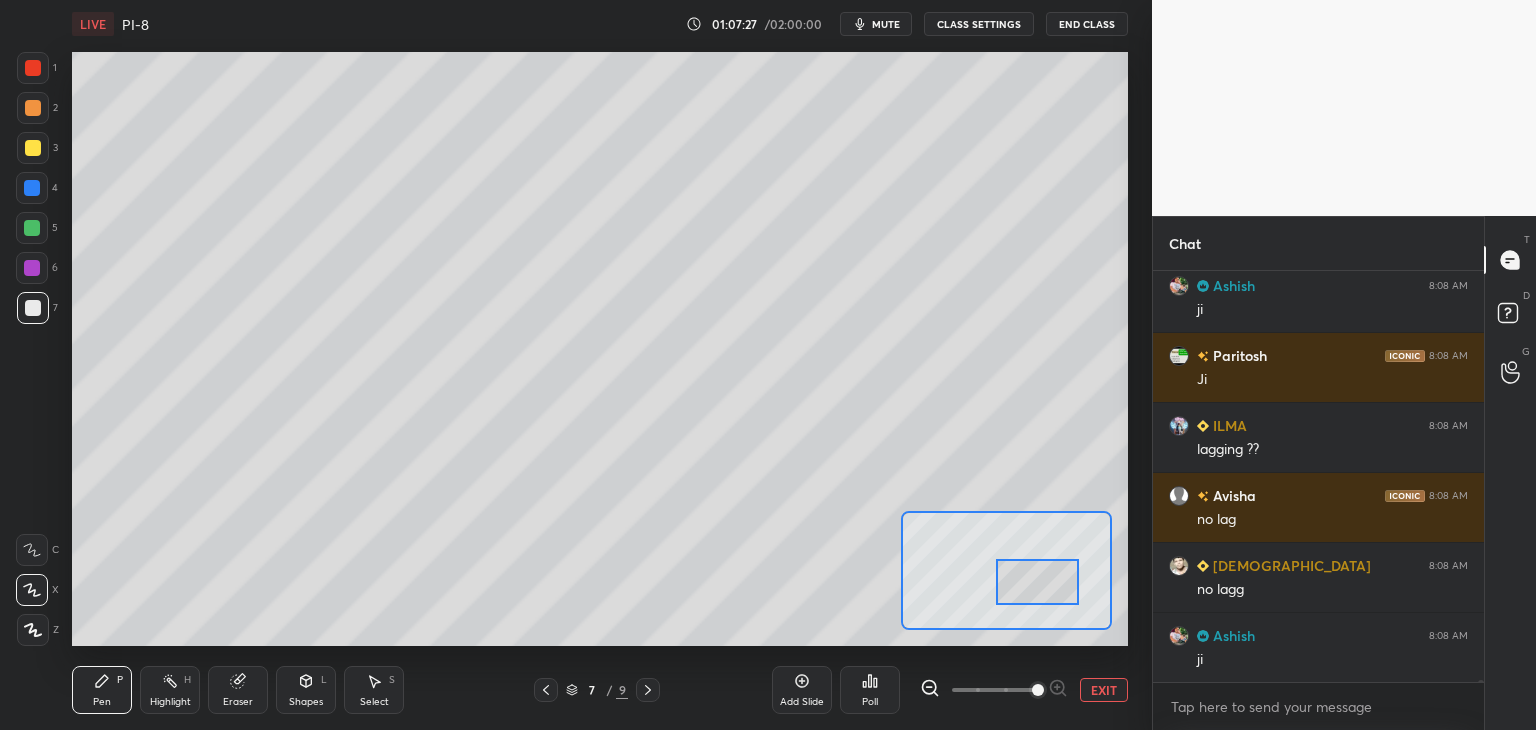 click at bounding box center (1037, 582) 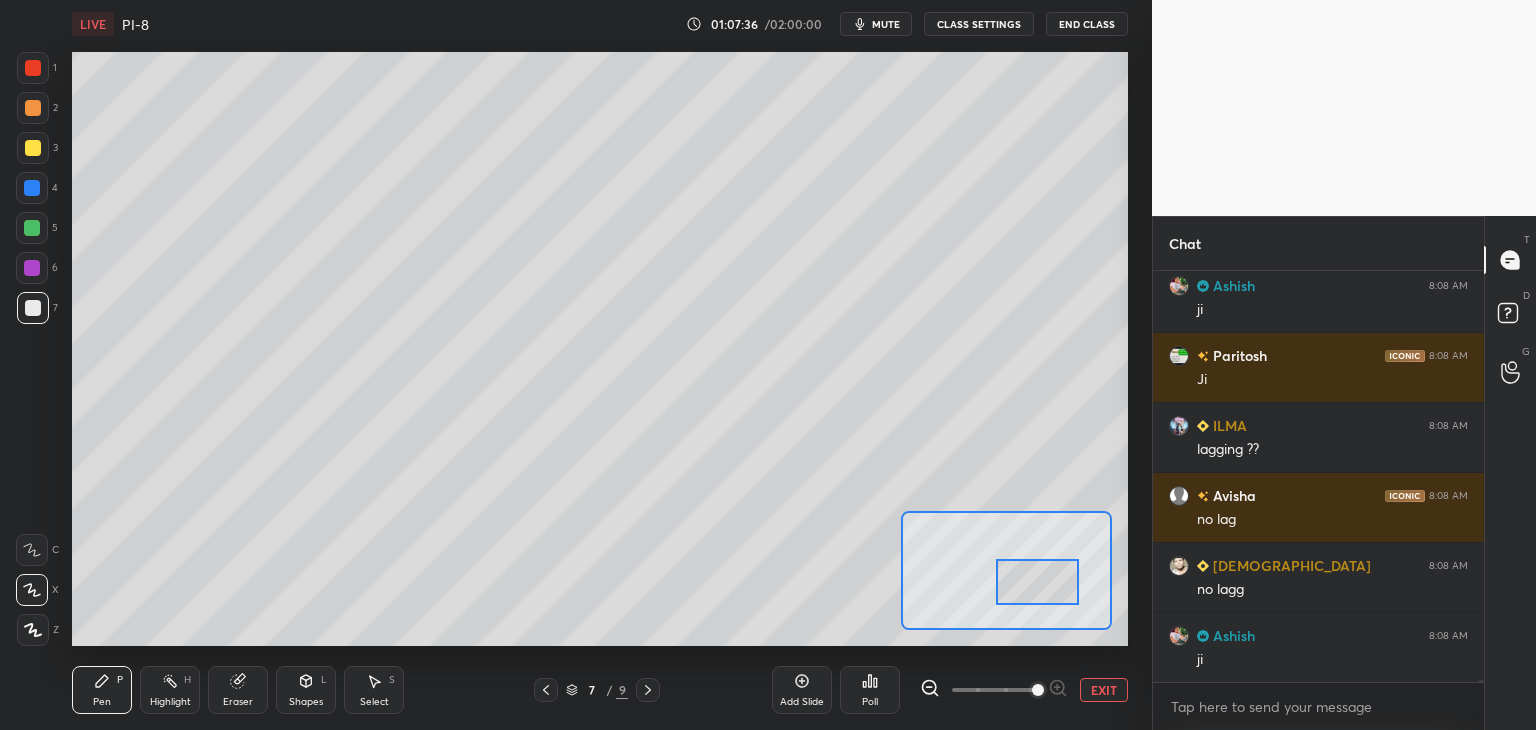 click at bounding box center [32, 268] 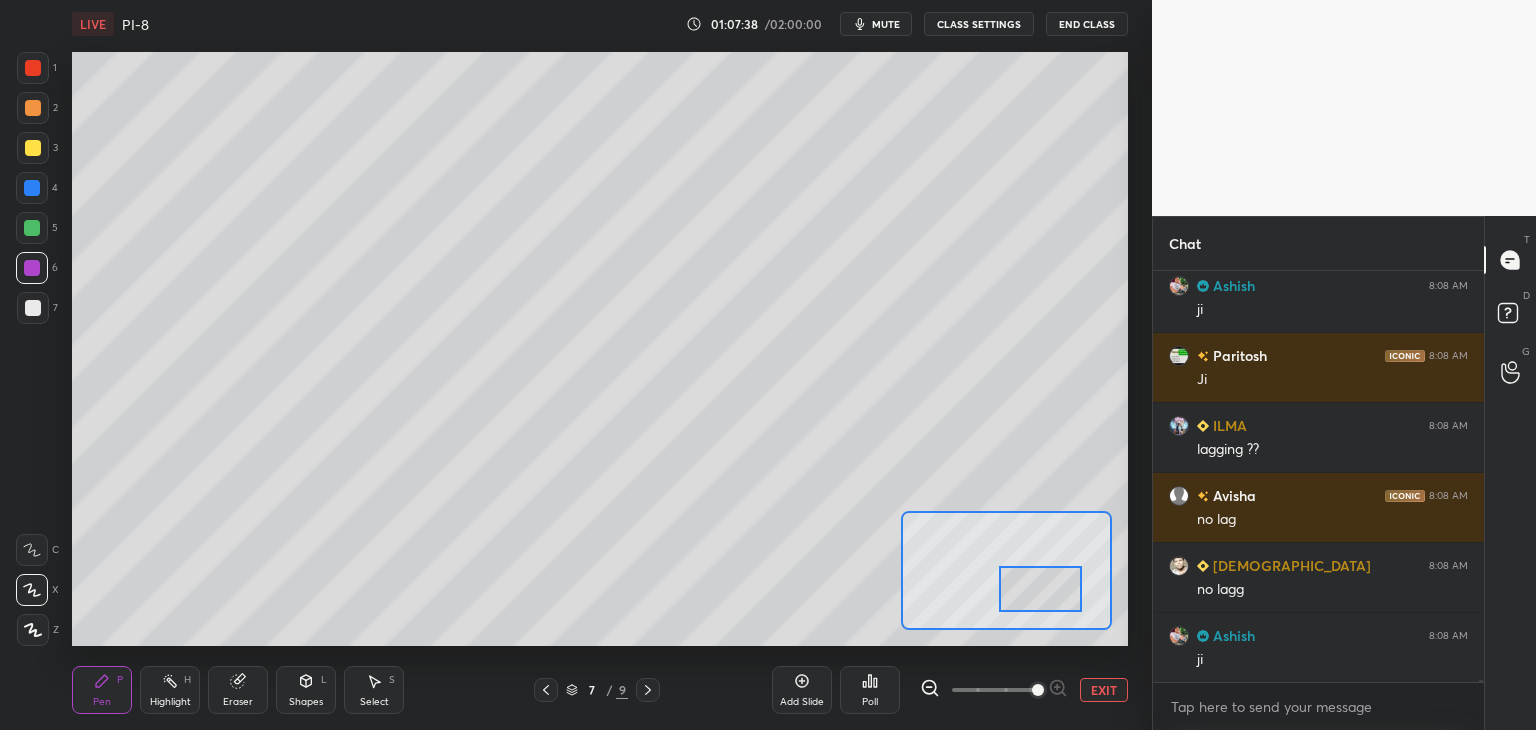 drag, startPoint x: 1058, startPoint y: 579, endPoint x: 1063, endPoint y: 588, distance: 10.29563 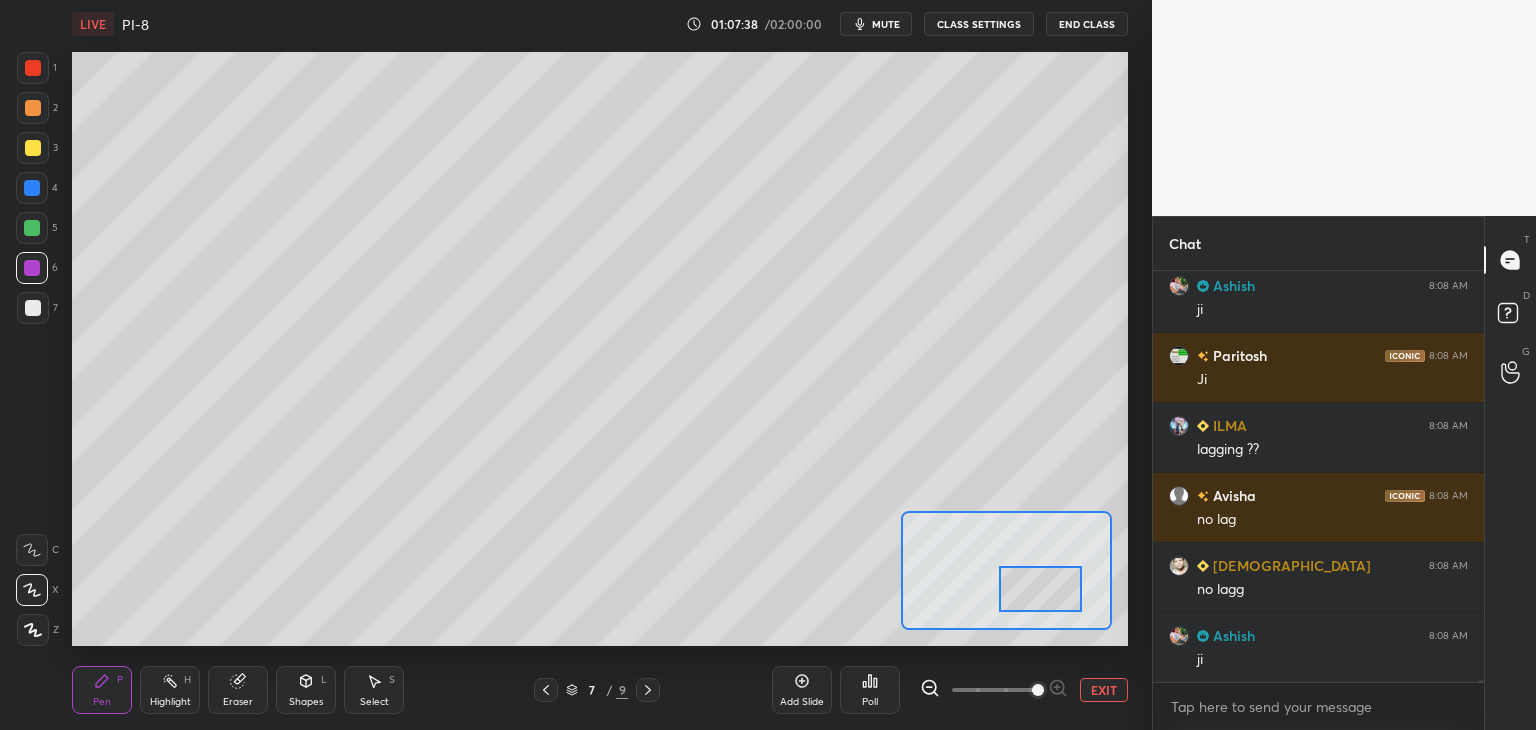 click at bounding box center (1040, 589) 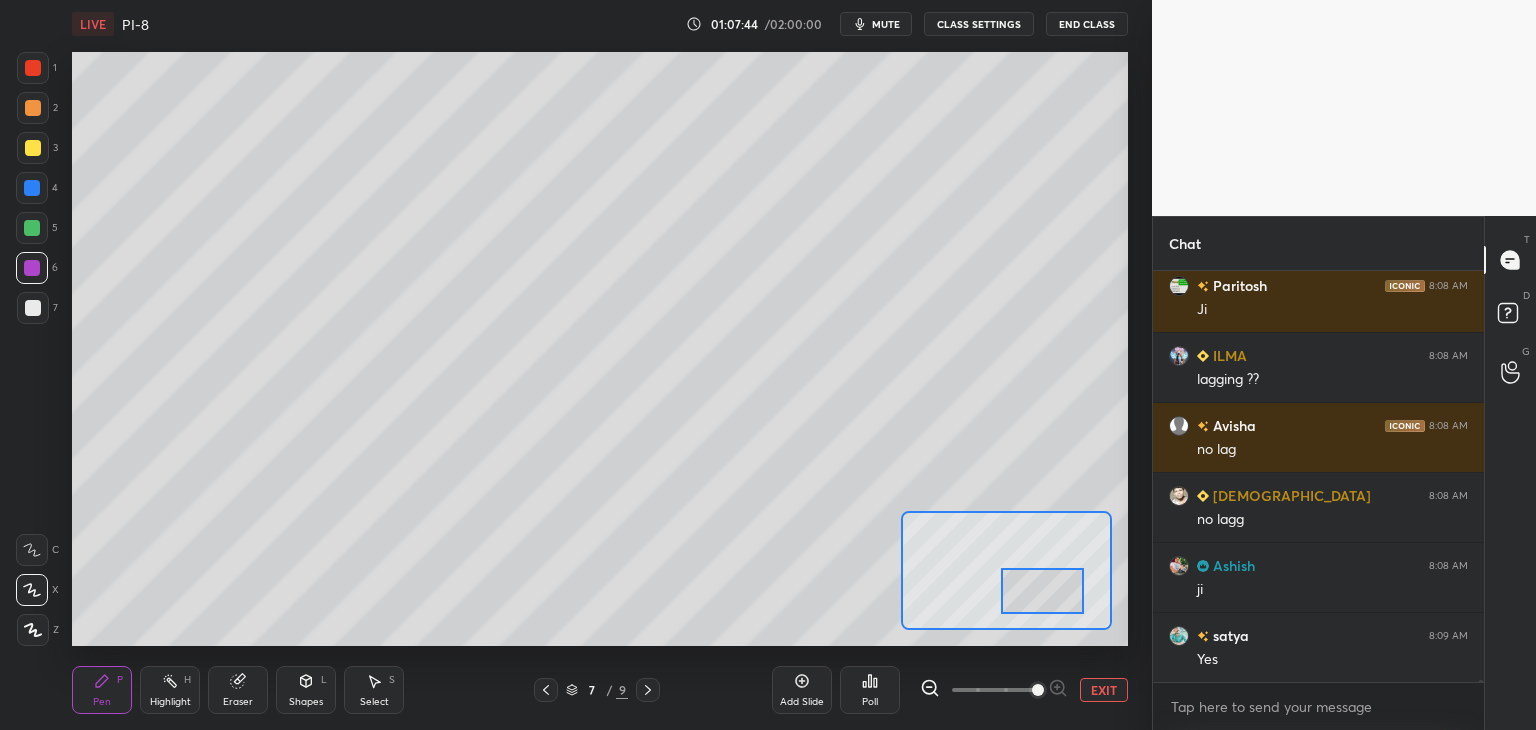 scroll, scrollTop: 70140, scrollLeft: 0, axis: vertical 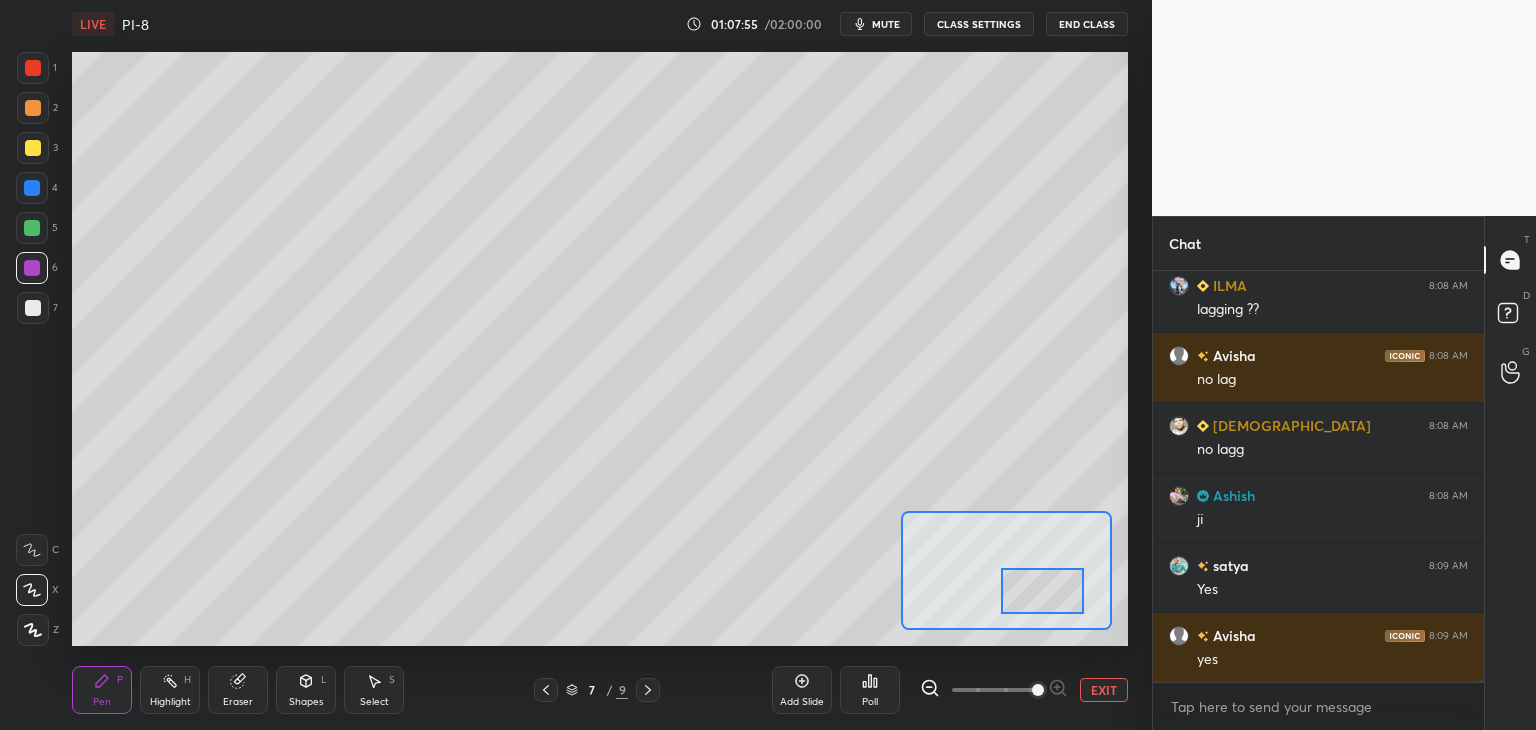 click at bounding box center (33, 308) 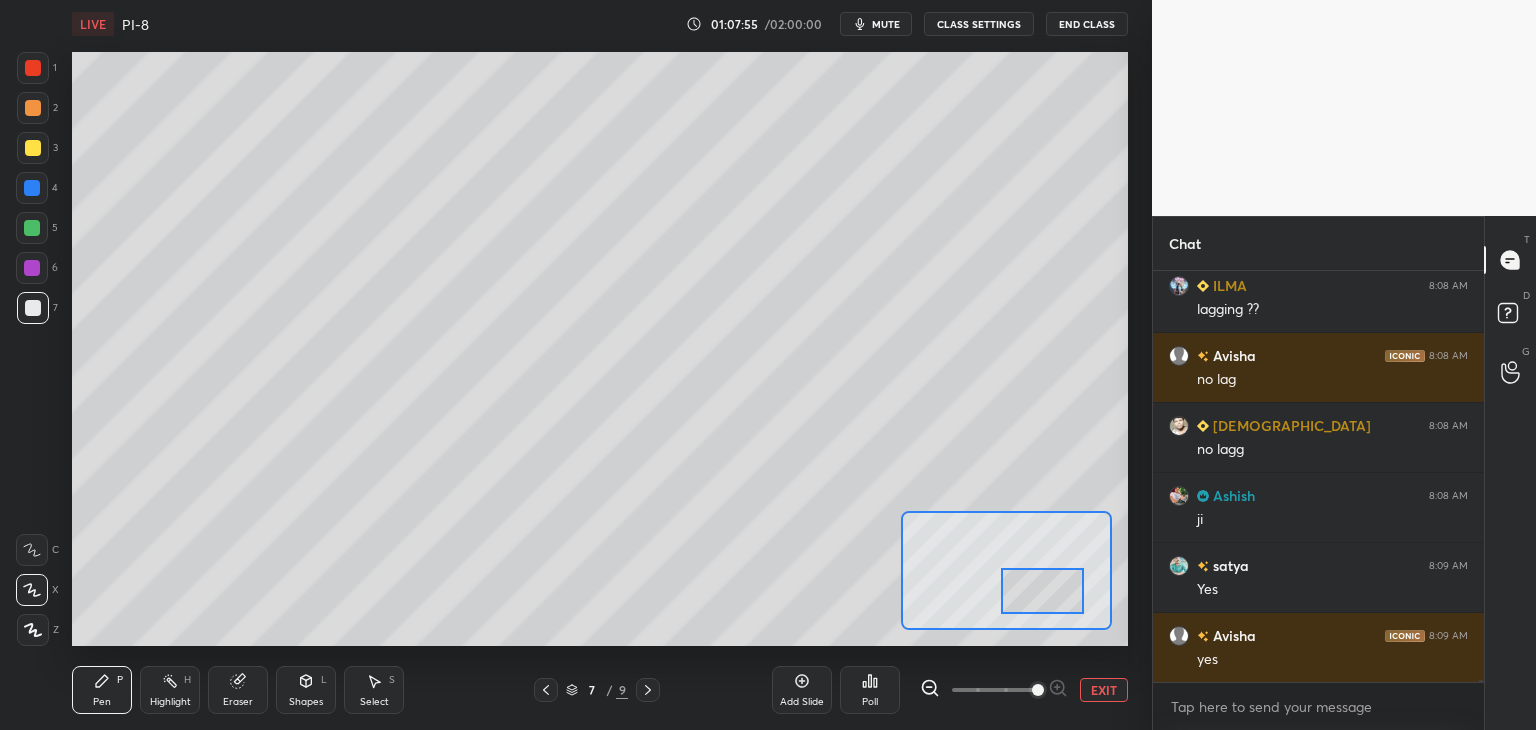 click 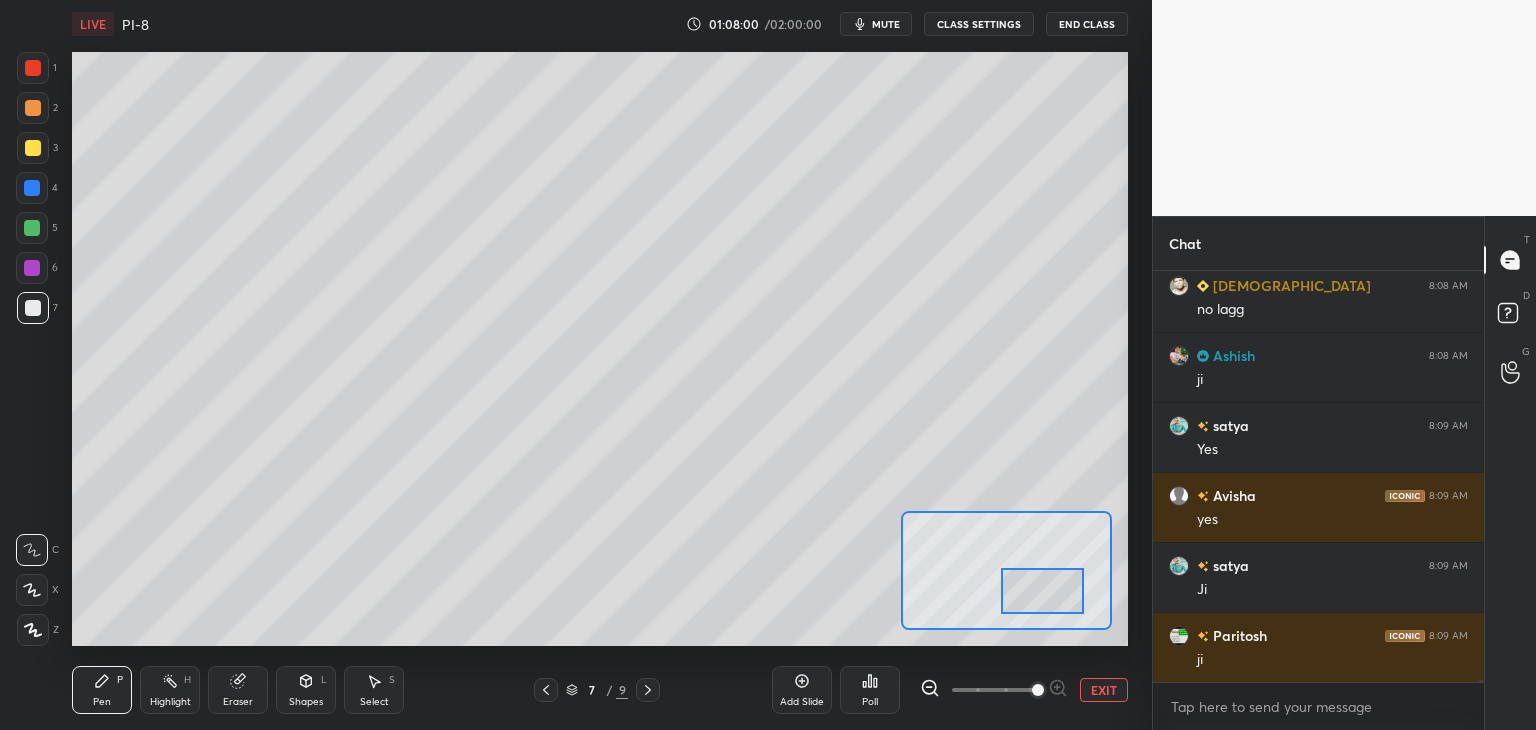 scroll, scrollTop: 70350, scrollLeft: 0, axis: vertical 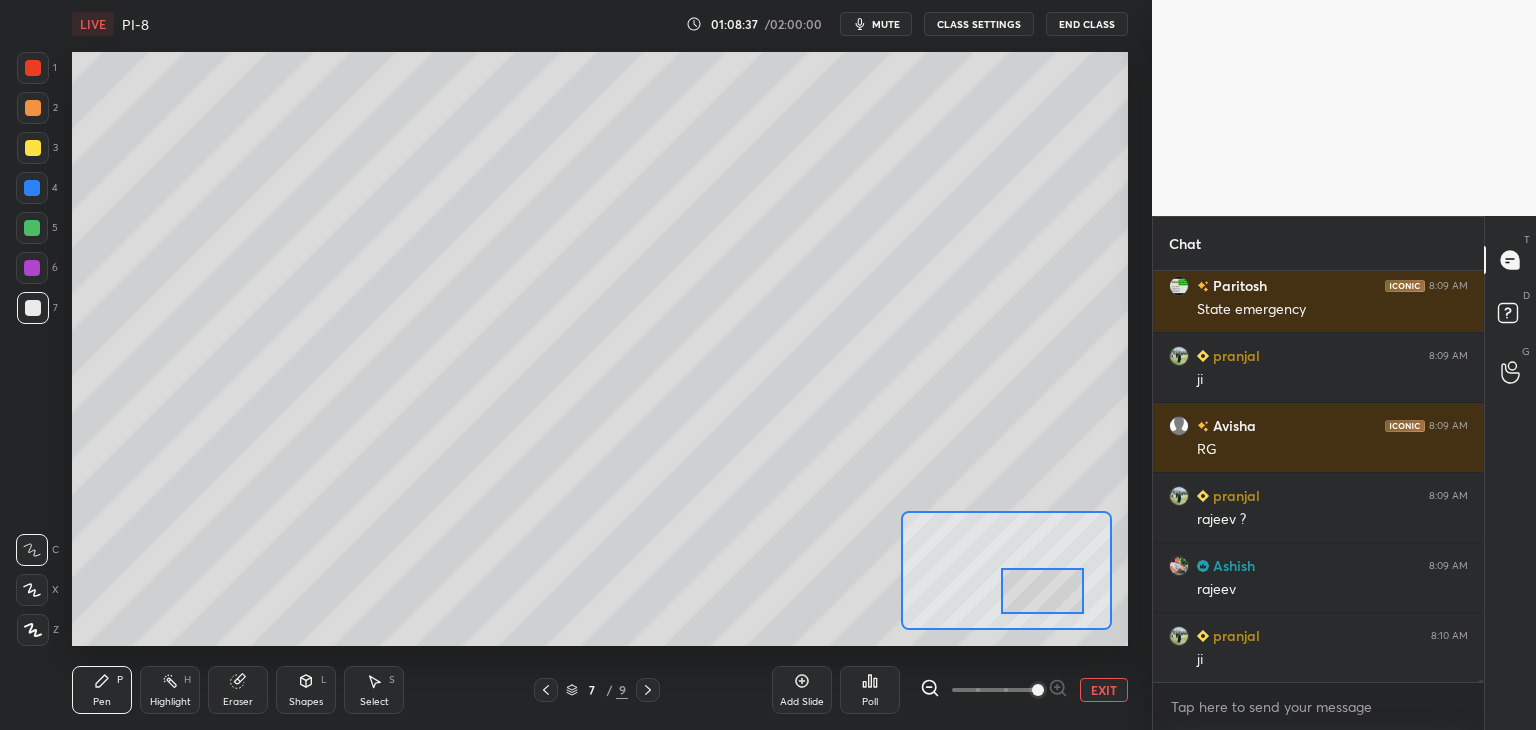 click at bounding box center [33, 308] 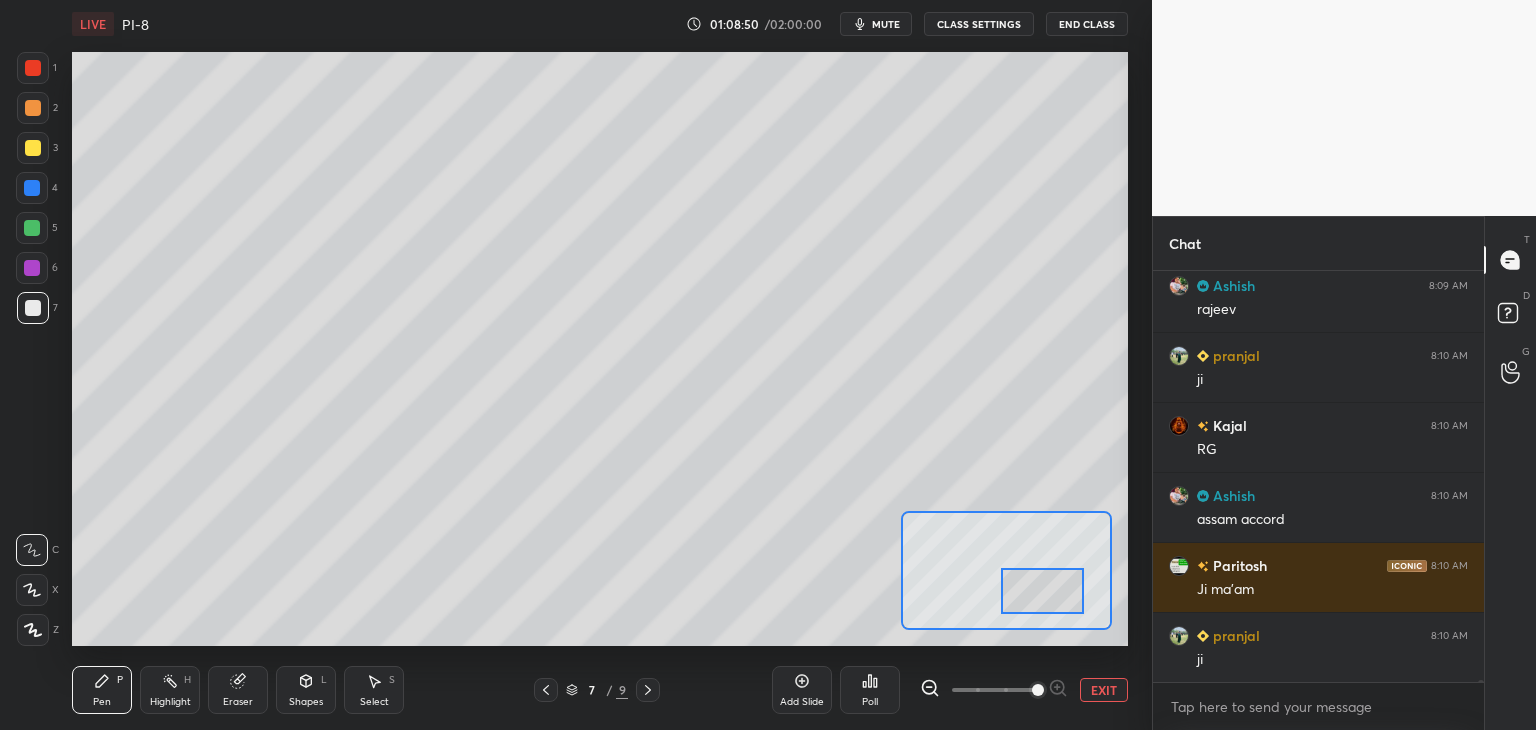 scroll, scrollTop: 70316, scrollLeft: 0, axis: vertical 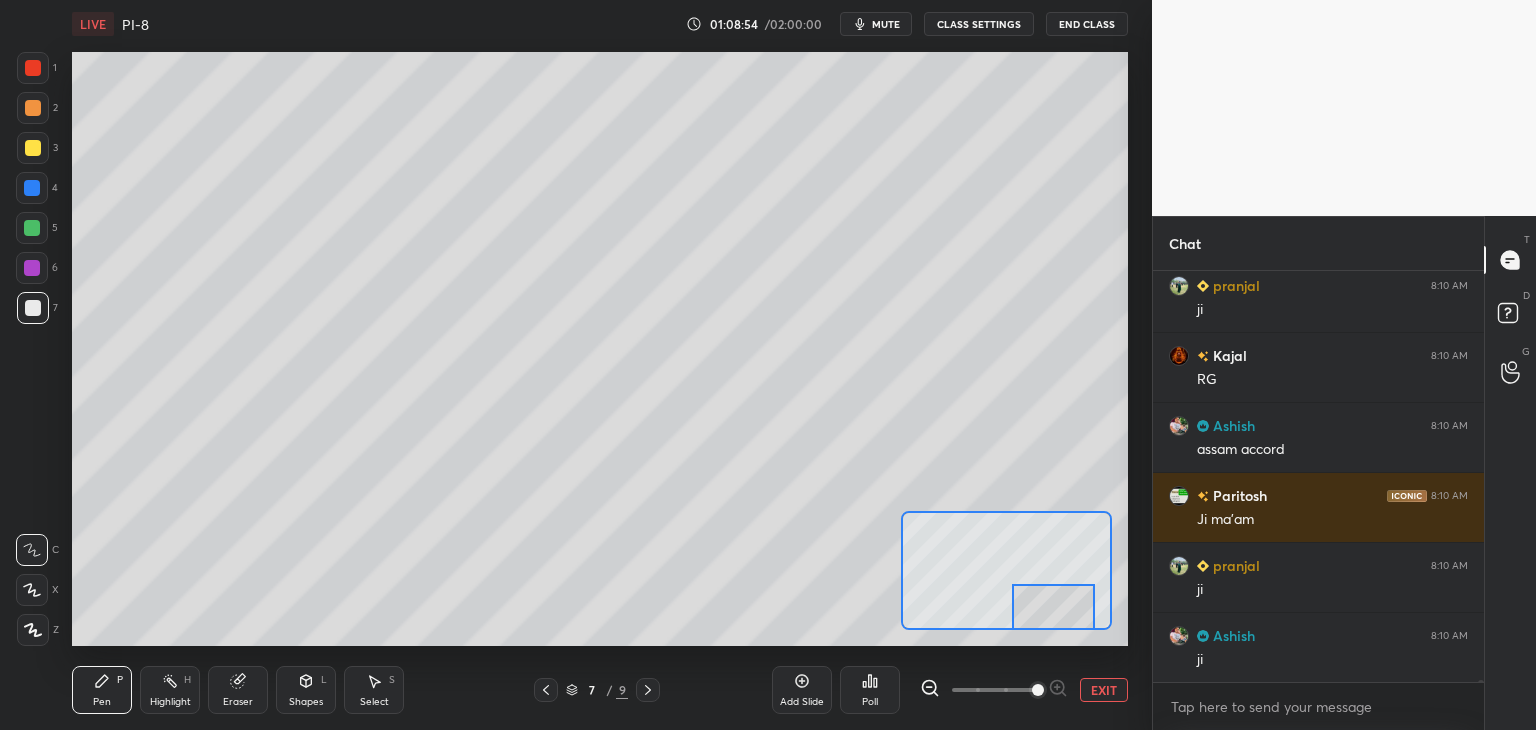 drag, startPoint x: 1036, startPoint y: 586, endPoint x: 1054, endPoint y: 615, distance: 34.132095 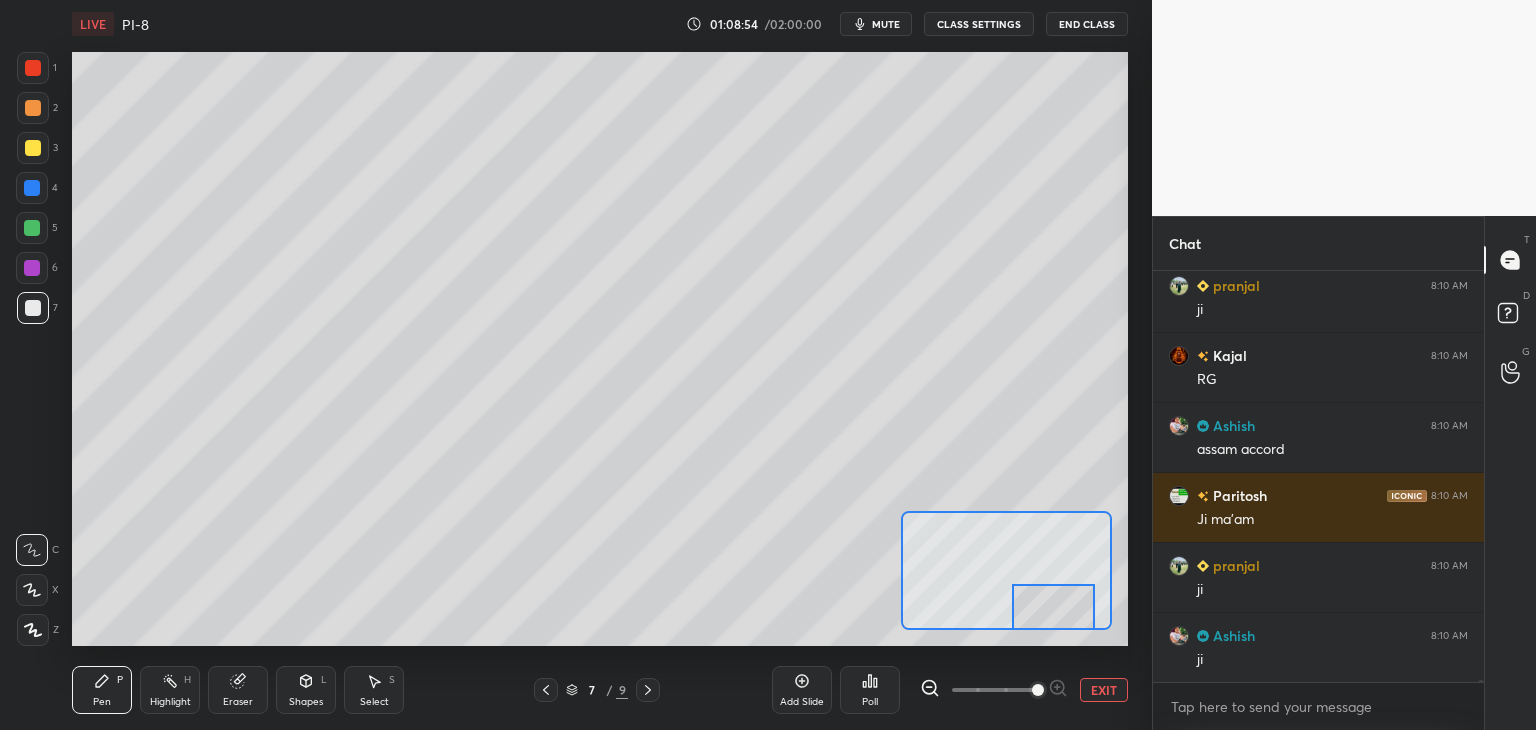 click at bounding box center [1053, 607] 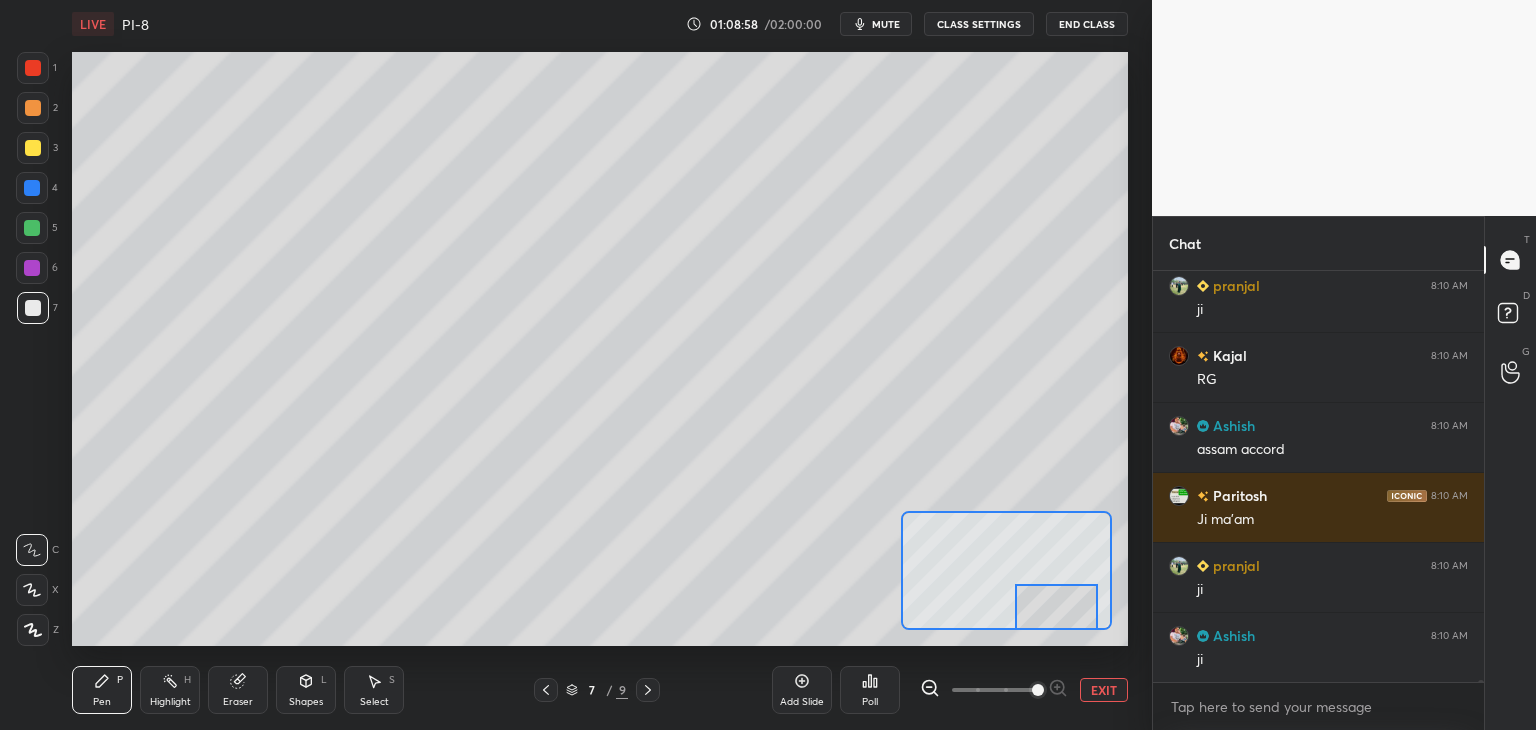 scroll, scrollTop: 70386, scrollLeft: 0, axis: vertical 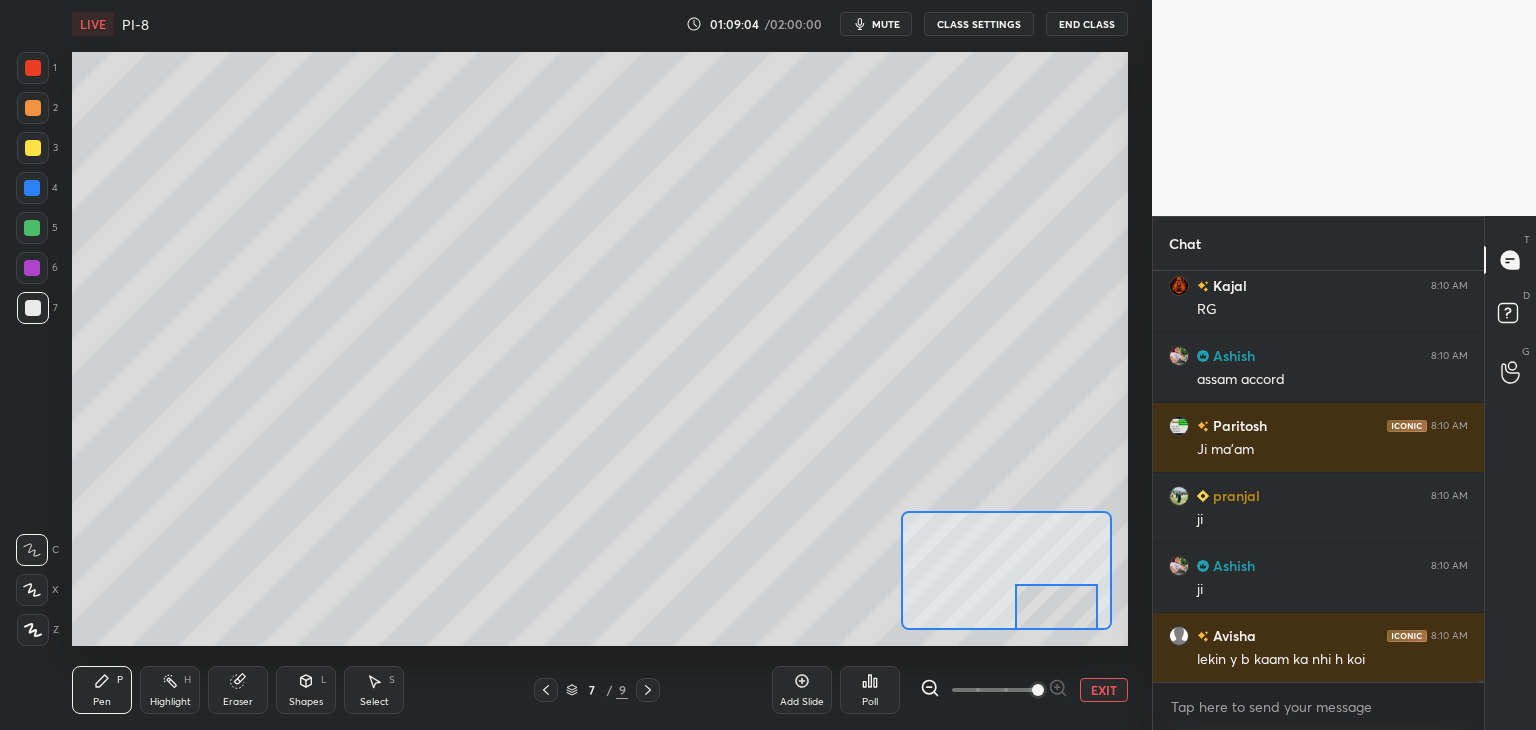 click at bounding box center [33, 148] 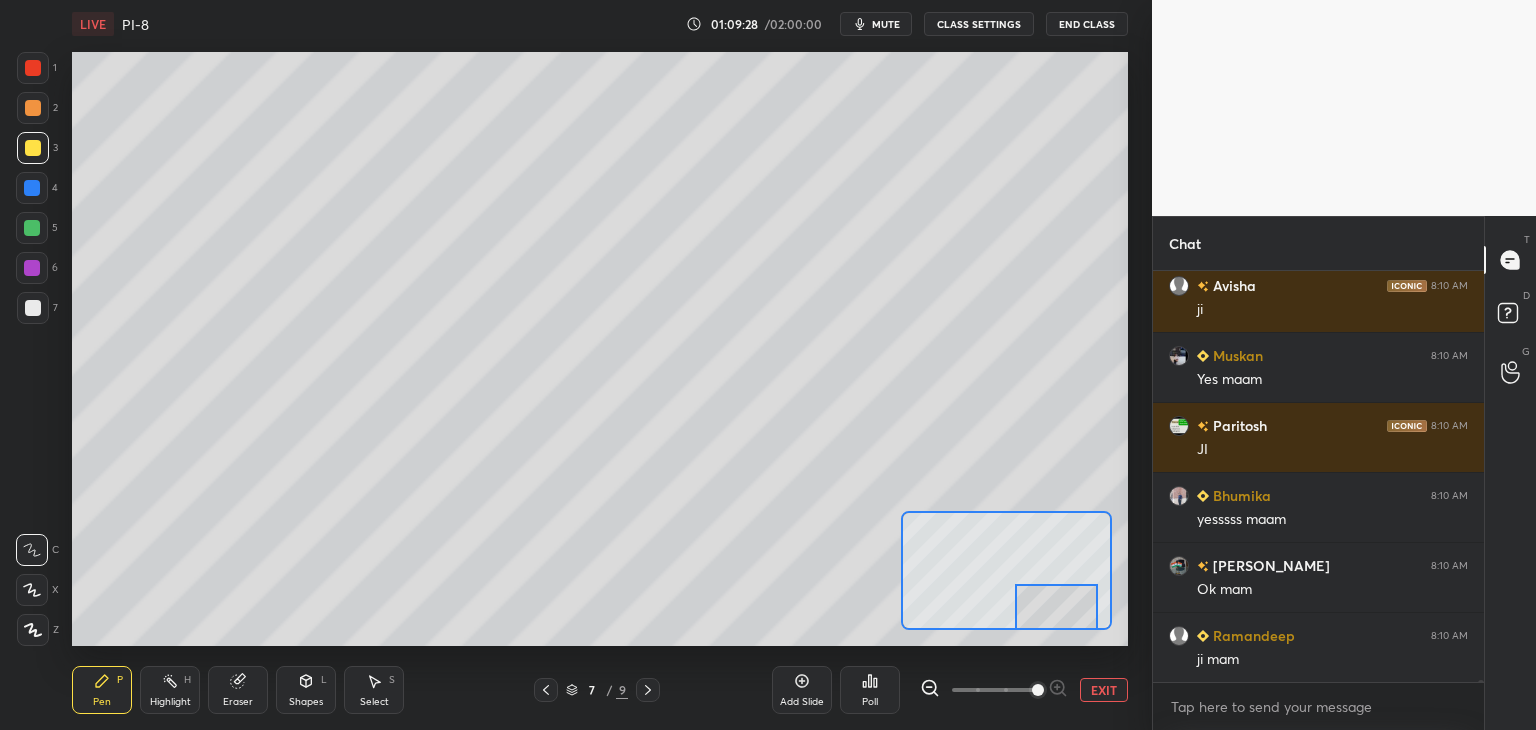 scroll, scrollTop: 72136, scrollLeft: 0, axis: vertical 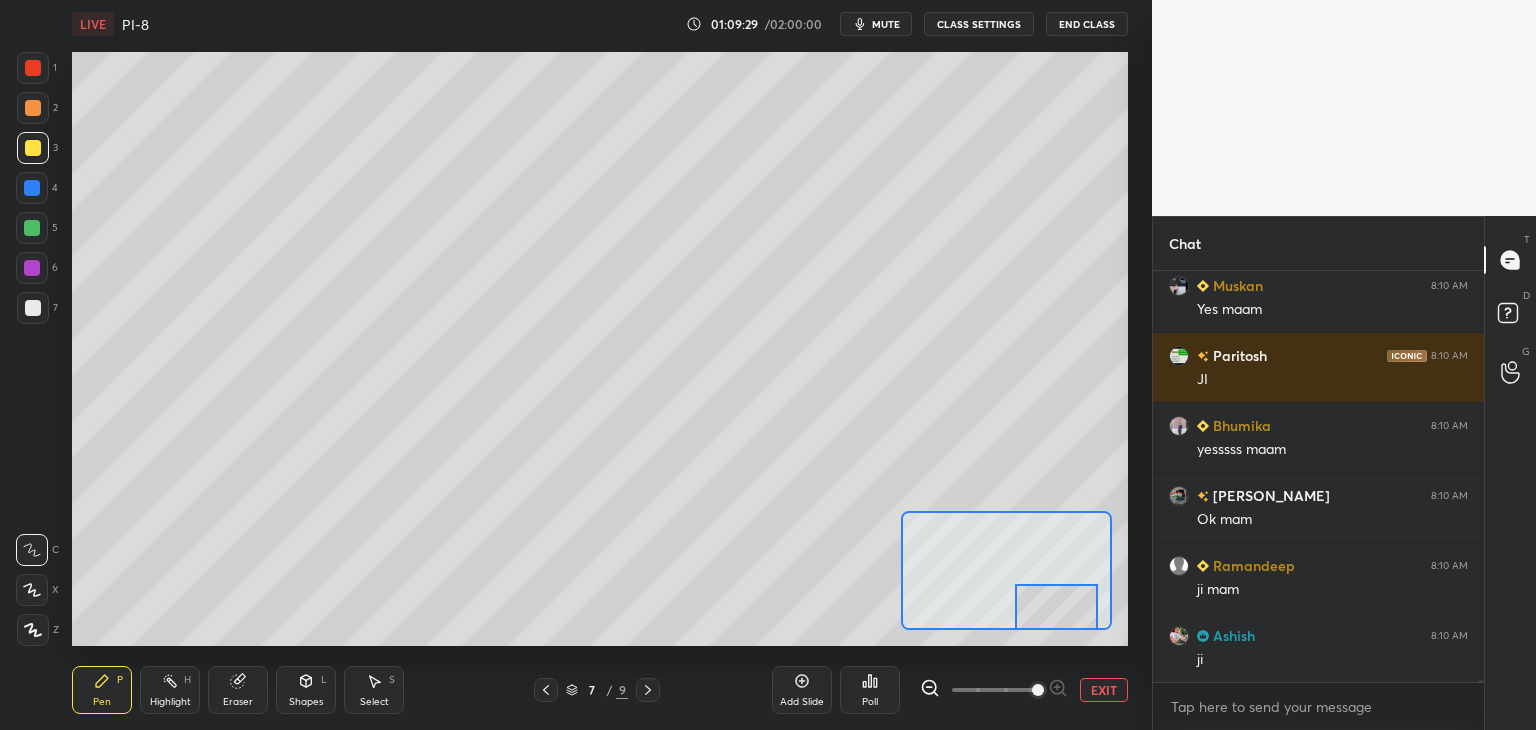 click at bounding box center (33, 68) 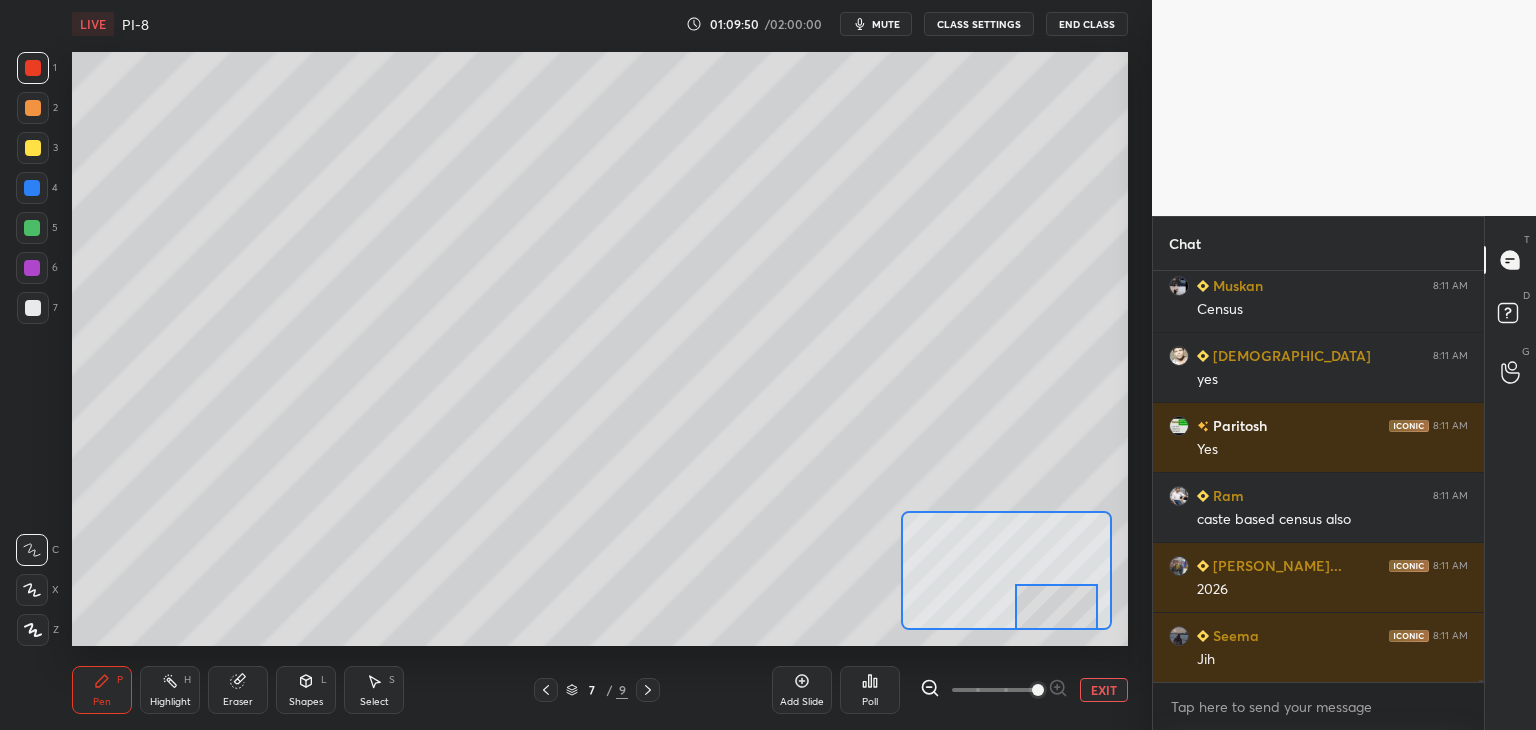 scroll, scrollTop: 72906, scrollLeft: 0, axis: vertical 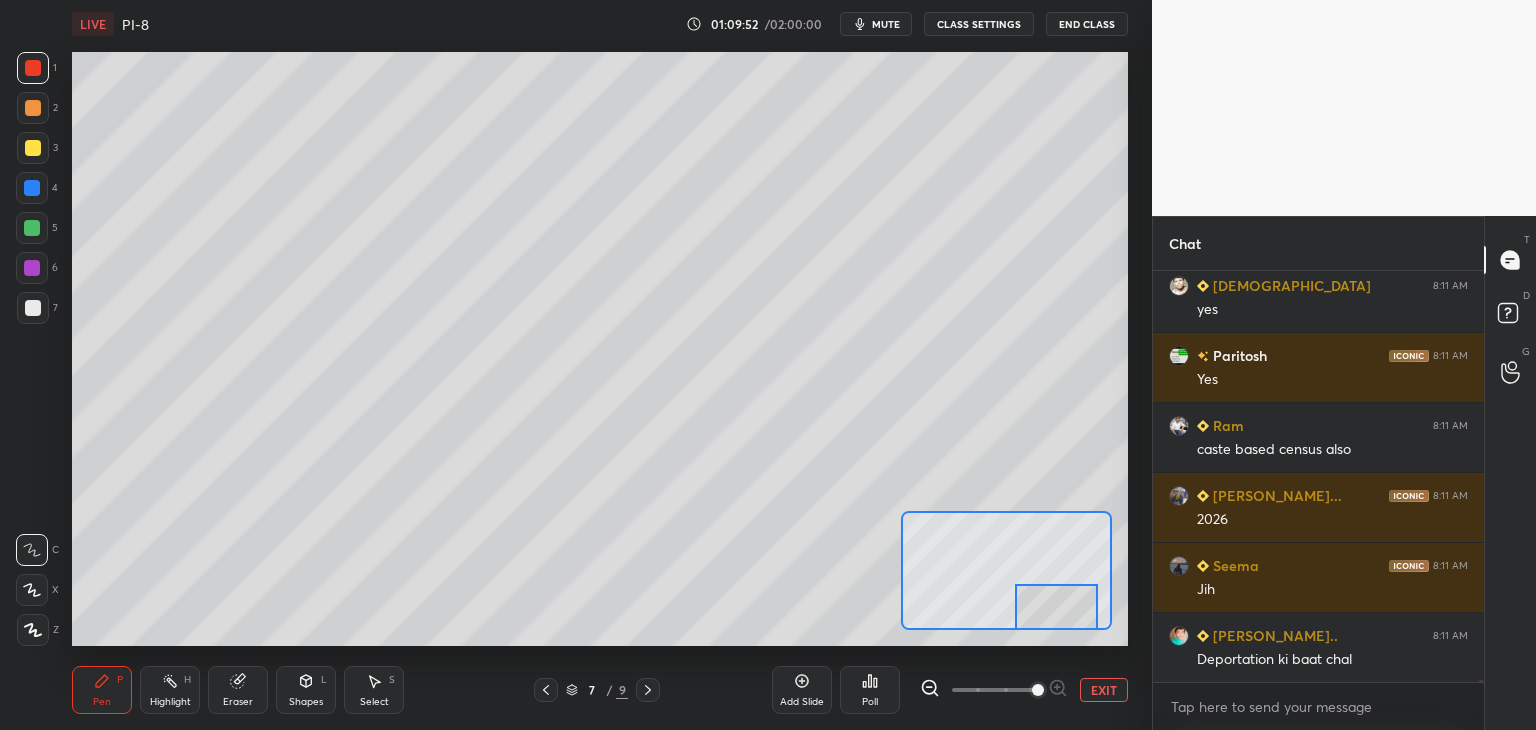click at bounding box center (32, 188) 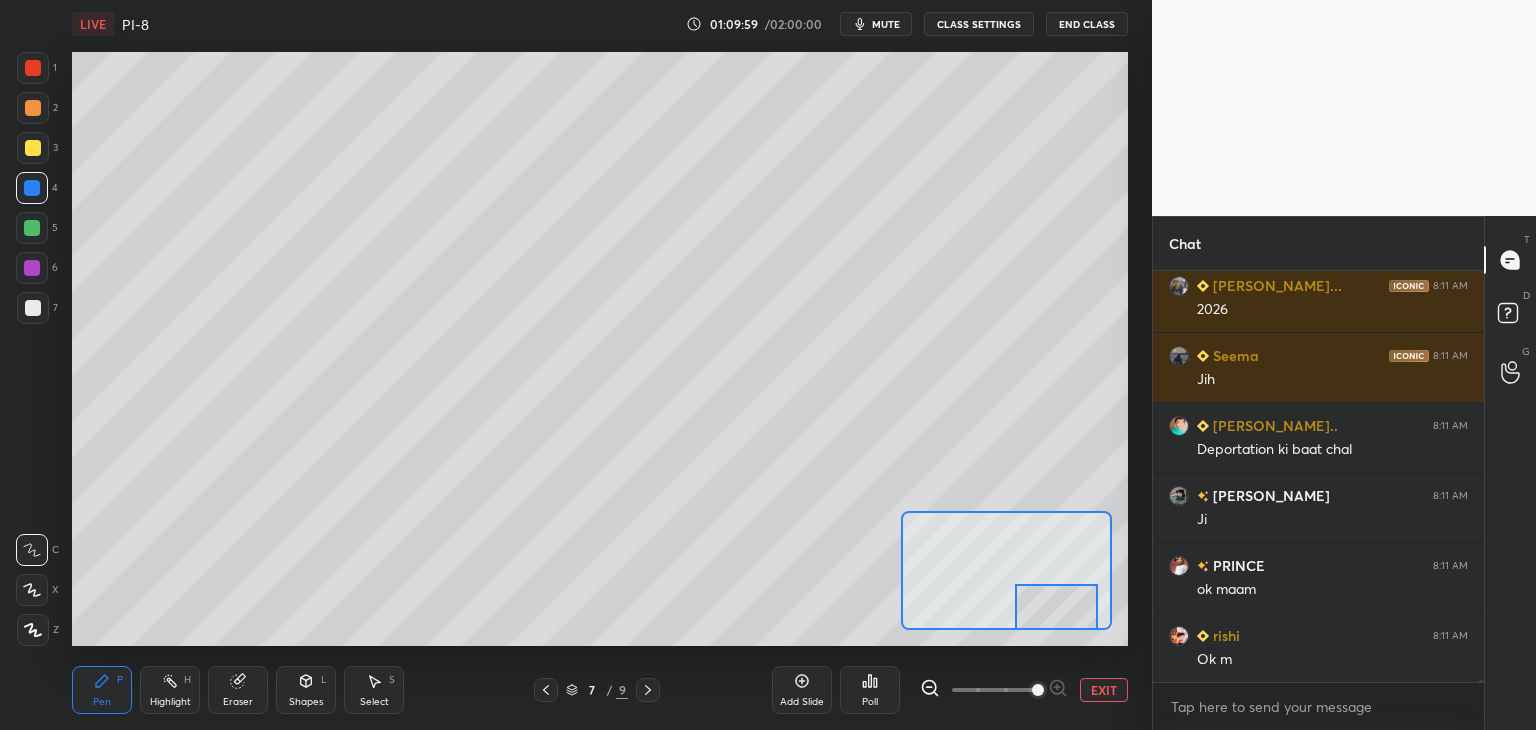 scroll, scrollTop: 73186, scrollLeft: 0, axis: vertical 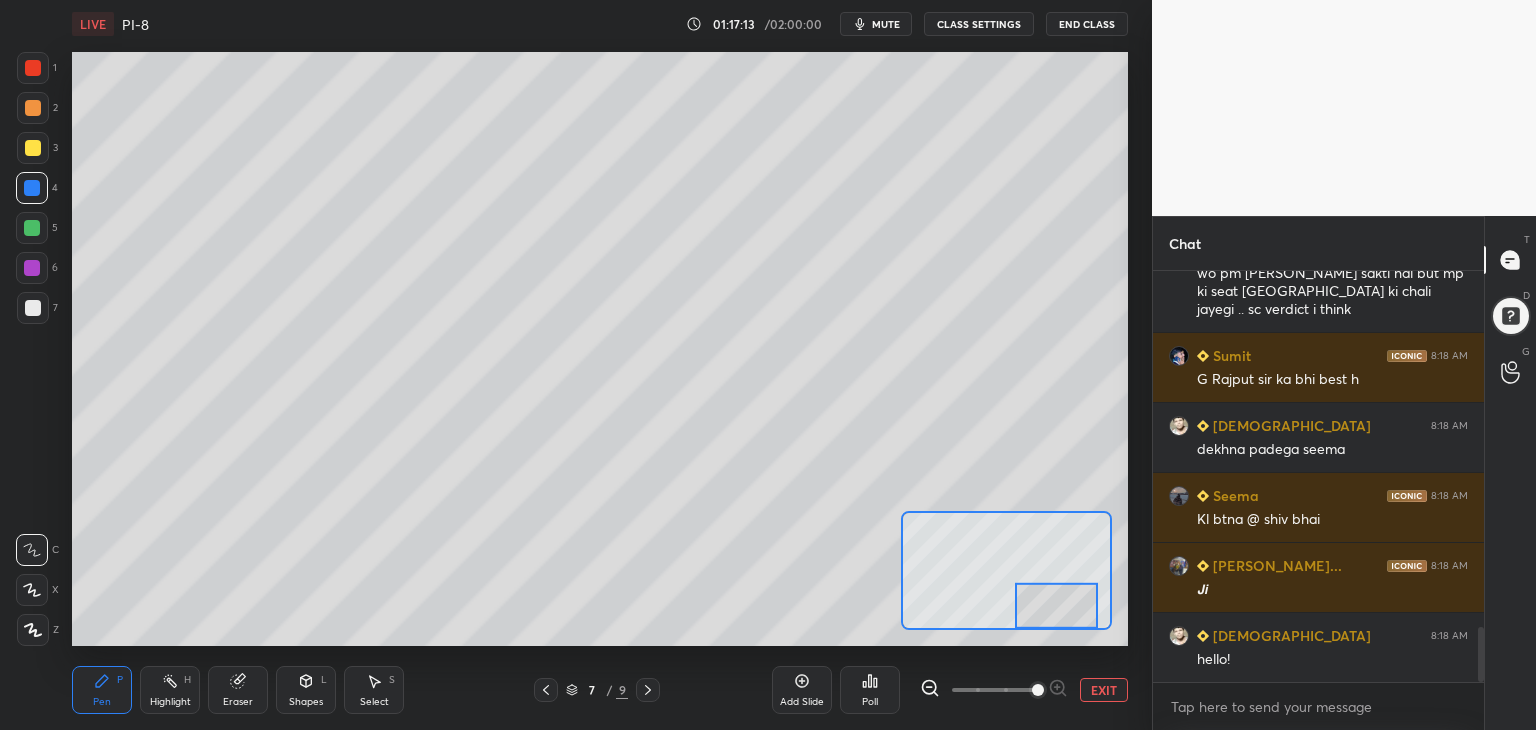 drag, startPoint x: 1484, startPoint y: 651, endPoint x: 1488, endPoint y: 638, distance: 13.601471 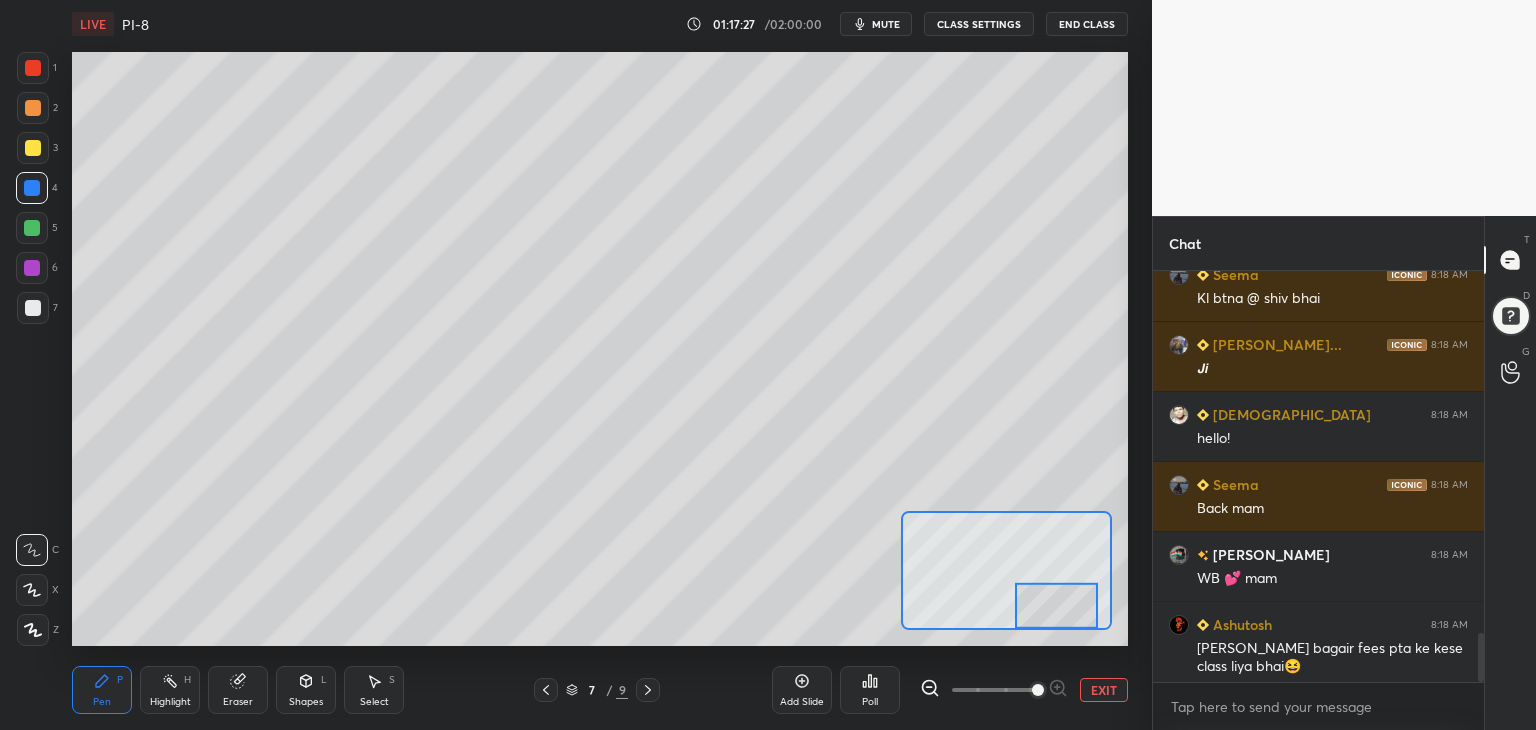 scroll, scrollTop: 3024, scrollLeft: 0, axis: vertical 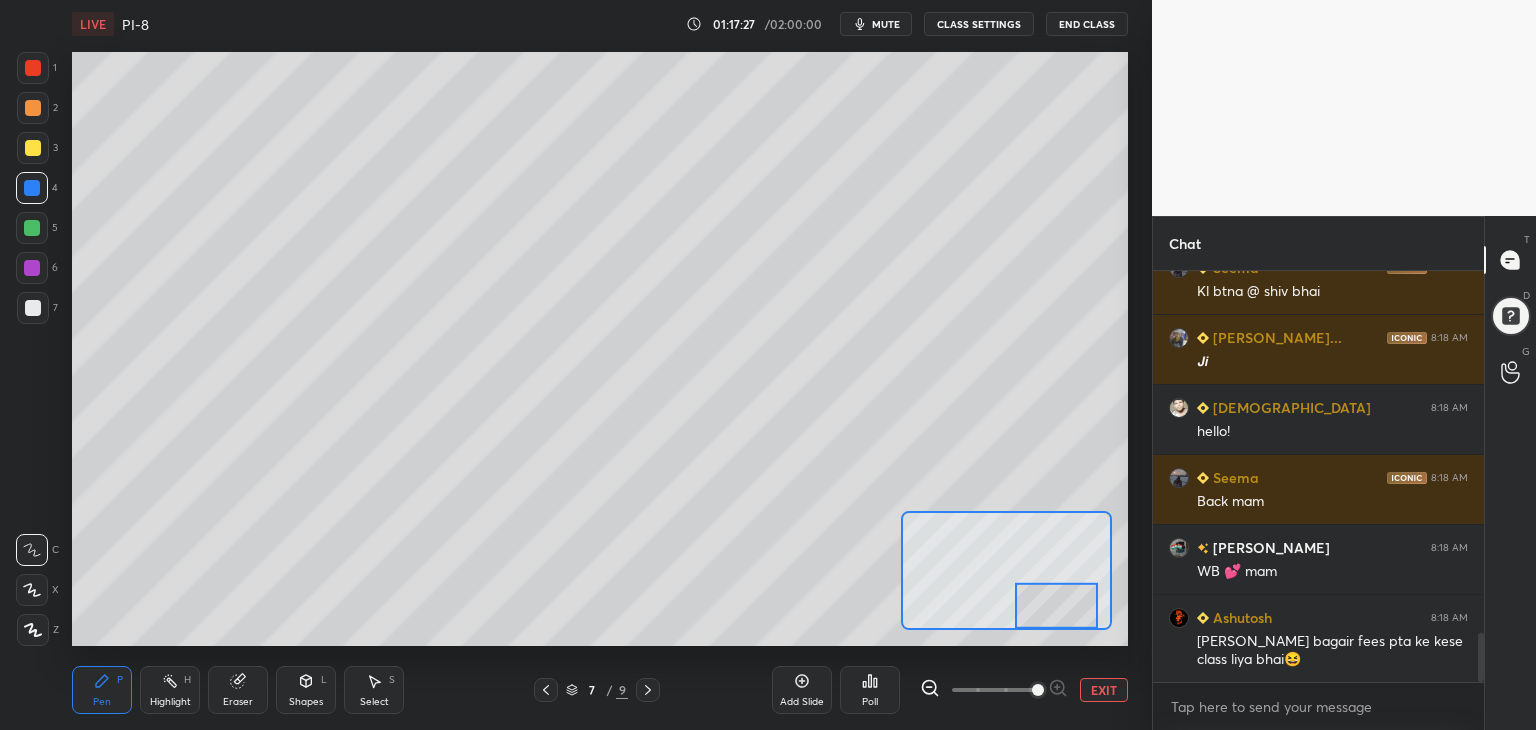 drag, startPoint x: 1483, startPoint y: 659, endPoint x: 1483, endPoint y: 733, distance: 74 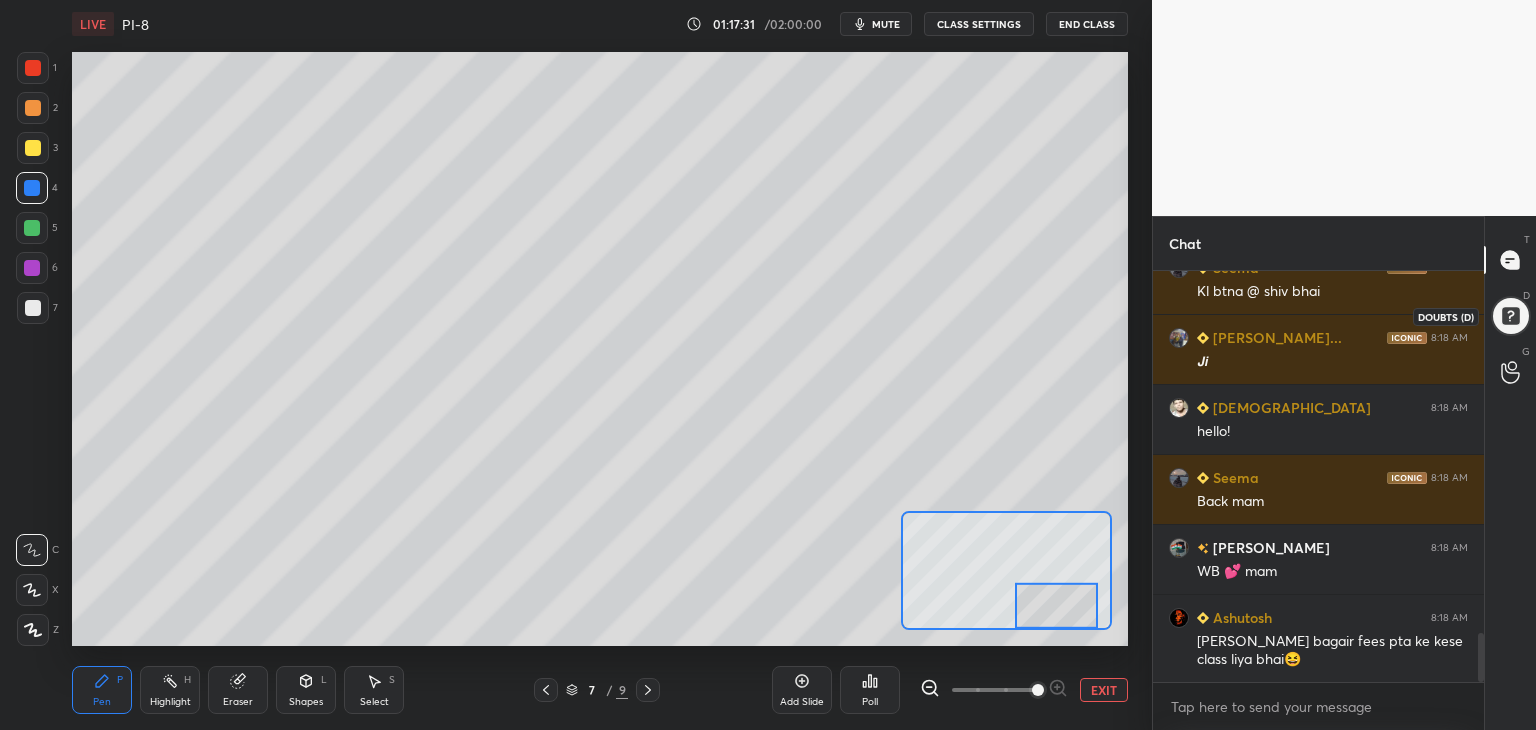 click at bounding box center [1511, 316] 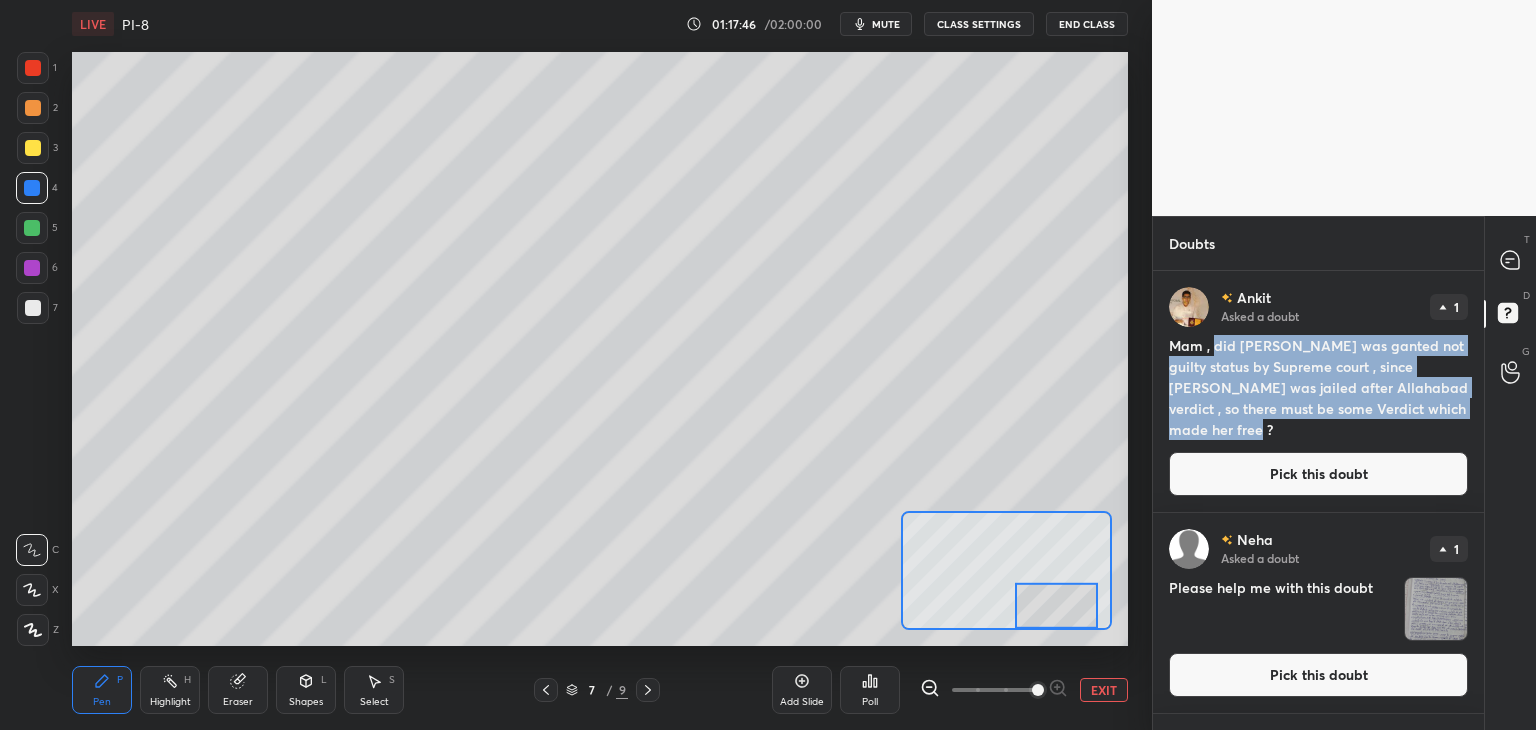 drag, startPoint x: 1215, startPoint y: 345, endPoint x: 1220, endPoint y: 426, distance: 81.154175 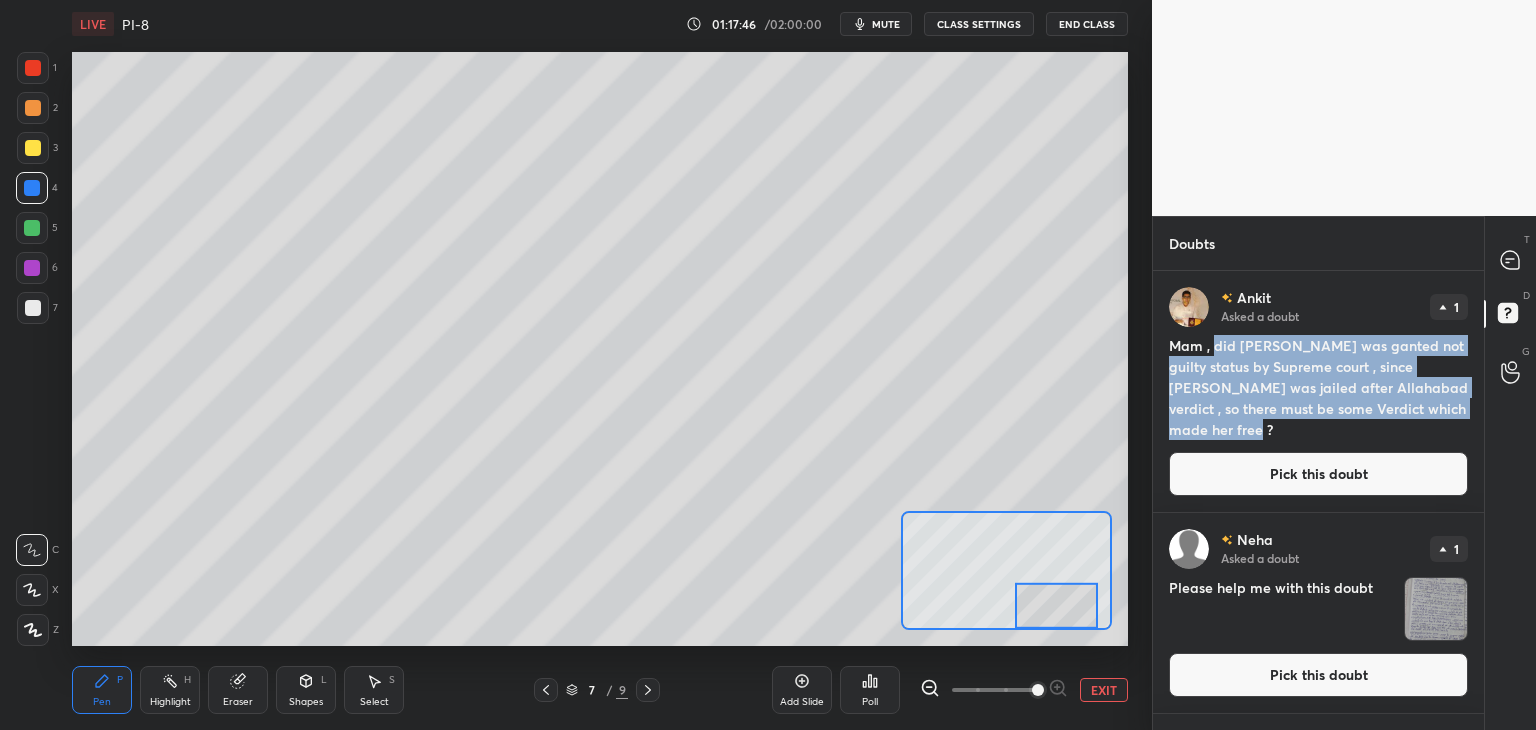 click on "Mam , did indira gandhi was ganted not guilty status by Supreme court , since Indira Gandhi was jailed after Allahabad verdict , so there must be some Verdict which made her free ?" at bounding box center [1318, 387] 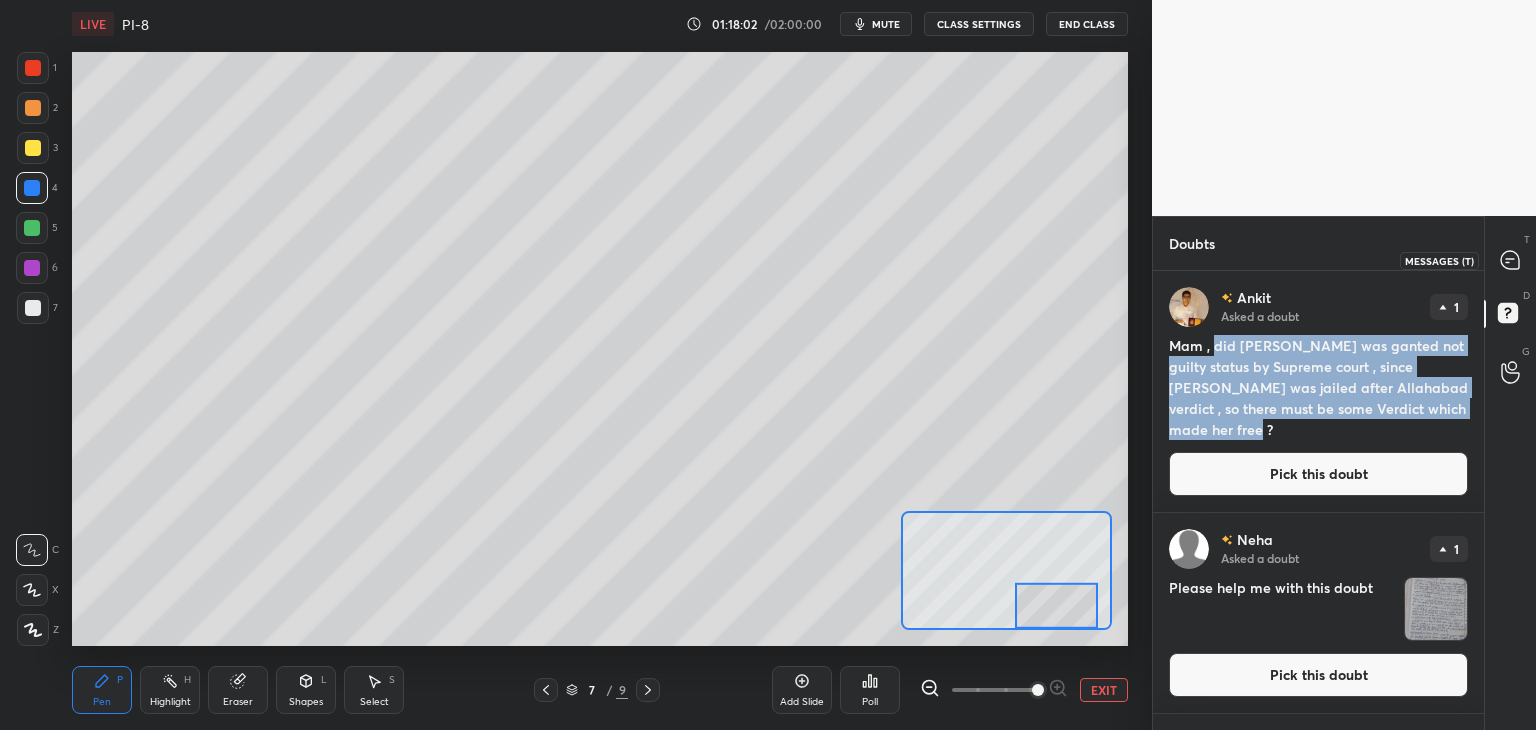 click 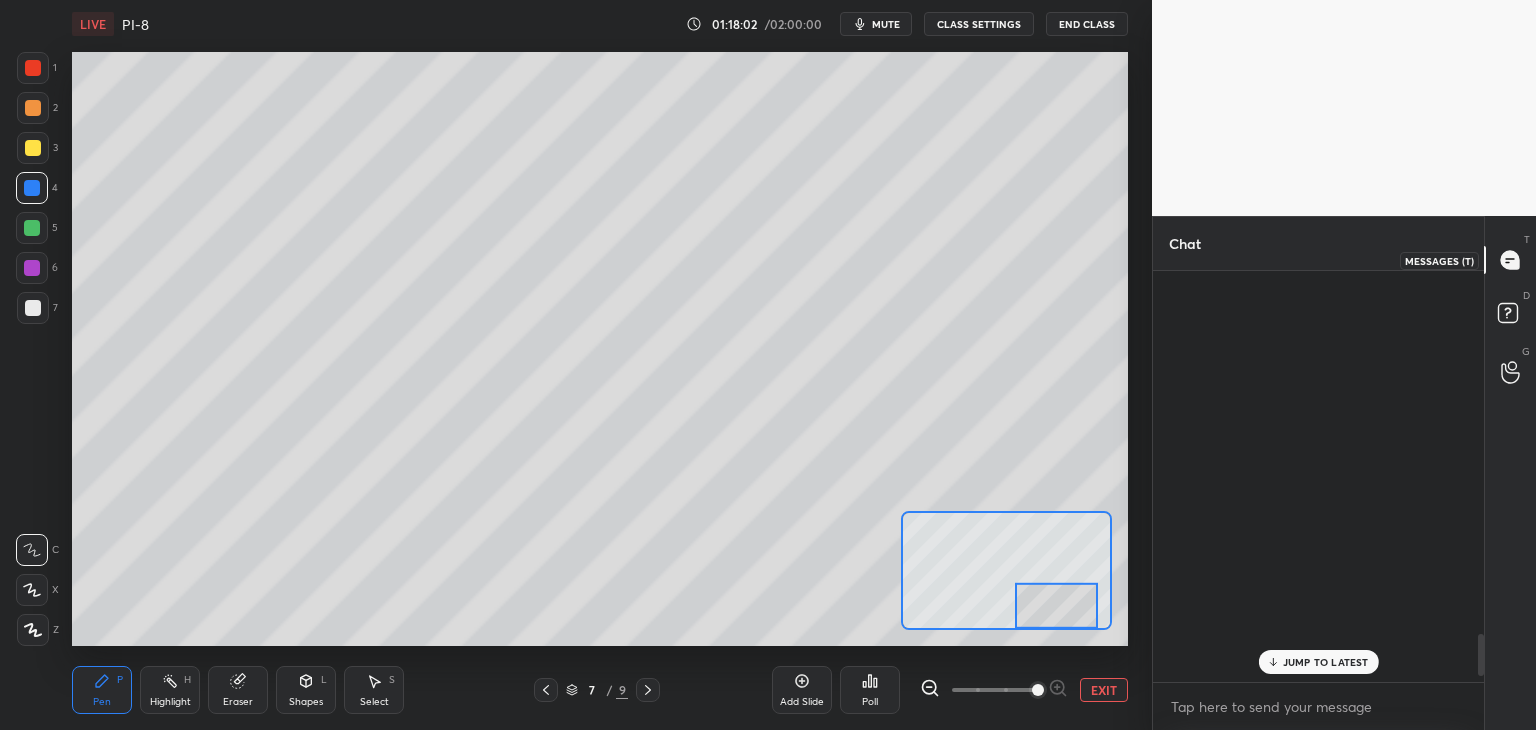 scroll, scrollTop: 3554, scrollLeft: 0, axis: vertical 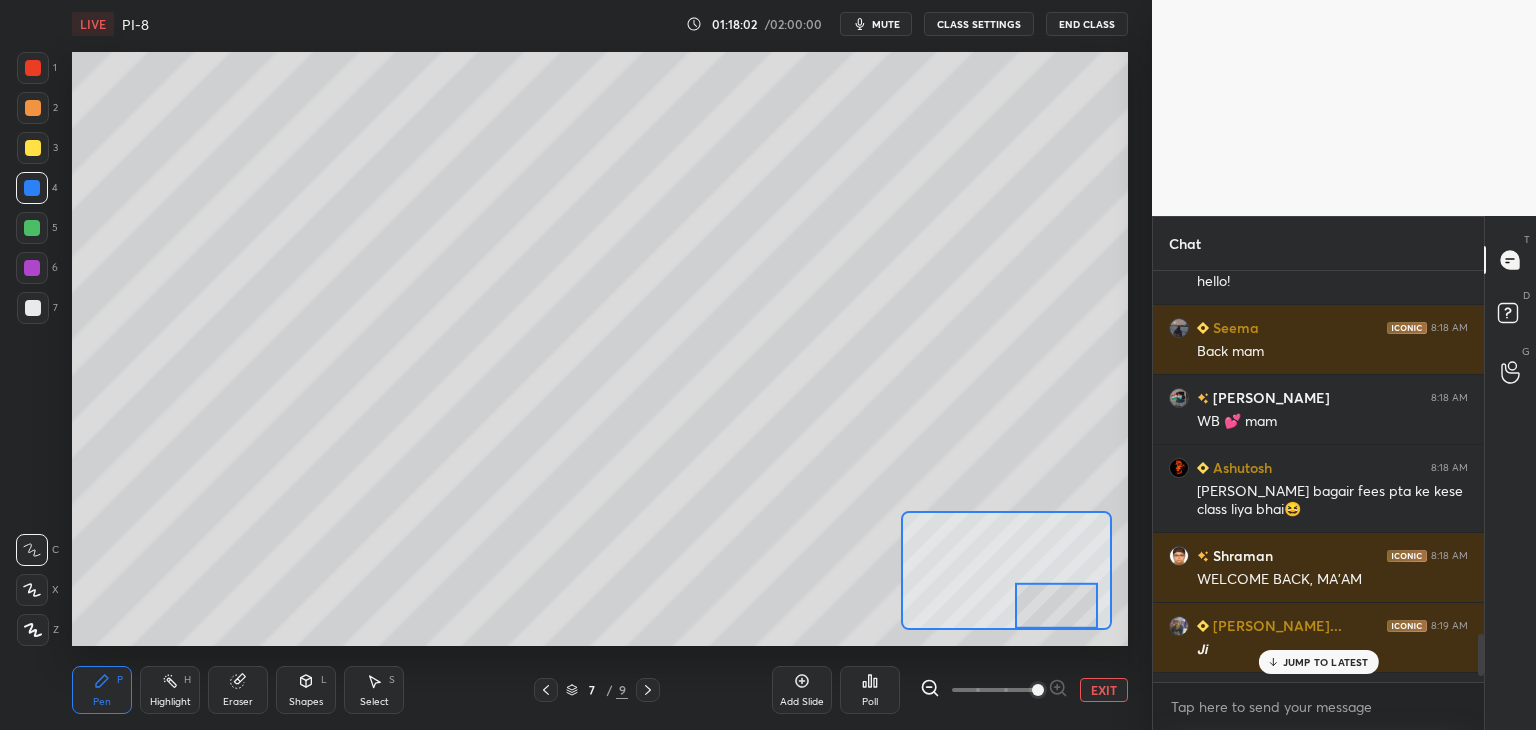 click on "JUMP TO LATEST" at bounding box center [1326, 662] 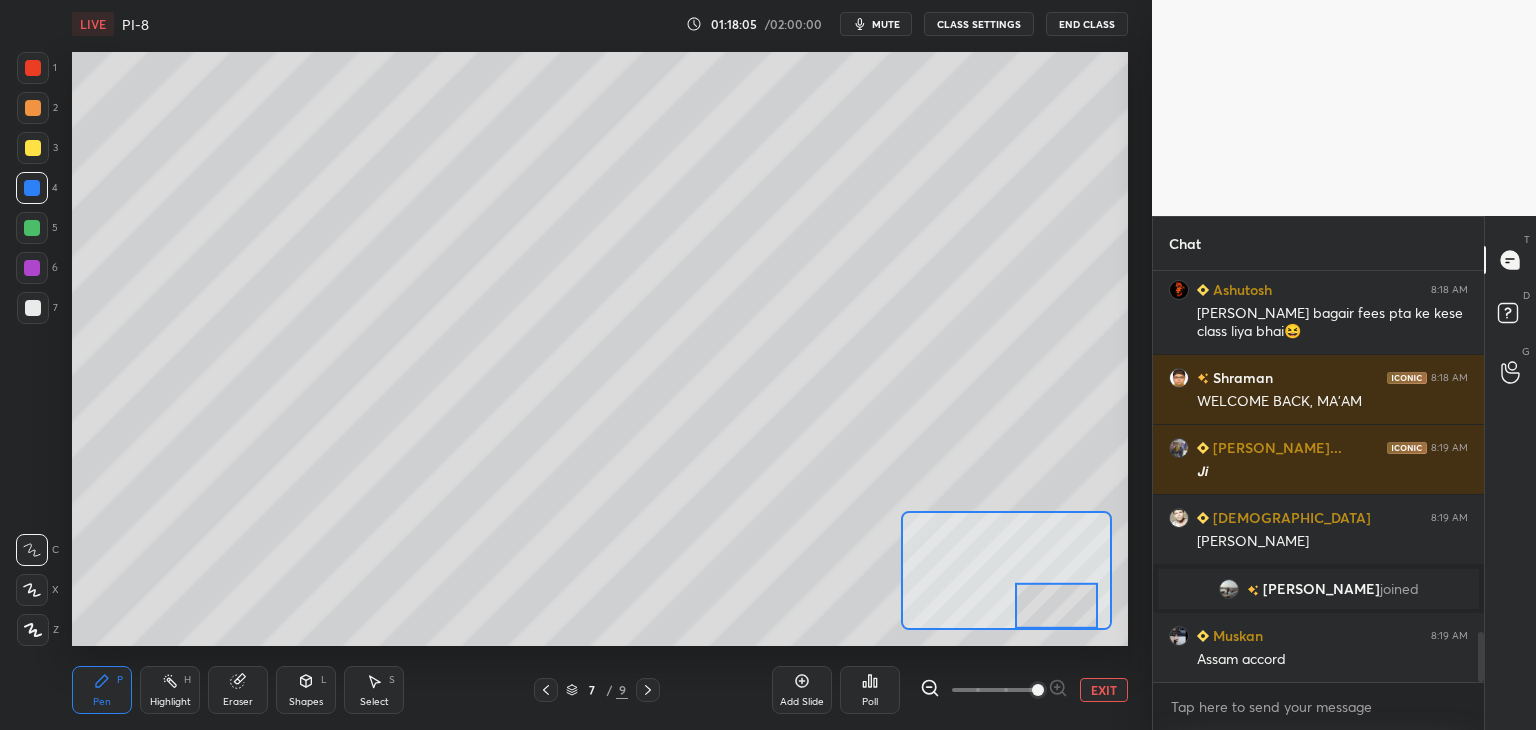 scroll, scrollTop: 2966, scrollLeft: 0, axis: vertical 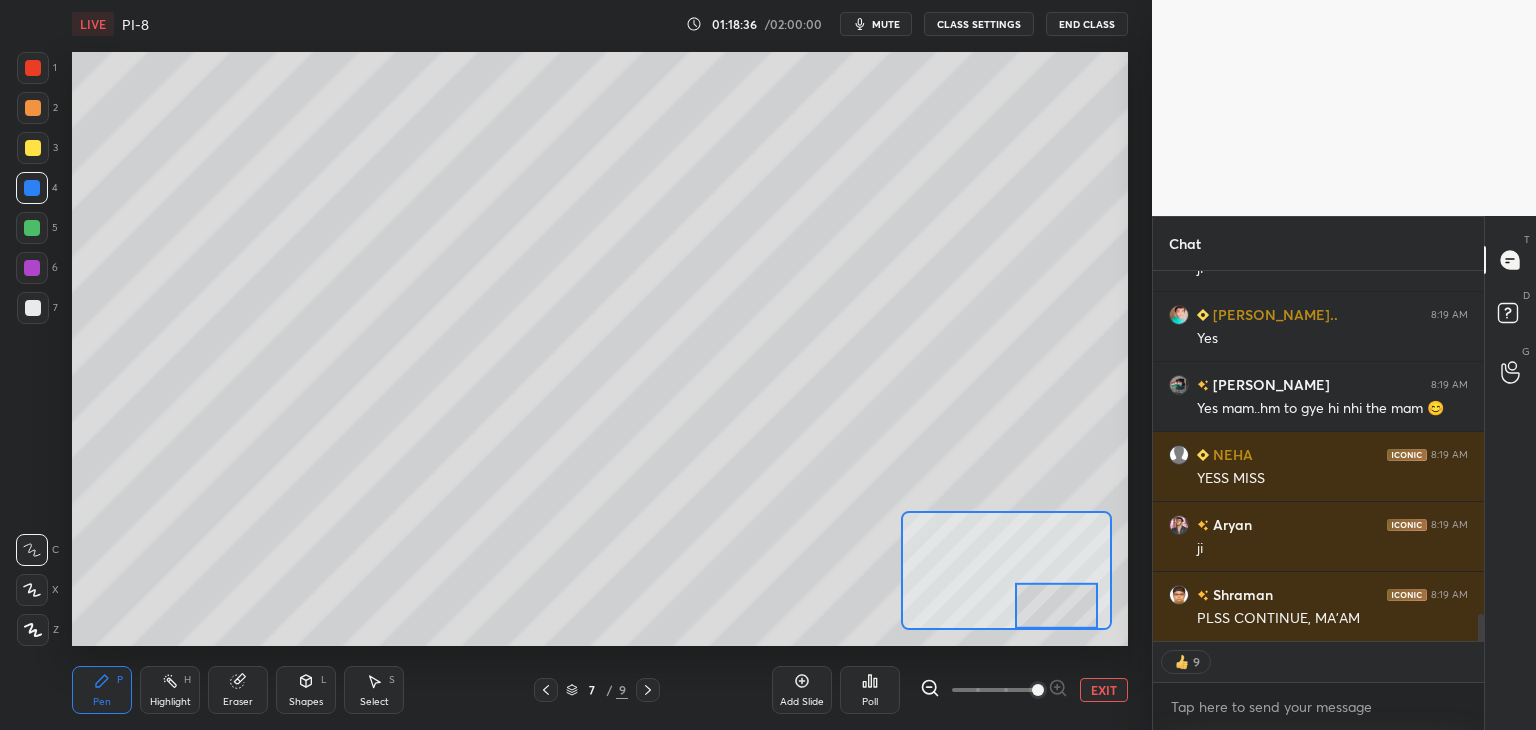 drag, startPoint x: 1480, startPoint y: 640, endPoint x: 1478, endPoint y: 663, distance: 23.086792 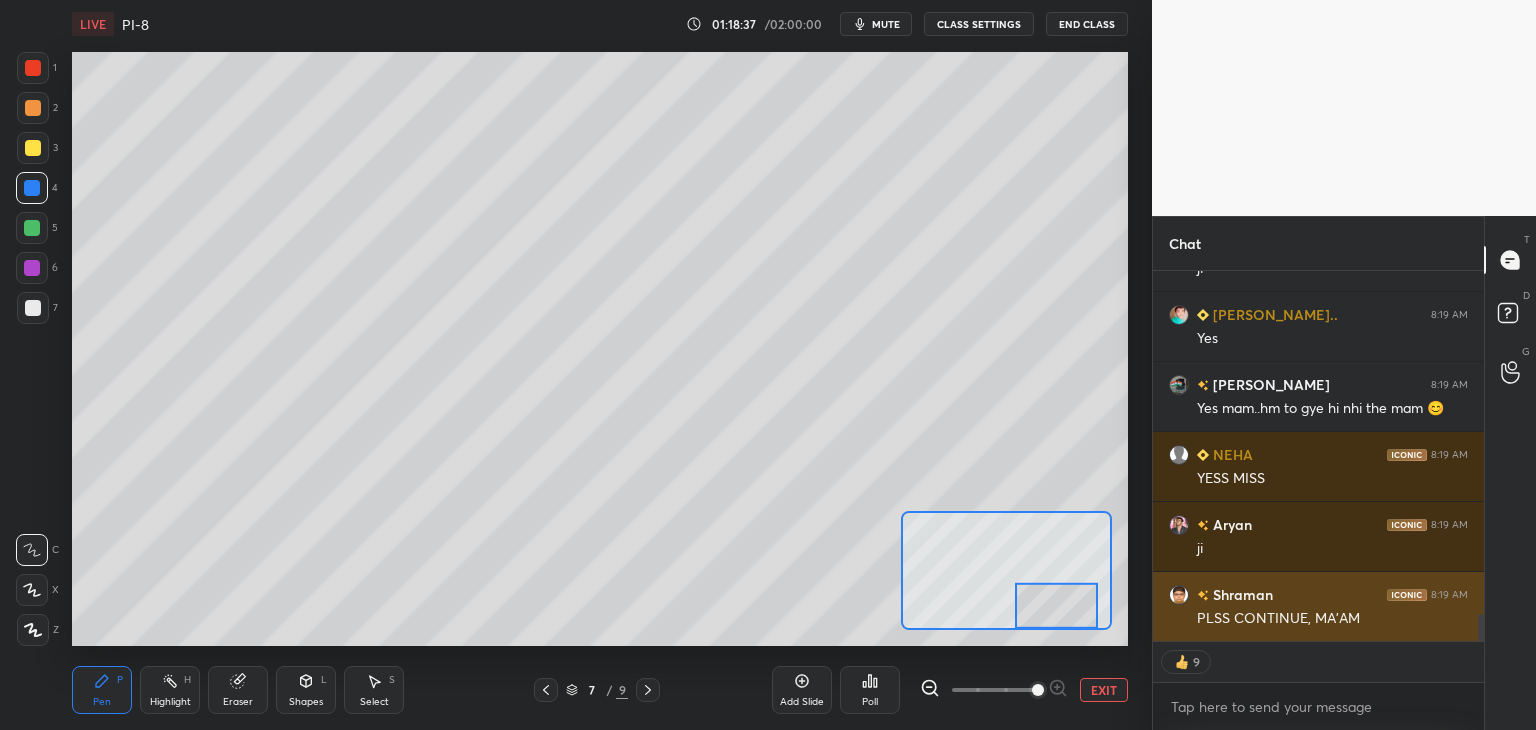 type on "x" 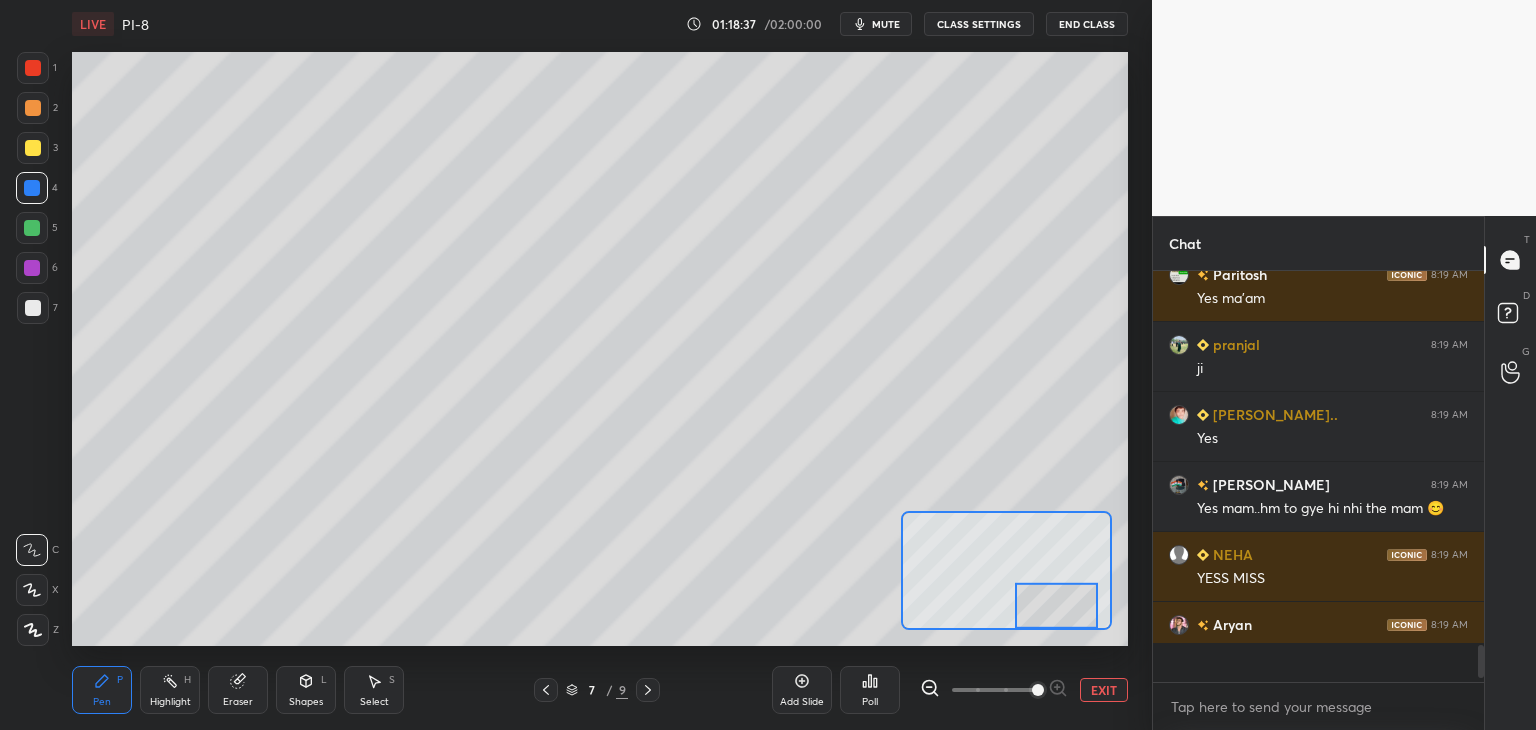 scroll, scrollTop: 6, scrollLeft: 6, axis: both 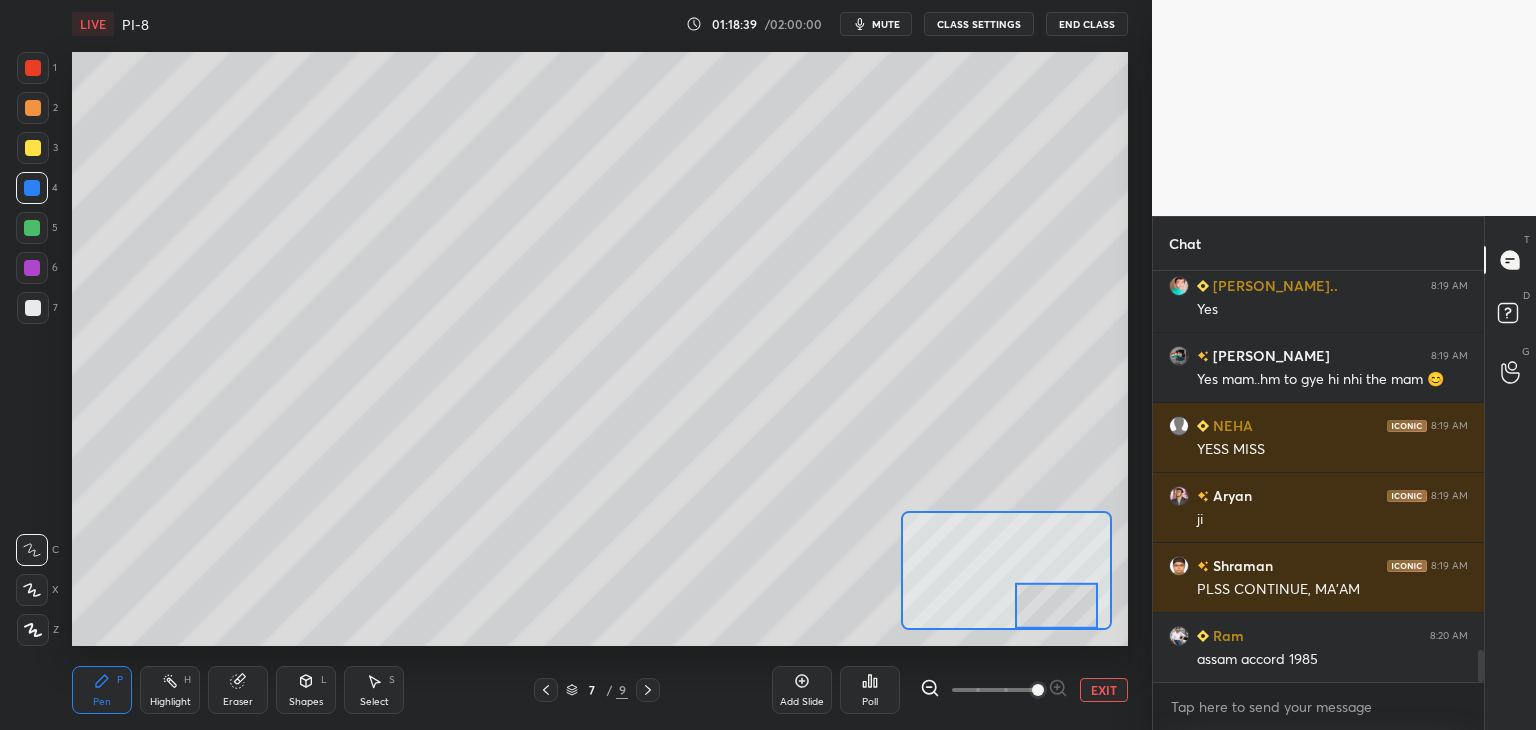click on "Add Slide" at bounding box center (802, 690) 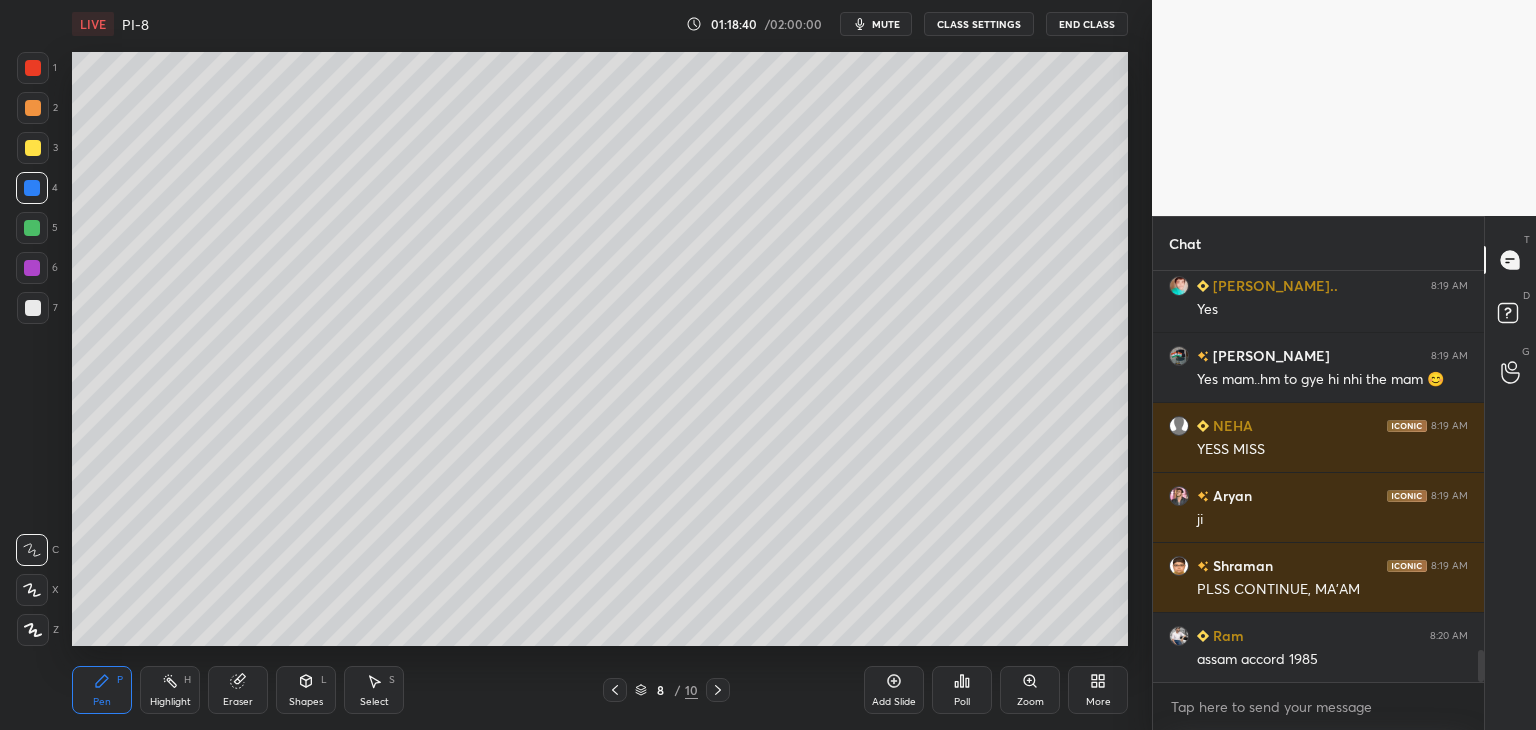 click at bounding box center [33, 308] 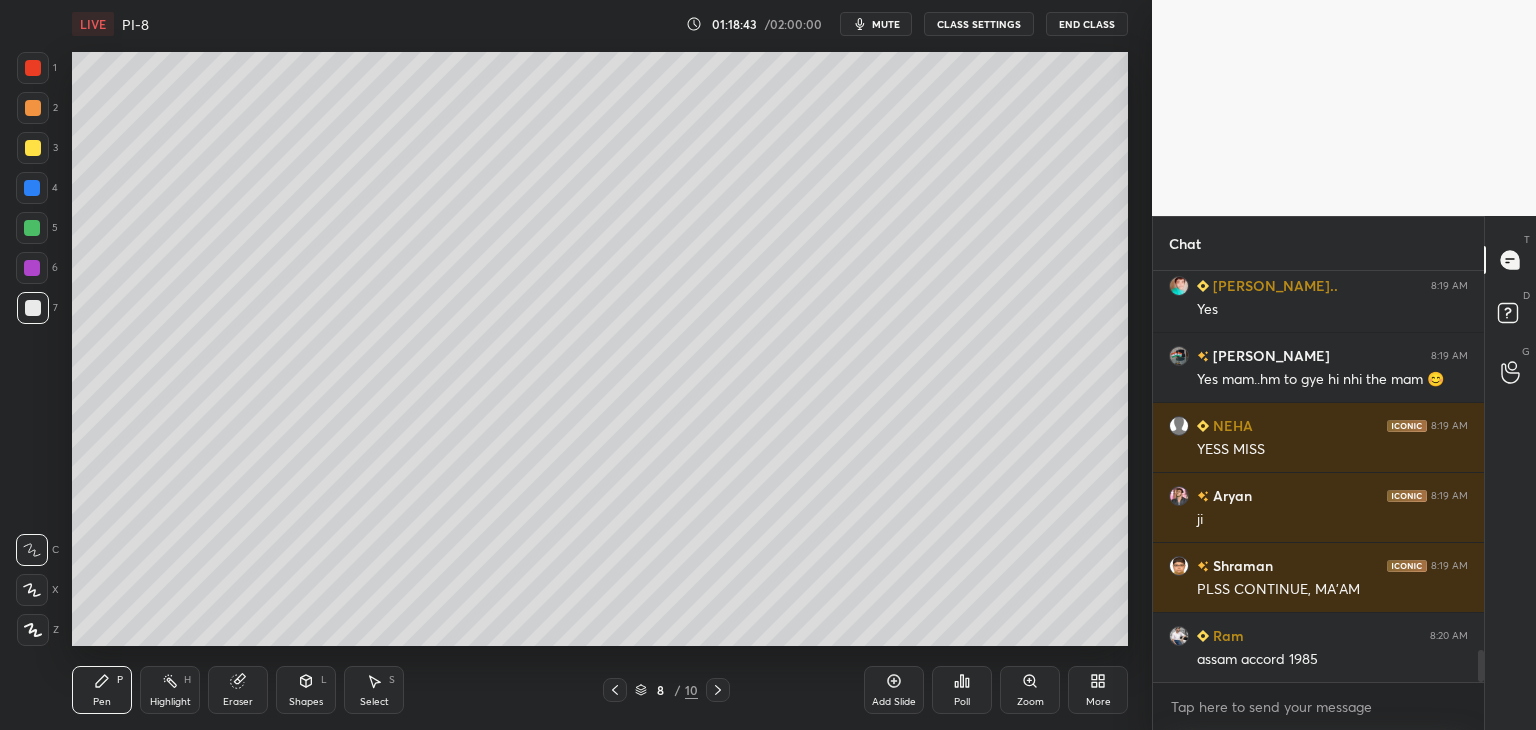 click at bounding box center [33, 630] 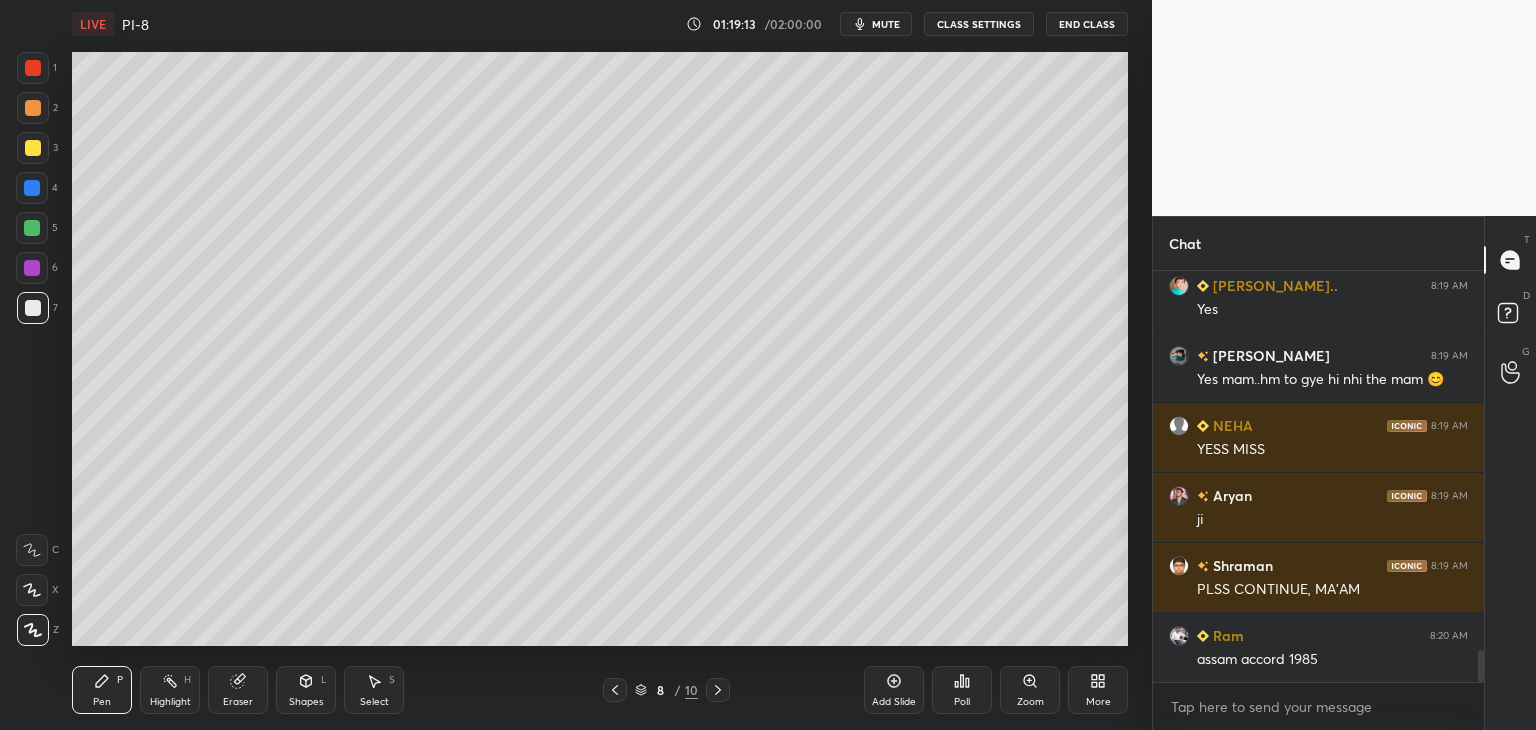 scroll, scrollTop: 4946, scrollLeft: 0, axis: vertical 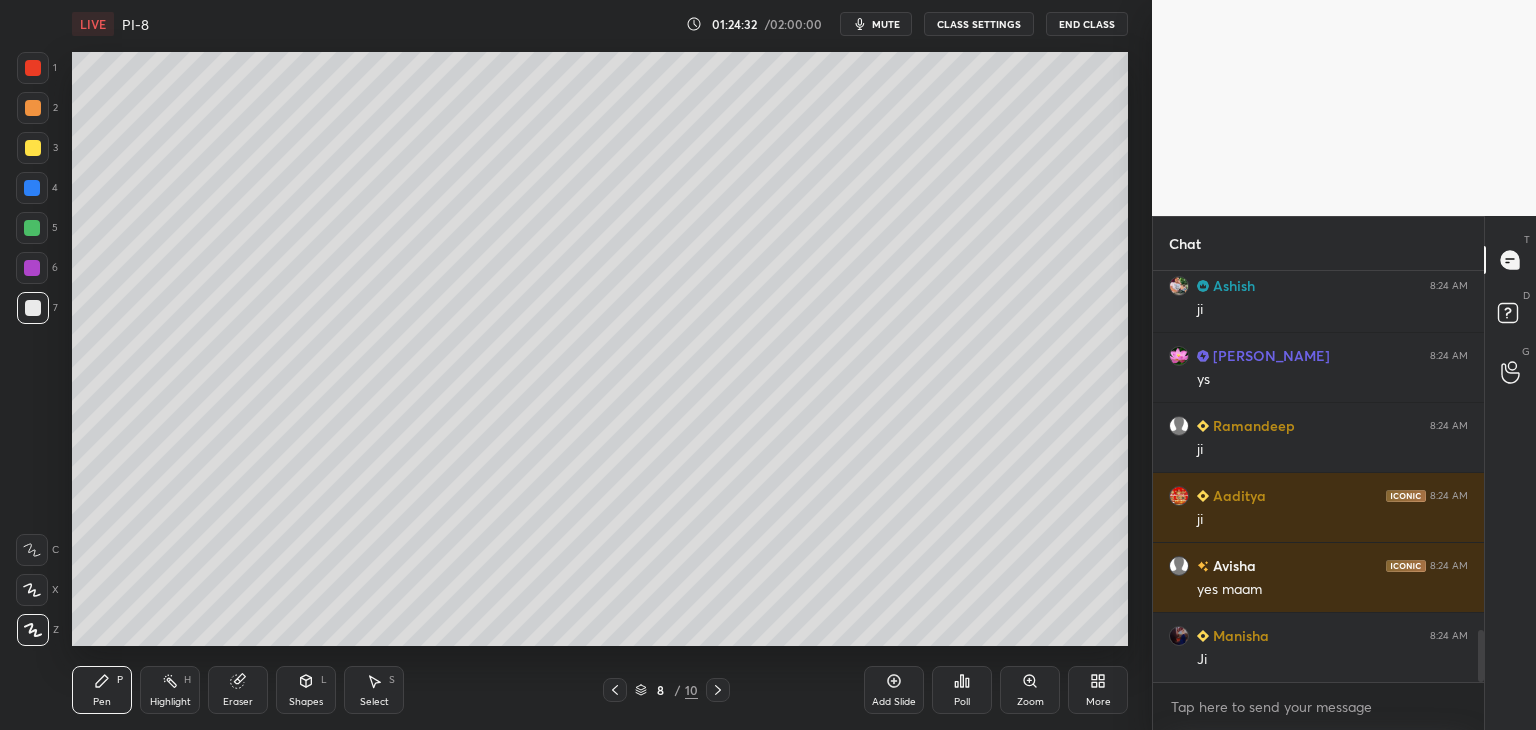 click at bounding box center (33, 308) 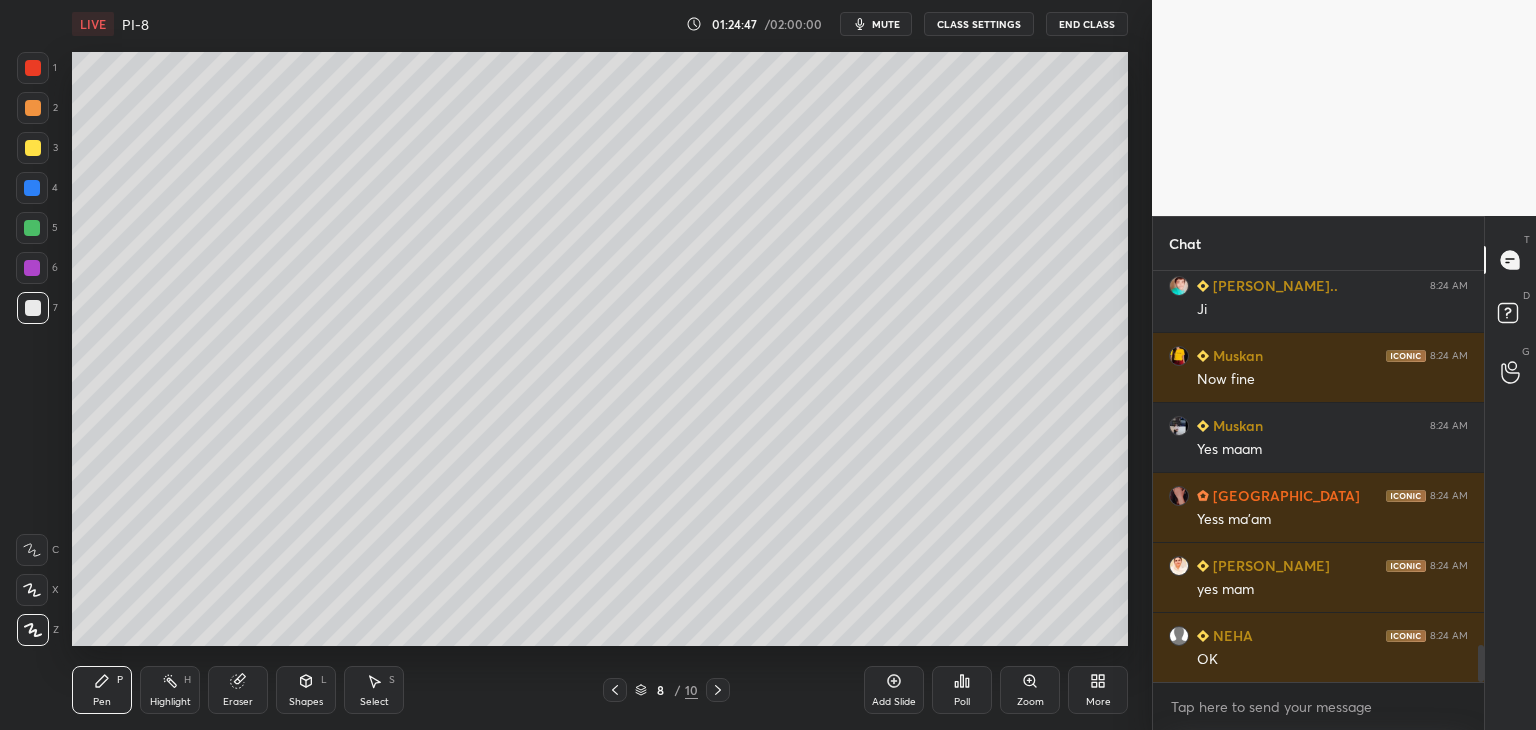 scroll, scrollTop: 4182, scrollLeft: 0, axis: vertical 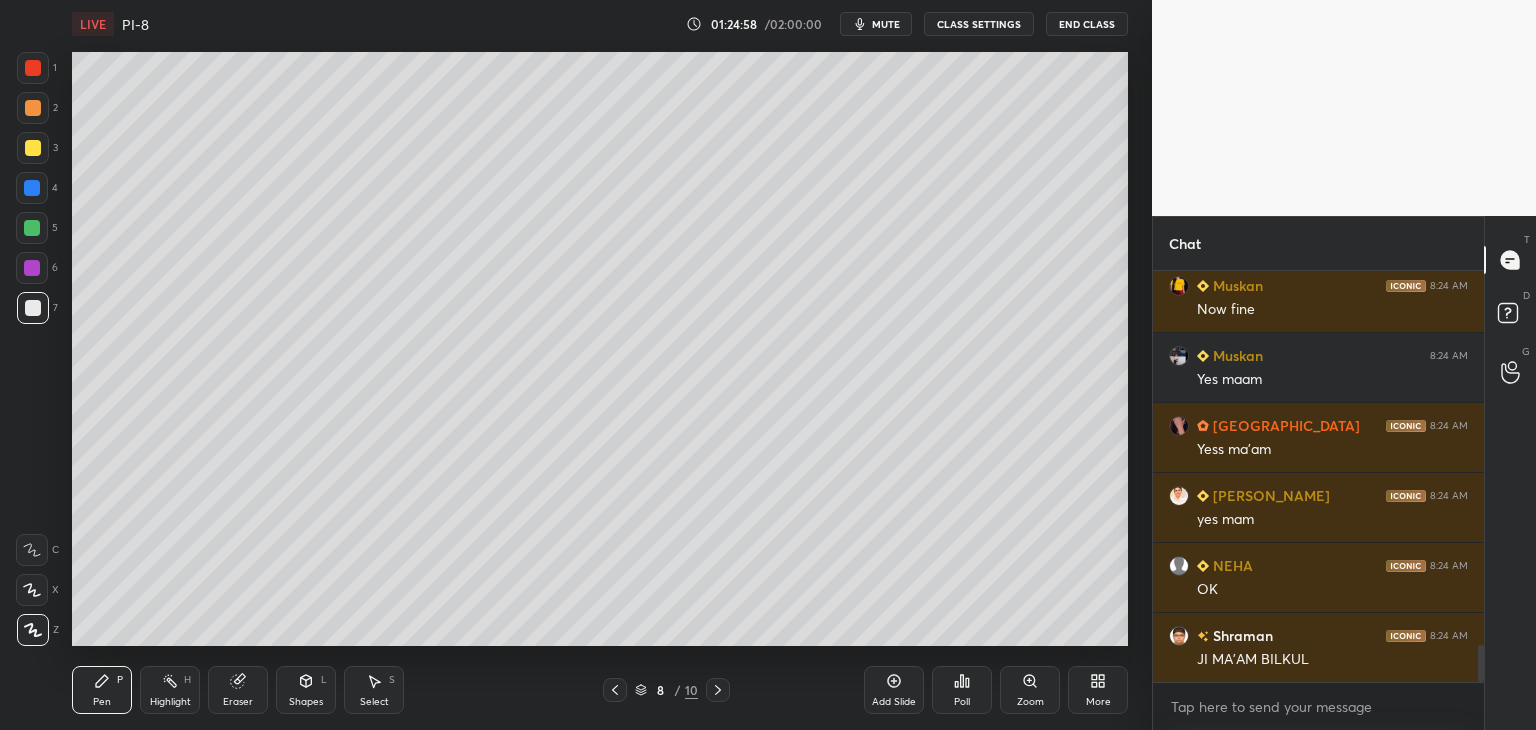 click at bounding box center (33, 308) 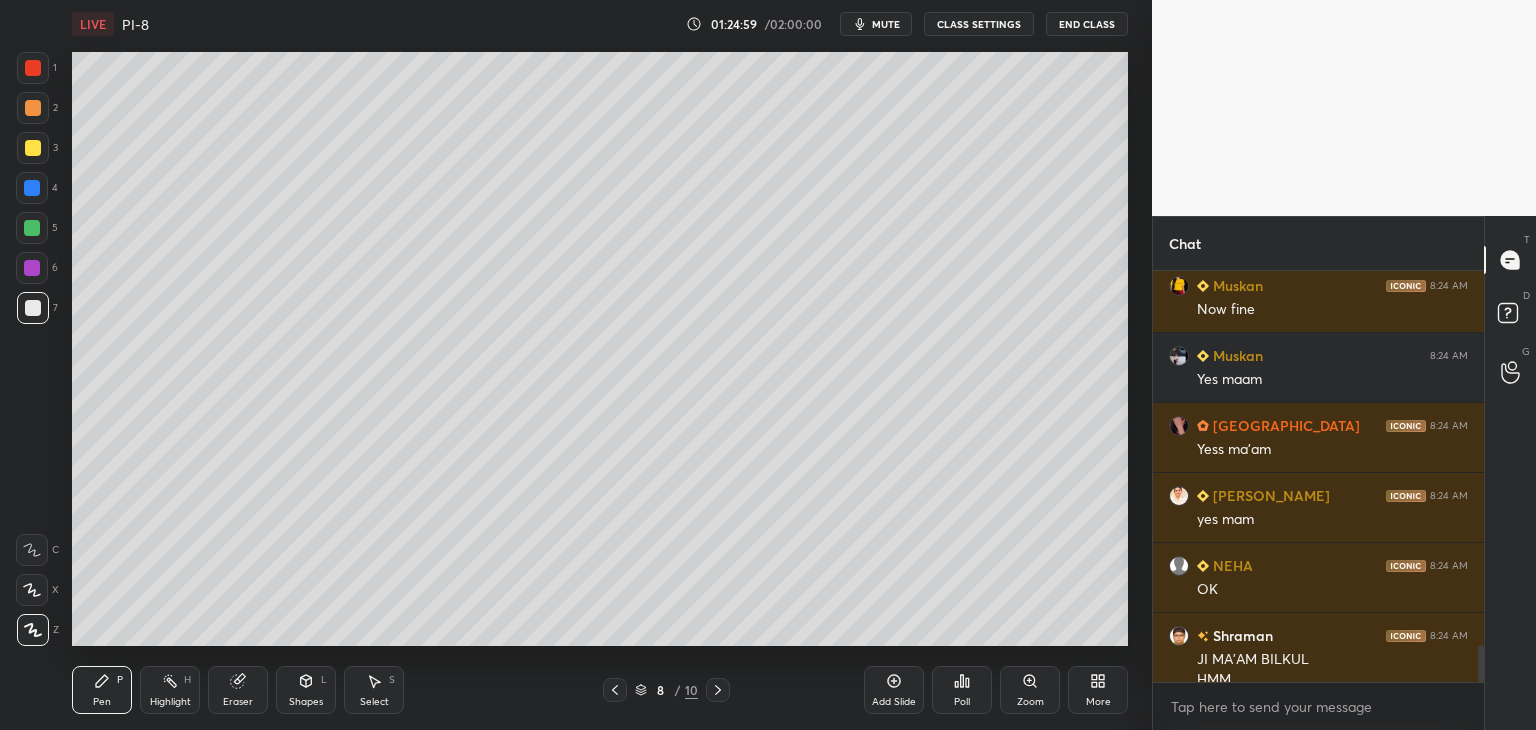 scroll, scrollTop: 4202, scrollLeft: 0, axis: vertical 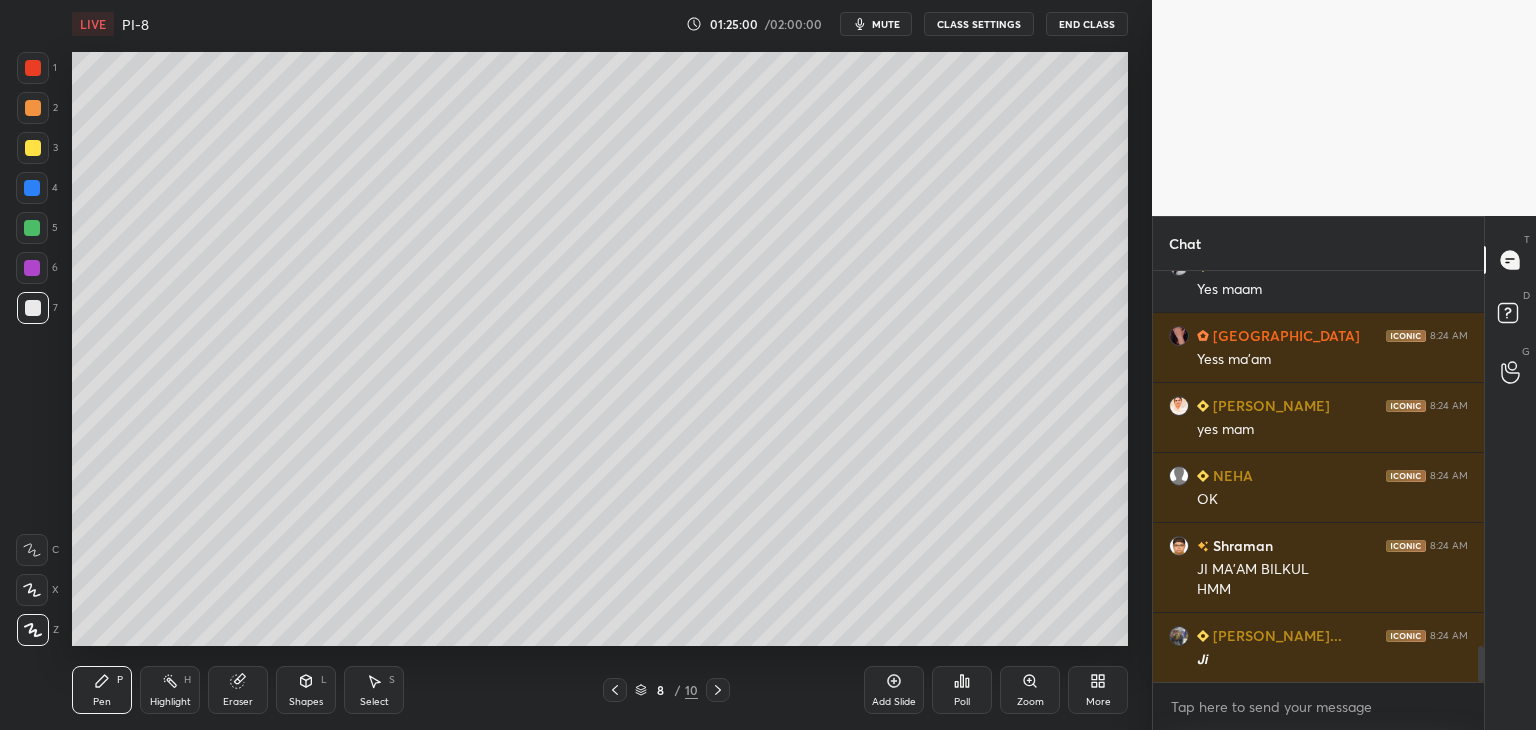 drag, startPoint x: 32, startPoint y: 304, endPoint x: 45, endPoint y: 296, distance: 15.264338 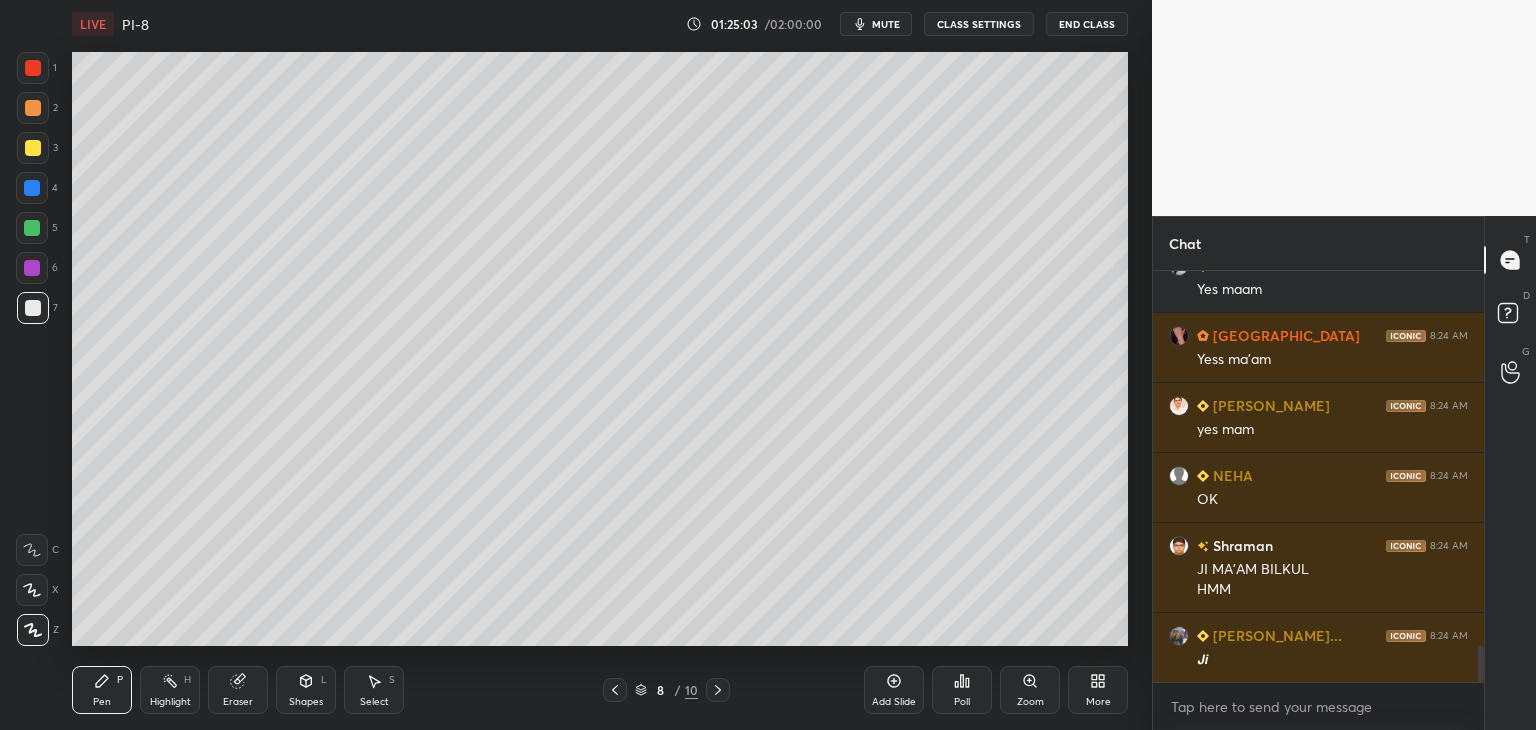 scroll, scrollTop: 4342, scrollLeft: 0, axis: vertical 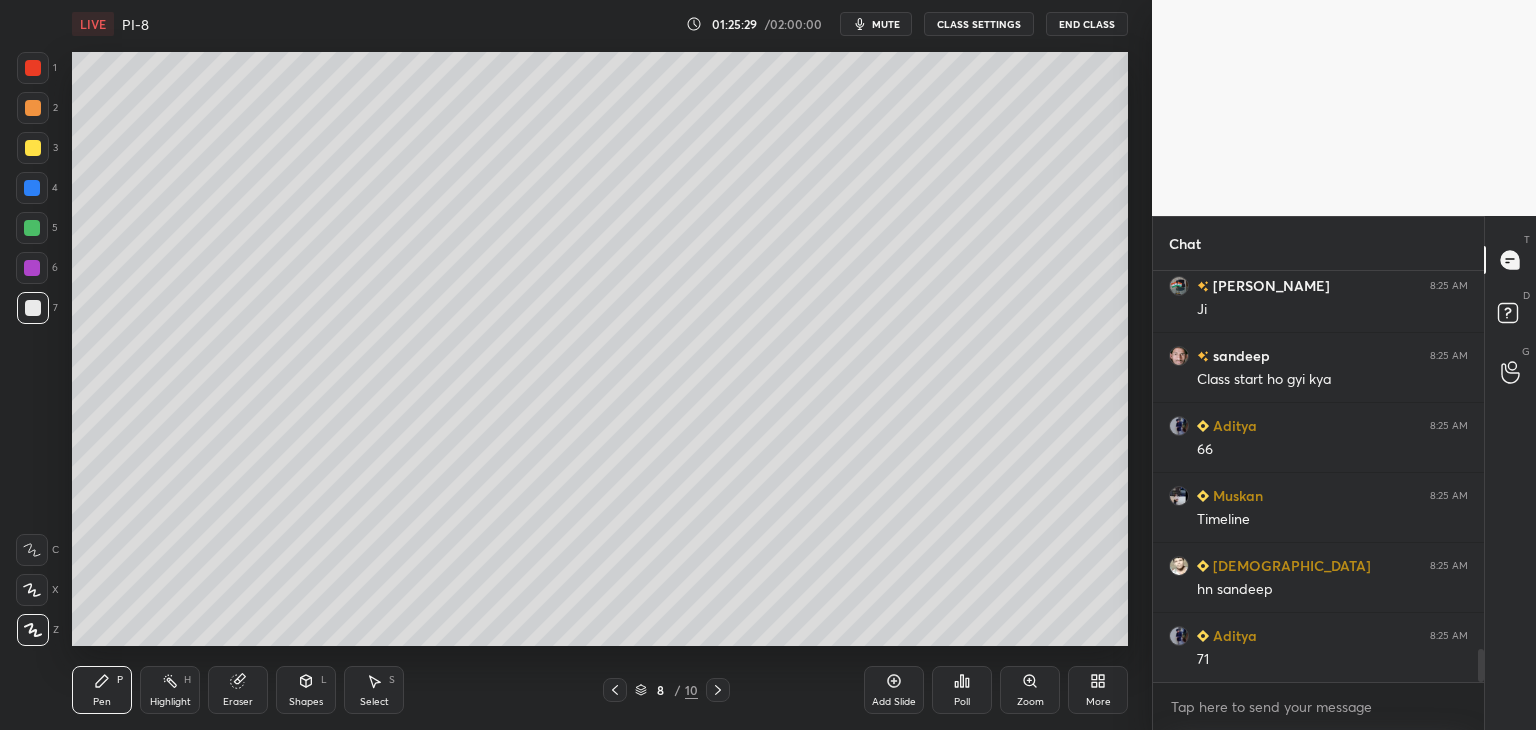 click at bounding box center (33, 148) 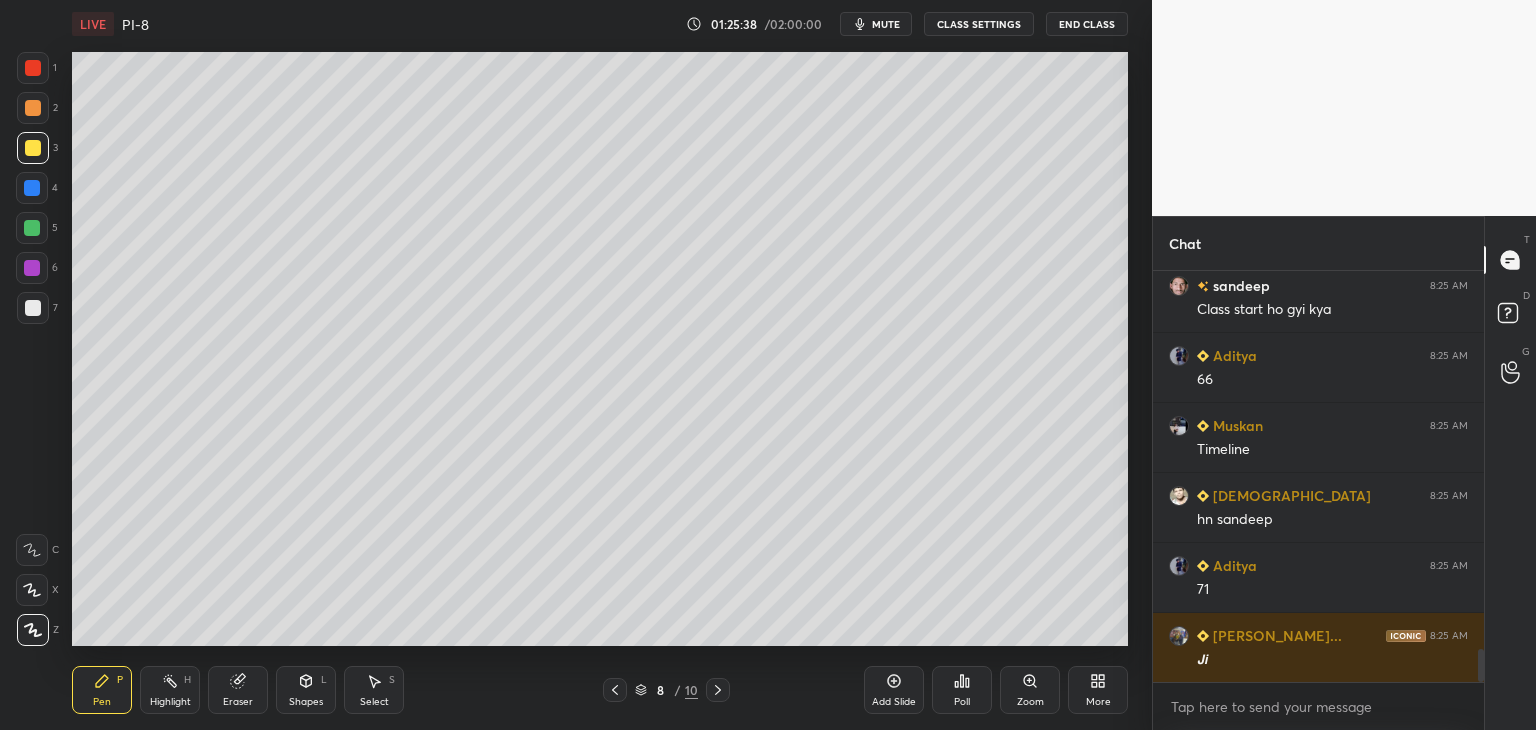 scroll, scrollTop: 4832, scrollLeft: 0, axis: vertical 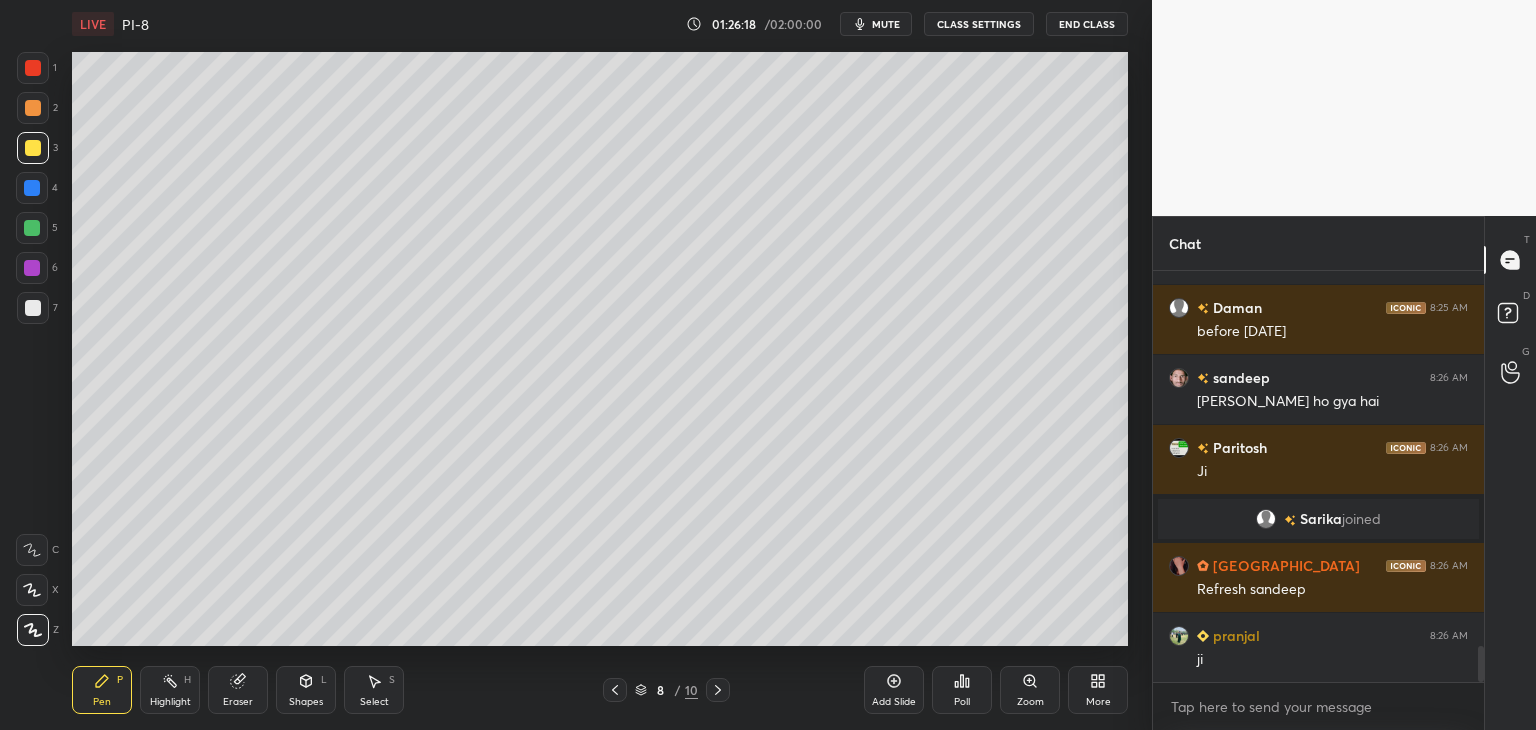 click at bounding box center (32, 268) 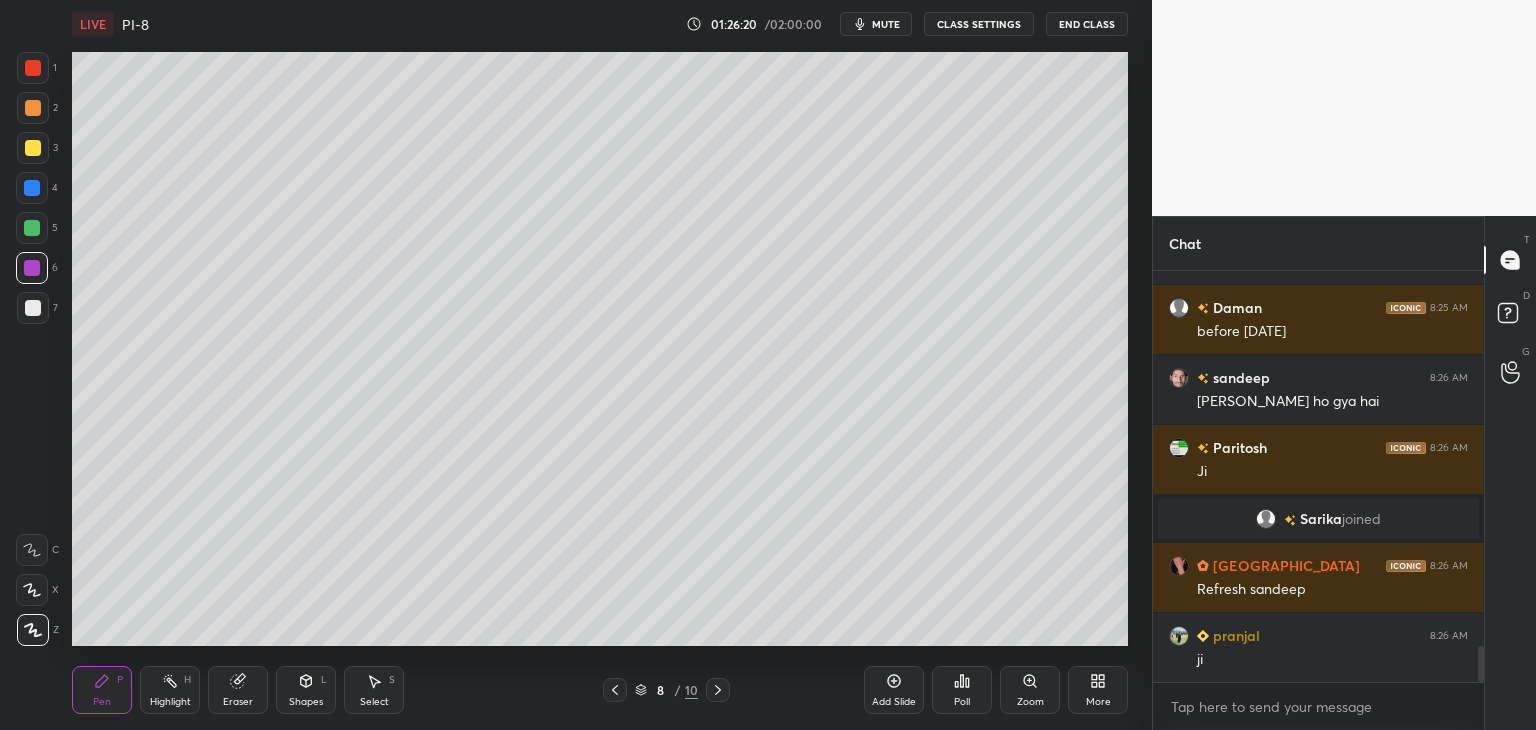 scroll, scrollTop: 4426, scrollLeft: 0, axis: vertical 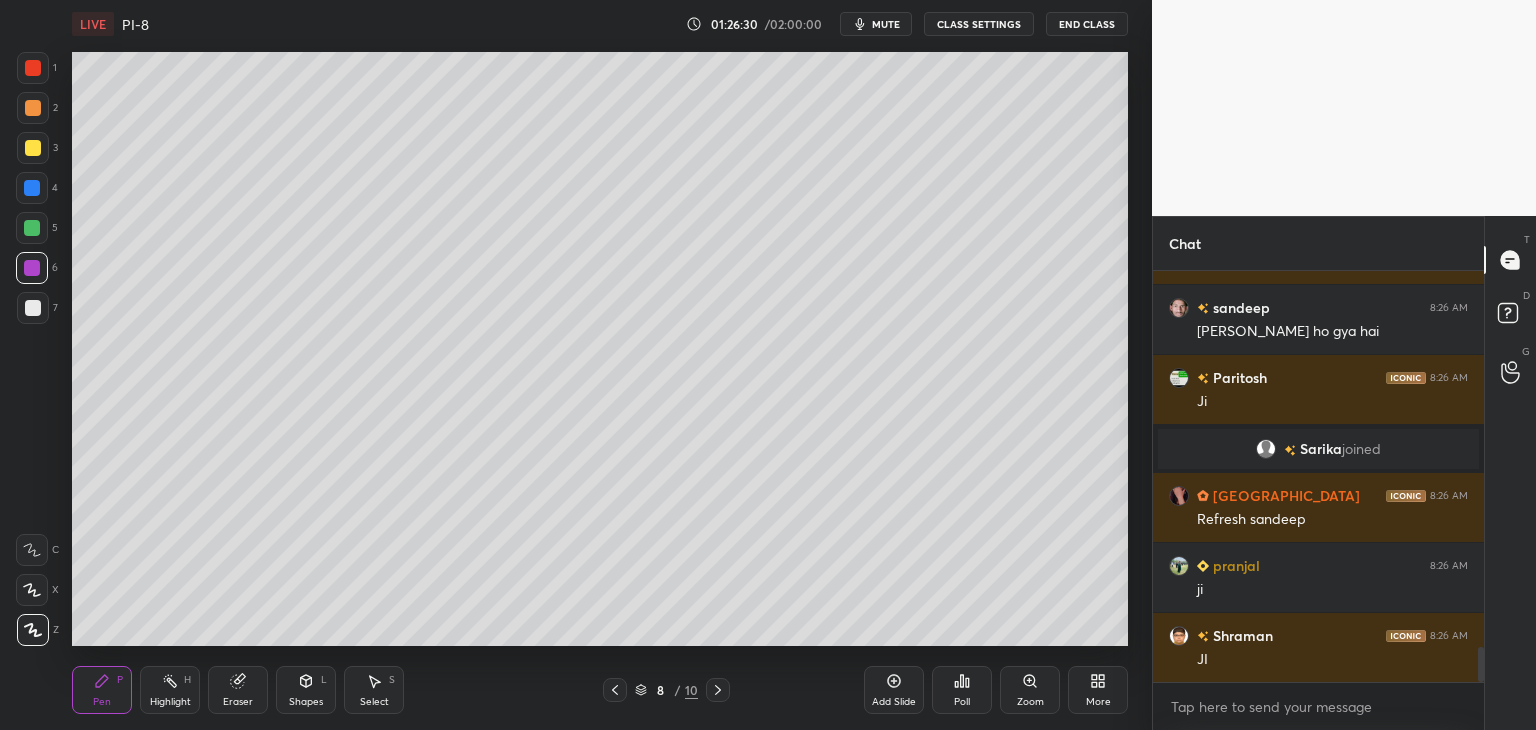 click at bounding box center (32, 188) 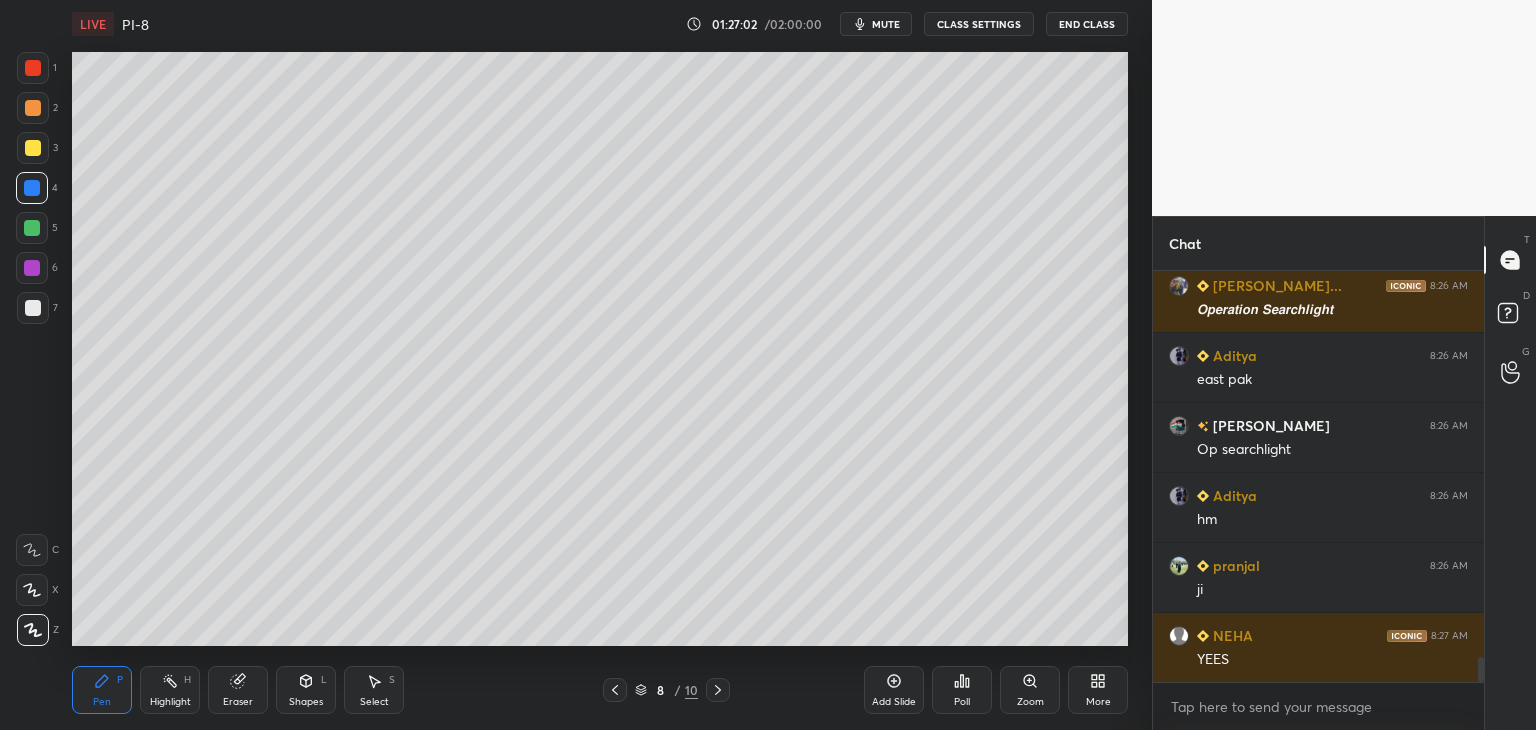 scroll, scrollTop: 6386, scrollLeft: 0, axis: vertical 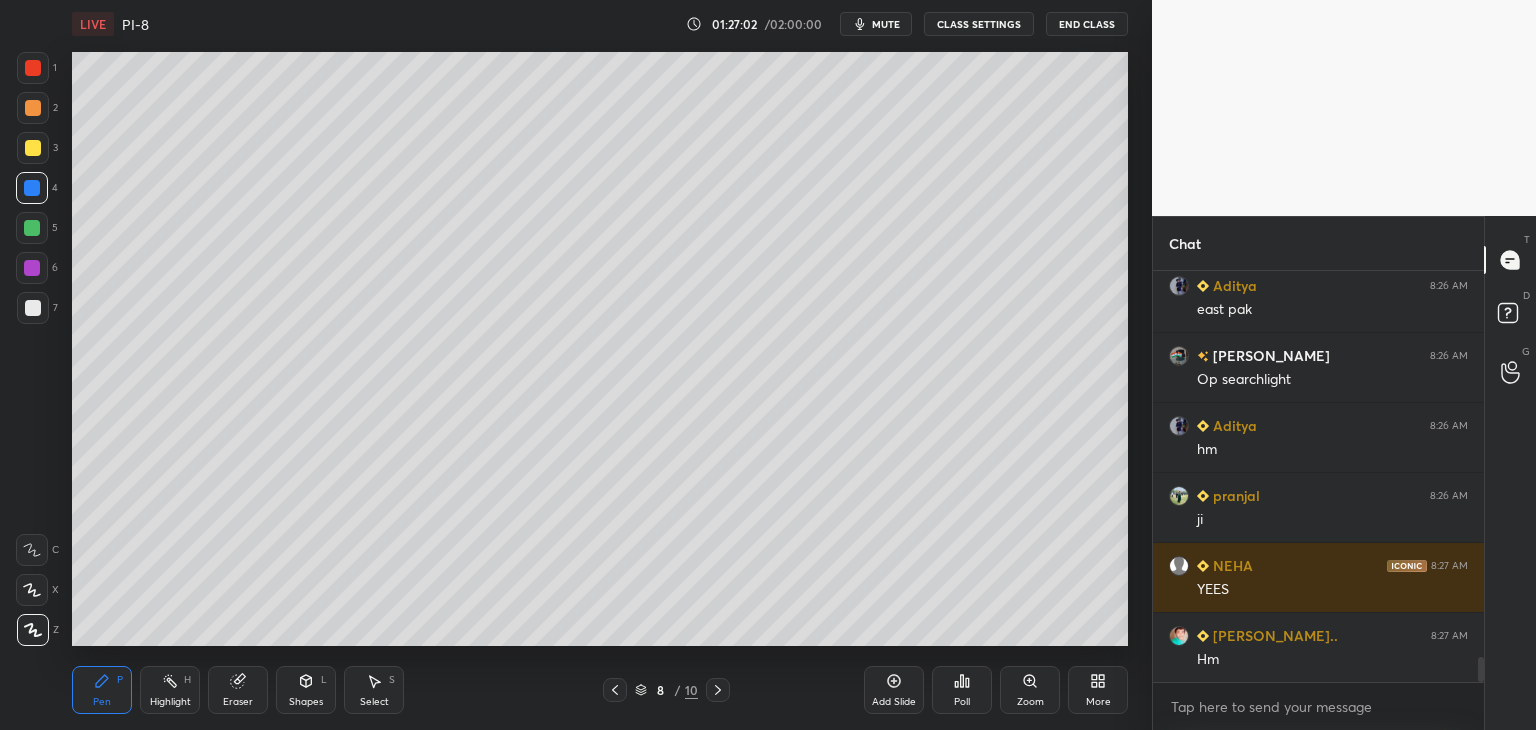 click at bounding box center [32, 228] 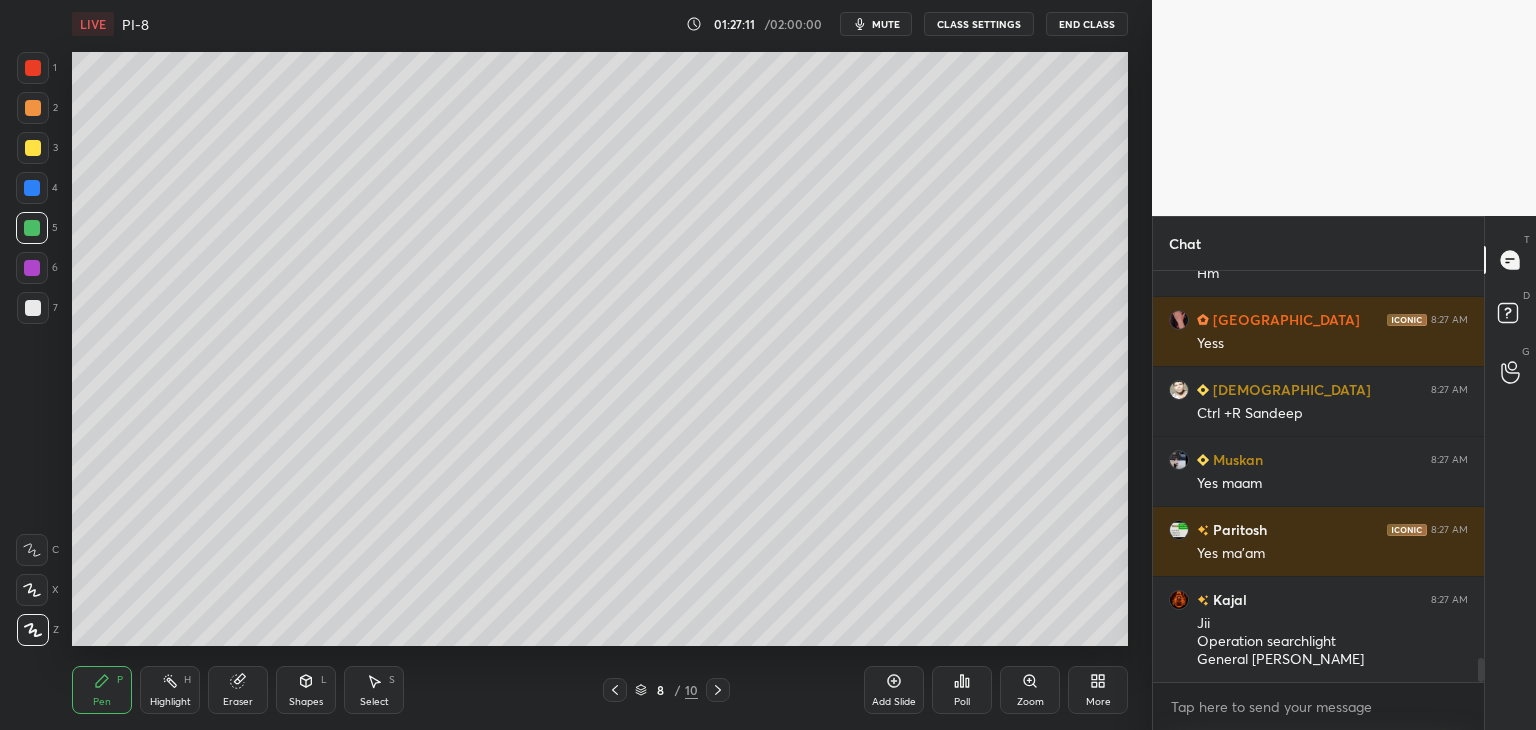 scroll, scrollTop: 6842, scrollLeft: 0, axis: vertical 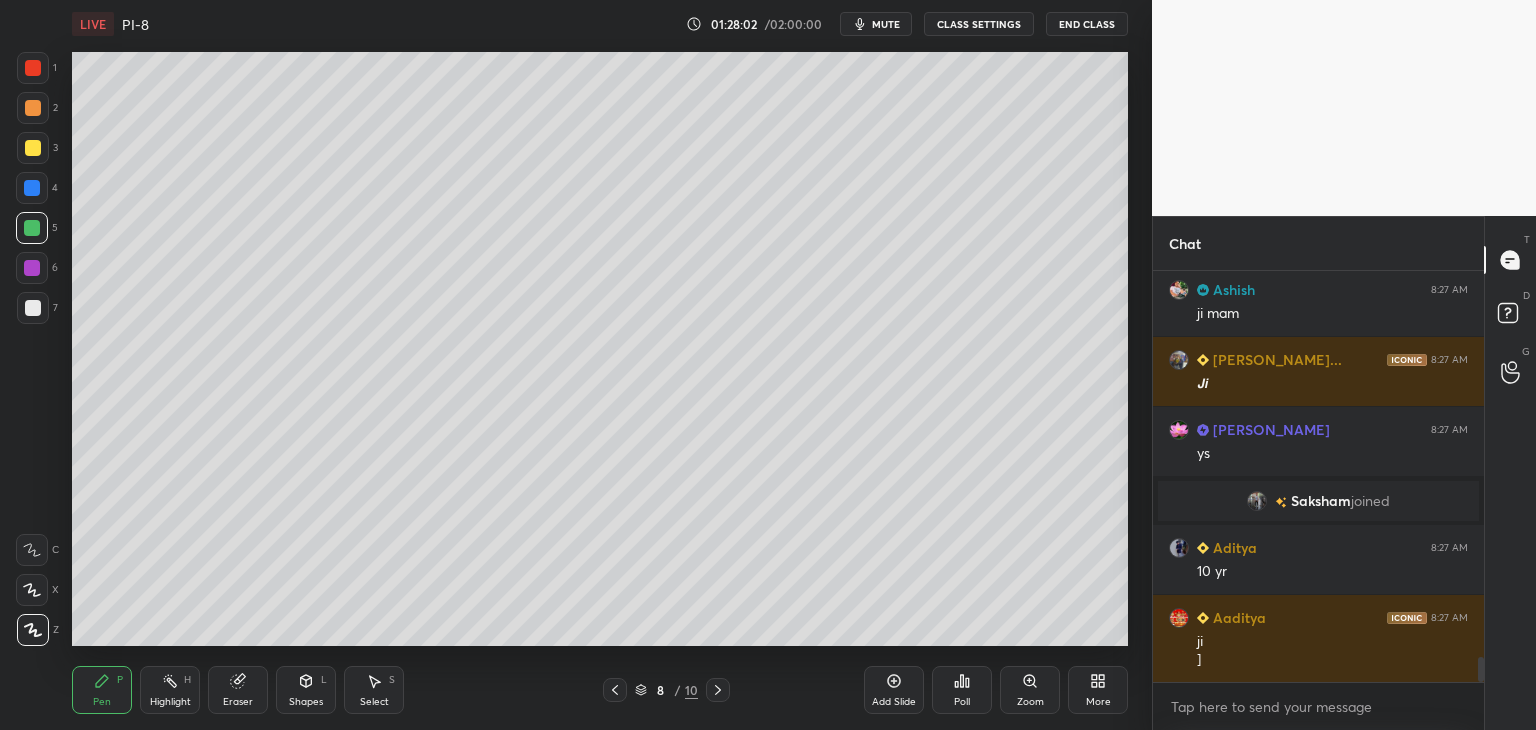 click at bounding box center (32, 268) 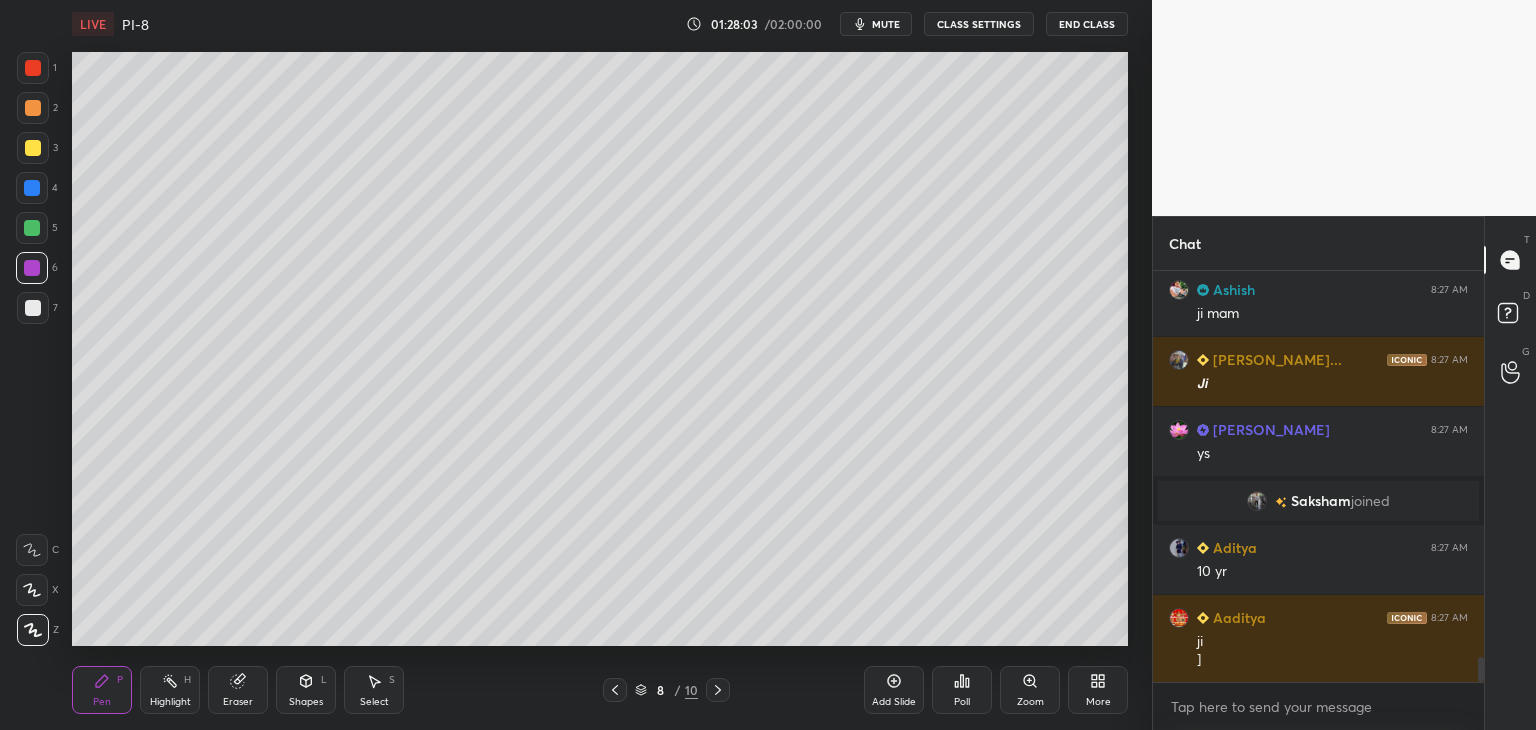 scroll, scrollTop: 6538, scrollLeft: 0, axis: vertical 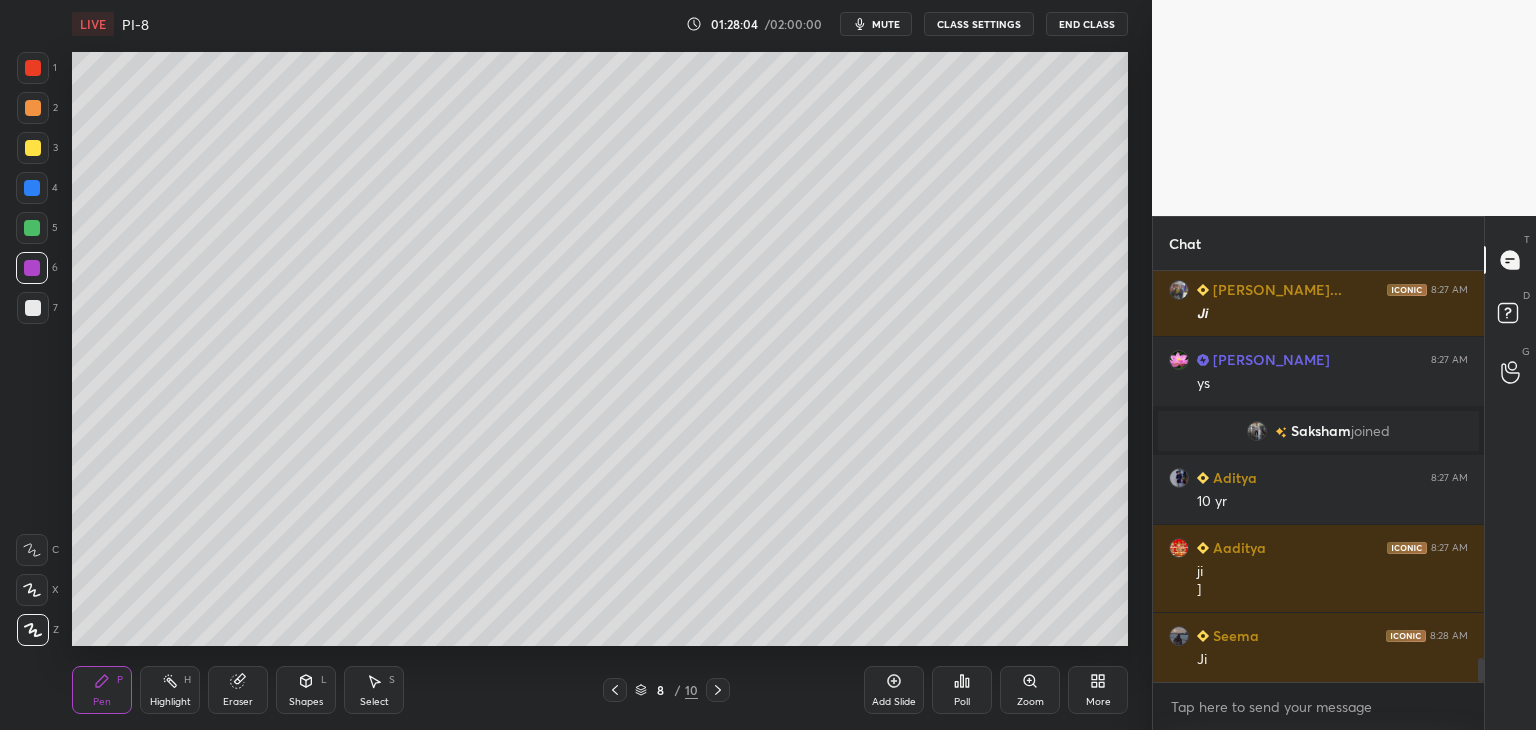click at bounding box center (33, 68) 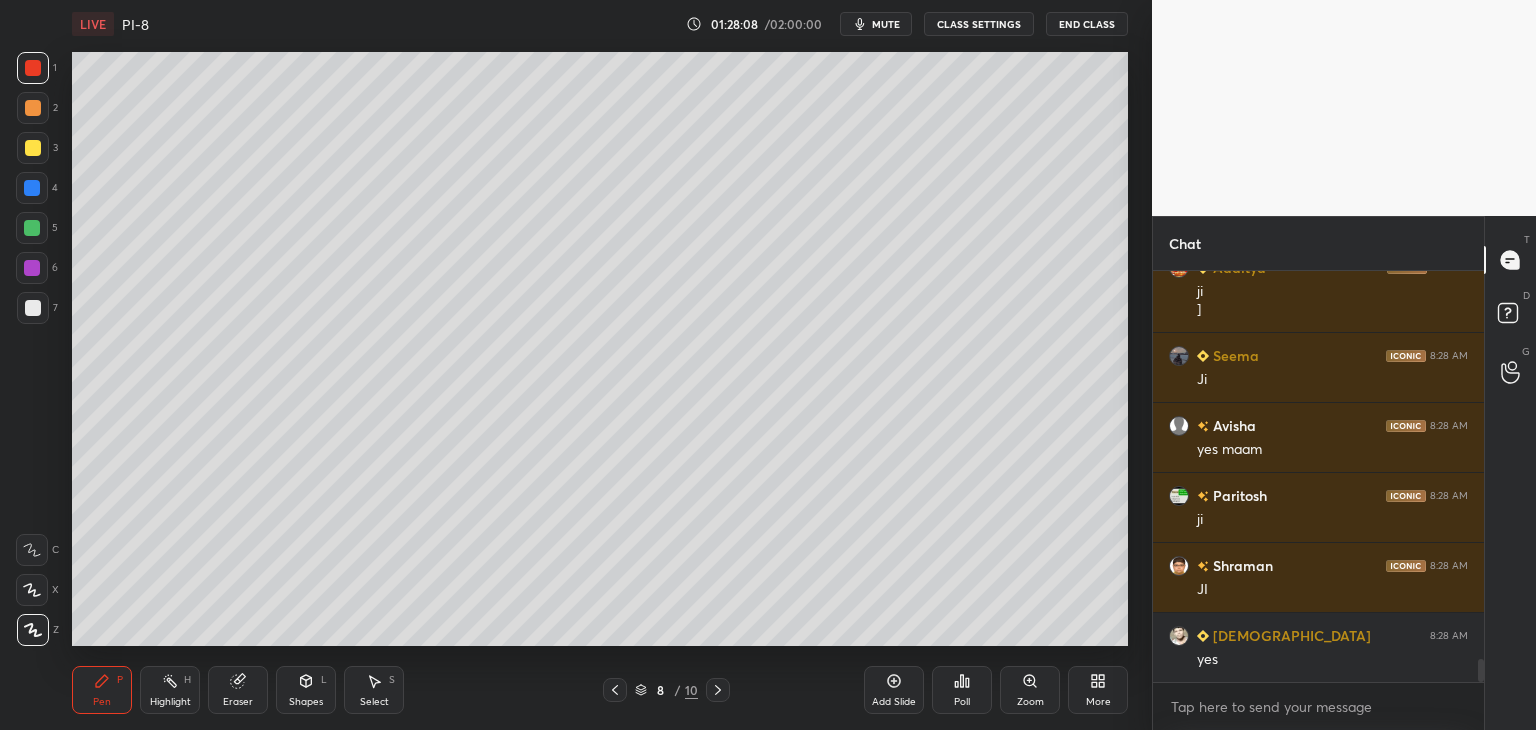 scroll, scrollTop: 6888, scrollLeft: 0, axis: vertical 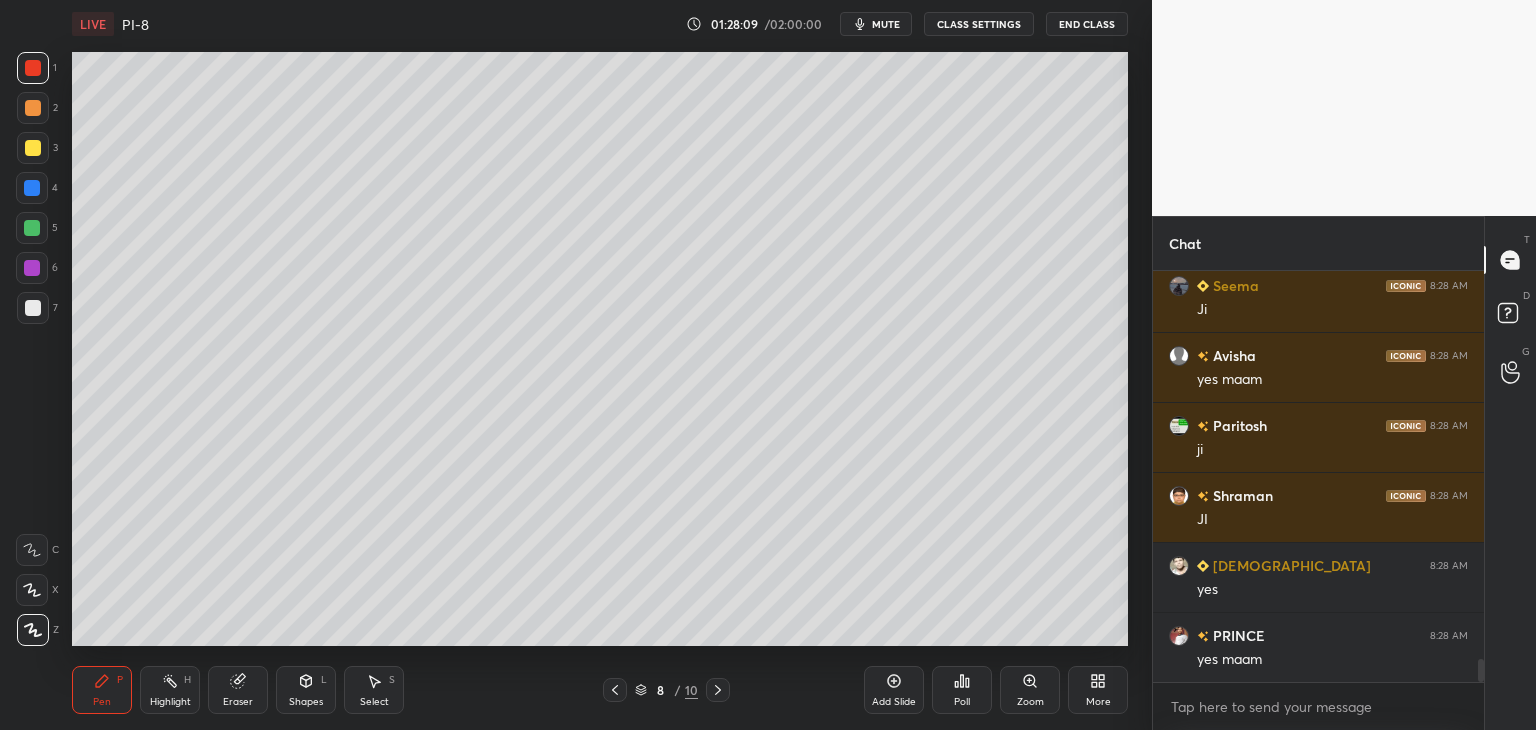 drag, startPoint x: 30, startPoint y: 309, endPoint x: 56, endPoint y: 298, distance: 28.231188 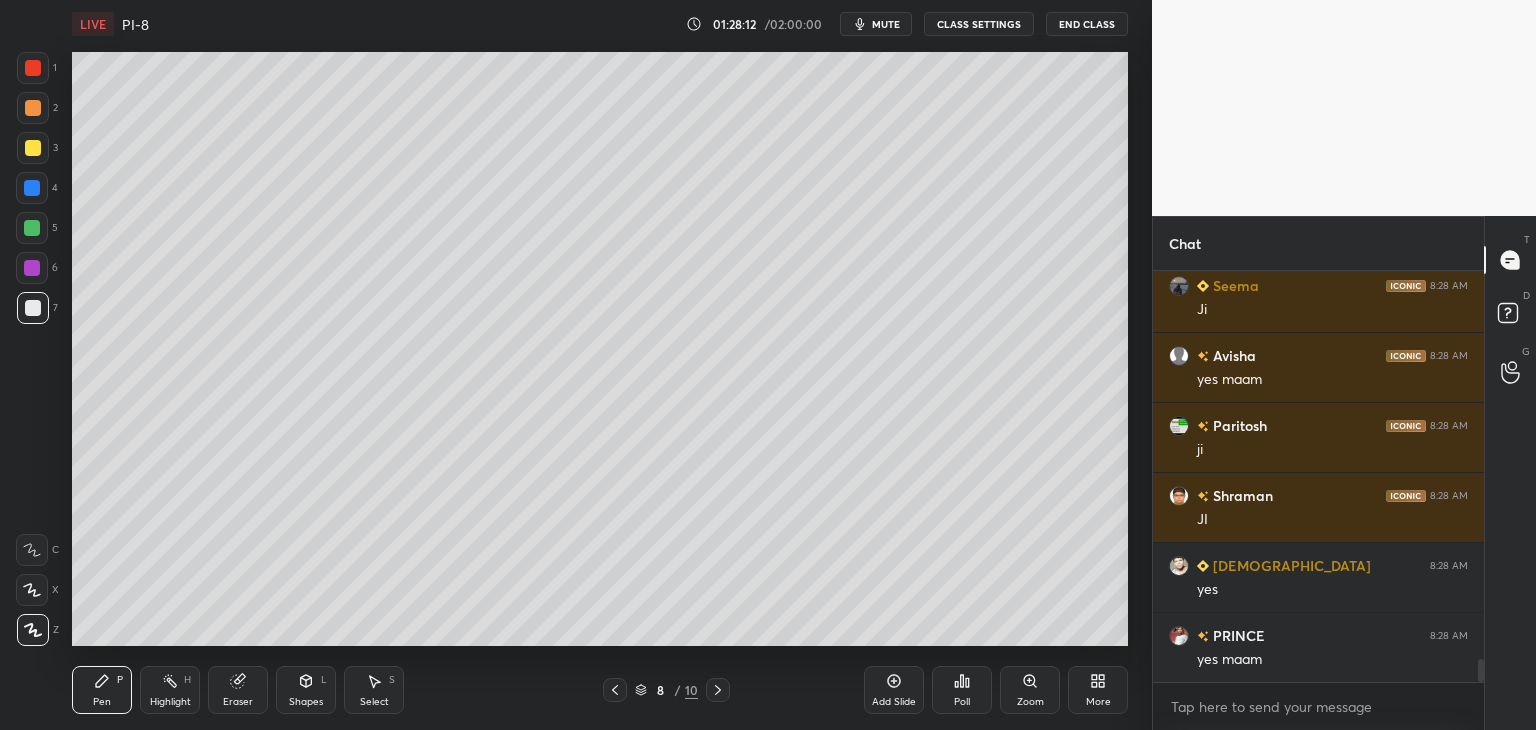 click at bounding box center (33, 148) 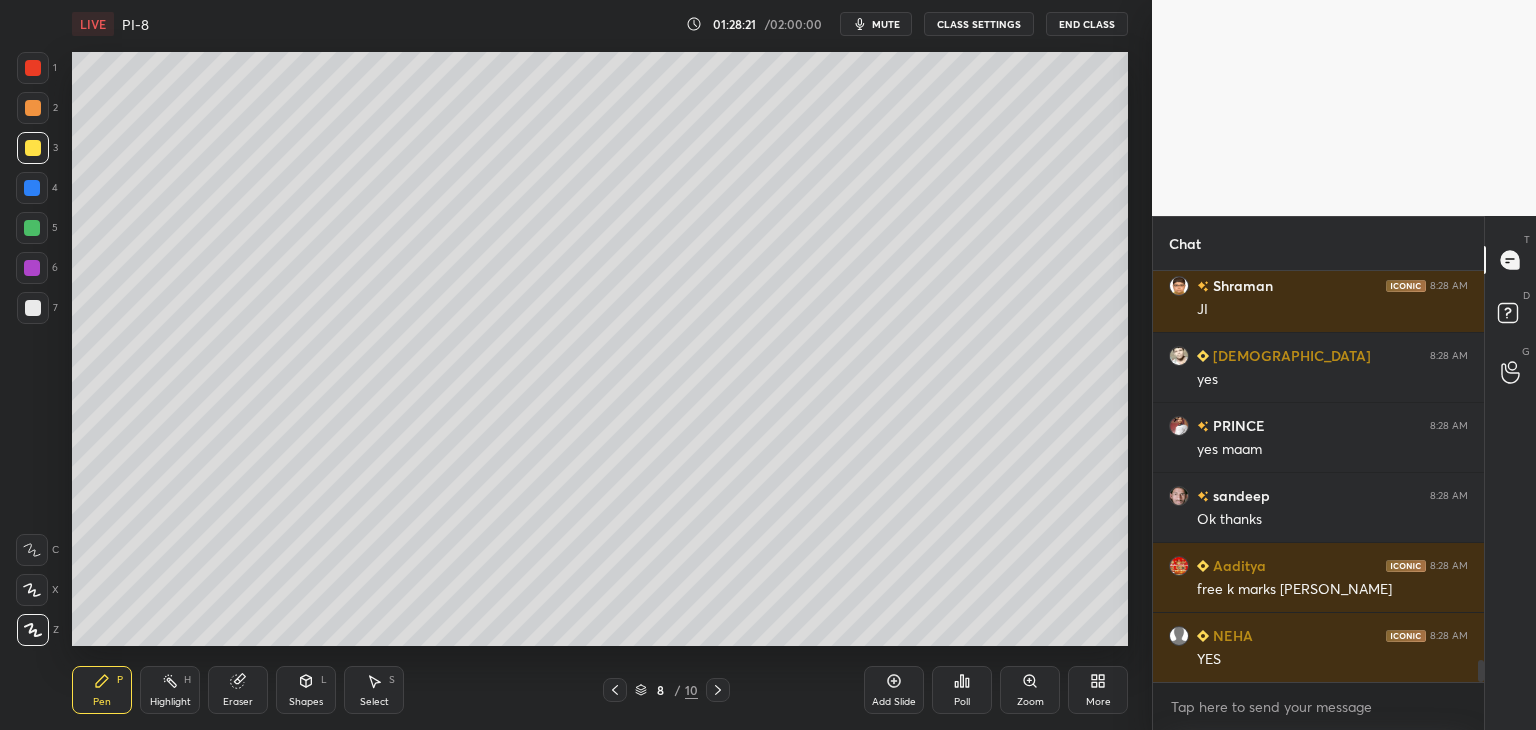 scroll, scrollTop: 7168, scrollLeft: 0, axis: vertical 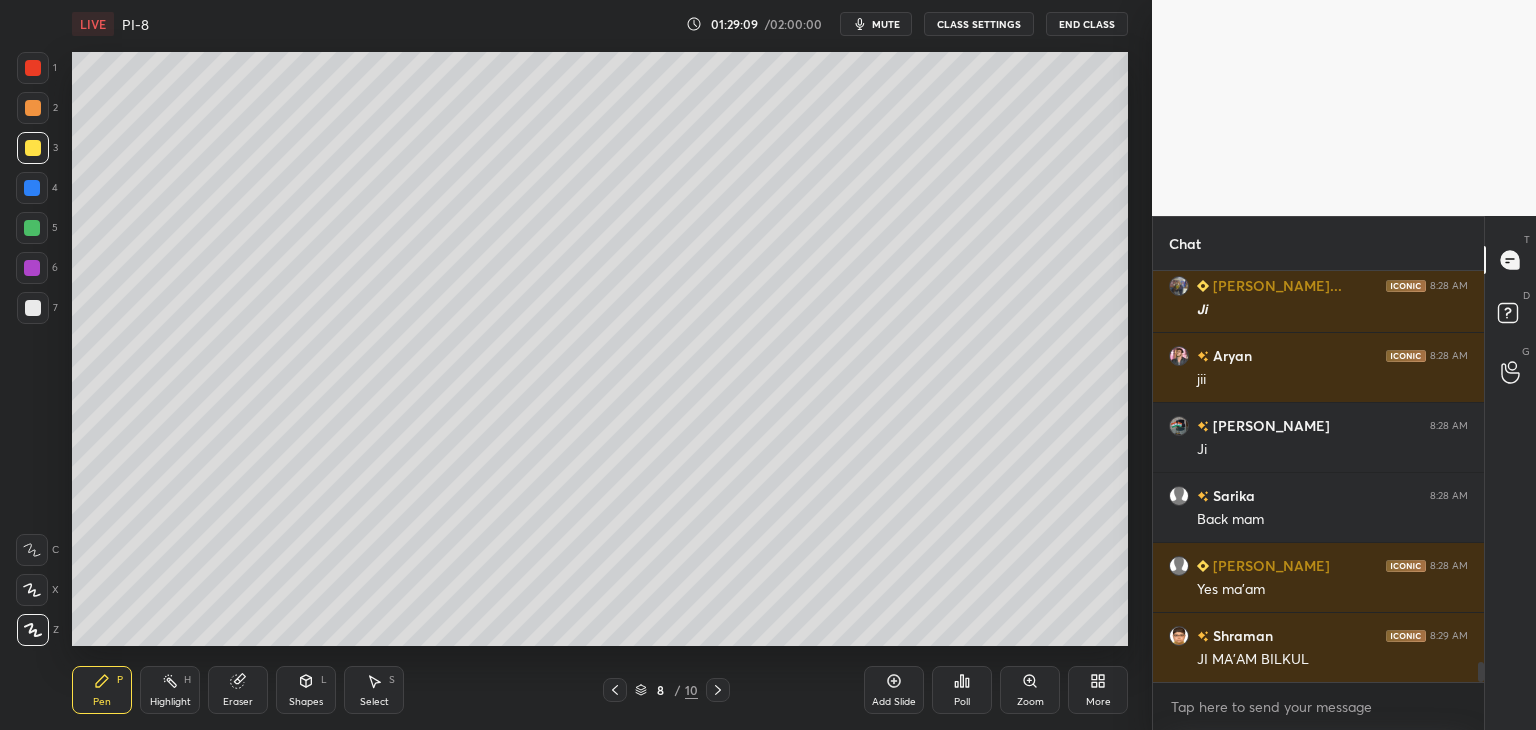 click at bounding box center [33, 308] 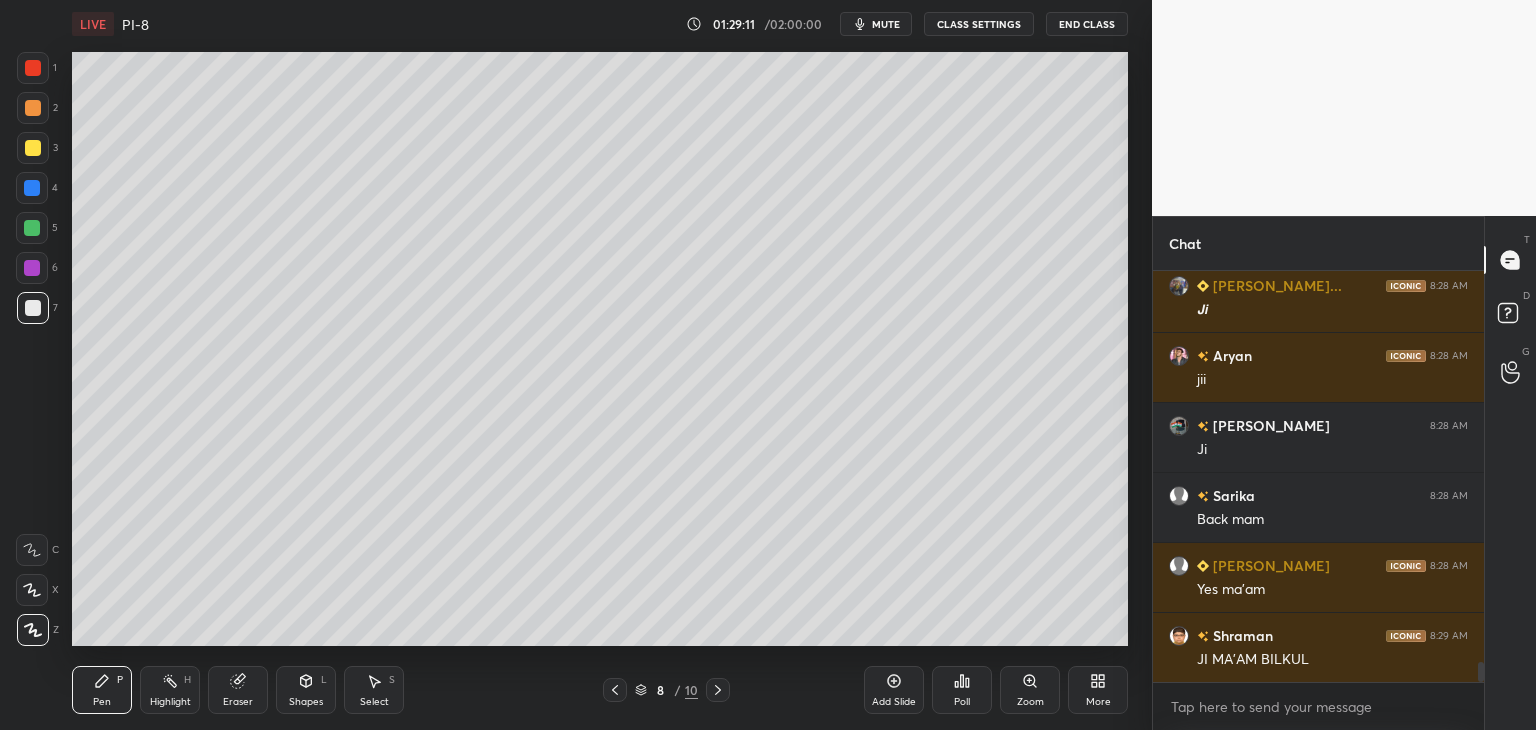 click on "Add Slide" at bounding box center (894, 690) 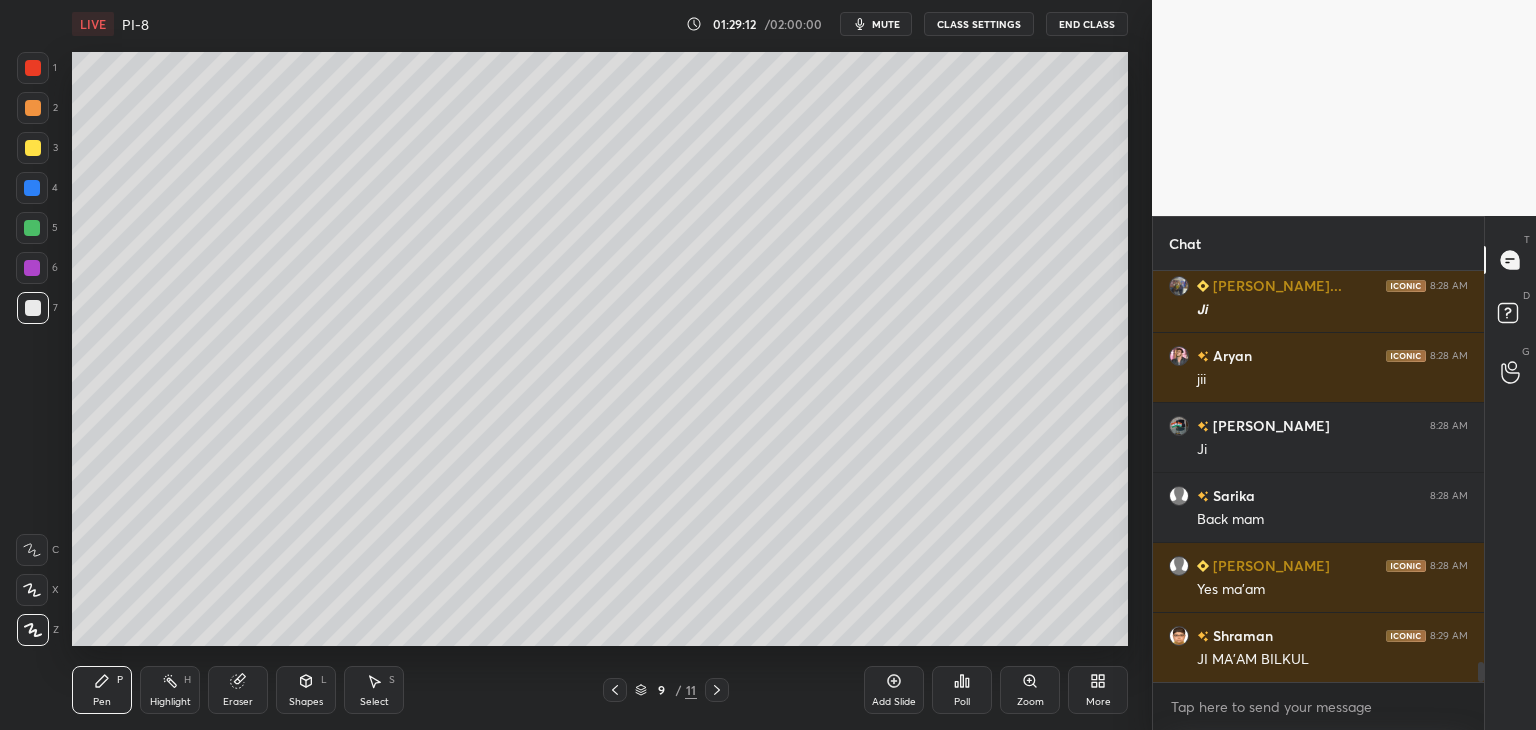 click on "7" at bounding box center [37, 312] 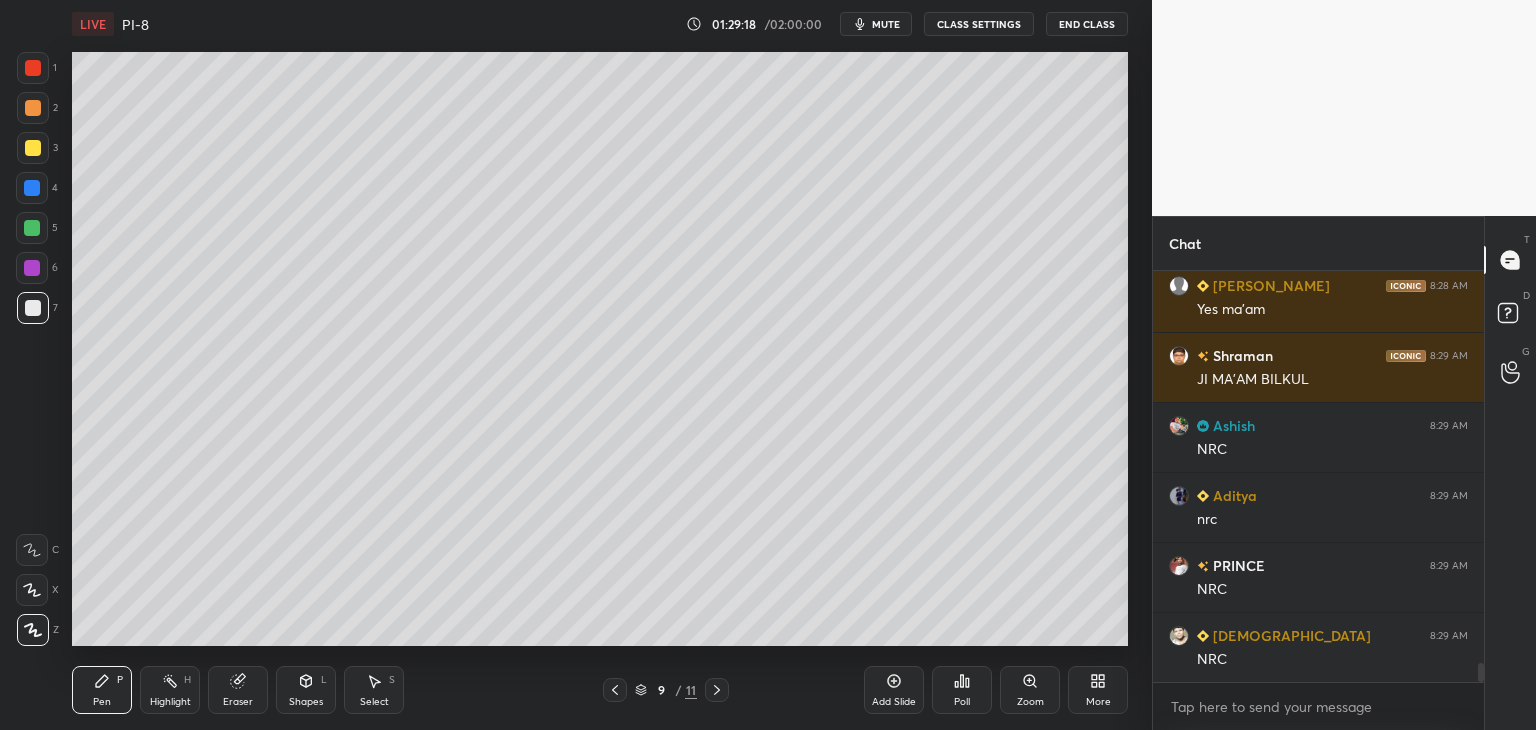scroll, scrollTop: 8498, scrollLeft: 0, axis: vertical 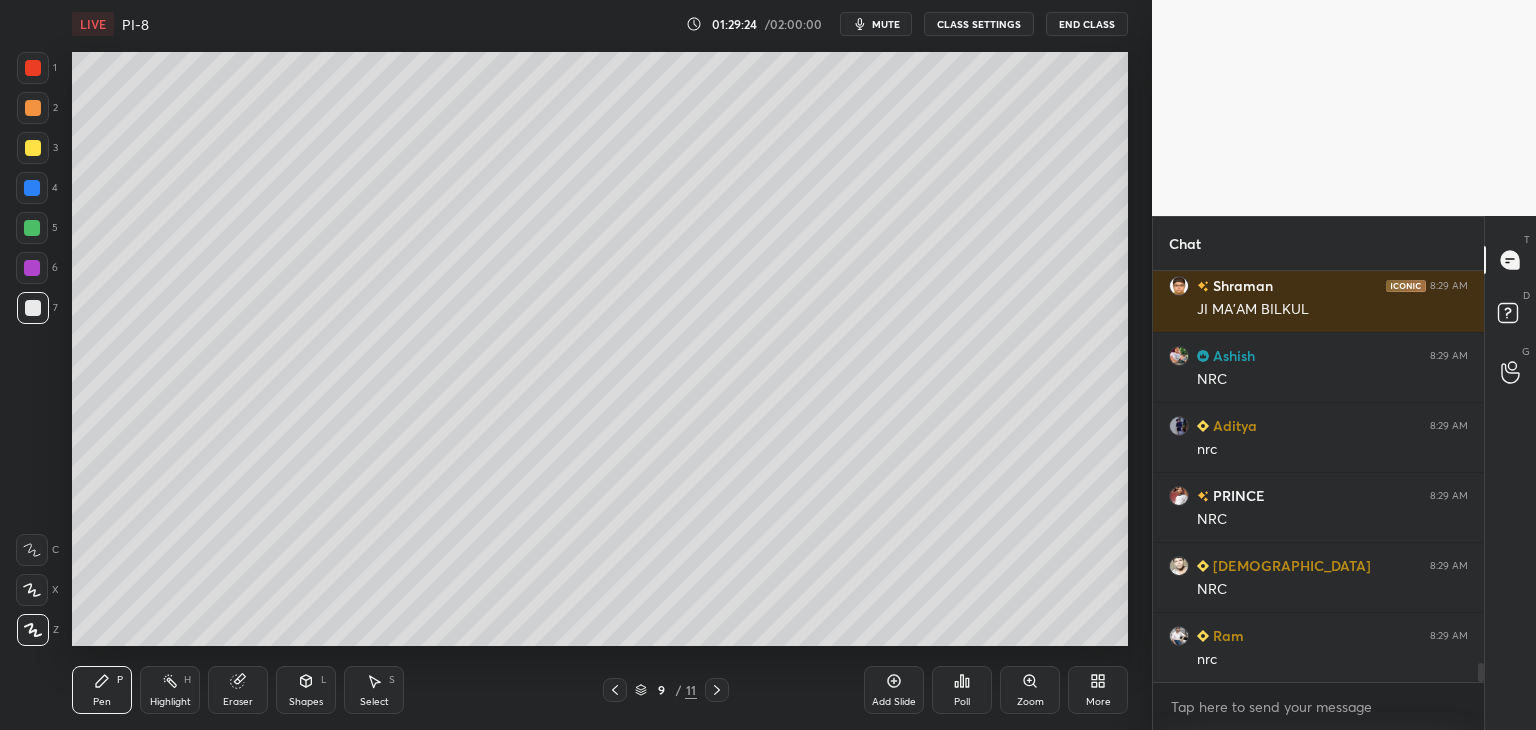 click at bounding box center [33, 308] 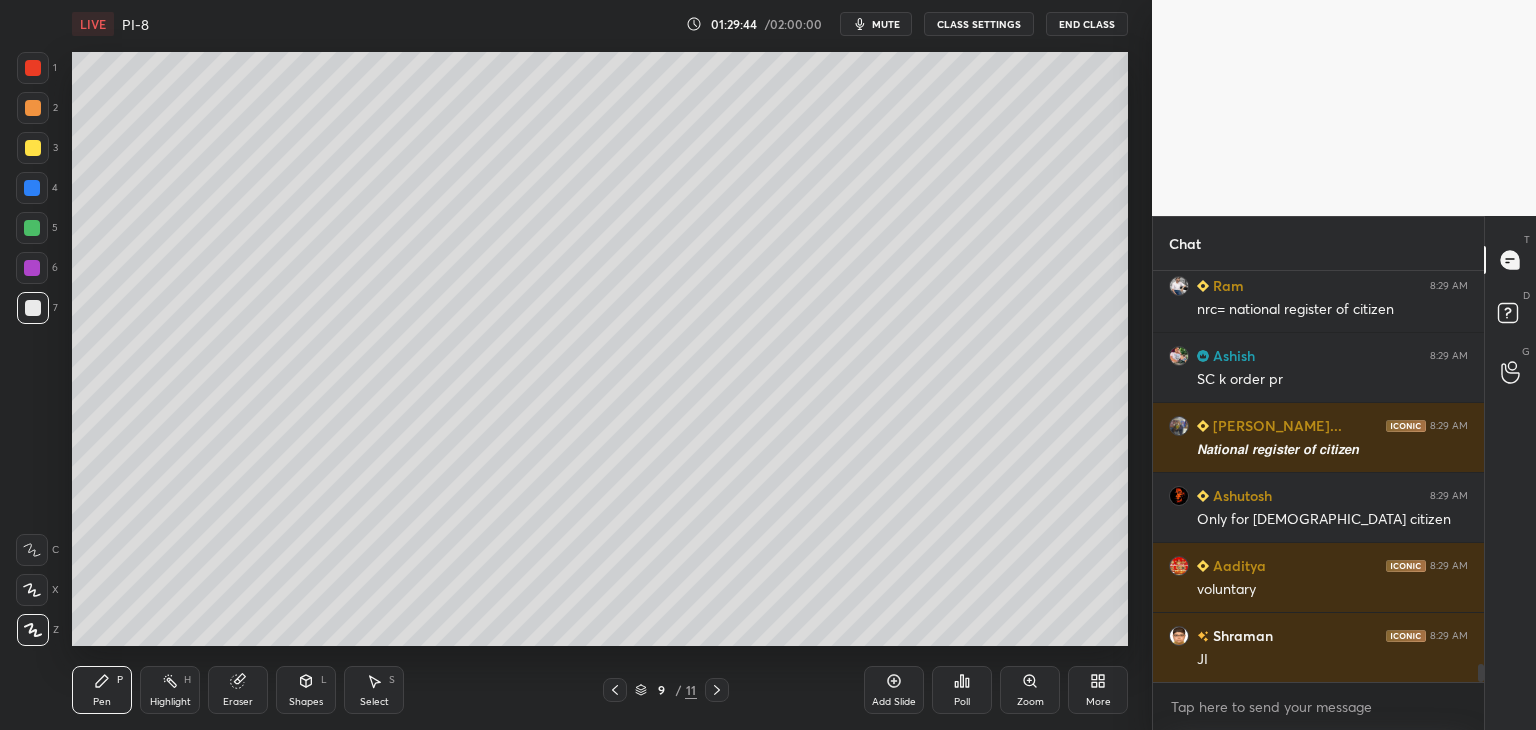 scroll, scrollTop: 9058, scrollLeft: 0, axis: vertical 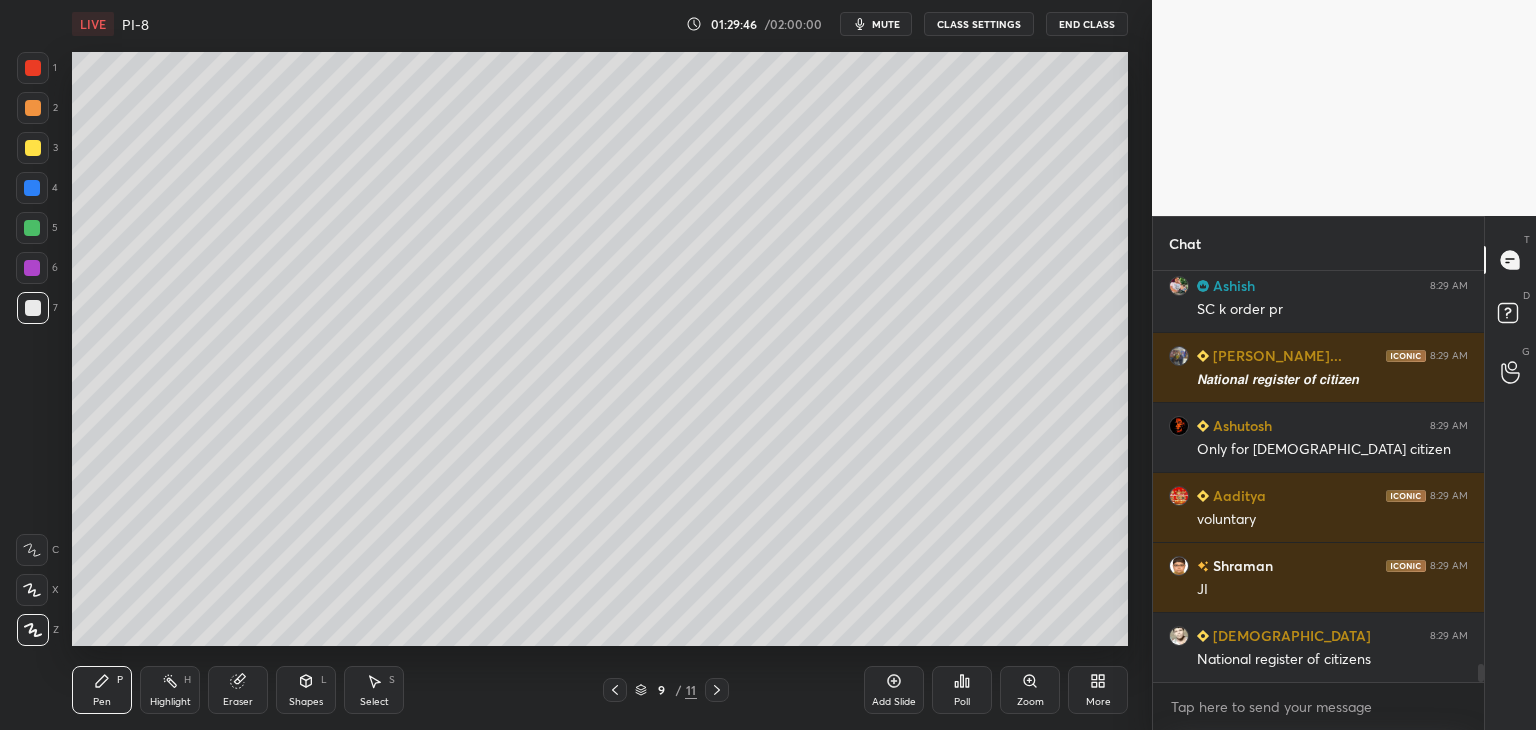 drag, startPoint x: 32, startPoint y: 193, endPoint x: 56, endPoint y: 193, distance: 24 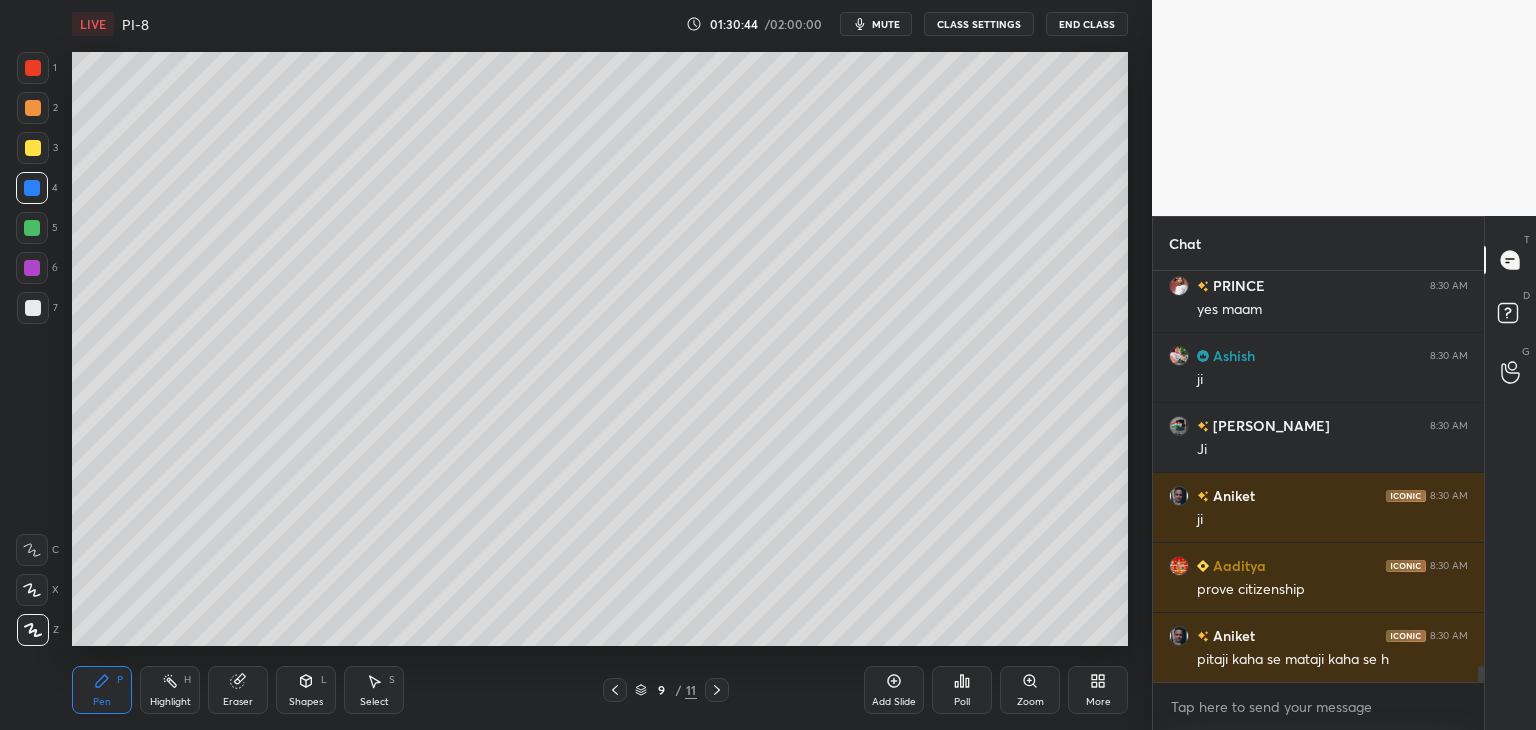 scroll, scrollTop: 10038, scrollLeft: 0, axis: vertical 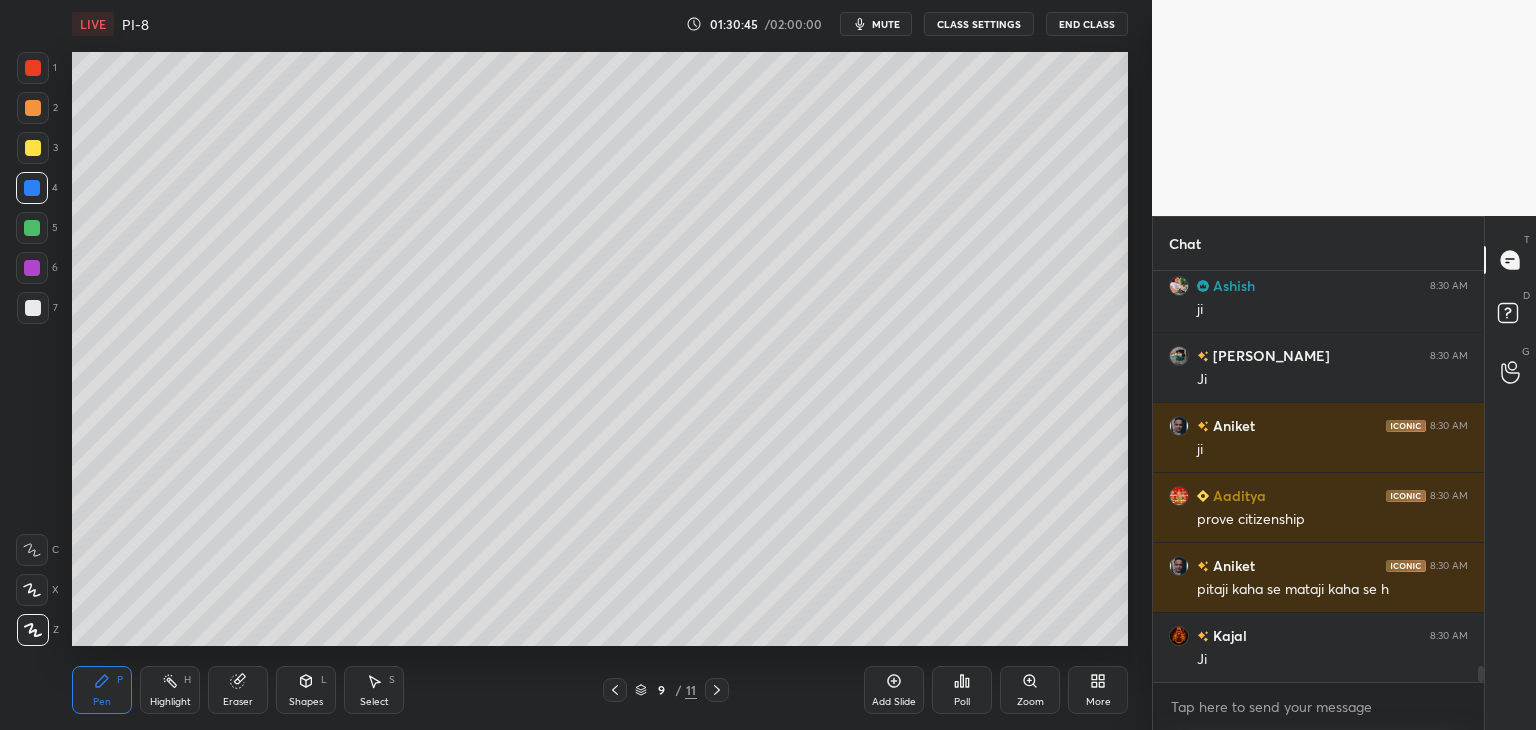 click at bounding box center [33, 308] 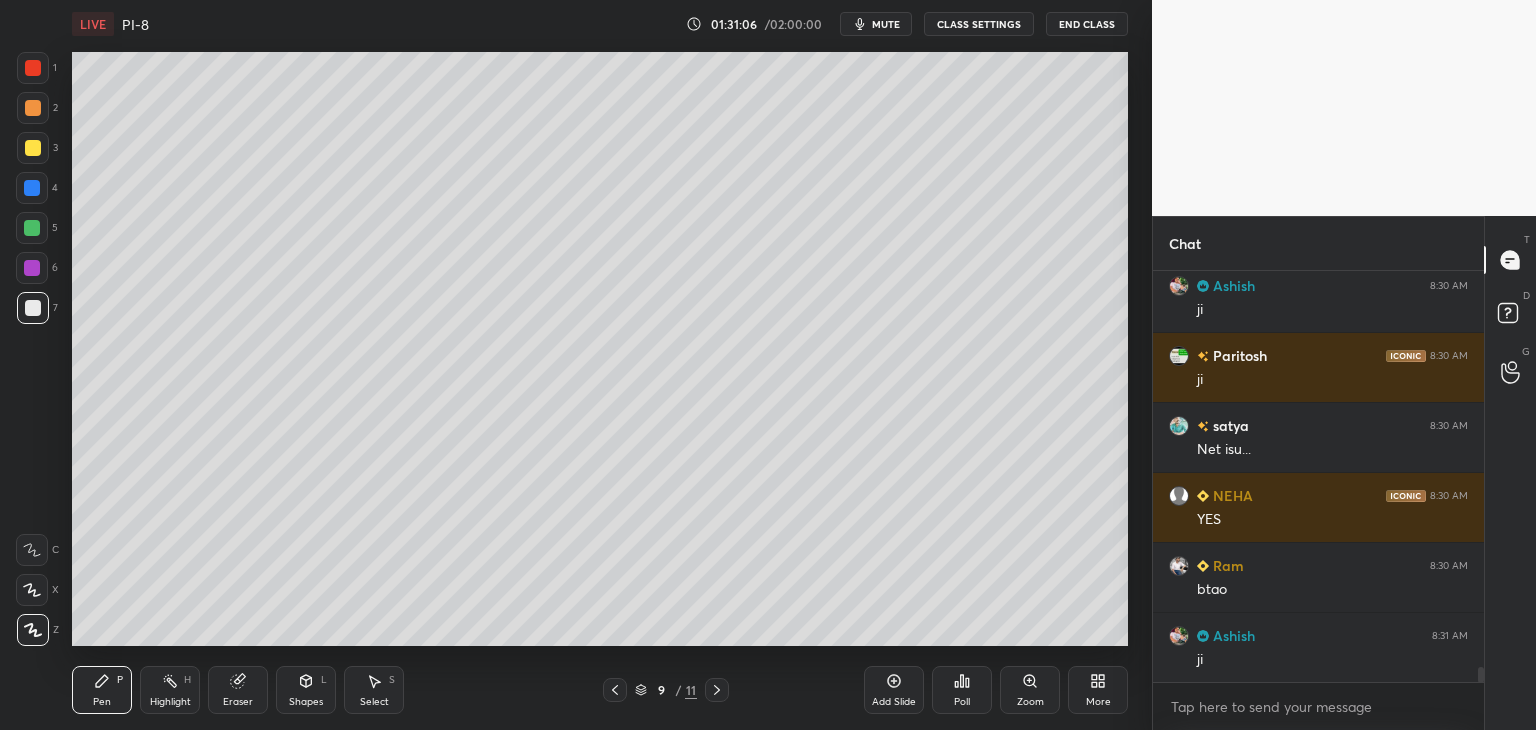 scroll, scrollTop: 10598, scrollLeft: 0, axis: vertical 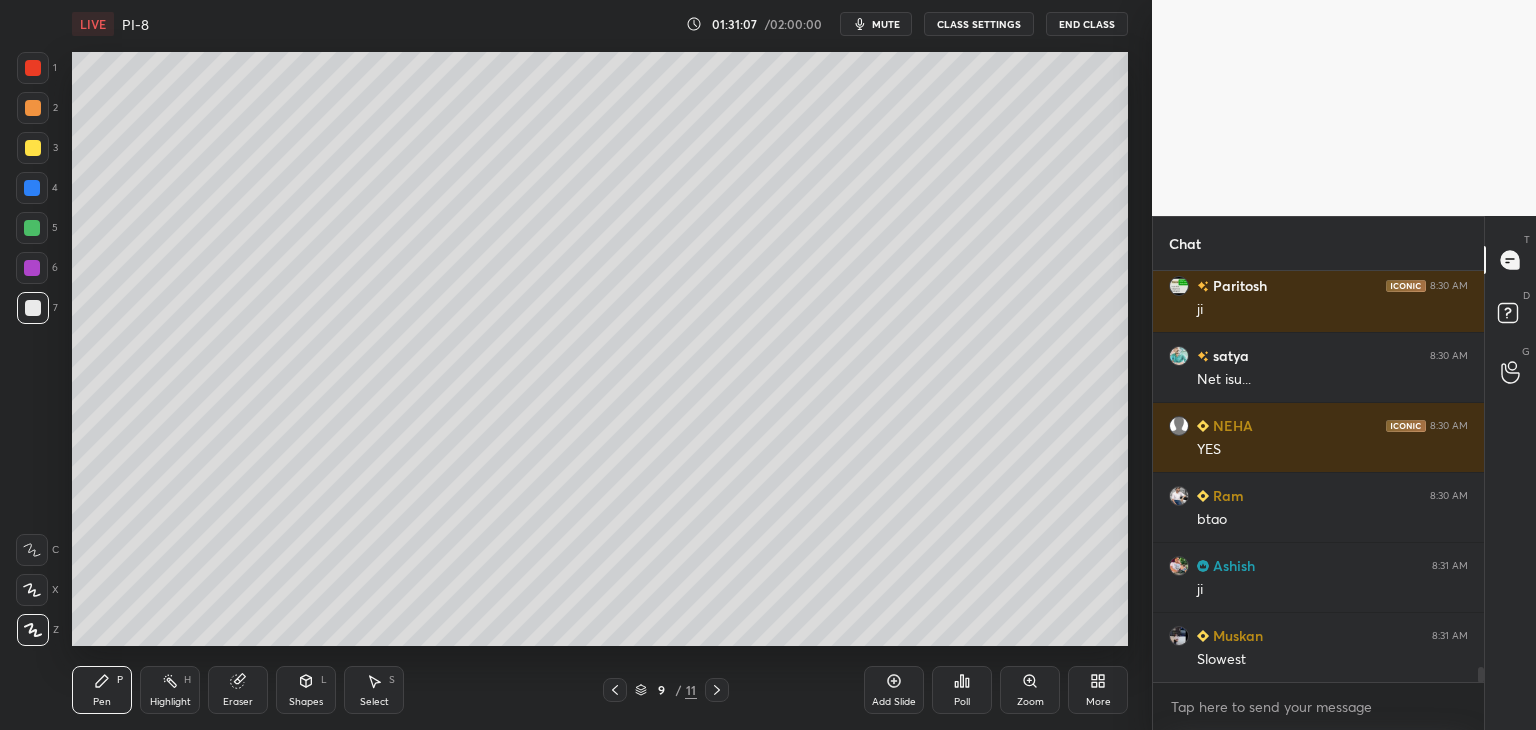click at bounding box center (33, 148) 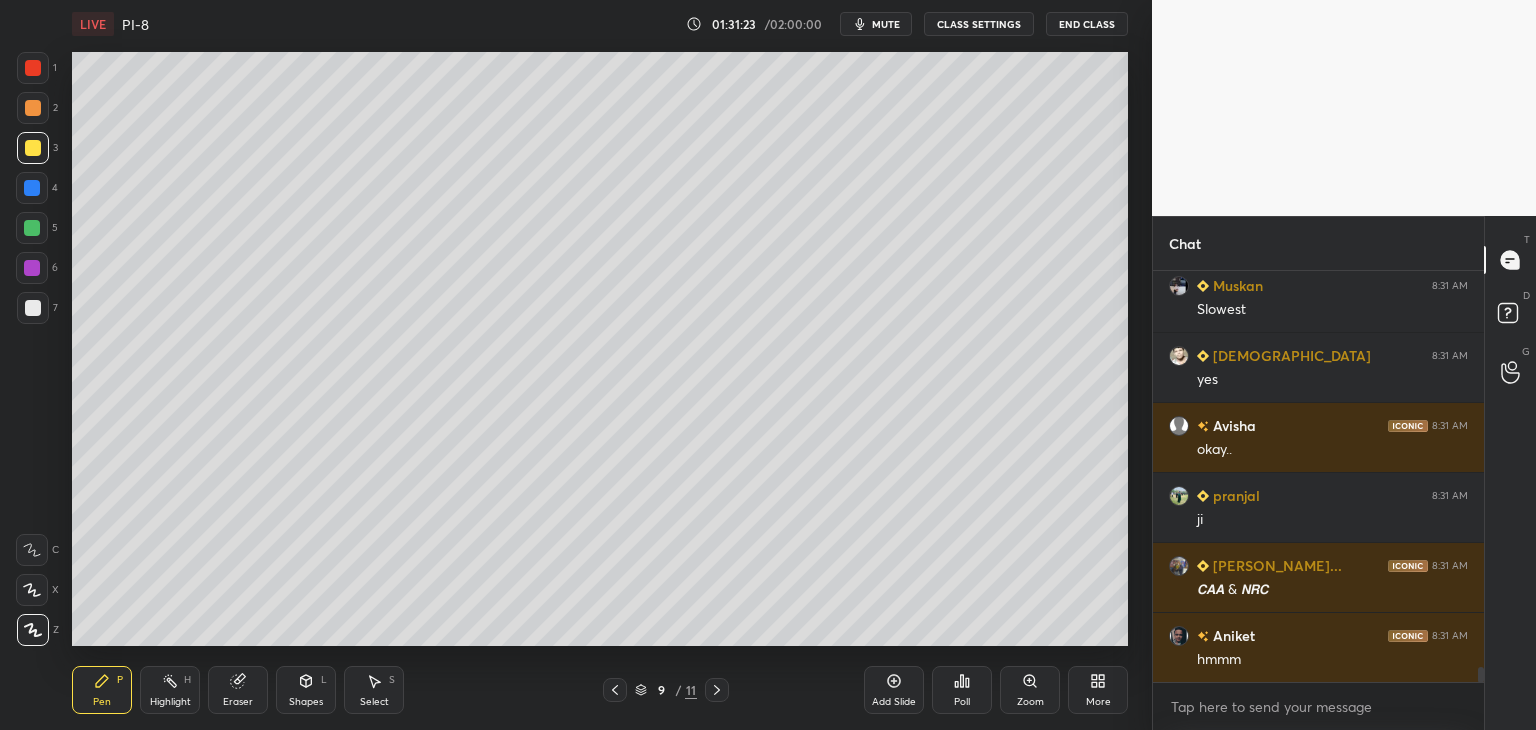 scroll, scrollTop: 11018, scrollLeft: 0, axis: vertical 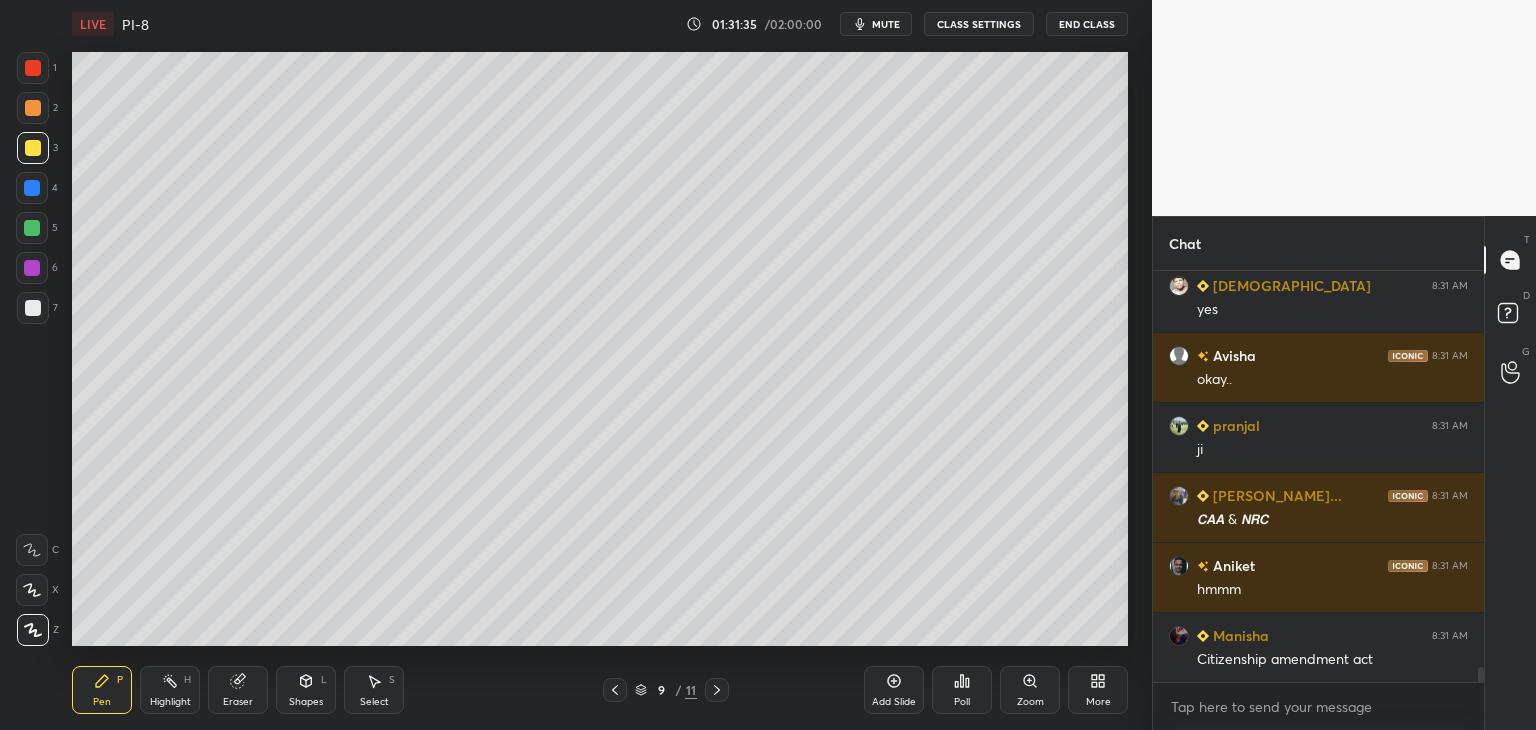 click 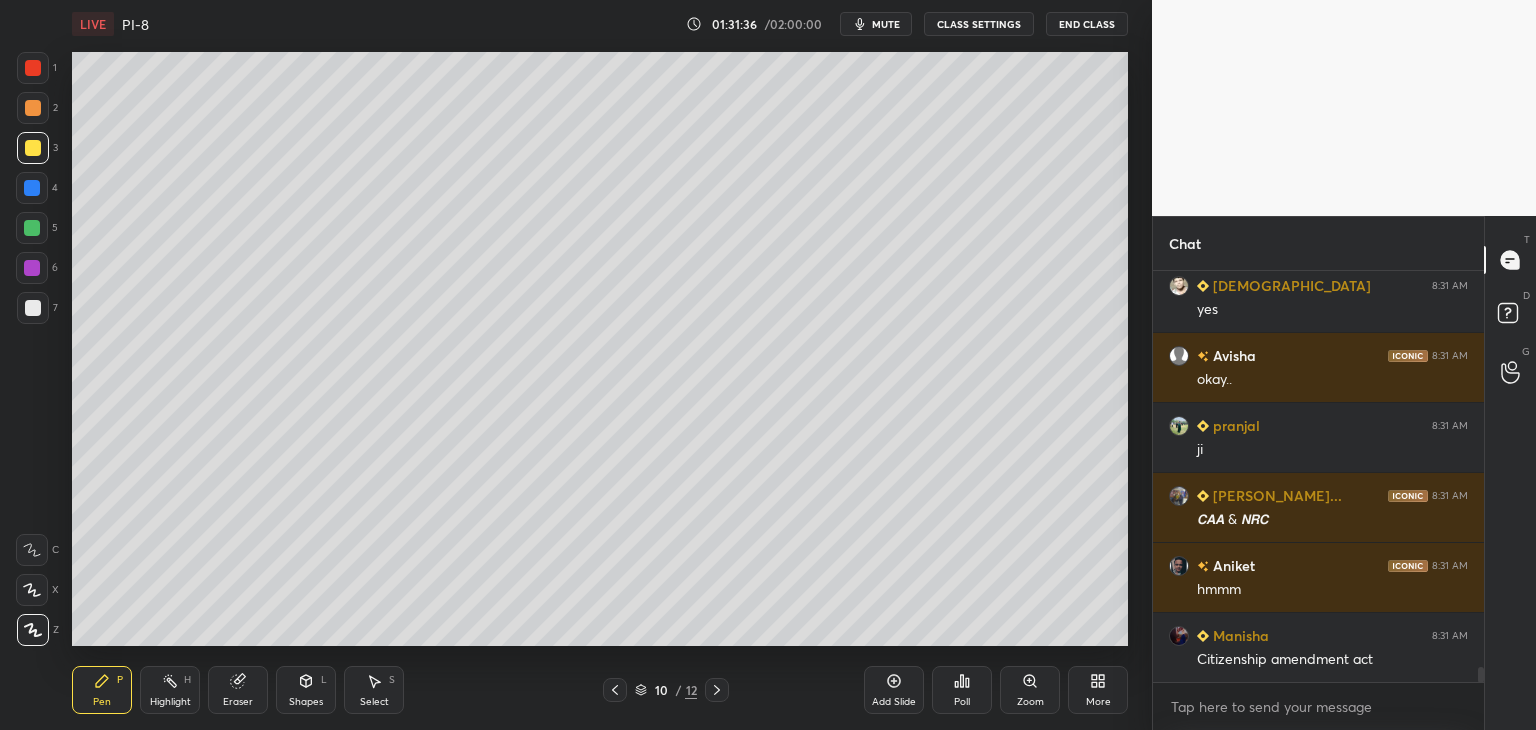 click at bounding box center [33, 308] 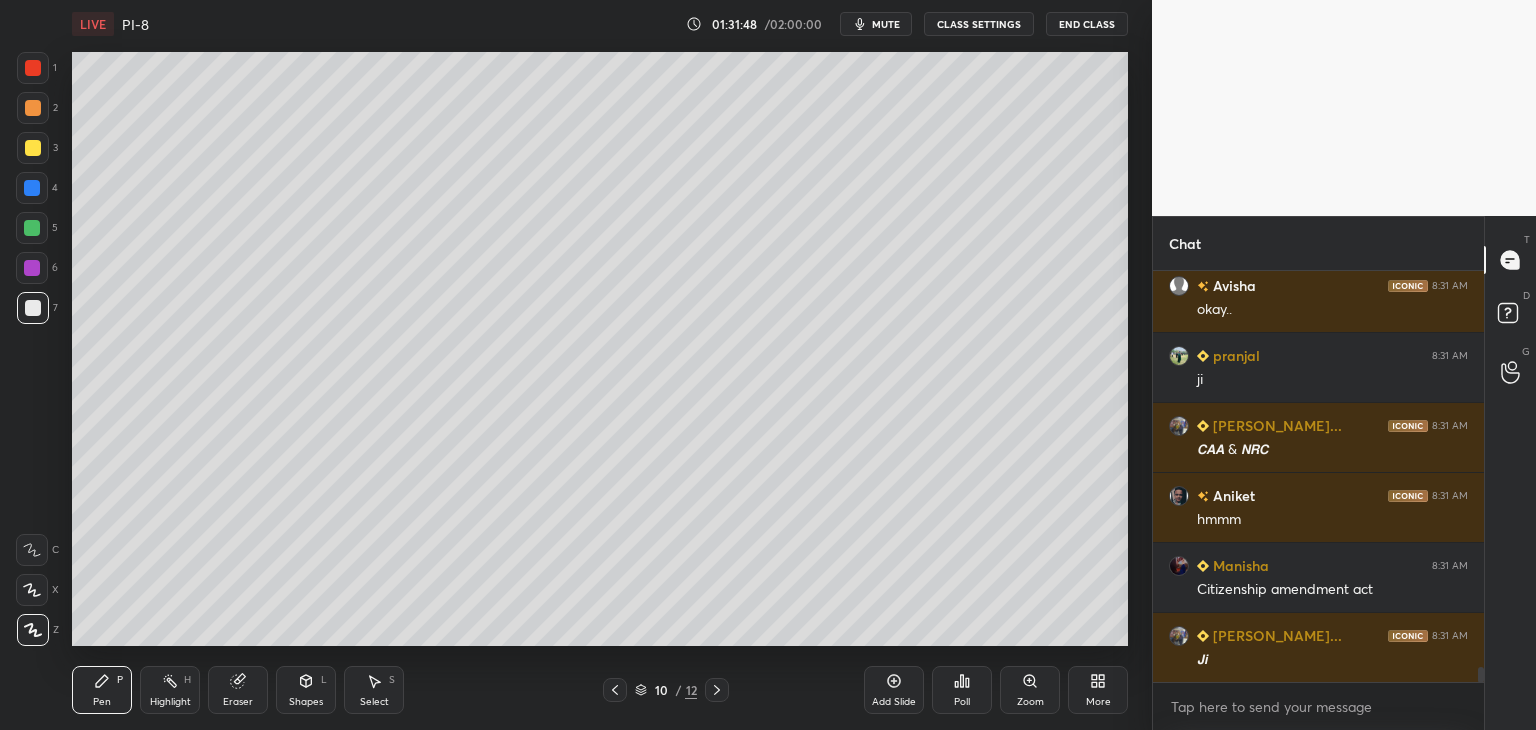 scroll, scrollTop: 11158, scrollLeft: 0, axis: vertical 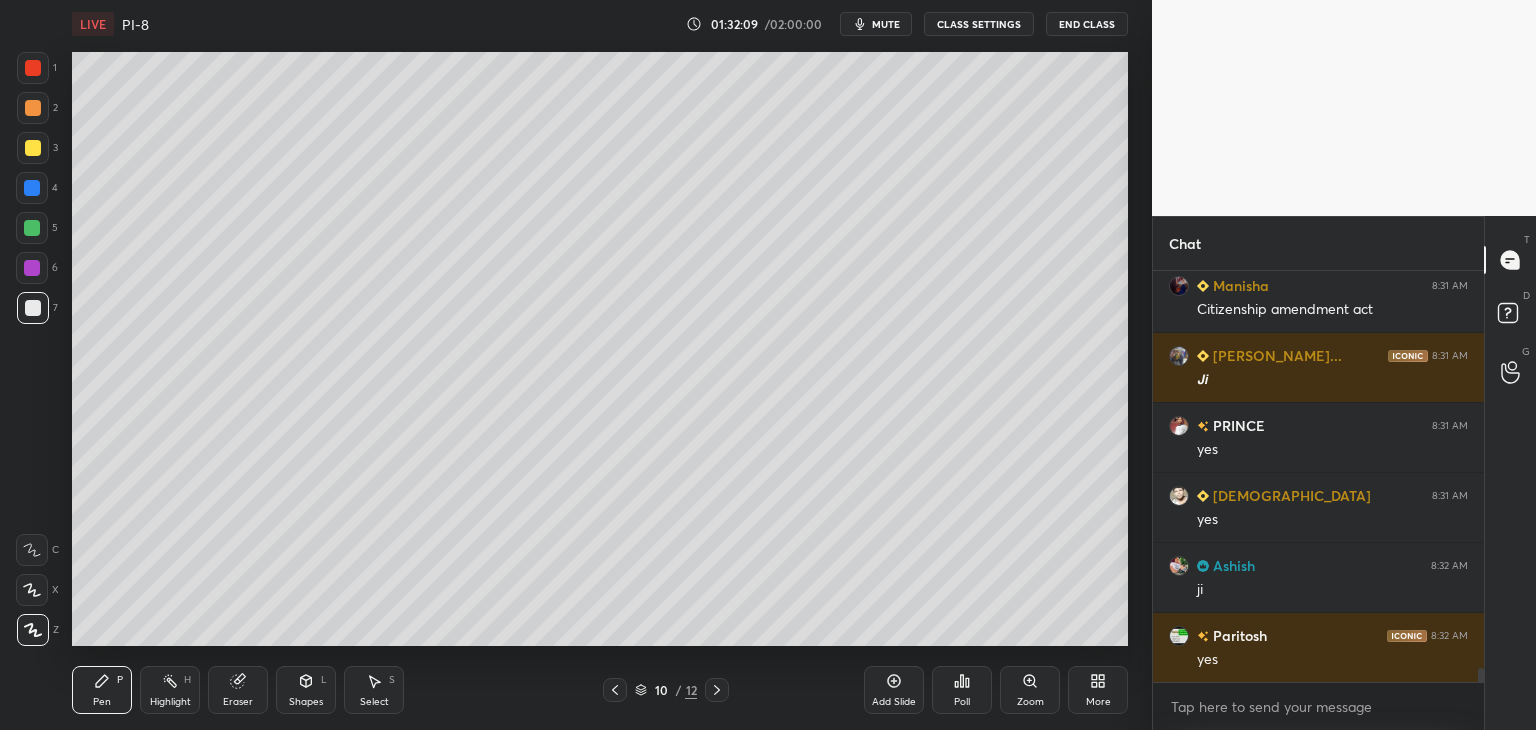 click at bounding box center (33, 148) 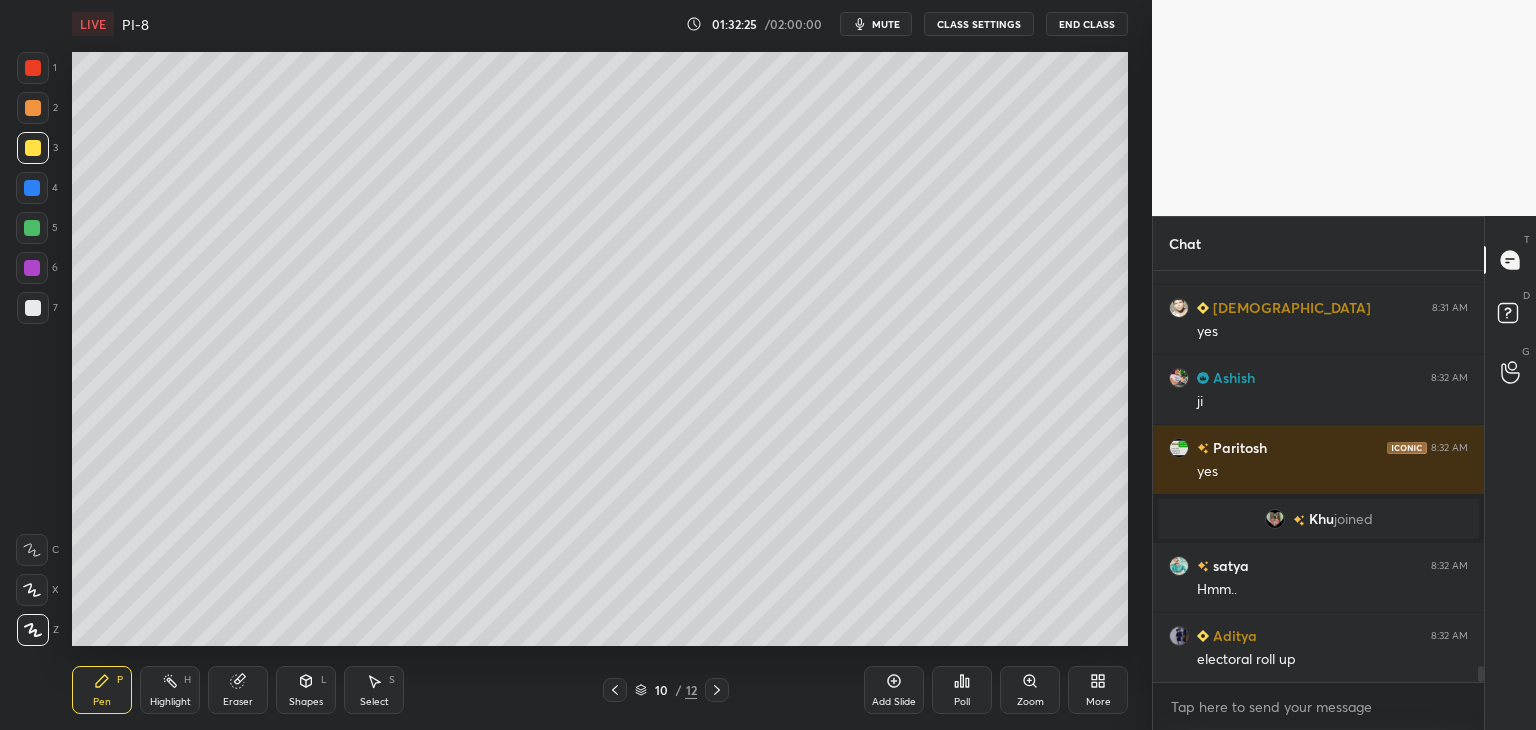 scroll, scrollTop: 10156, scrollLeft: 0, axis: vertical 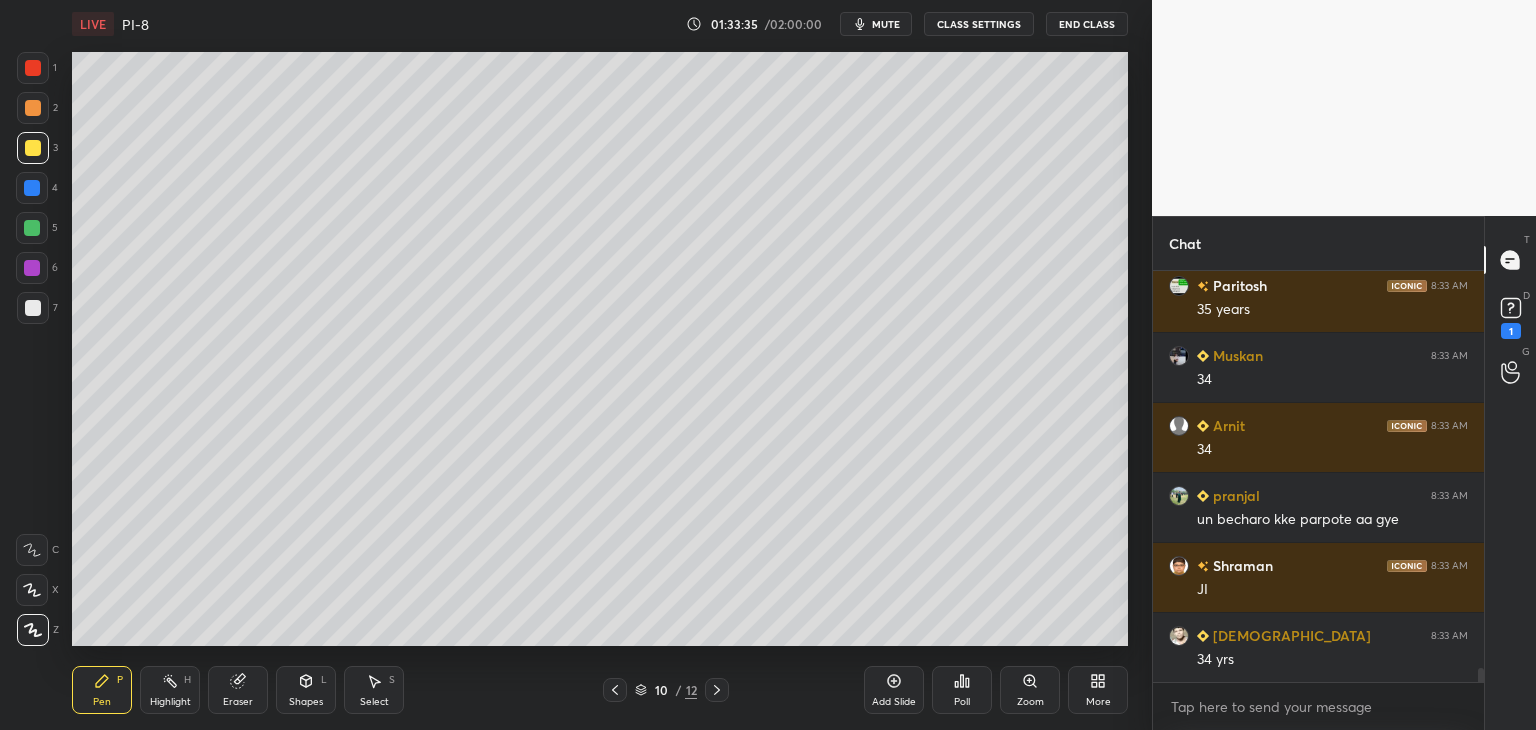 click at bounding box center (32, 188) 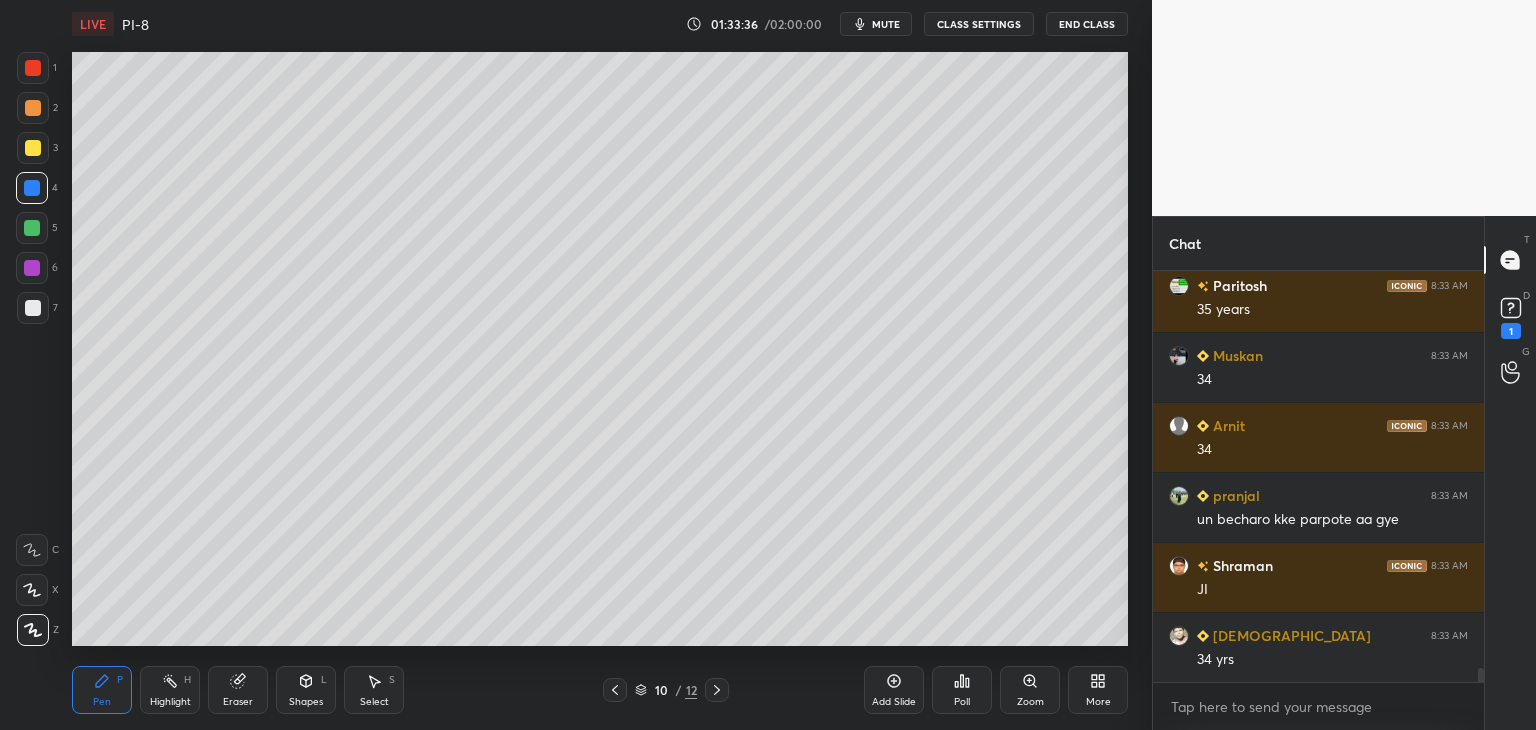 click on "Eraser" at bounding box center (238, 690) 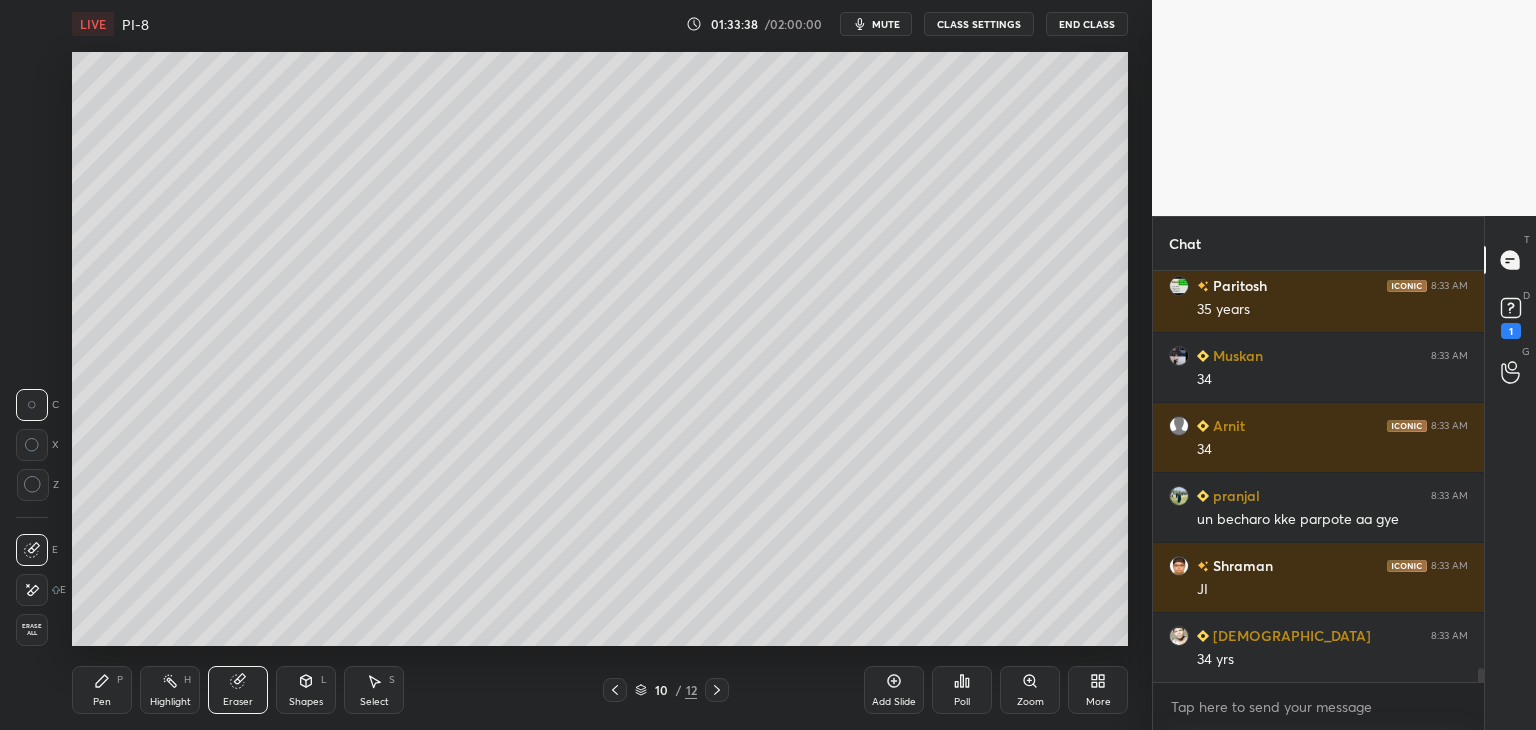 drag, startPoint x: 116, startPoint y: 685, endPoint x: 141, endPoint y: 656, distance: 38.28838 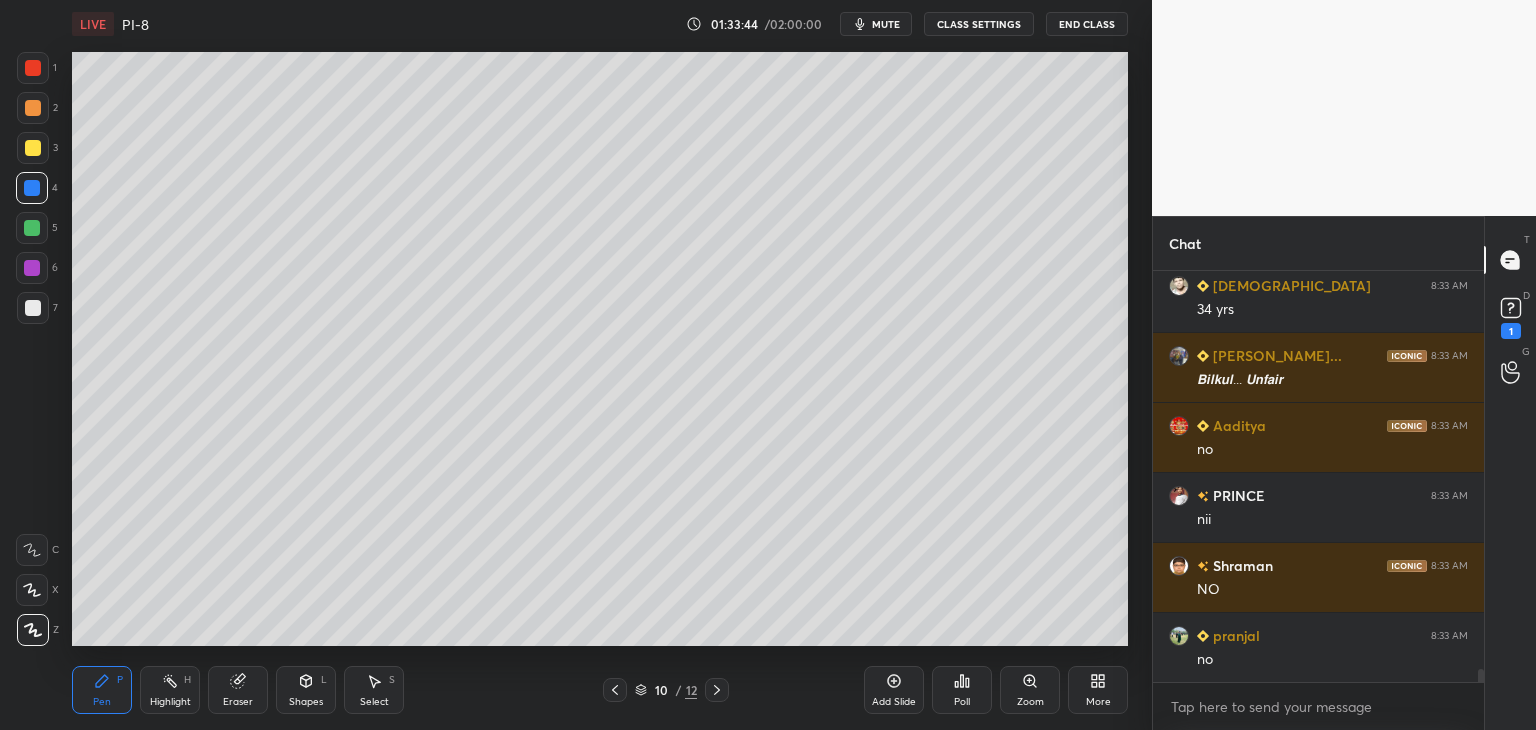 scroll, scrollTop: 12280, scrollLeft: 0, axis: vertical 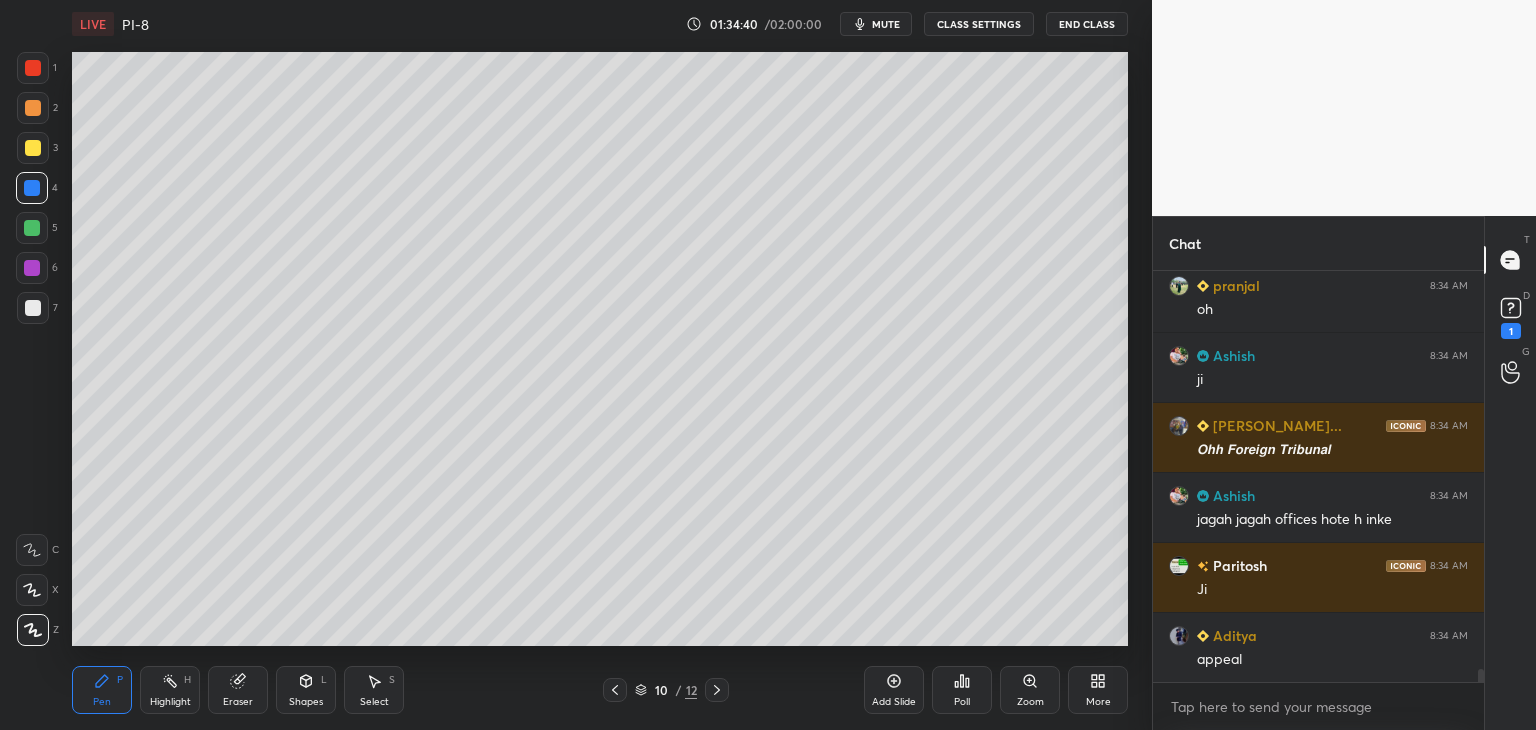 click at bounding box center (32, 228) 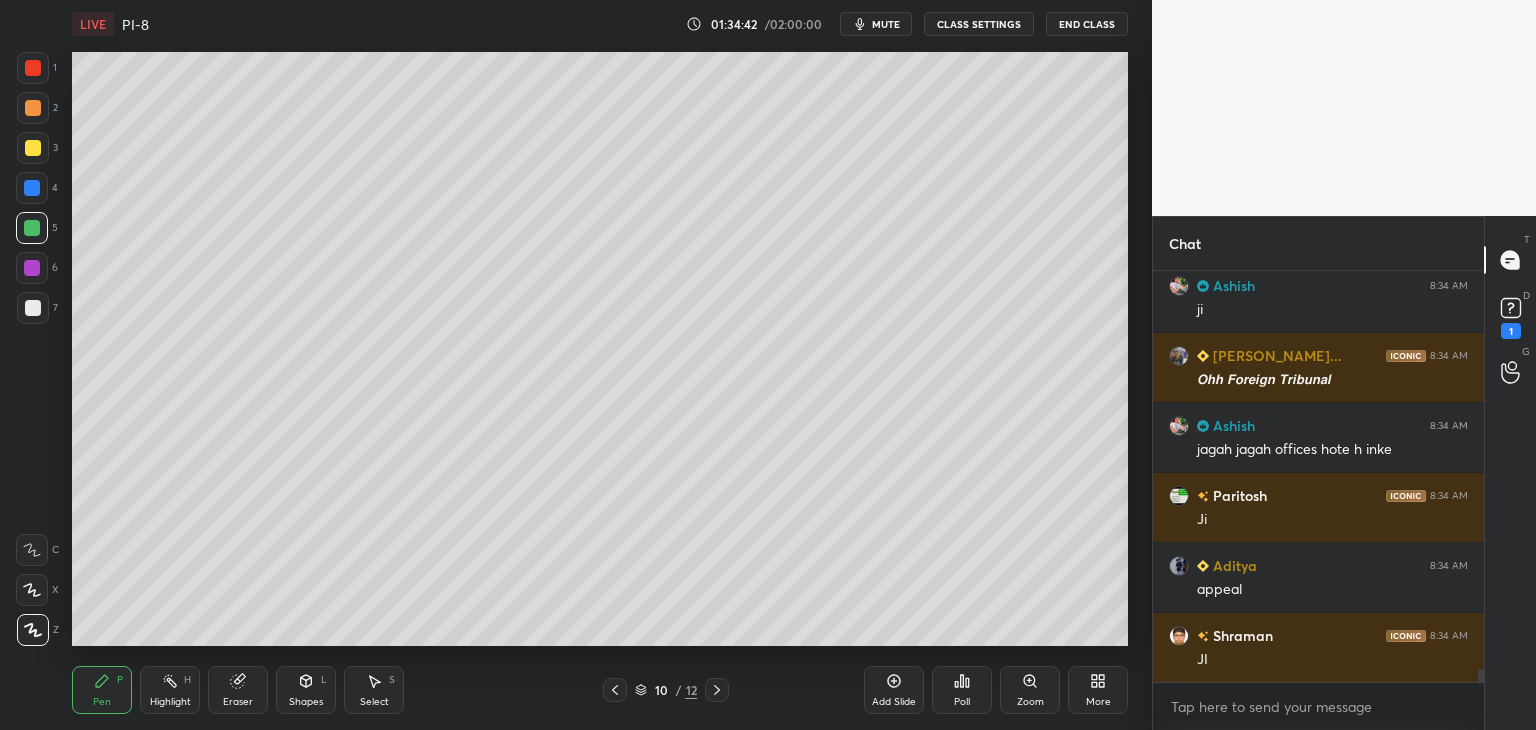 scroll, scrollTop: 13120, scrollLeft: 0, axis: vertical 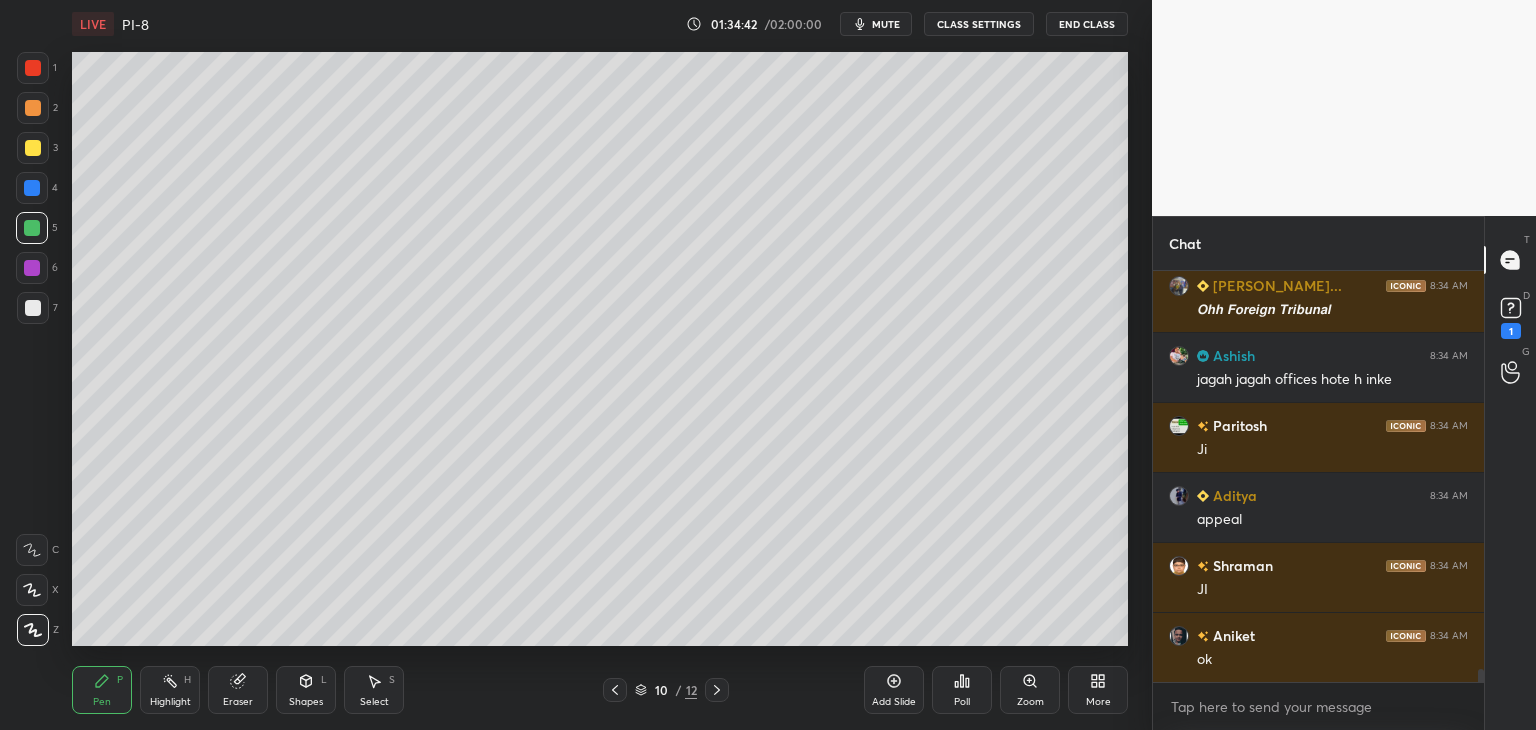 click at bounding box center [33, 148] 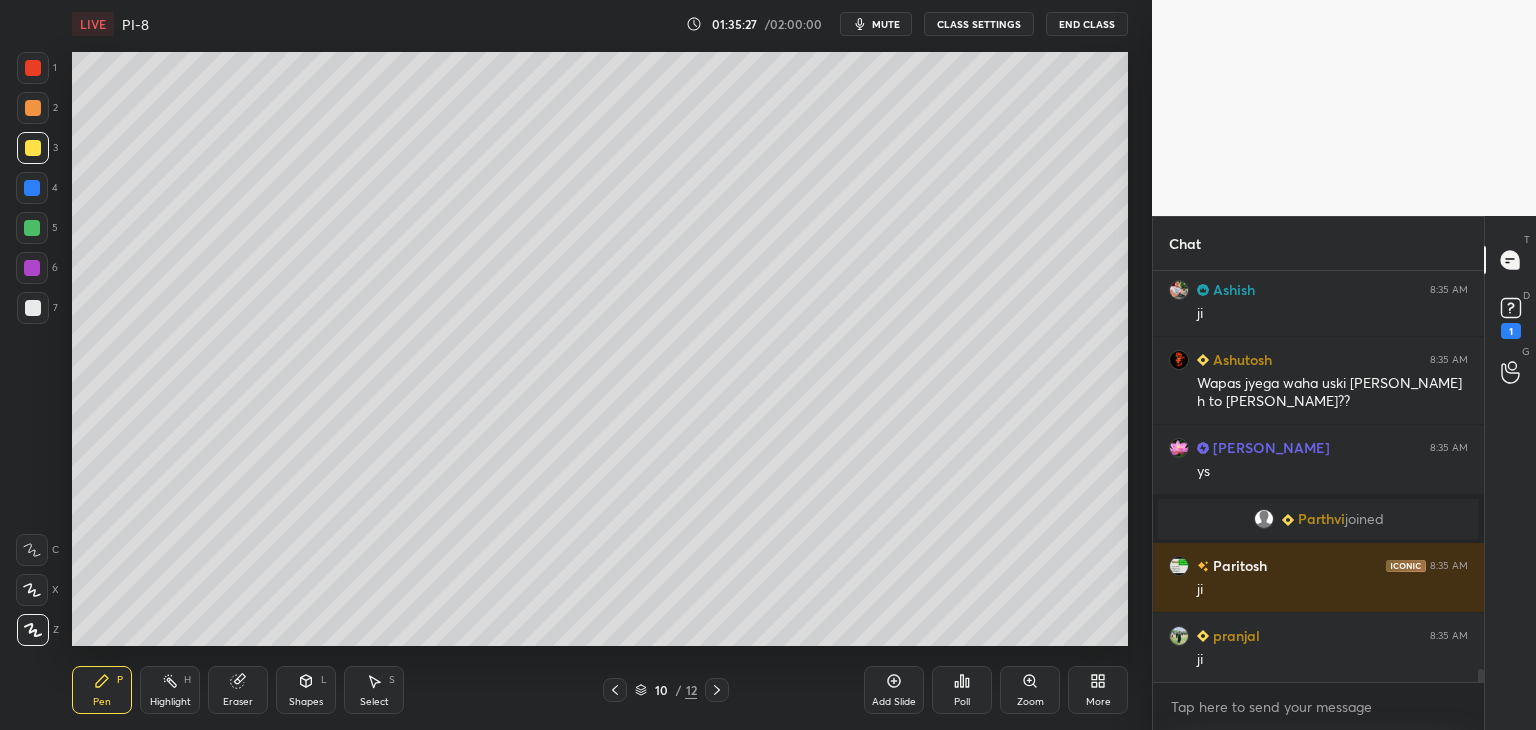 scroll, scrollTop: 12822, scrollLeft: 0, axis: vertical 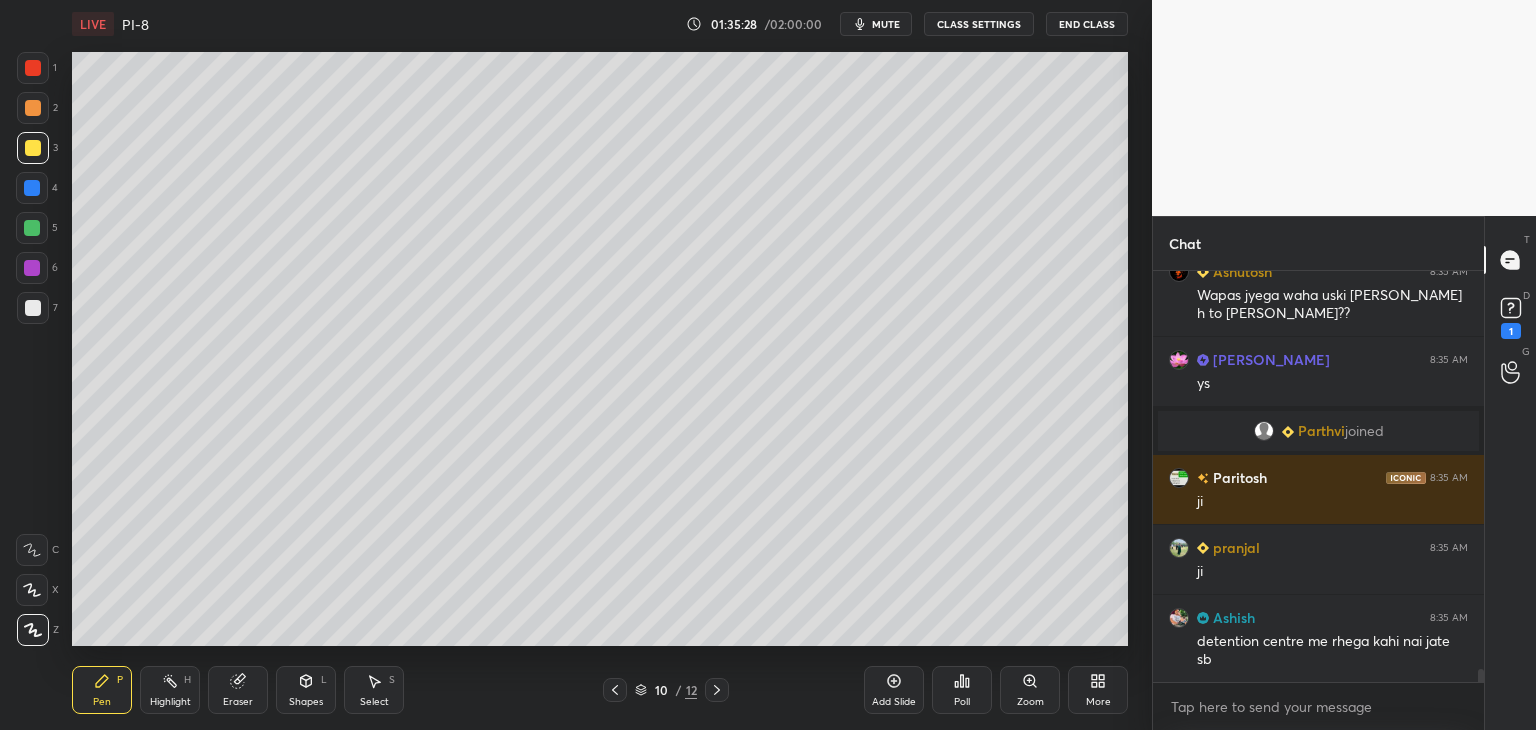 click at bounding box center (33, 308) 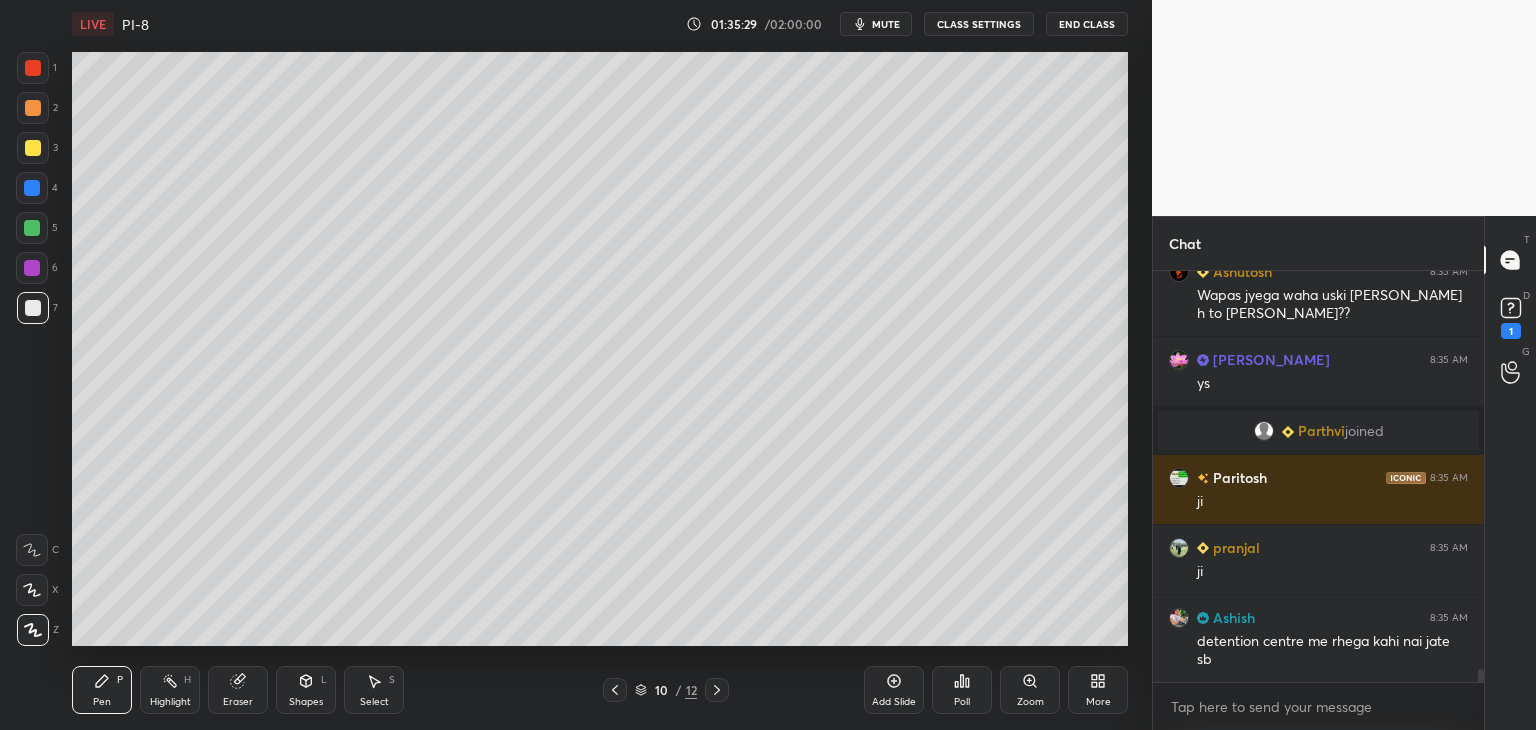 click on "Add Slide" at bounding box center [894, 690] 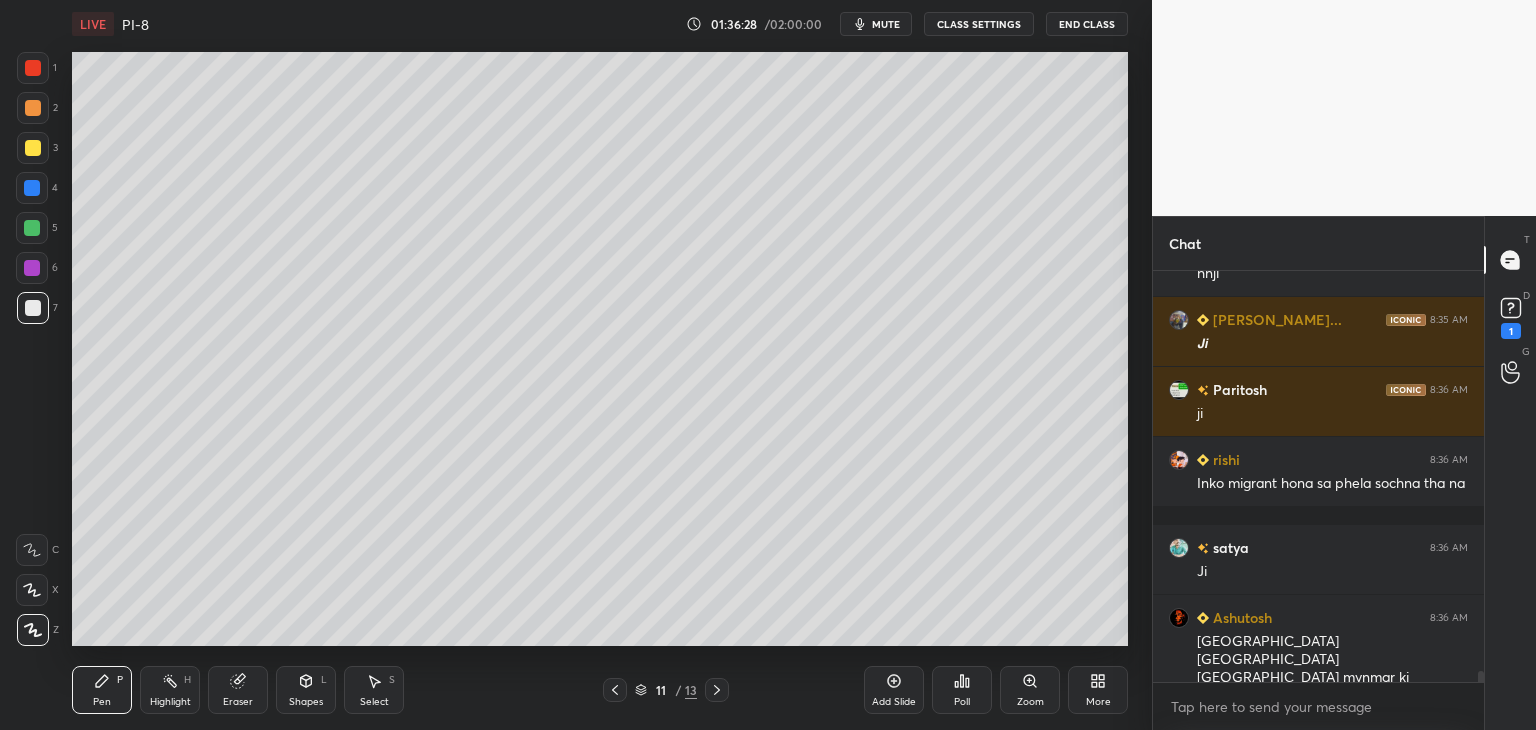 scroll, scrollTop: 14416, scrollLeft: 0, axis: vertical 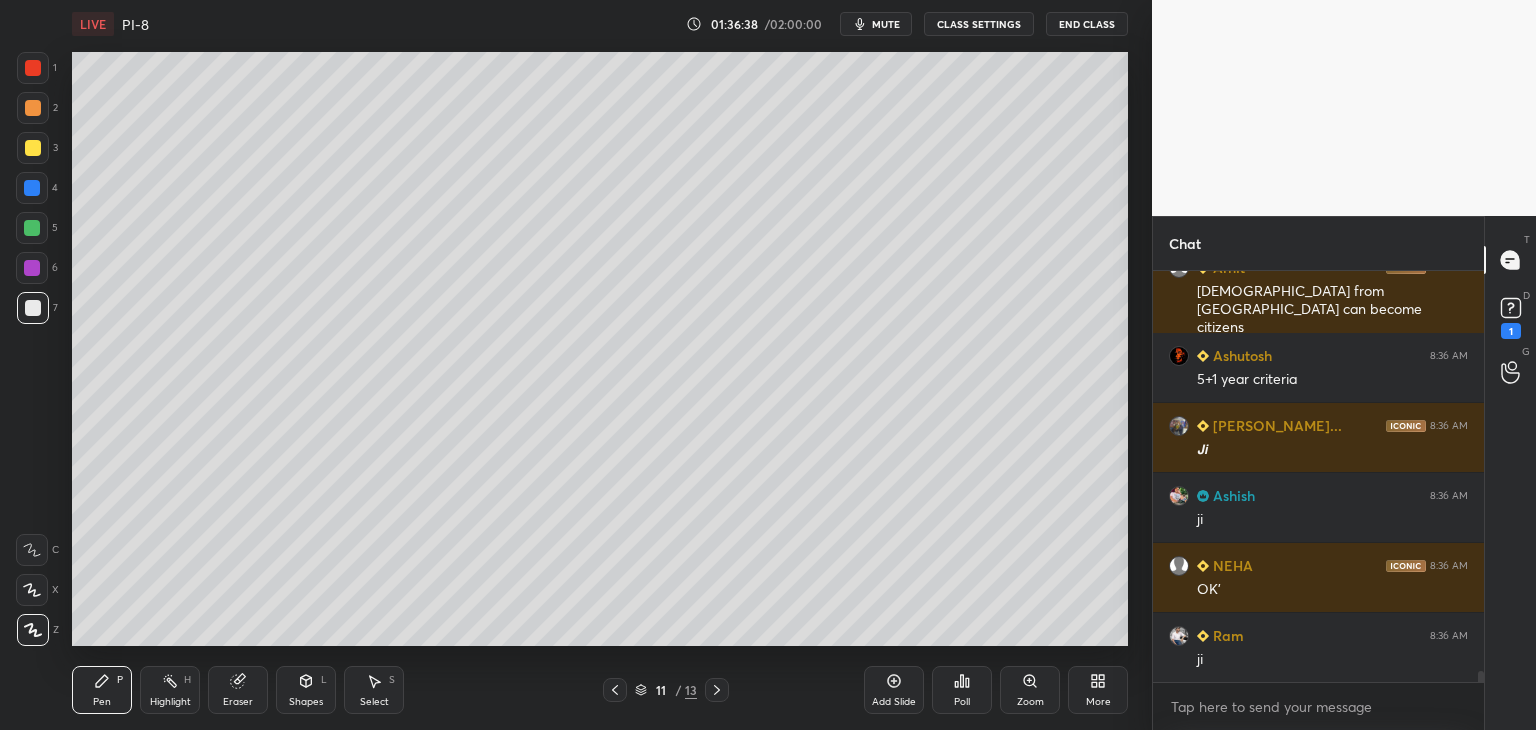 click on "Add Slide" at bounding box center [894, 690] 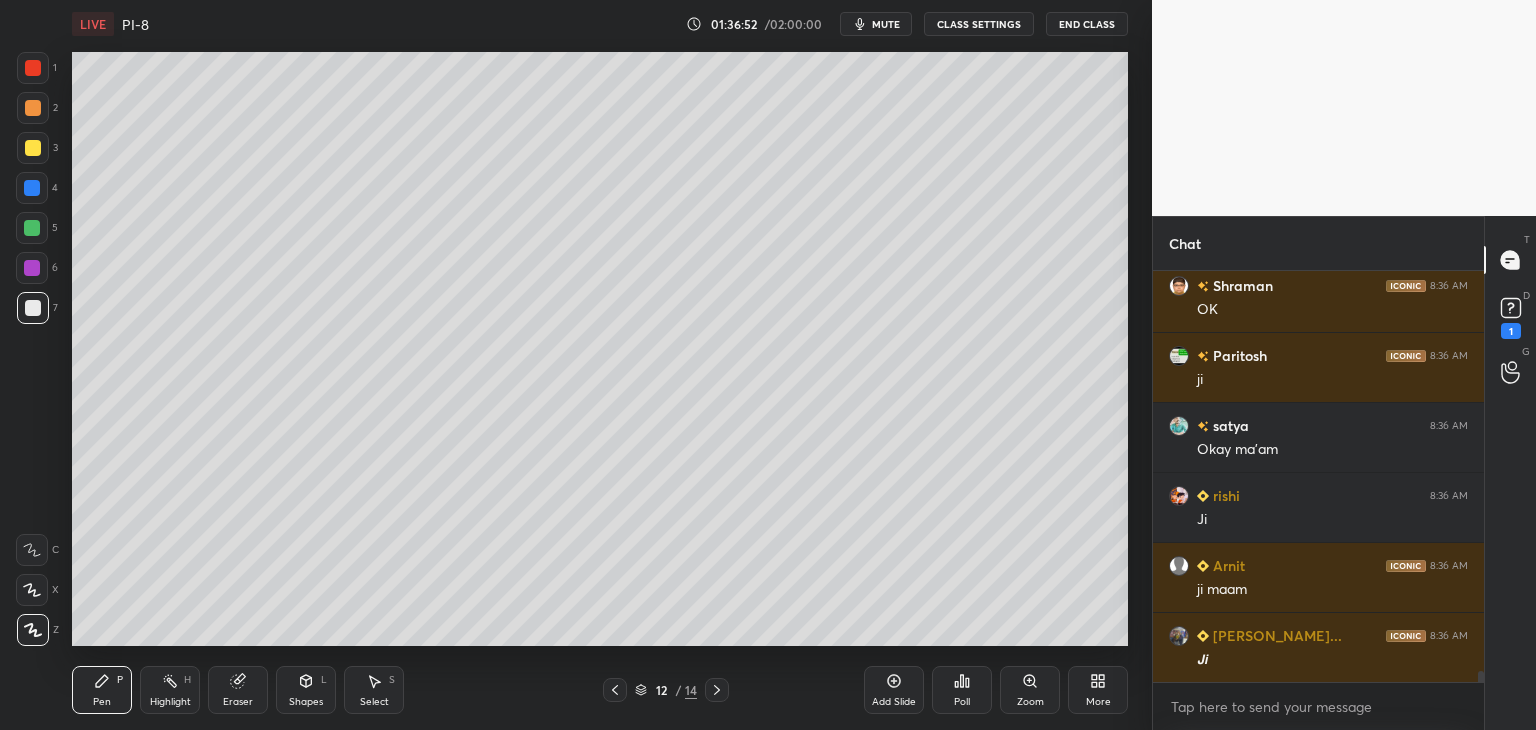 scroll, scrollTop: 15326, scrollLeft: 0, axis: vertical 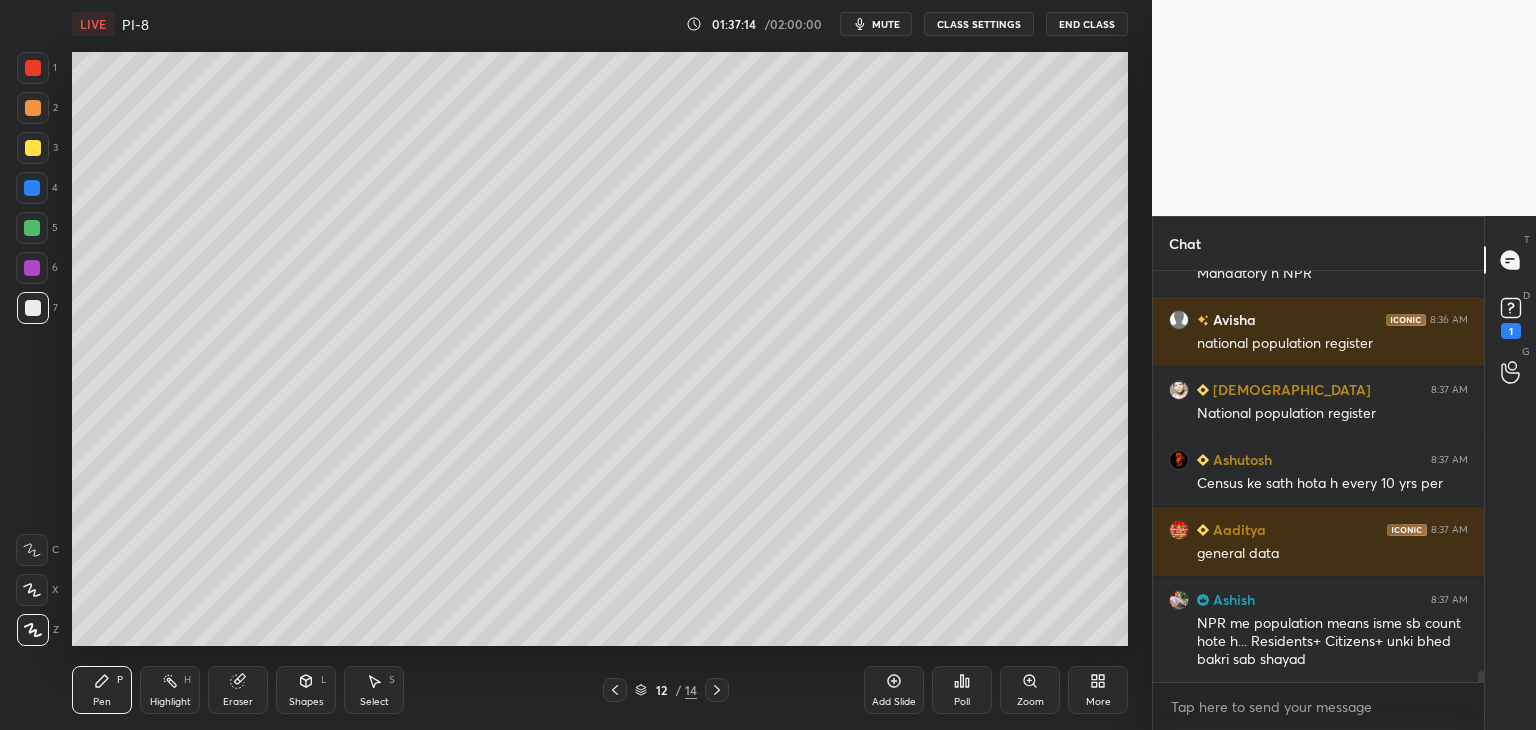 drag, startPoint x: 28, startPoint y: 151, endPoint x: 59, endPoint y: 153, distance: 31.06445 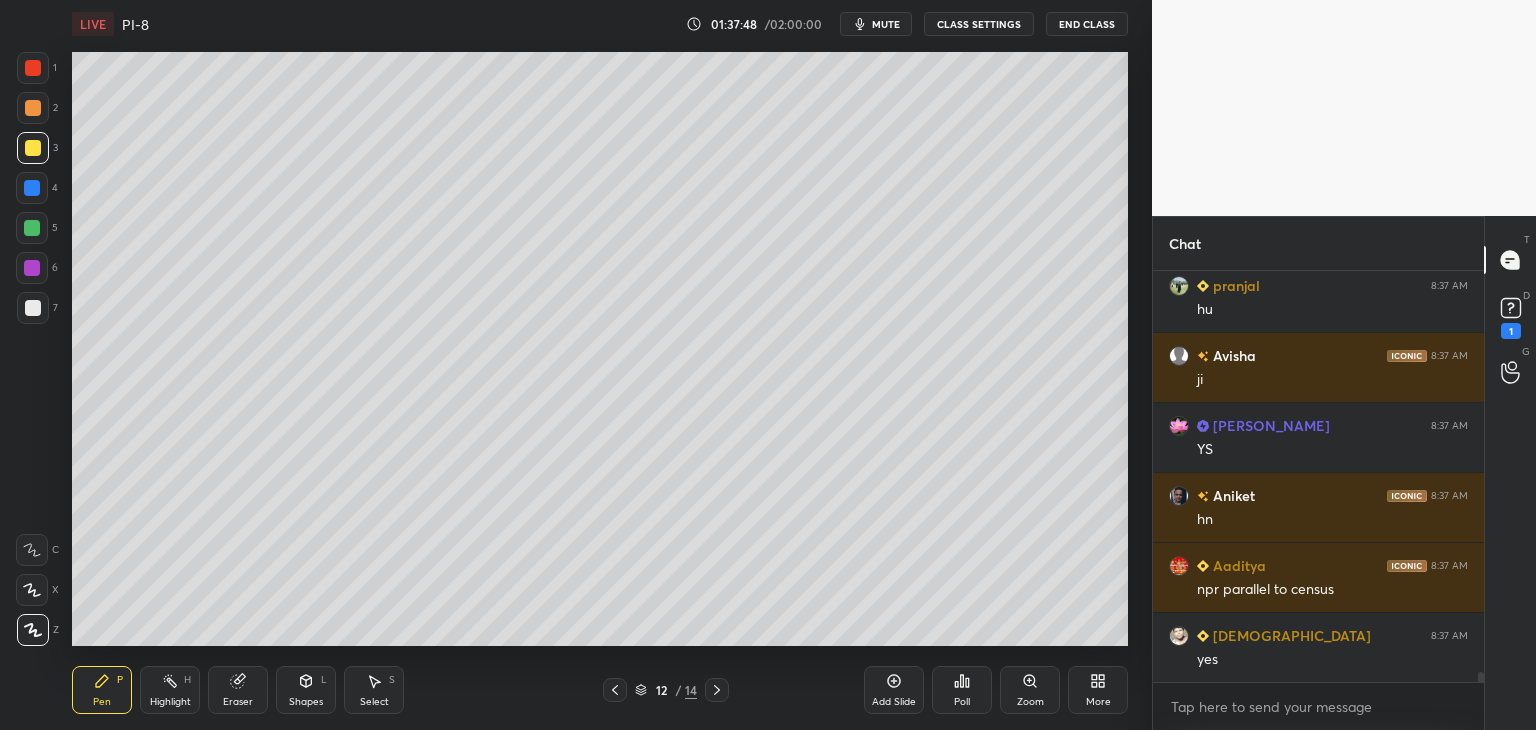 scroll, scrollTop: 16762, scrollLeft: 0, axis: vertical 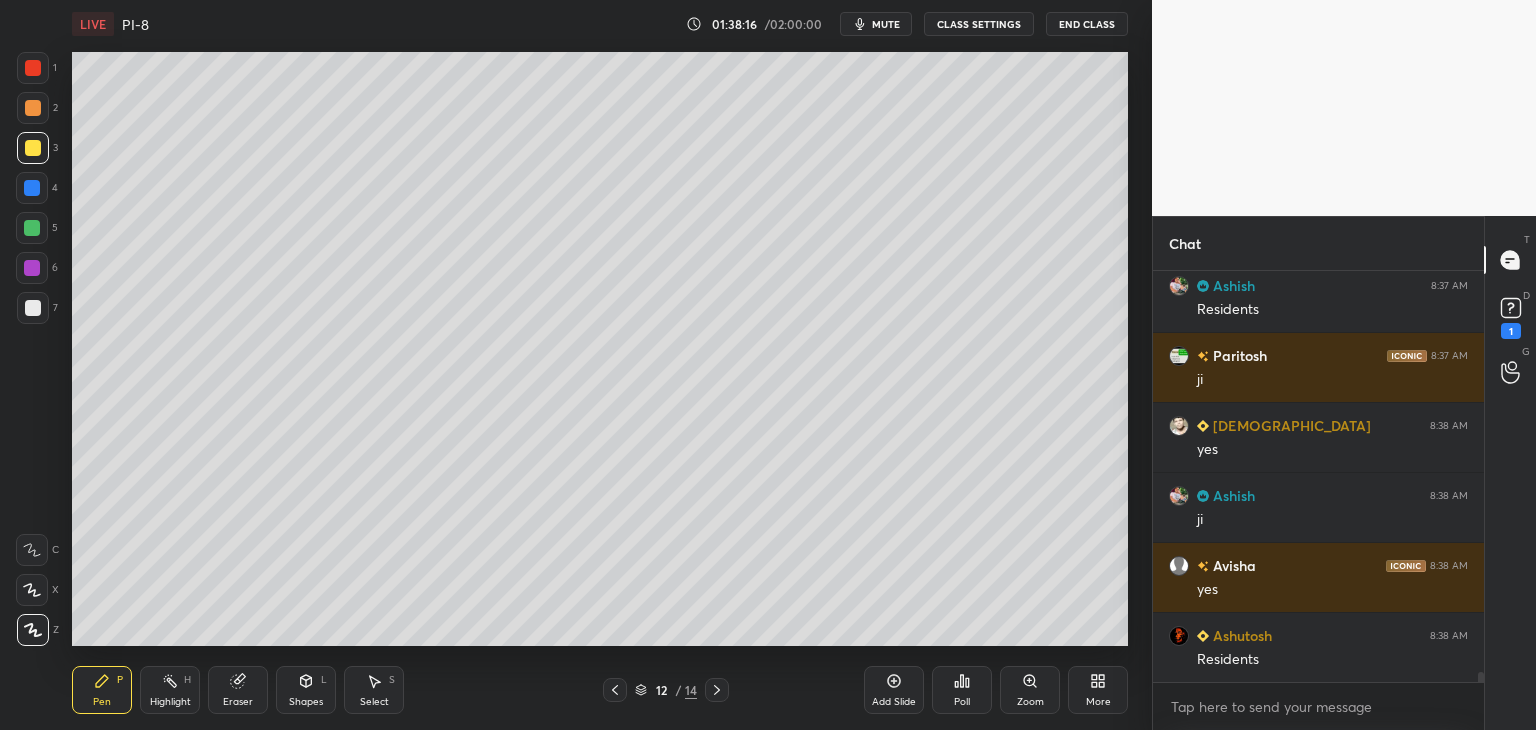 click at bounding box center (33, 308) 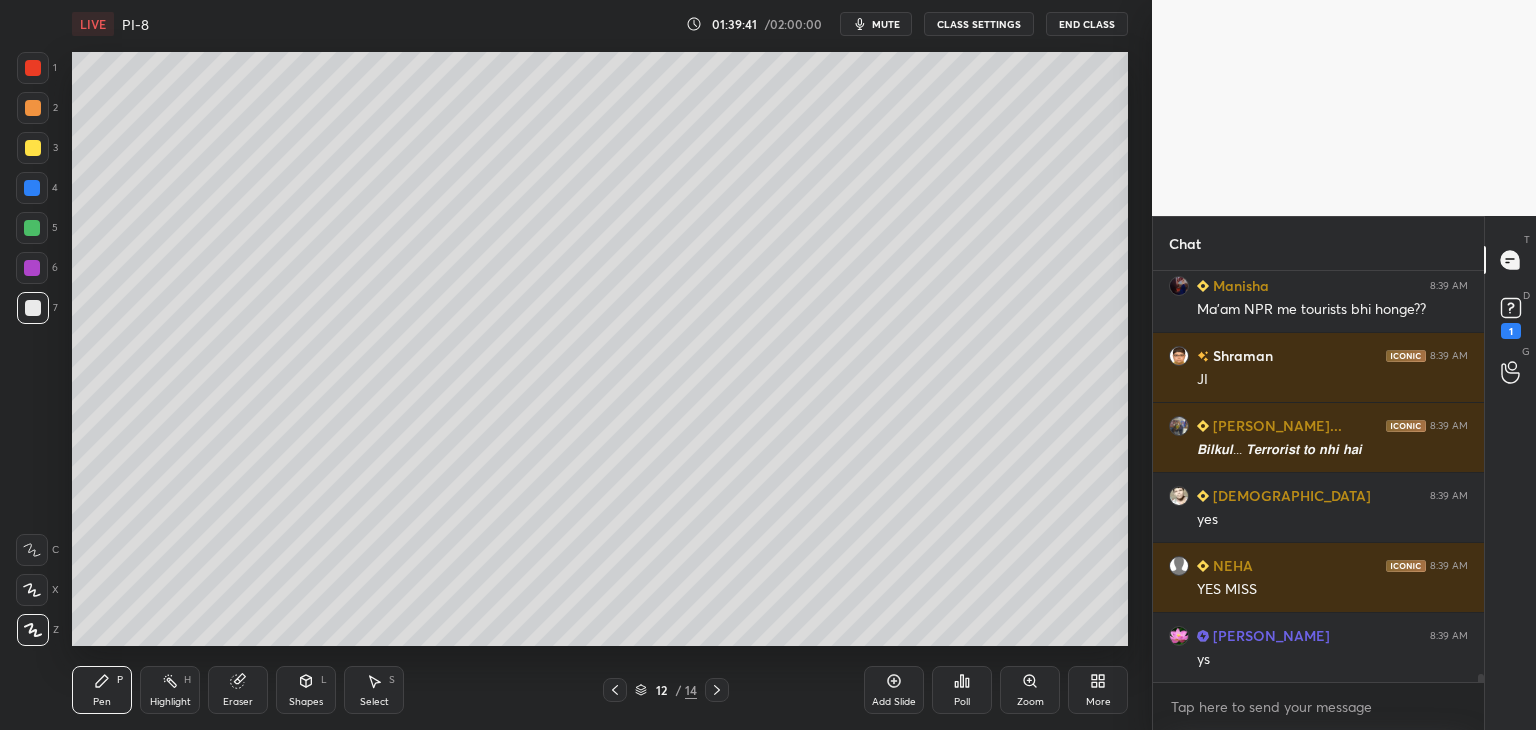 scroll, scrollTop: 19842, scrollLeft: 0, axis: vertical 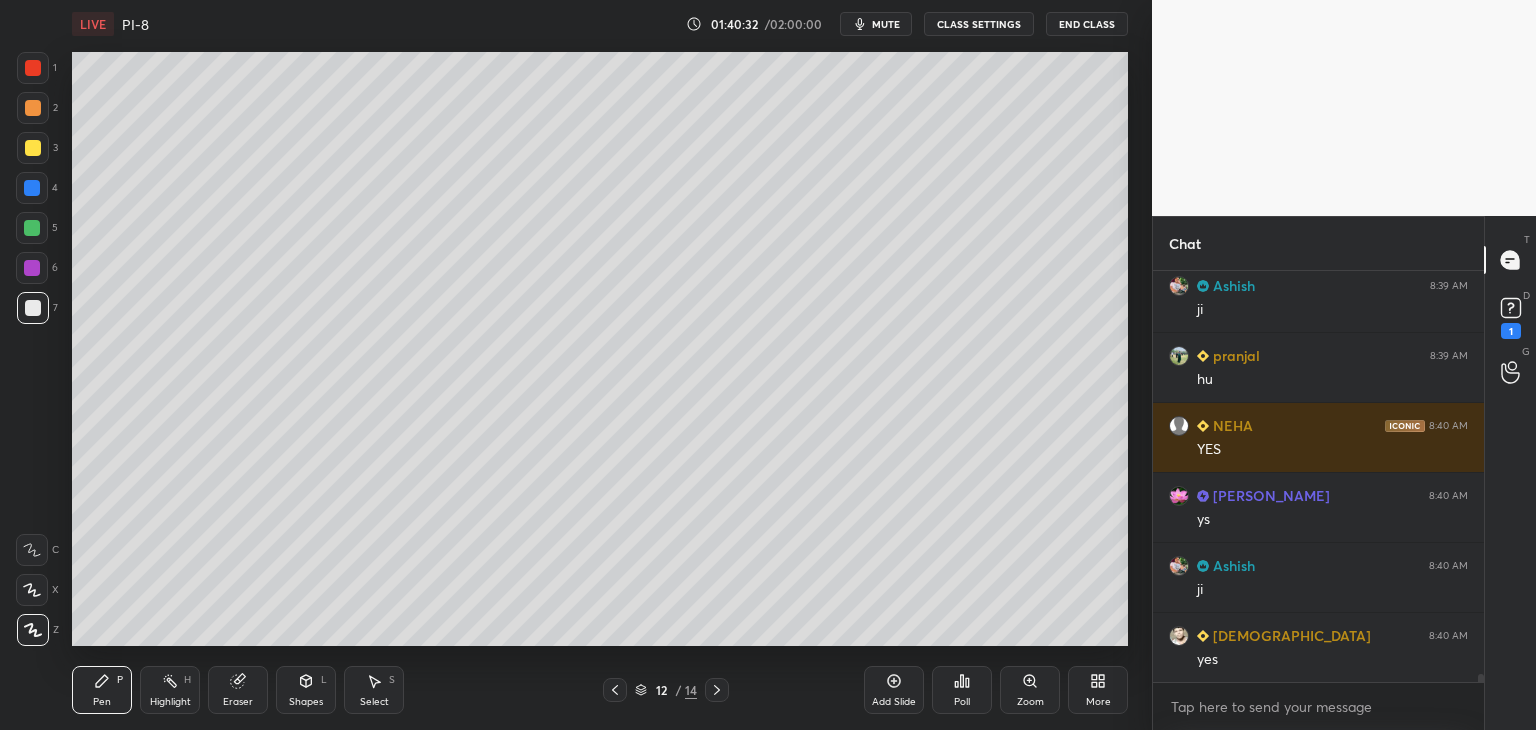 click 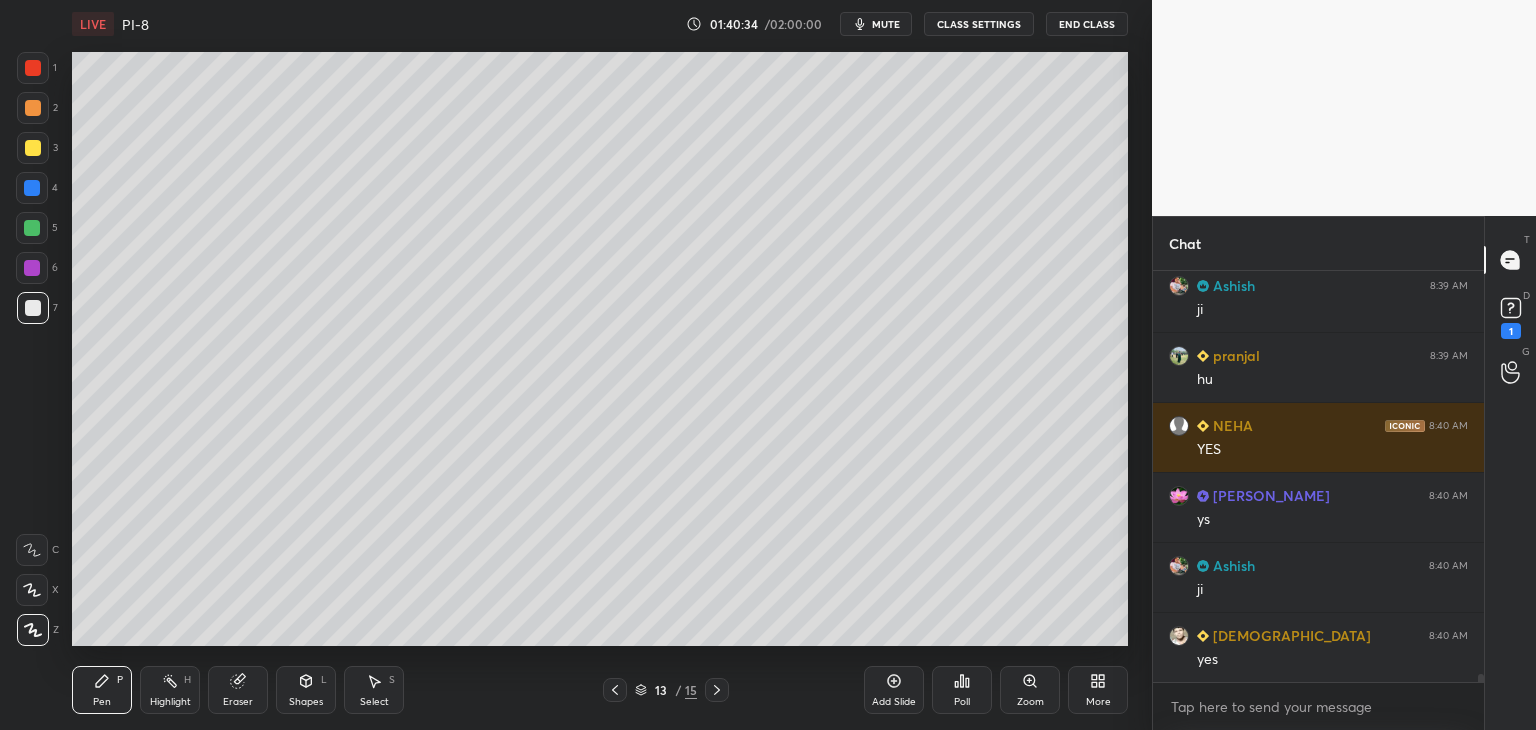 click 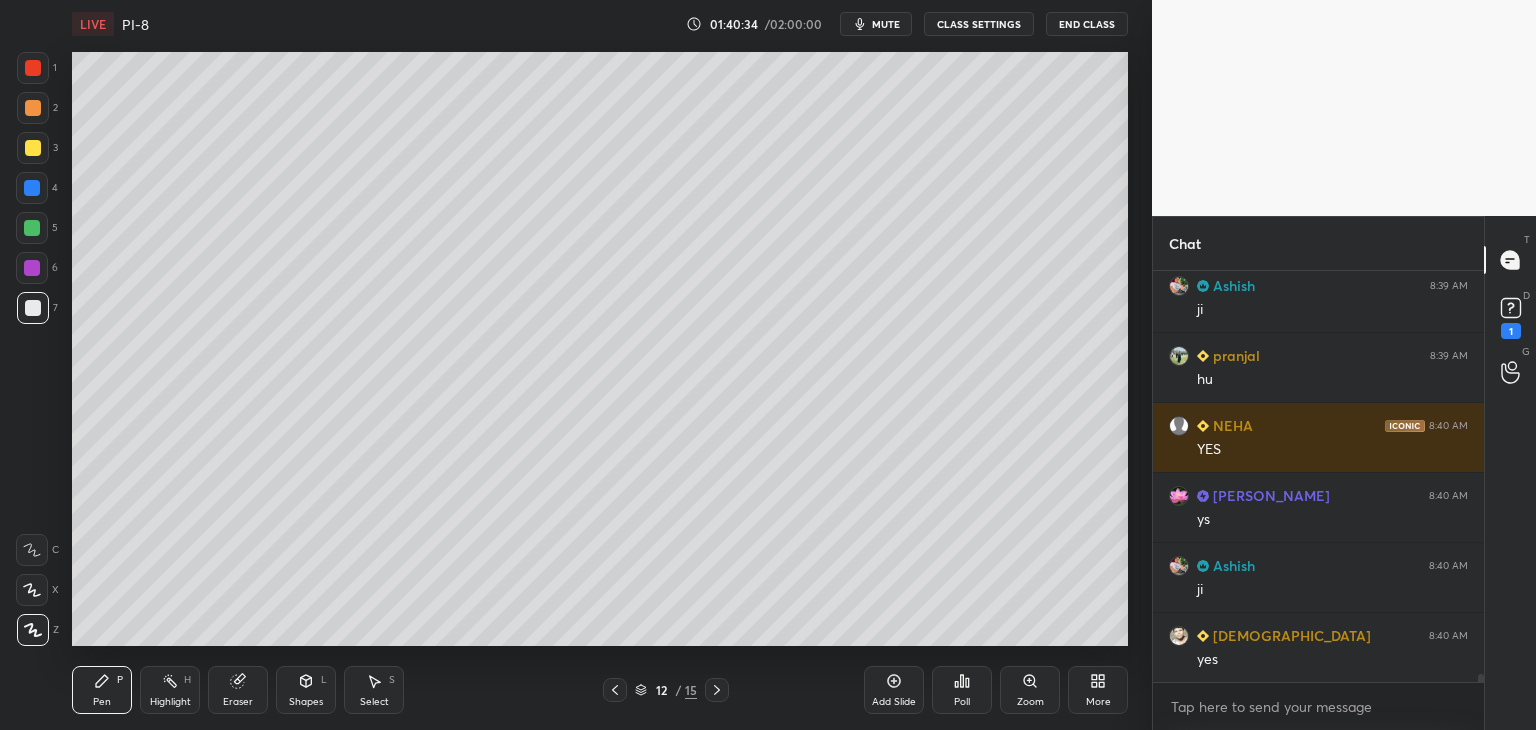 click 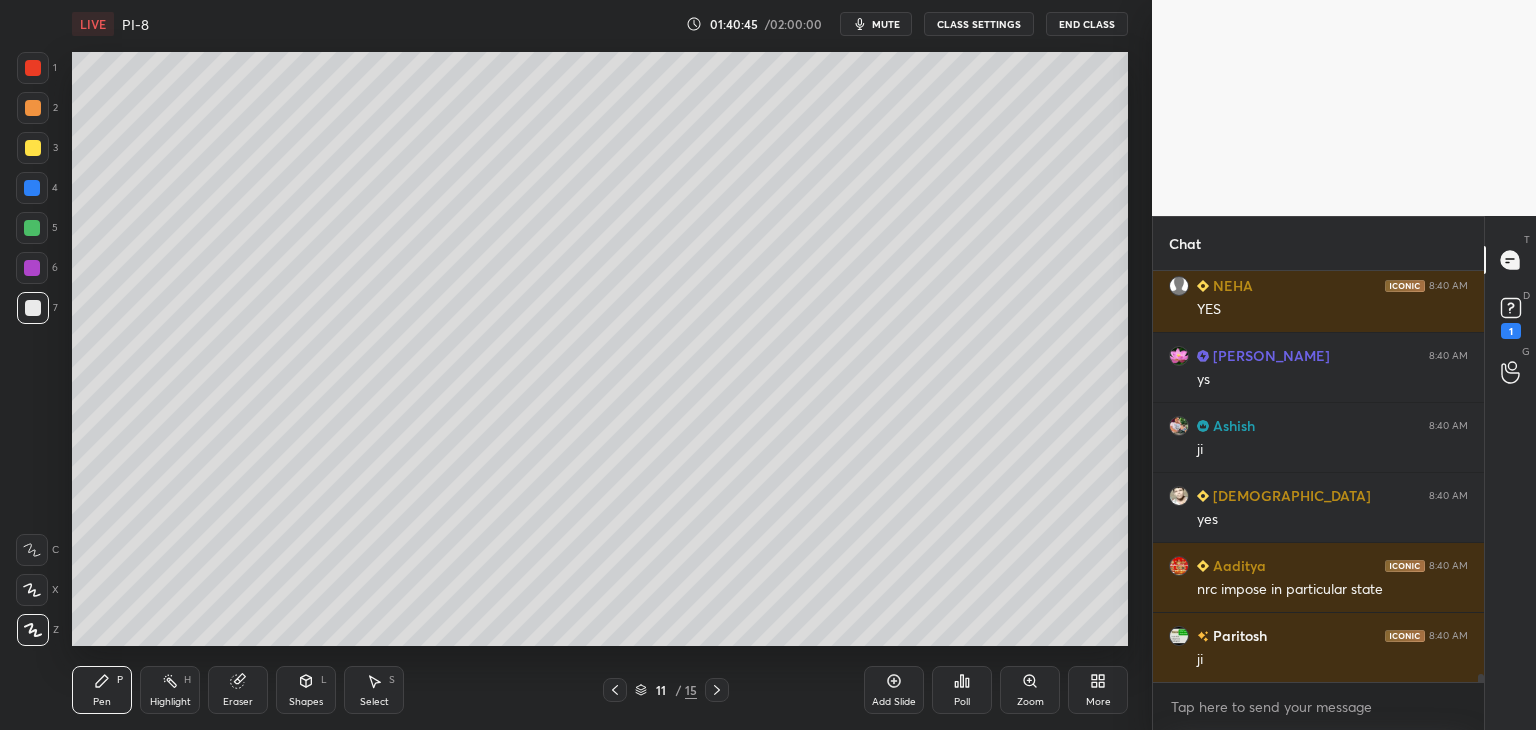 scroll, scrollTop: 20702, scrollLeft: 0, axis: vertical 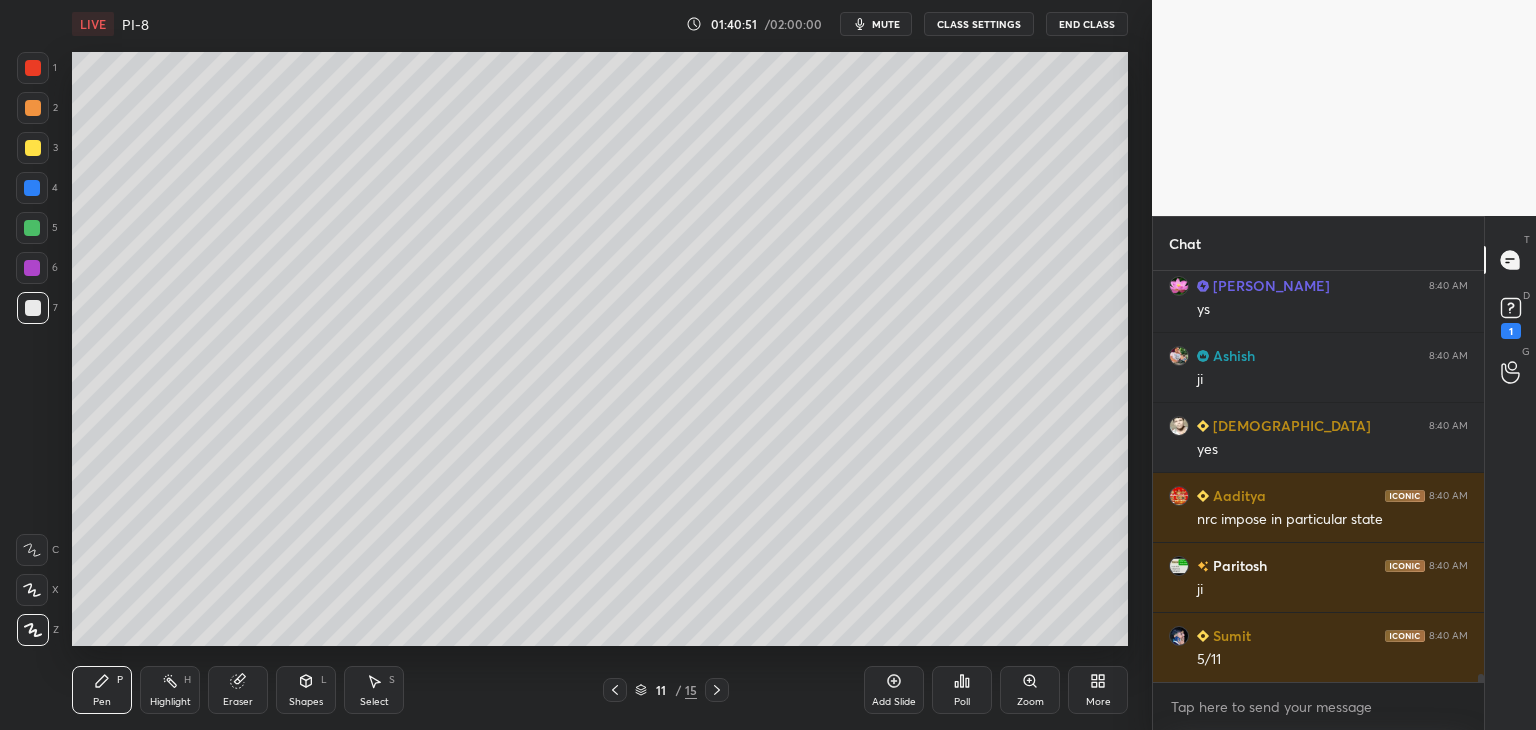 click at bounding box center (33, 308) 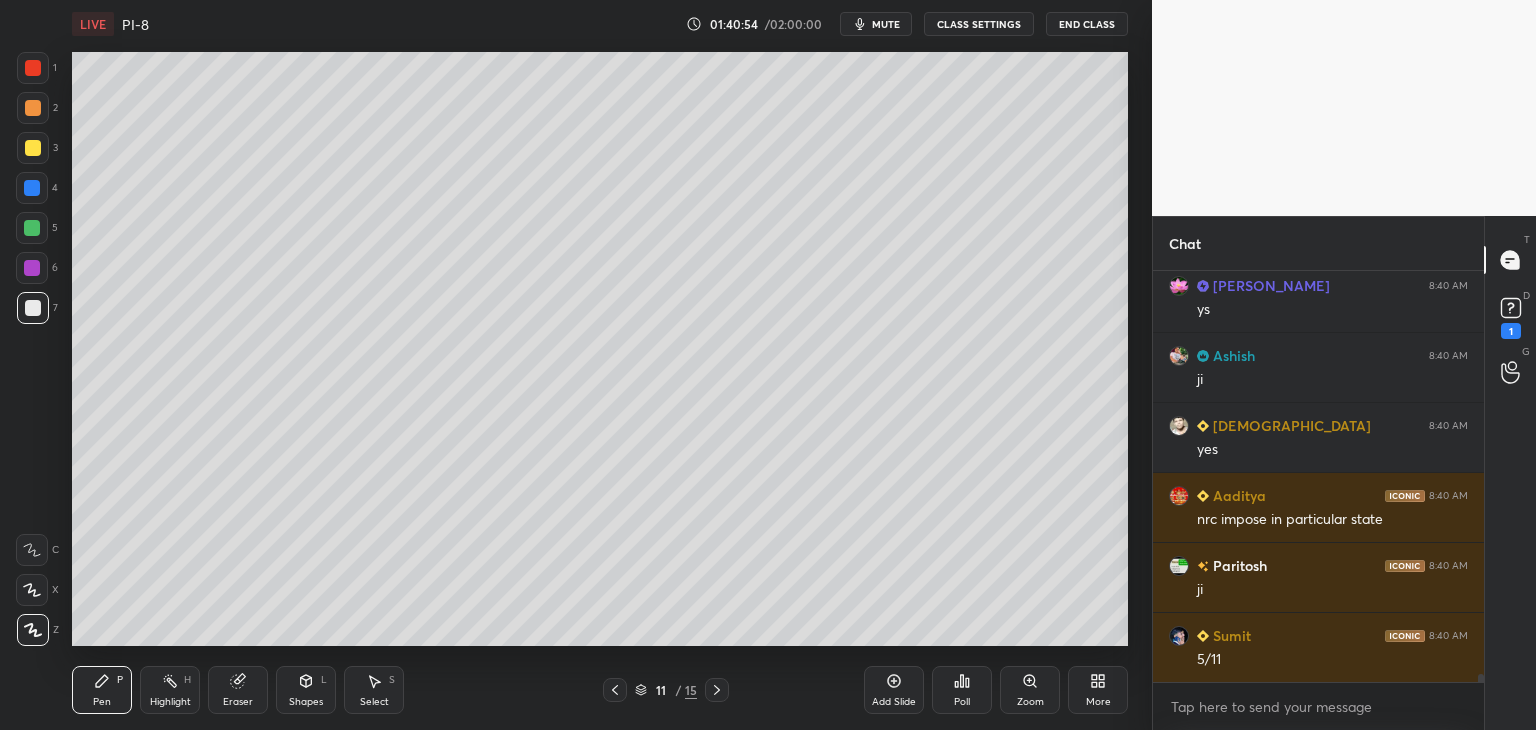 click 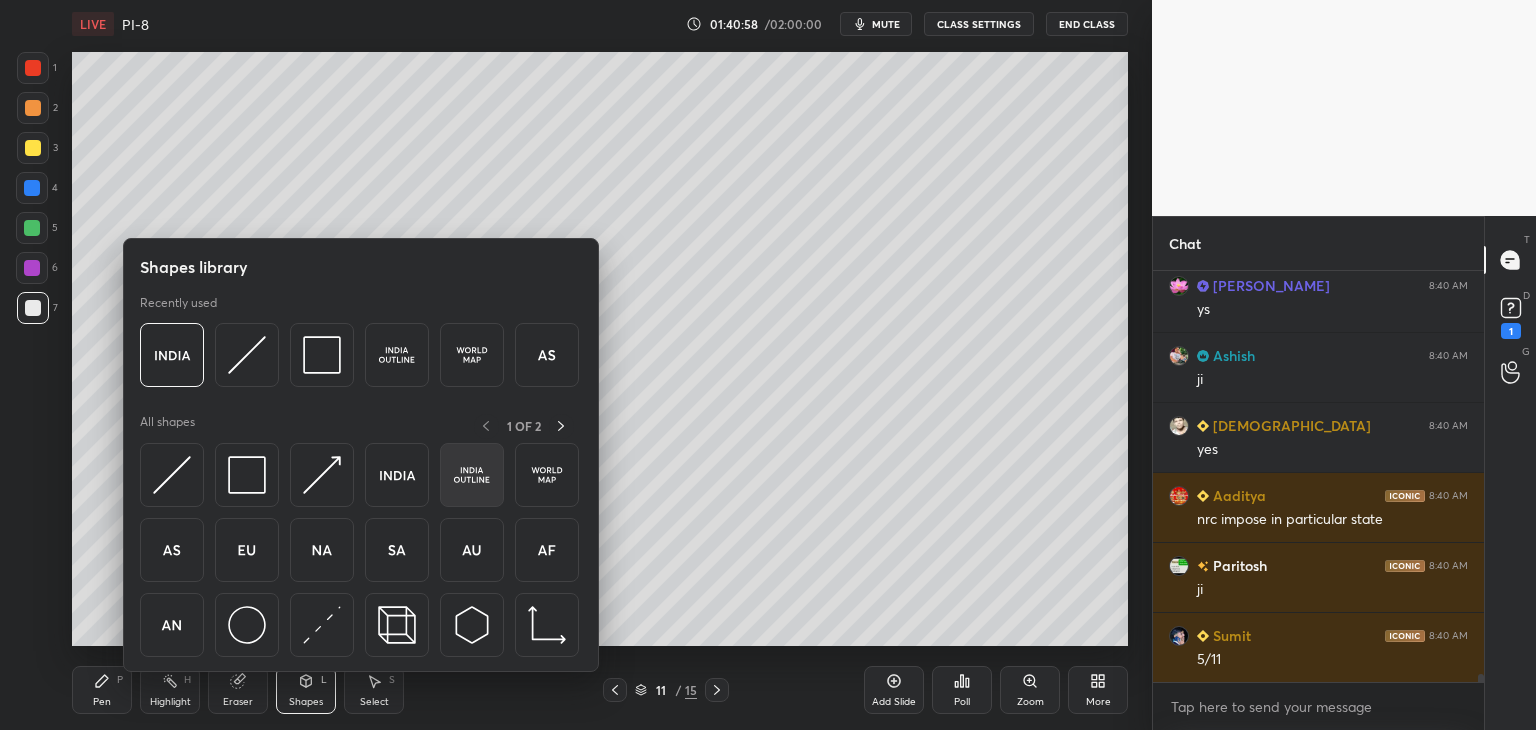 click at bounding box center [472, 475] 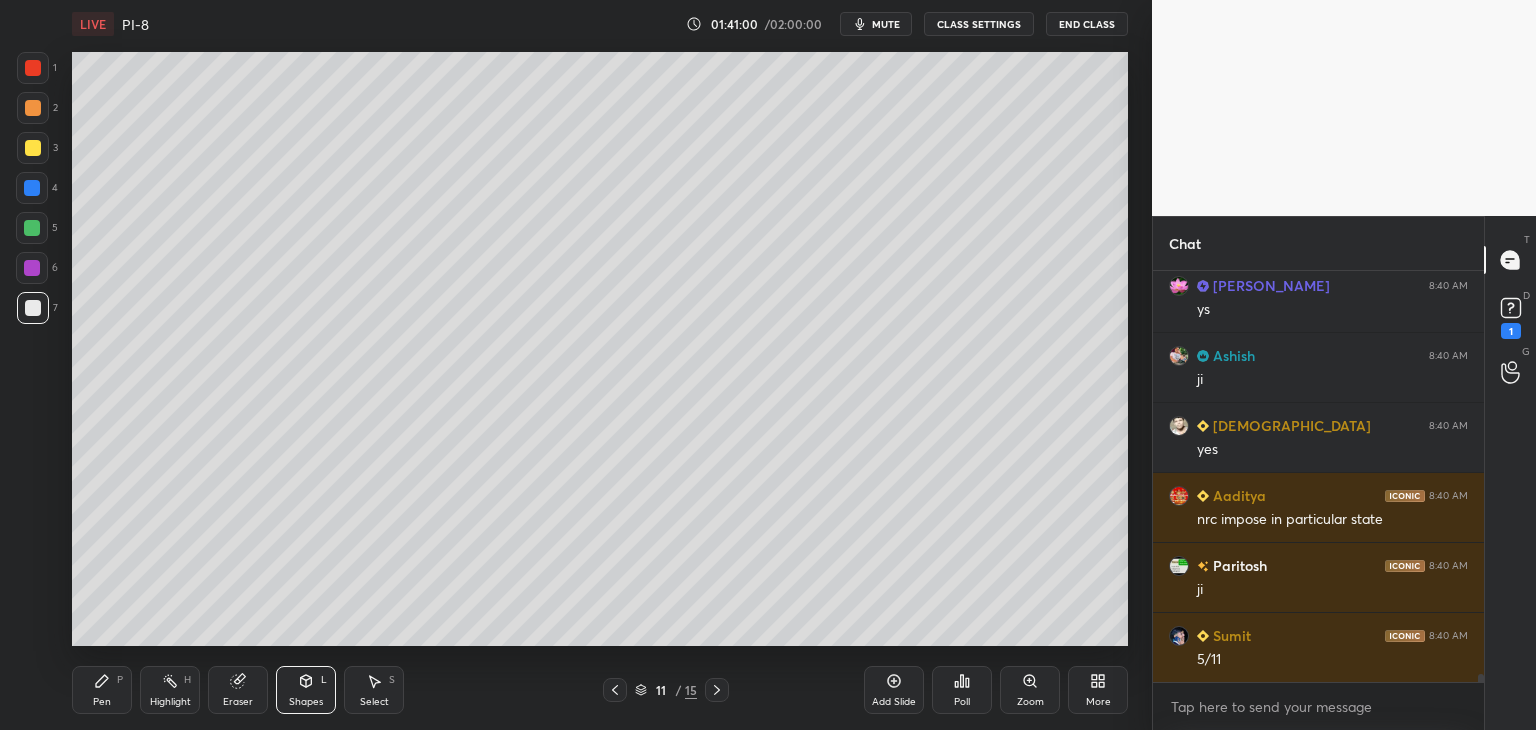 click on "Pen P" at bounding box center [102, 690] 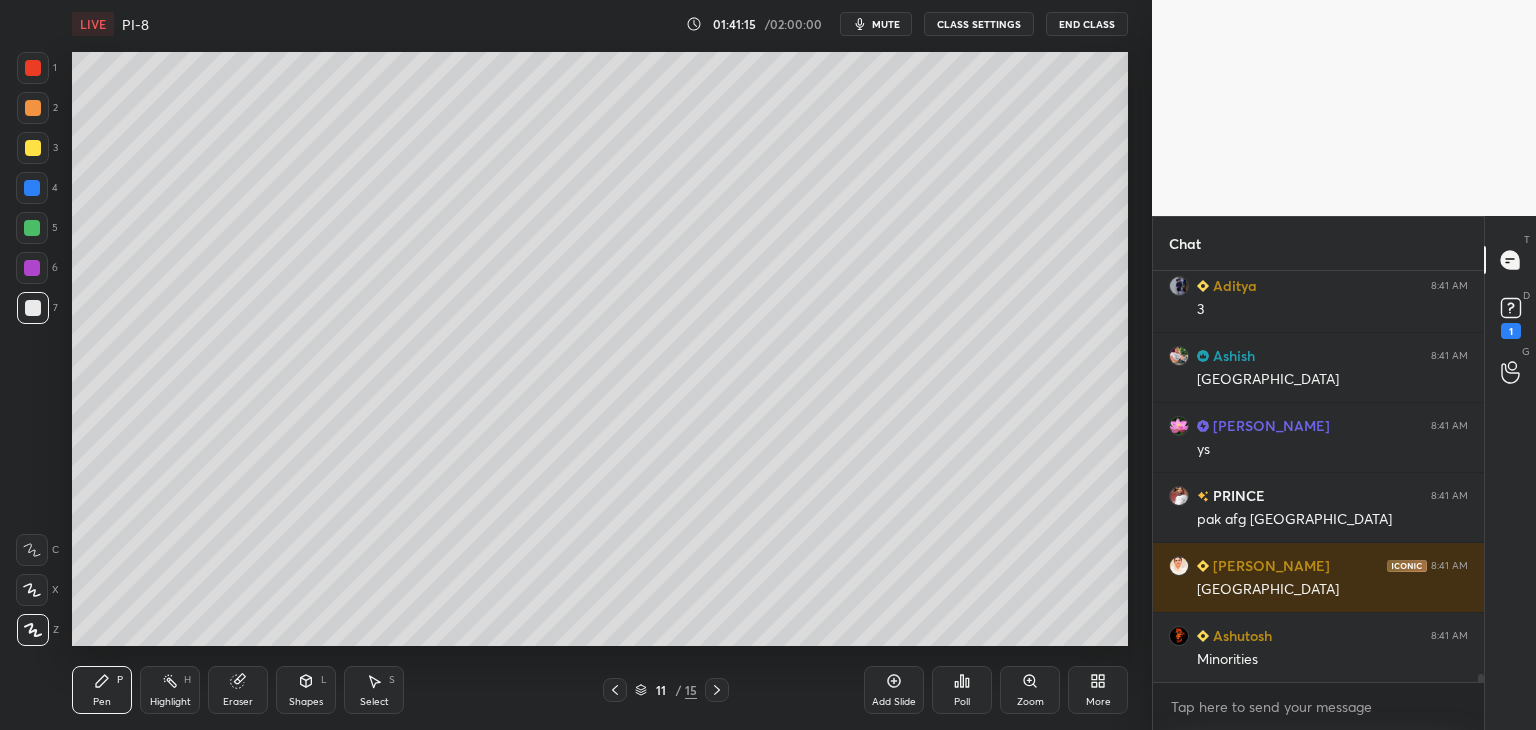 scroll, scrollTop: 21332, scrollLeft: 0, axis: vertical 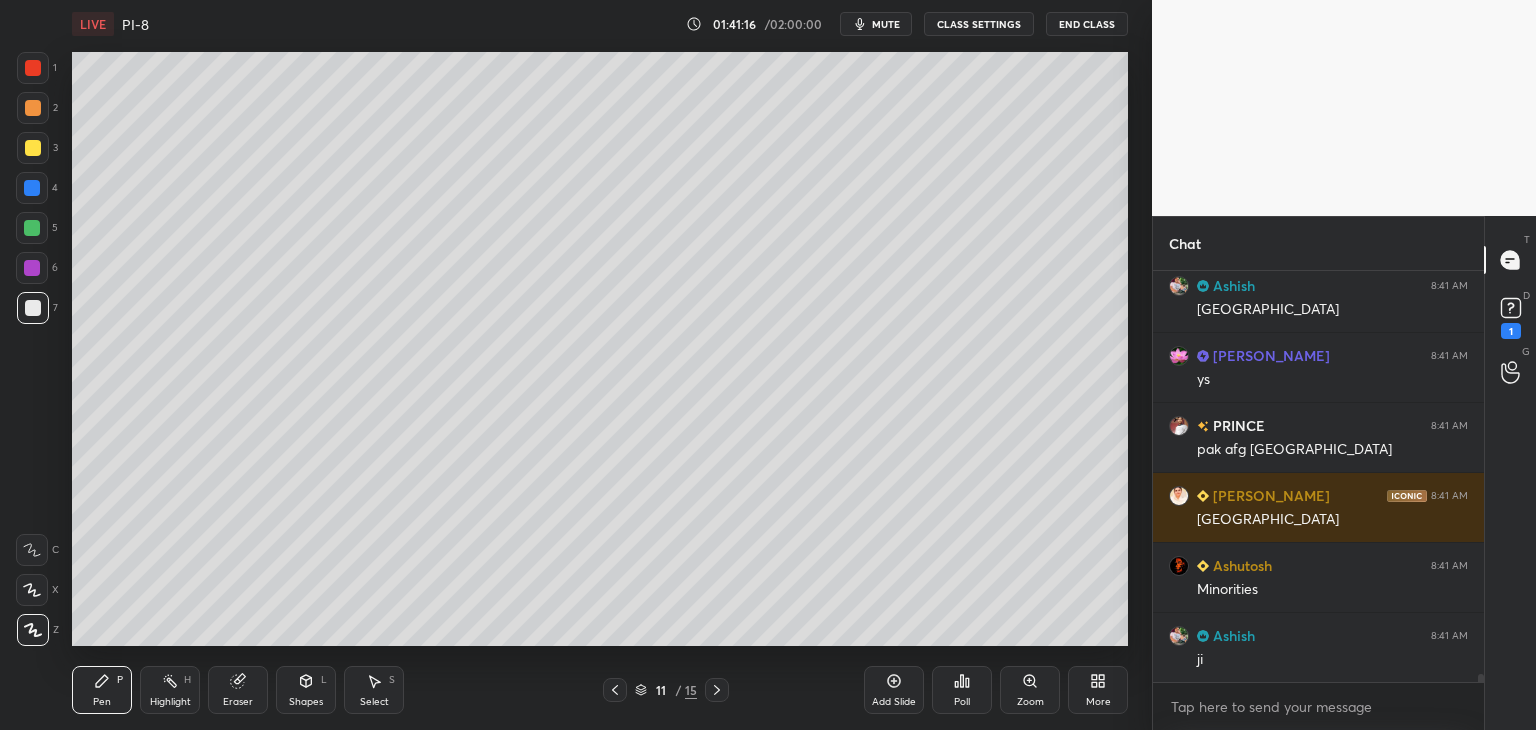 click at bounding box center [32, 188] 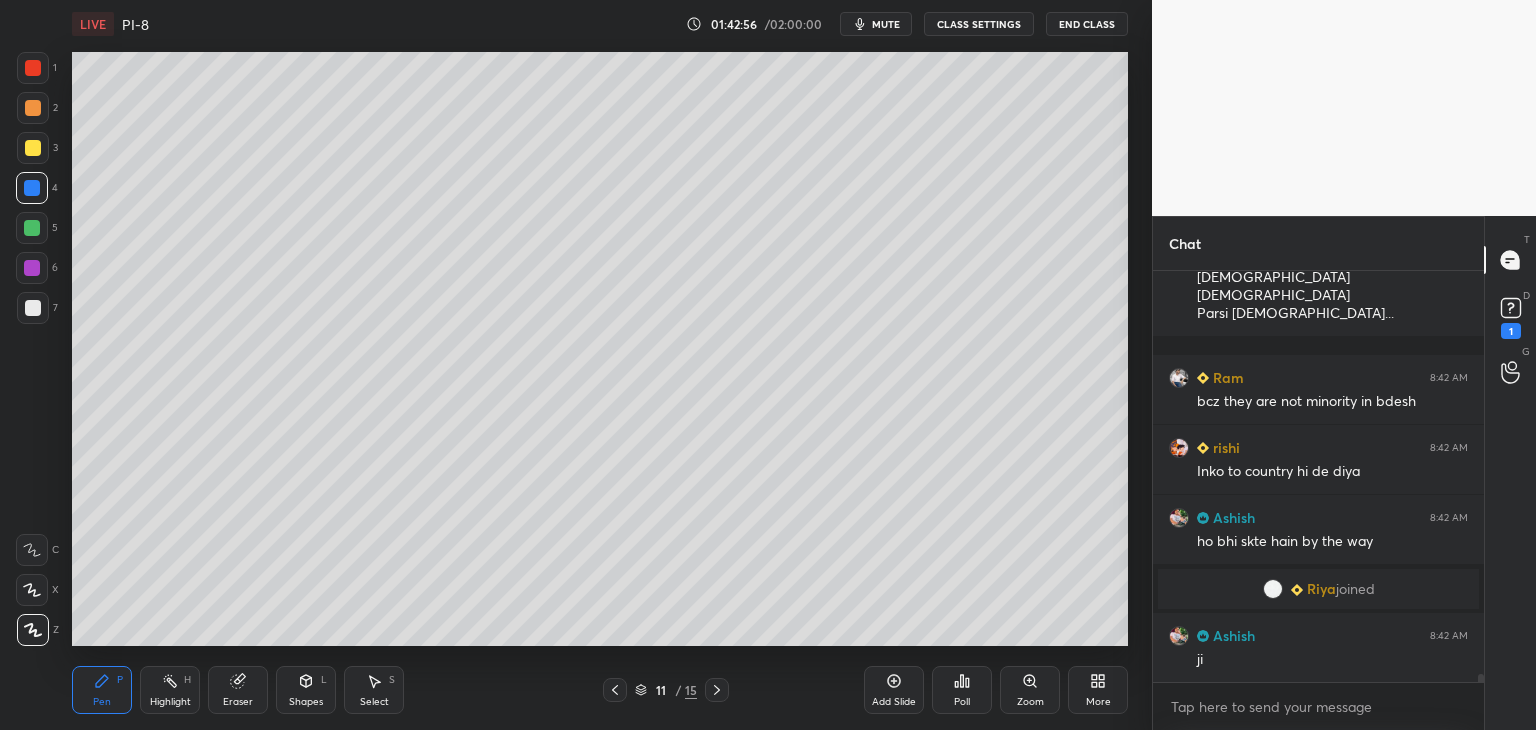 scroll, scrollTop: 21668, scrollLeft: 0, axis: vertical 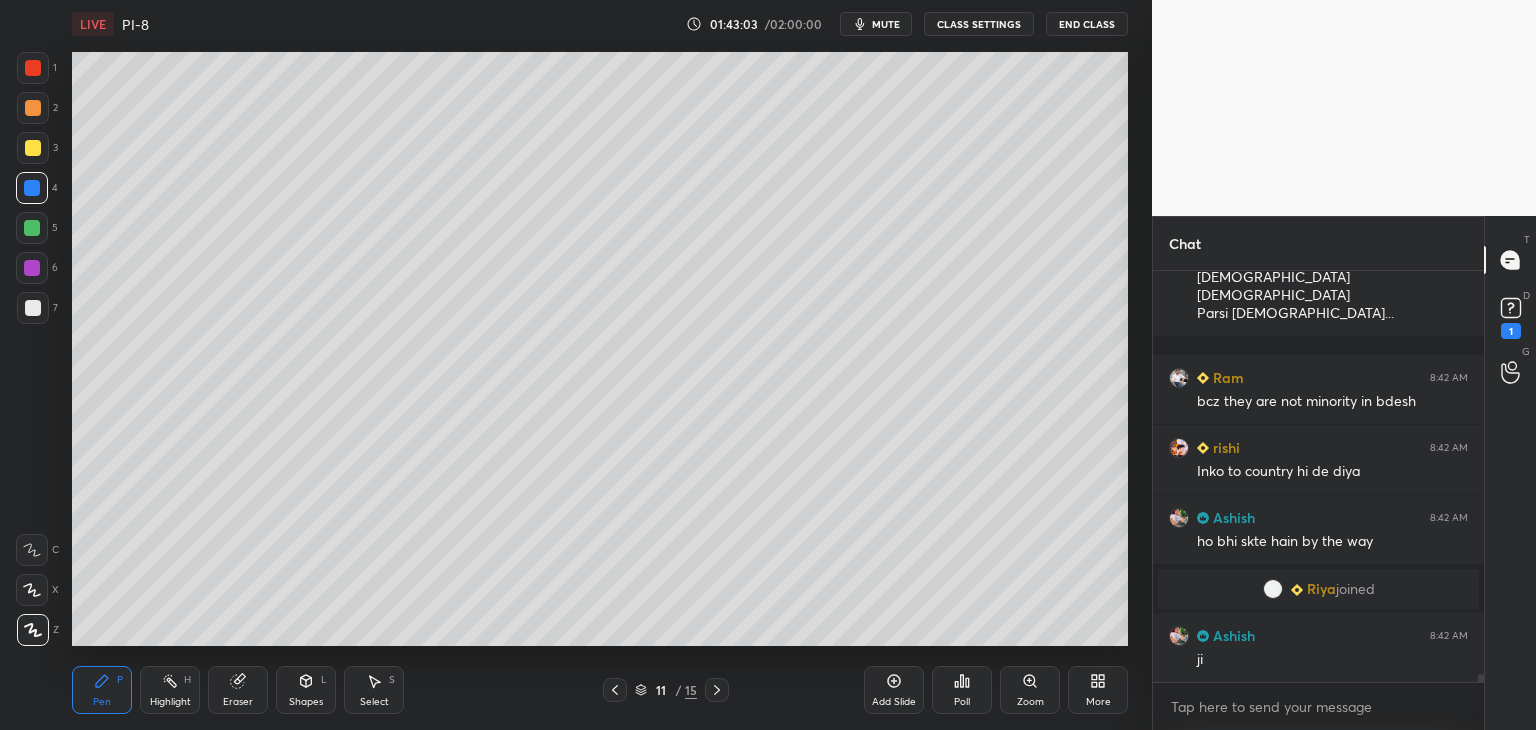 click at bounding box center (33, 108) 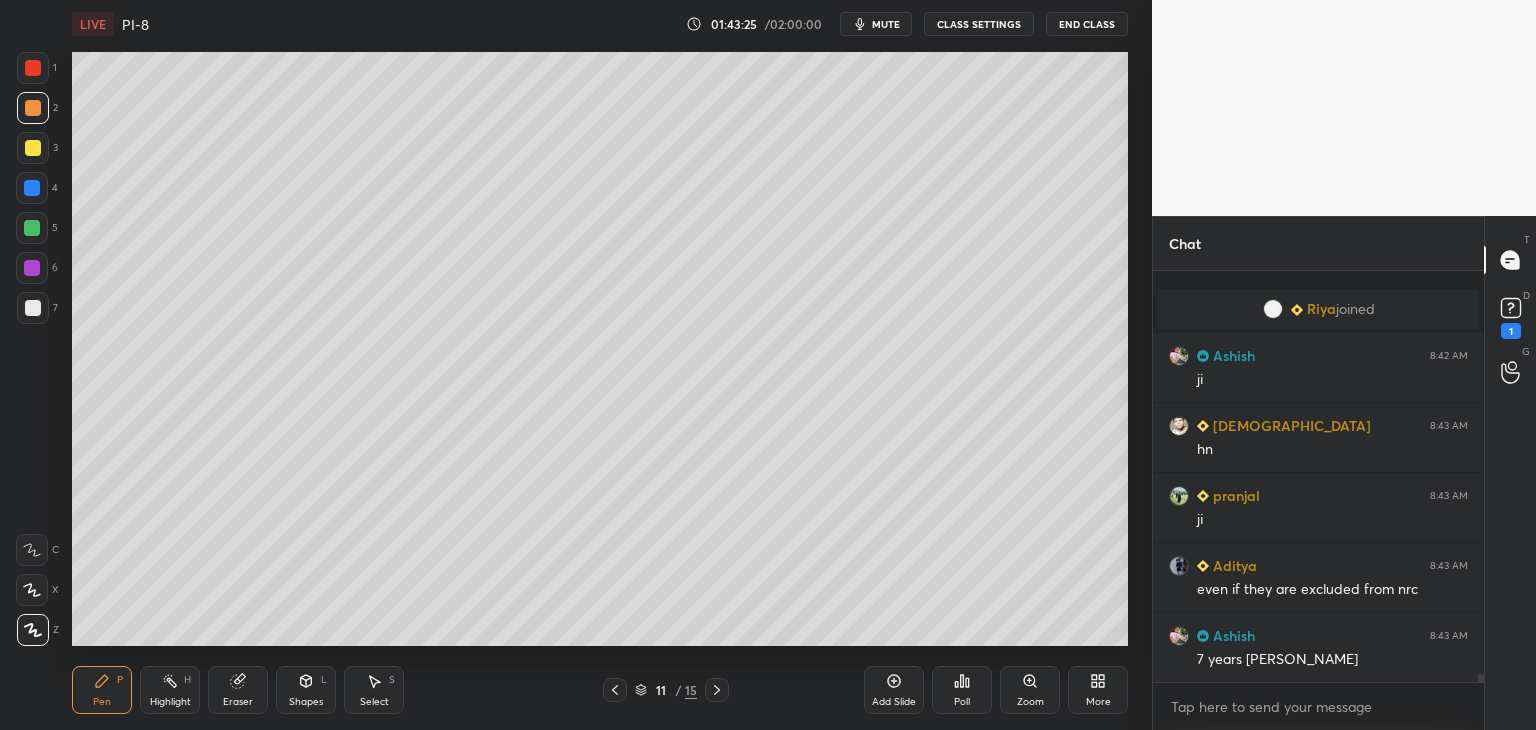 scroll, scrollTop: 22018, scrollLeft: 0, axis: vertical 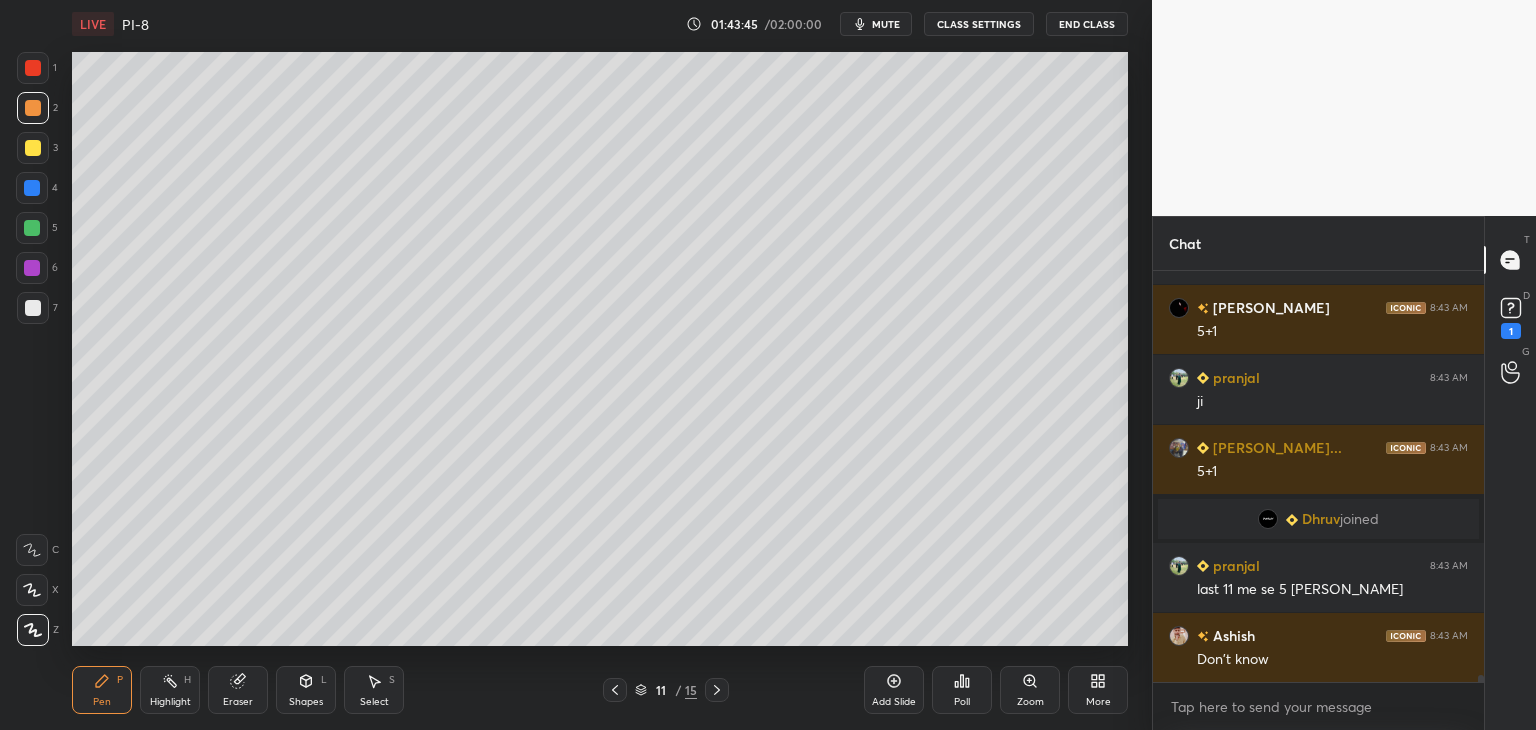 click at bounding box center (32, 228) 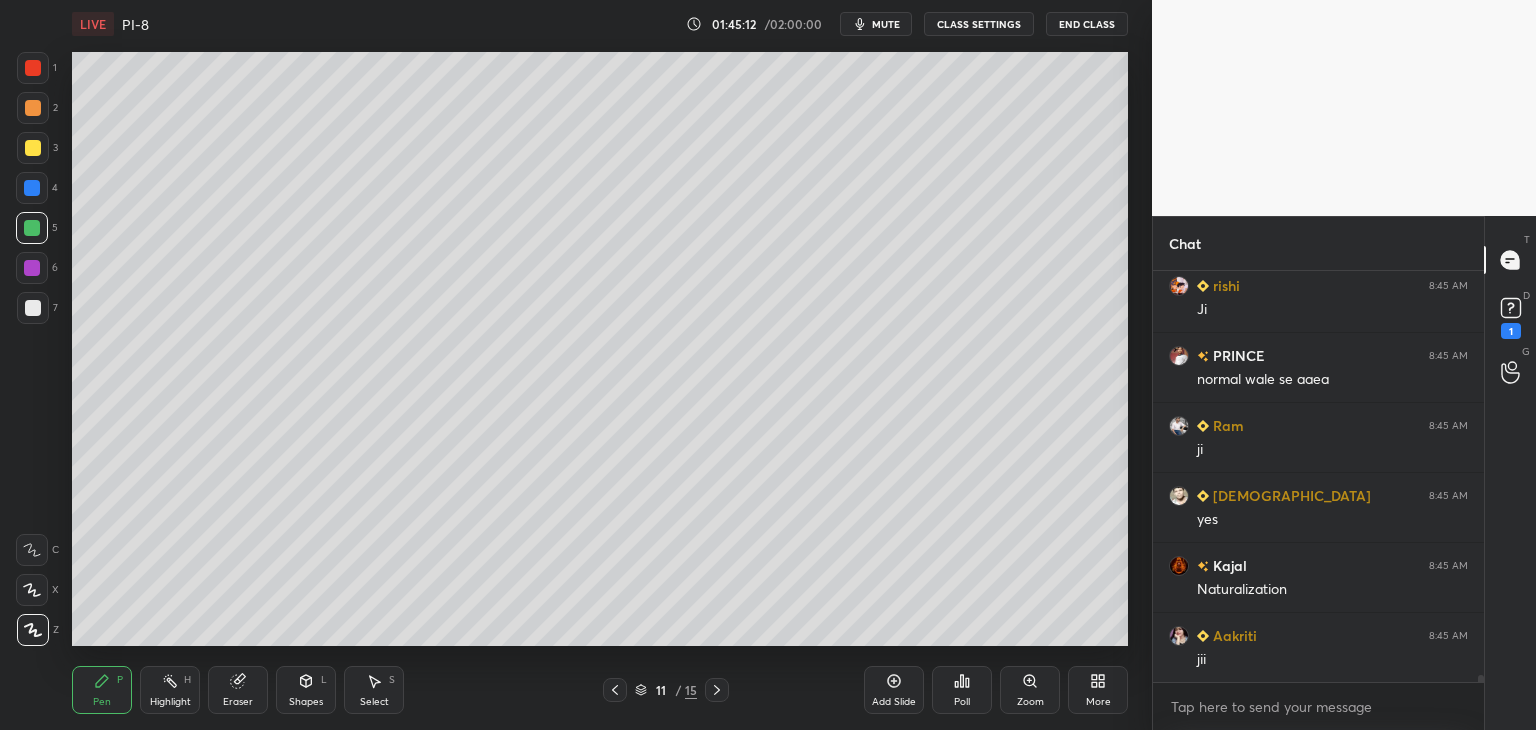 scroll, scrollTop: 25528, scrollLeft: 0, axis: vertical 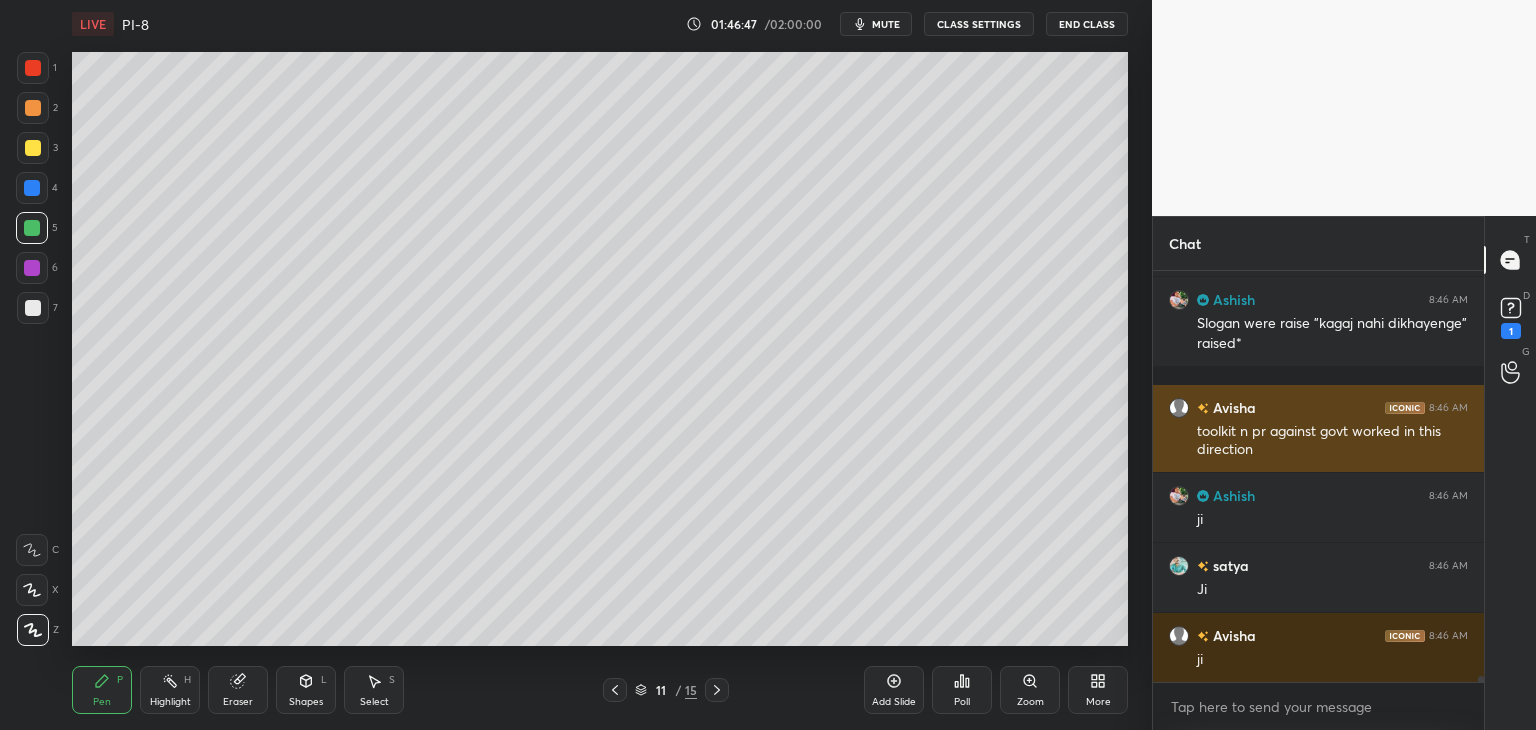 click on "toolkit n pr against govt worked in this direction" at bounding box center (1332, 441) 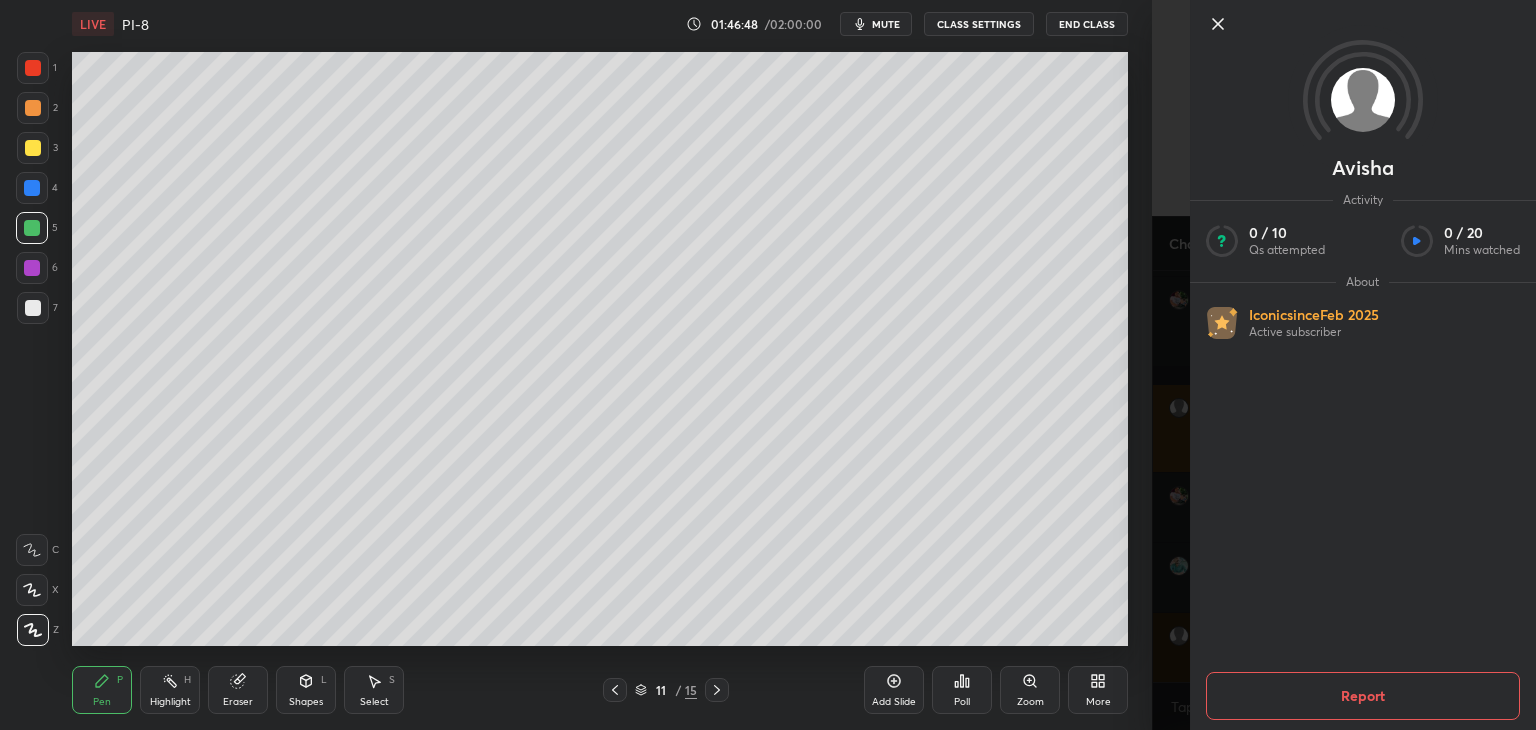 click 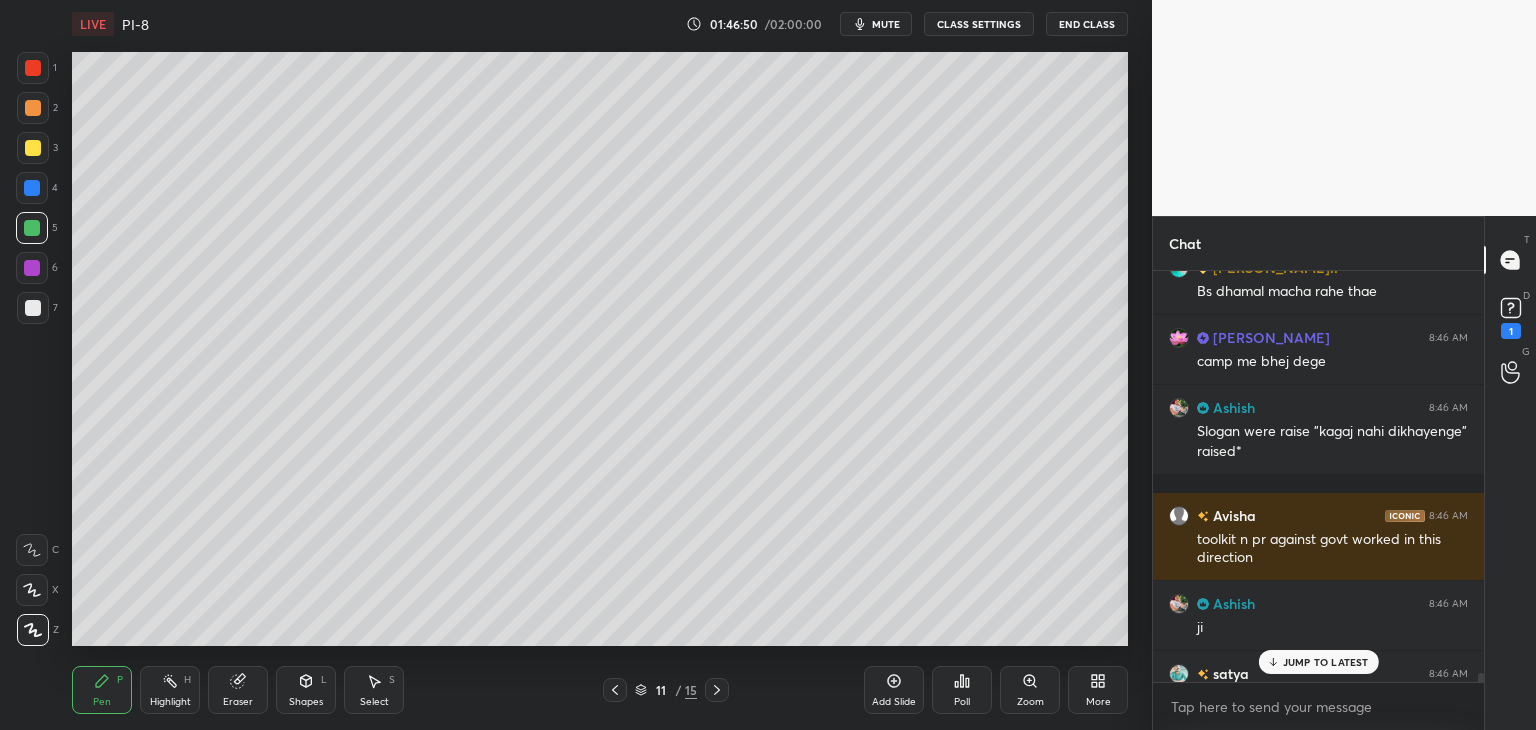 scroll, scrollTop: 27244, scrollLeft: 0, axis: vertical 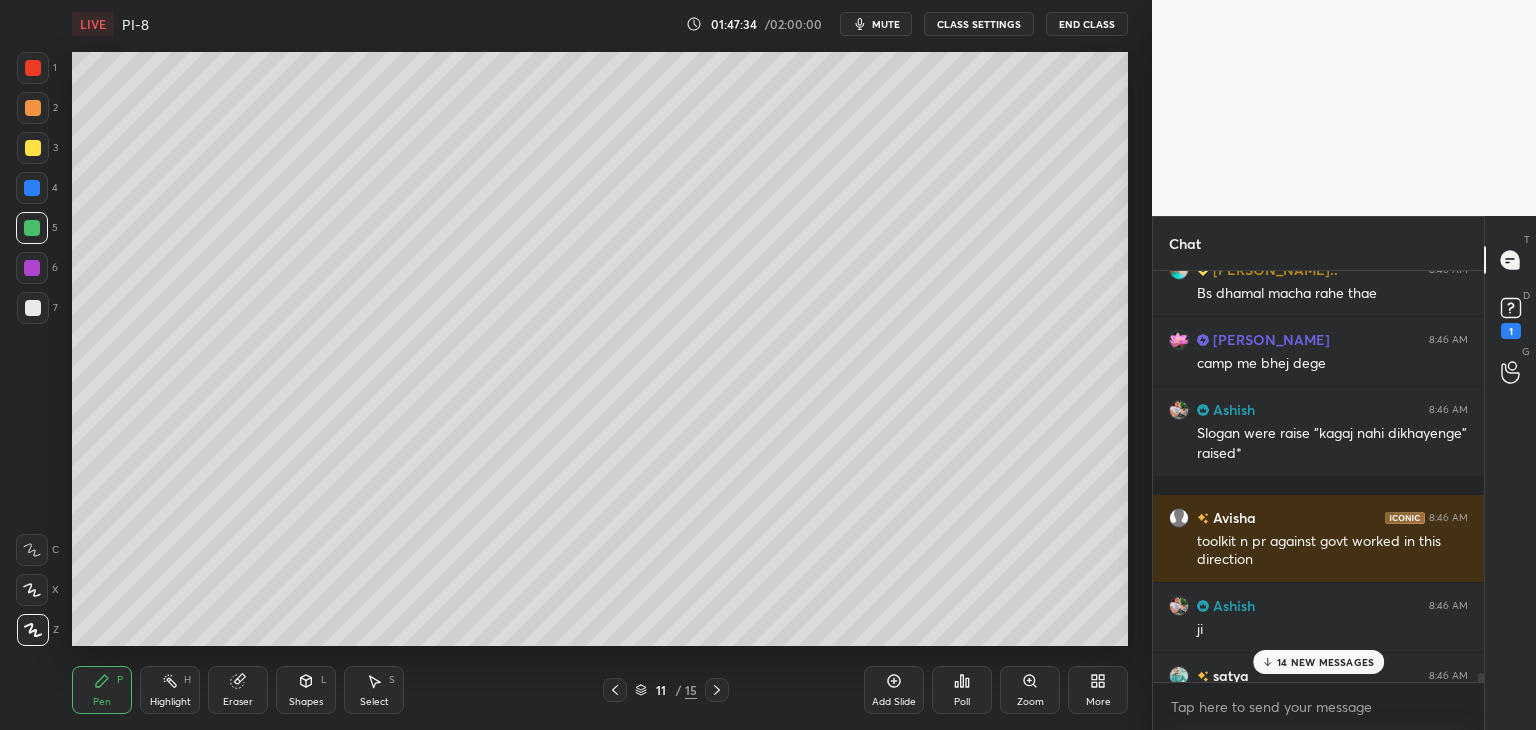 click on "14 NEW MESSAGES" at bounding box center (1325, 662) 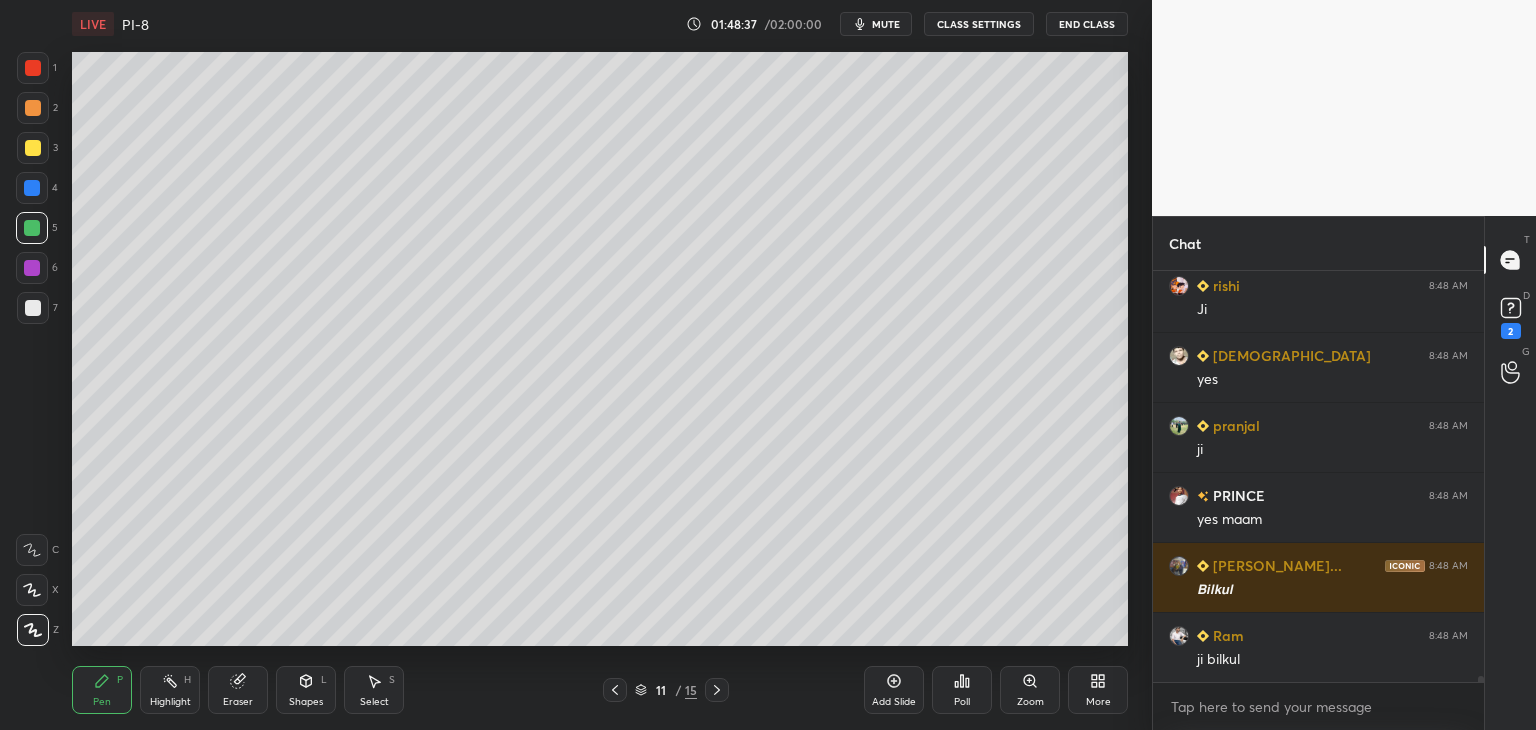 scroll, scrollTop: 29794, scrollLeft: 0, axis: vertical 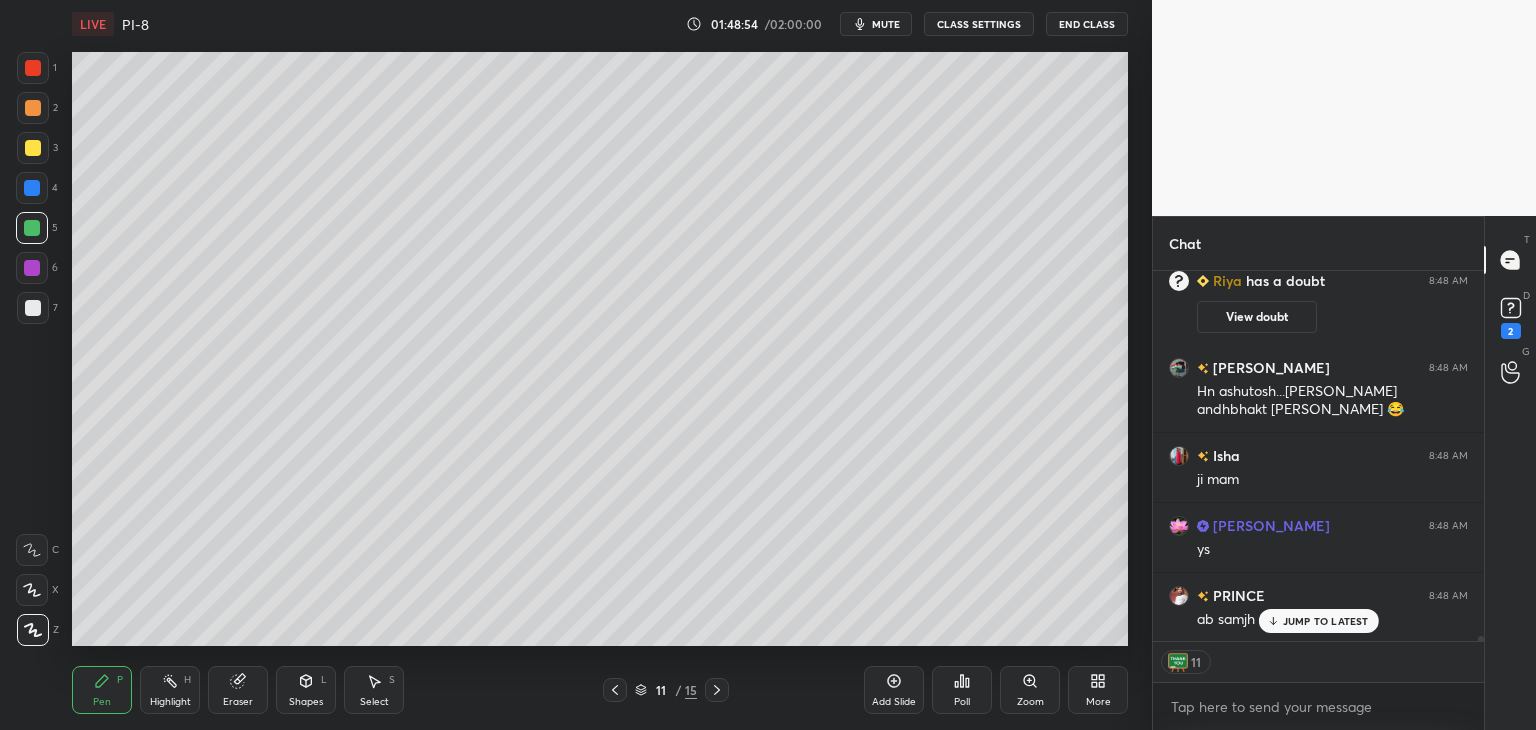 click on "JUMP TO LATEST" at bounding box center (1326, 621) 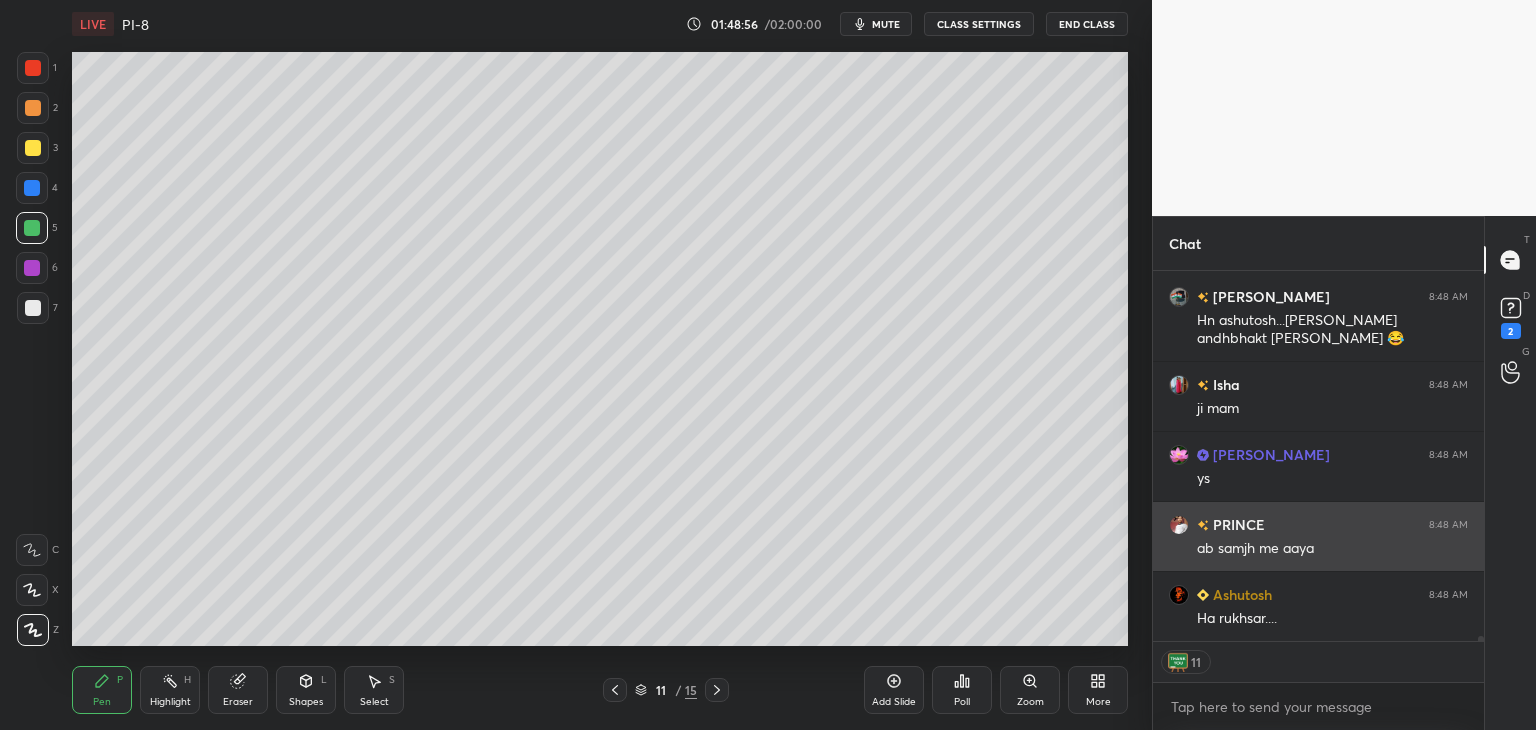 scroll, scrollTop: 27956, scrollLeft: 0, axis: vertical 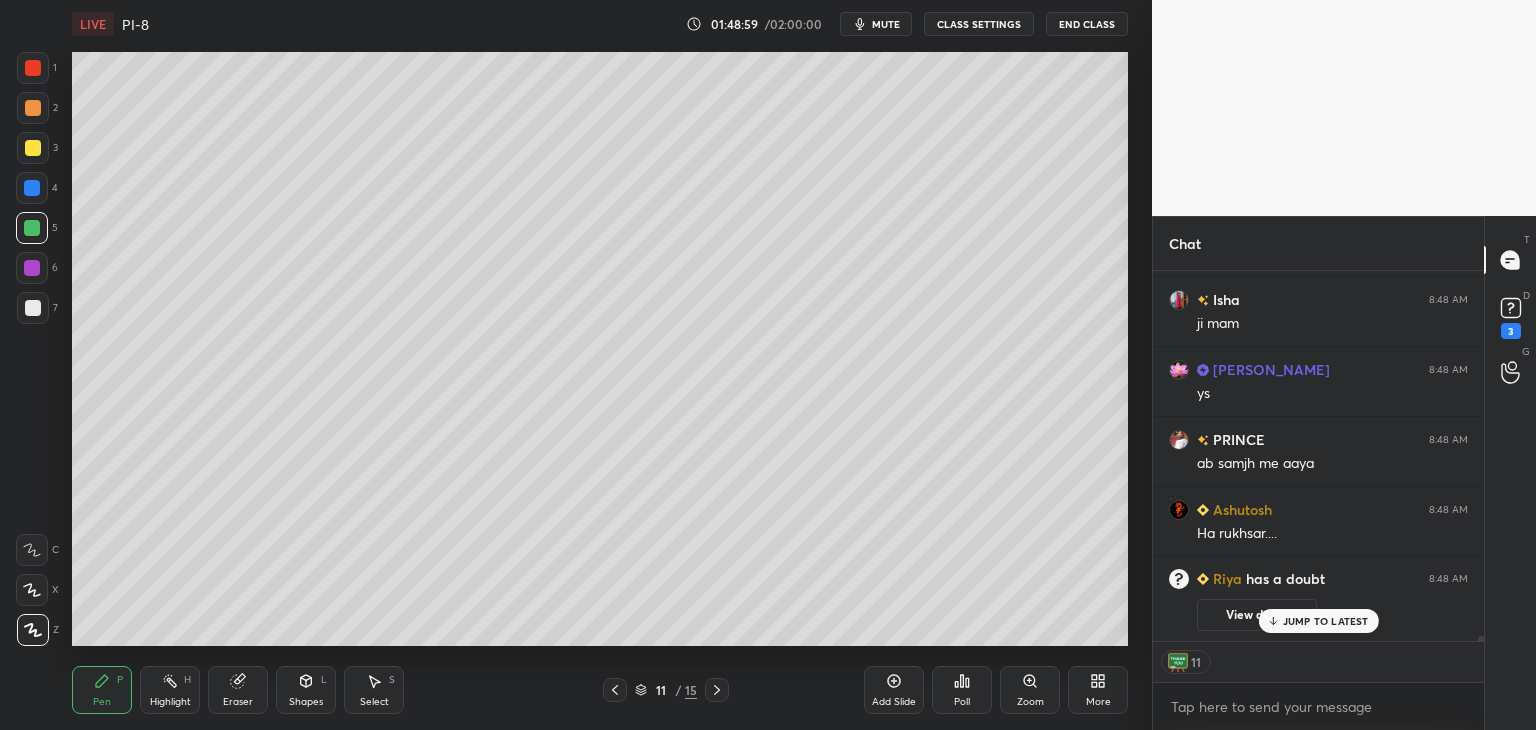 click on "JUMP TO LATEST" at bounding box center (1326, 621) 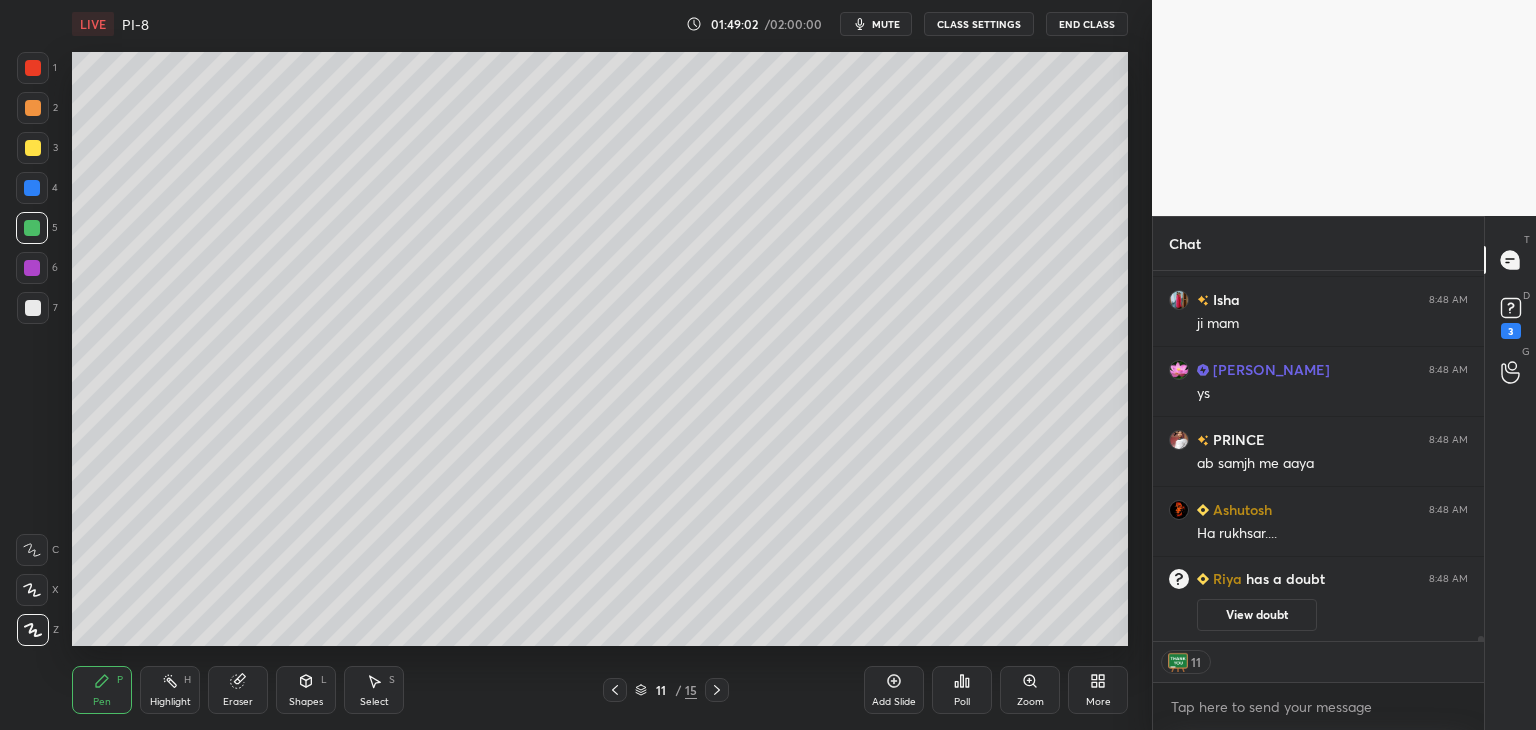 scroll, scrollTop: 27868, scrollLeft: 0, axis: vertical 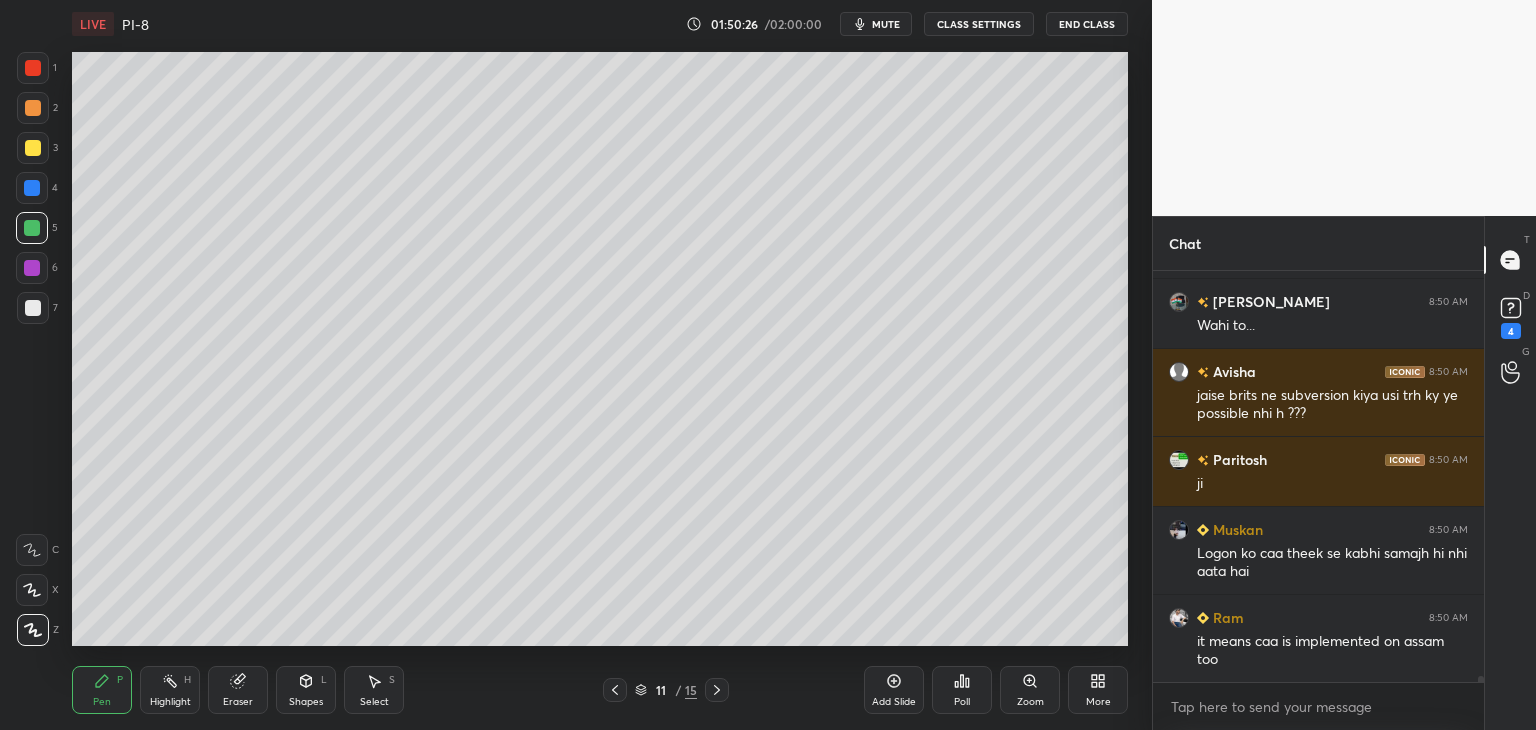 click at bounding box center (33, 308) 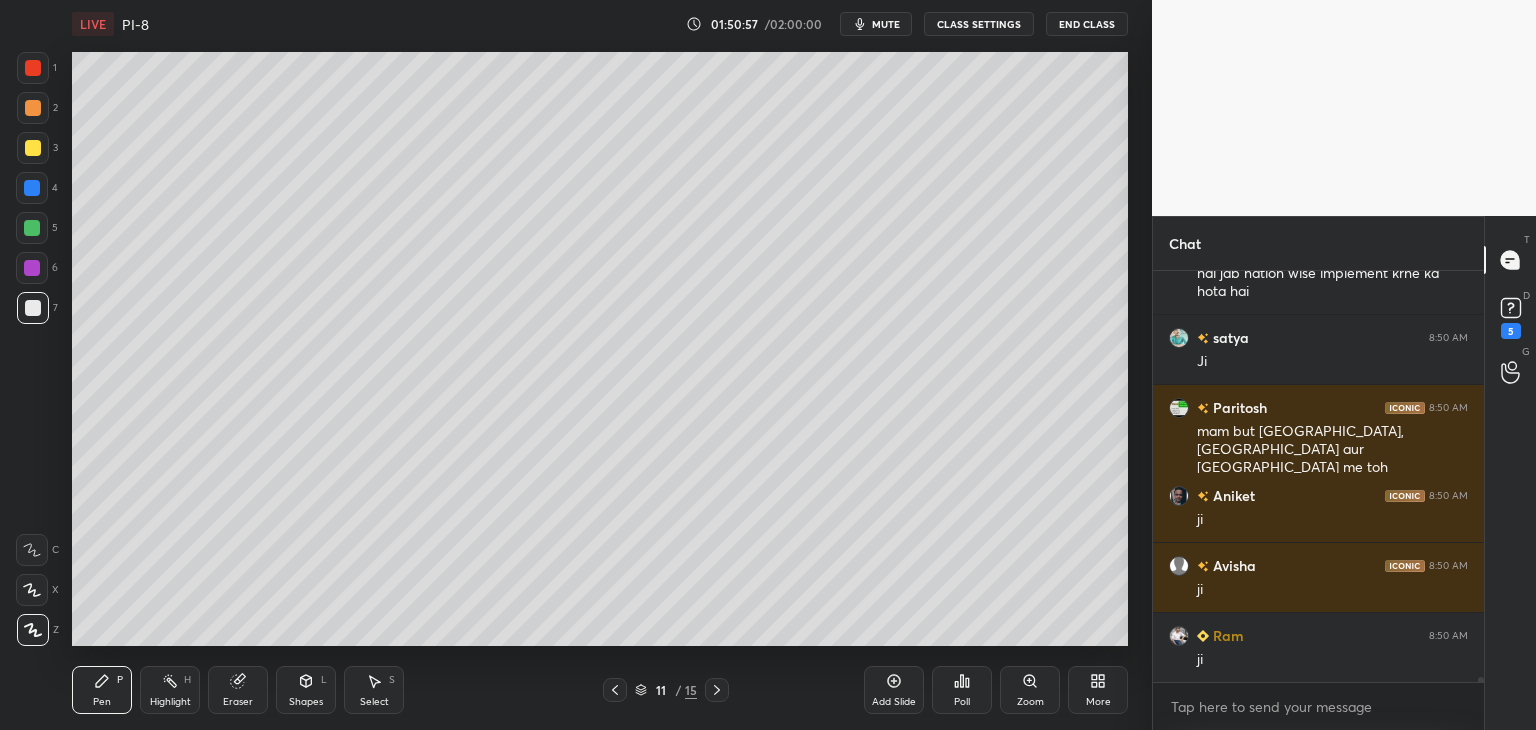 scroll, scrollTop: 30728, scrollLeft: 0, axis: vertical 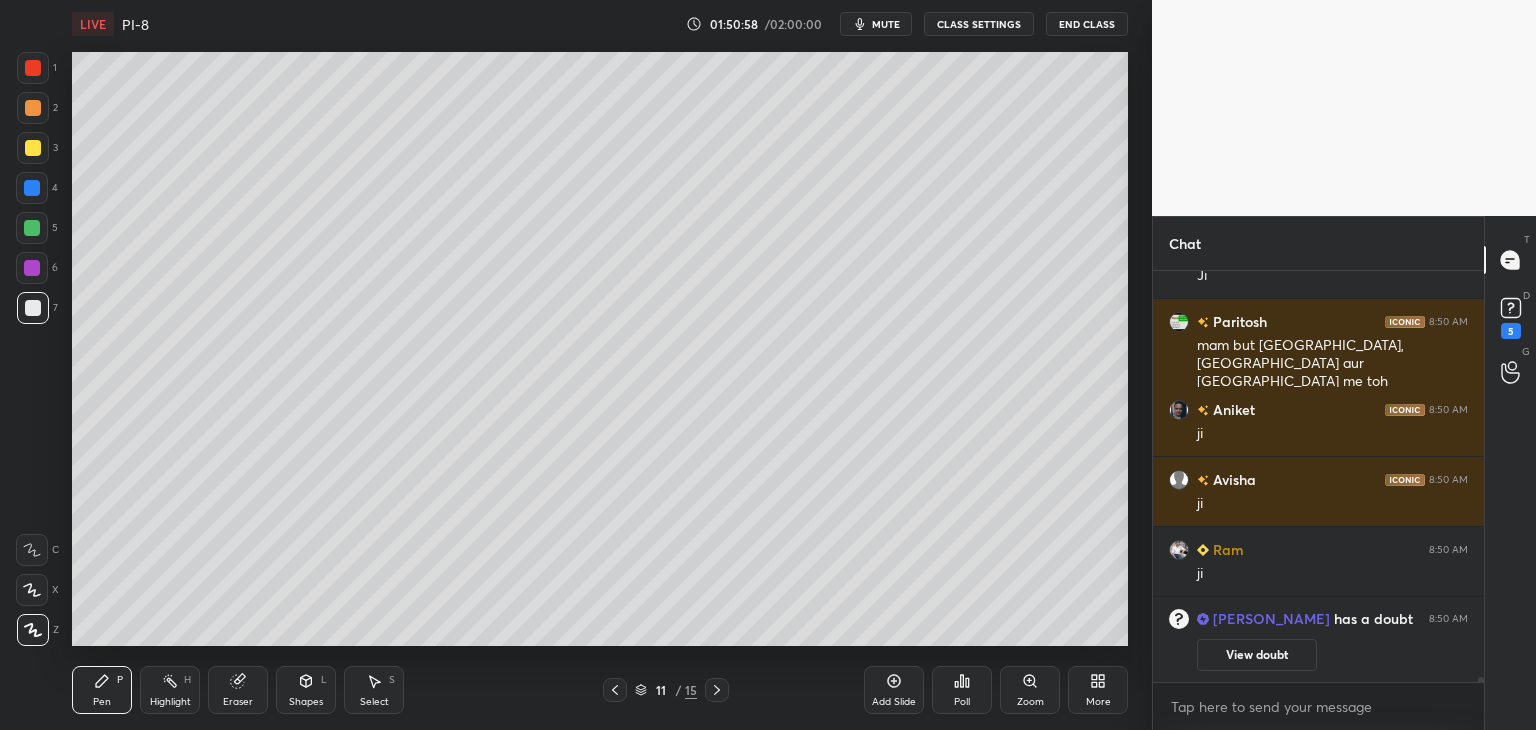 click 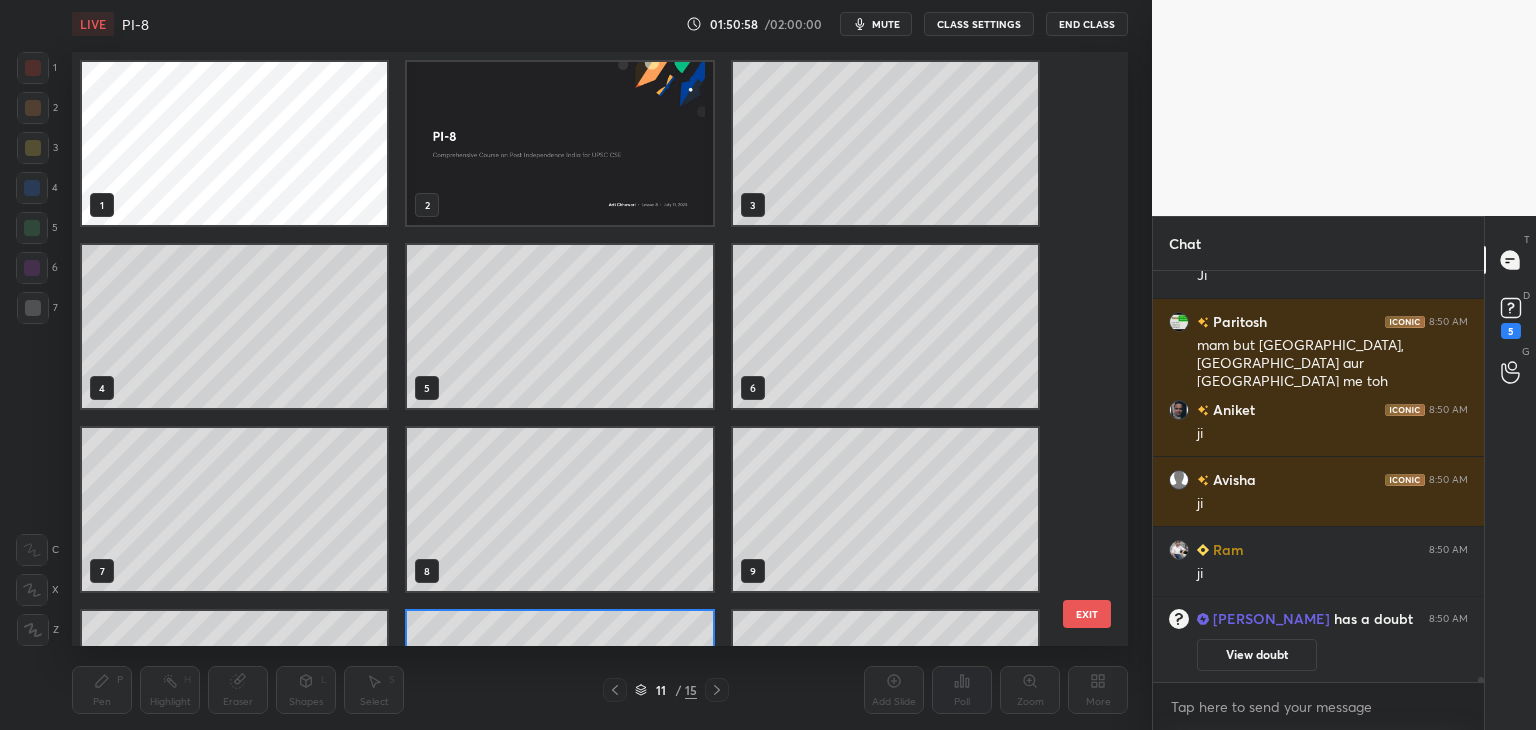 scroll, scrollTop: 138, scrollLeft: 0, axis: vertical 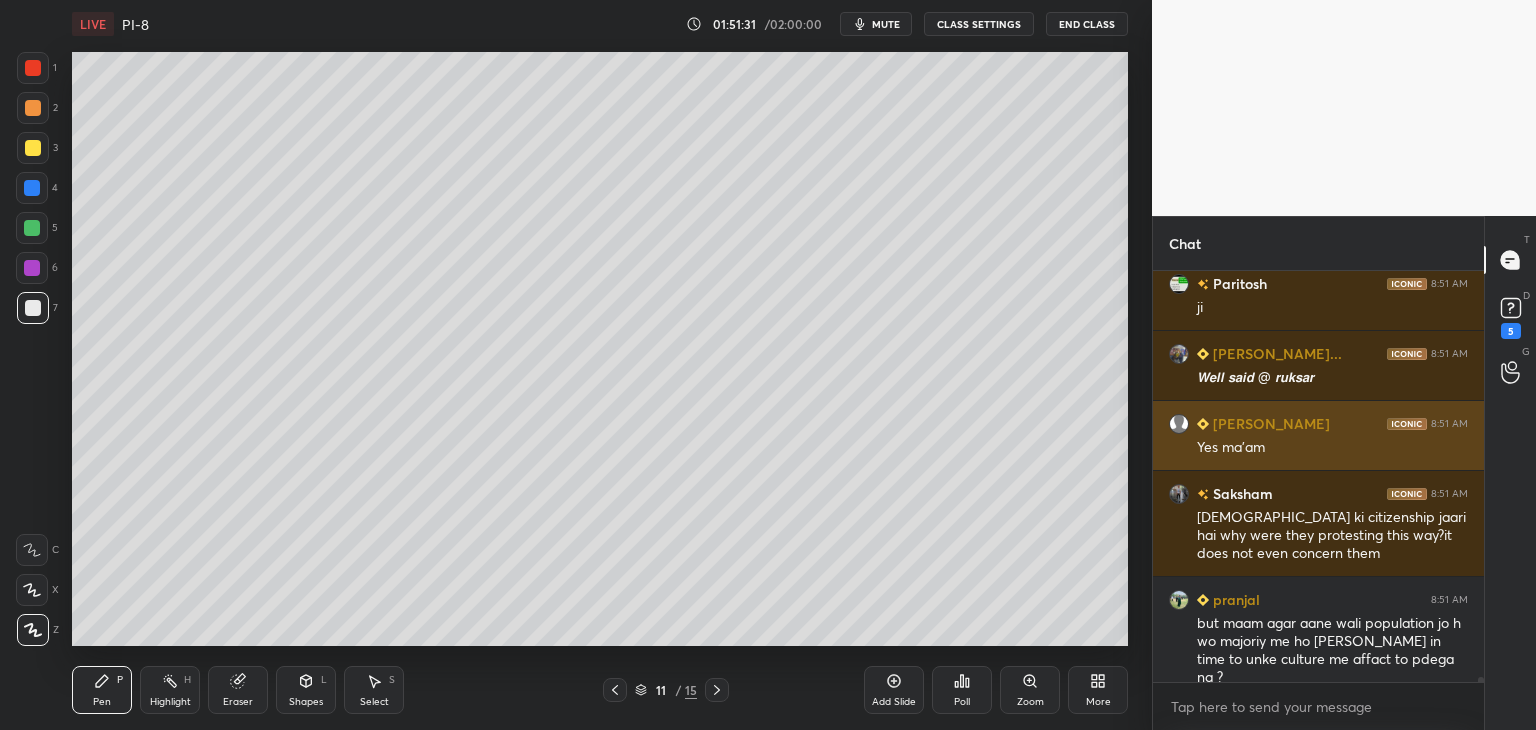 click on "Yes ma'am" at bounding box center (1332, 448) 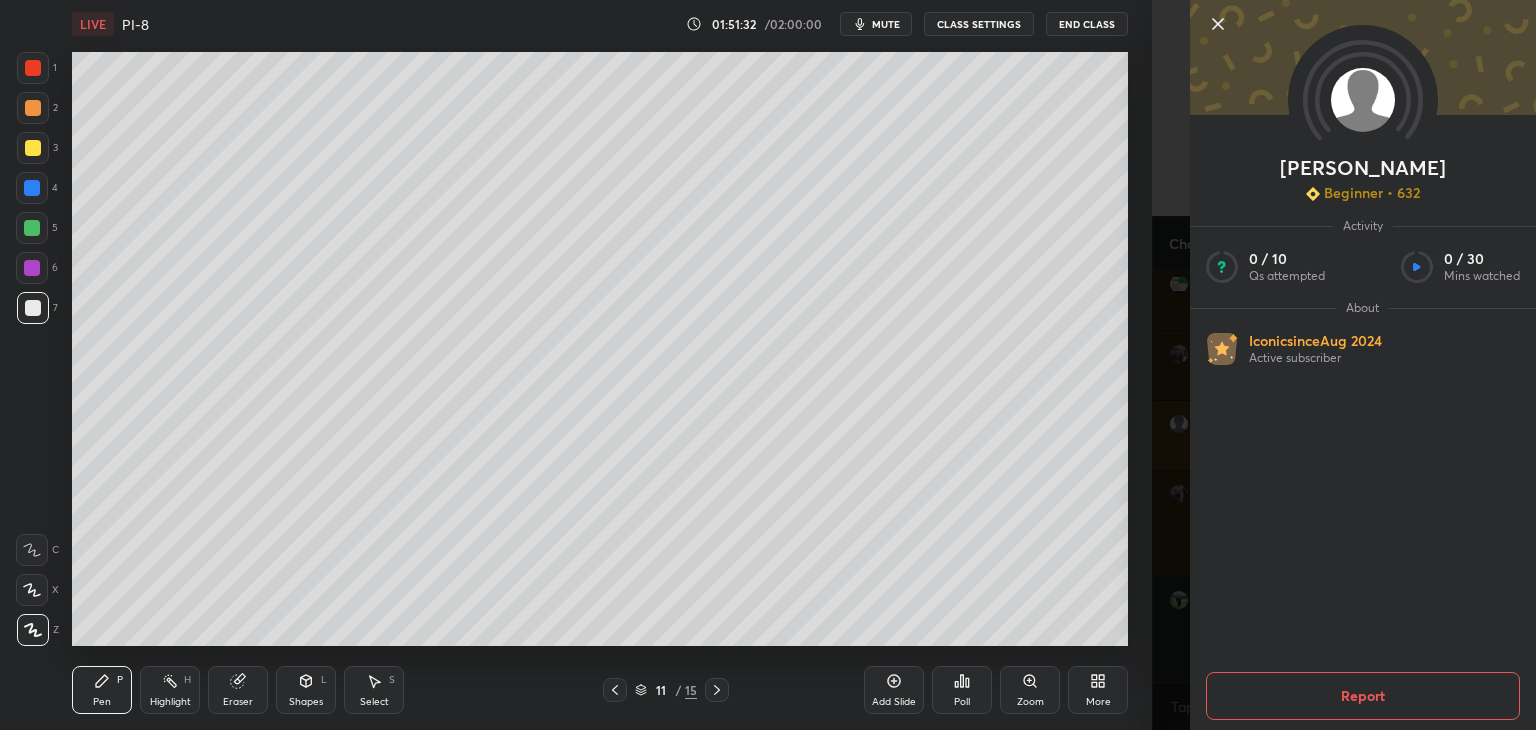 click 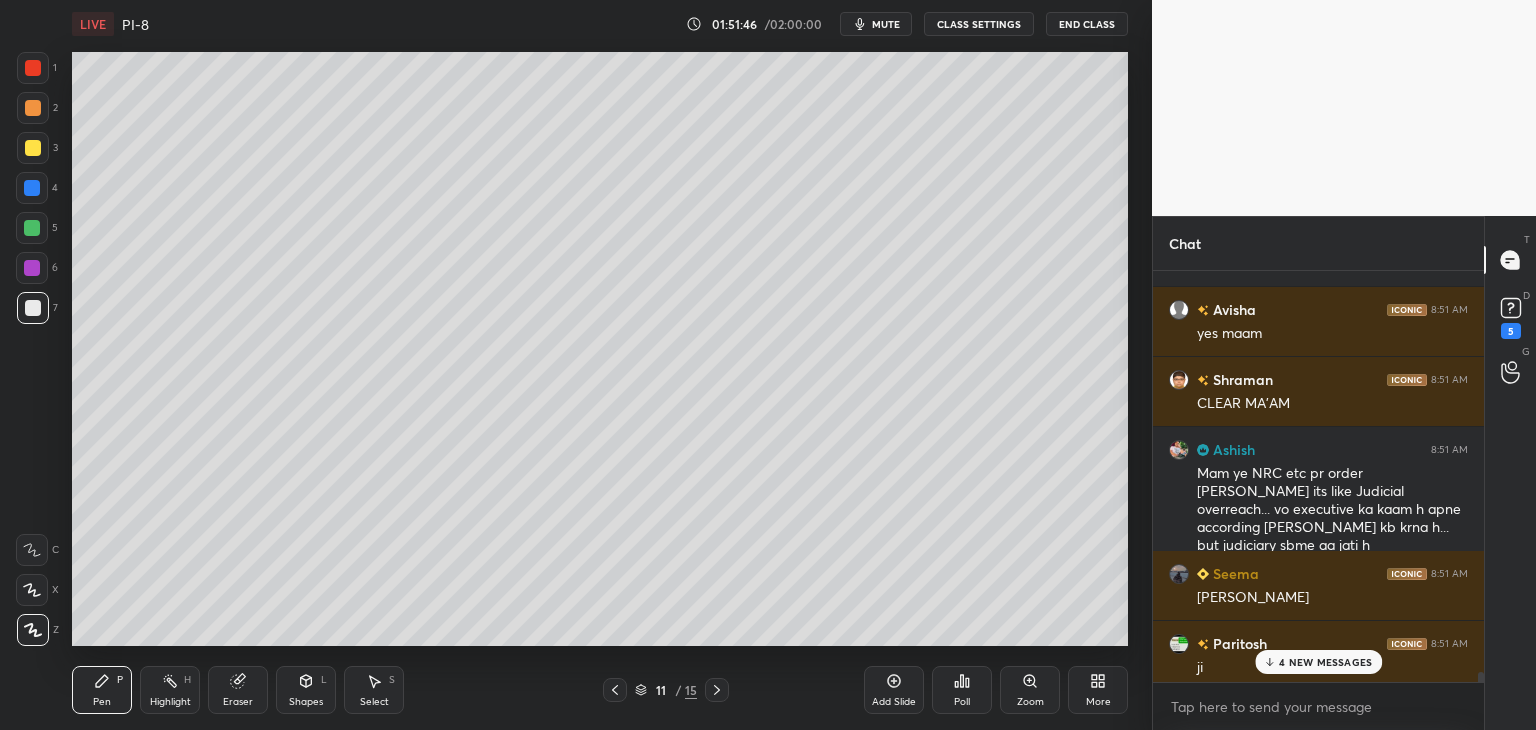 click on "4 NEW MESSAGES" at bounding box center (1325, 662) 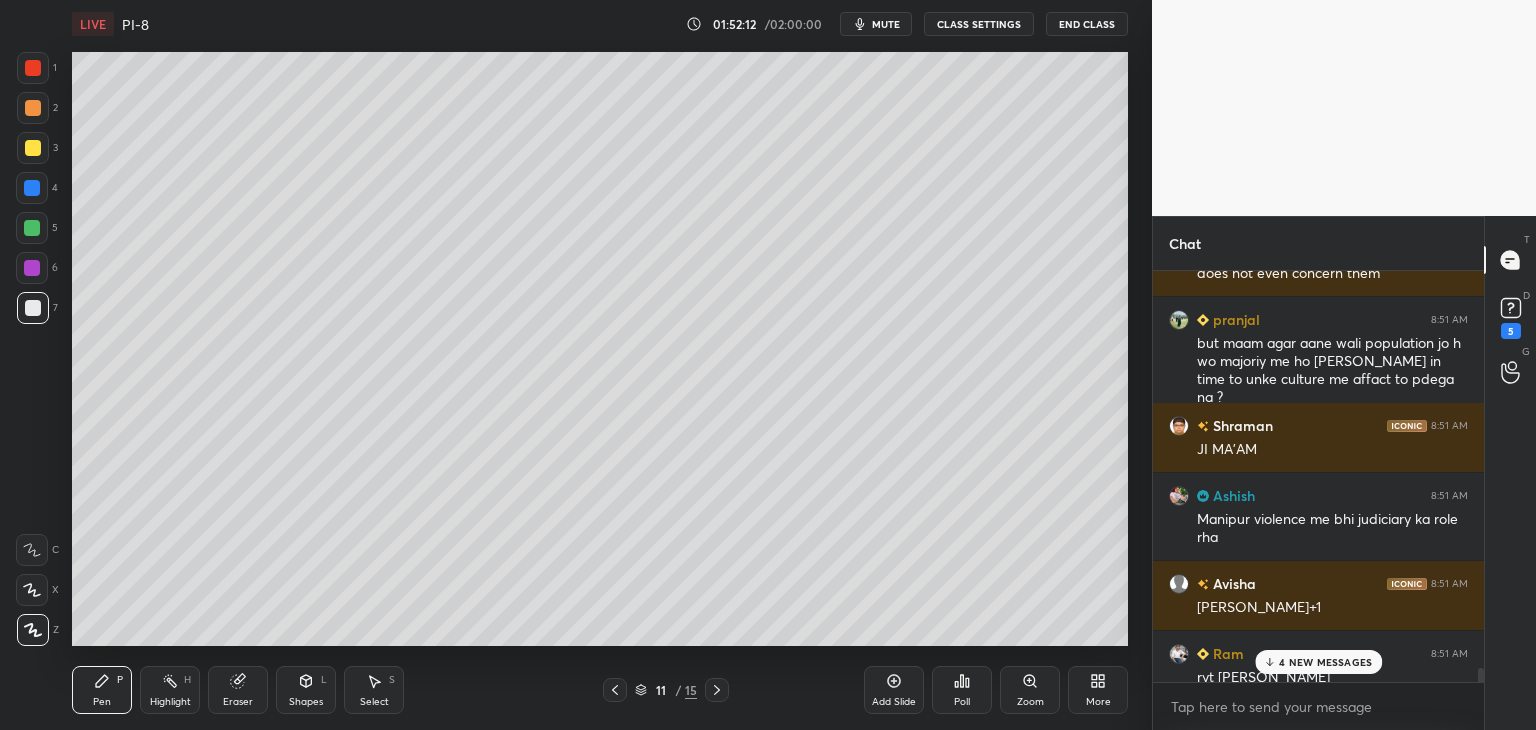 scroll, scrollTop: 31486, scrollLeft: 0, axis: vertical 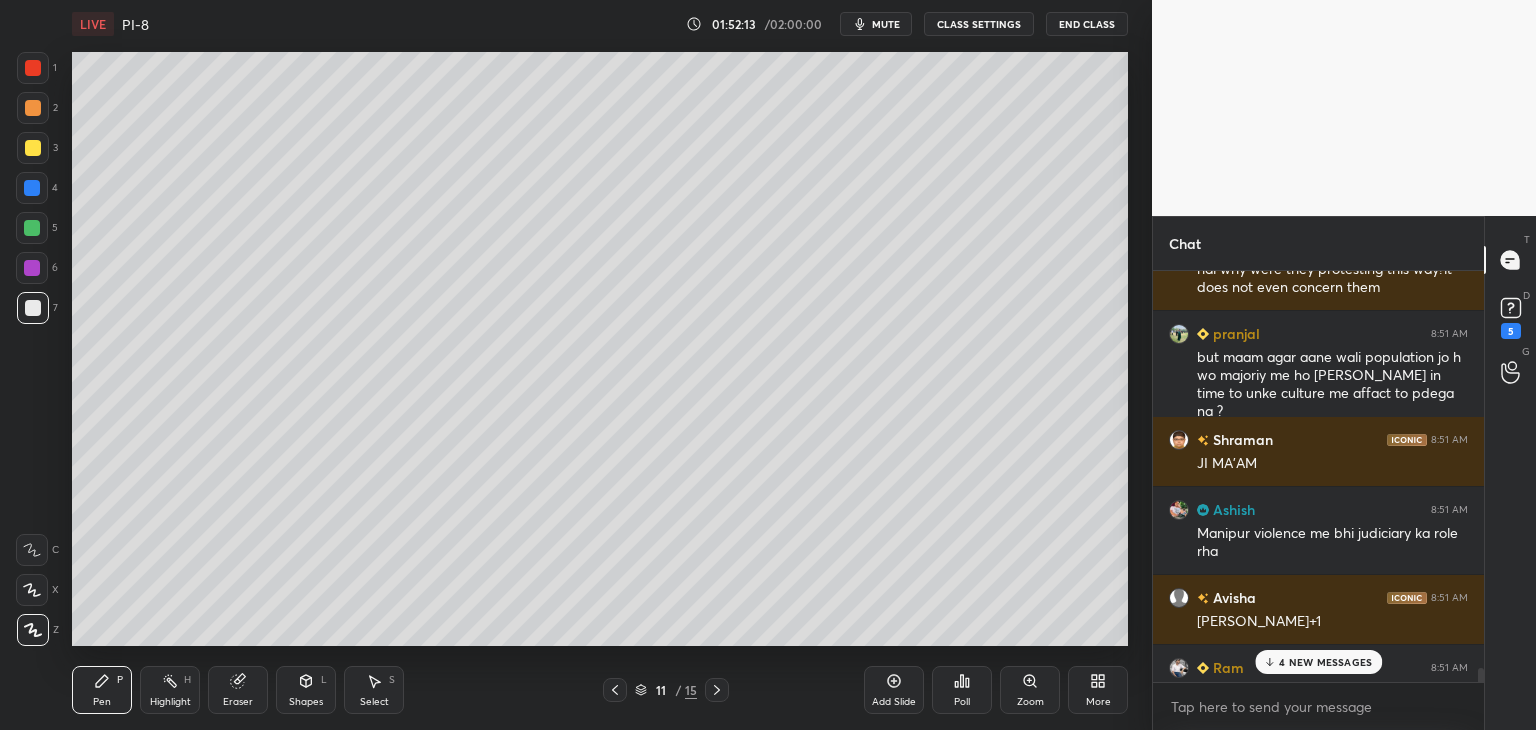 click on "4 NEW MESSAGES" at bounding box center (1318, 662) 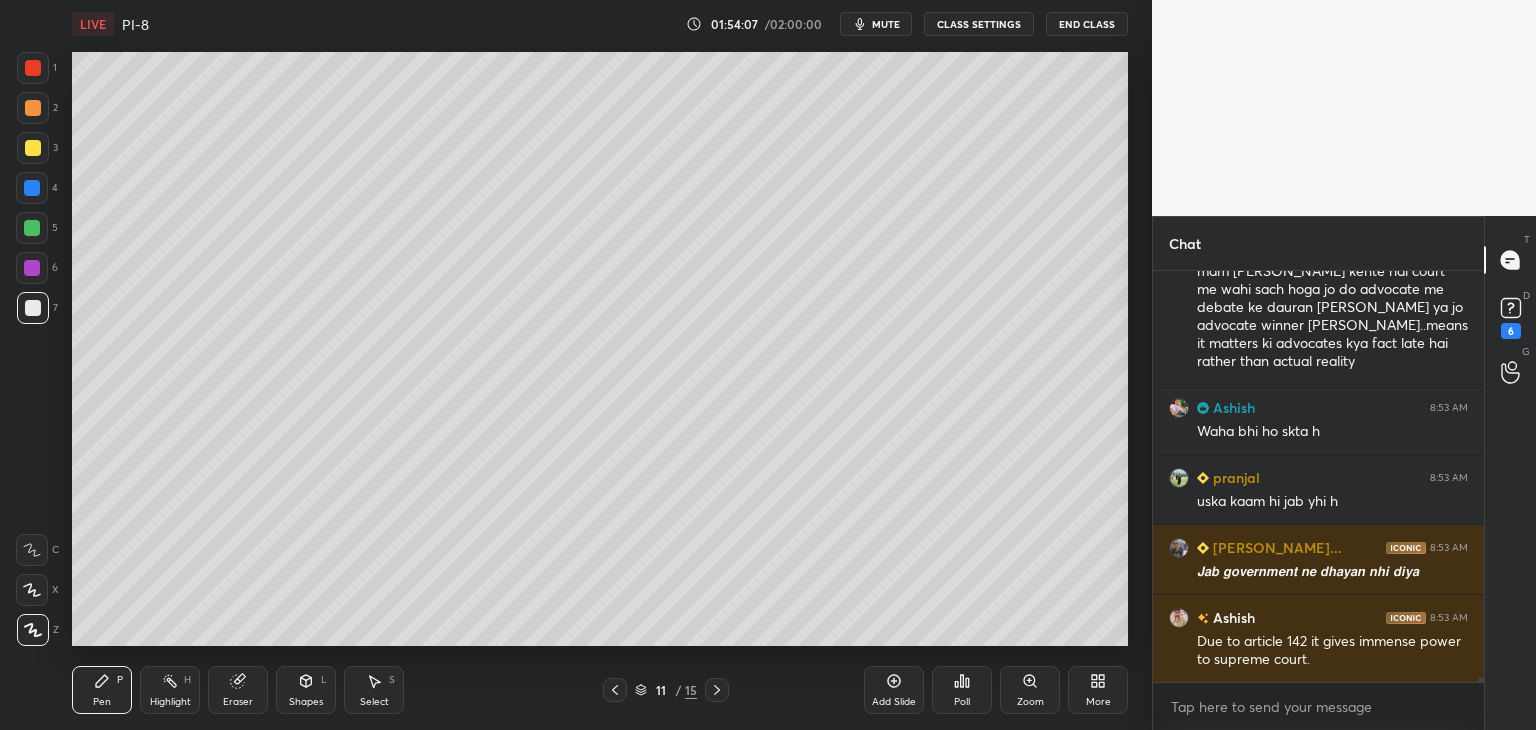 scroll, scrollTop: 33356, scrollLeft: 0, axis: vertical 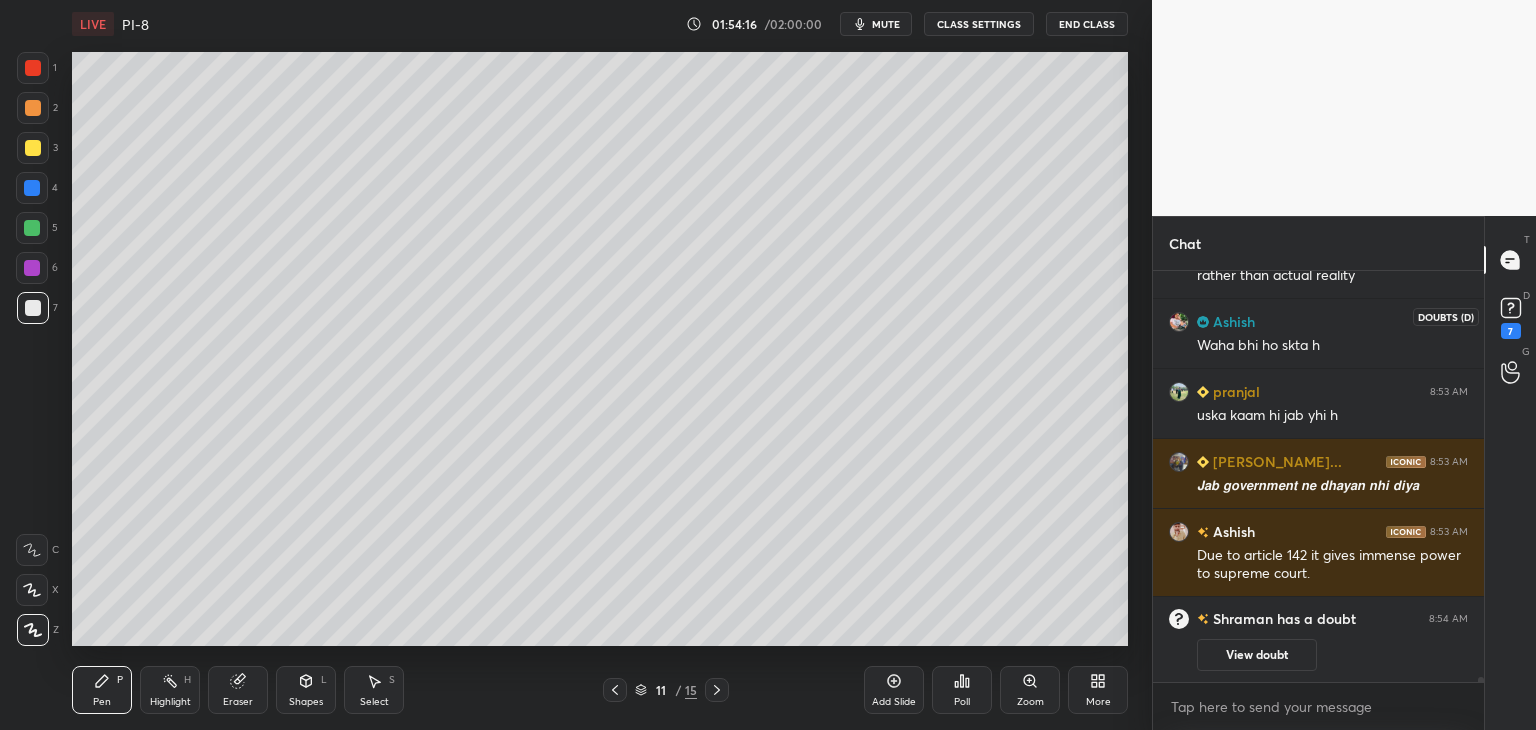 click on "7" at bounding box center [1511, 331] 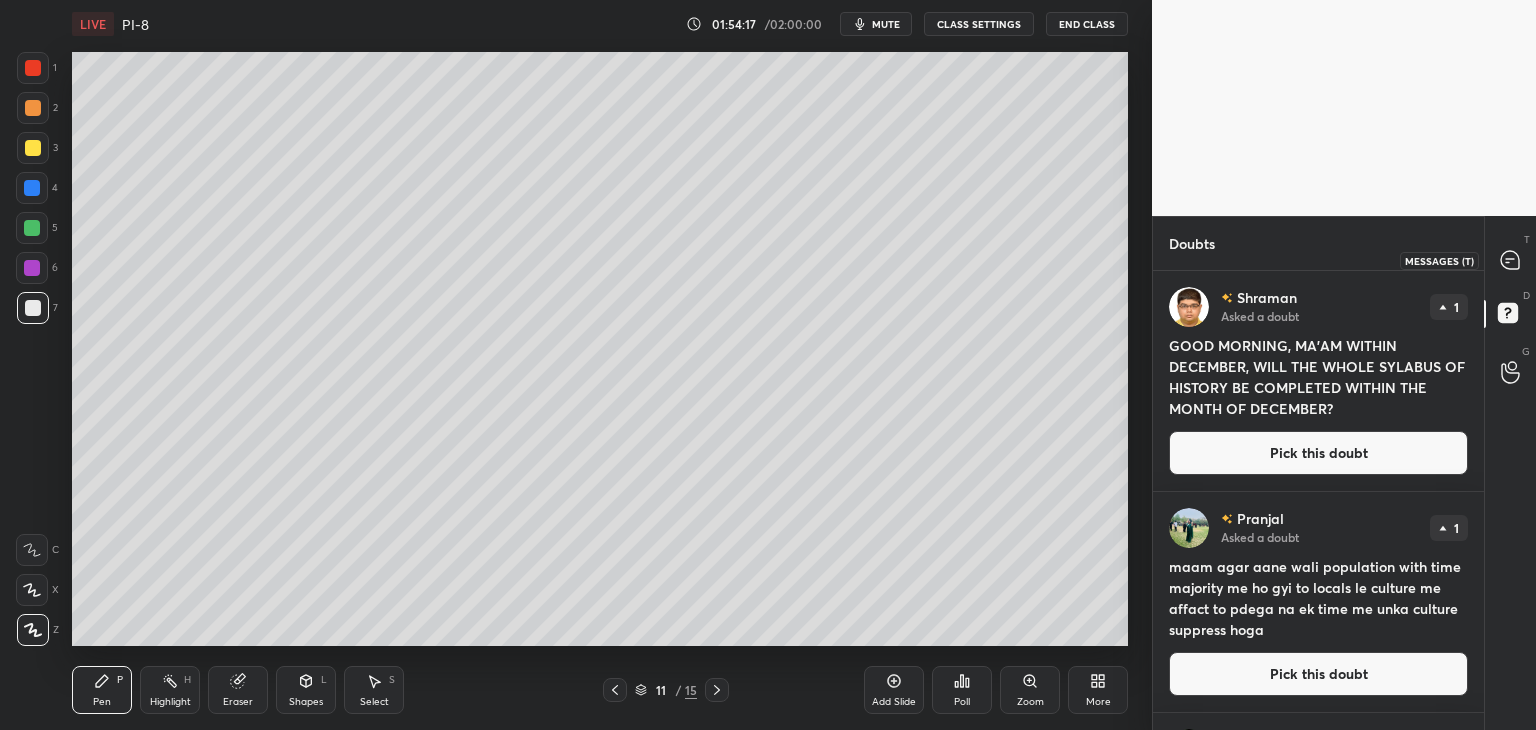 click 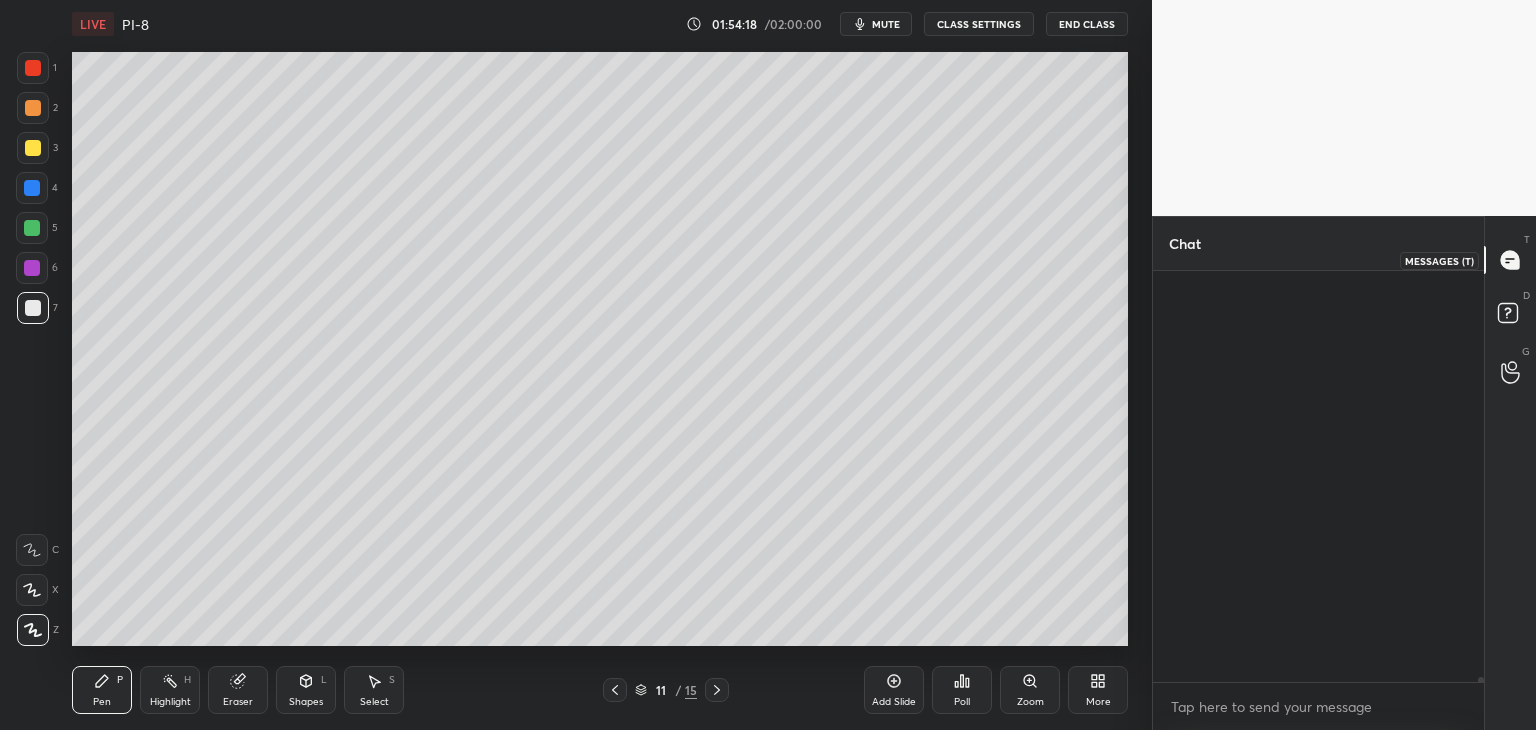 scroll, scrollTop: 33492, scrollLeft: 0, axis: vertical 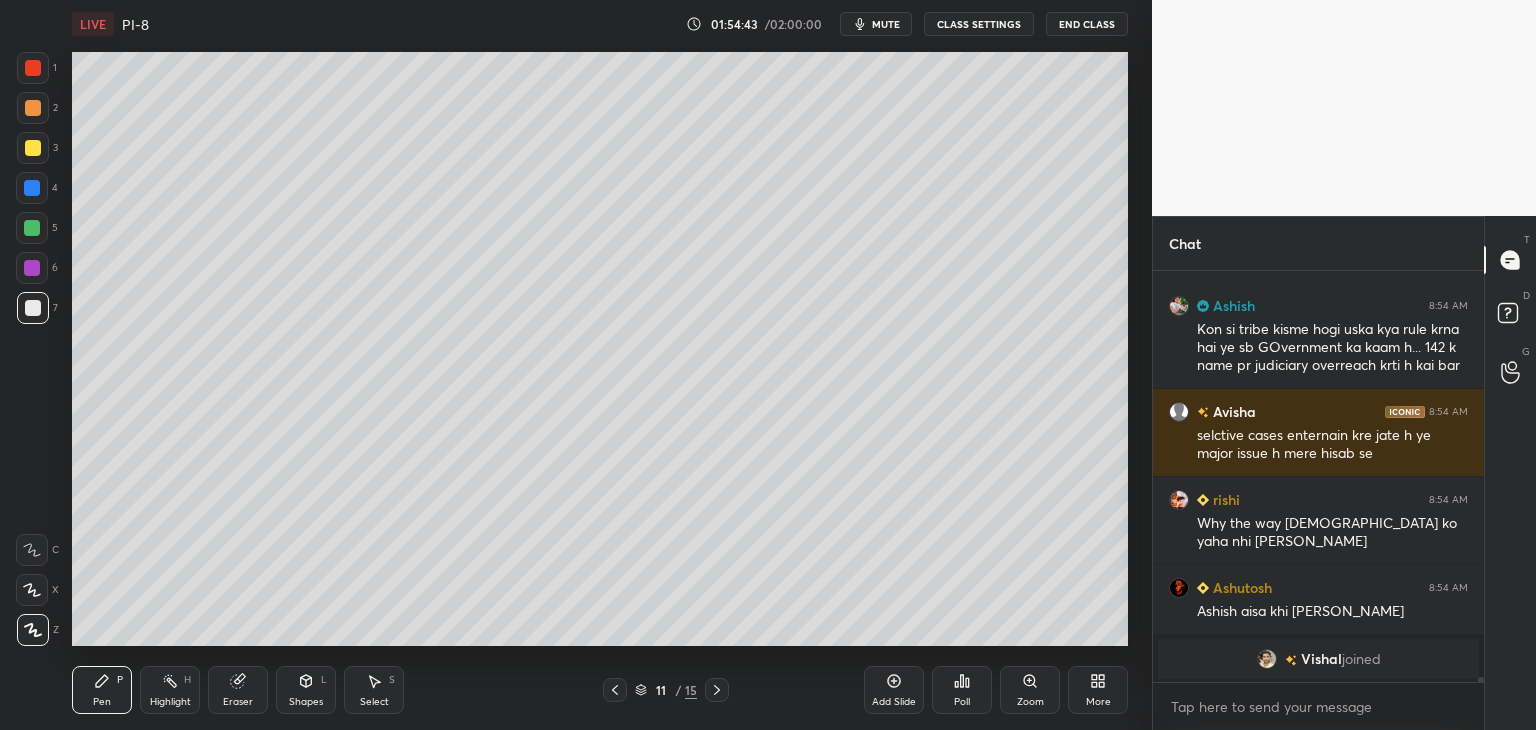click at bounding box center (32, 188) 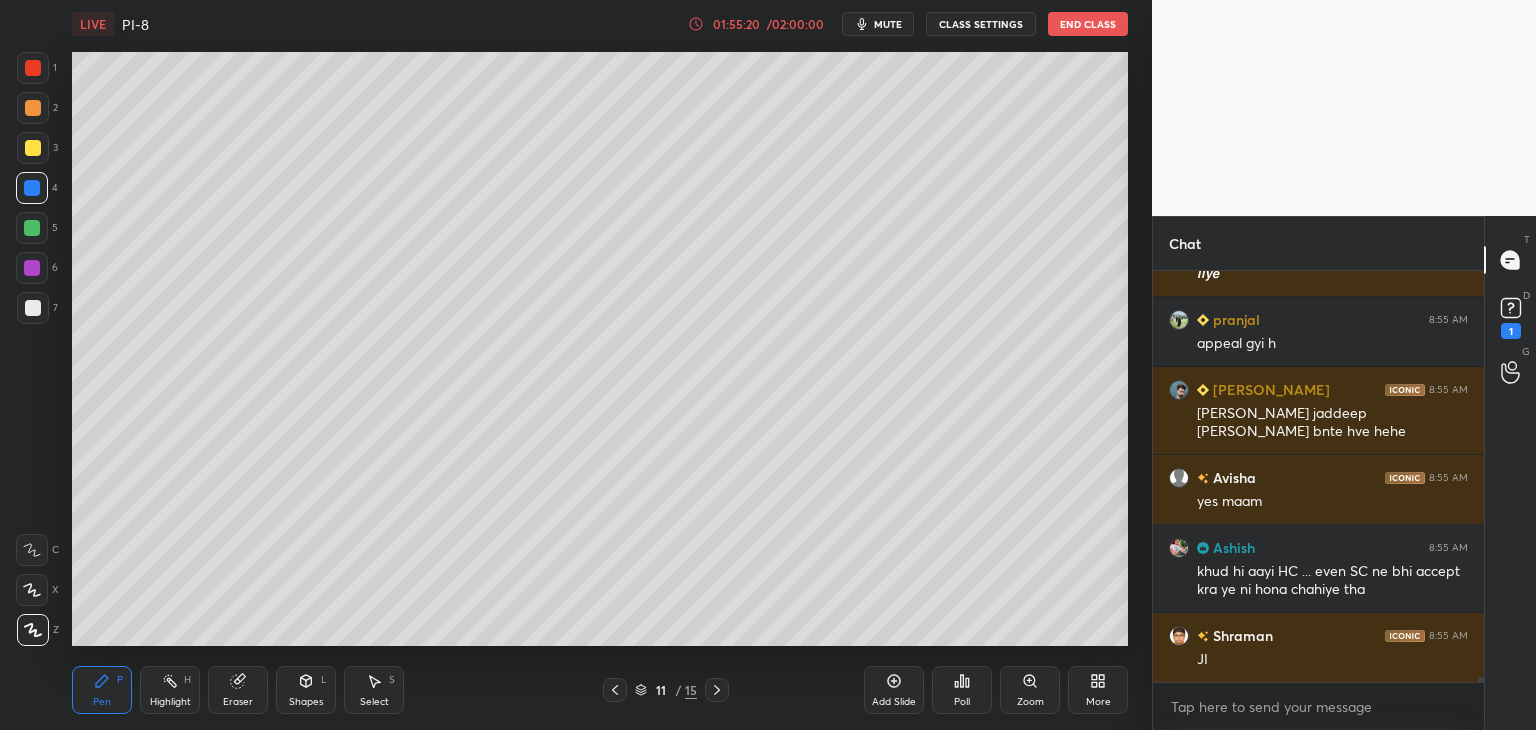 scroll, scrollTop: 34648, scrollLeft: 0, axis: vertical 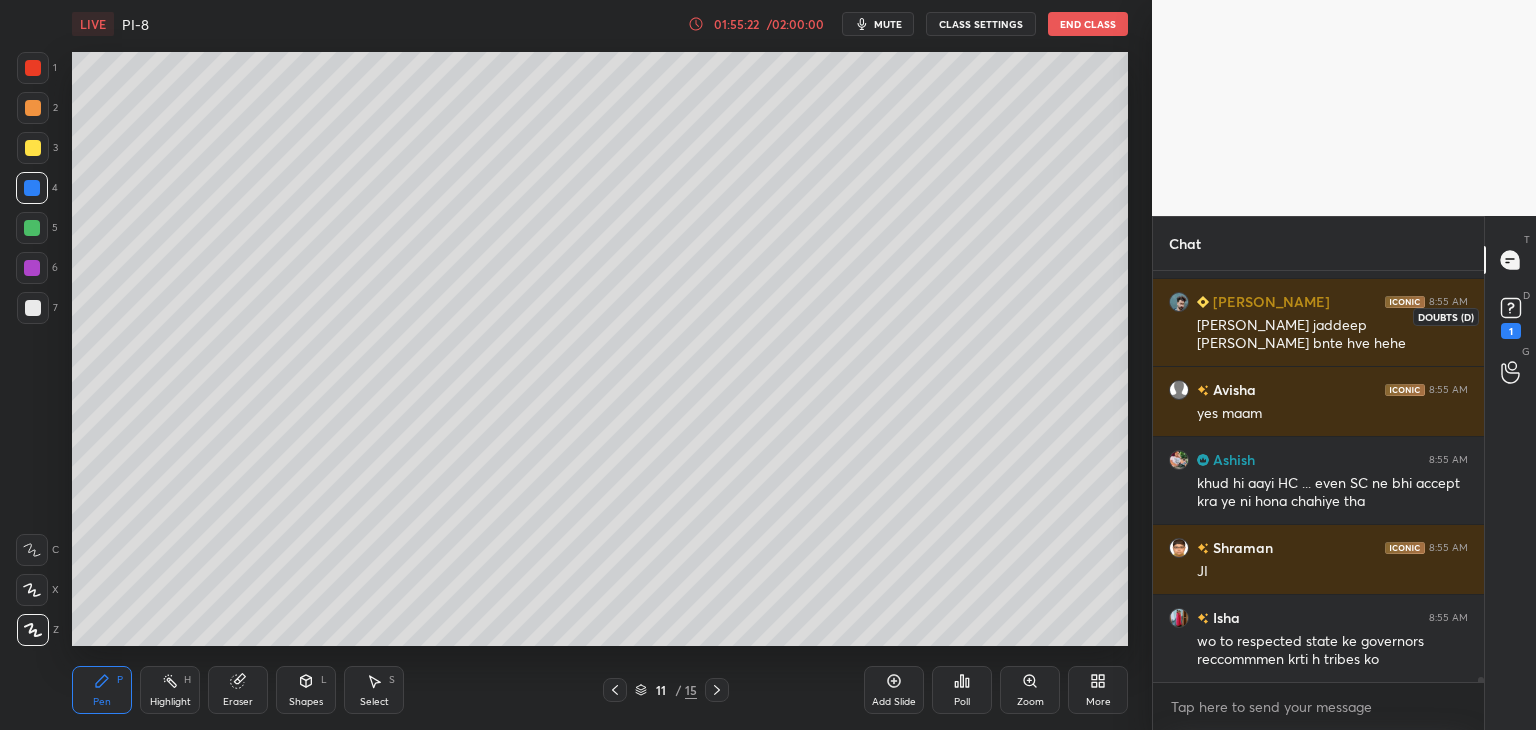 click 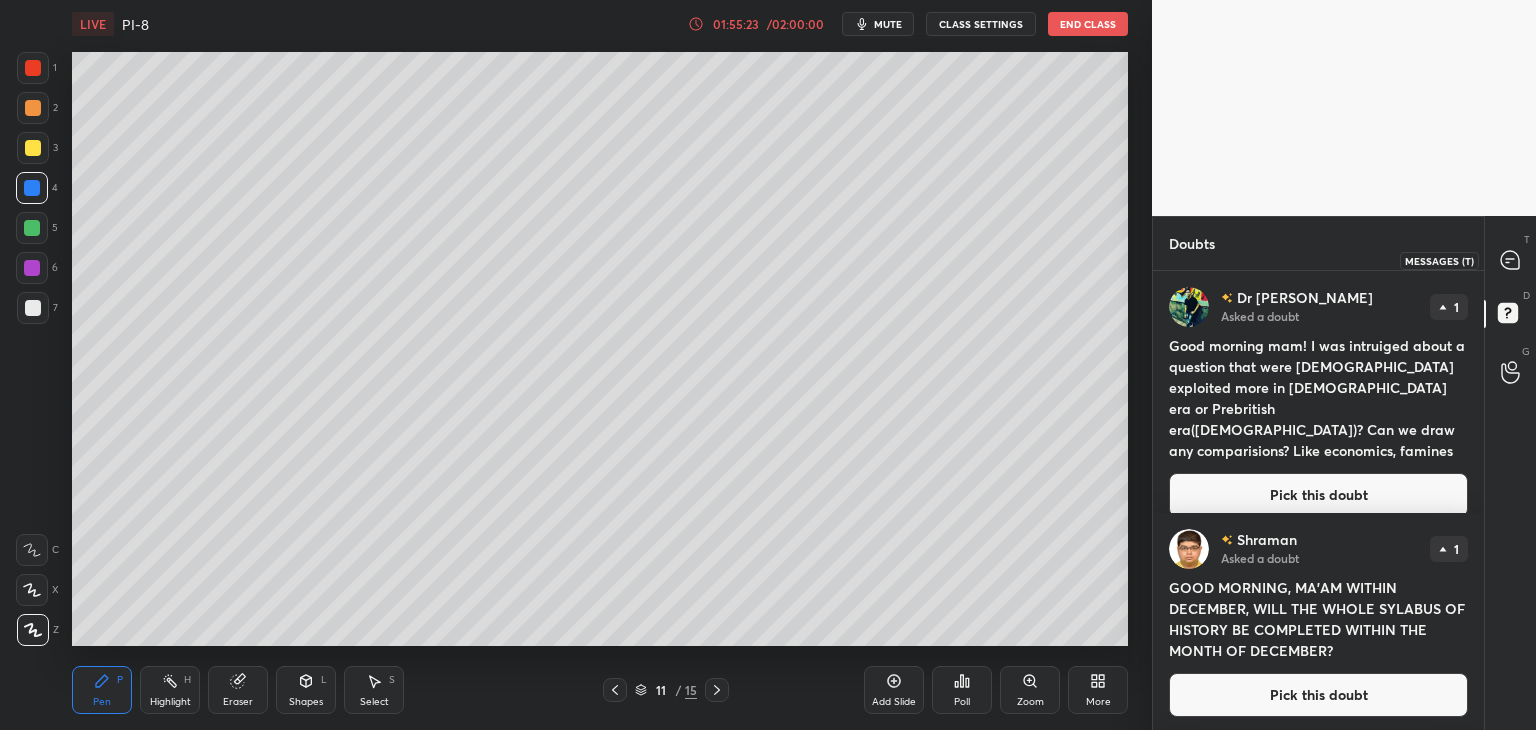 click 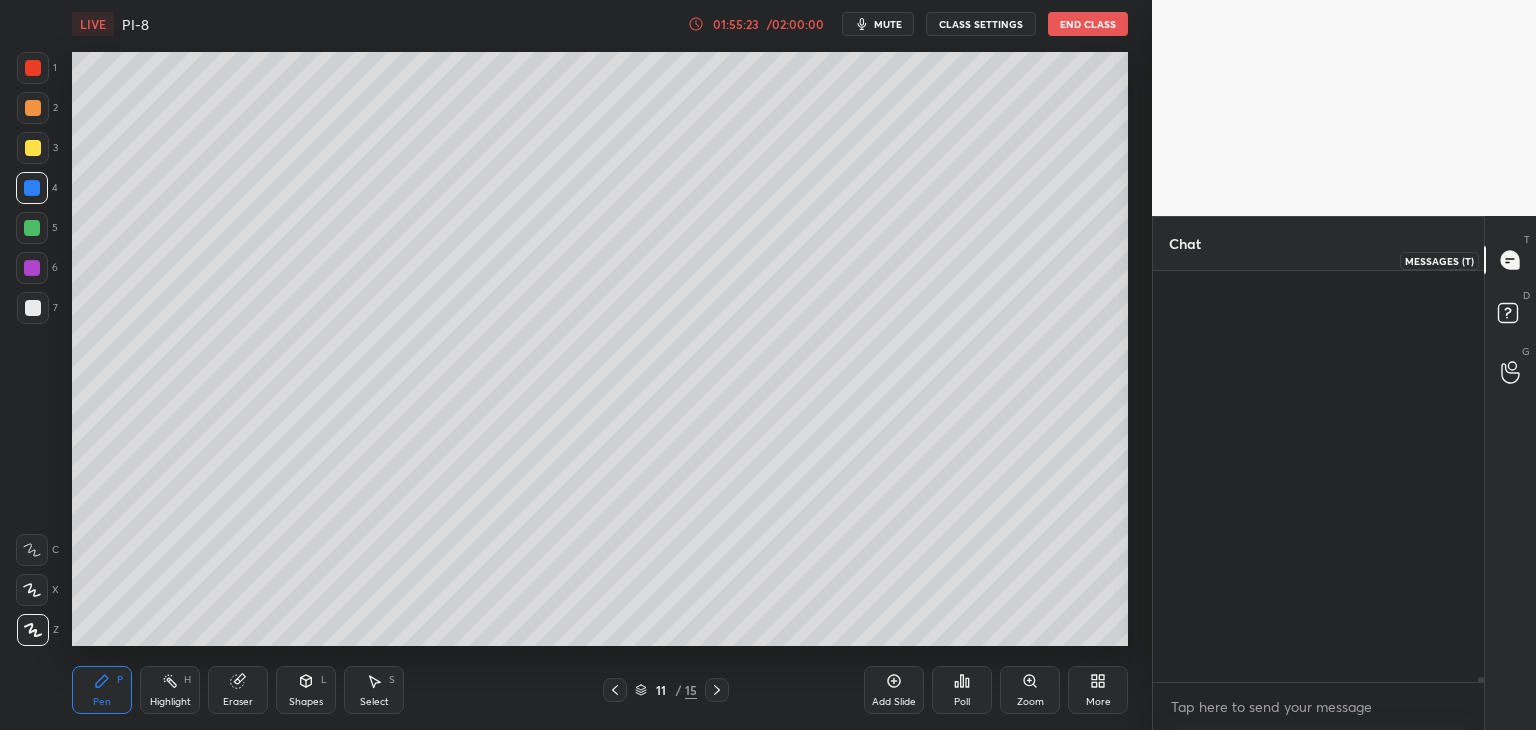 scroll, scrollTop: 35136, scrollLeft: 0, axis: vertical 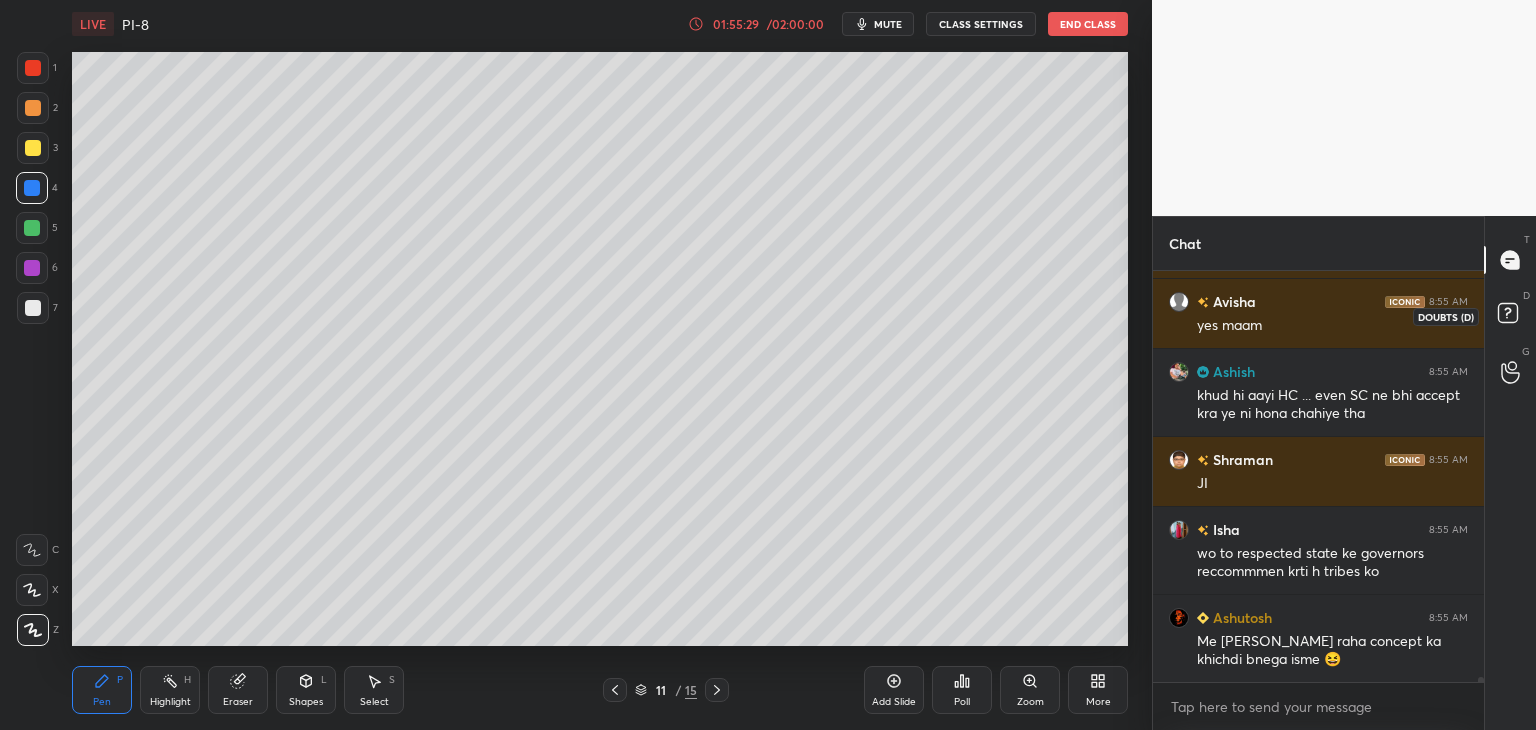 click 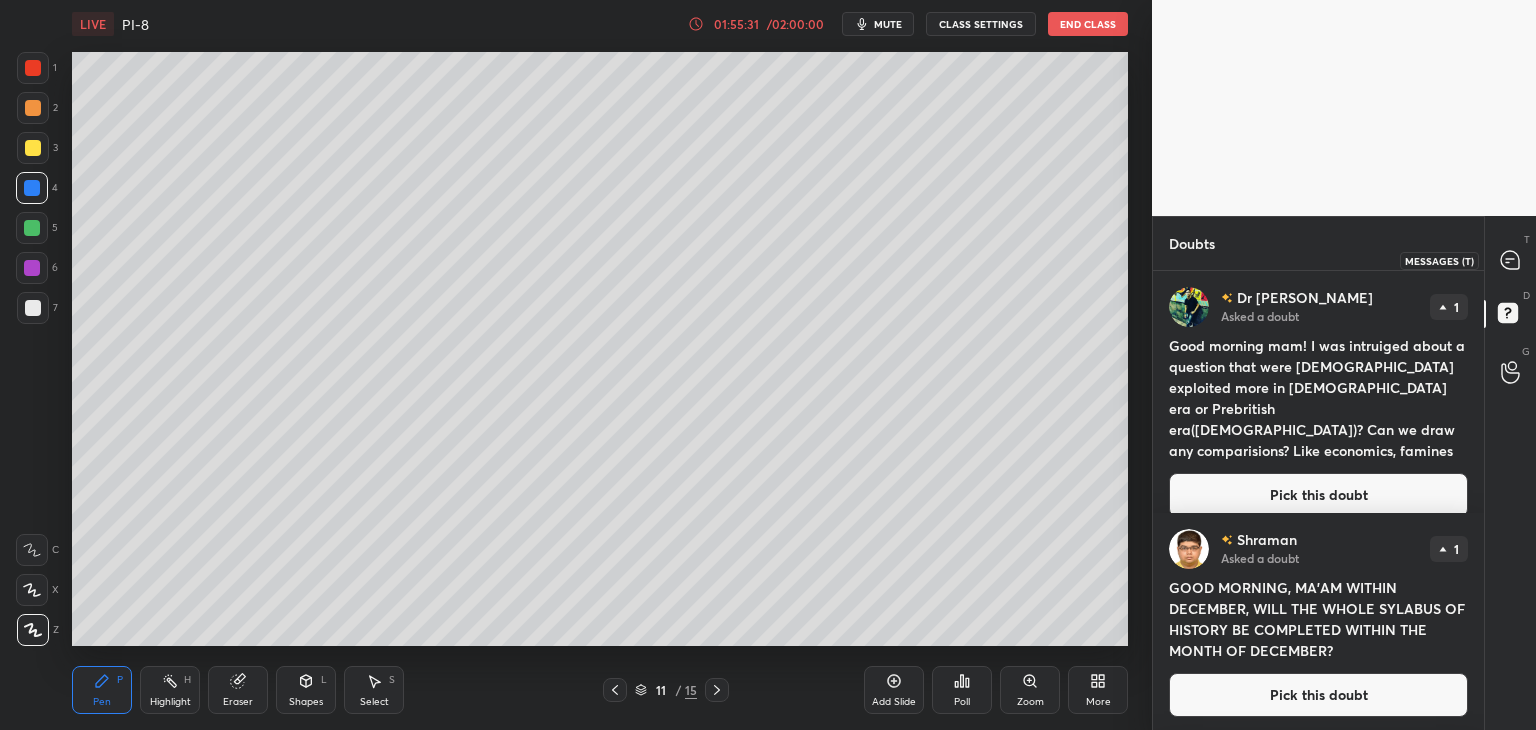 drag, startPoint x: 1507, startPoint y: 255, endPoint x: 1512, endPoint y: 238, distance: 17.720045 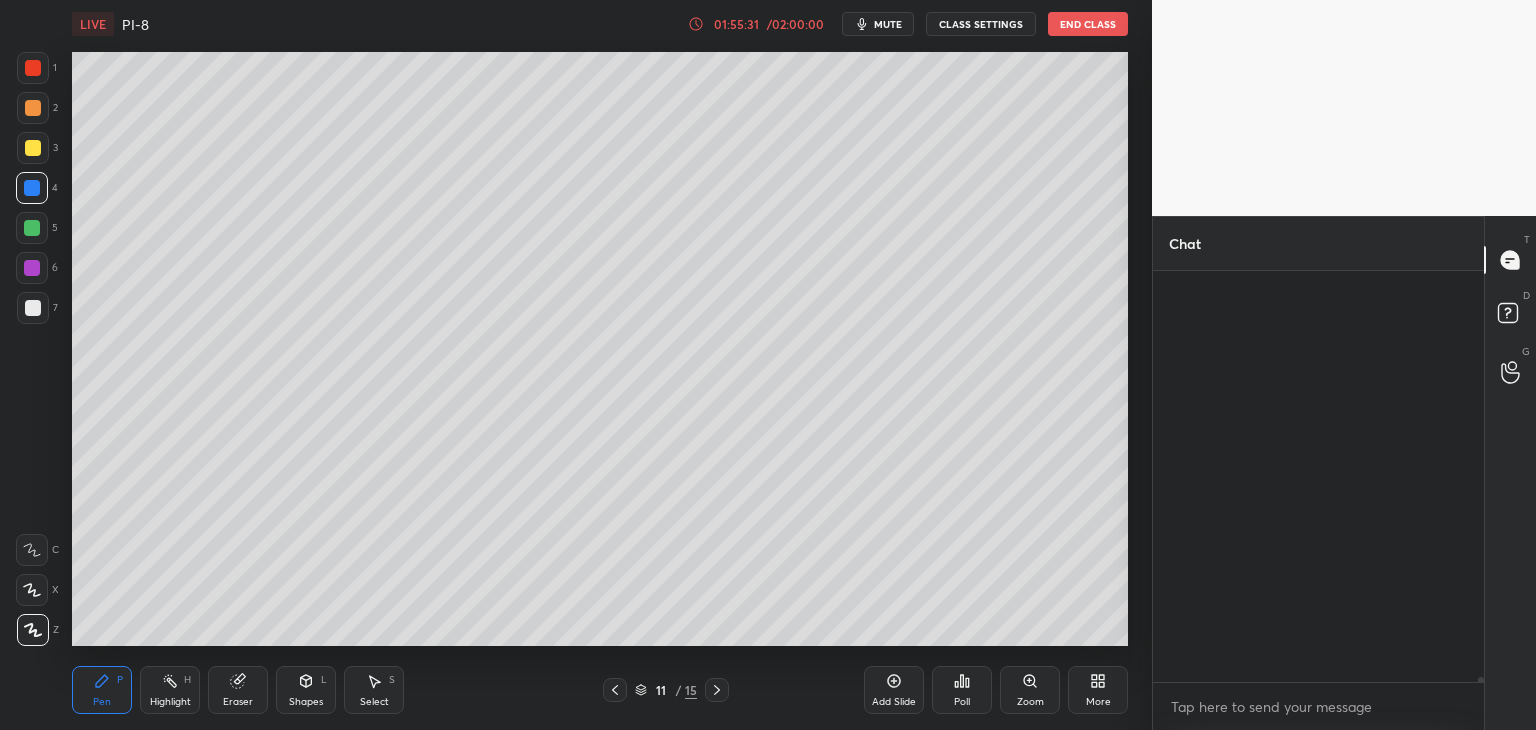 scroll, scrollTop: 35136, scrollLeft: 0, axis: vertical 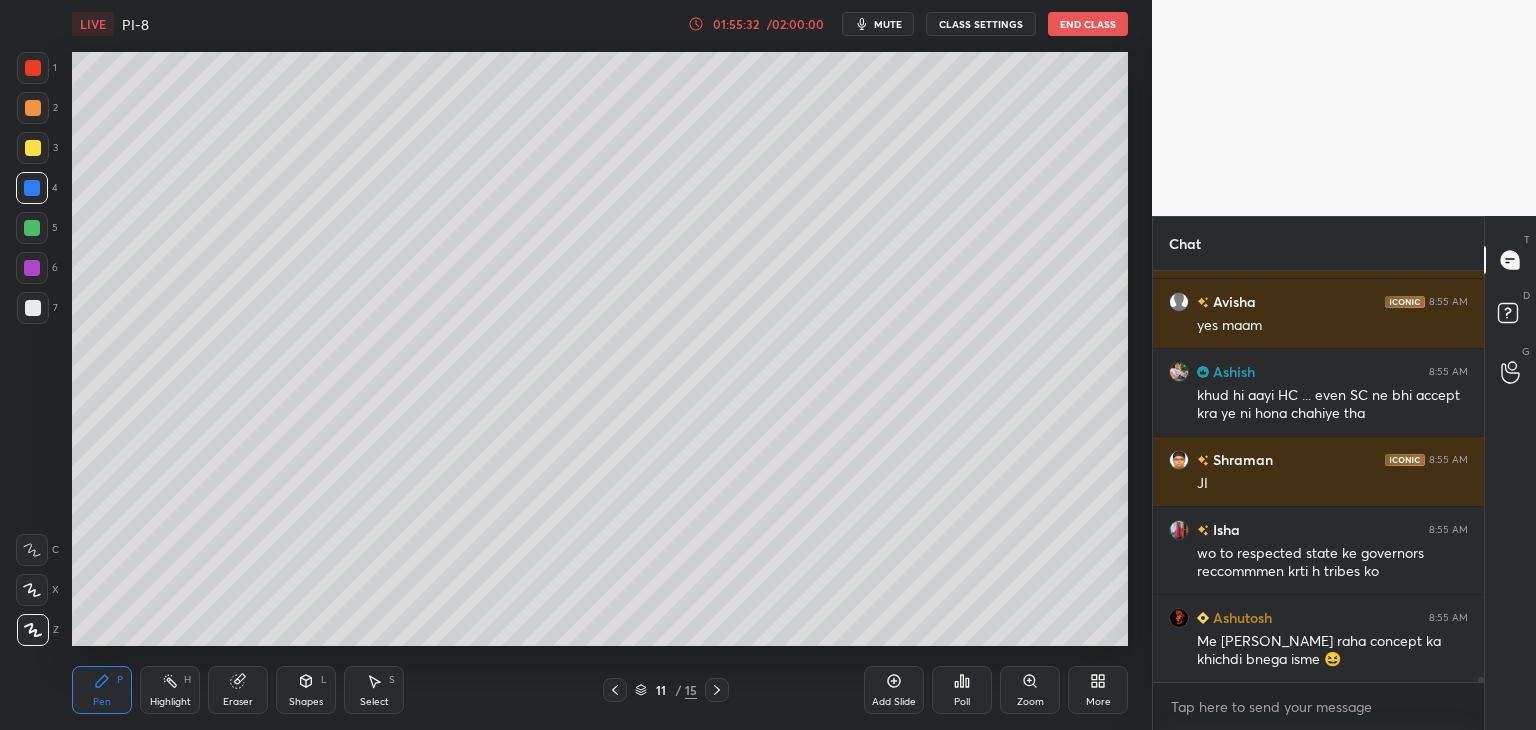 click on "pranjal 8:55 AM appeal gyi h Mr Tajamul 8:55 AM ashish bhai jaddeep dhankar bnte hve hehe Avisha 8:55 AM yes maam Ashish 8:55 AM khud hi aayi HC ... even SC ne bhi accept kra ye ni hona chahiye tha Shraman 8:55 AM JI Isha 8:55 AM wo to respected state ke governors reccommmen krti h tribes ko Ashutosh 8:55 AM Me nhi sunn raha concept ka khichdi bnega isme 😆 JUMP TO LATEST Enable hand raising Enable raise hand to speak to learners. Once enabled, chat will be turned off temporarily. Enable x" at bounding box center (1318, 500) 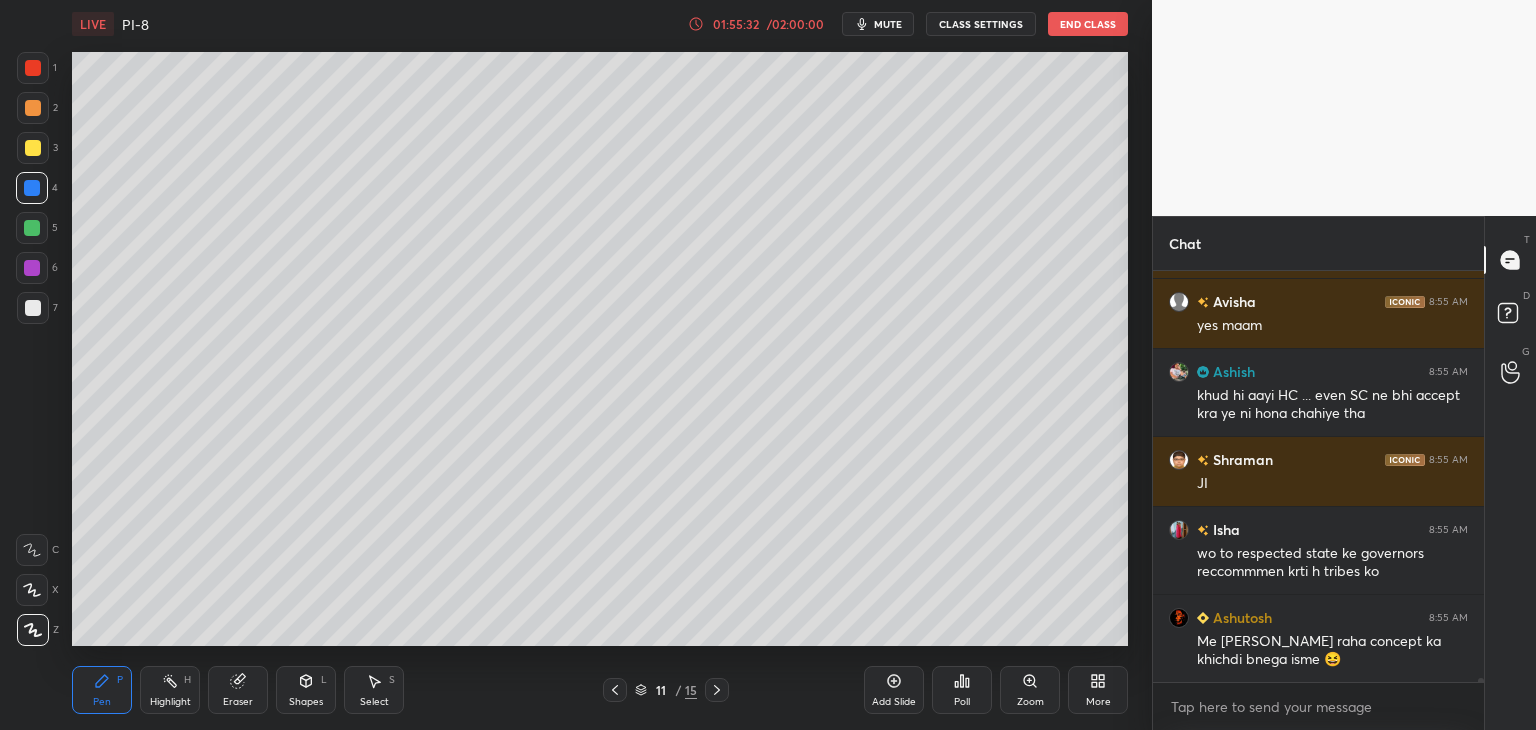 scroll, scrollTop: 38064, scrollLeft: 0, axis: vertical 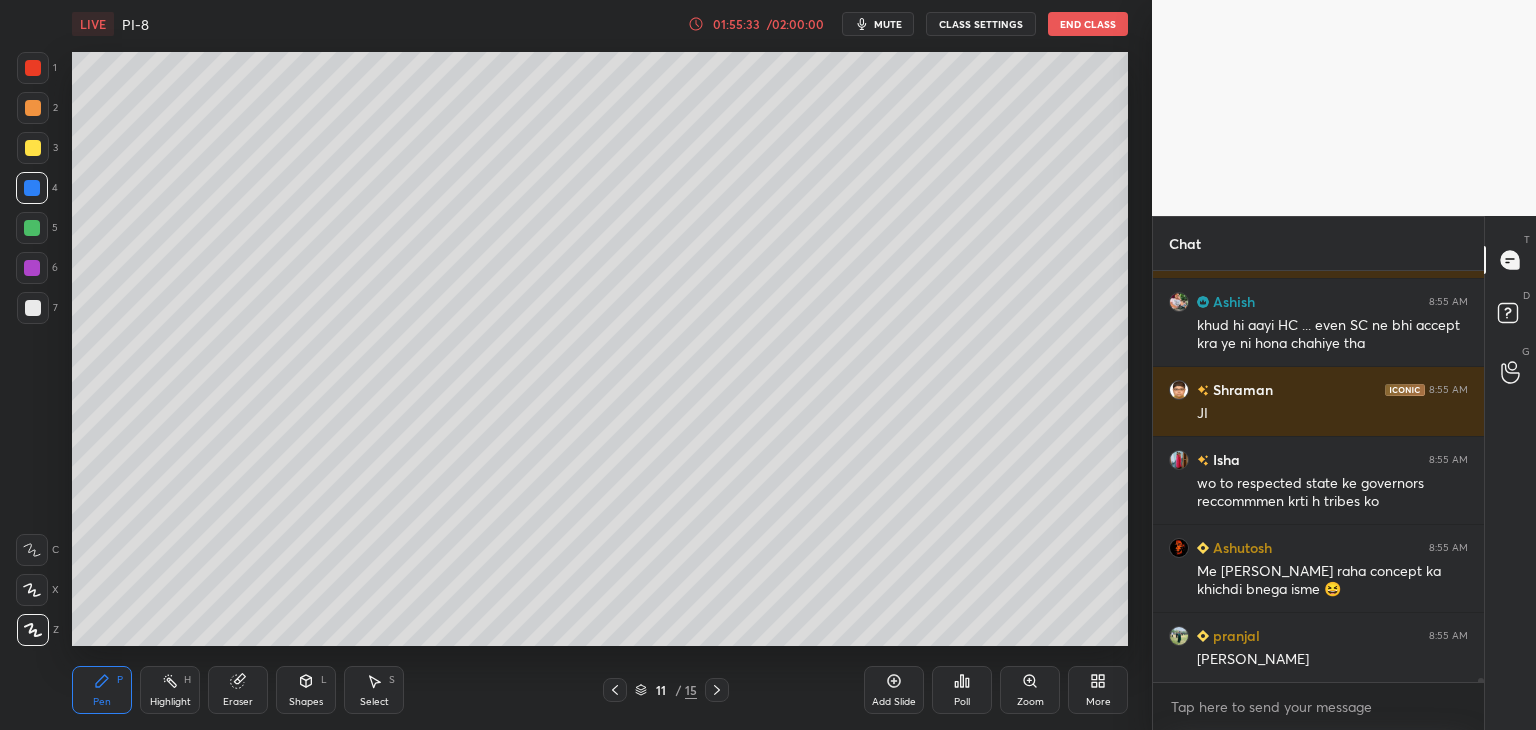 click at bounding box center (32, 268) 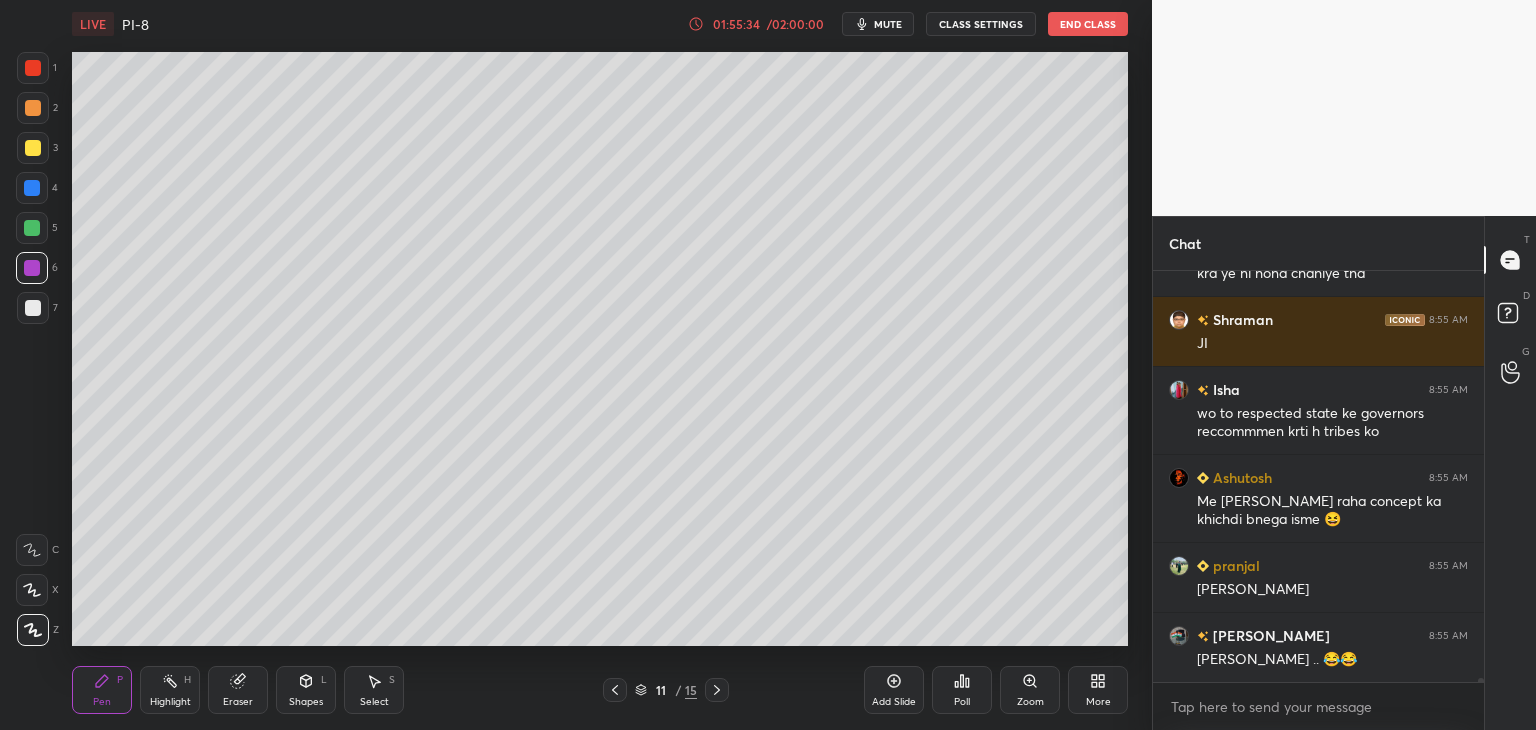click at bounding box center (33, 68) 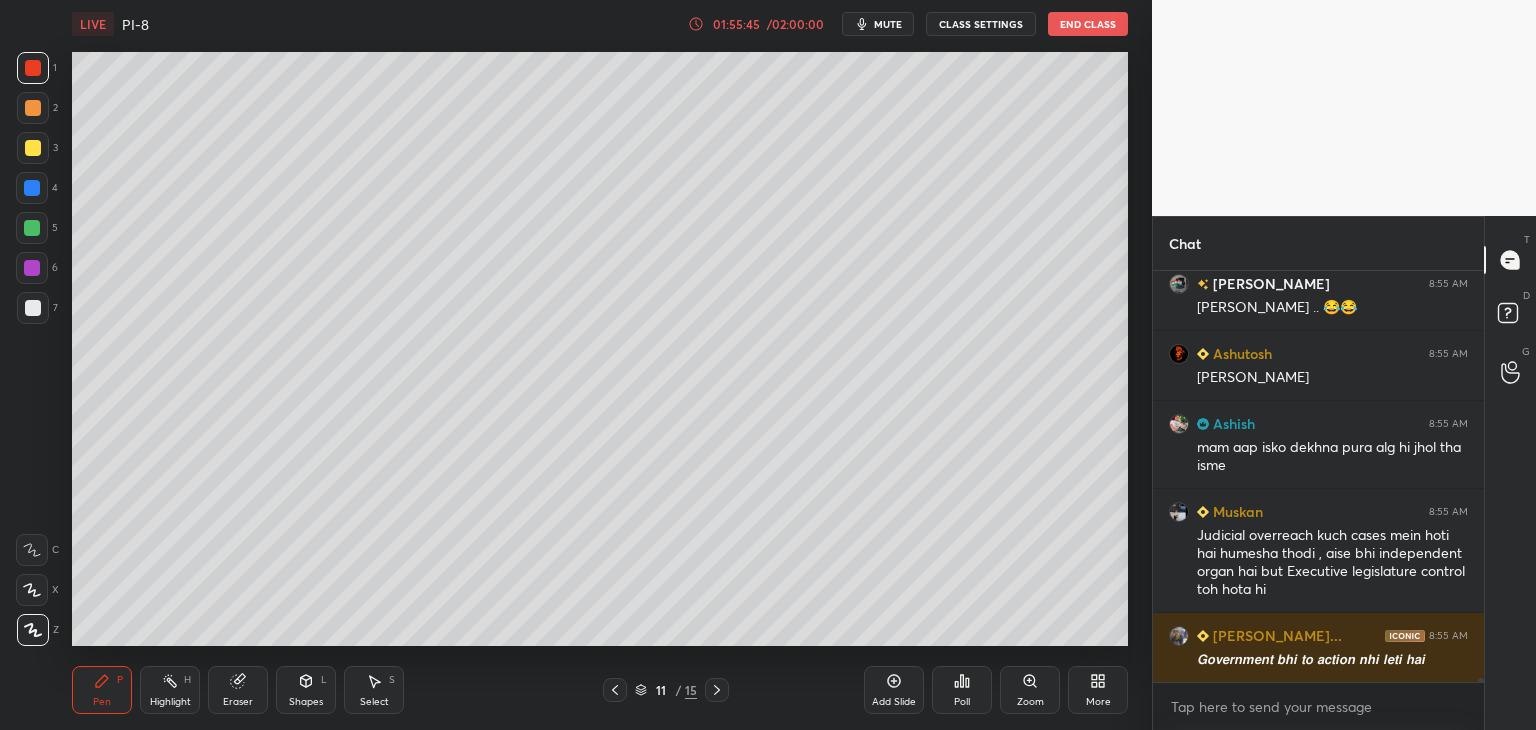 scroll, scrollTop: 38556, scrollLeft: 0, axis: vertical 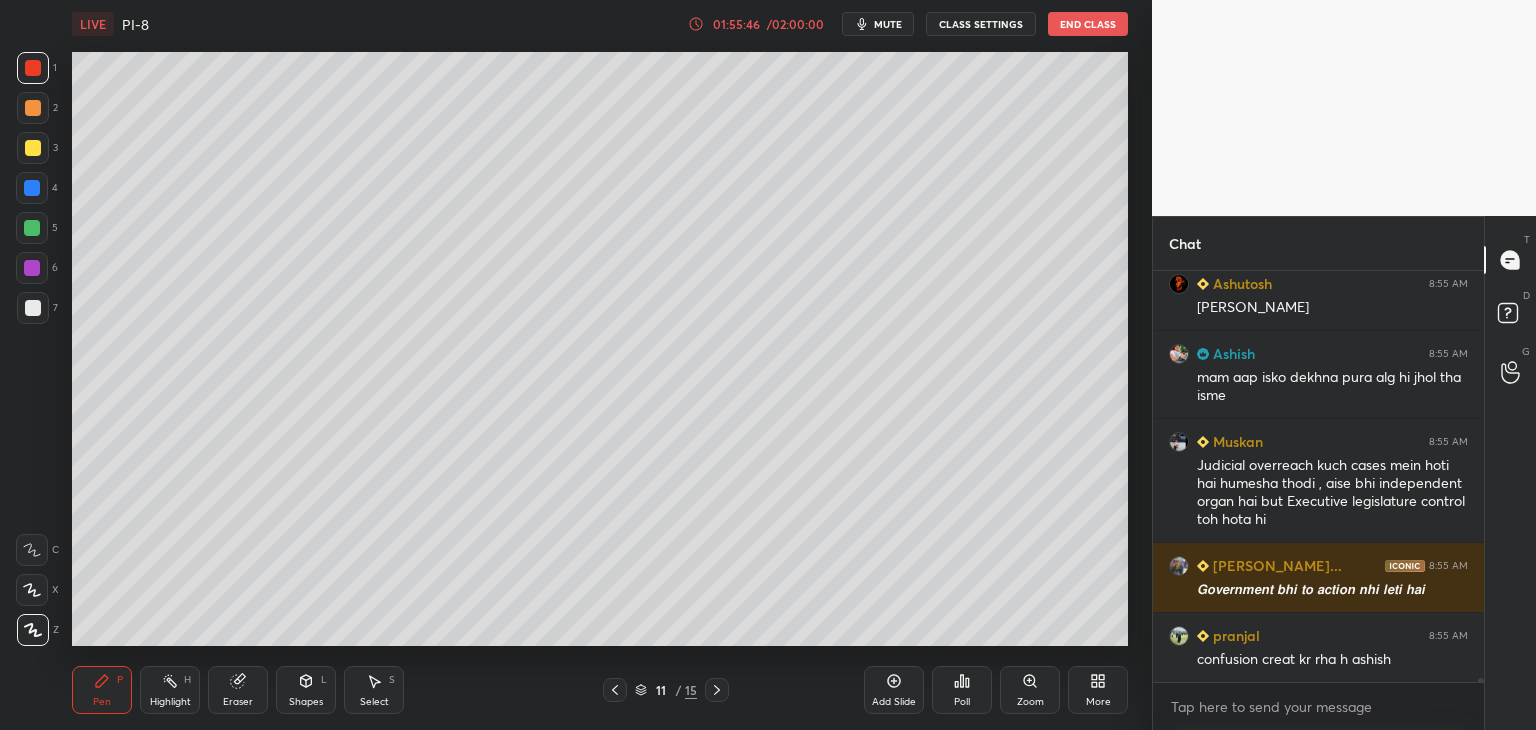 click at bounding box center (32, 188) 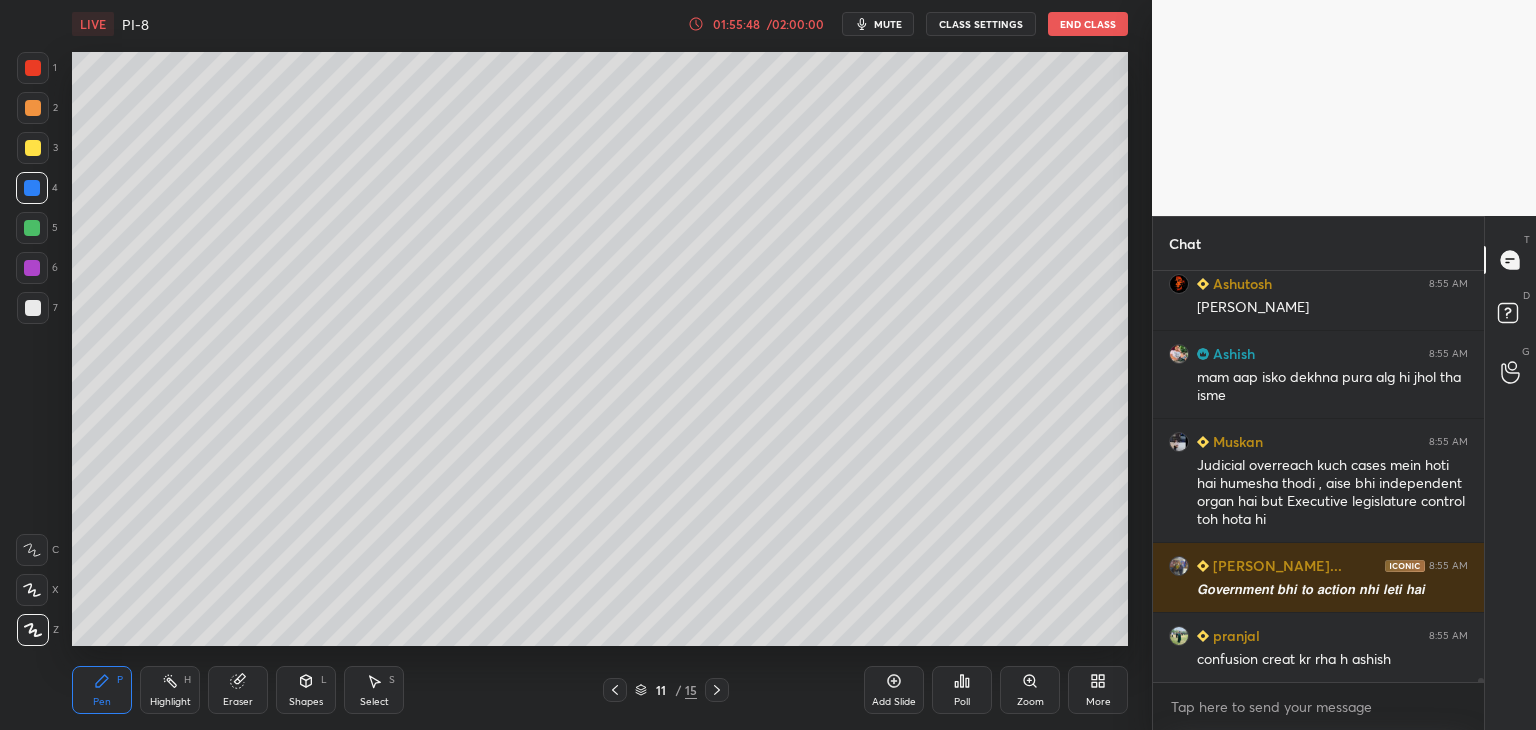 scroll, scrollTop: 38626, scrollLeft: 0, axis: vertical 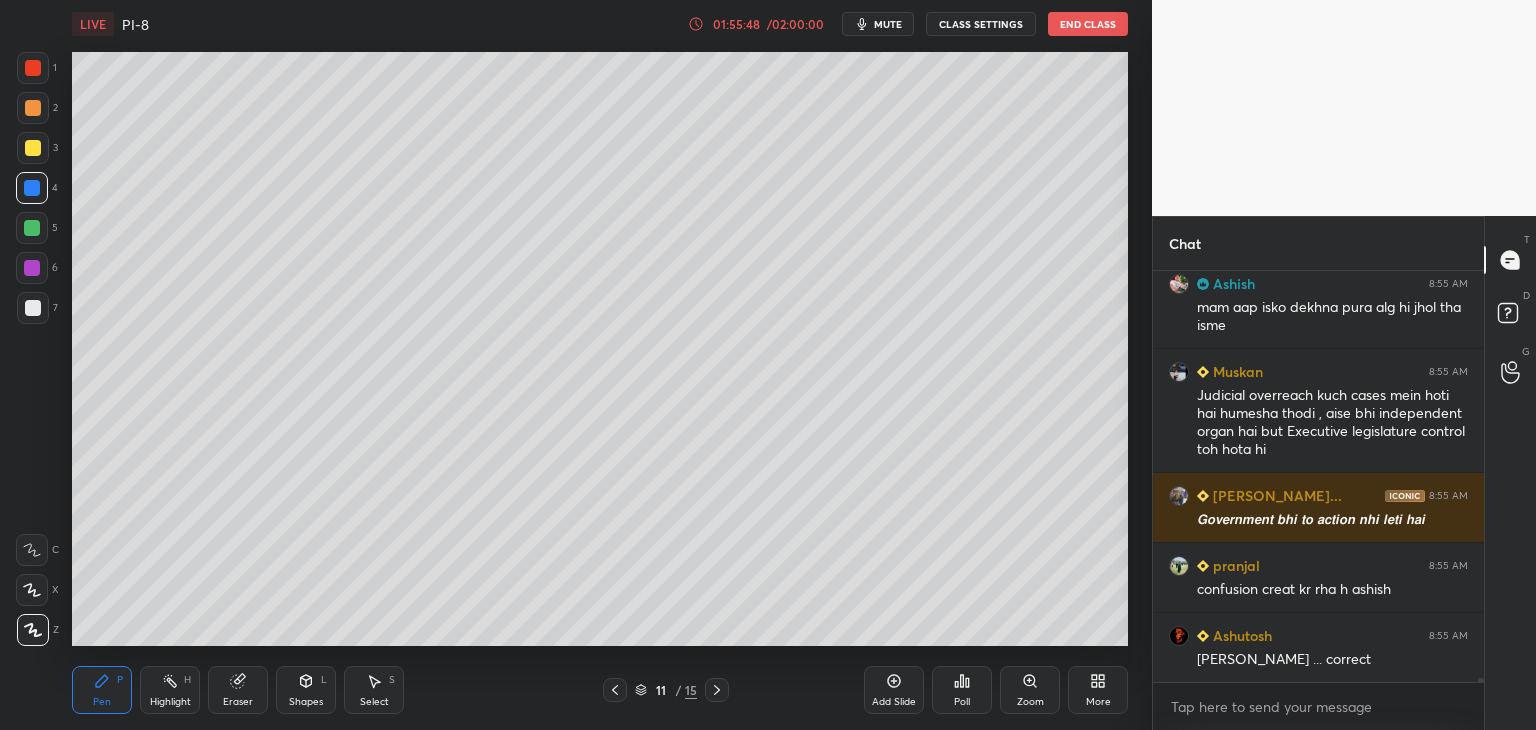 click on "11 / 15" at bounding box center (666, 690) 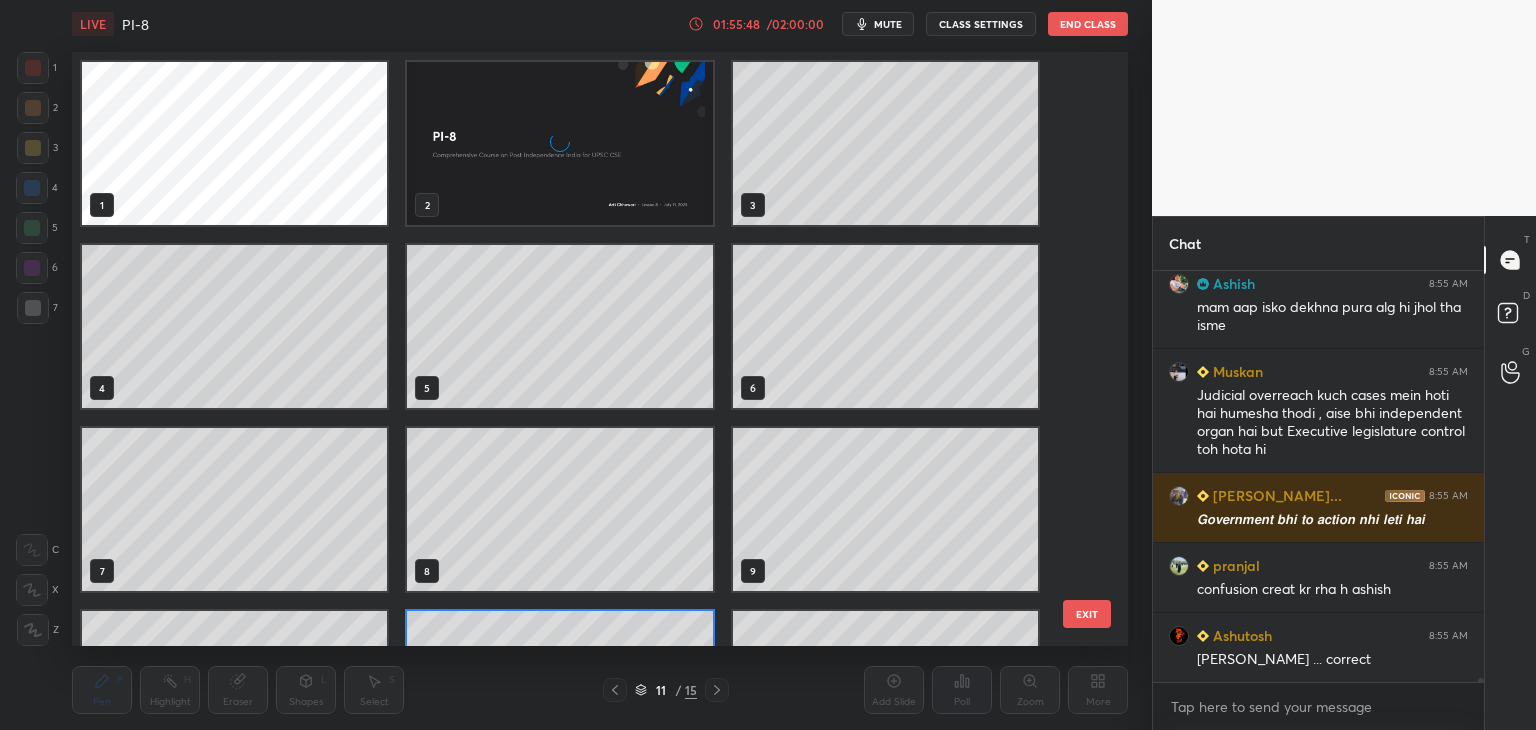 scroll, scrollTop: 138, scrollLeft: 0, axis: vertical 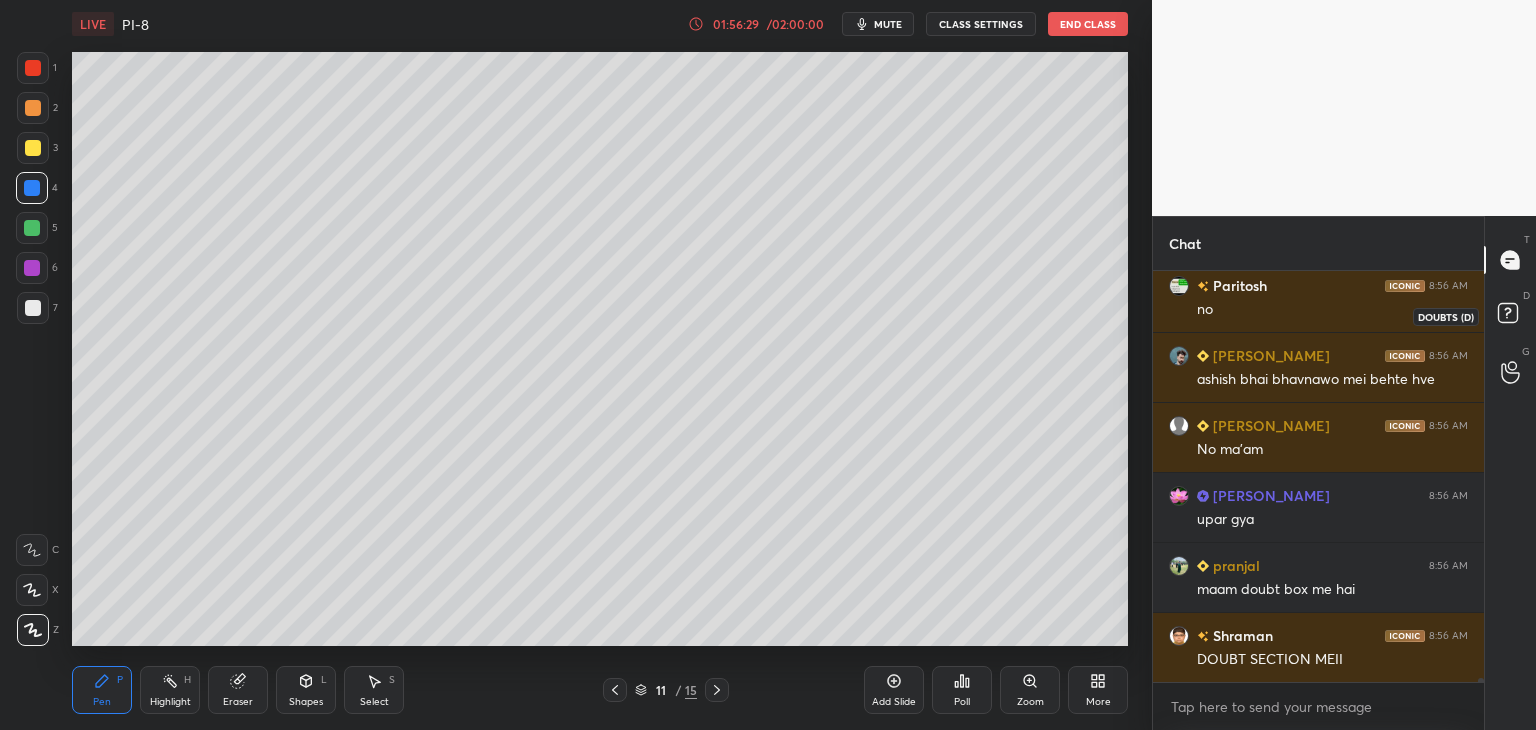 click 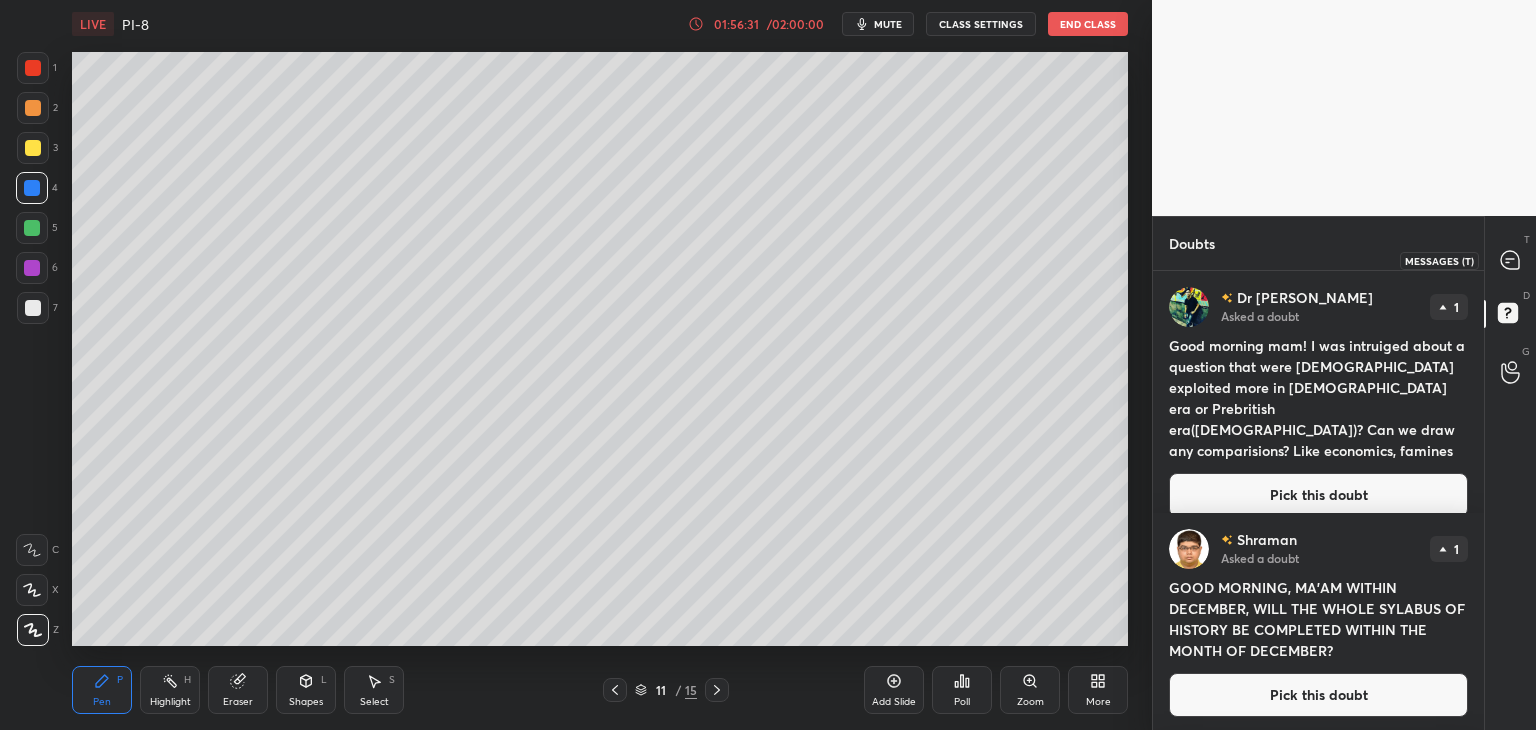 click 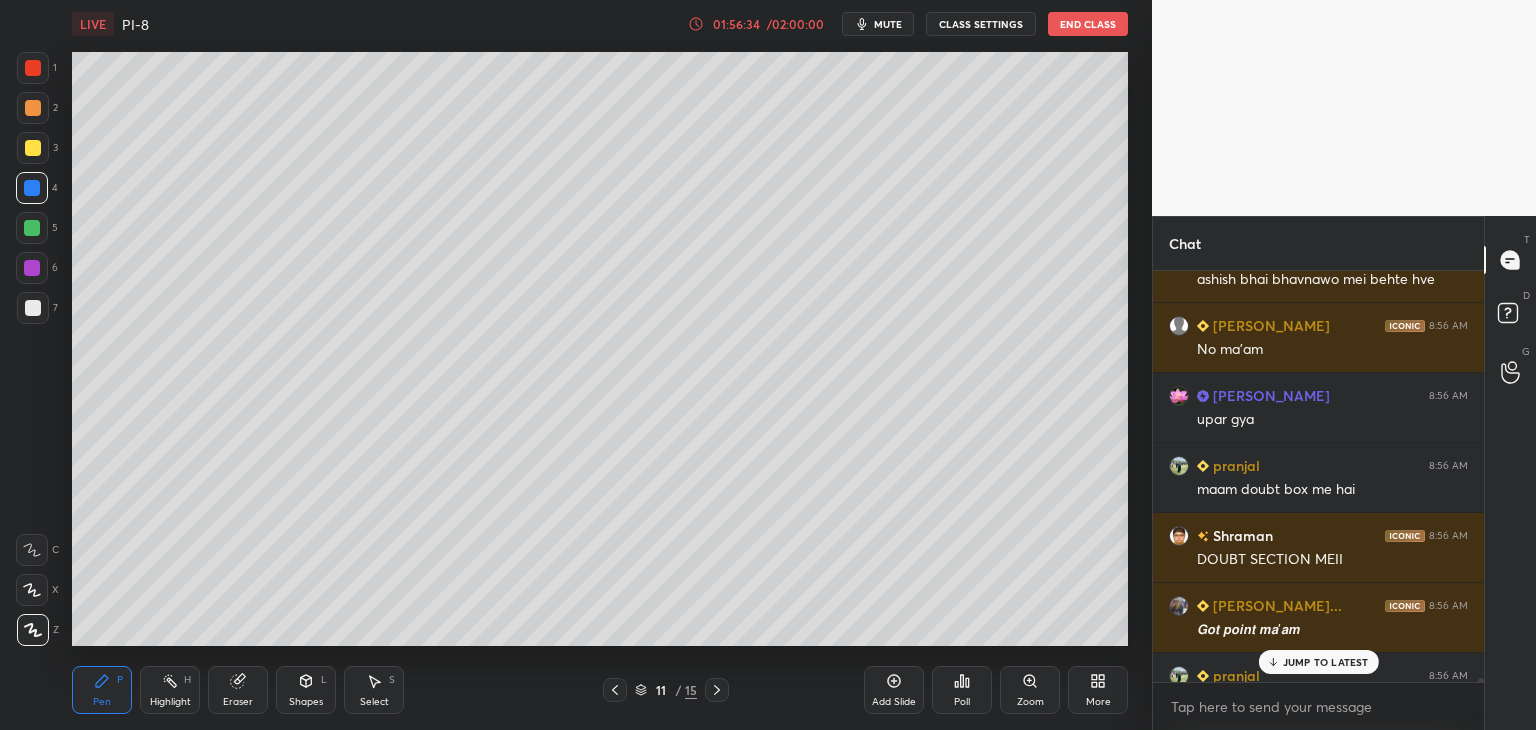 click 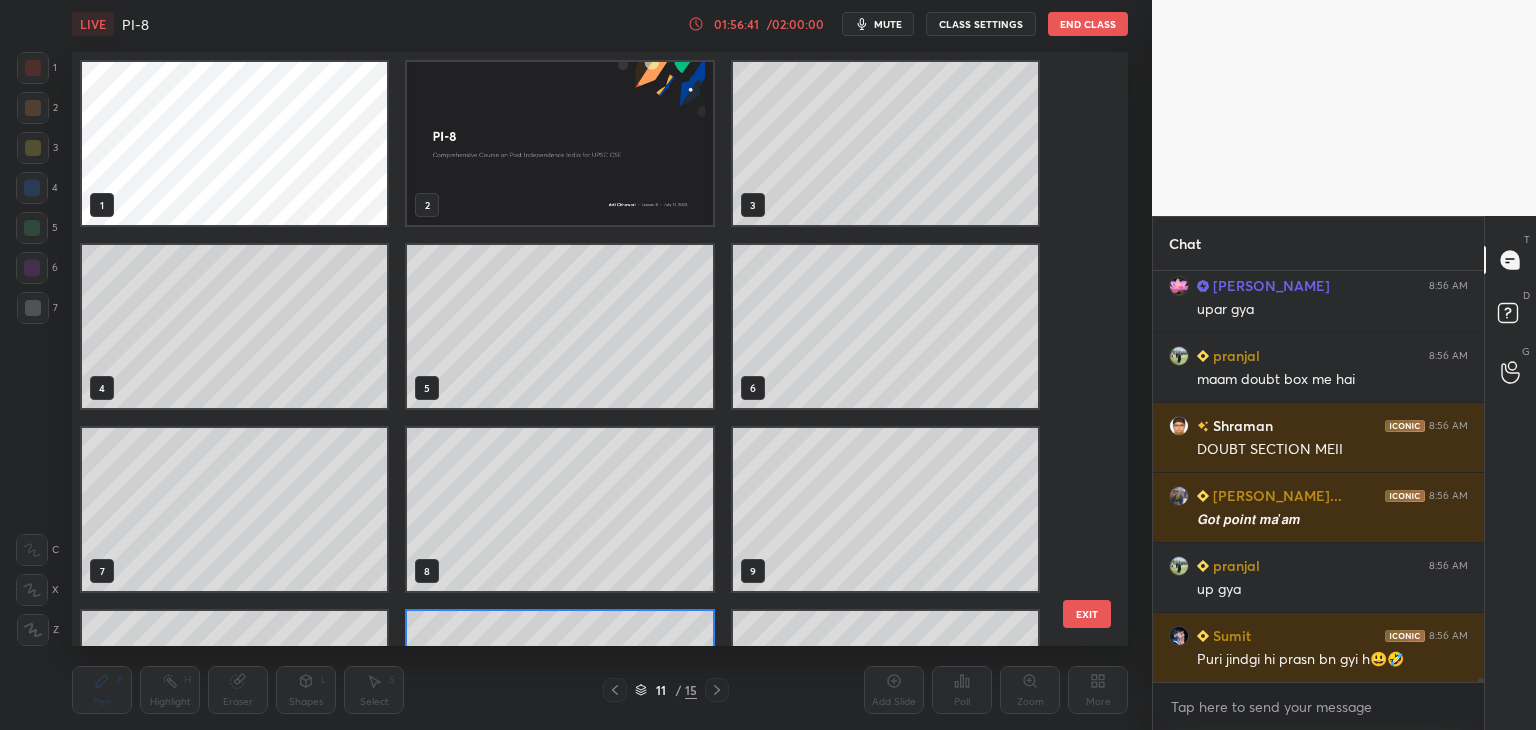 drag, startPoint x: 1082, startPoint y: 188, endPoint x: 1092, endPoint y: 429, distance: 241.20738 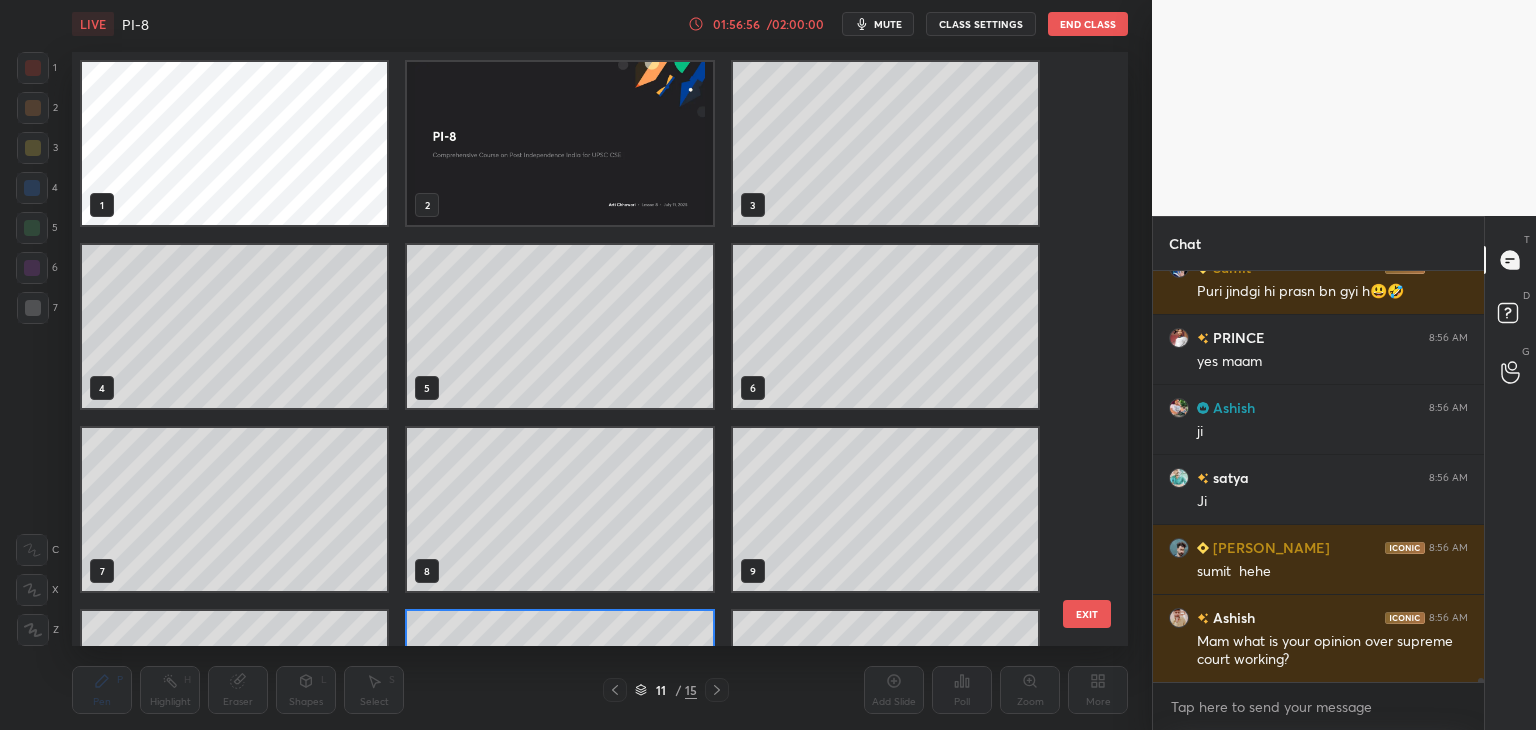 drag, startPoint x: 1092, startPoint y: 343, endPoint x: 1103, endPoint y: 427, distance: 84.71718 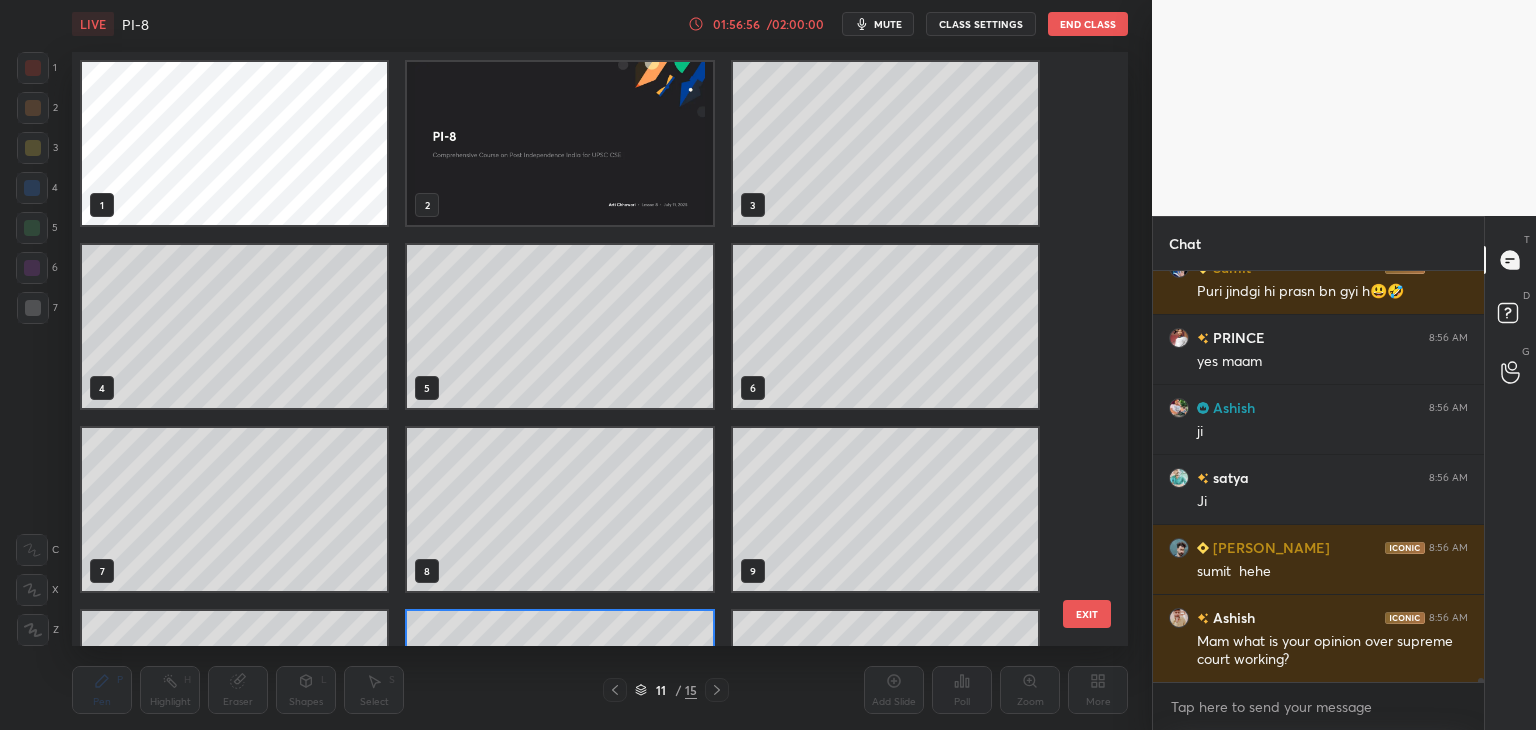 click on "1 2 3 4 5 6 7 8 9 10 11 12 EXIT" at bounding box center [600, 349] 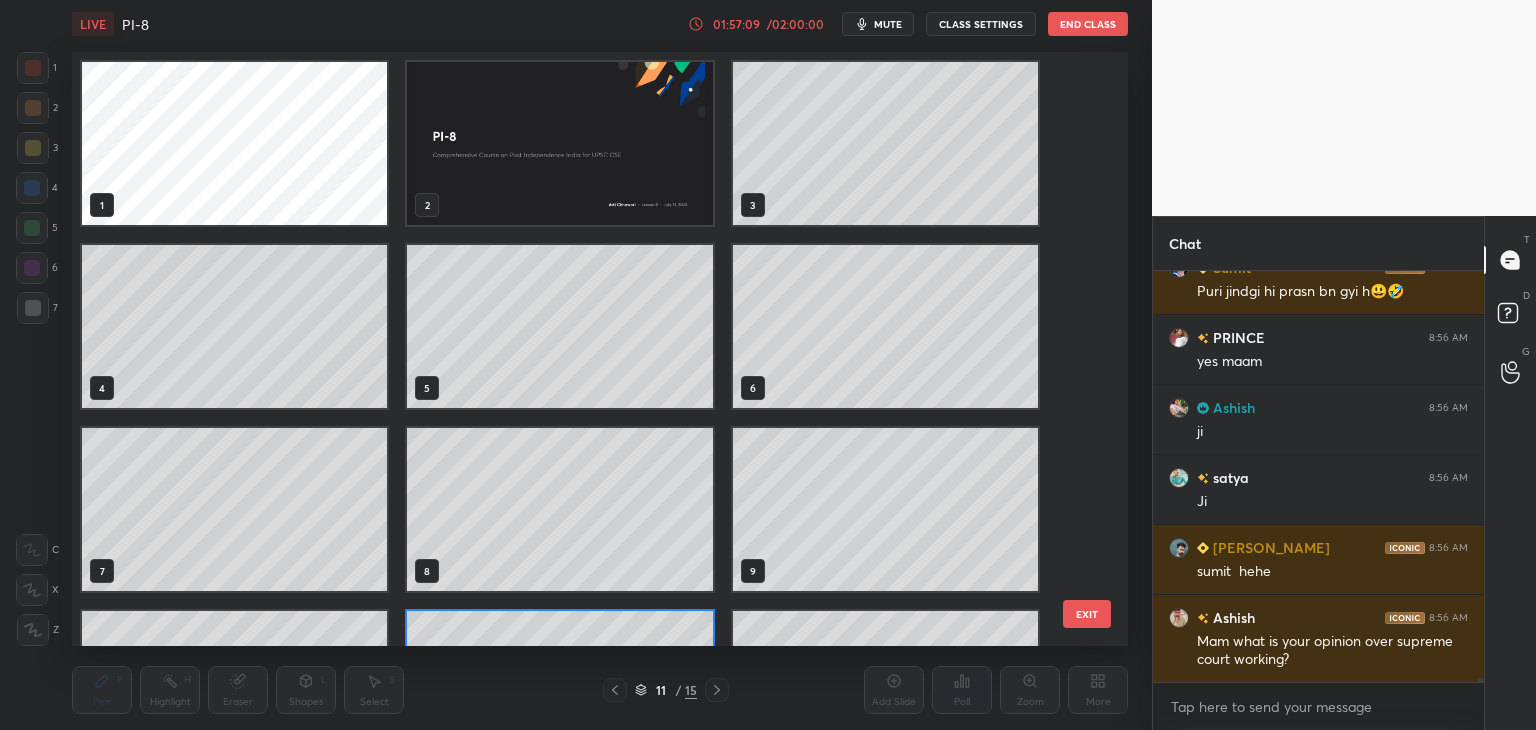 click on "1 2 3 4 5 6 7 8 9 10 11 12" at bounding box center (582, 349) 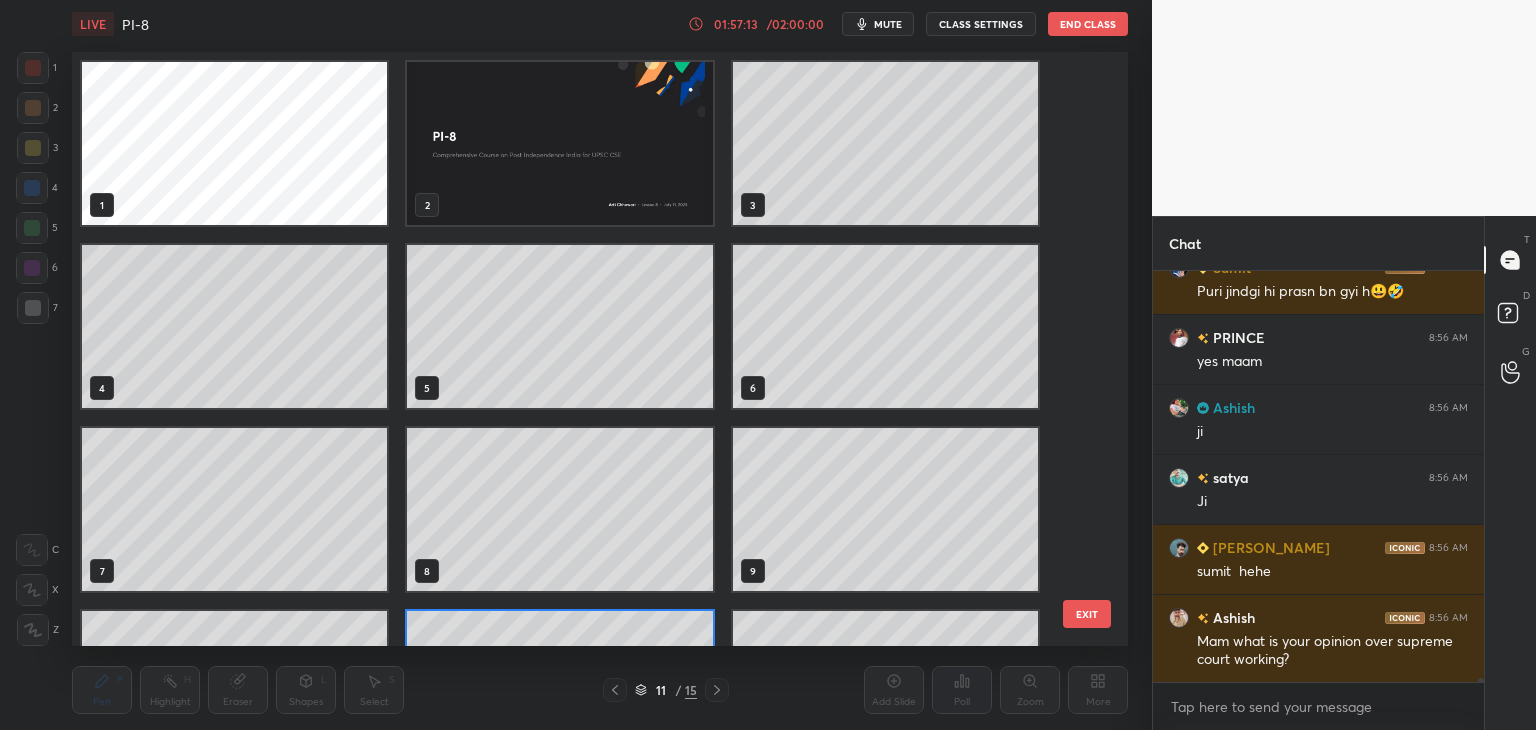 click at bounding box center (559, 143) 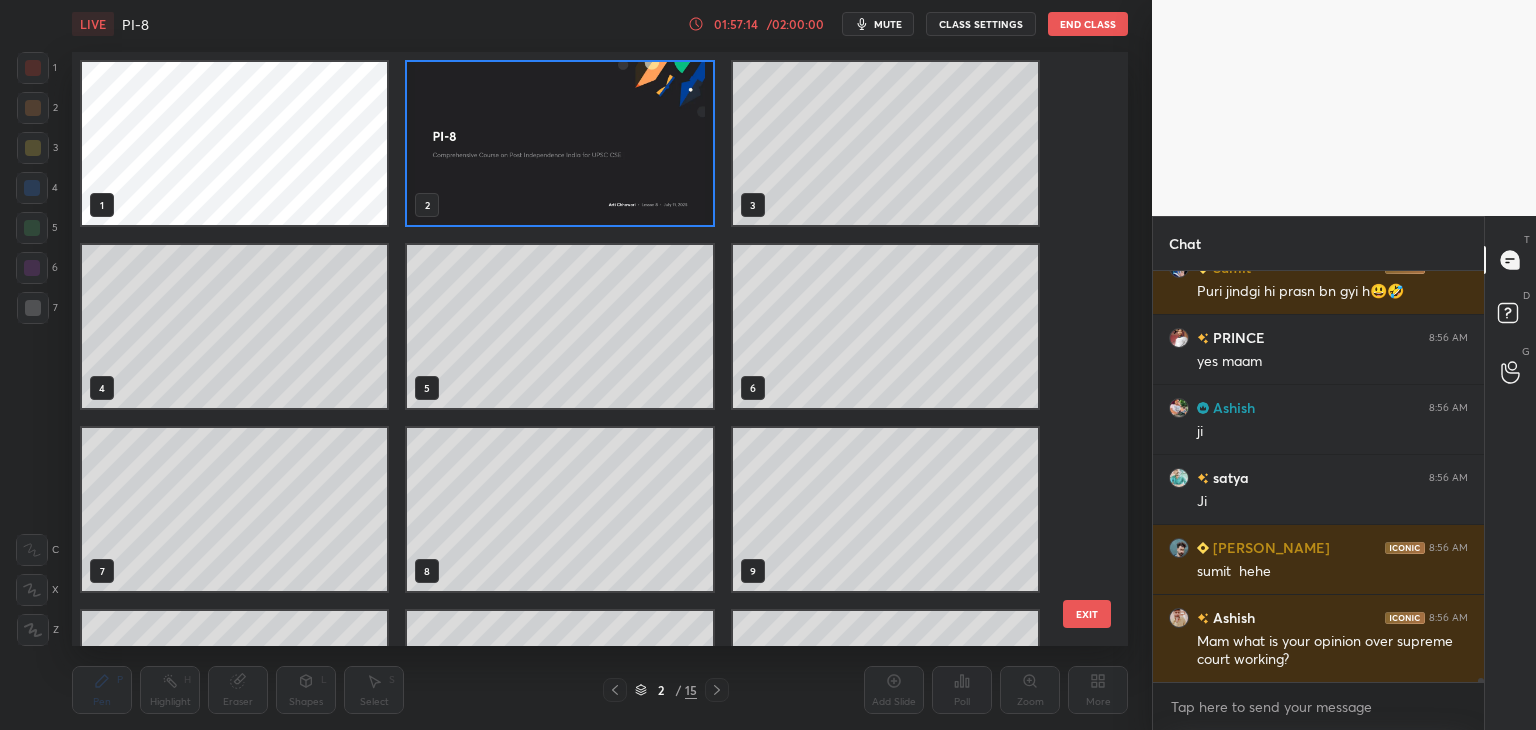click 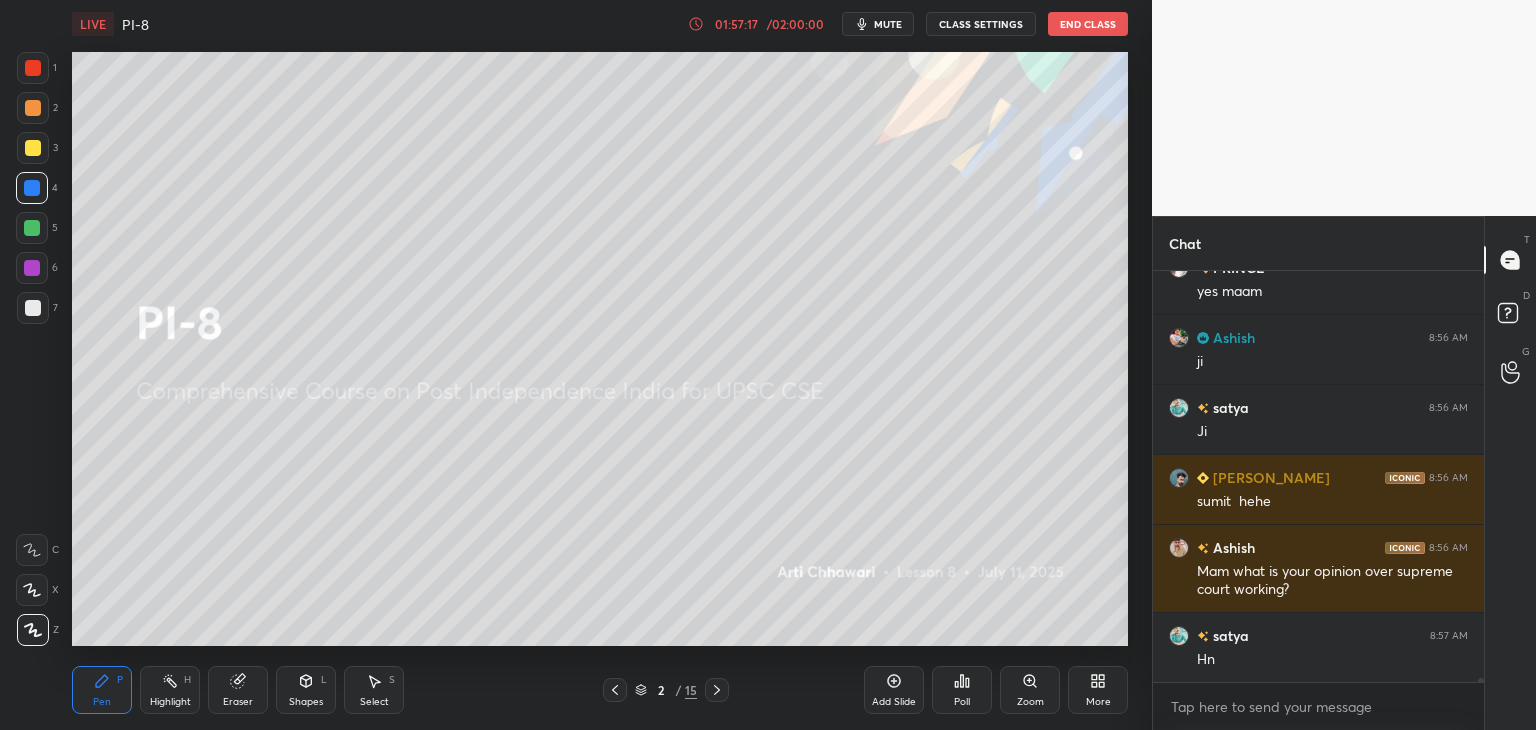 click 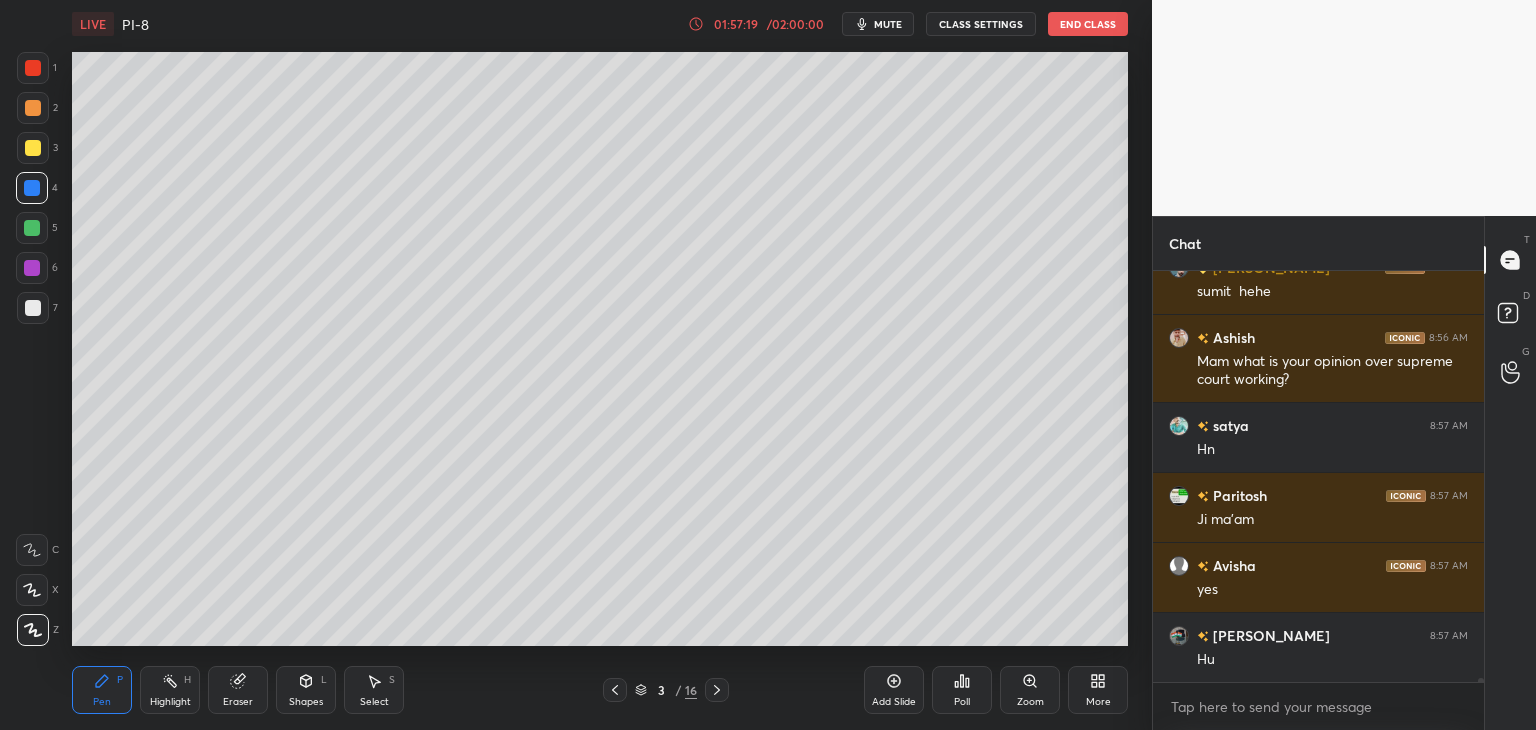 click at bounding box center (33, 308) 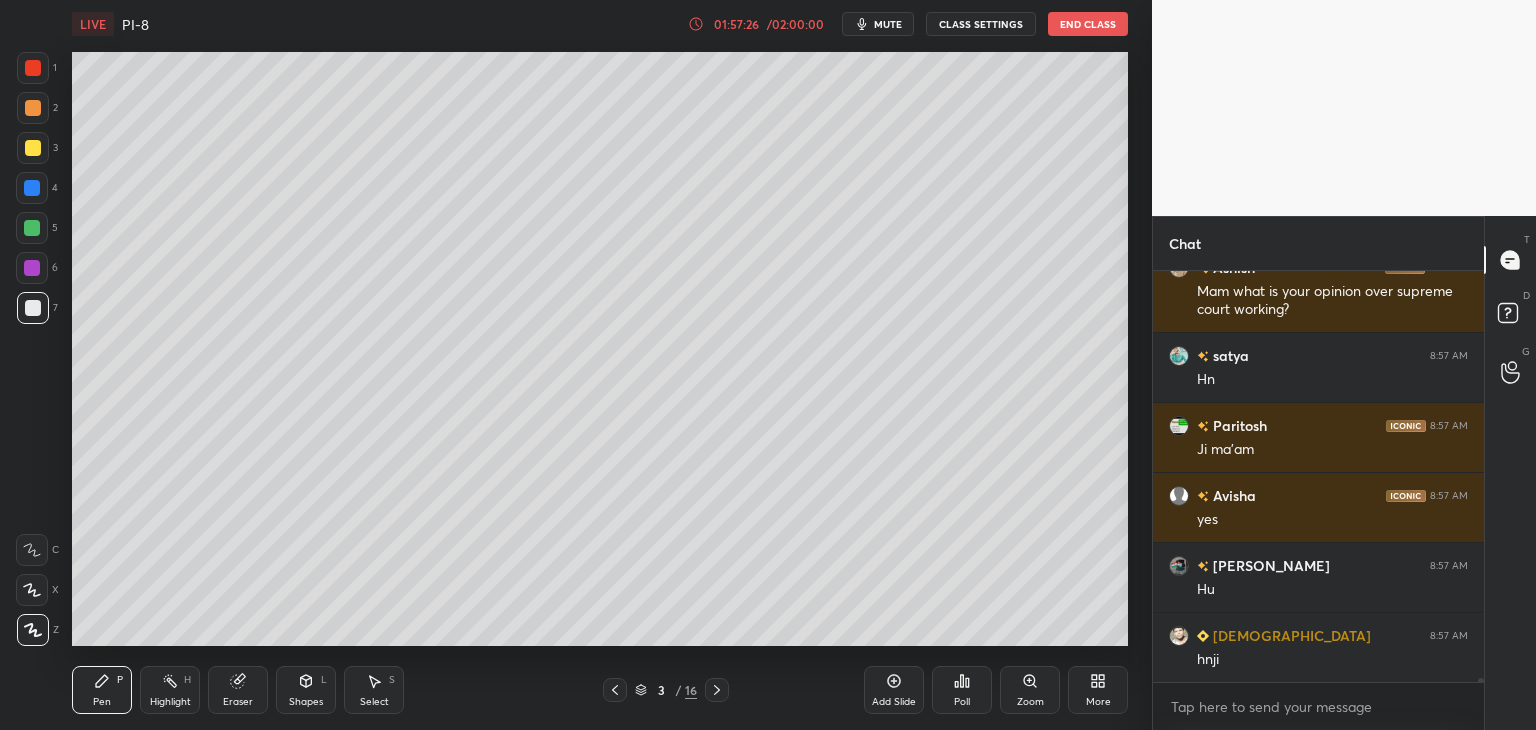 scroll, scrollTop: 41780, scrollLeft: 0, axis: vertical 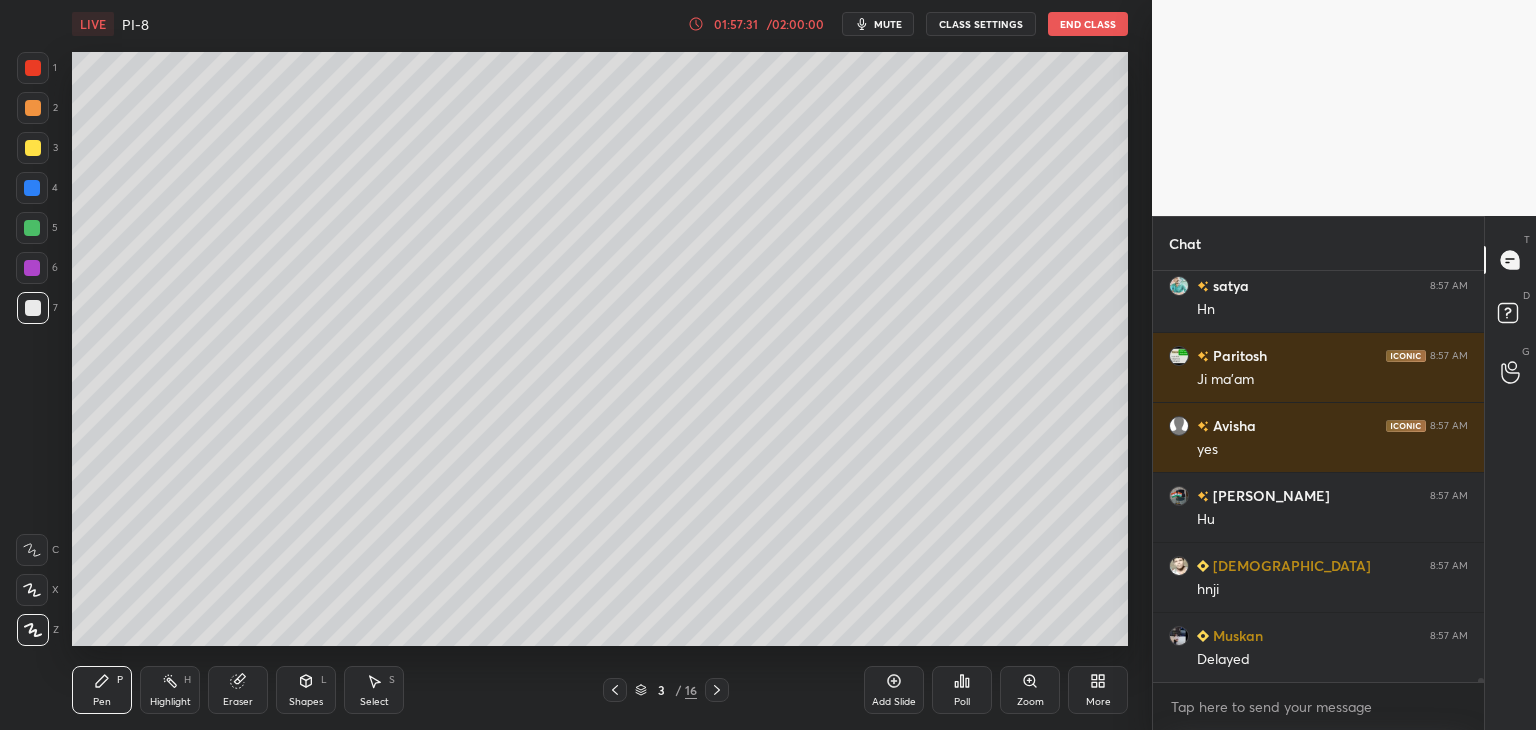 click at bounding box center [33, 308] 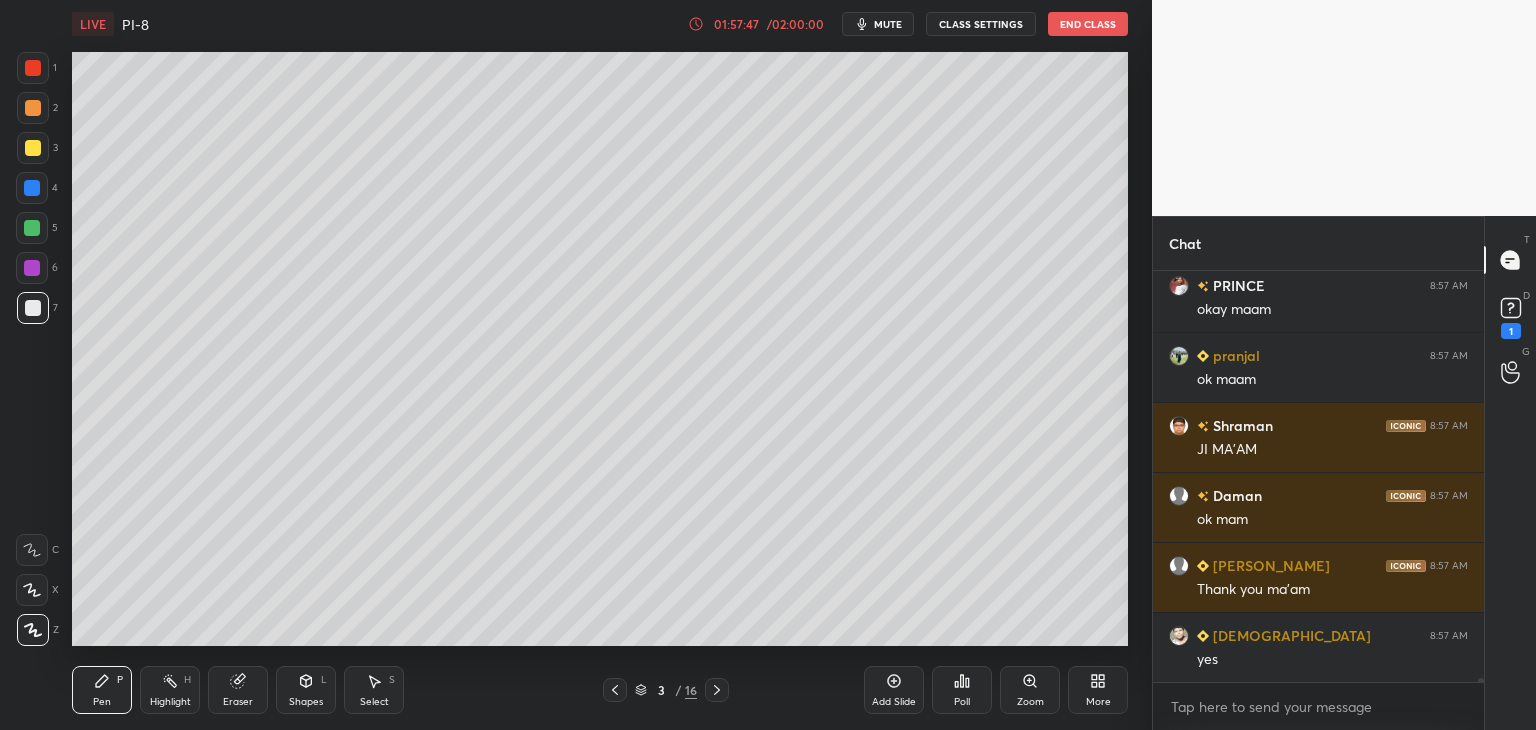 scroll, scrollTop: 39812, scrollLeft: 0, axis: vertical 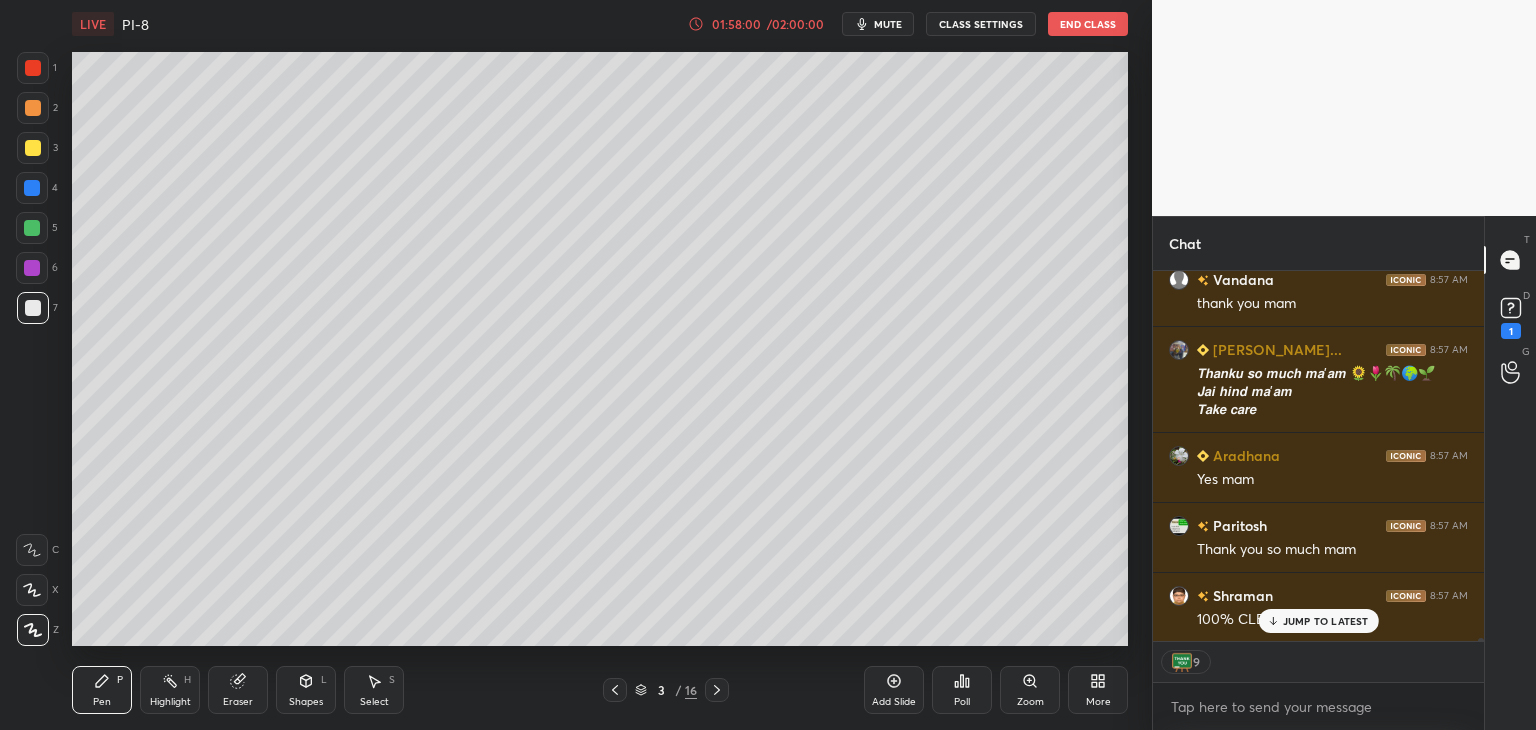 click on "CLASS SETTINGS" at bounding box center (981, 24) 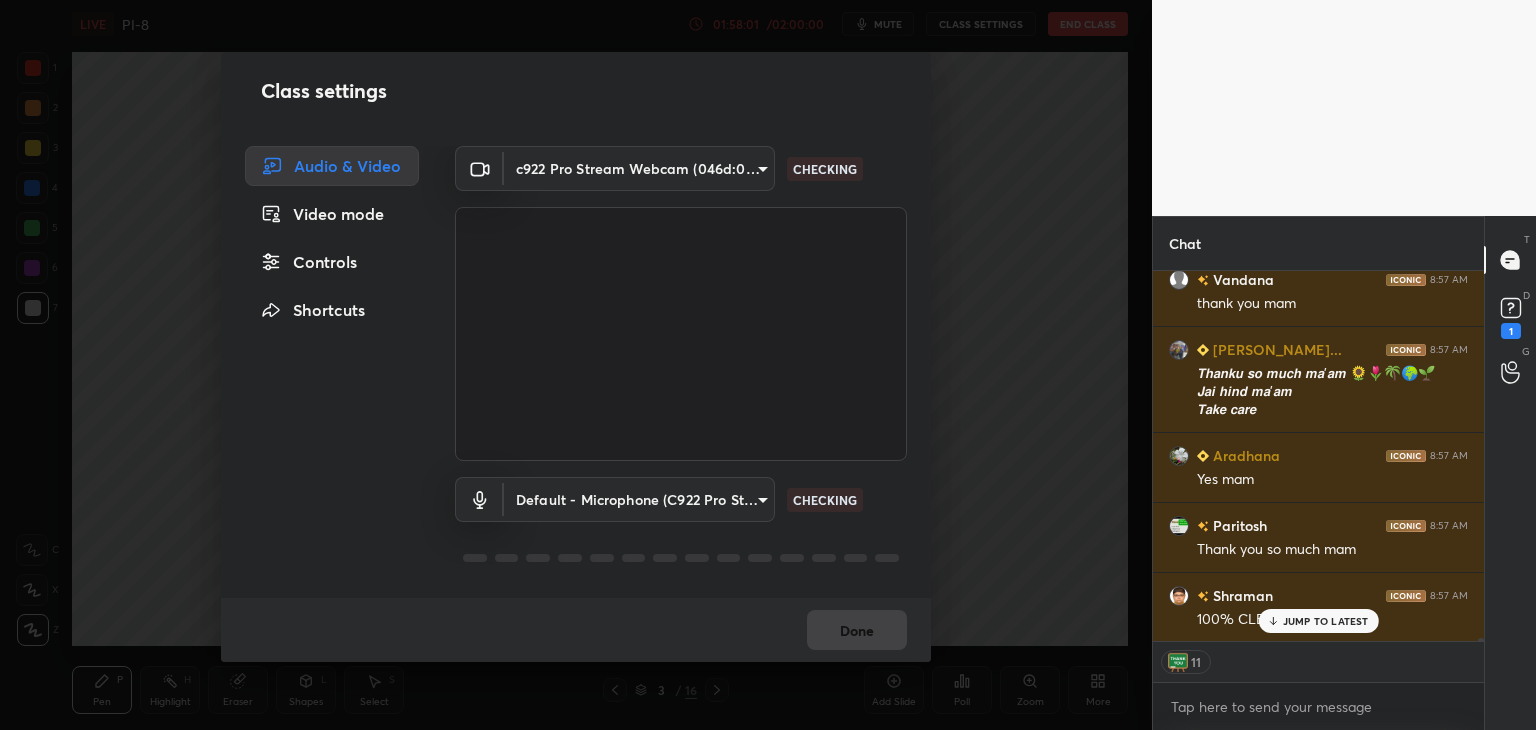 scroll, scrollTop: 41027, scrollLeft: 0, axis: vertical 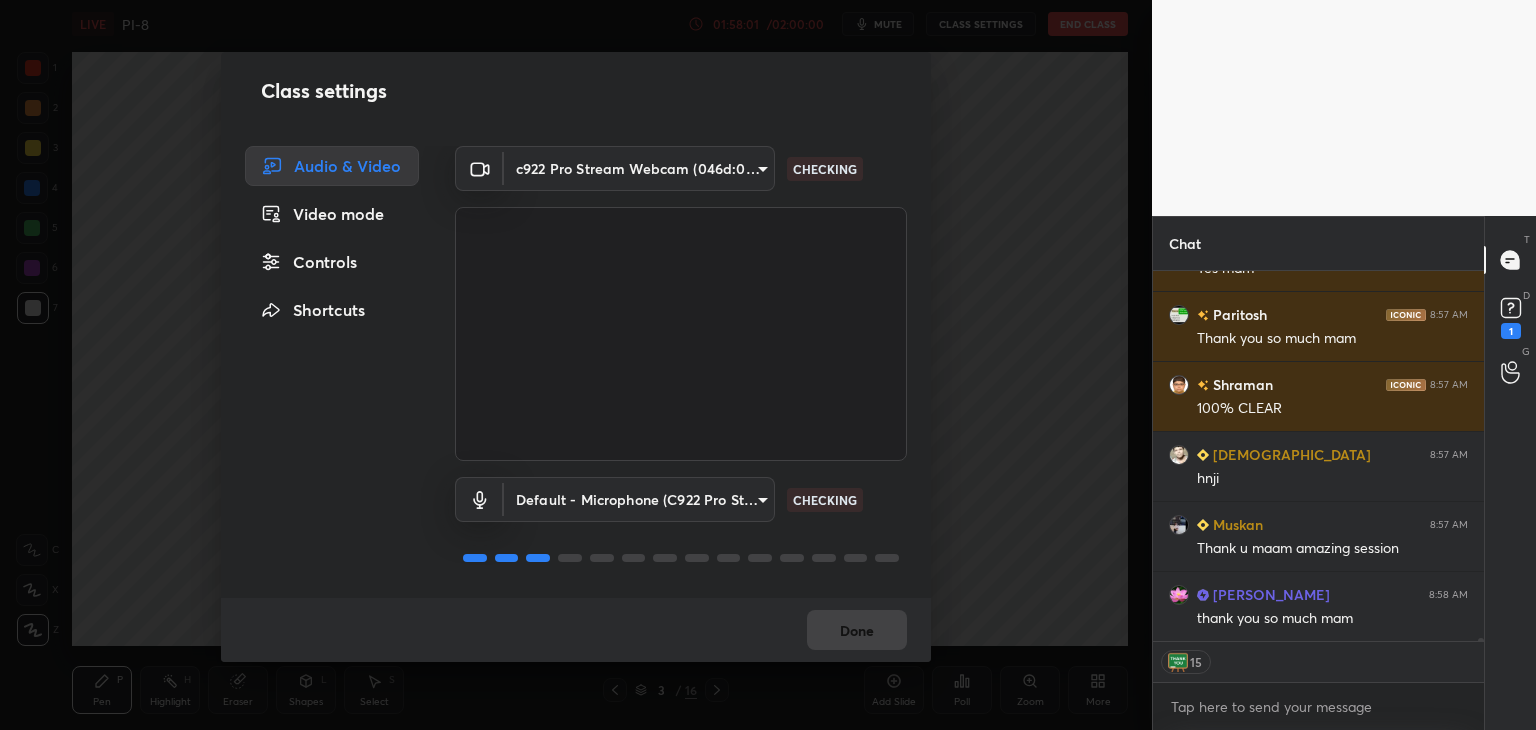 click on "Controls" at bounding box center (332, 262) 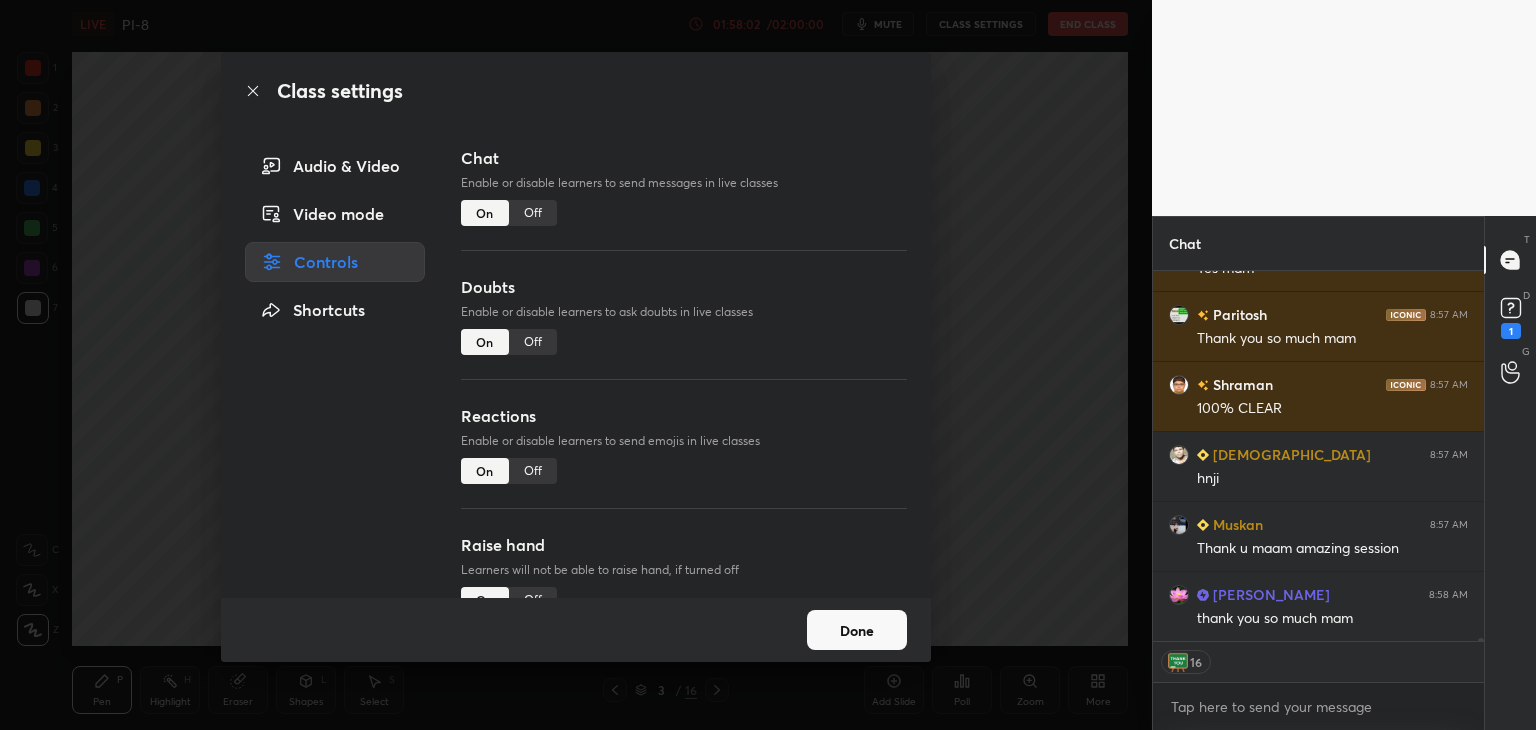 scroll, scrollTop: 41096, scrollLeft: 0, axis: vertical 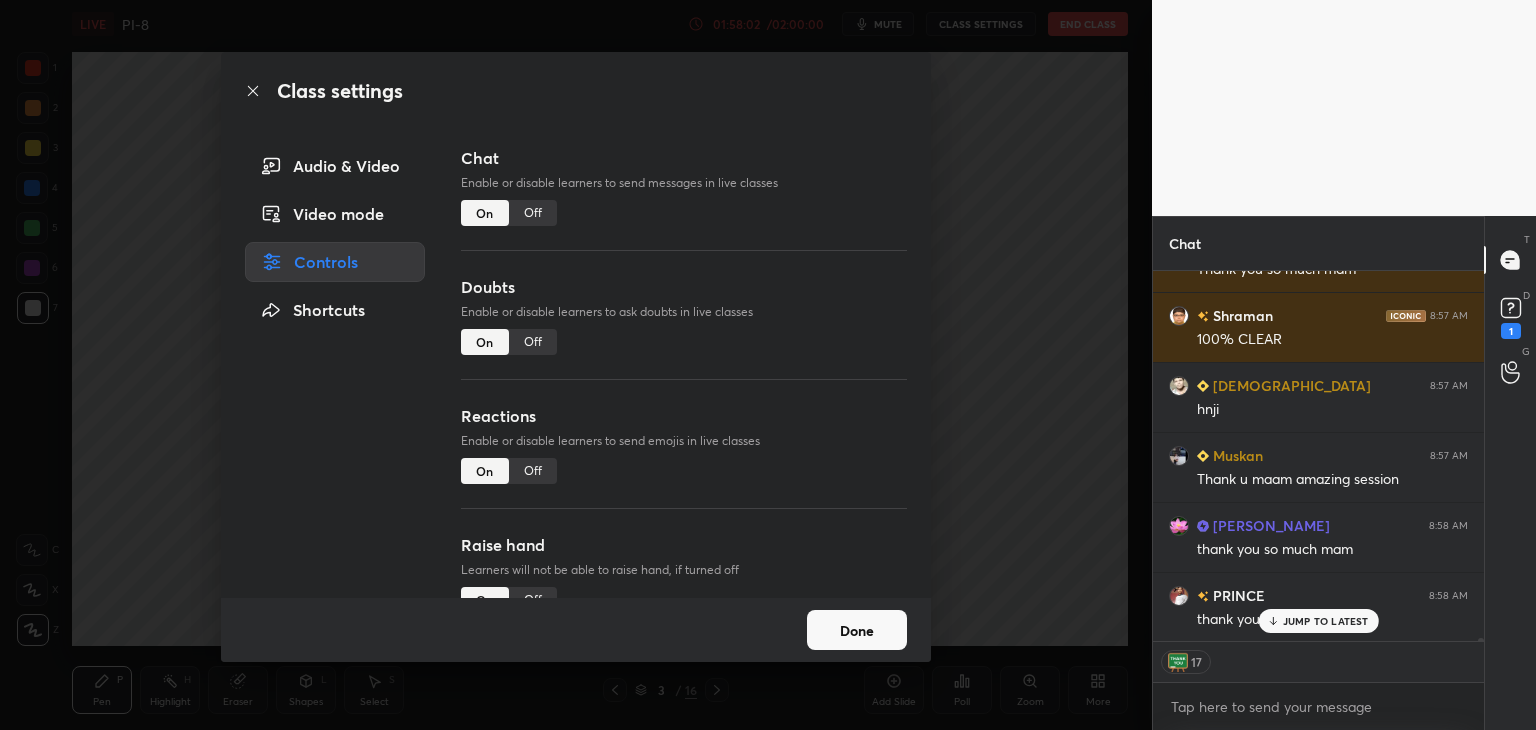 click on "Off" at bounding box center (533, 342) 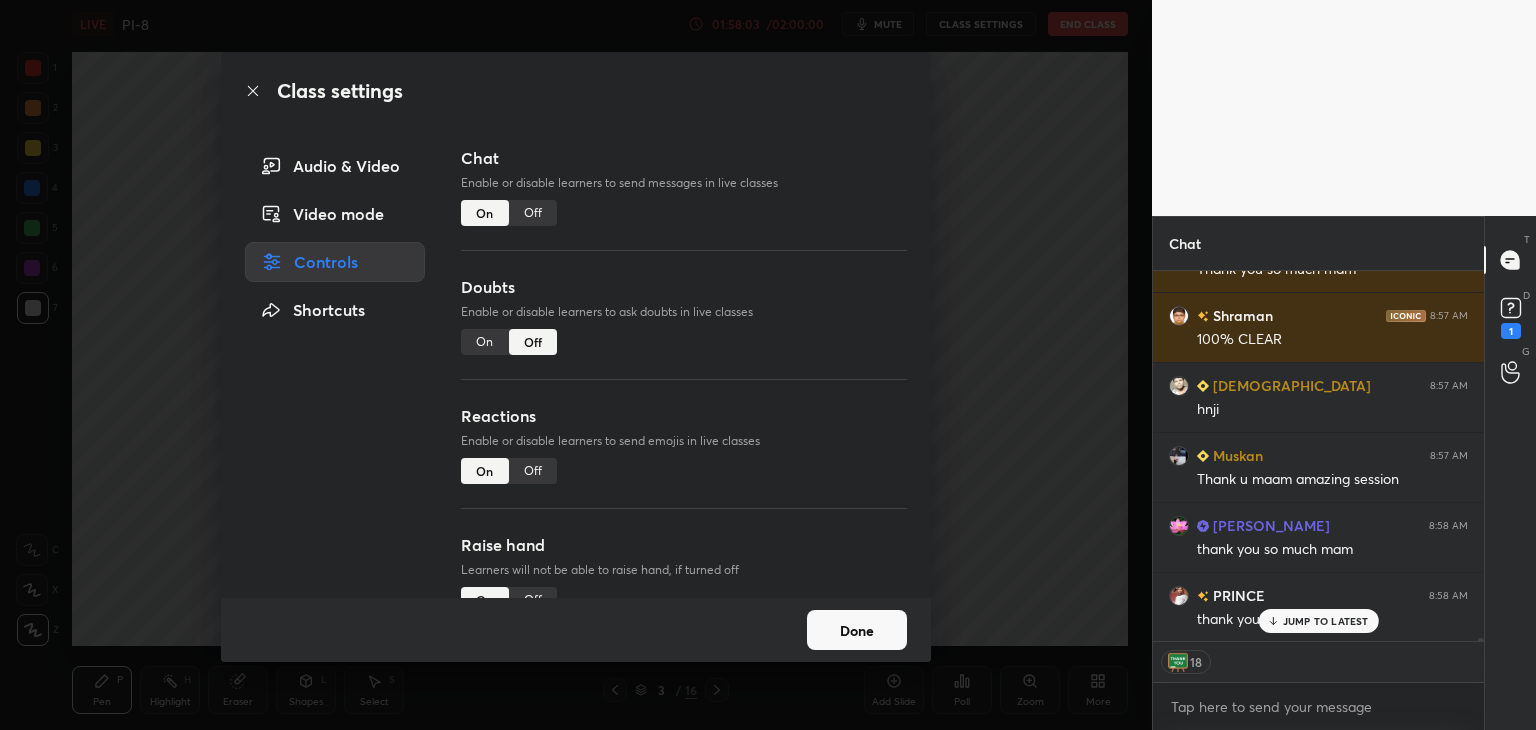 click 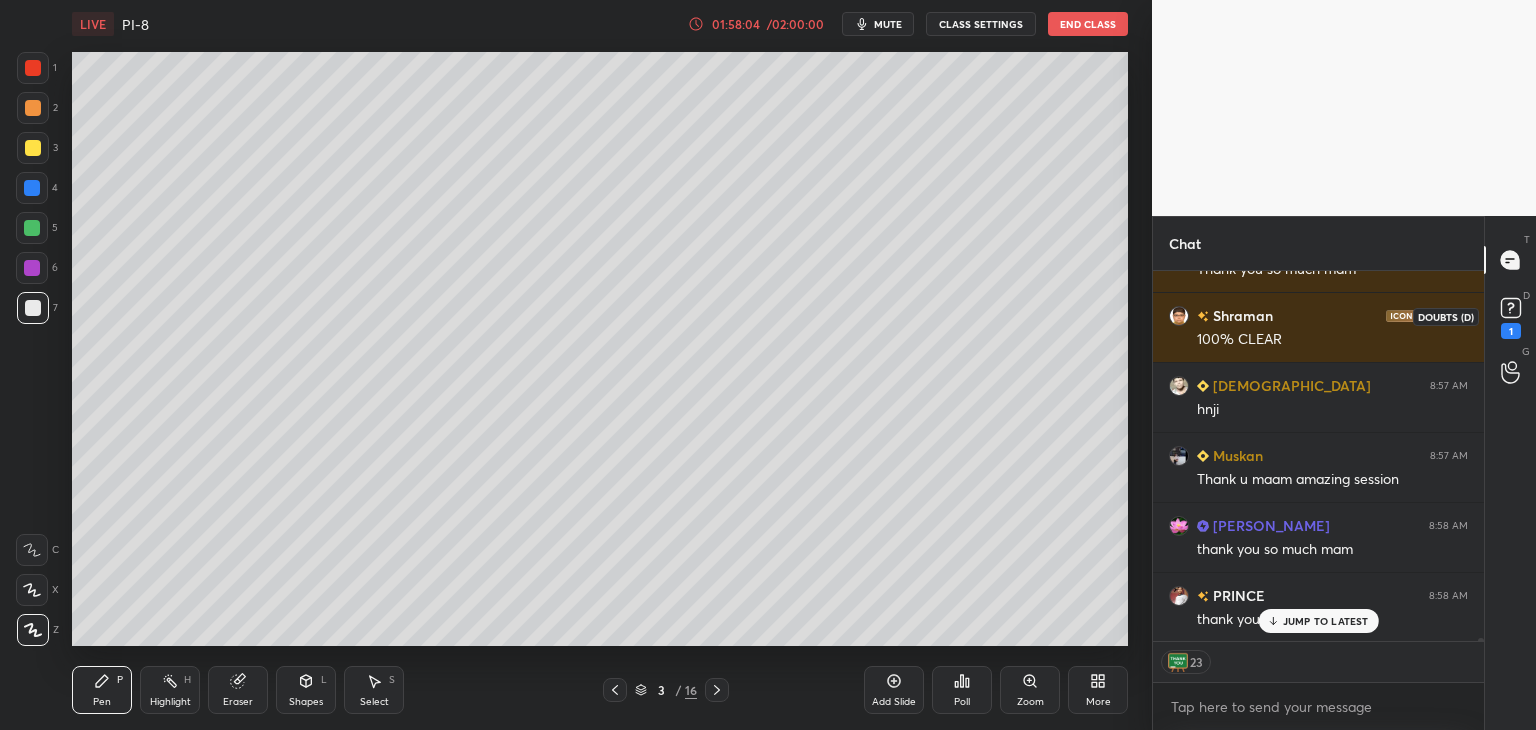 click 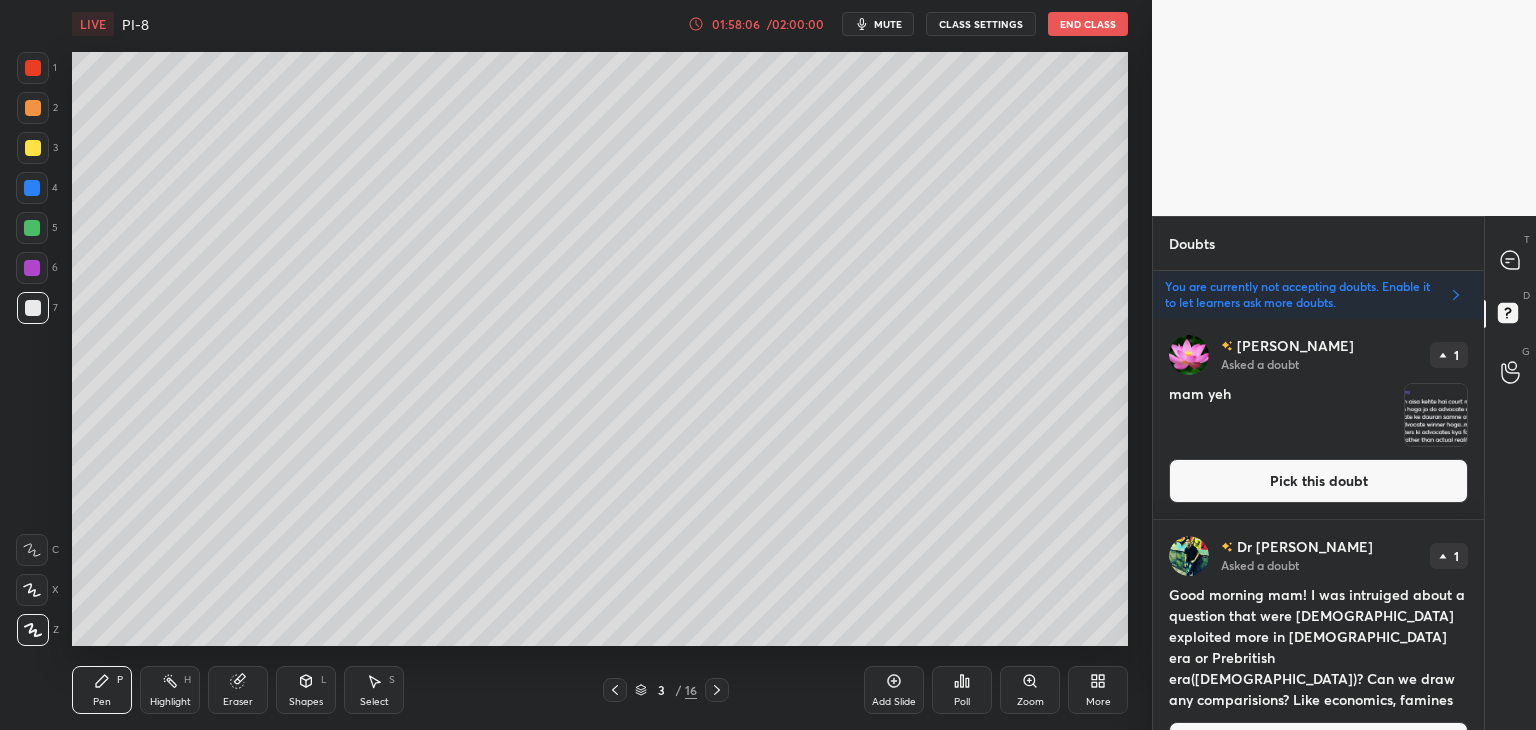 click on "Pick this doubt" at bounding box center [1318, 481] 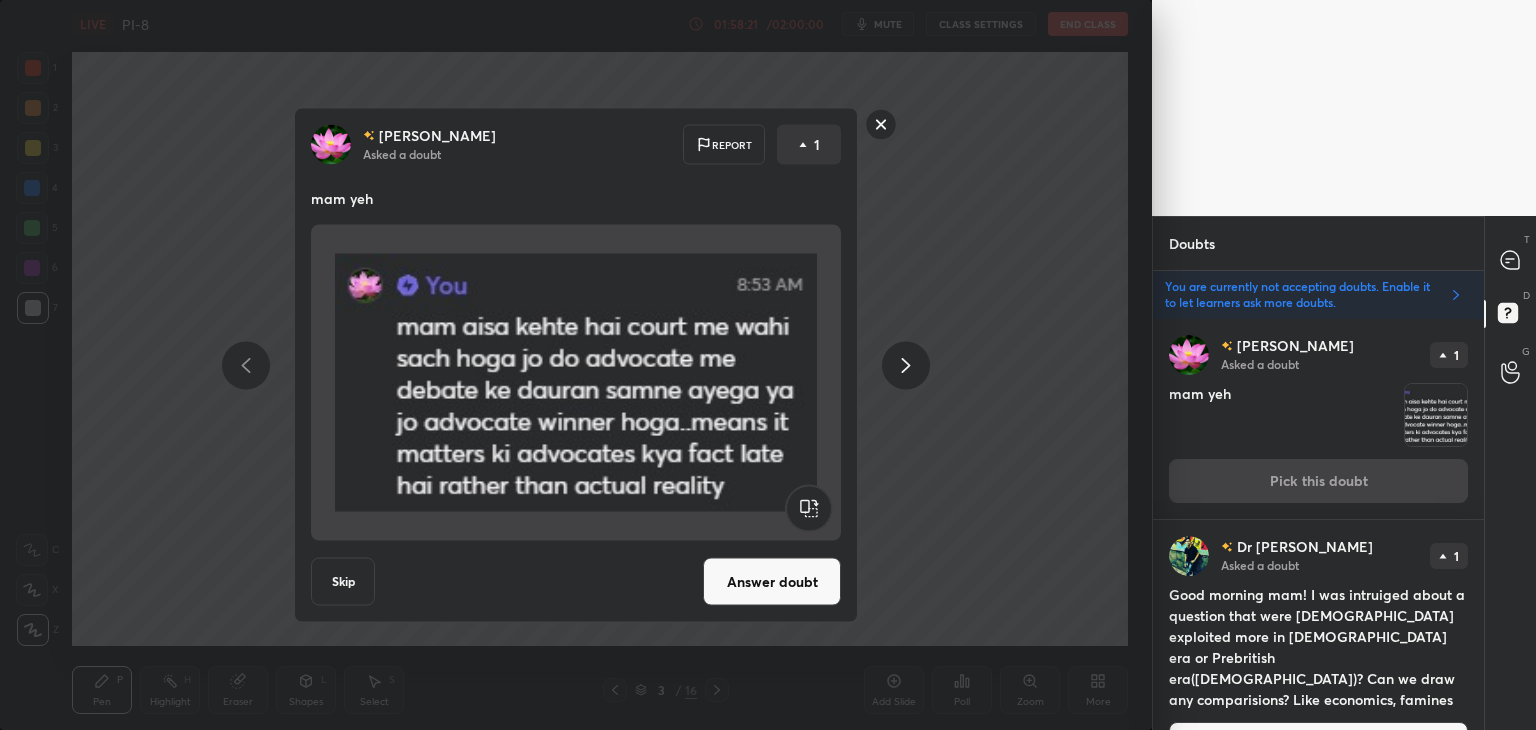 click on "Answer doubt" at bounding box center [772, 582] 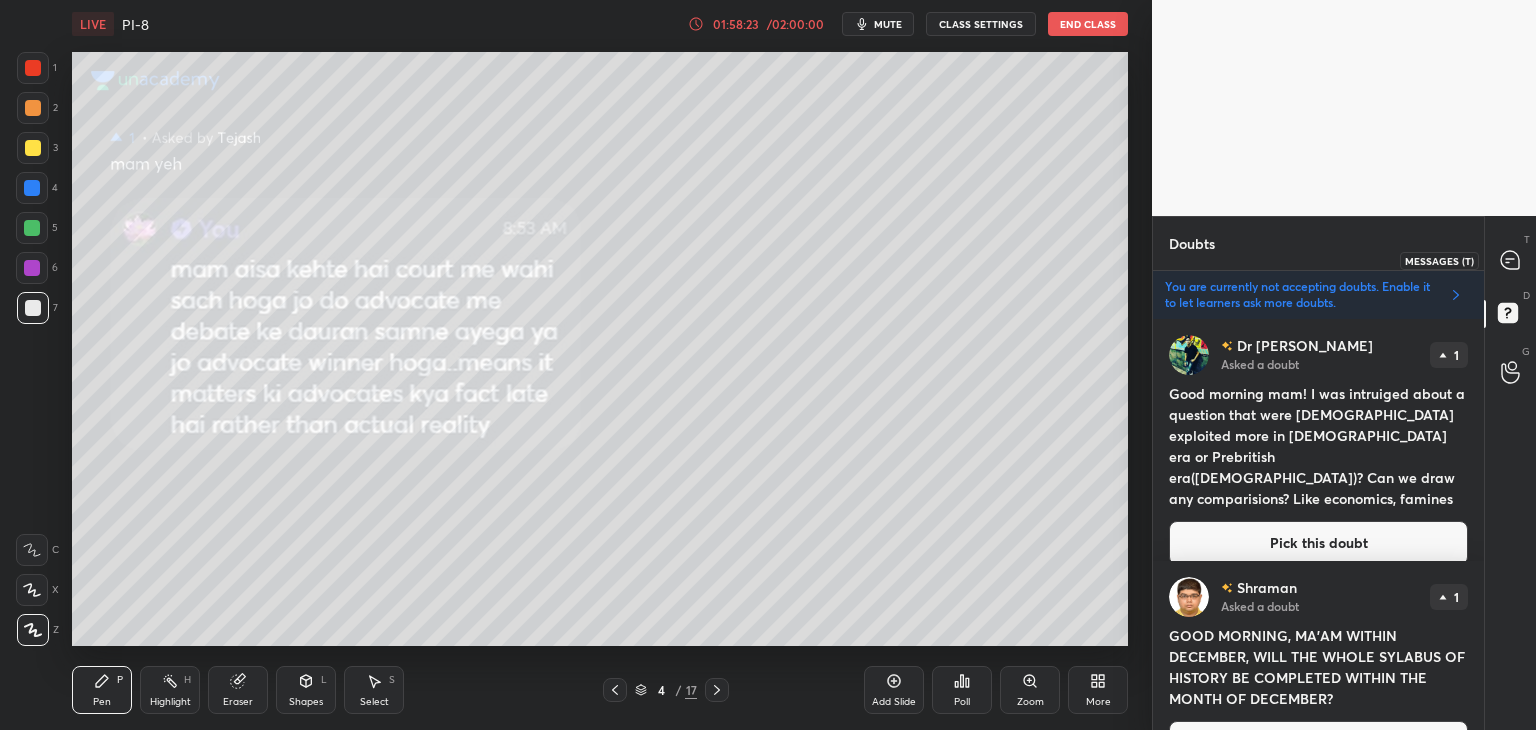click 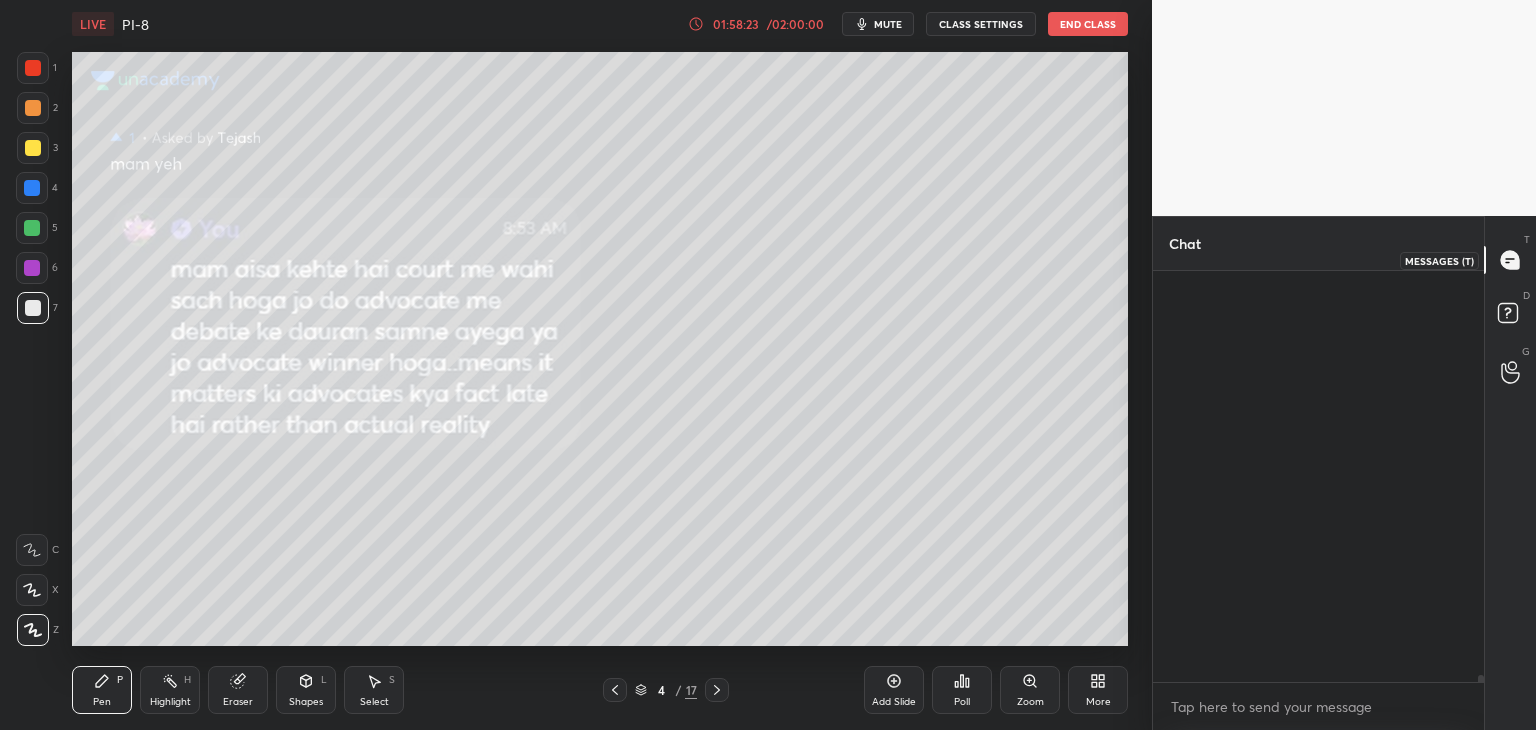 scroll, scrollTop: 6, scrollLeft: 6, axis: both 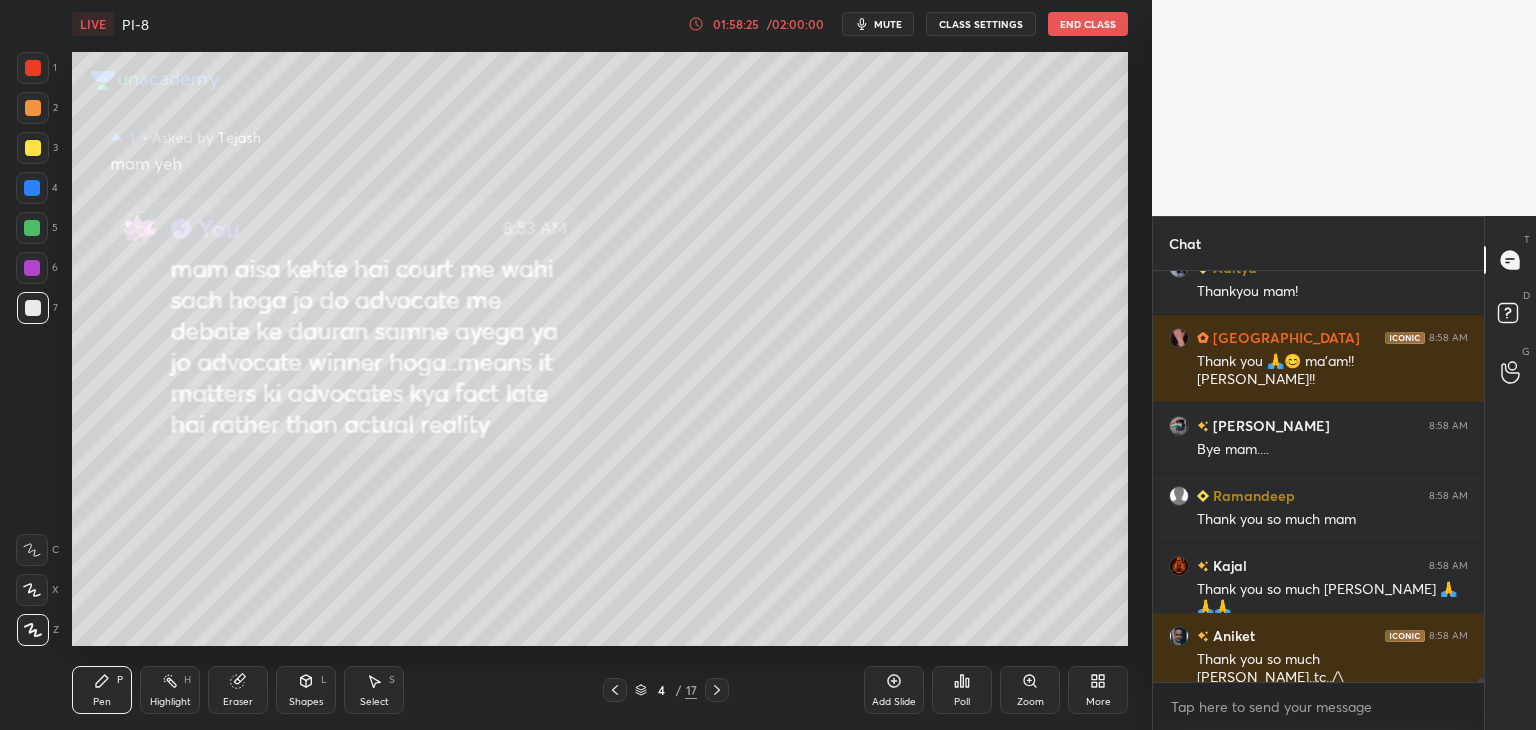 click on "Muskan 8:58 AM Thankyou mam 🙇🏻‍♀️🙏🏻 Jai Hind 🇮🇳🇮🇳 Aditya 8:58 AM Thankyou mam! Pragya 8:58 AM Thank you 🙏😊 ma'am!!
Jay Hind!! Rukhsar 8:58 AM Bye mam.... Ramandeep 8:58 AM Thank you so much mam Kajal 8:58 AM Thank you so much Maam 🙏🙏🙏 Aniket 8:58 AM Thank you so much Ma'am..tc../\ JUMP TO LATEST Enable hand raising Enable raise hand to speak to learners. Once enabled, chat will be turned off temporarily. Enable x" at bounding box center [1318, 500] 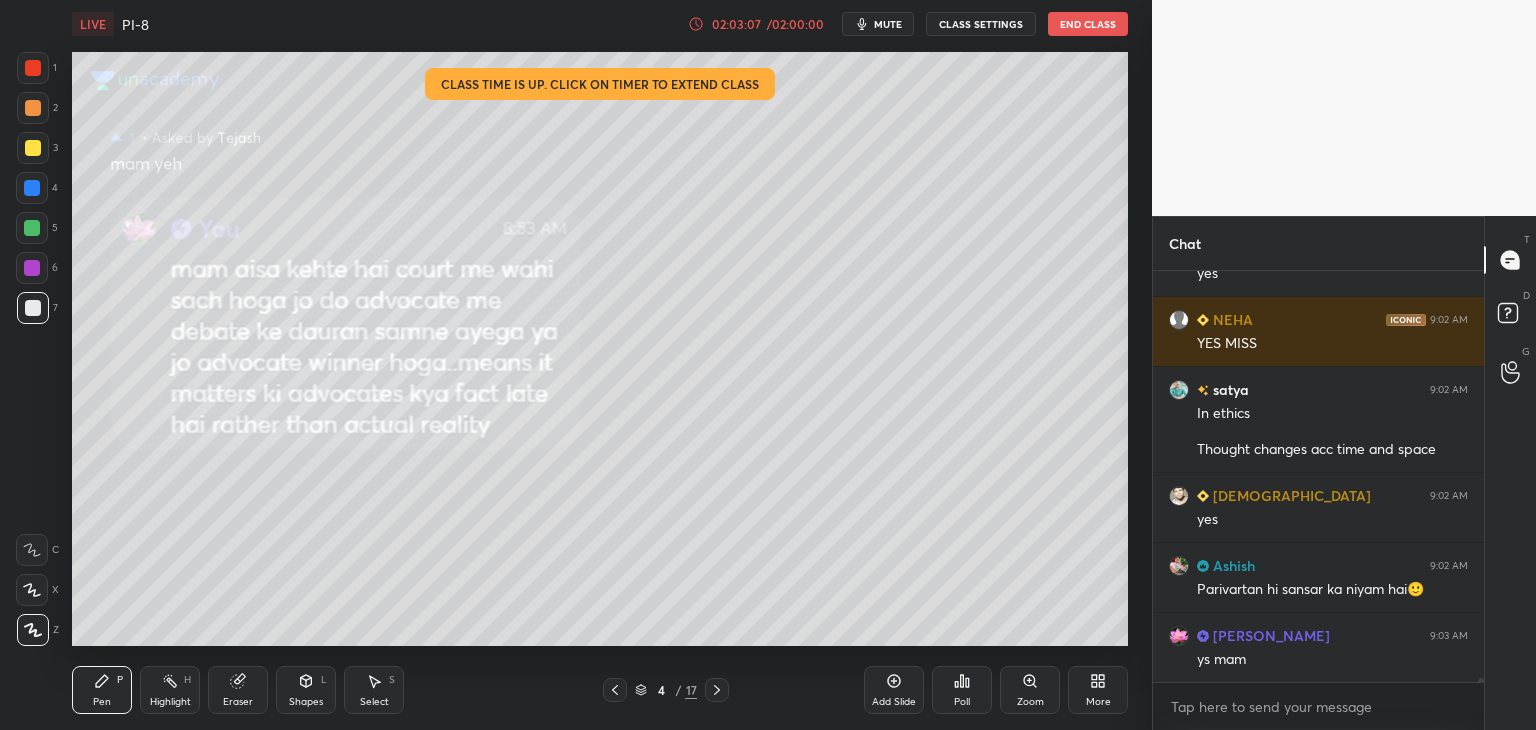 scroll, scrollTop: 47148, scrollLeft: 0, axis: vertical 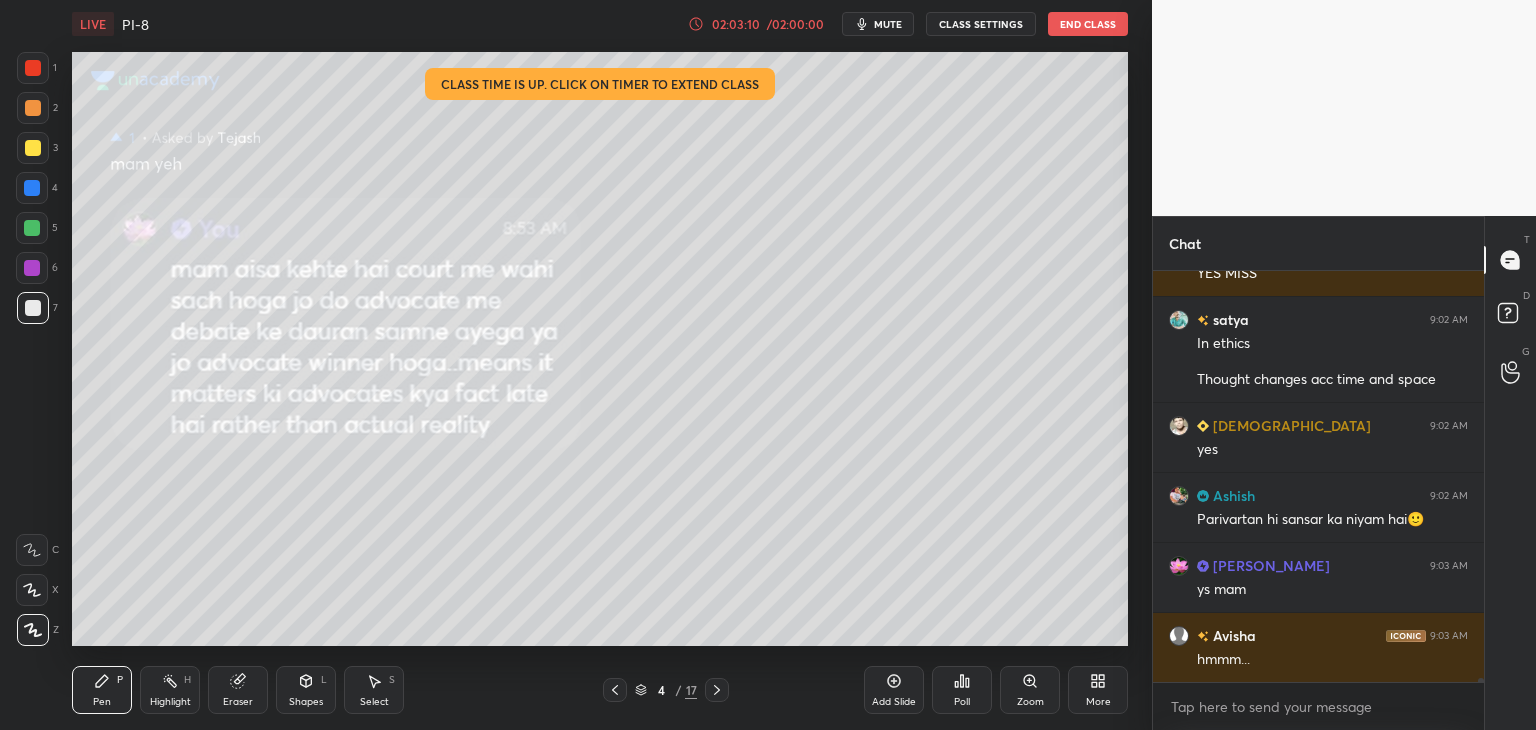 click at bounding box center [33, 148] 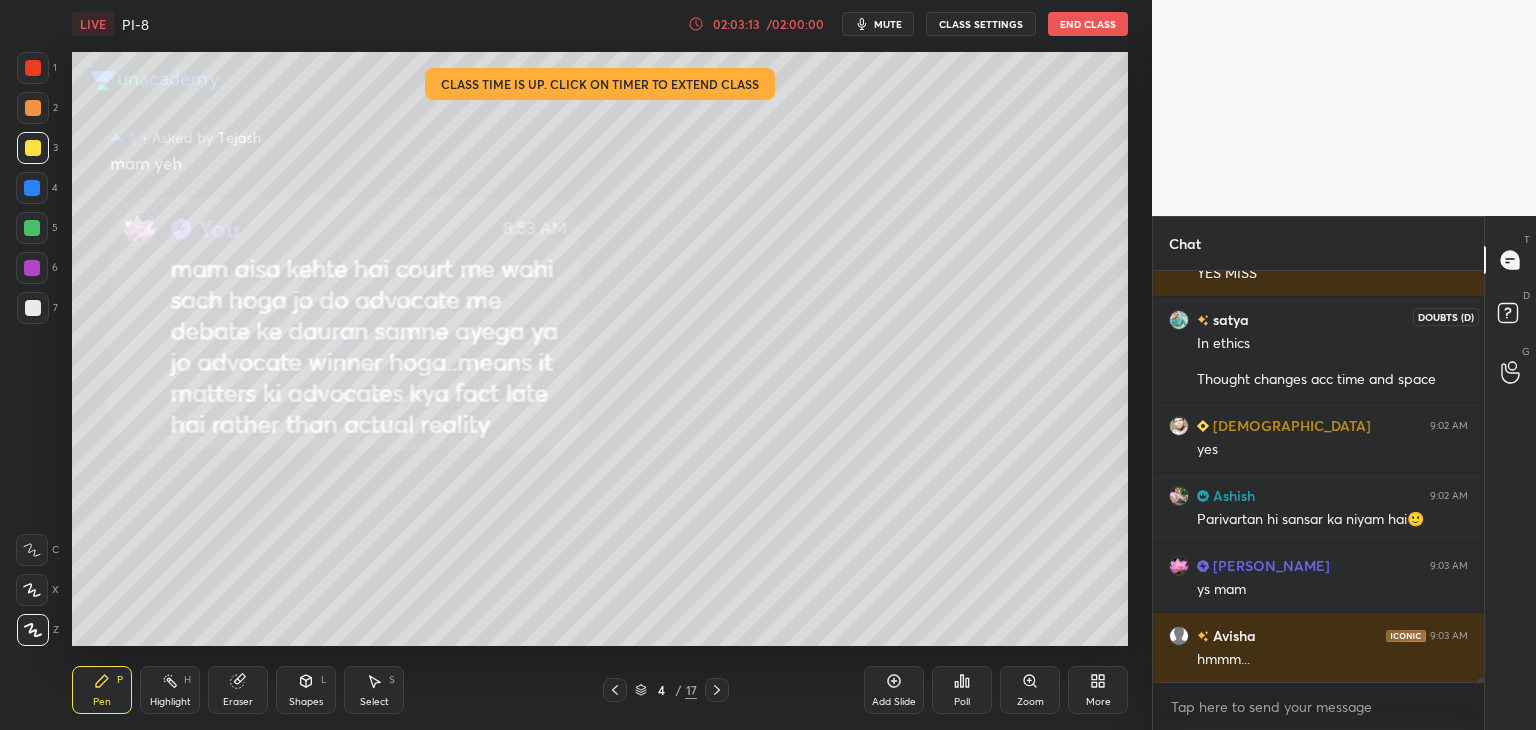 click 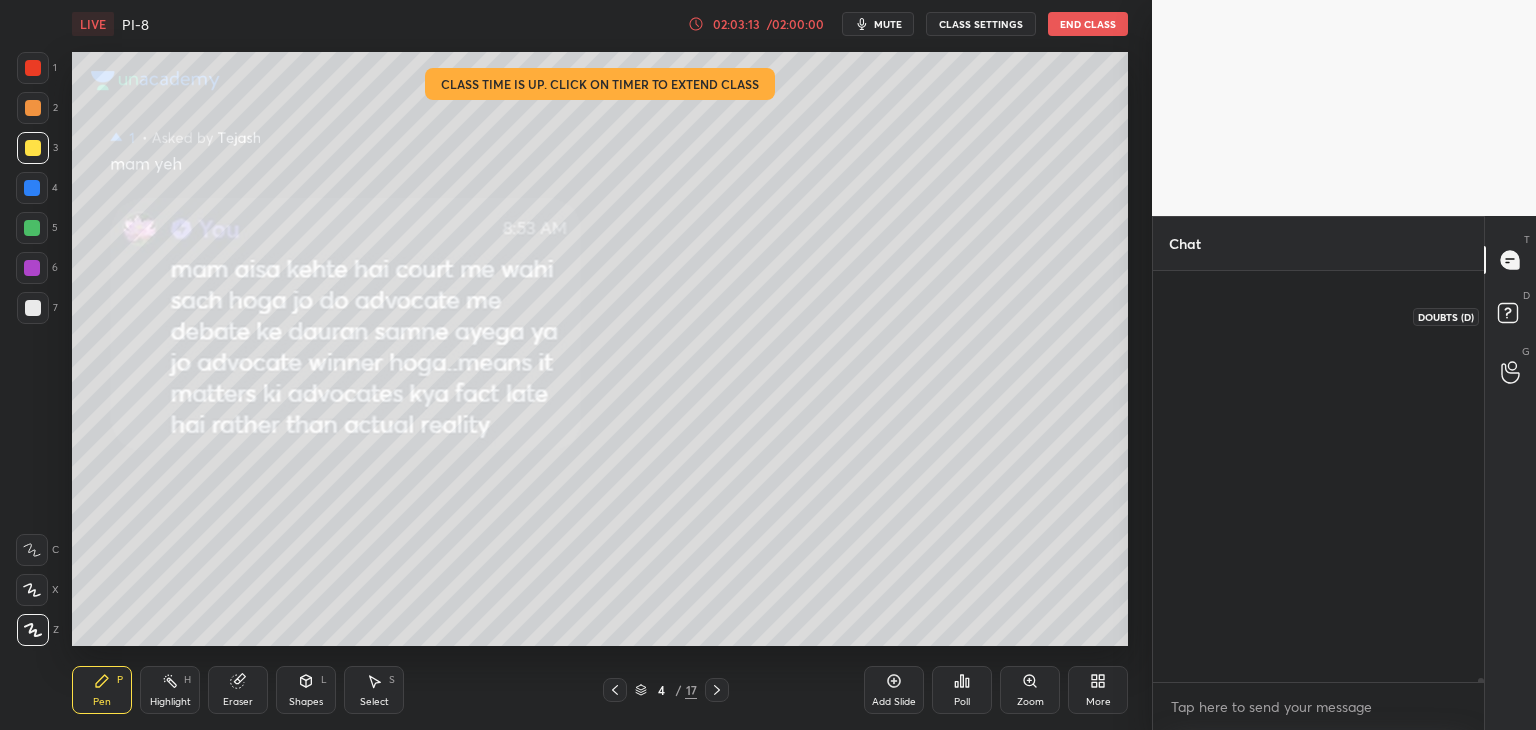 scroll, scrollTop: 405, scrollLeft: 325, axis: both 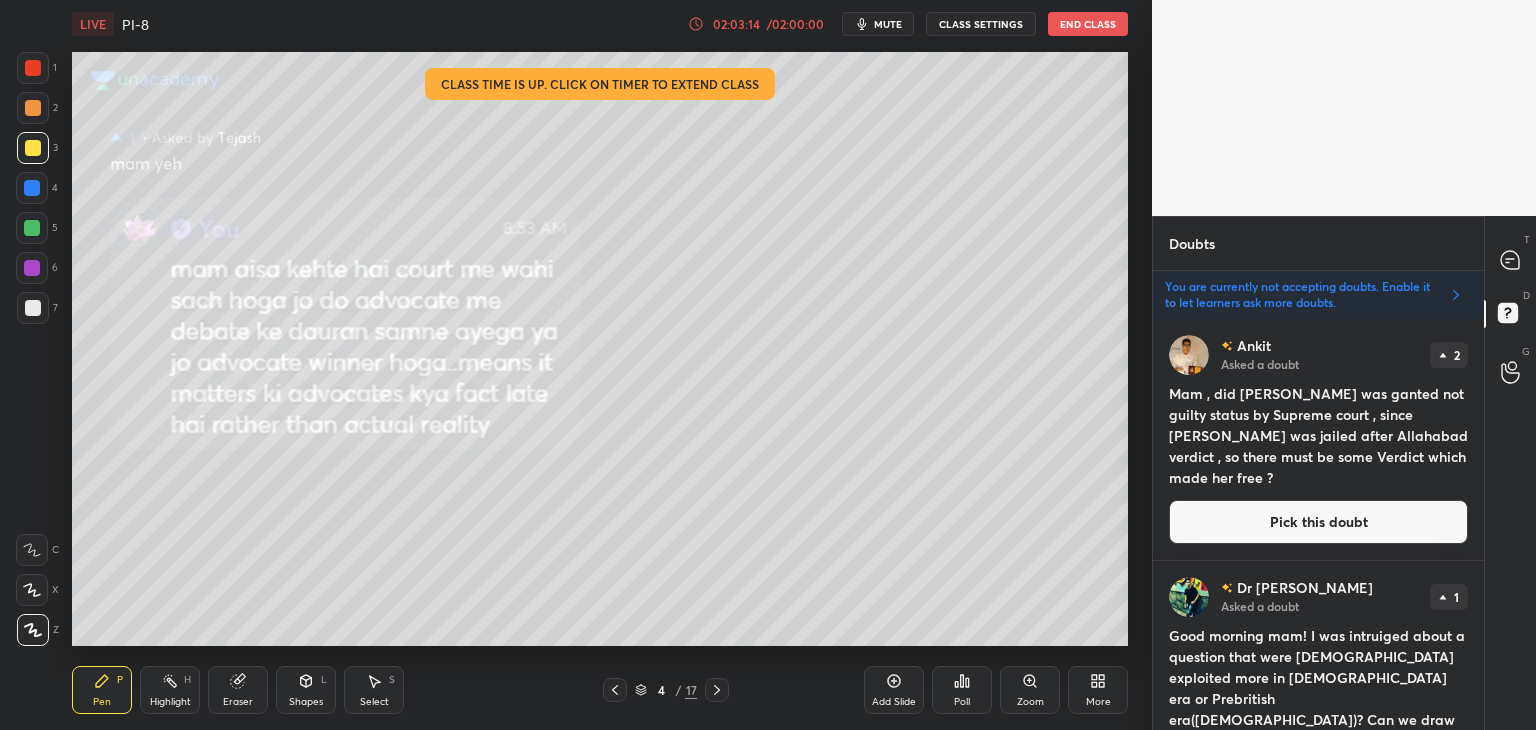 click at bounding box center (1511, 260) 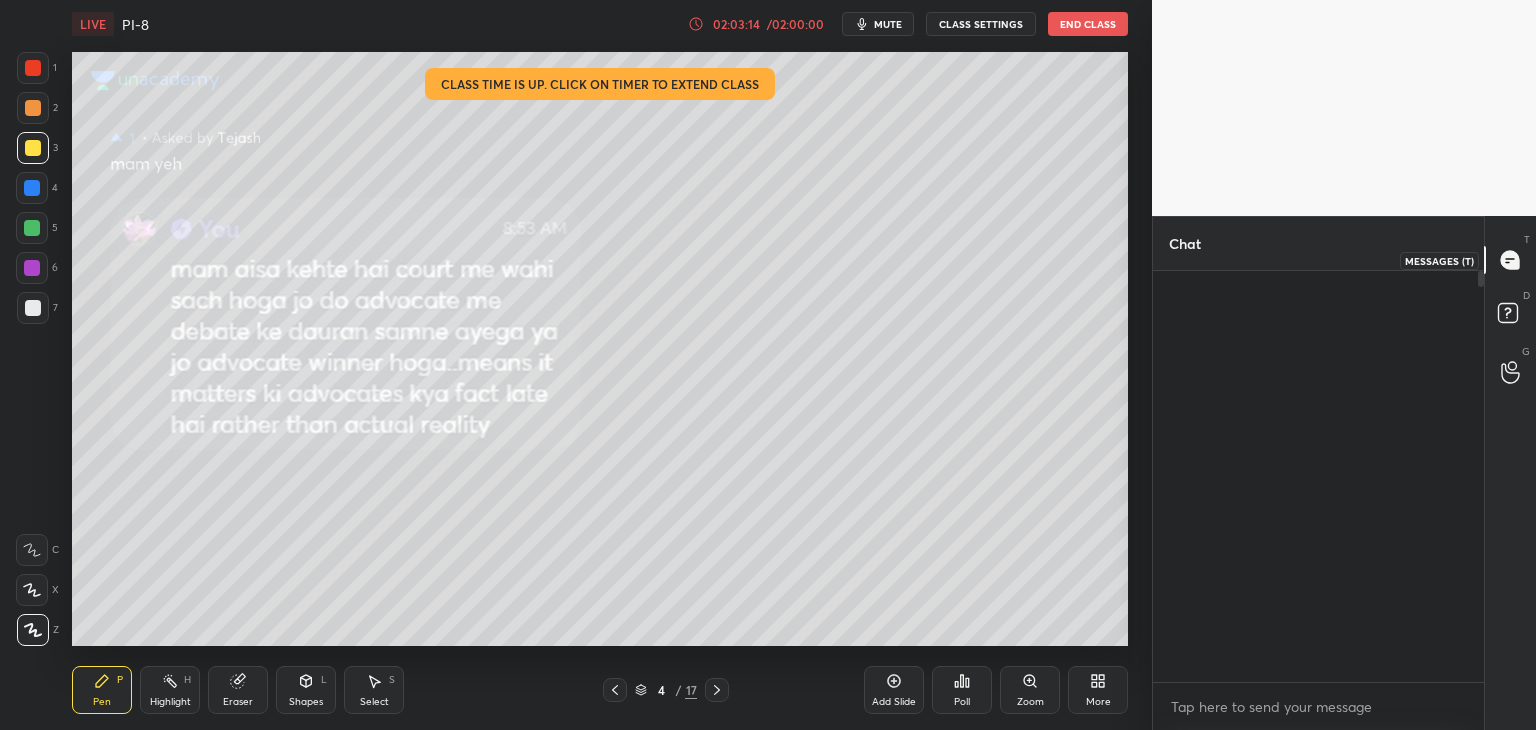 scroll, scrollTop: 6, scrollLeft: 6, axis: both 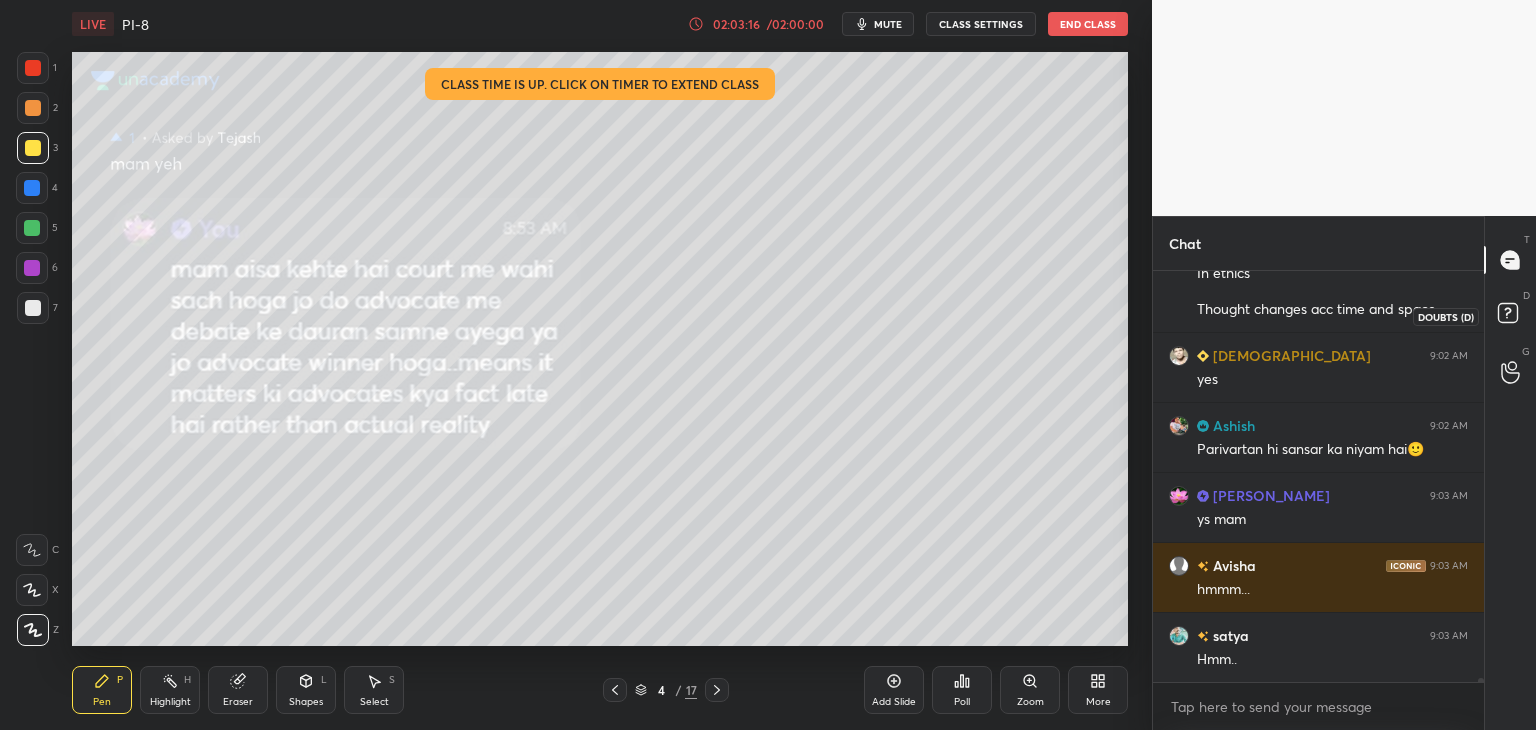 click 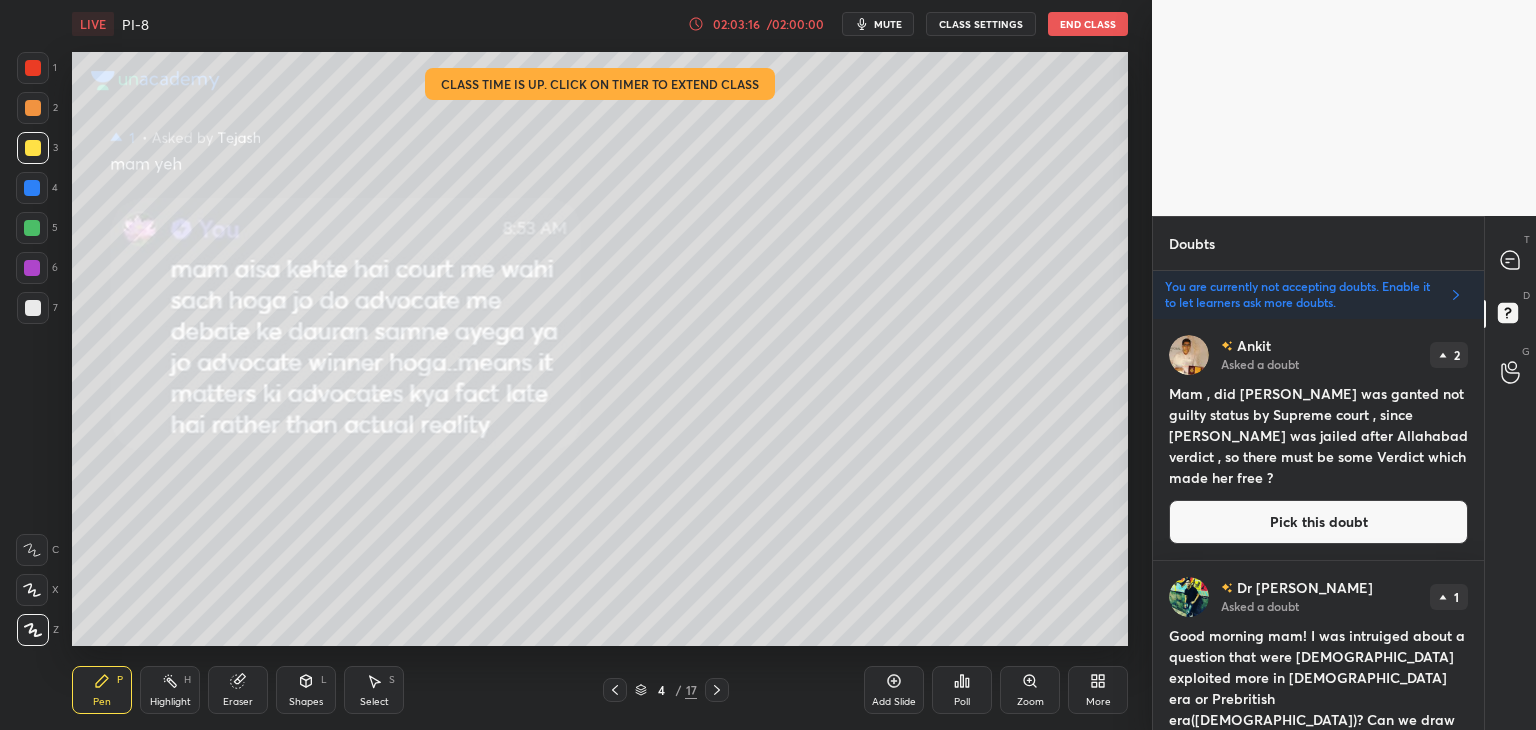 click on "Pick this doubt" at bounding box center (1318, 522) 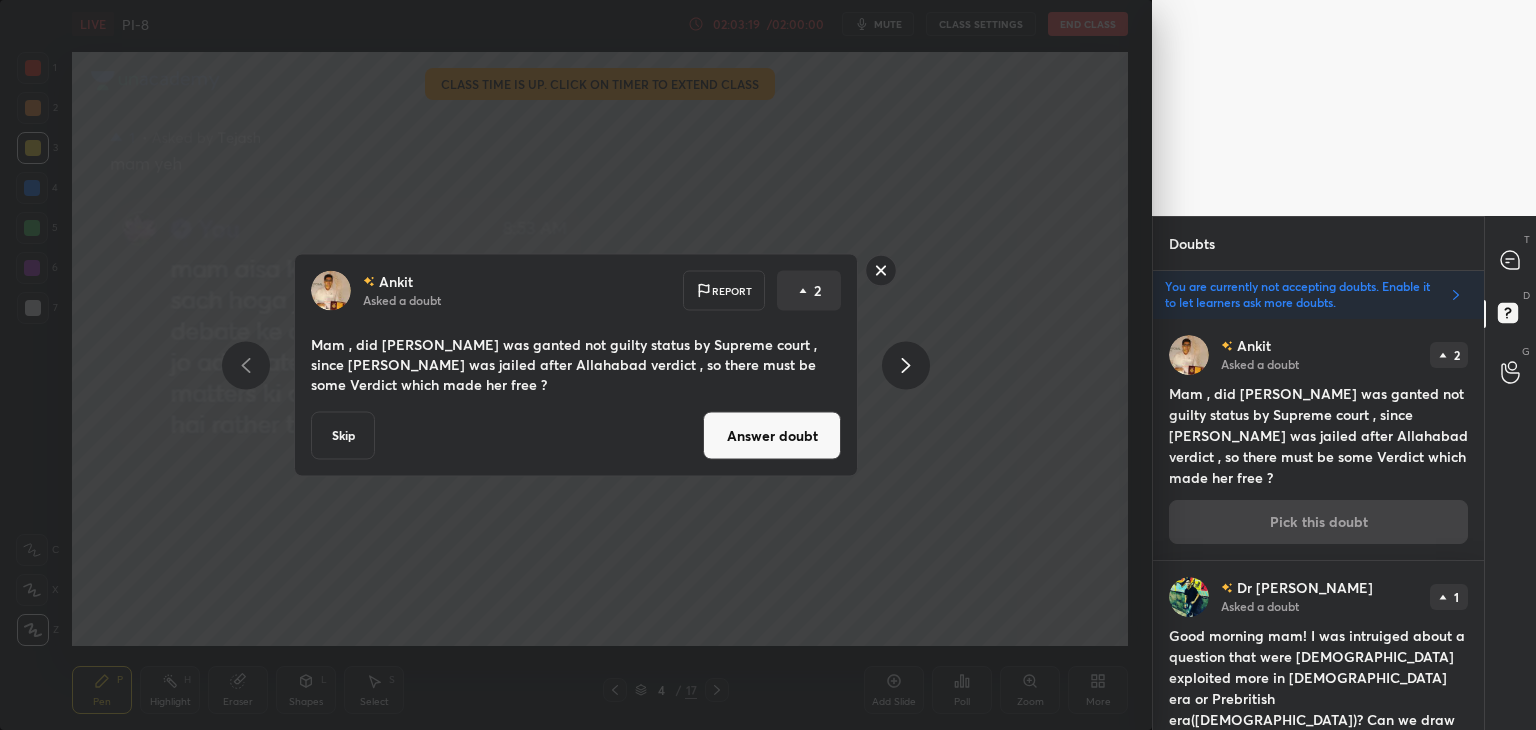 click on "Answer doubt" at bounding box center (772, 436) 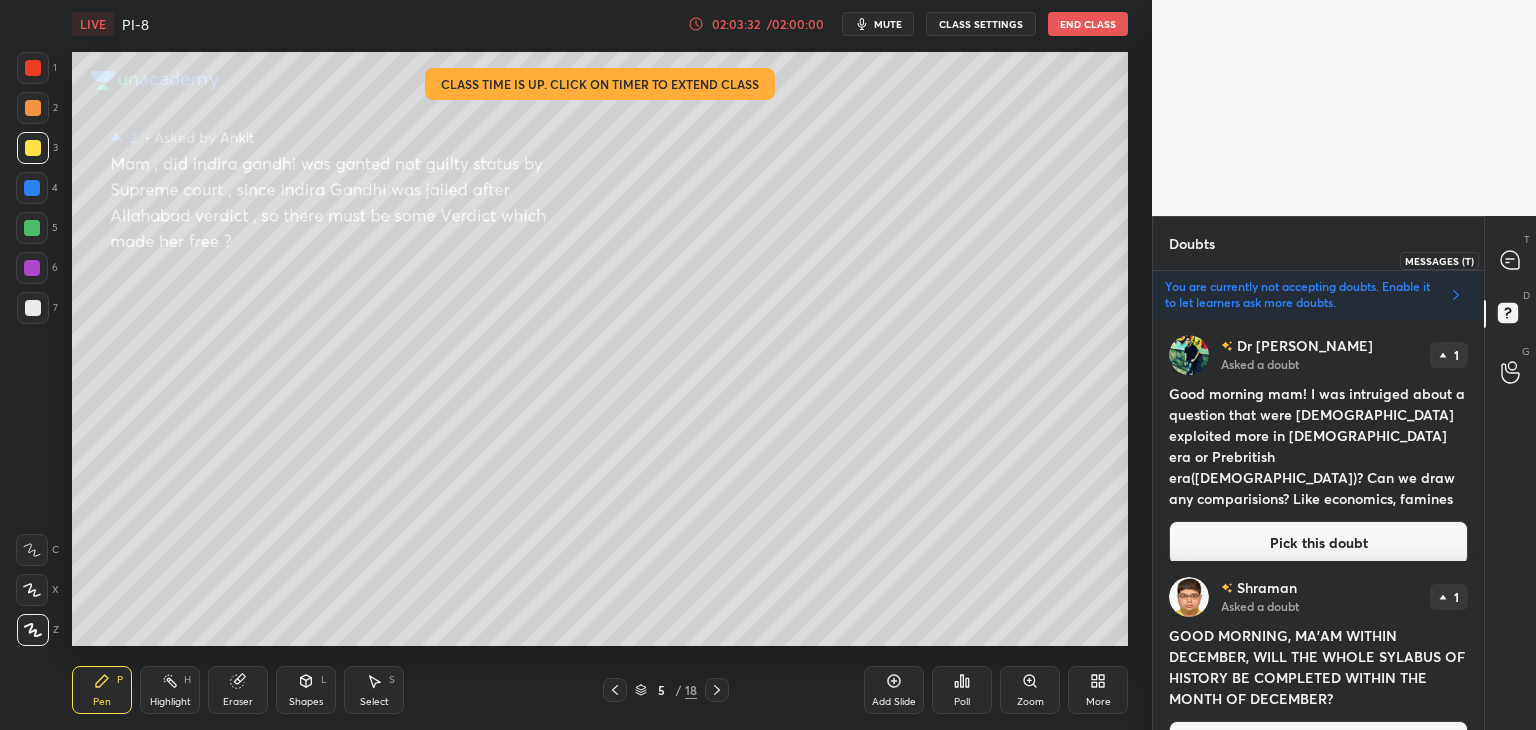 click 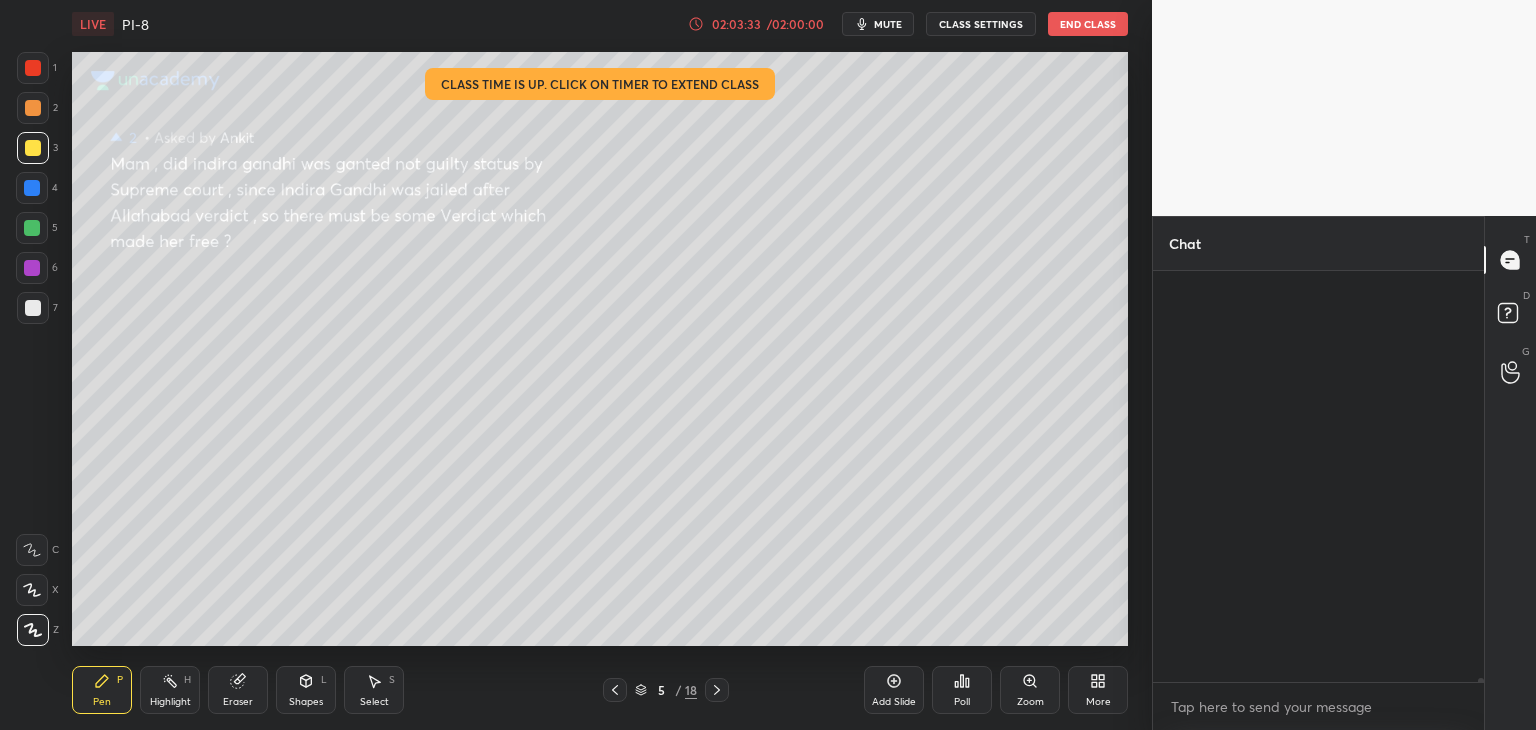 scroll, scrollTop: 47622, scrollLeft: 0, axis: vertical 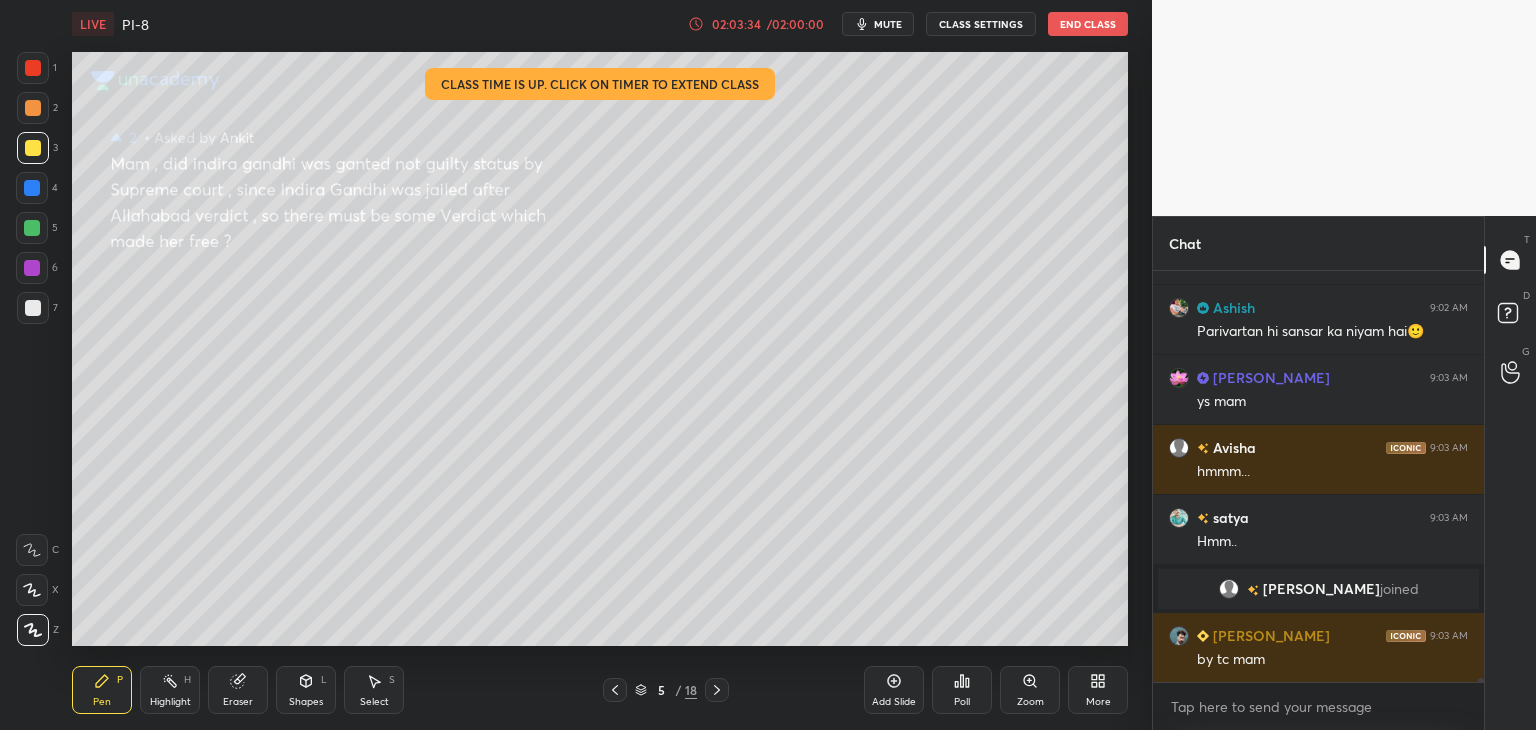 click at bounding box center [1481, 686] 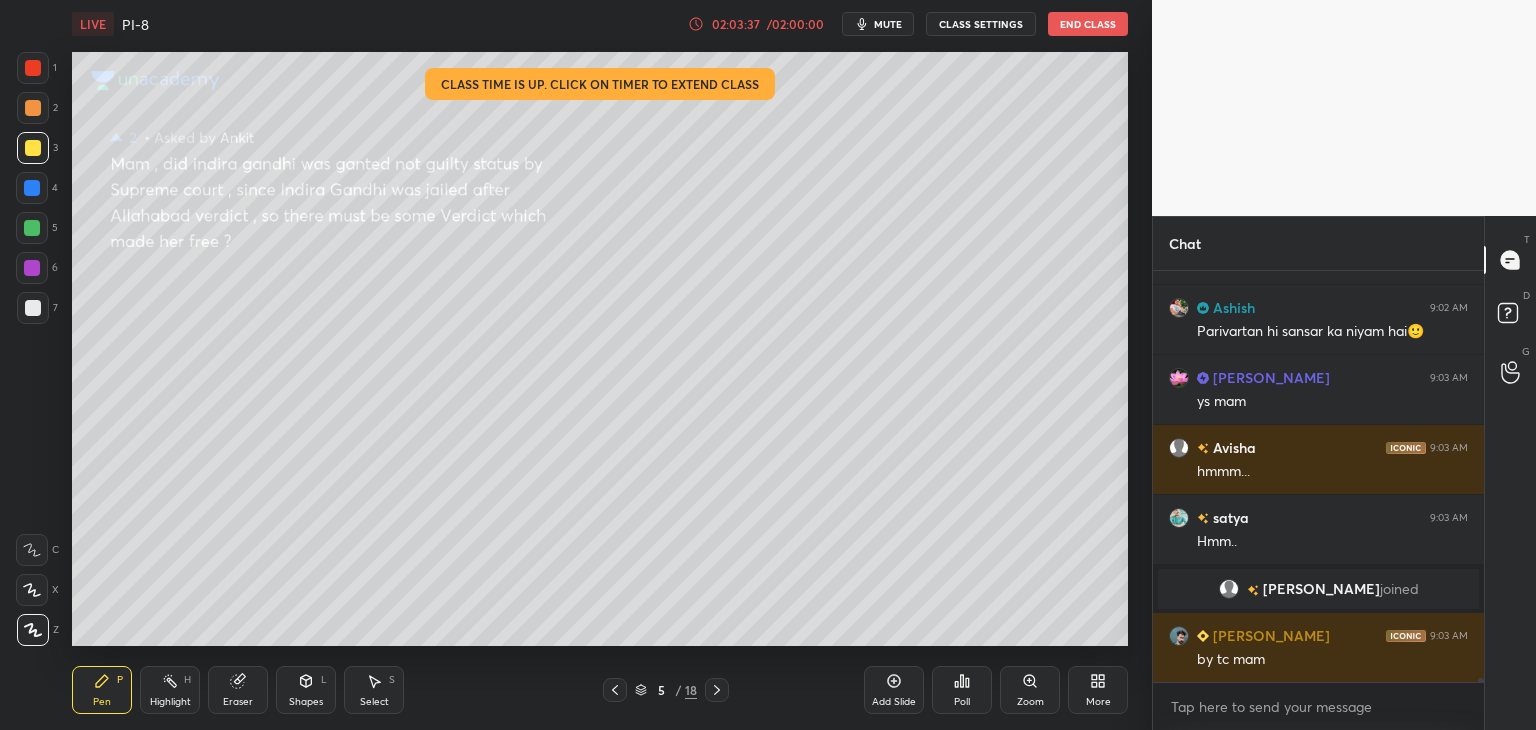 click at bounding box center (33, 108) 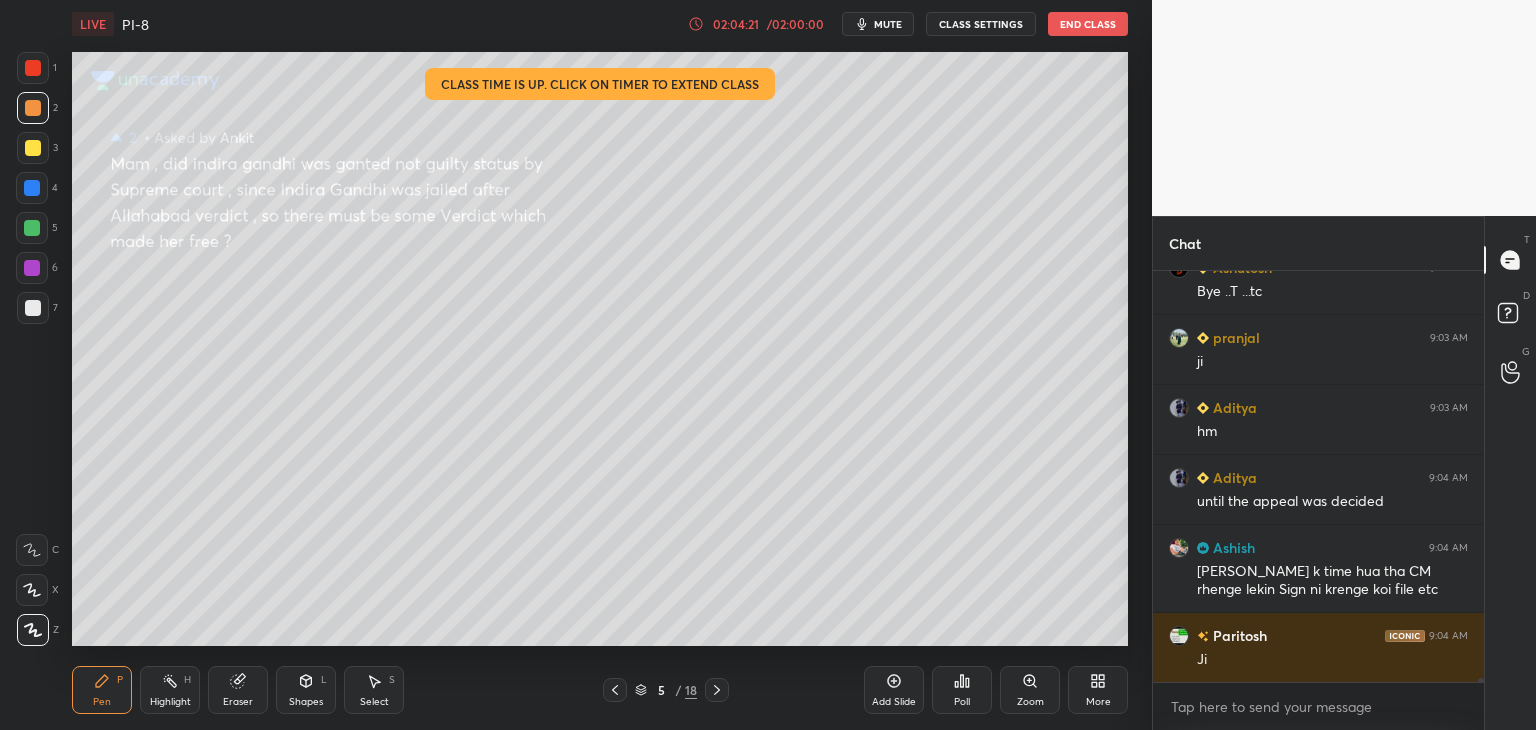 scroll, scrollTop: 47430, scrollLeft: 0, axis: vertical 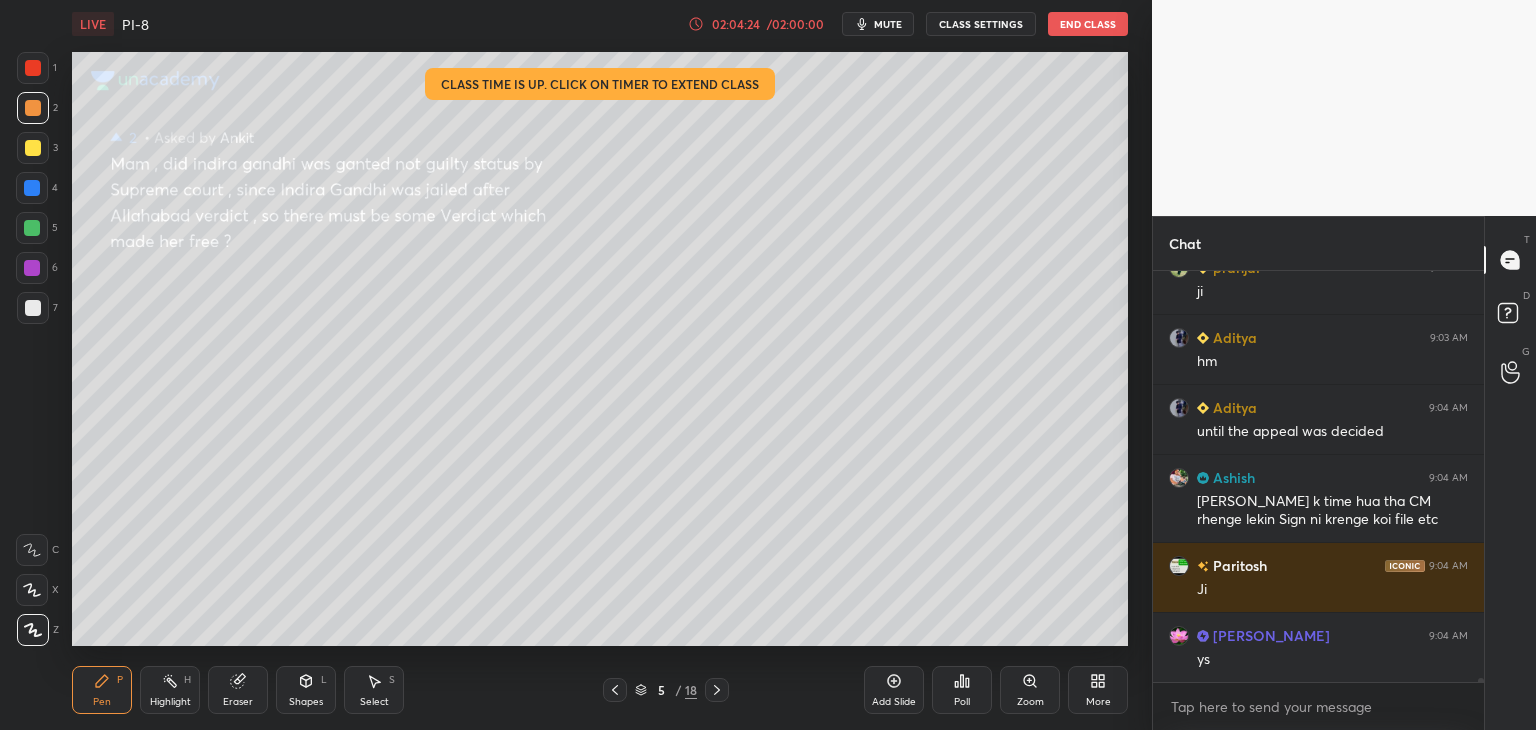 click at bounding box center (32, 188) 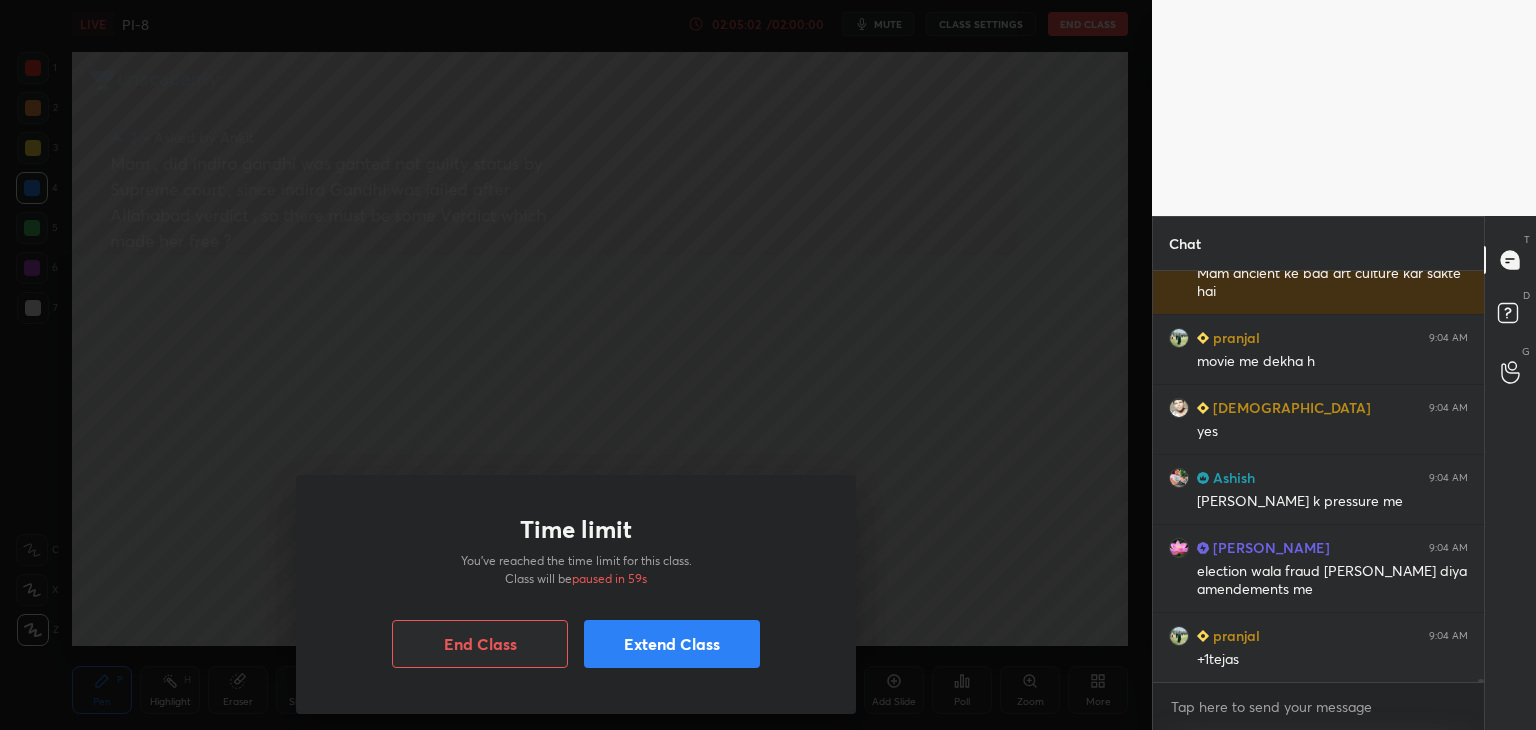 scroll, scrollTop: 48586, scrollLeft: 0, axis: vertical 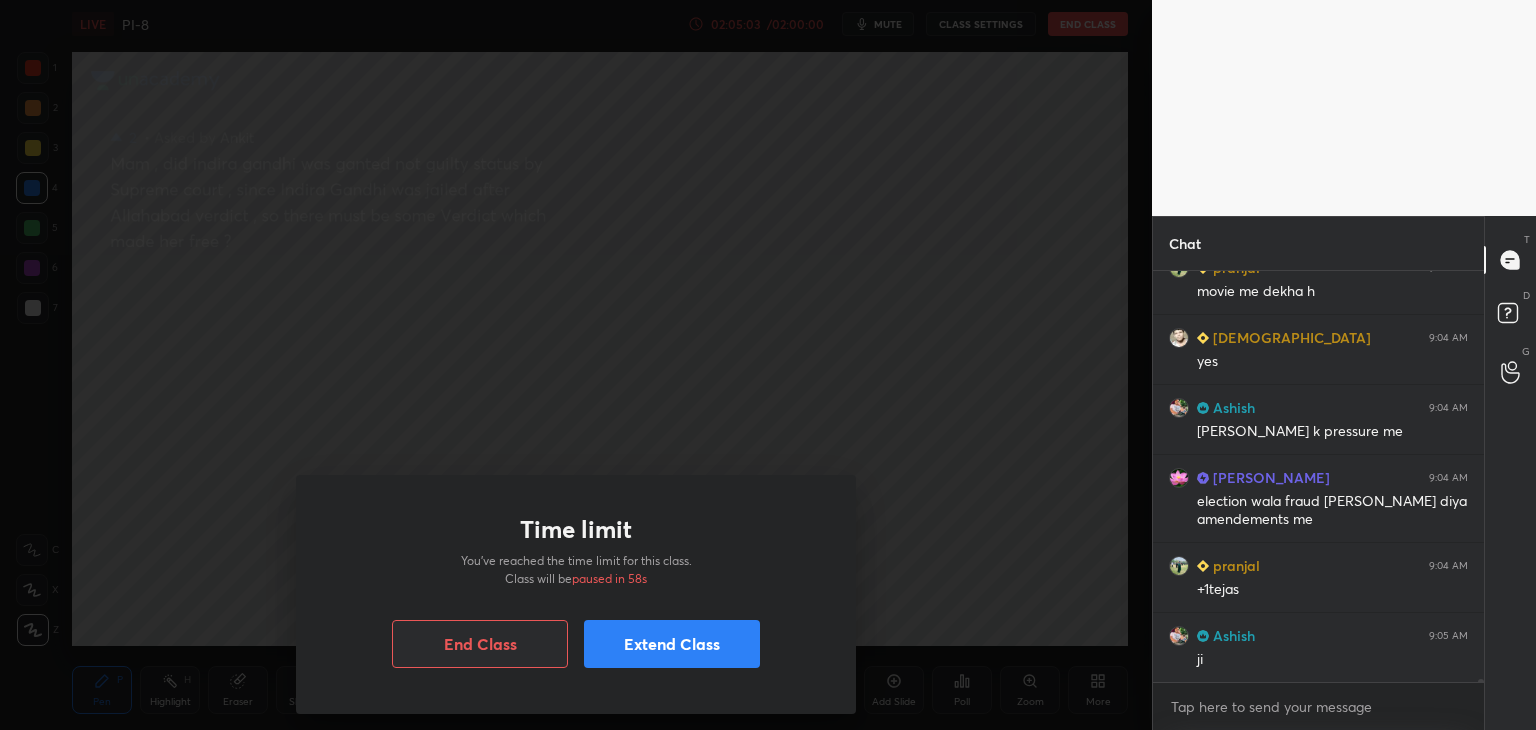 click on "Extend Class" at bounding box center (672, 644) 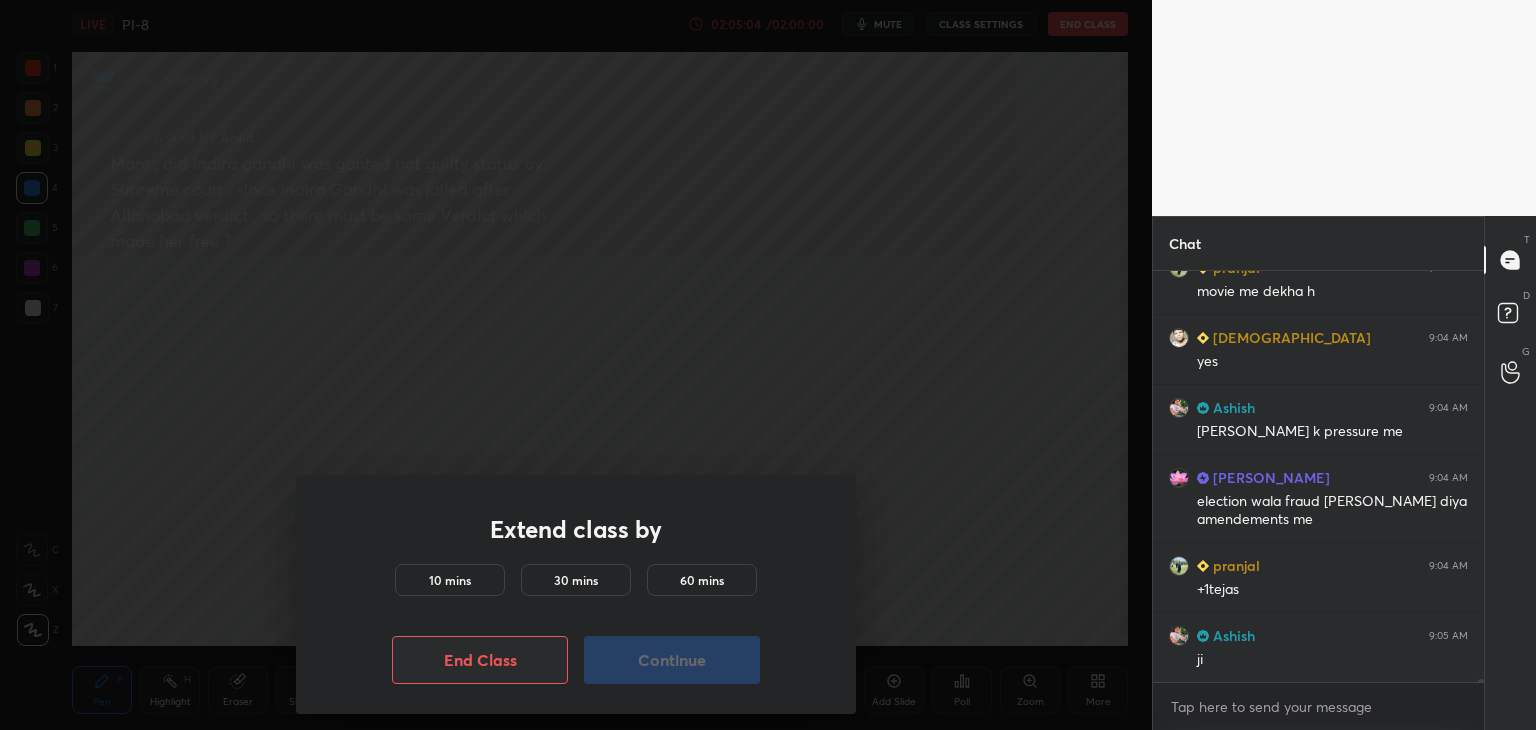 click on "10 mins" at bounding box center [450, 580] 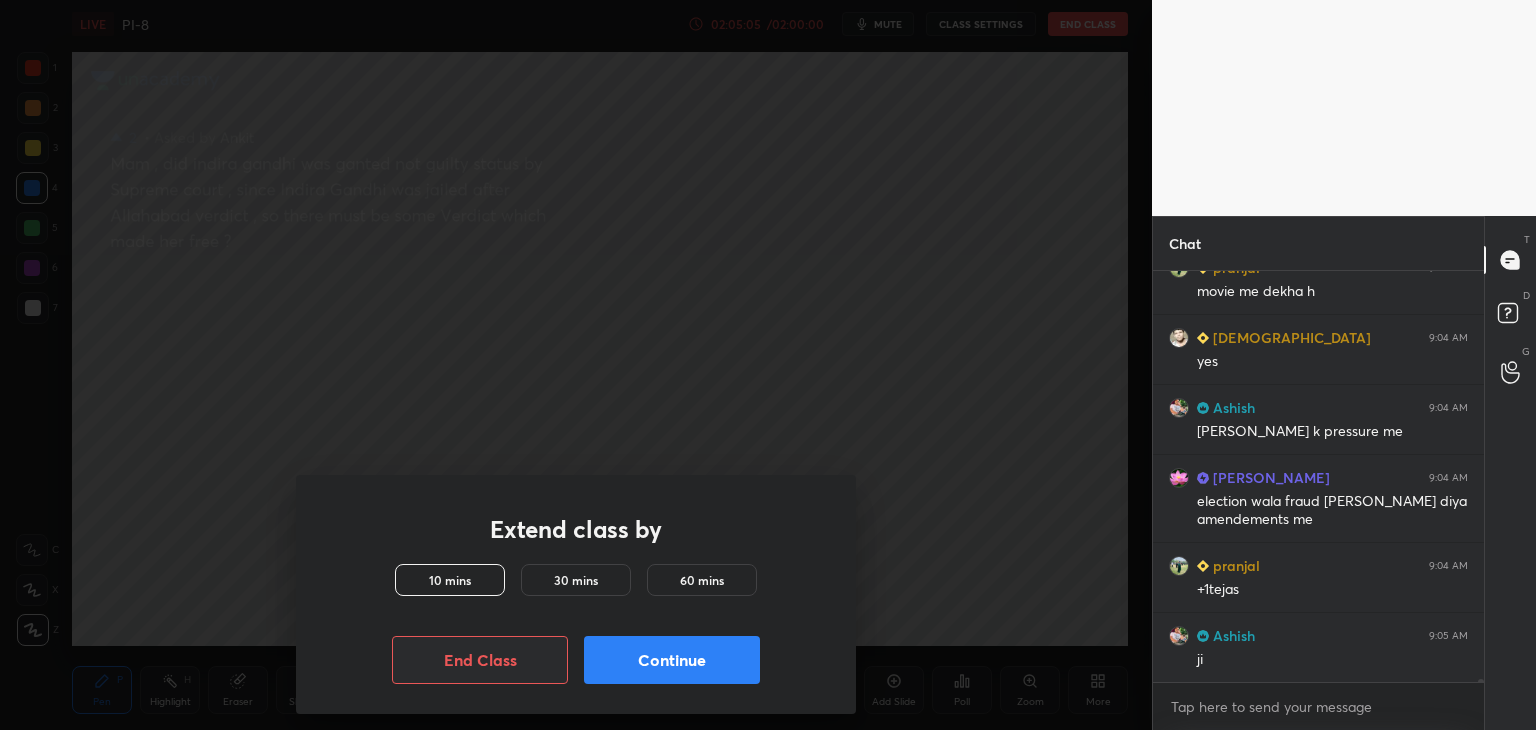 click on "Continue" at bounding box center [672, 660] 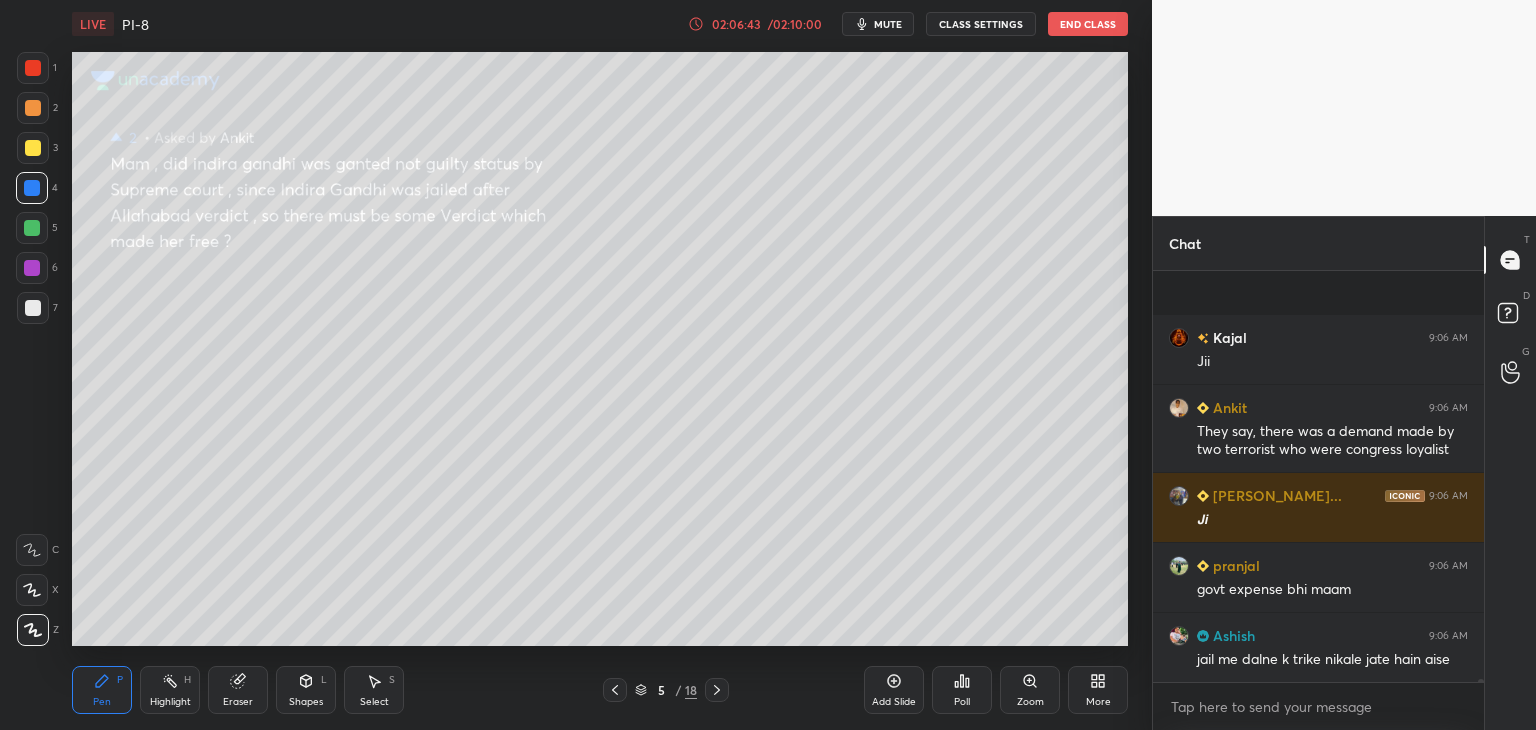 scroll, scrollTop: 50322, scrollLeft: 0, axis: vertical 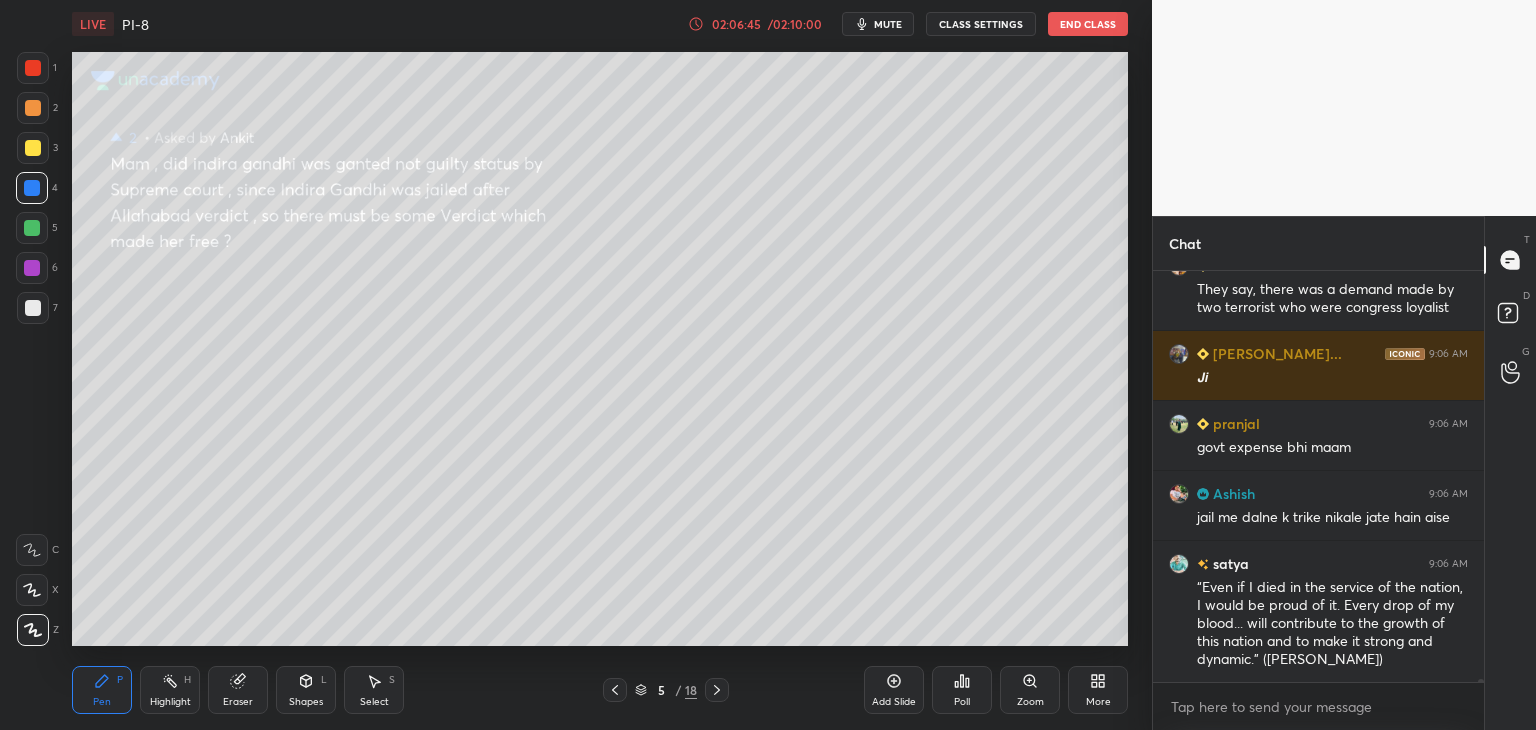 click at bounding box center (32, 228) 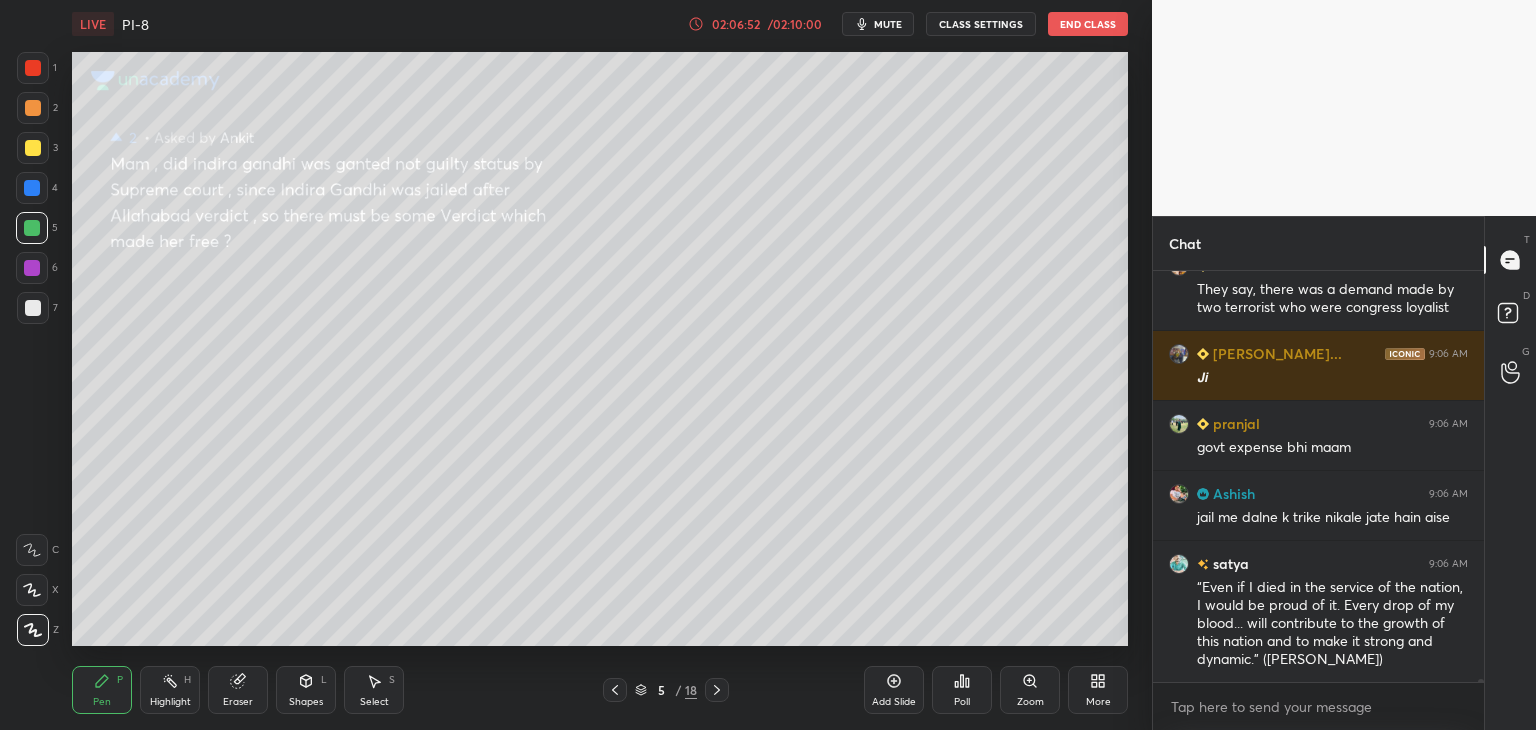 scroll, scrollTop: 50392, scrollLeft: 0, axis: vertical 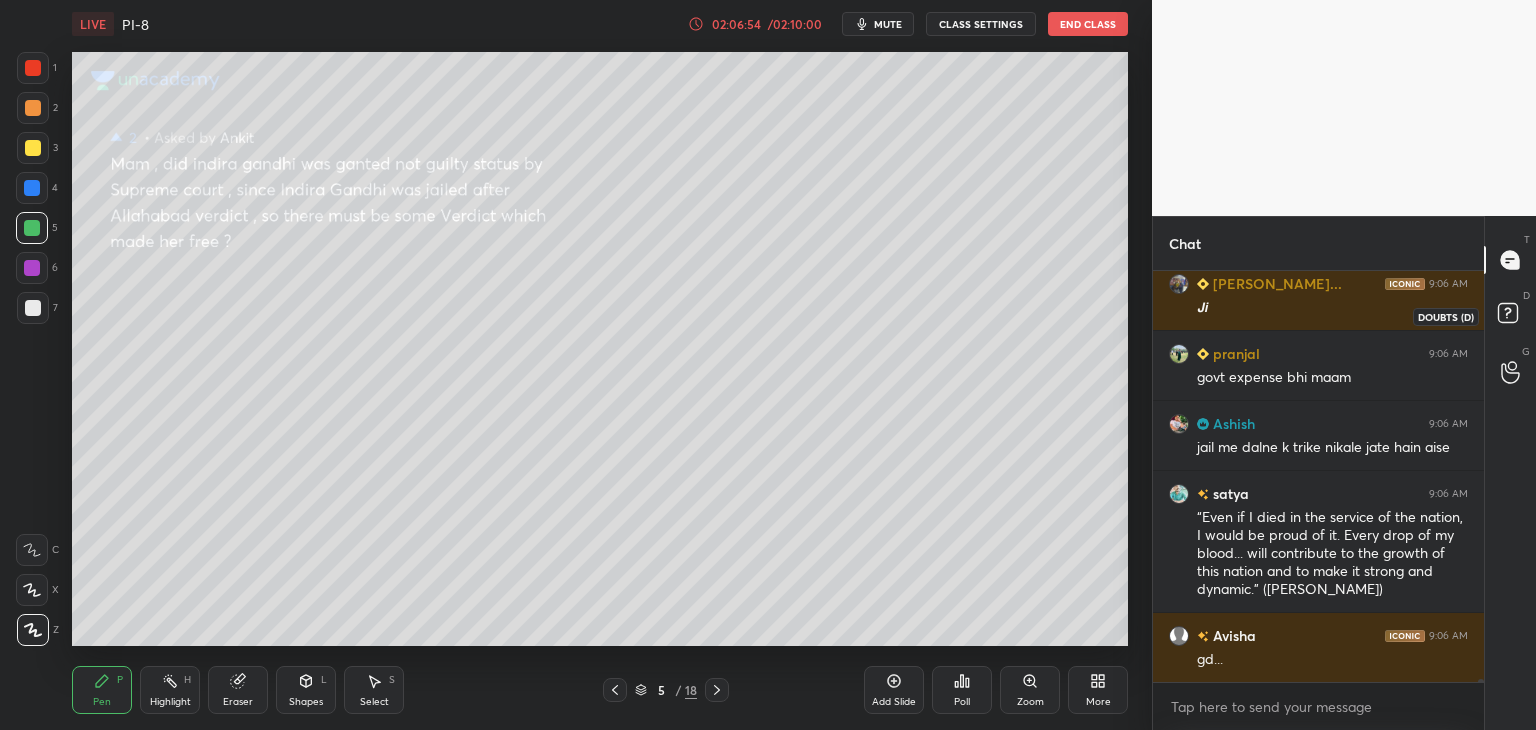 click 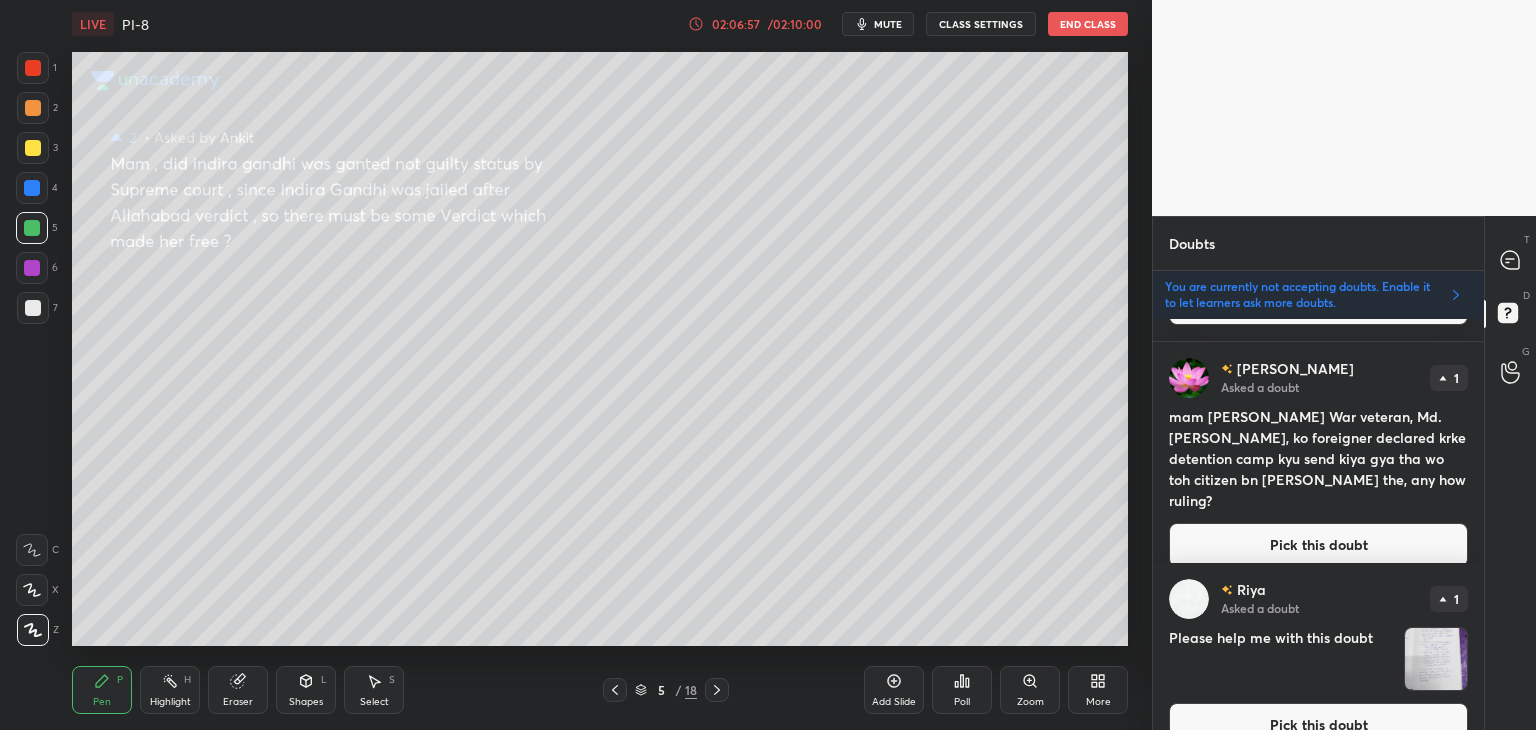 scroll, scrollTop: 0, scrollLeft: 0, axis: both 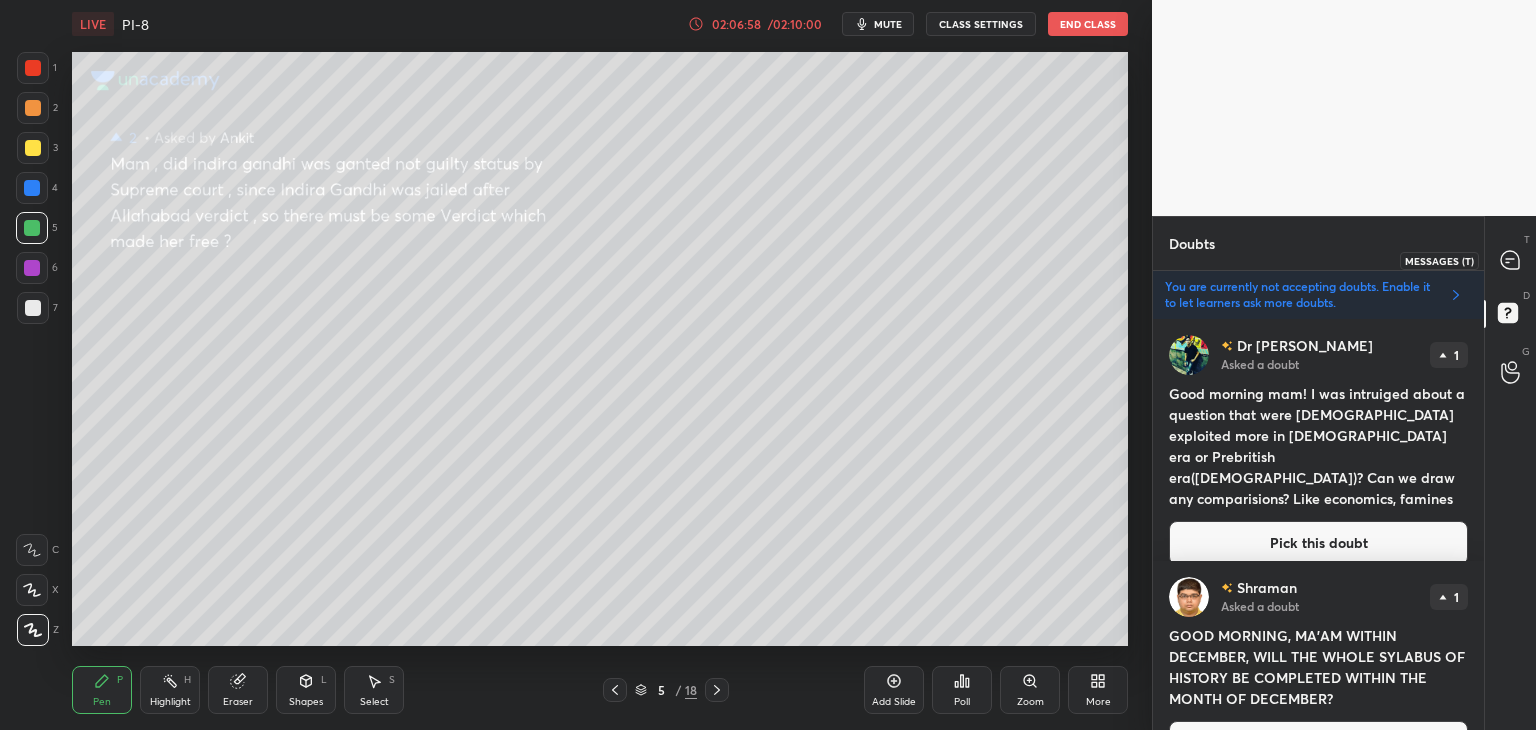 click 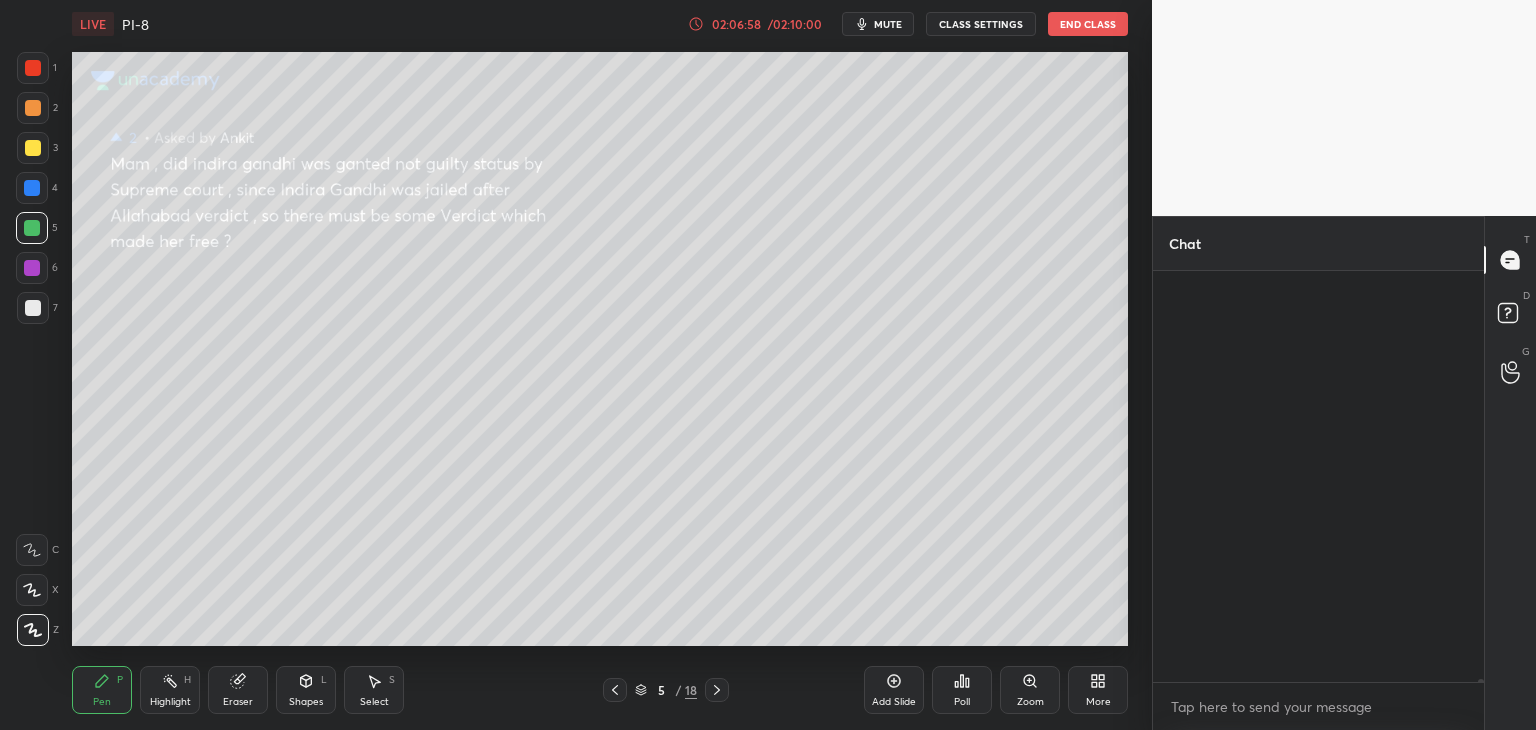 scroll, scrollTop: 50848, scrollLeft: 0, axis: vertical 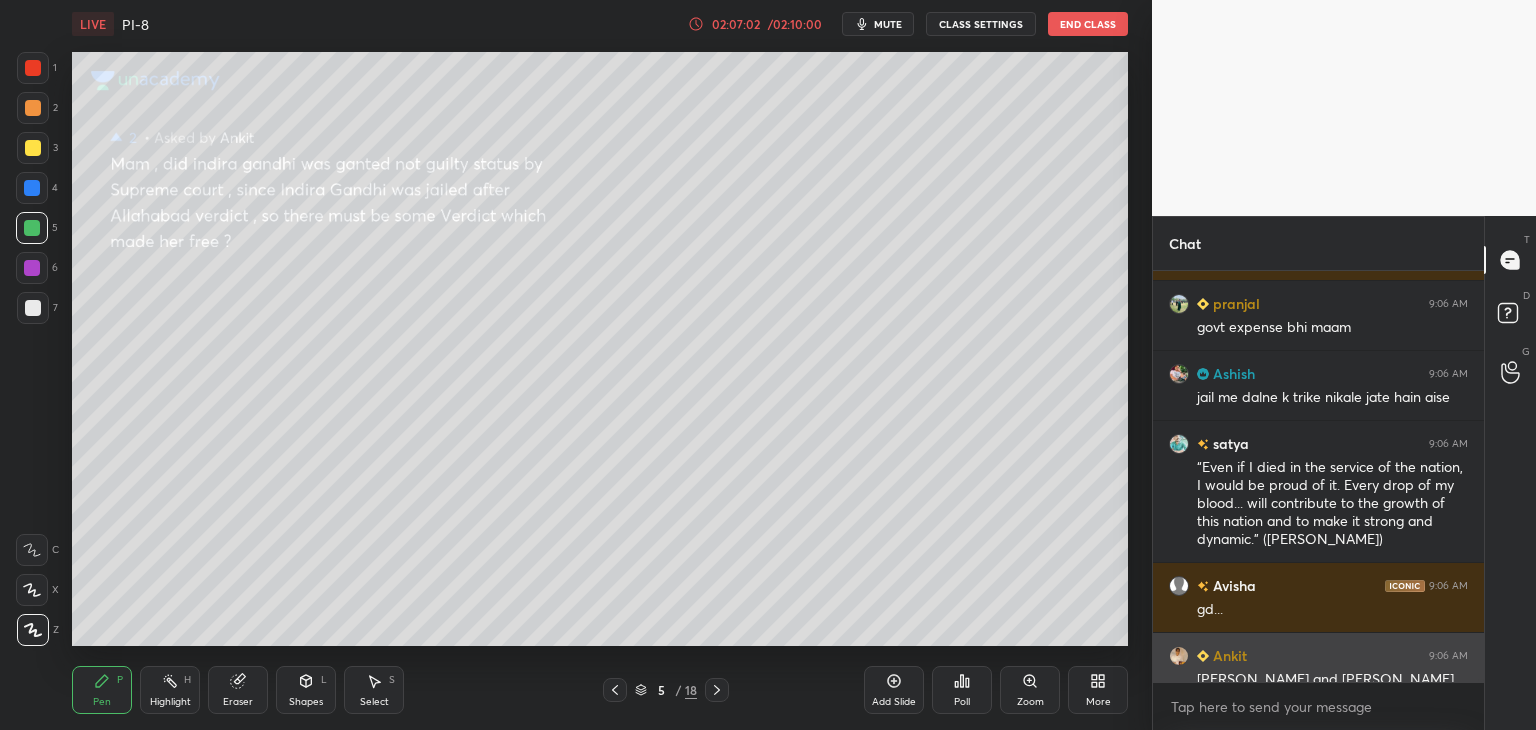 click on "Ankit 9:06 AM" at bounding box center [1318, 655] 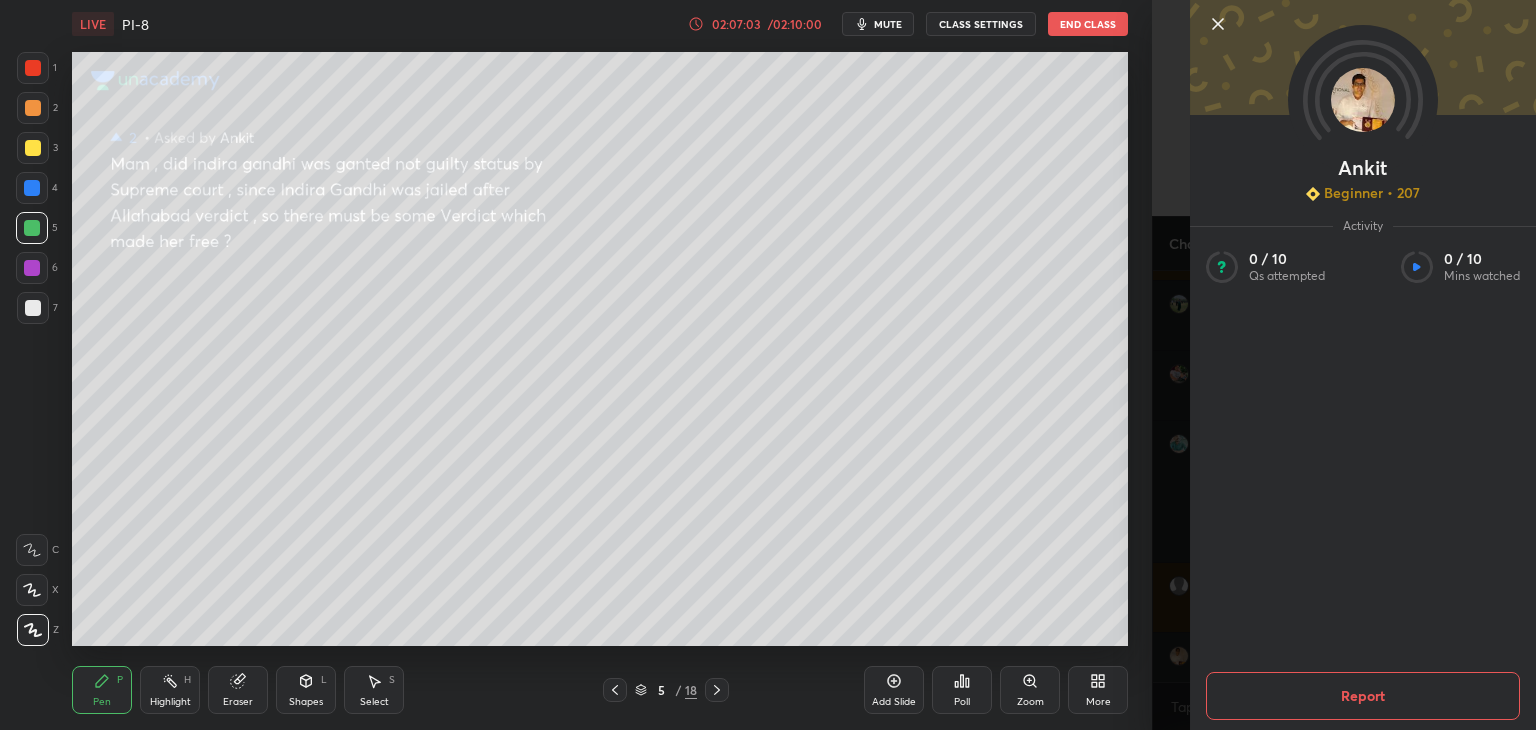 click 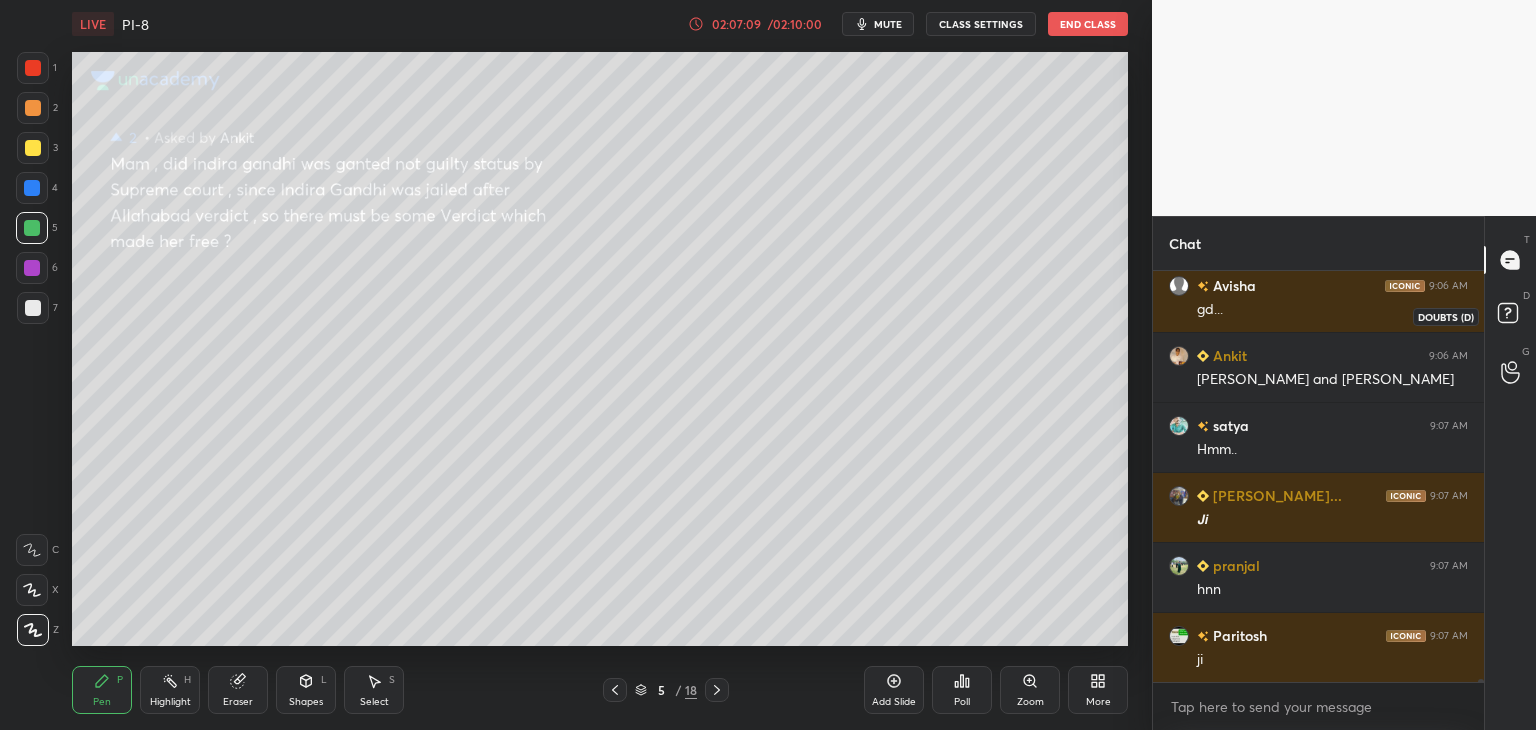 scroll, scrollTop: 51218, scrollLeft: 0, axis: vertical 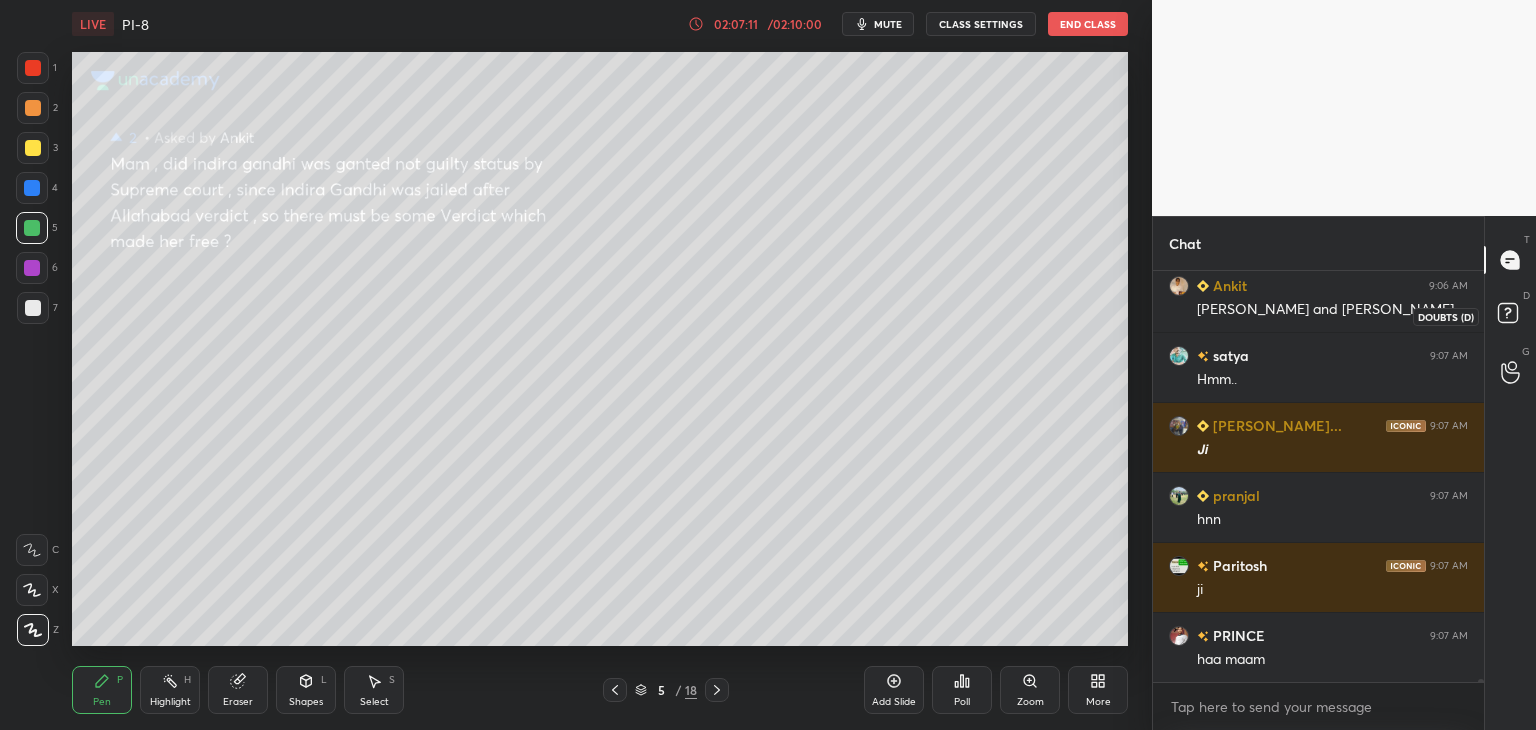 click 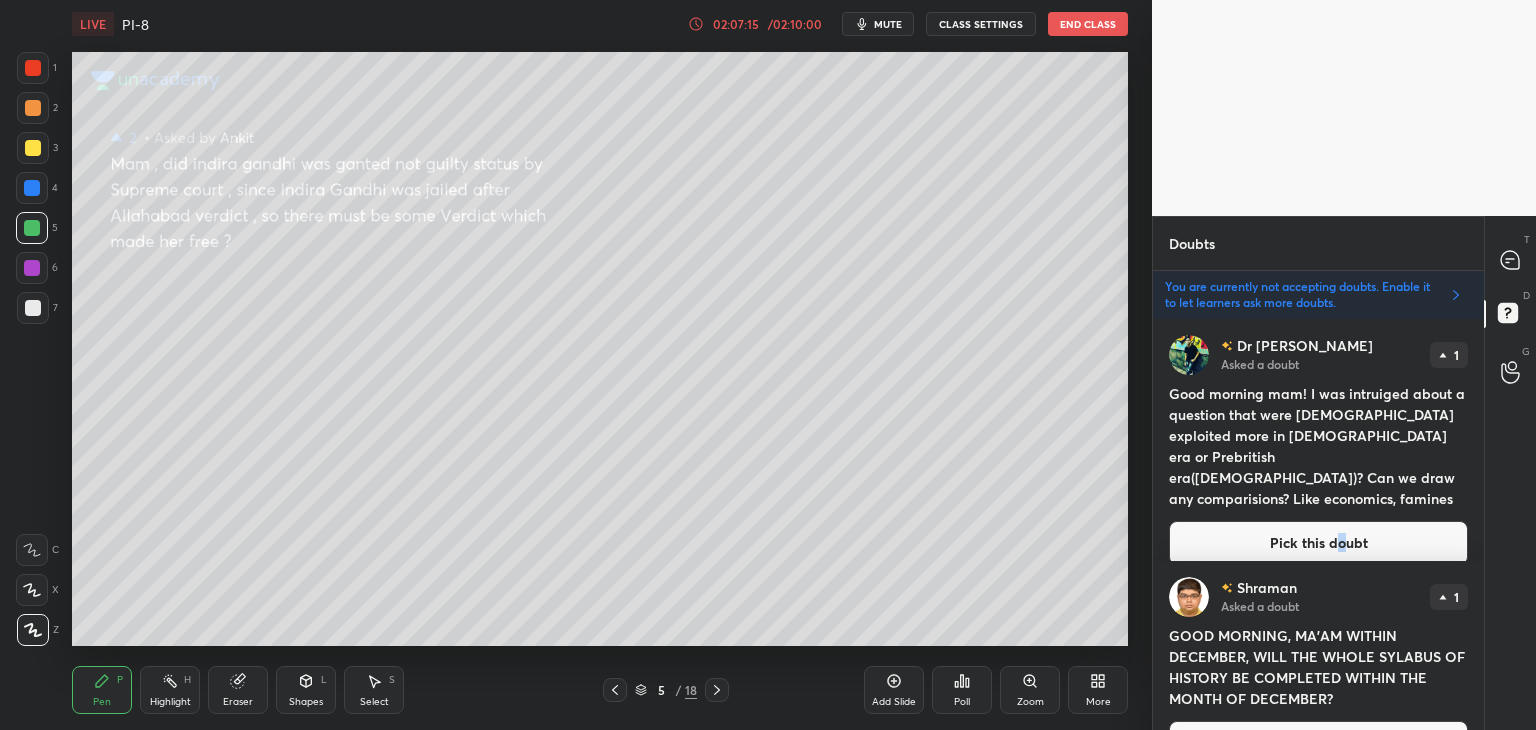 click on "Pick this doubt" at bounding box center (1318, 543) 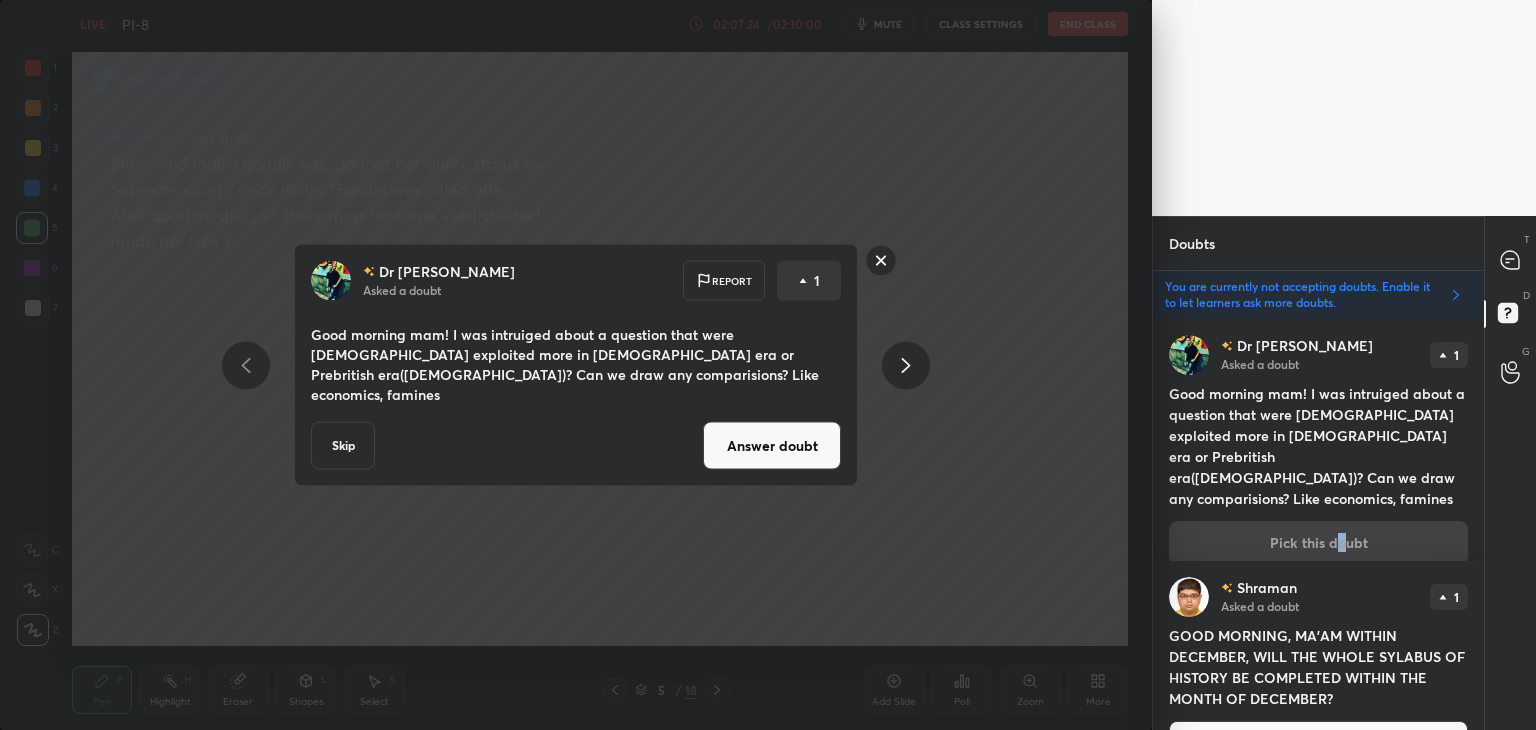 click on "Answer doubt" at bounding box center [772, 446] 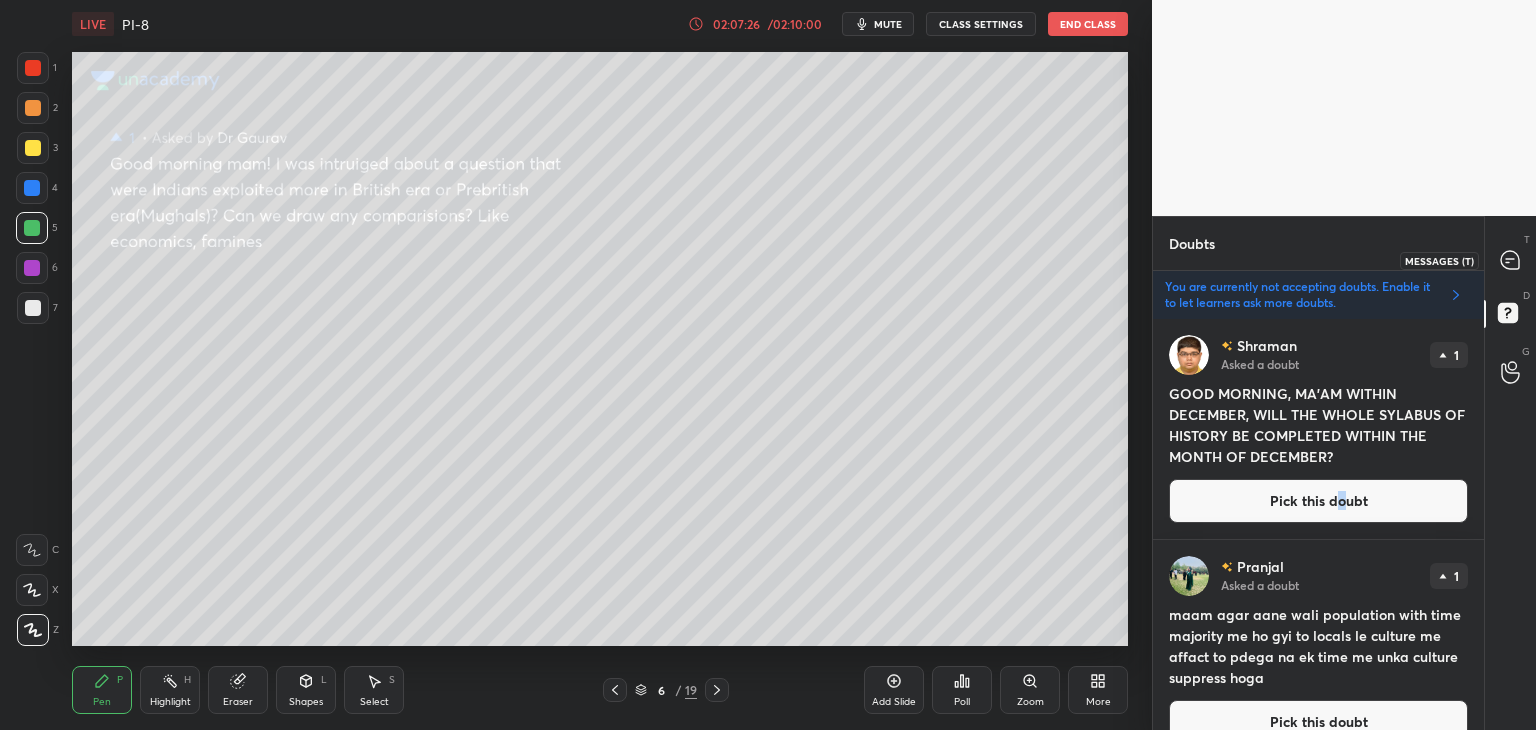 click 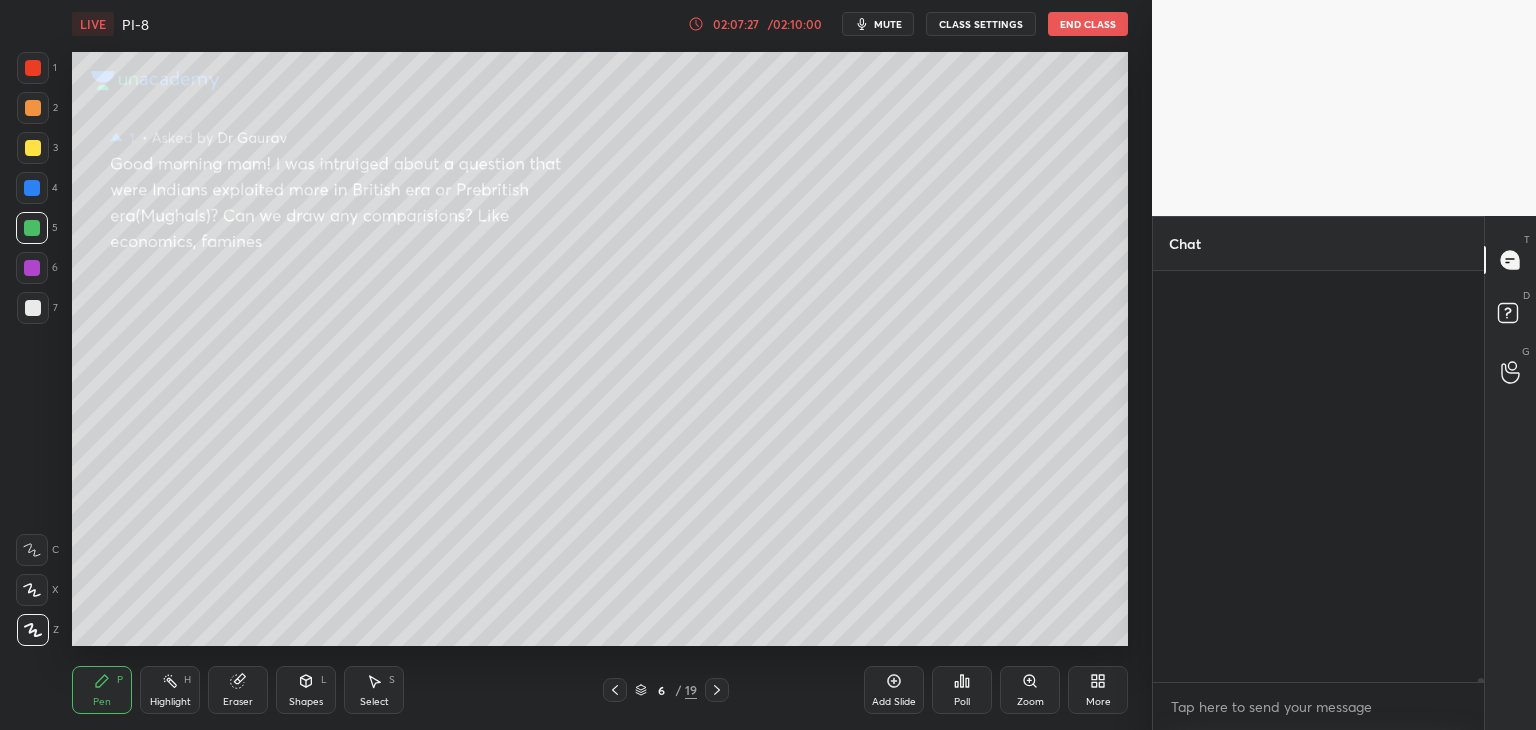 scroll, scrollTop: 51320, scrollLeft: 0, axis: vertical 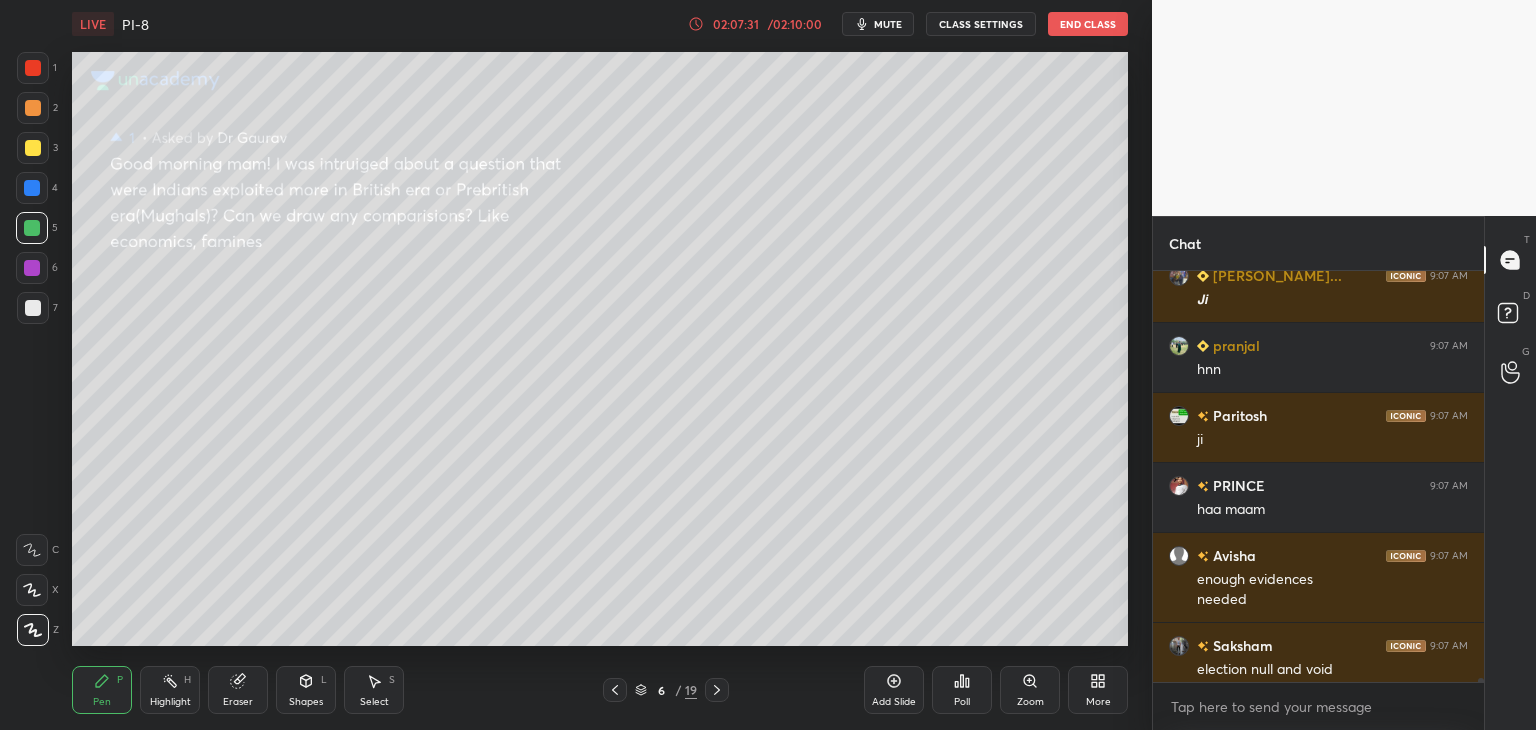 click at bounding box center (33, 148) 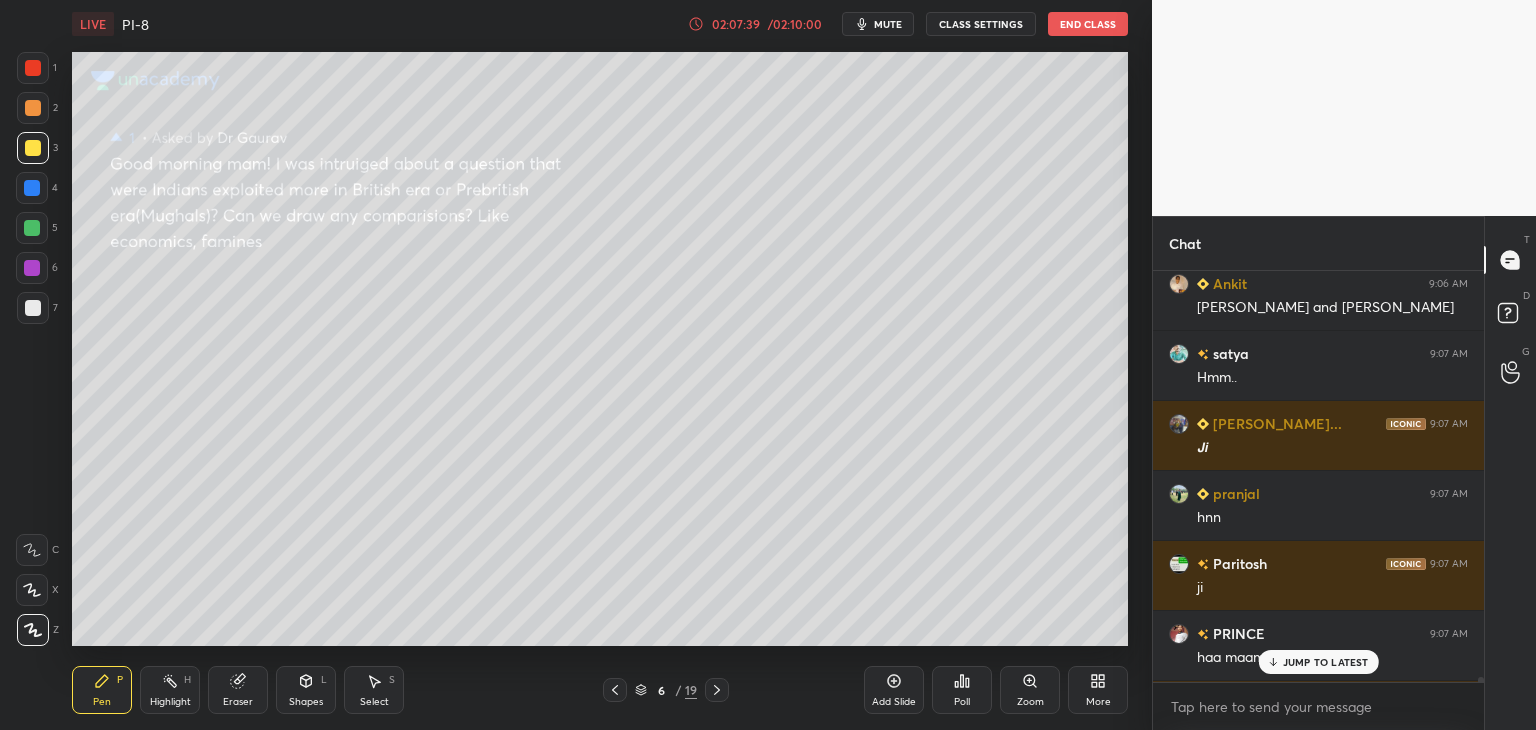 scroll, scrollTop: 51420, scrollLeft: 0, axis: vertical 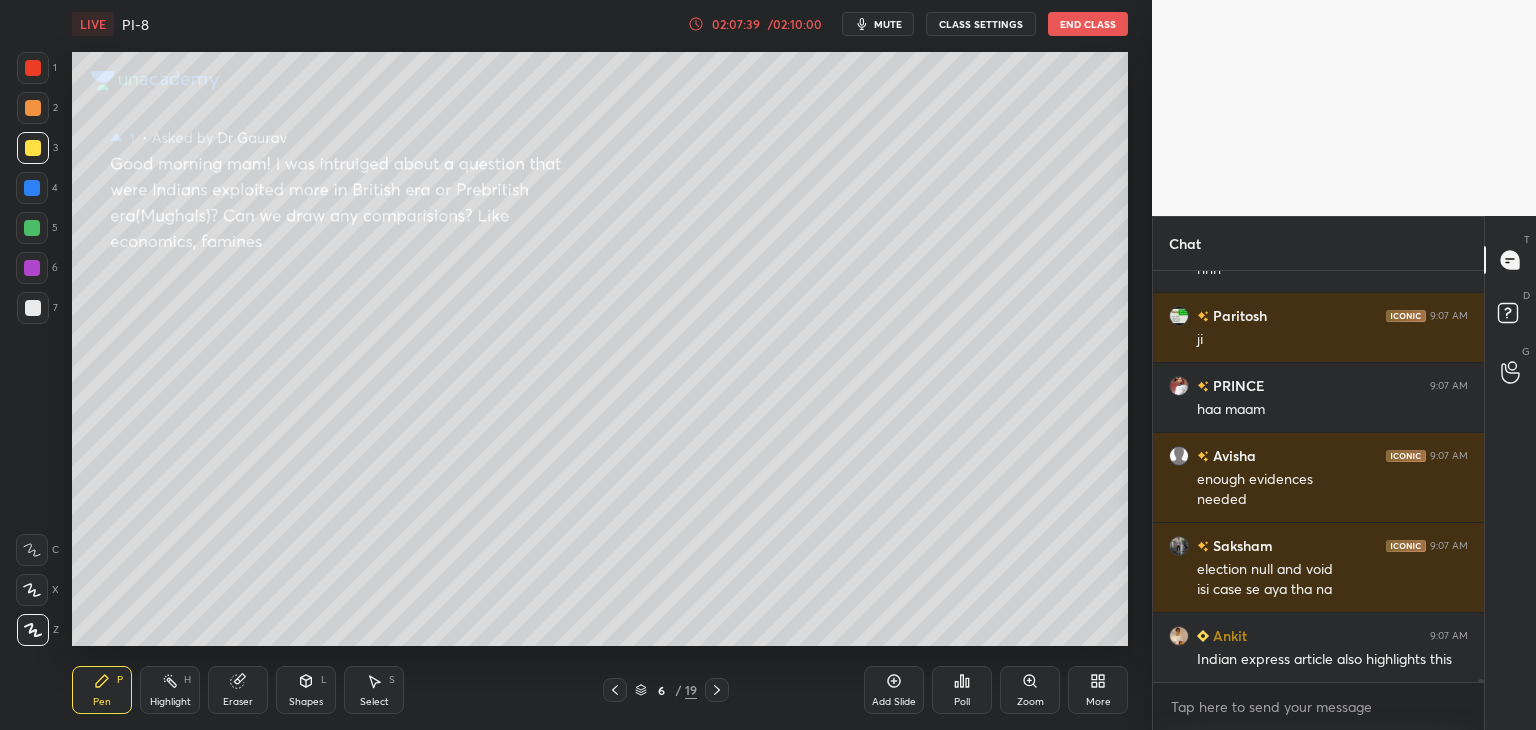 drag, startPoint x: 1481, startPoint y: 680, endPoint x: 1481, endPoint y: 691, distance: 11 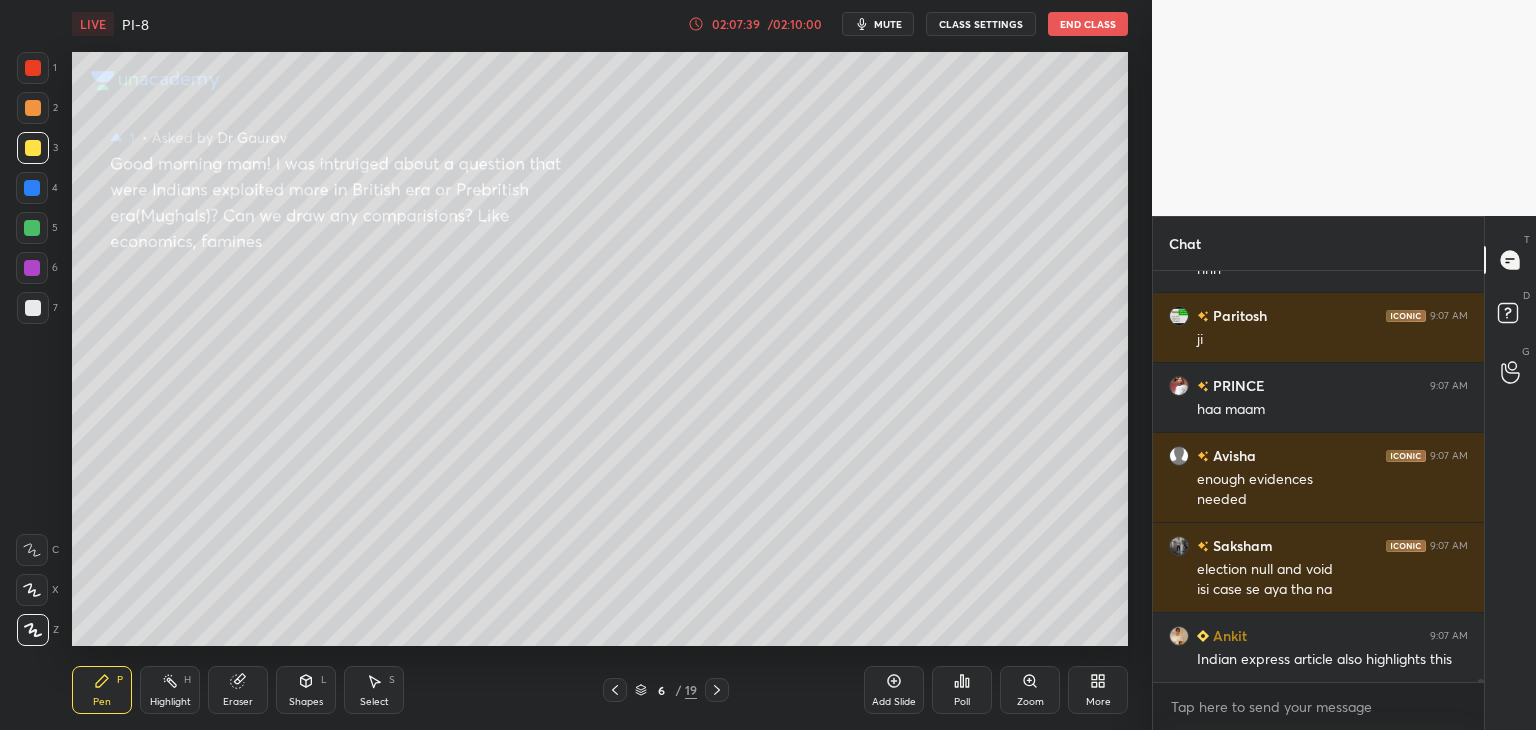 click on "Rudra Prat... 9:07 AM 𝙅𝙞 pranjal 9:07 AM hnn Paritosh 9:07 AM ji PRINCE 9:07 AM haa maam Avisha 9:07 AM enough evidences needed Saksham 9:07 AM election null and void isi case se aya tha na Ankit 9:07 AM Indian express article also highlights this JUMP TO LATEST Enable hand raising Enable raise hand to speak to learners. Once enabled, chat will be turned off temporarily. Enable x" at bounding box center [1318, 500] 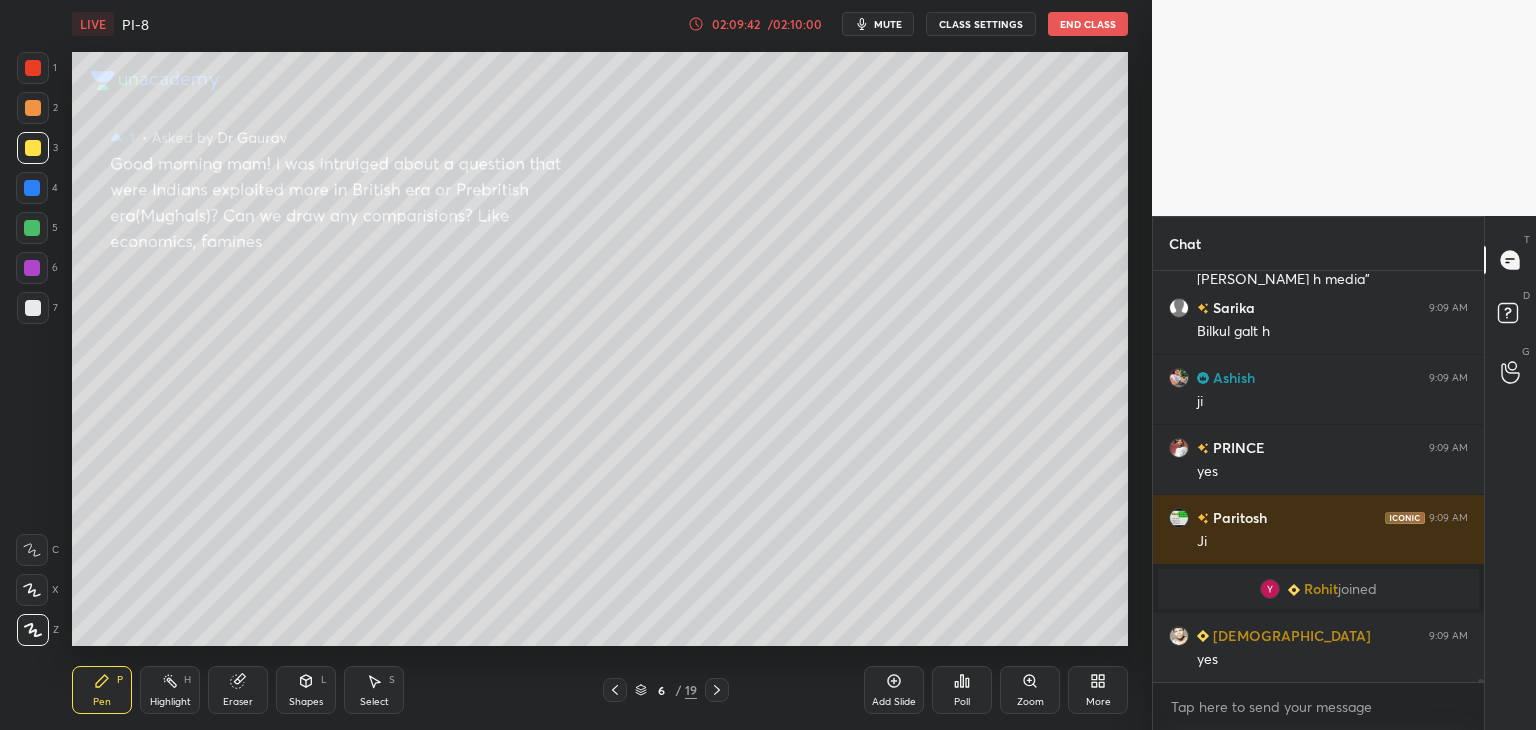 scroll, scrollTop: 51092, scrollLeft: 0, axis: vertical 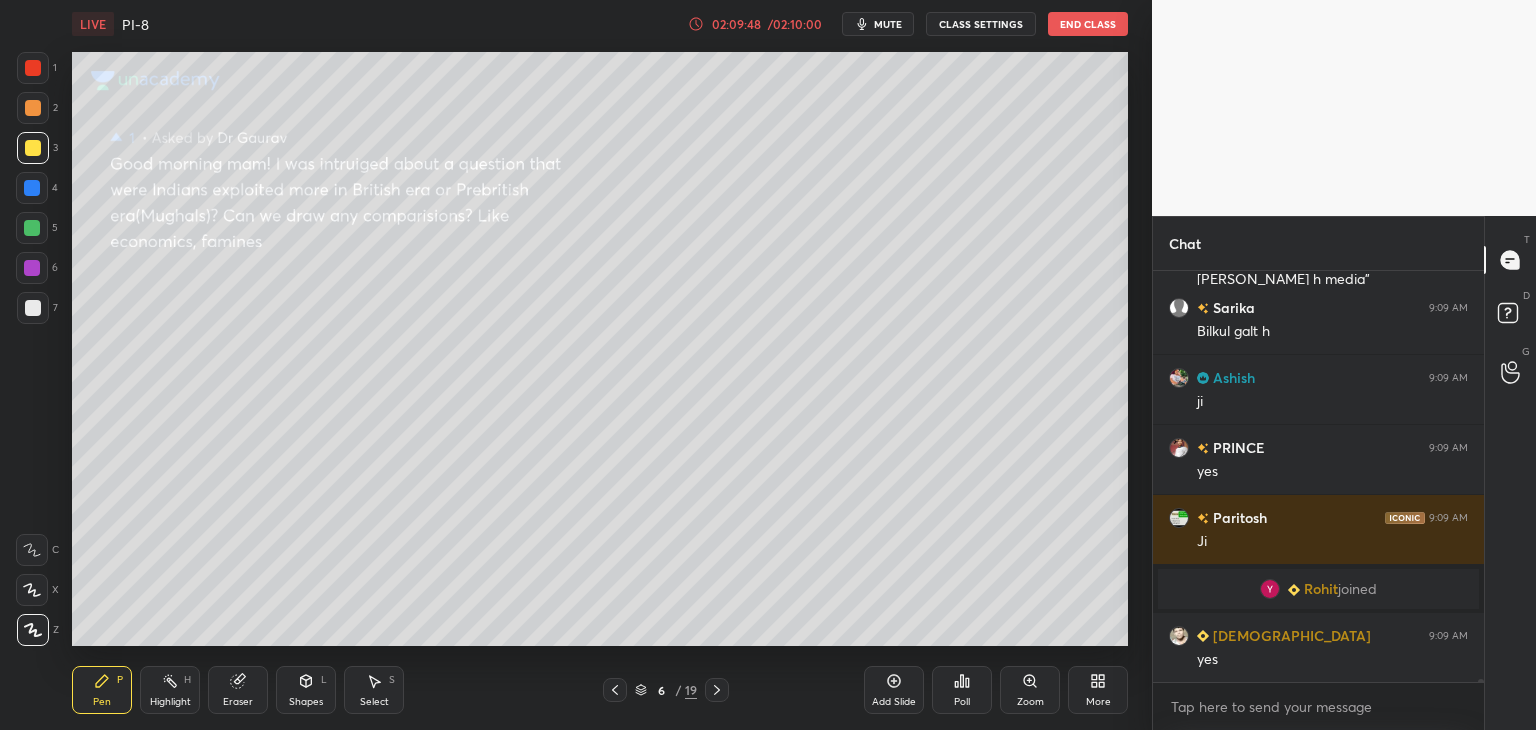 click at bounding box center (33, 148) 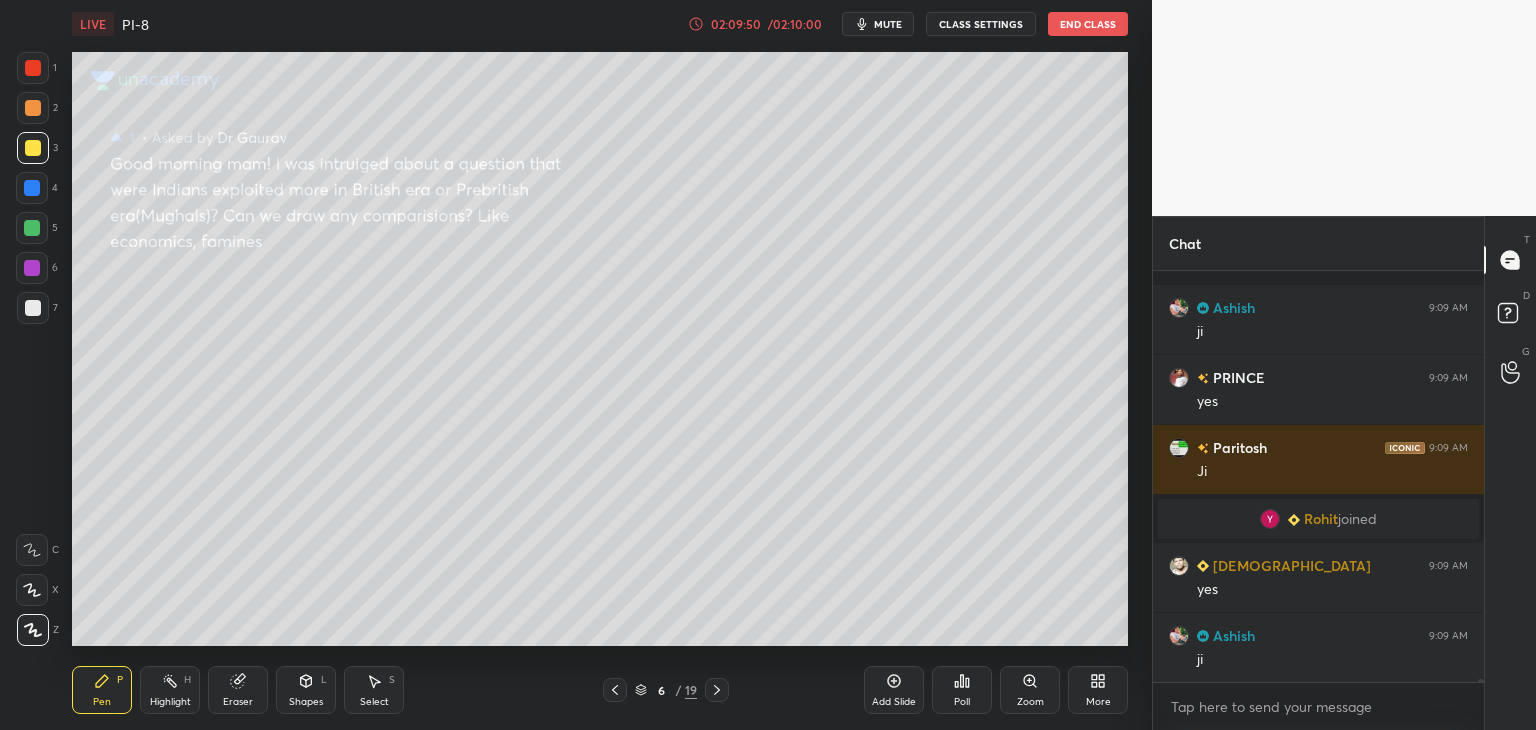 scroll, scrollTop: 51304, scrollLeft: 0, axis: vertical 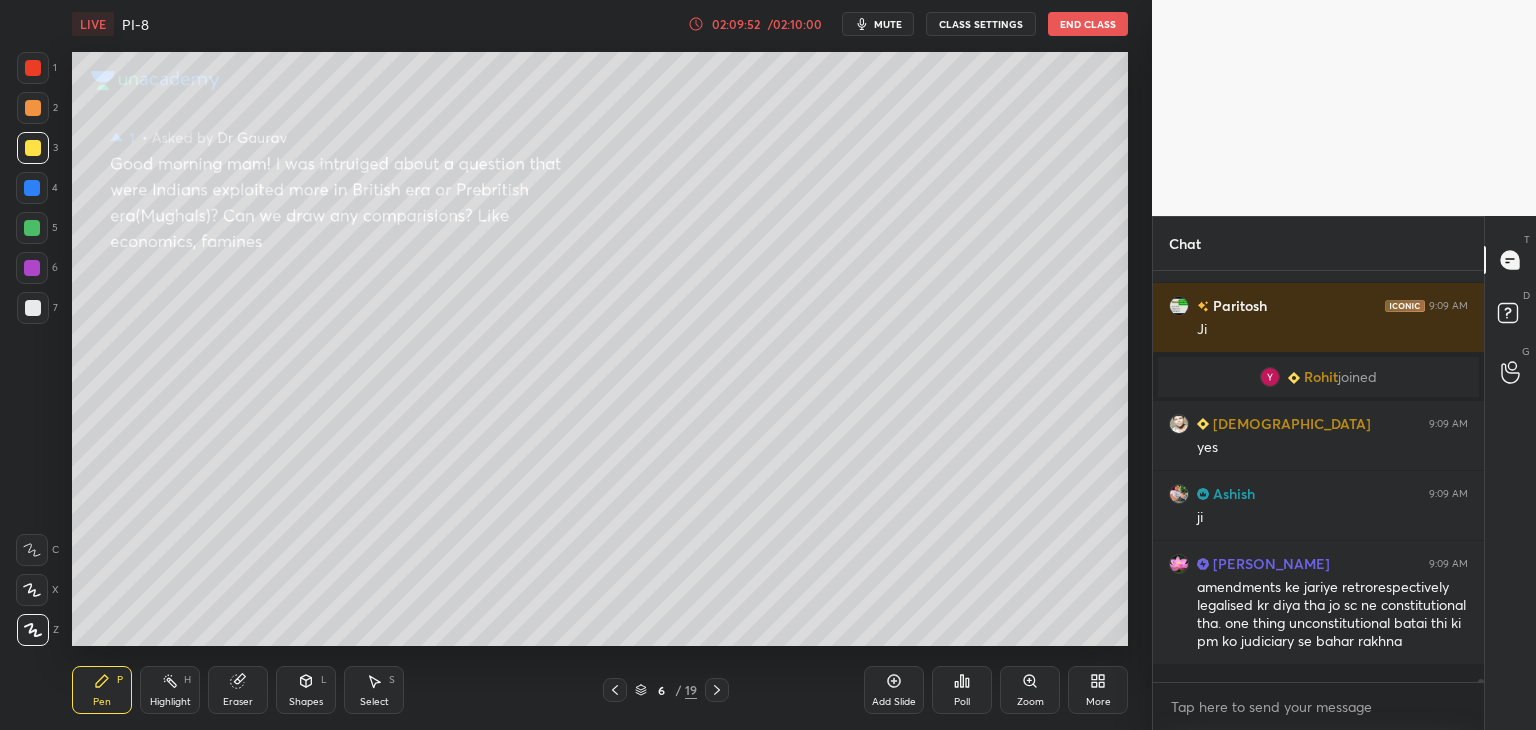 click at bounding box center (32, 188) 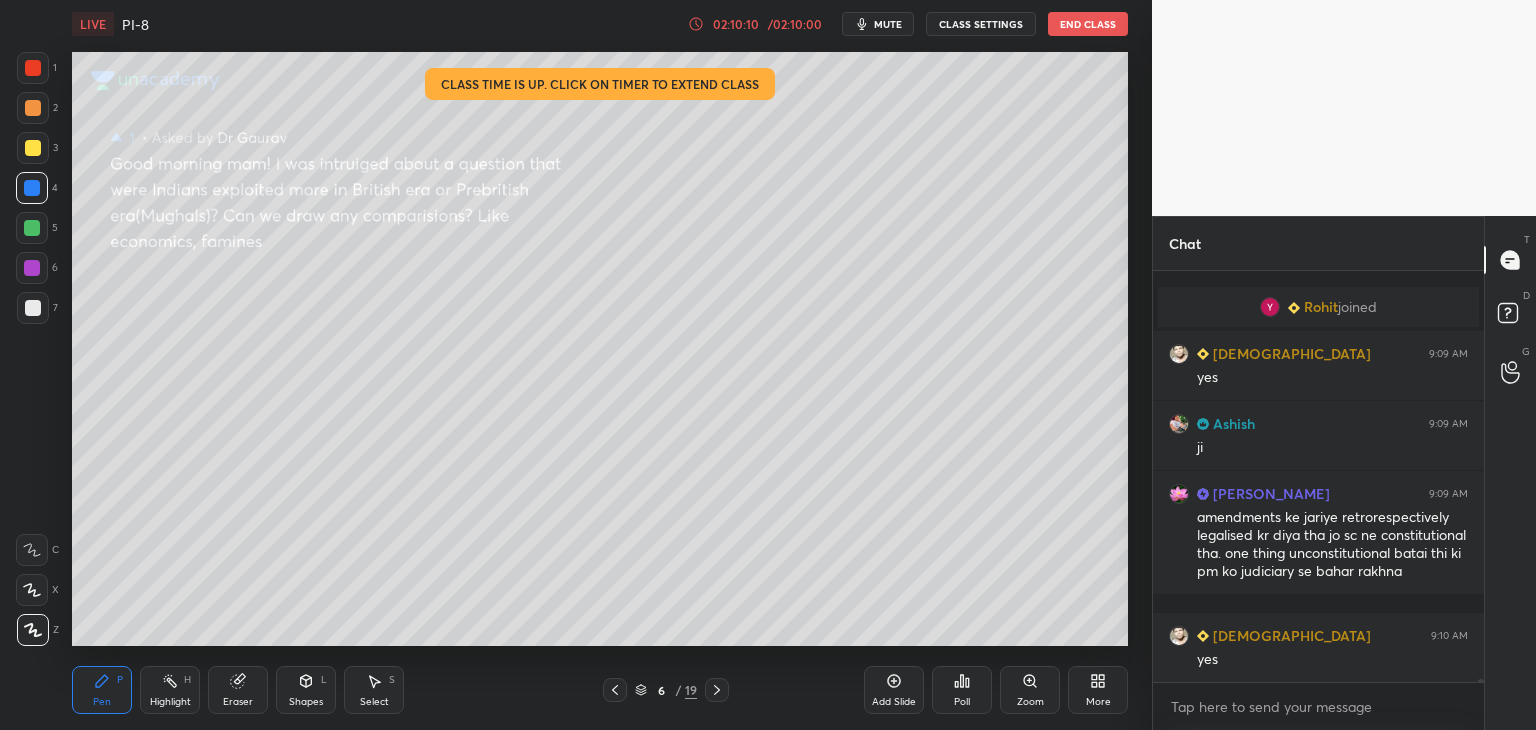 scroll, scrollTop: 51444, scrollLeft: 0, axis: vertical 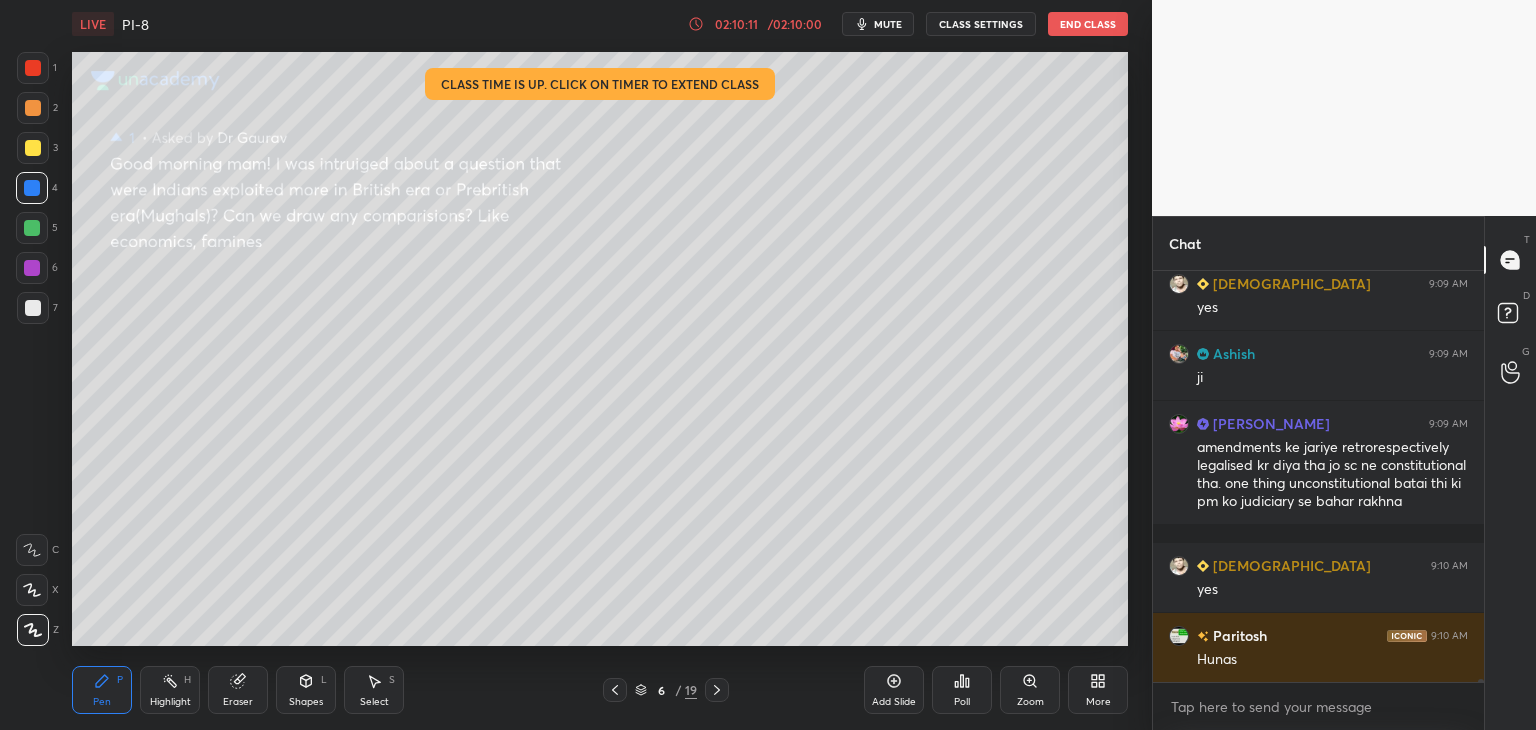 click at bounding box center [32, 228] 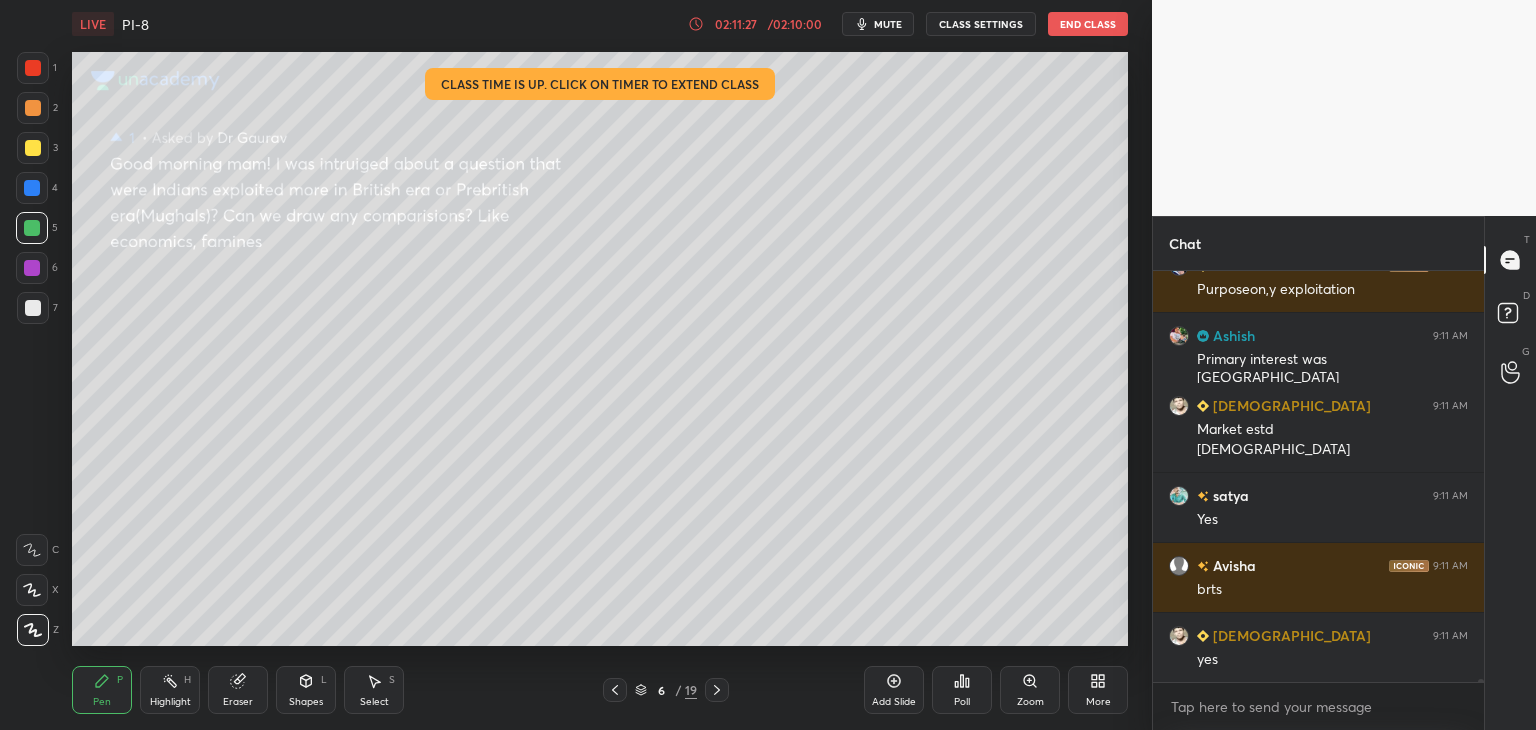 scroll, scrollTop: 53672, scrollLeft: 0, axis: vertical 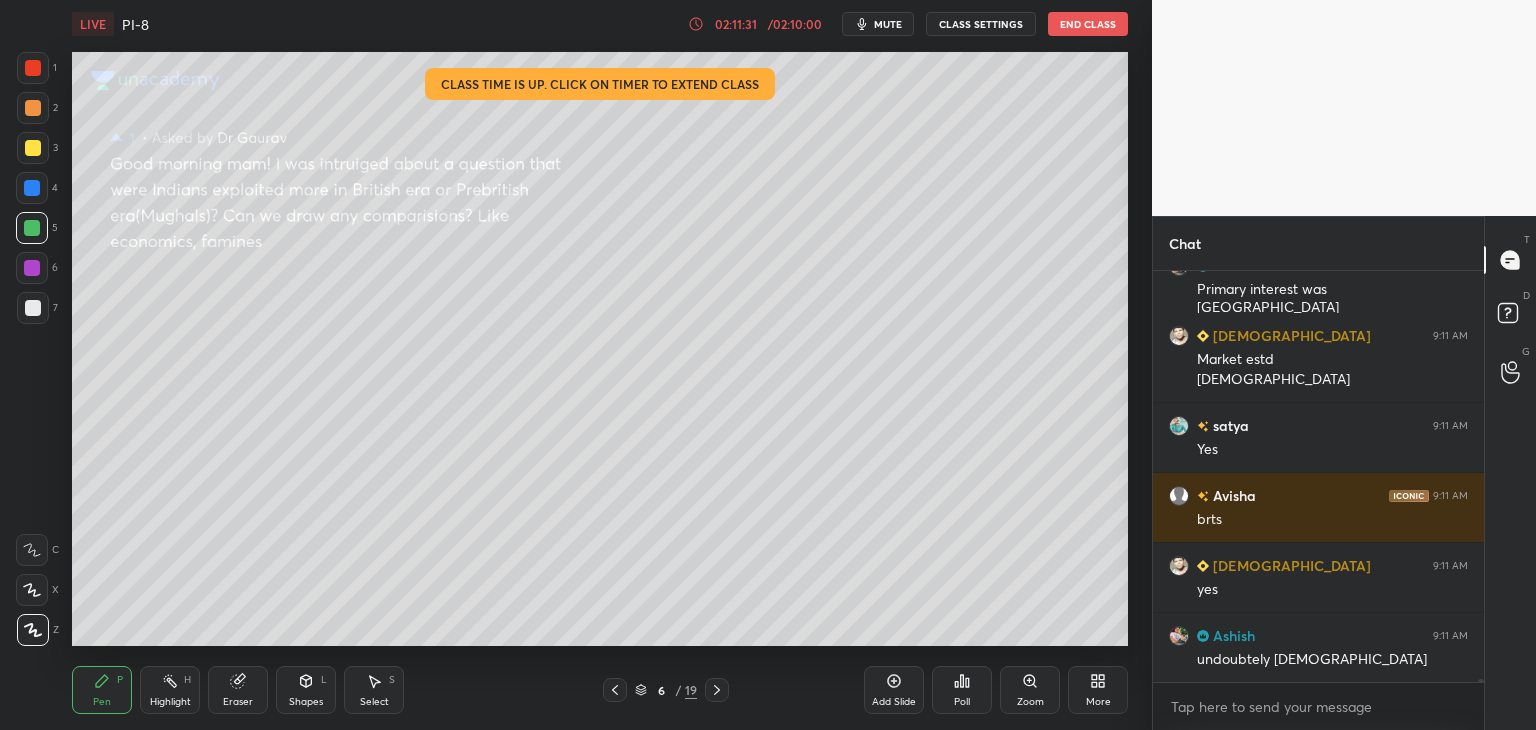 click at bounding box center [32, 188] 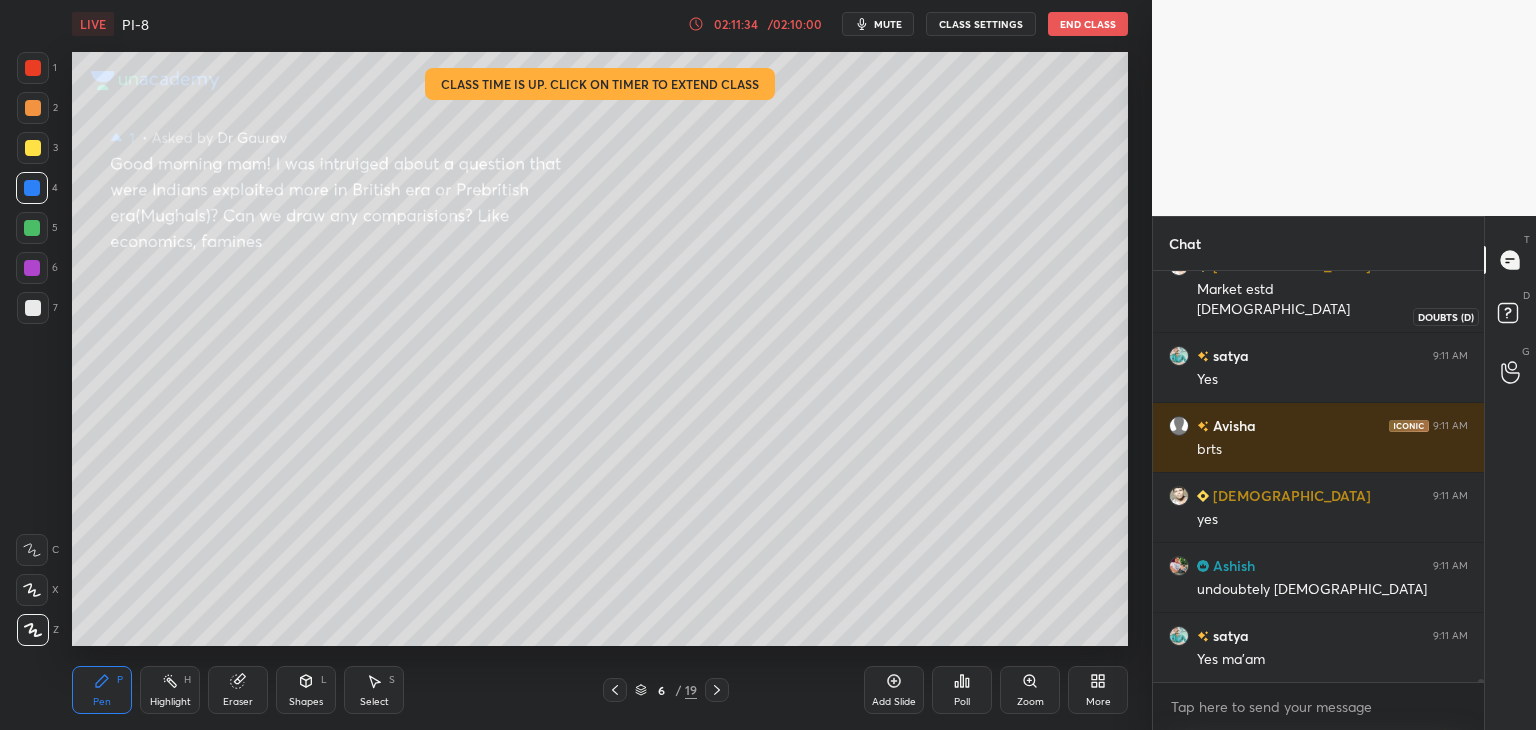scroll, scrollTop: 53812, scrollLeft: 0, axis: vertical 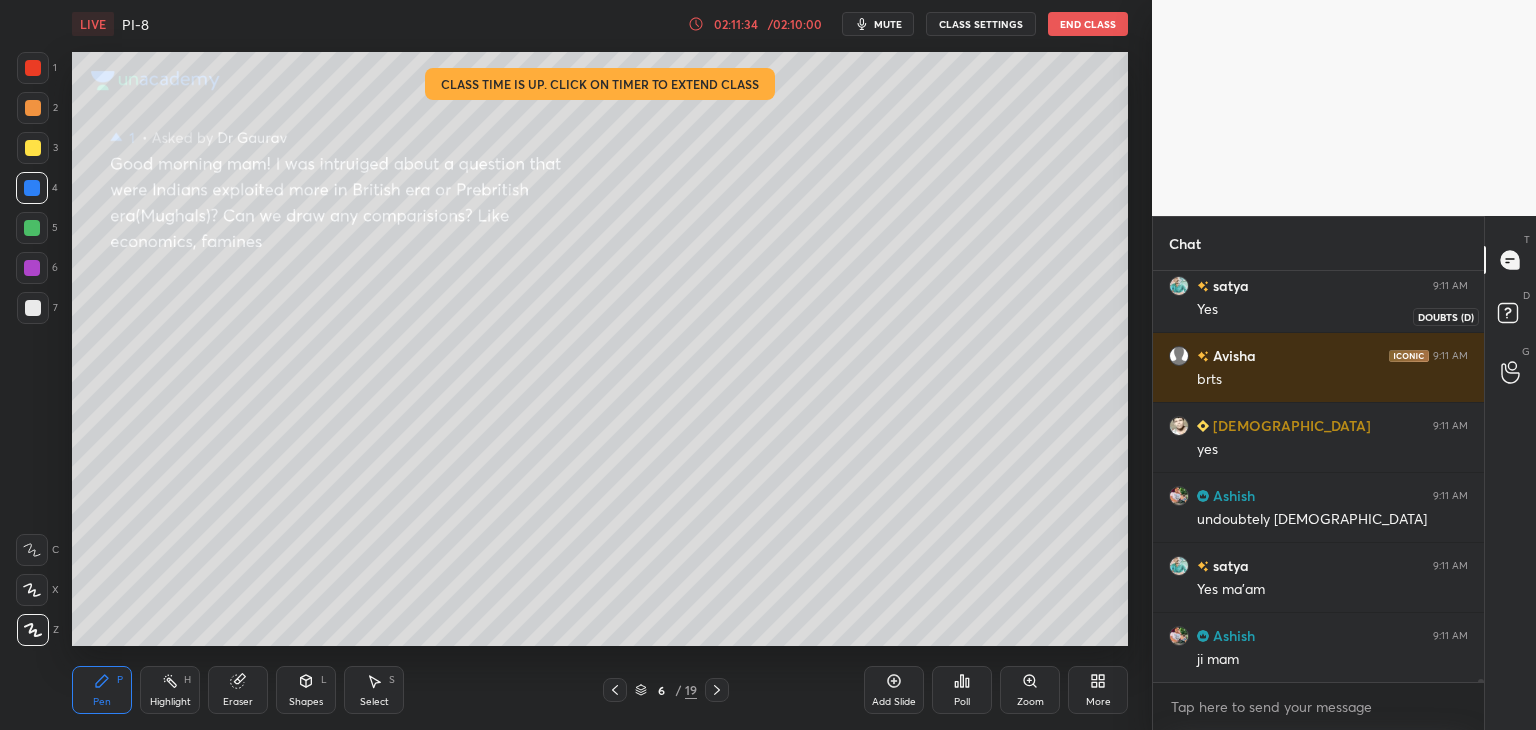 click 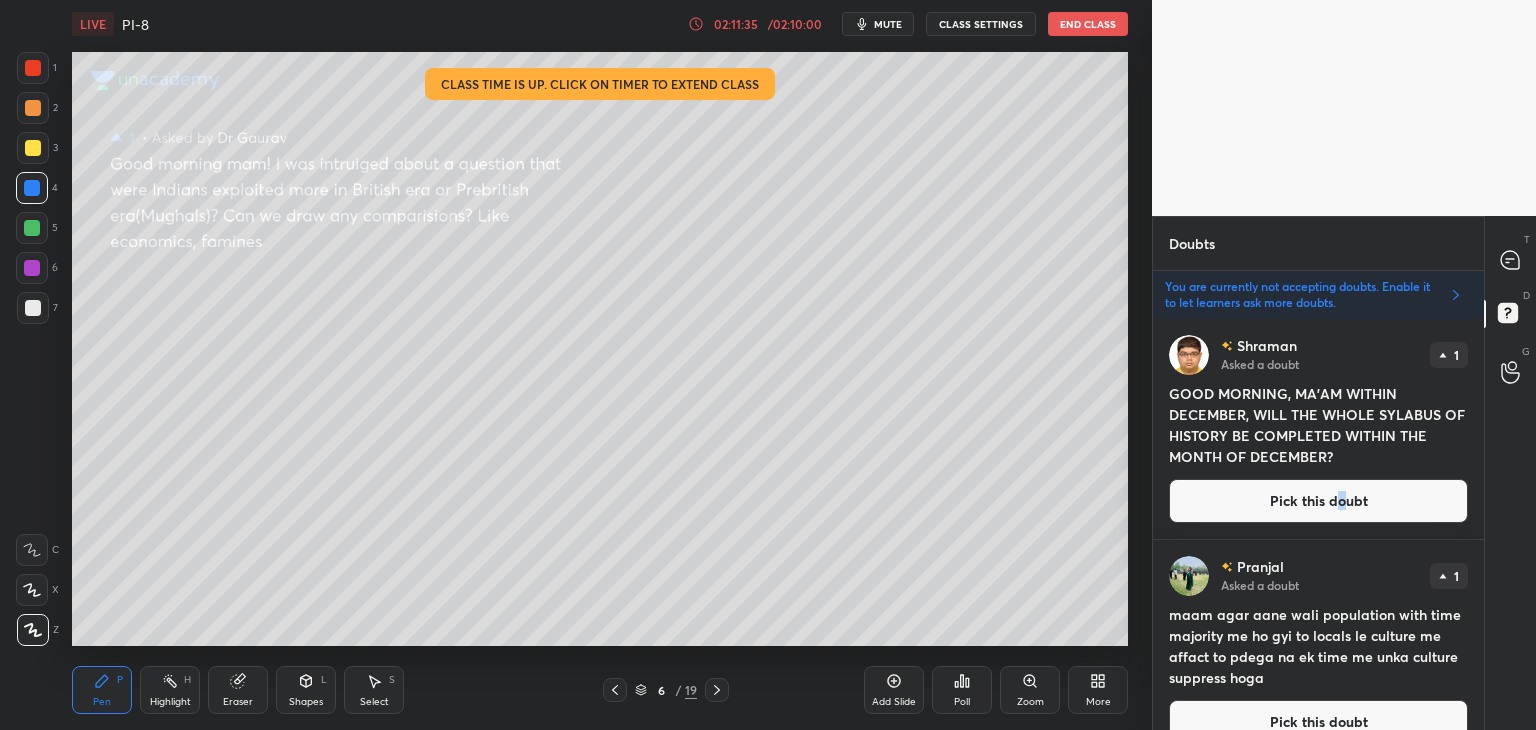 scroll, scrollTop: 405, scrollLeft: 325, axis: both 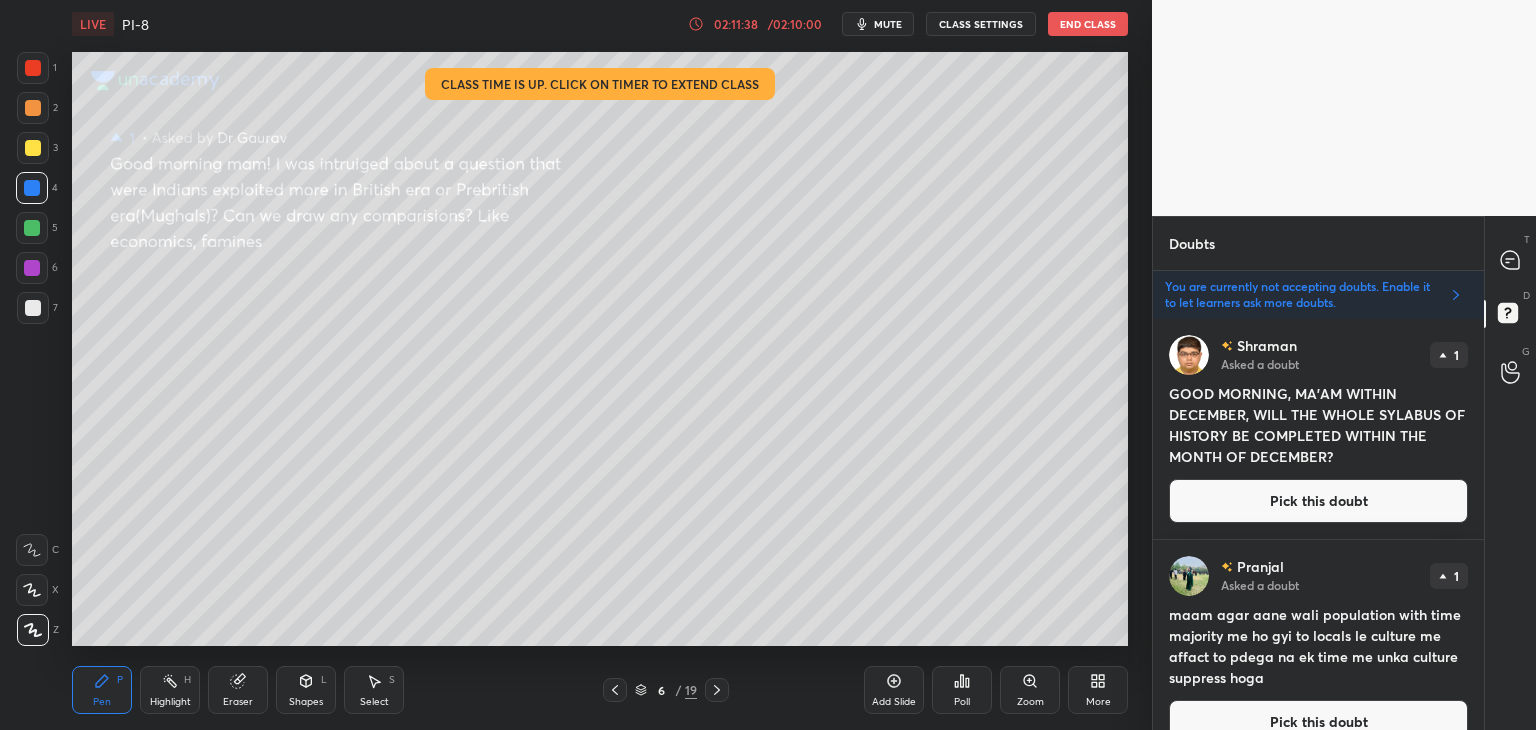 click on "Pick this doubt" at bounding box center [1318, 501] 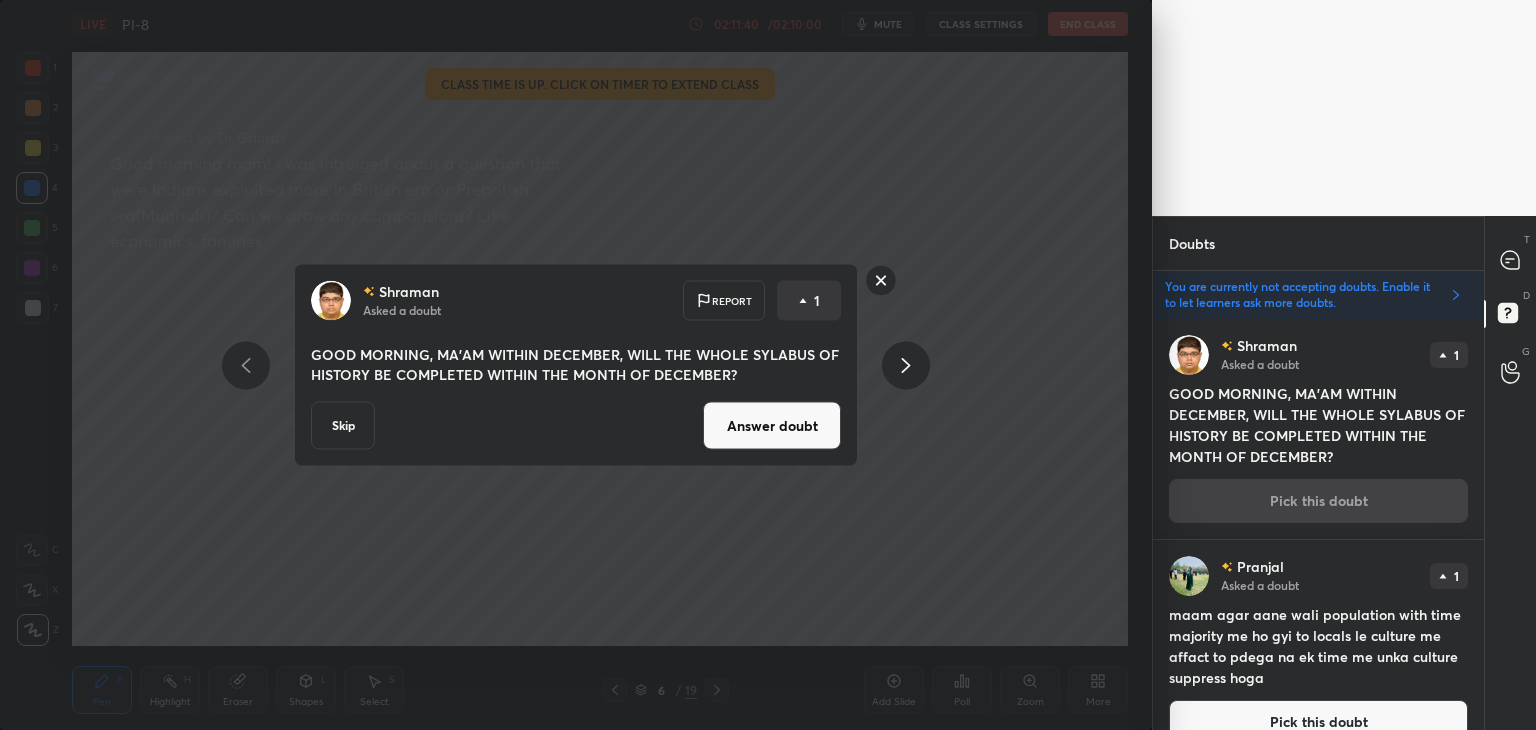 click on "Answer doubt" at bounding box center [772, 426] 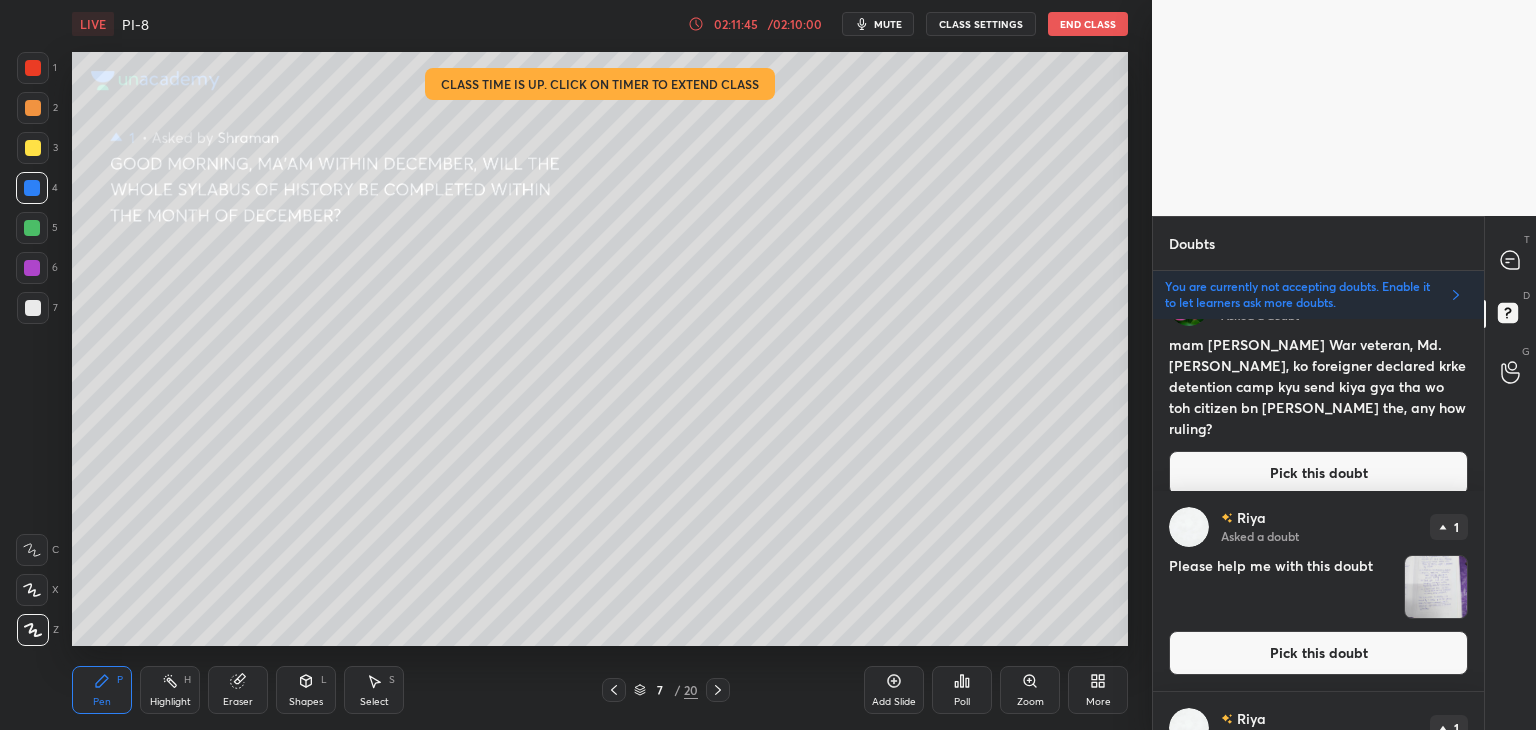 scroll, scrollTop: 0, scrollLeft: 0, axis: both 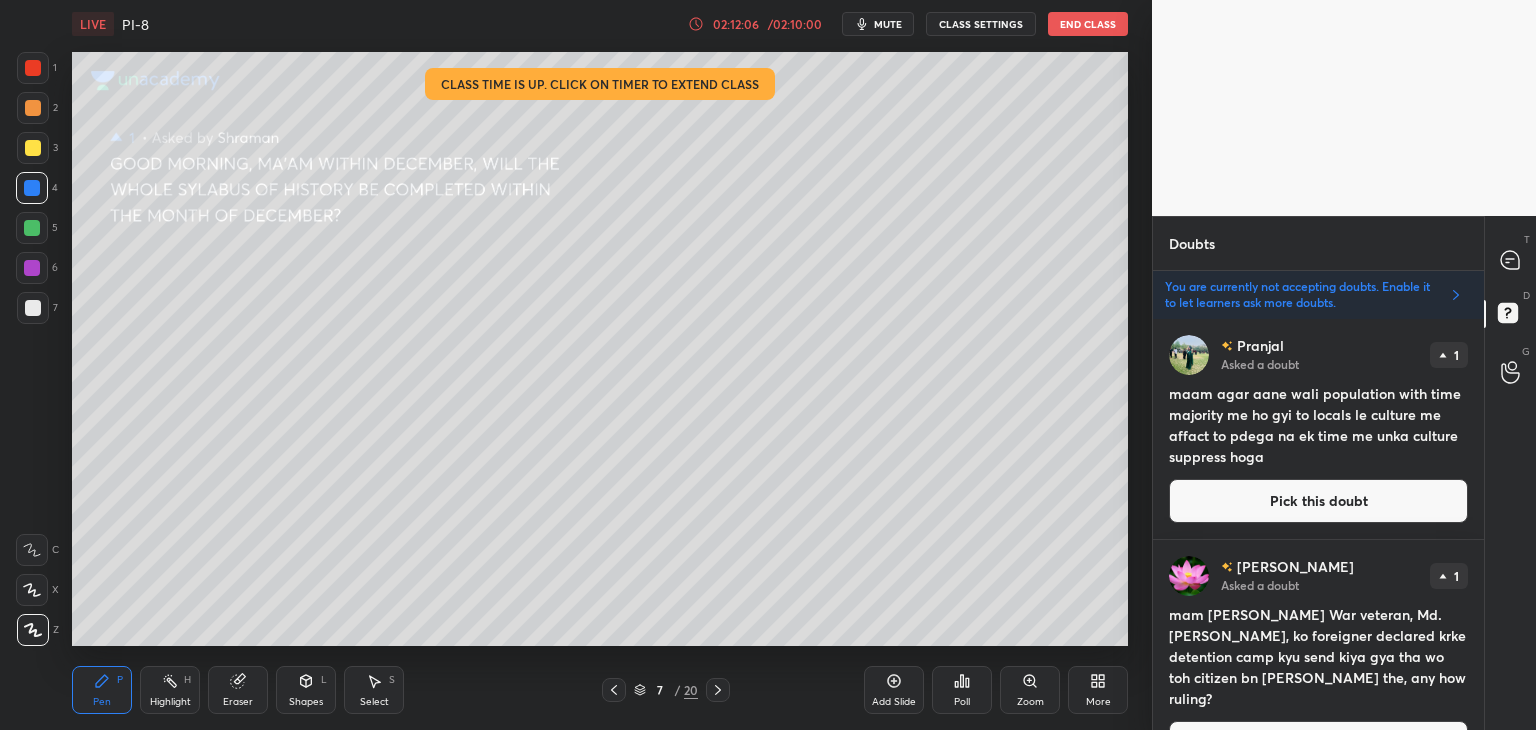 click on "Pick this doubt" at bounding box center [1318, 501] 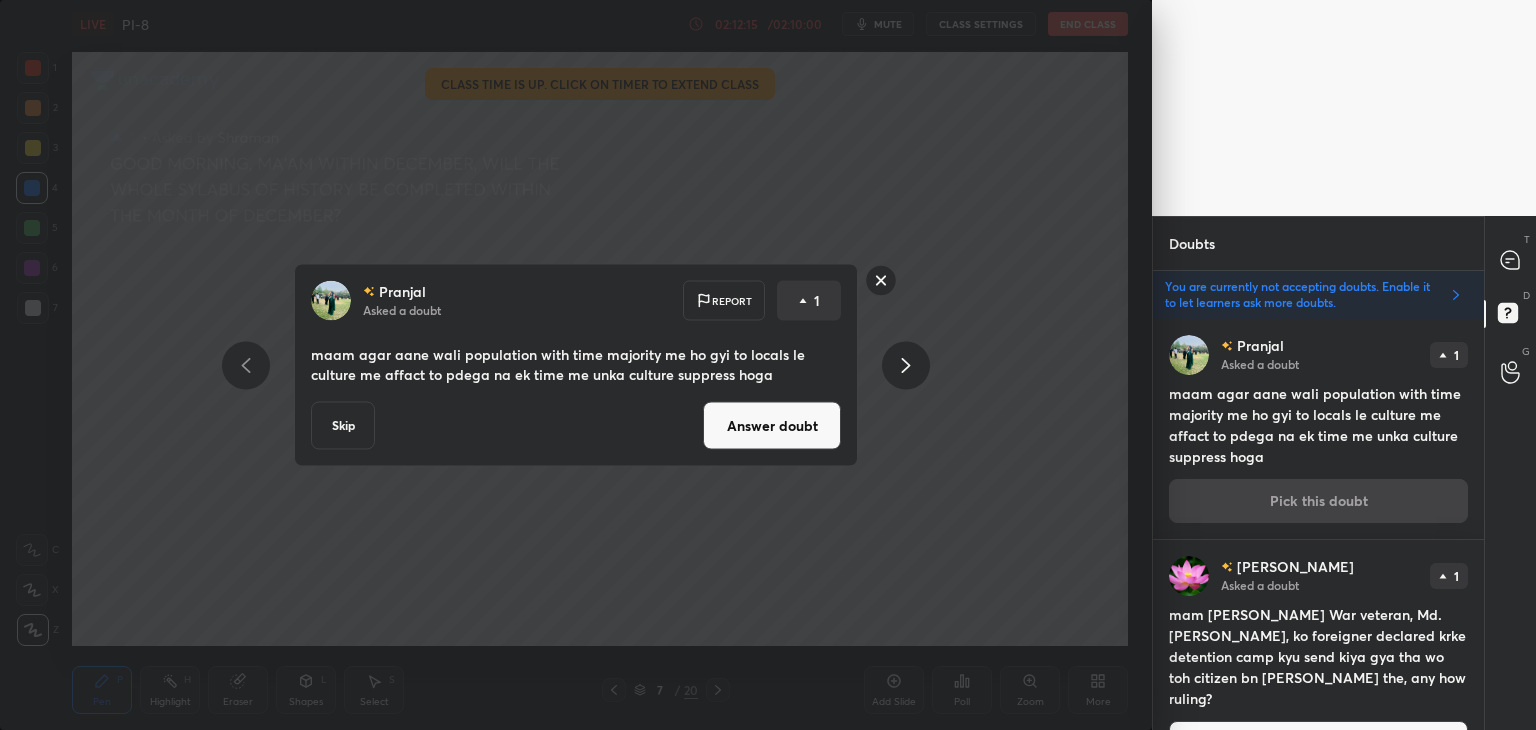 click on "Answer doubt" at bounding box center (772, 426) 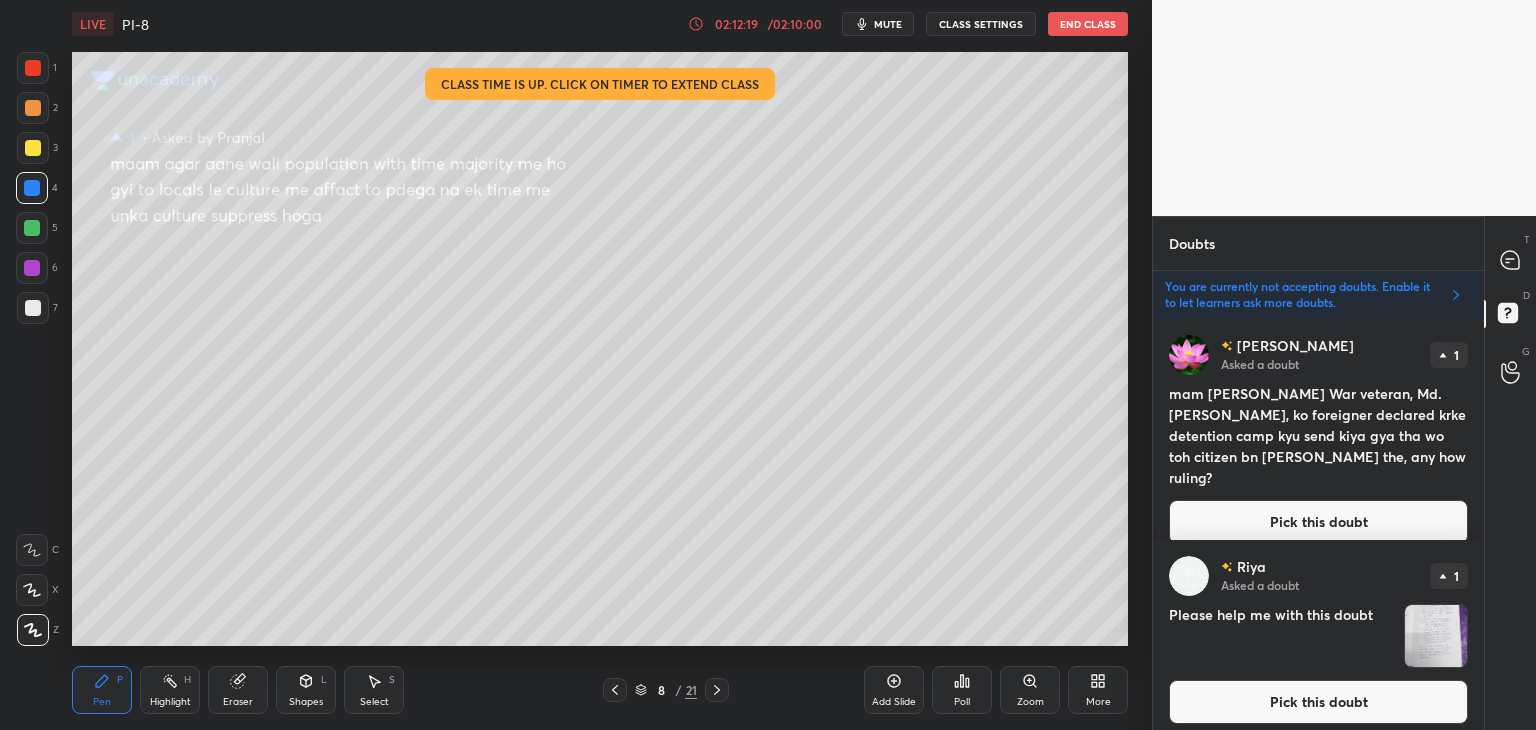 click at bounding box center [33, 68] 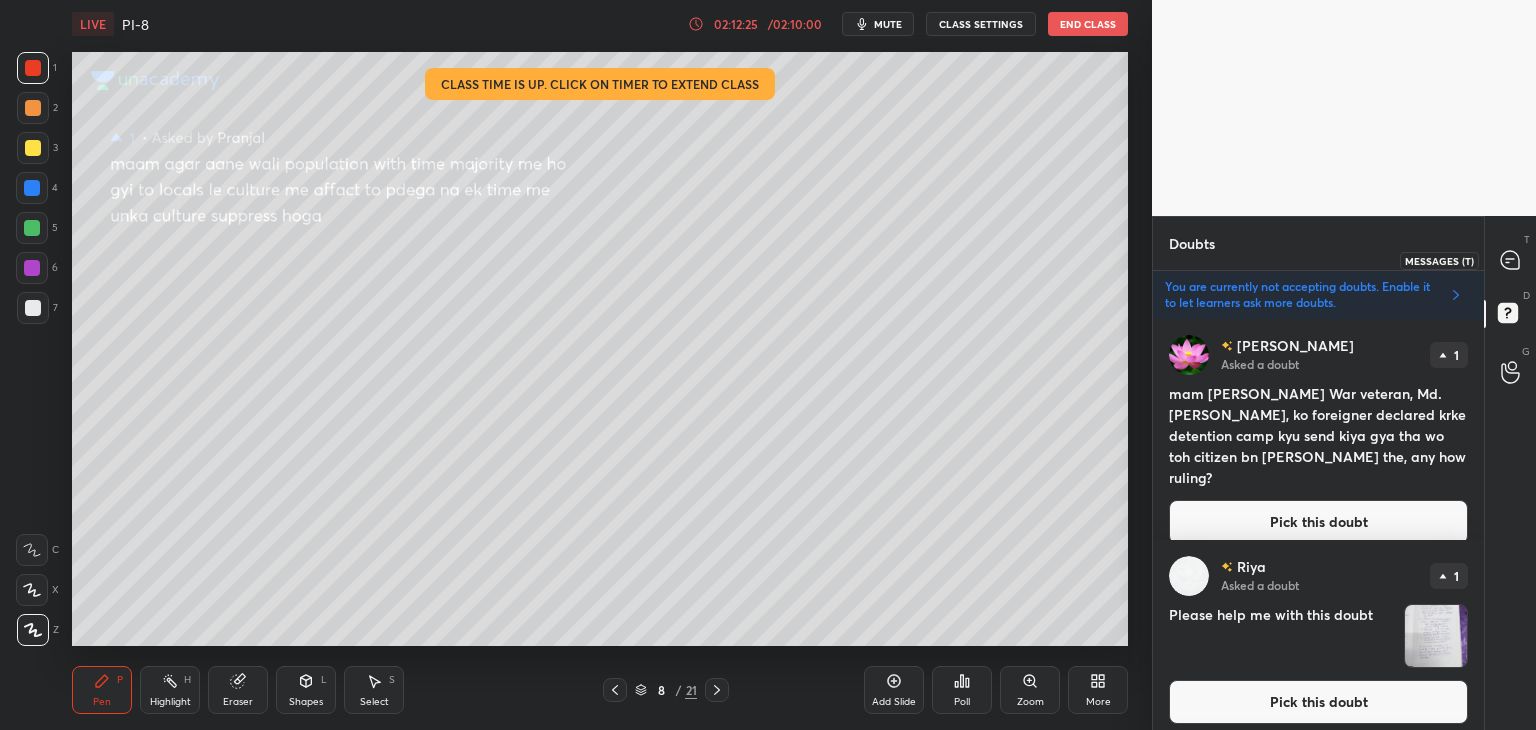 click 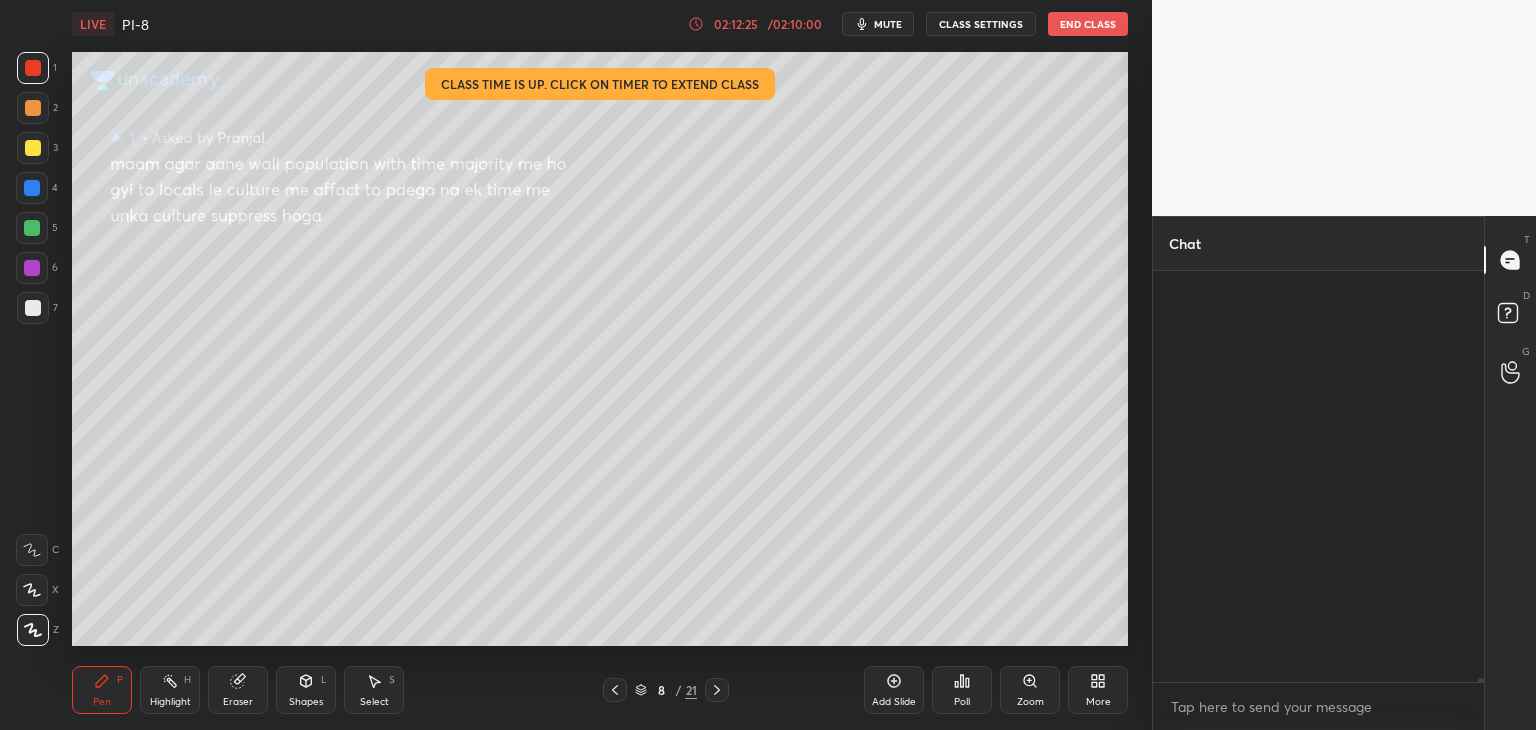 scroll, scrollTop: 54272, scrollLeft: 0, axis: vertical 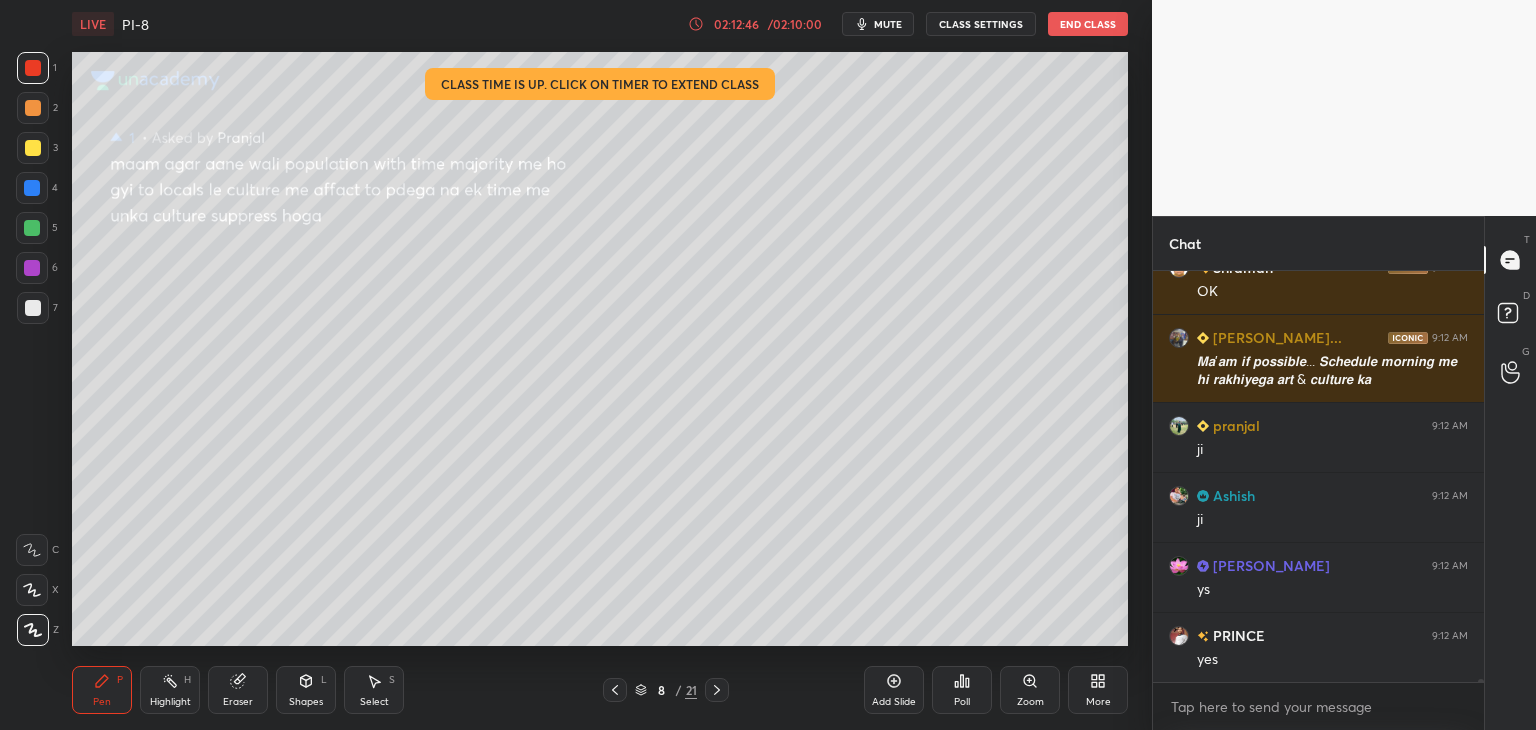 click at bounding box center [32, 228] 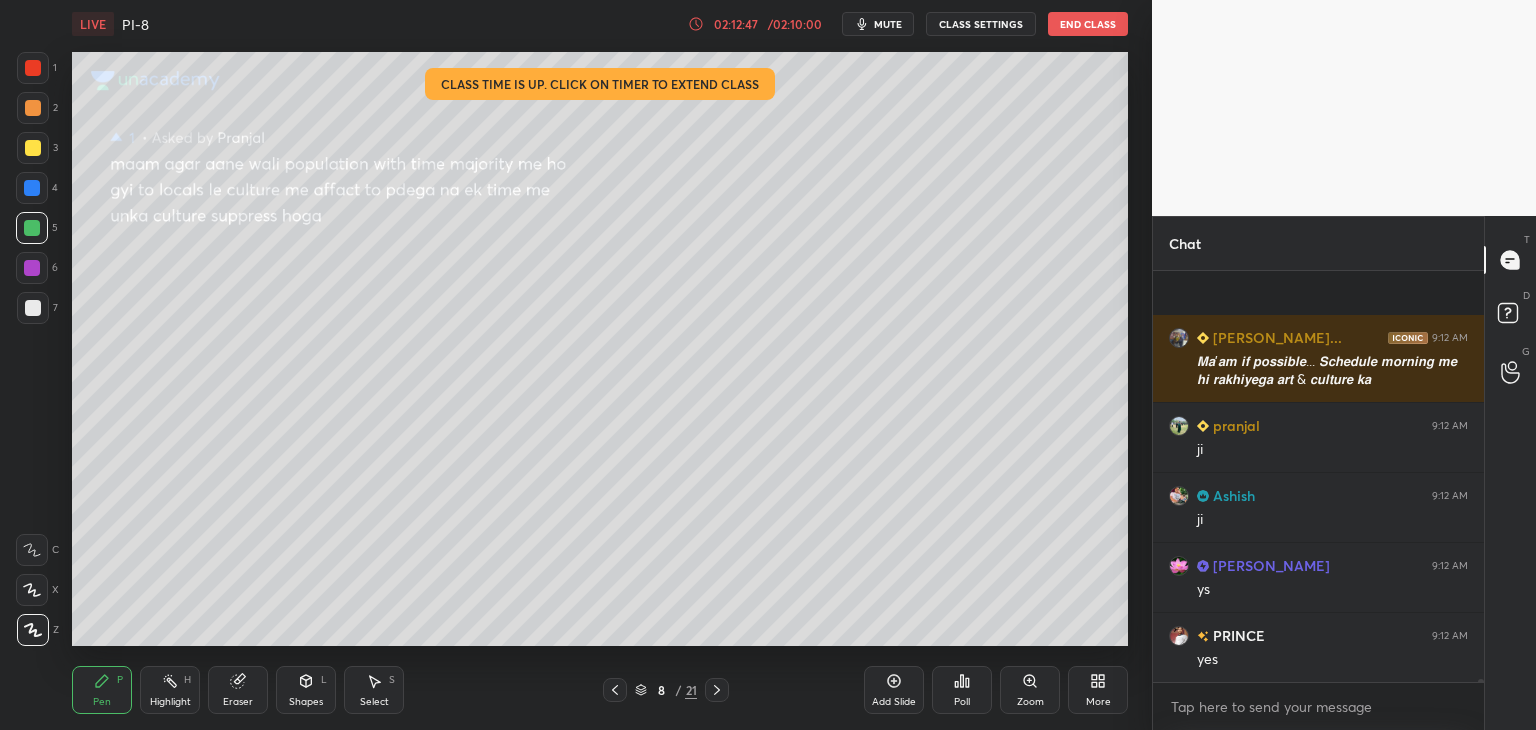 scroll, scrollTop: 53526, scrollLeft: 0, axis: vertical 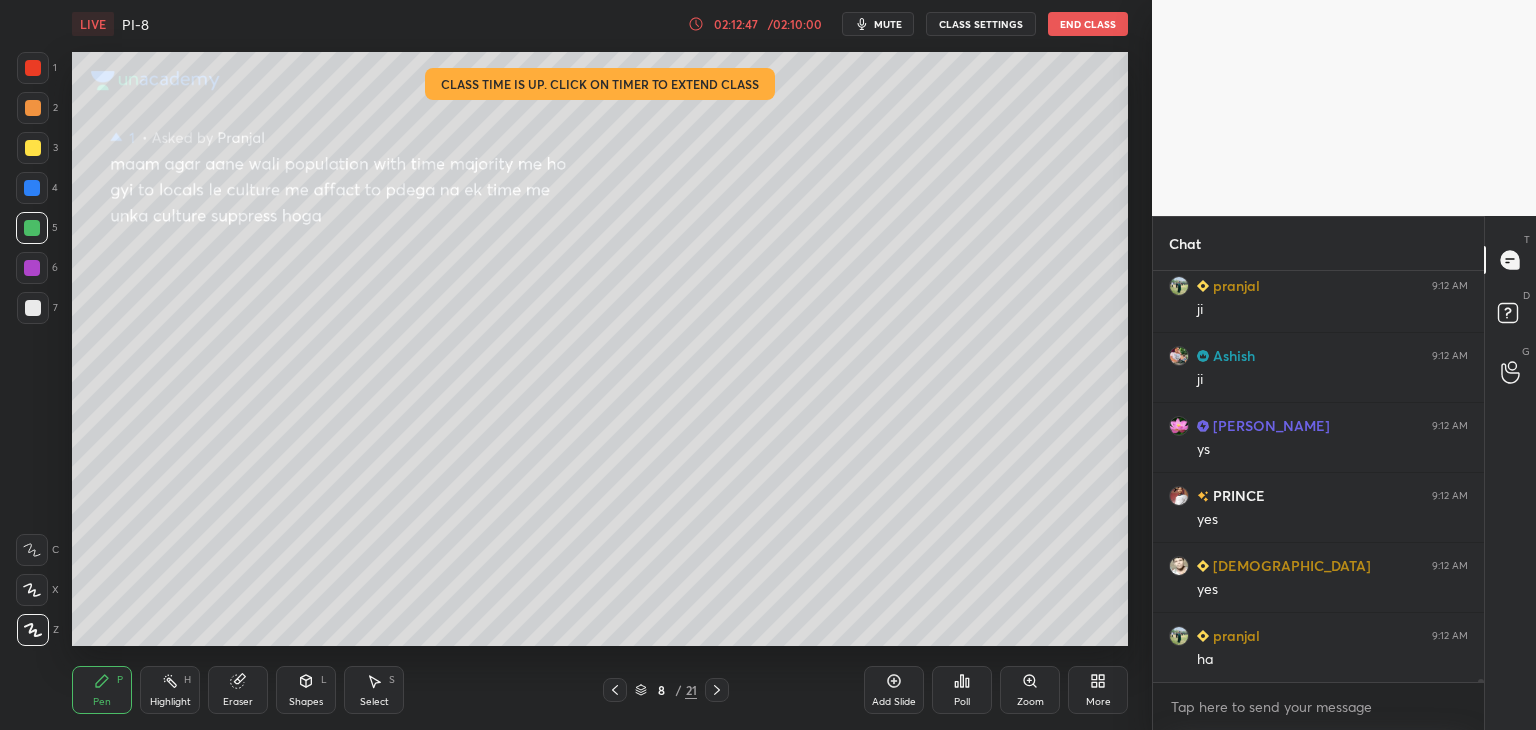 click at bounding box center [33, 148] 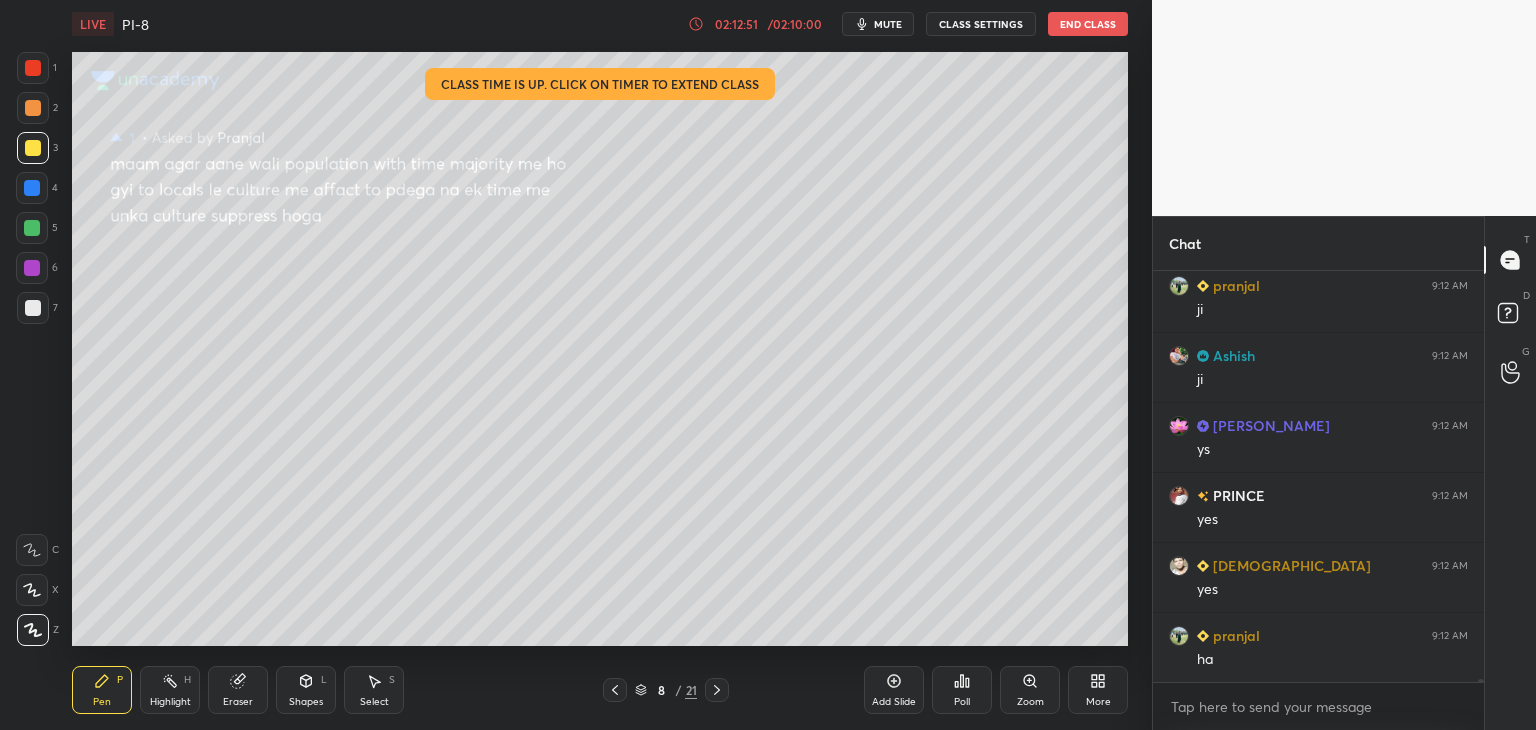 scroll, scrollTop: 53596, scrollLeft: 0, axis: vertical 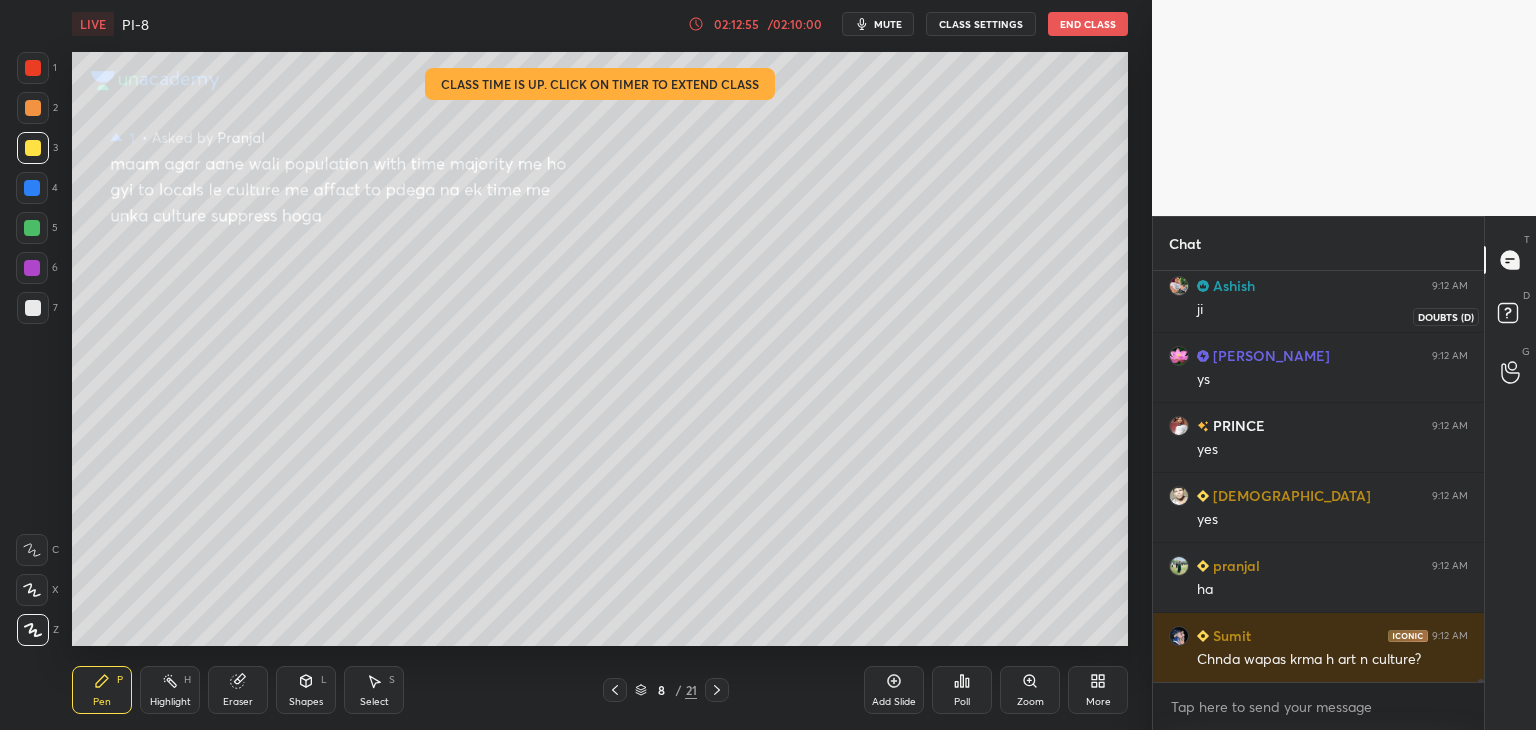 click 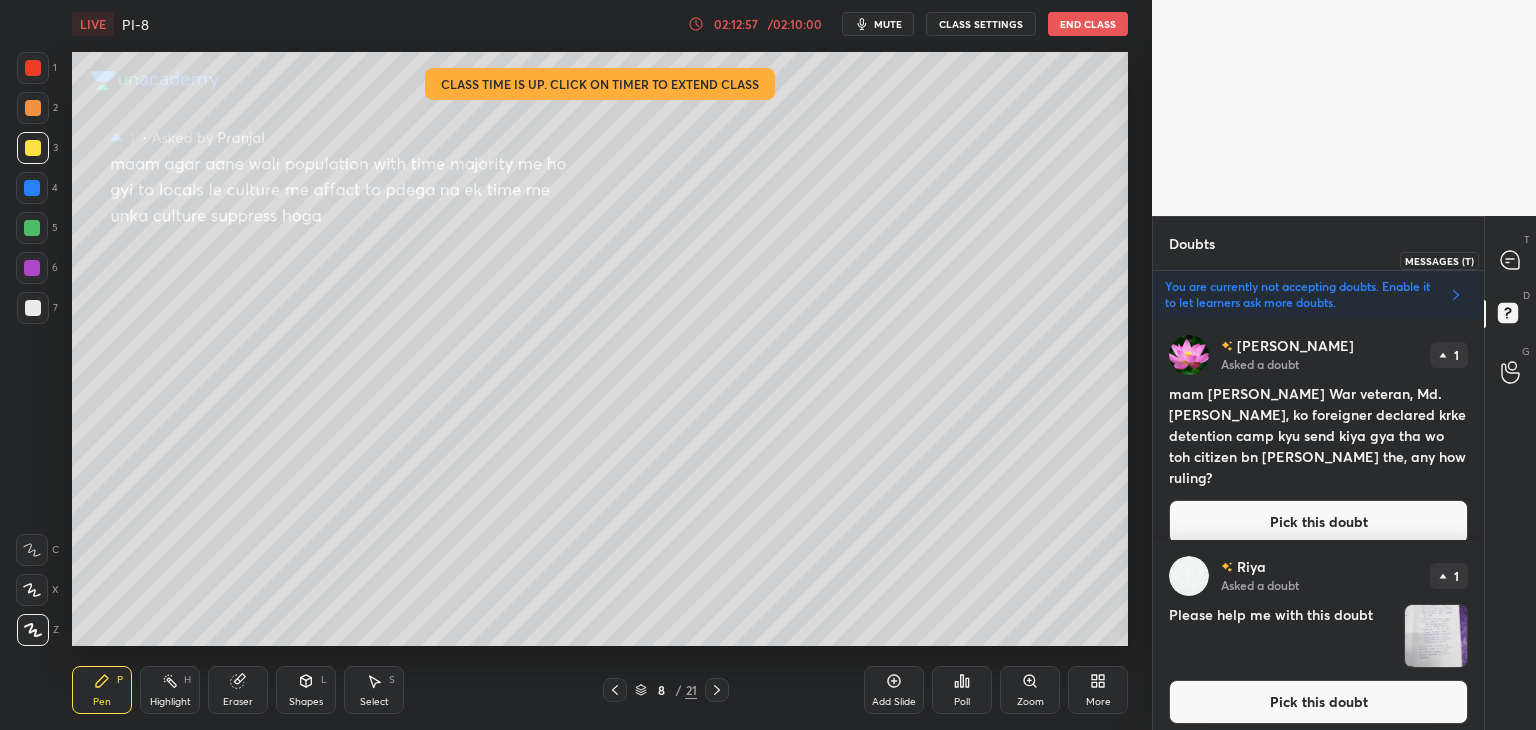 click 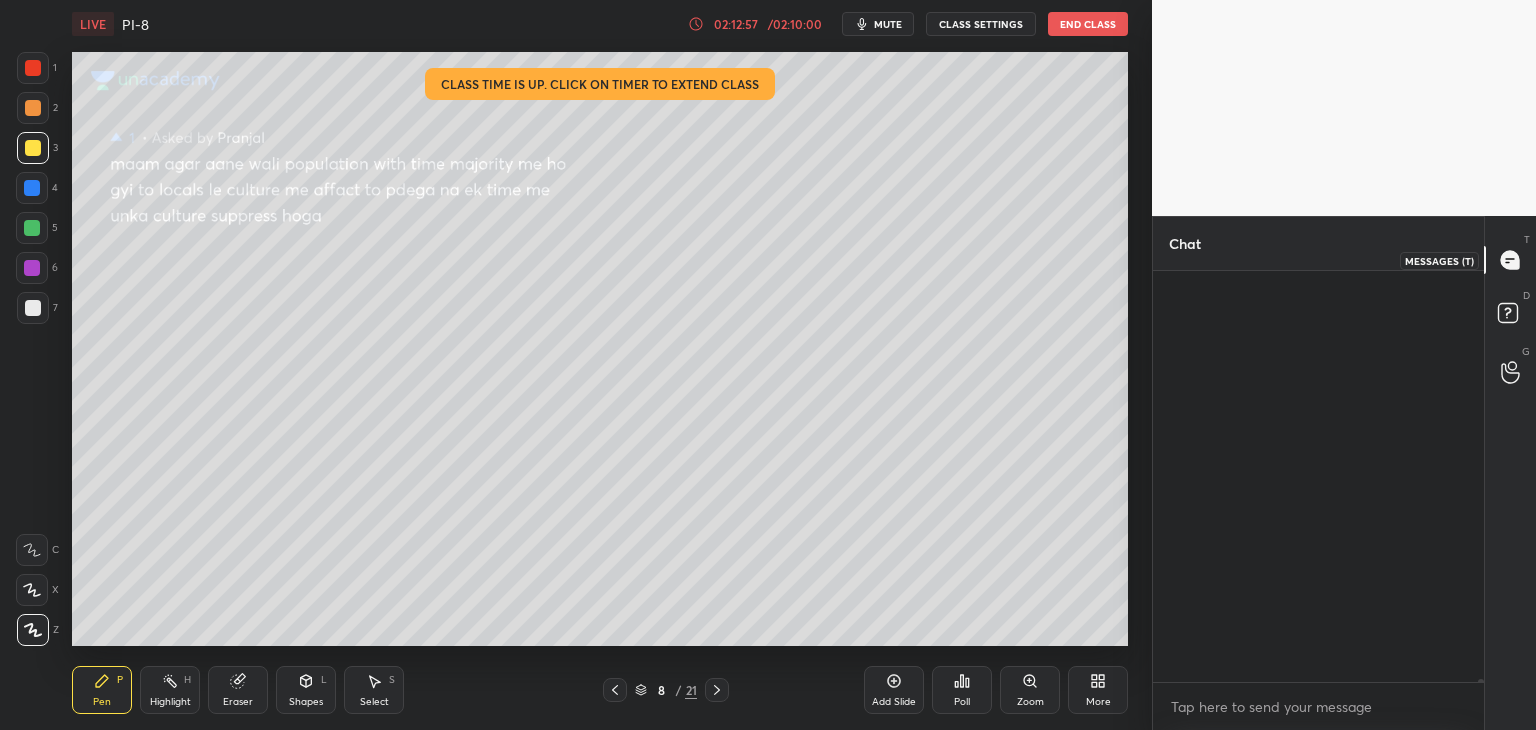 scroll, scrollTop: 54002, scrollLeft: 0, axis: vertical 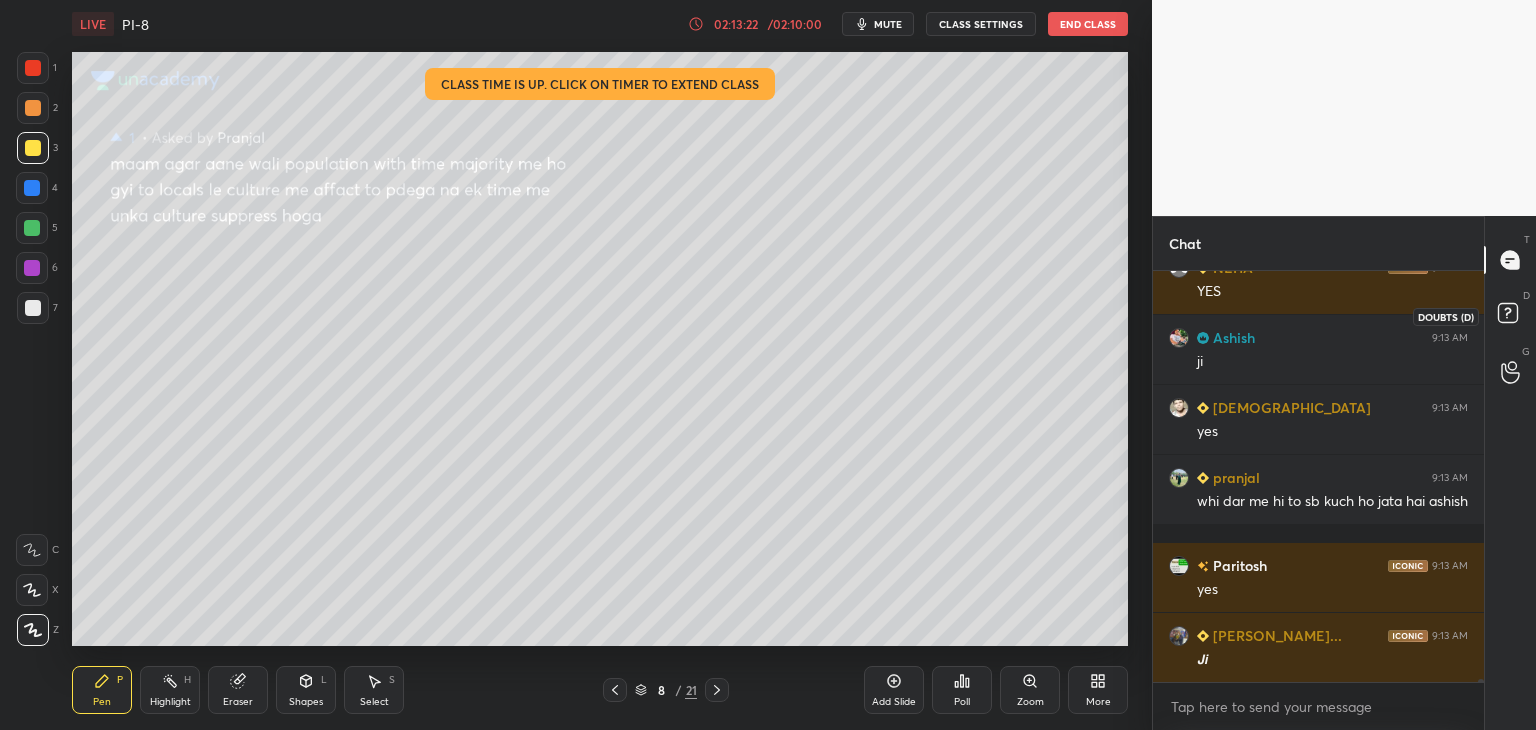 click 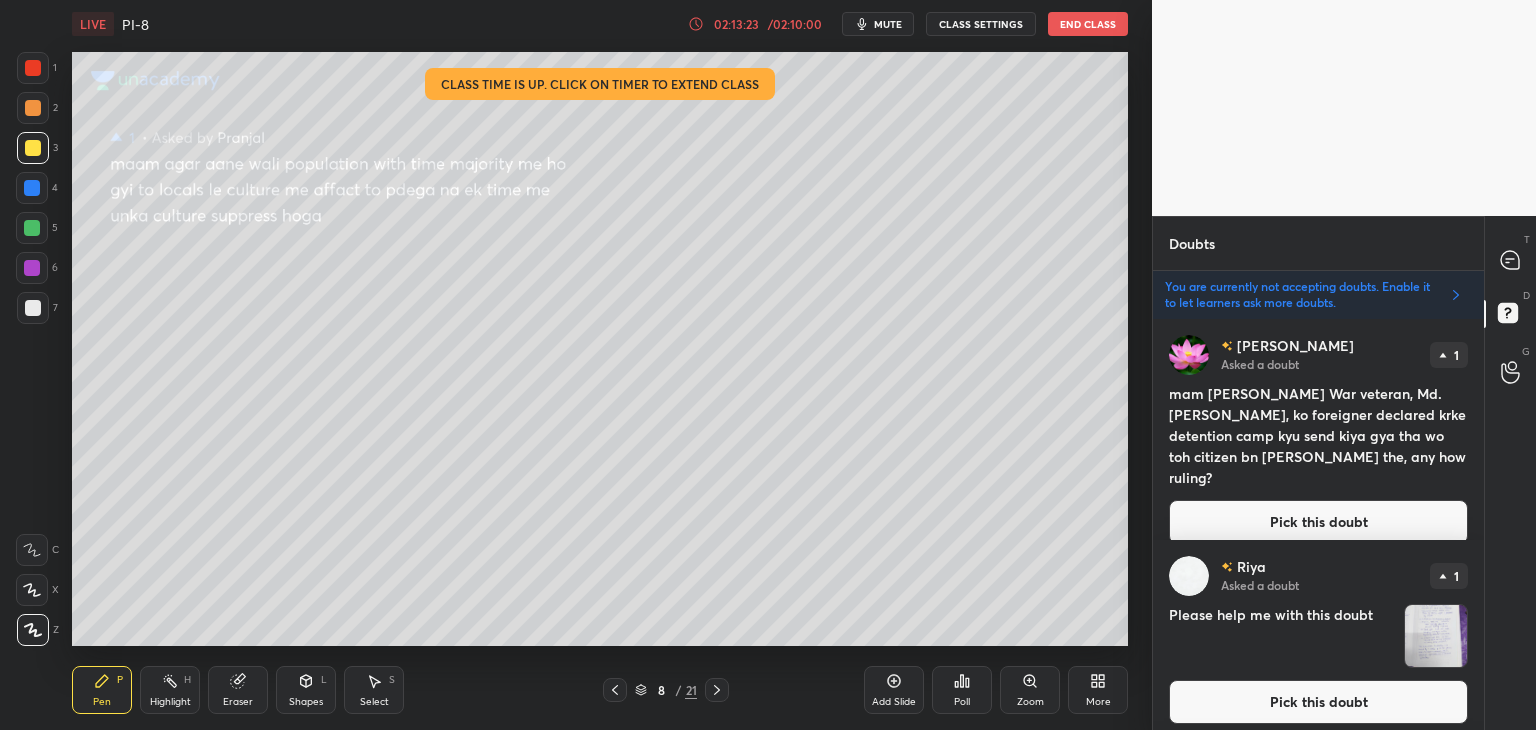 click on "Pick this doubt" at bounding box center [1318, 522] 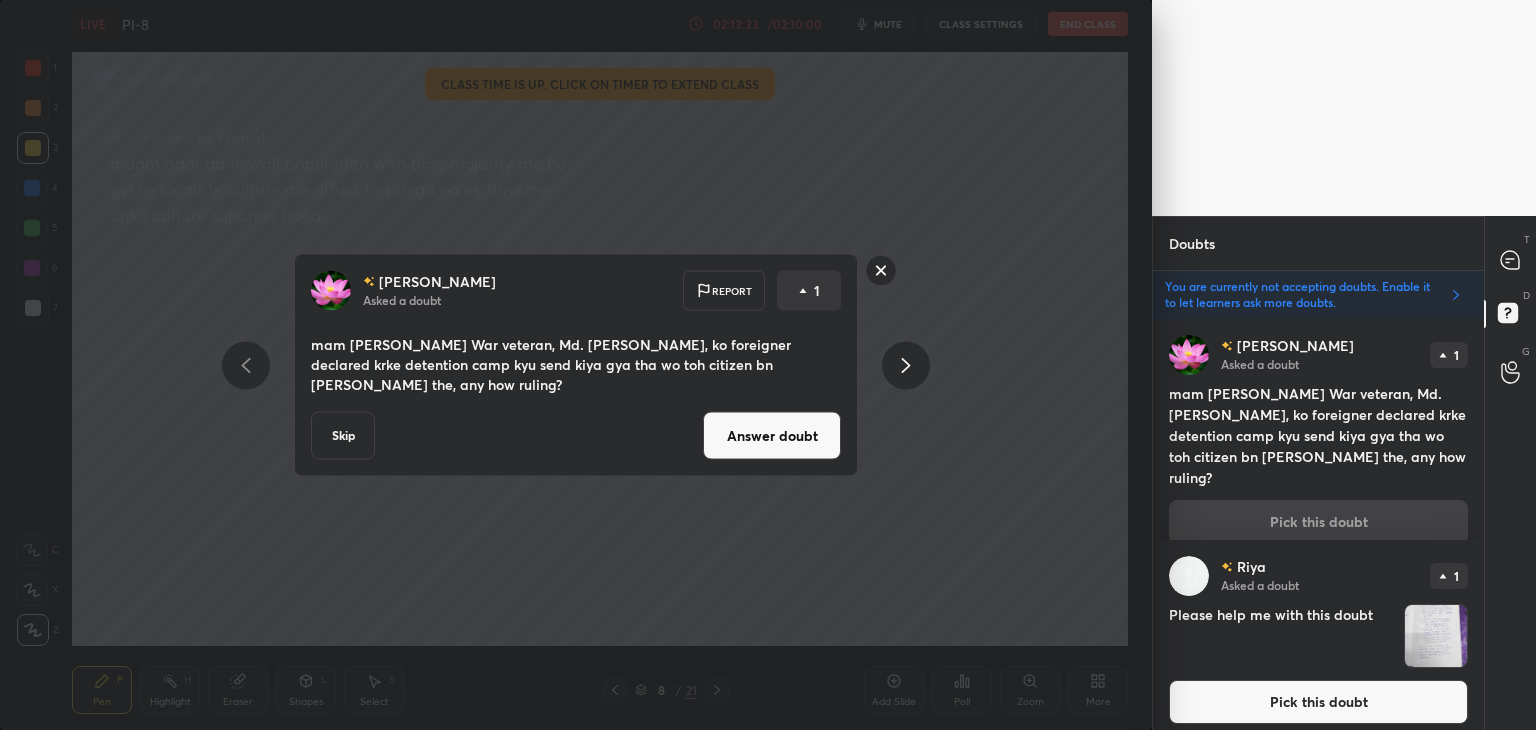 click 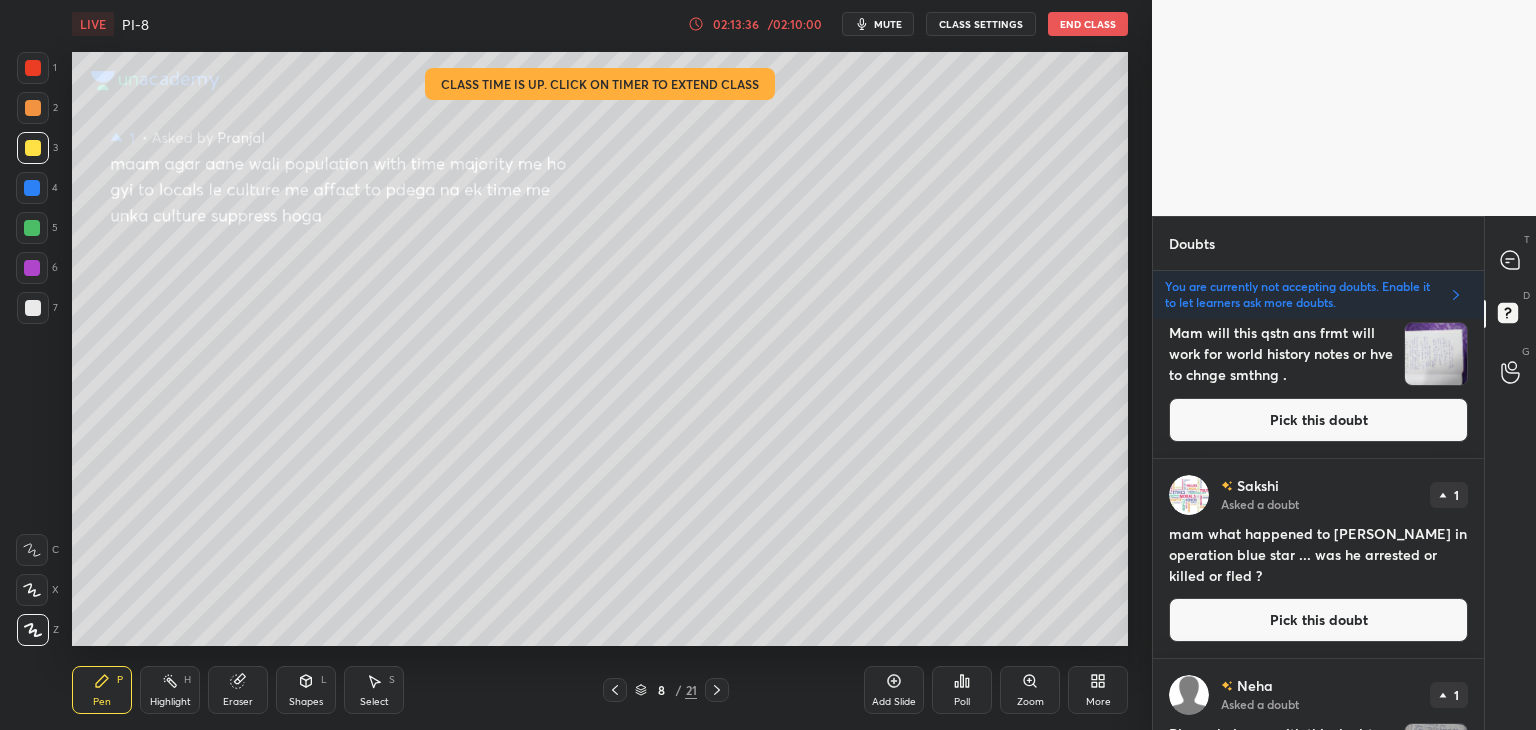 scroll, scrollTop: 830, scrollLeft: 0, axis: vertical 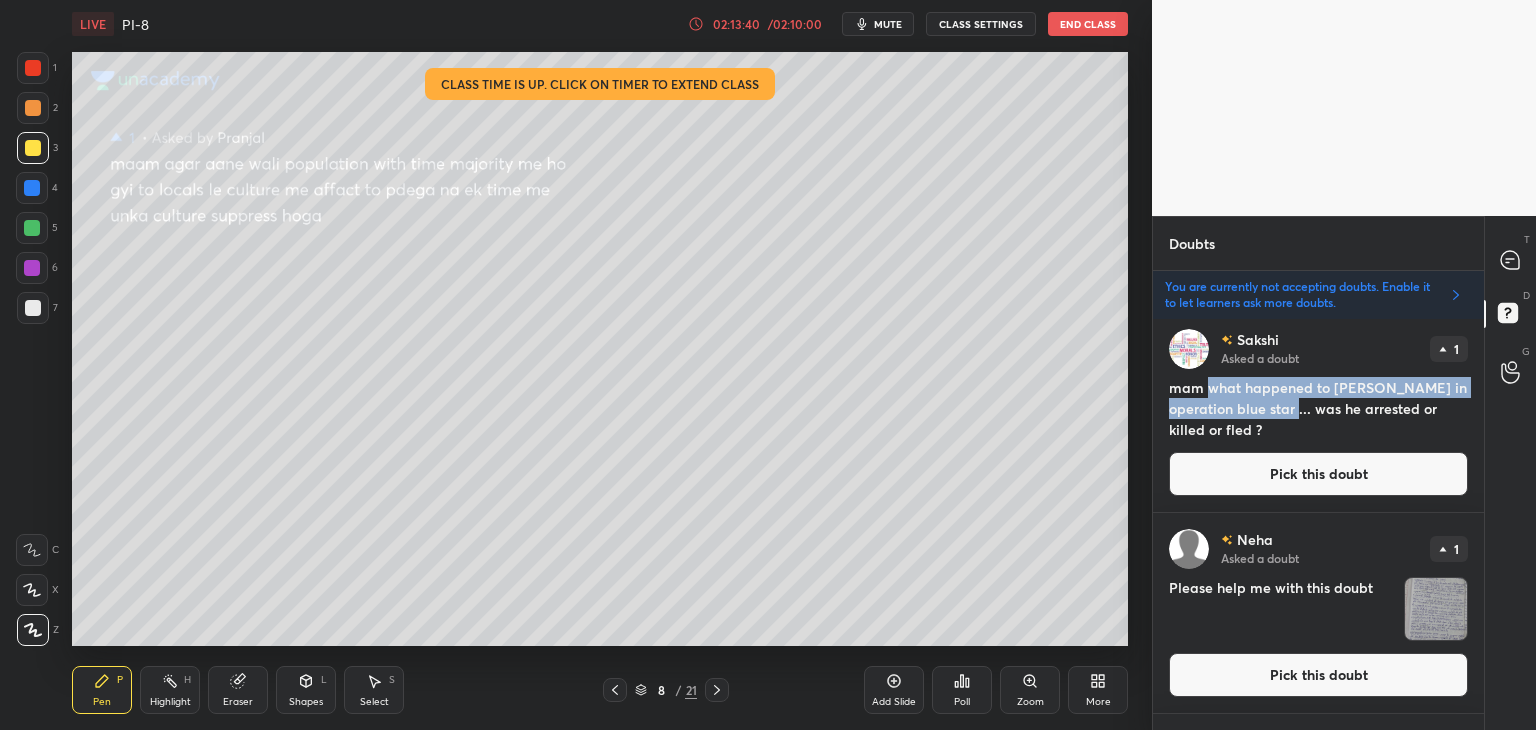 drag, startPoint x: 1210, startPoint y: 383, endPoint x: 1290, endPoint y: 409, distance: 84.118965 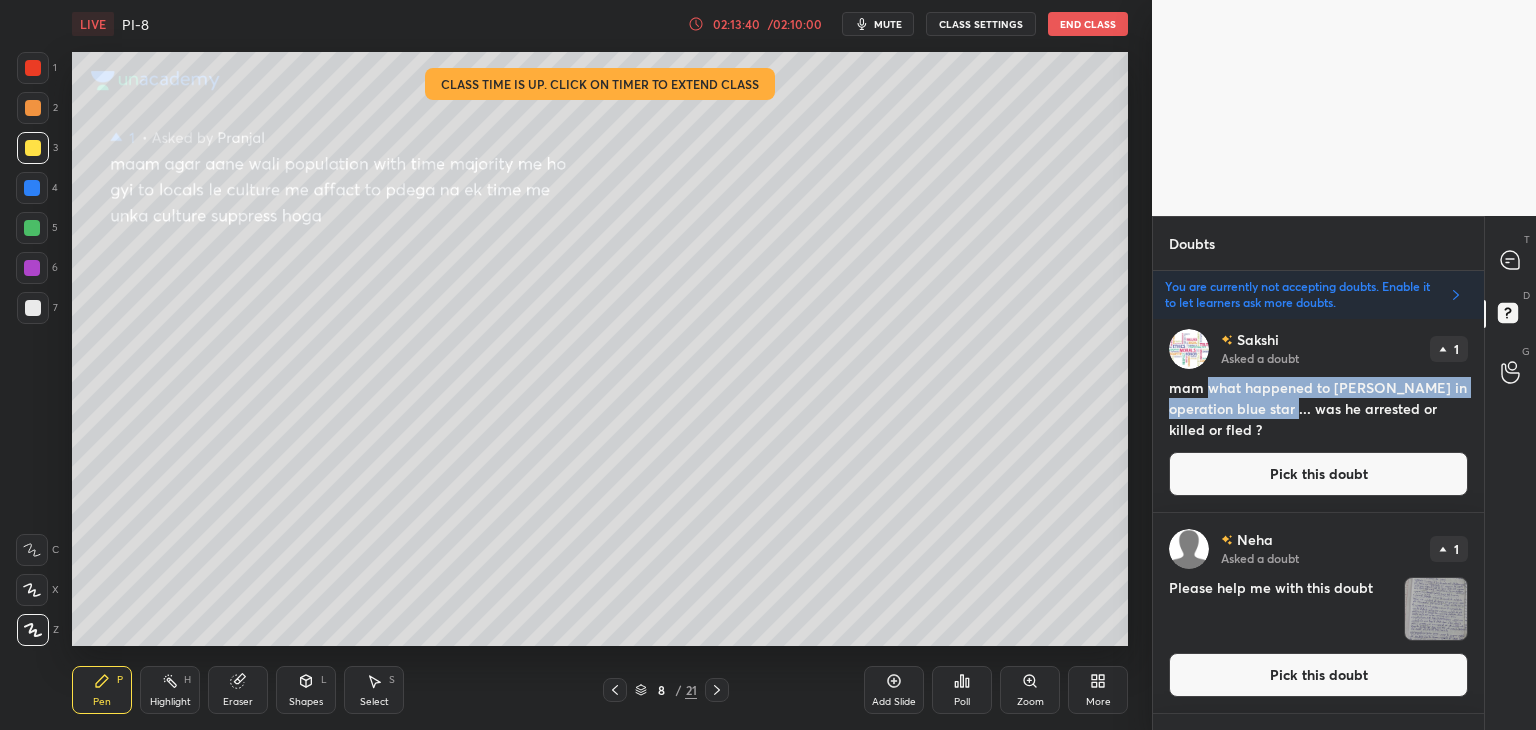 click on "mam what happened to jarnail singh in operation blue star ... was he arrested or killed or fled  ?" at bounding box center [1318, 408] 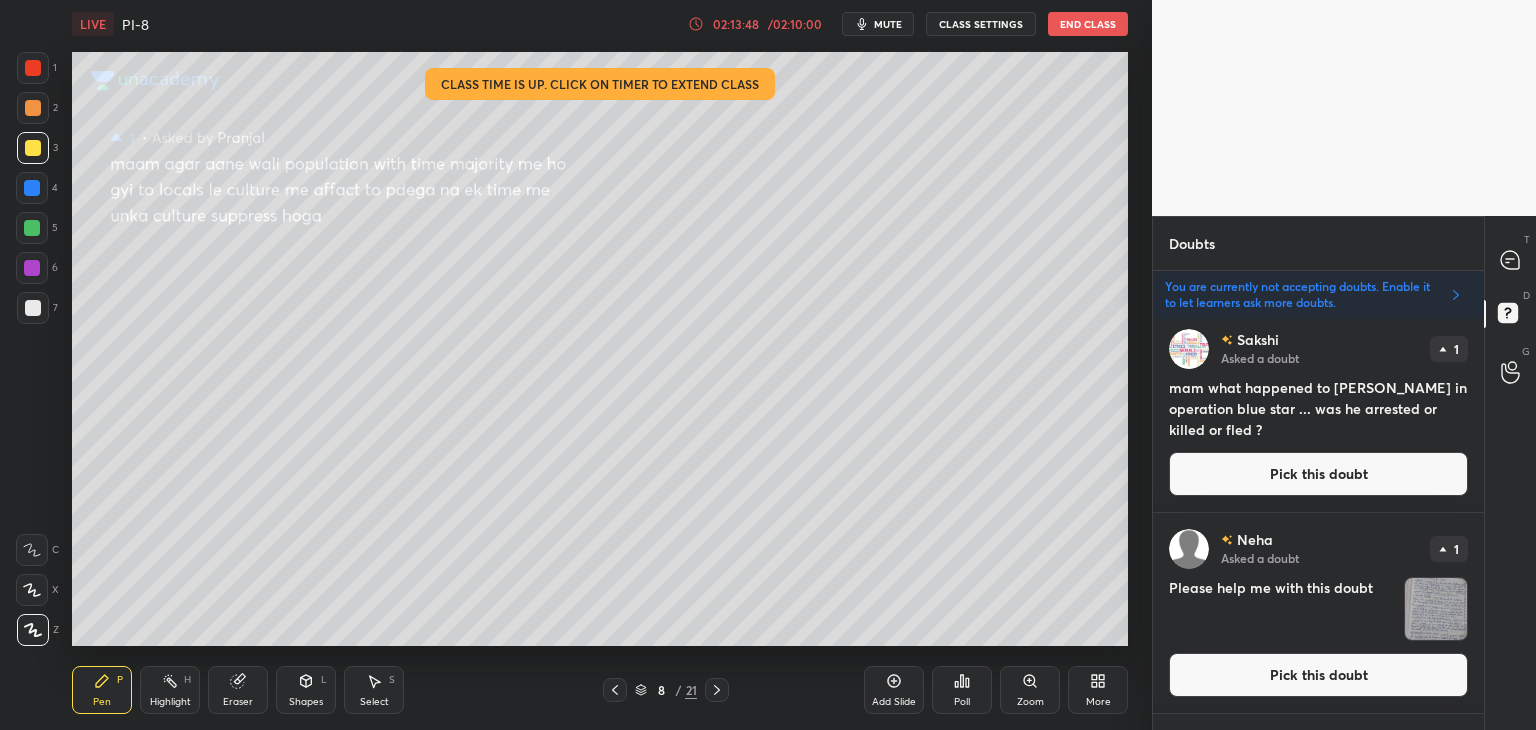 click on "Pick this doubt" at bounding box center [1318, 474] 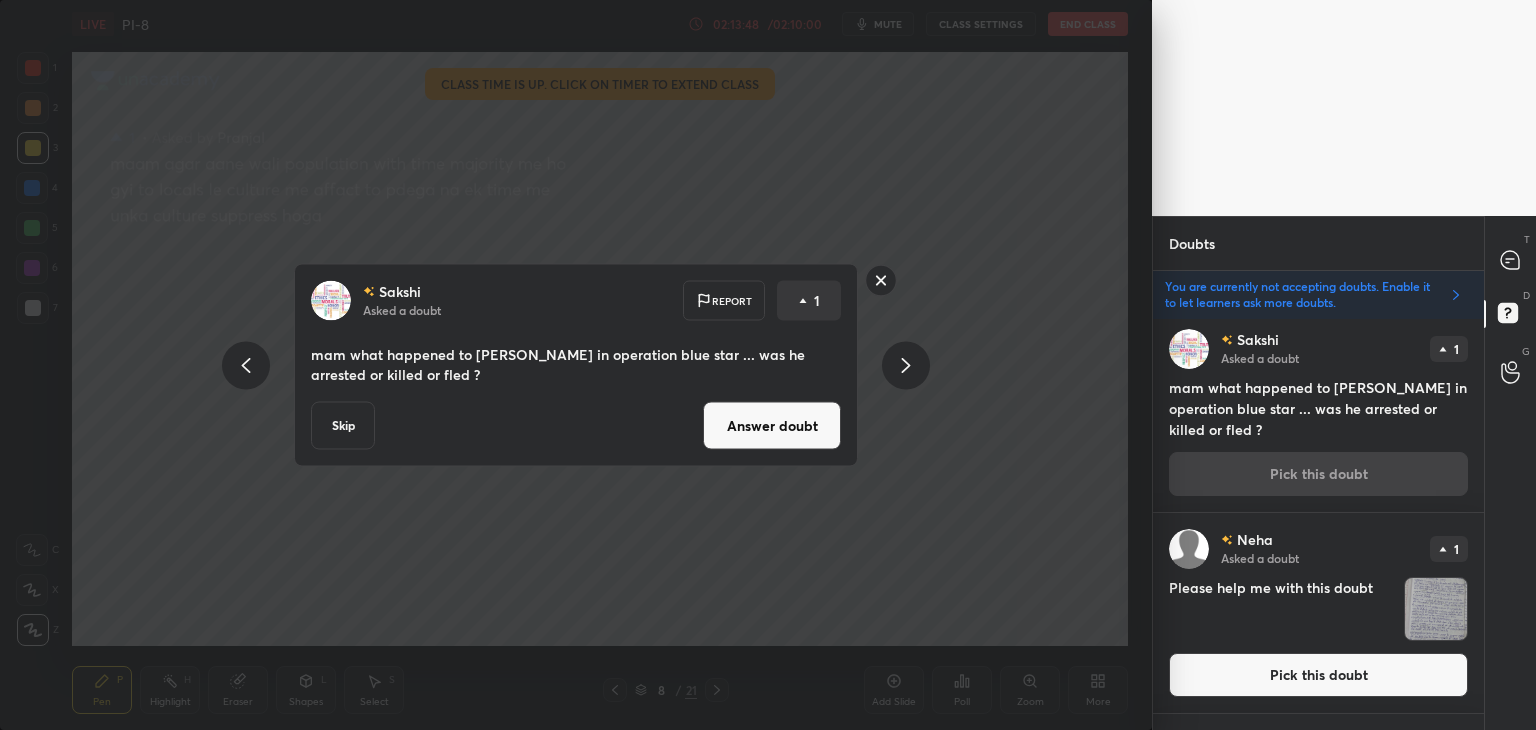 scroll, scrollTop: 824, scrollLeft: 0, axis: vertical 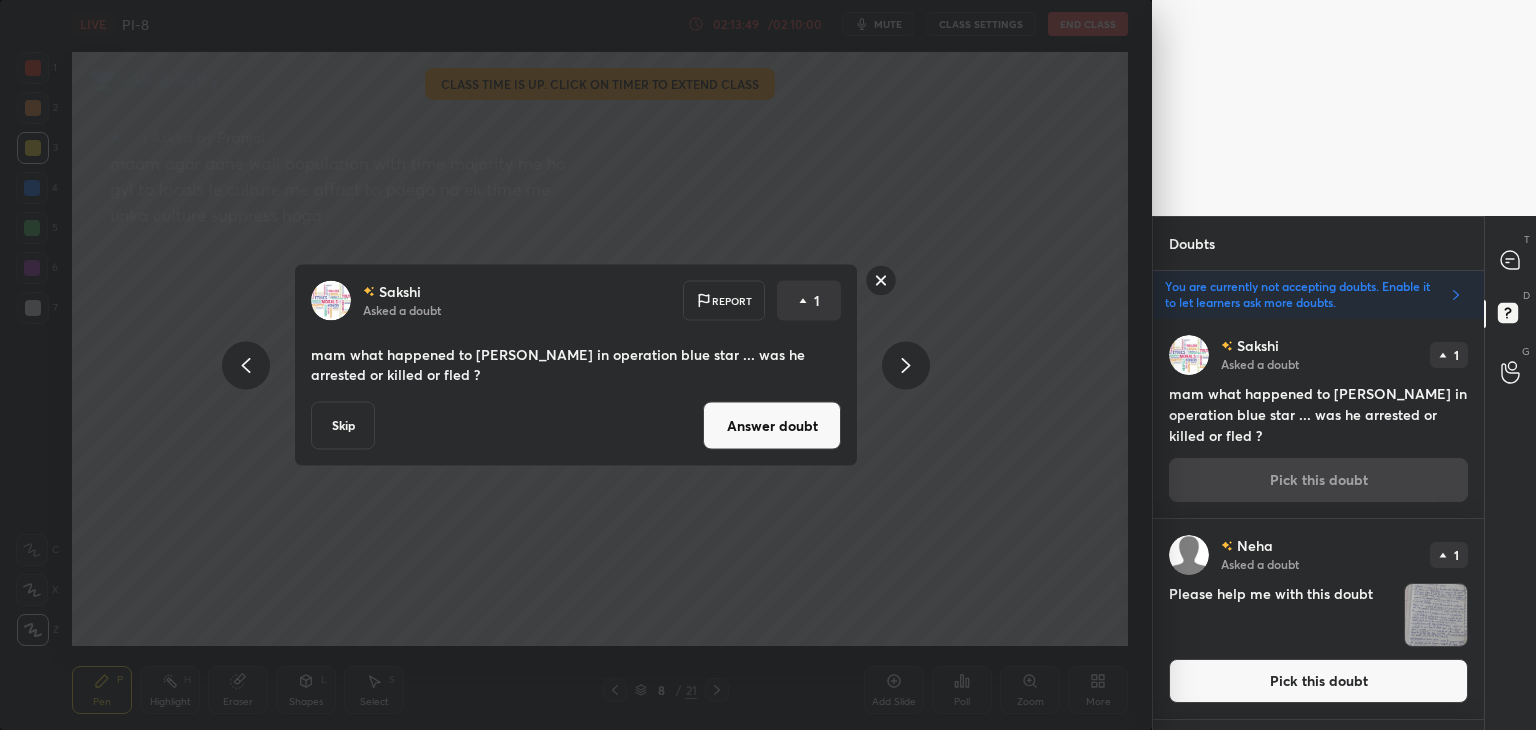 click on "Answer doubt" at bounding box center [772, 426] 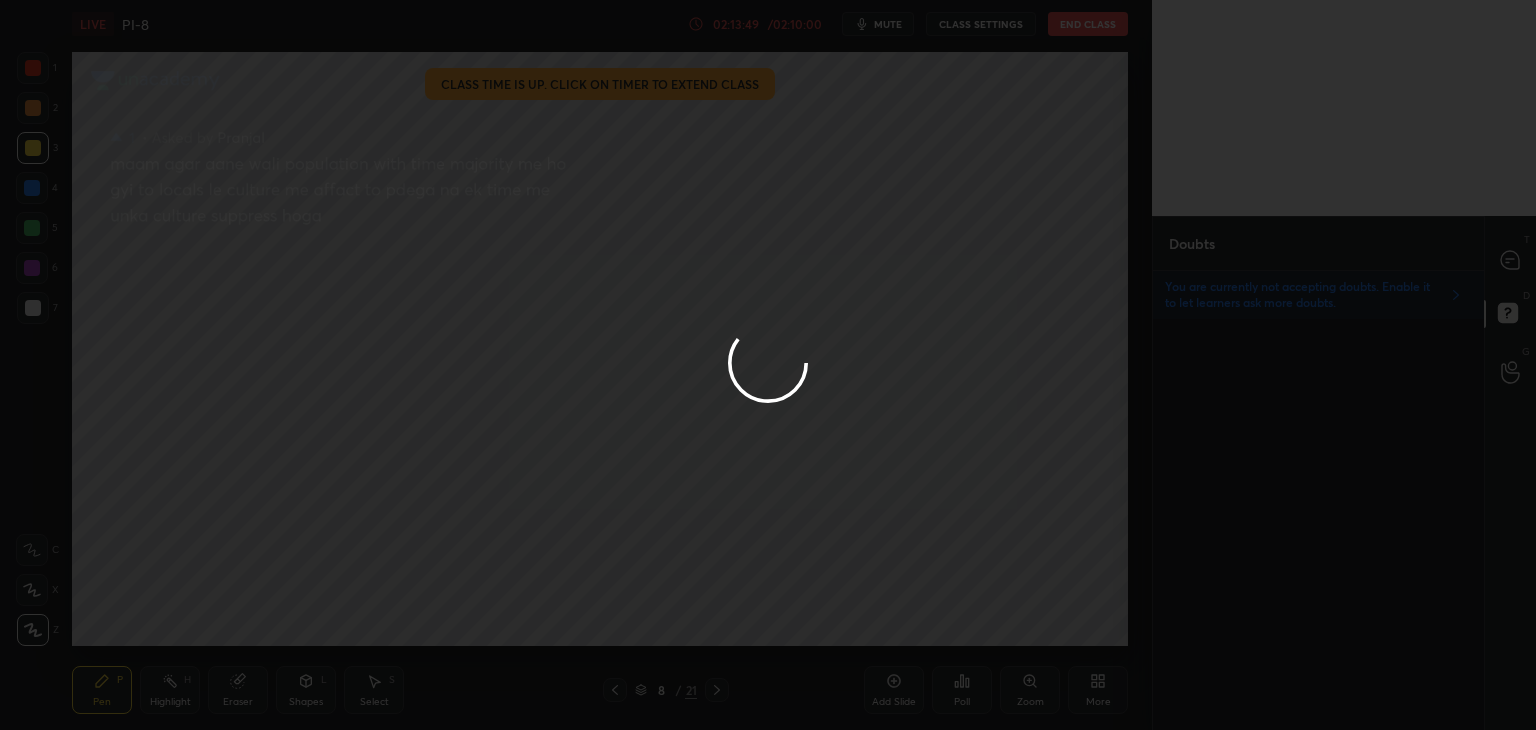 scroll, scrollTop: 0, scrollLeft: 0, axis: both 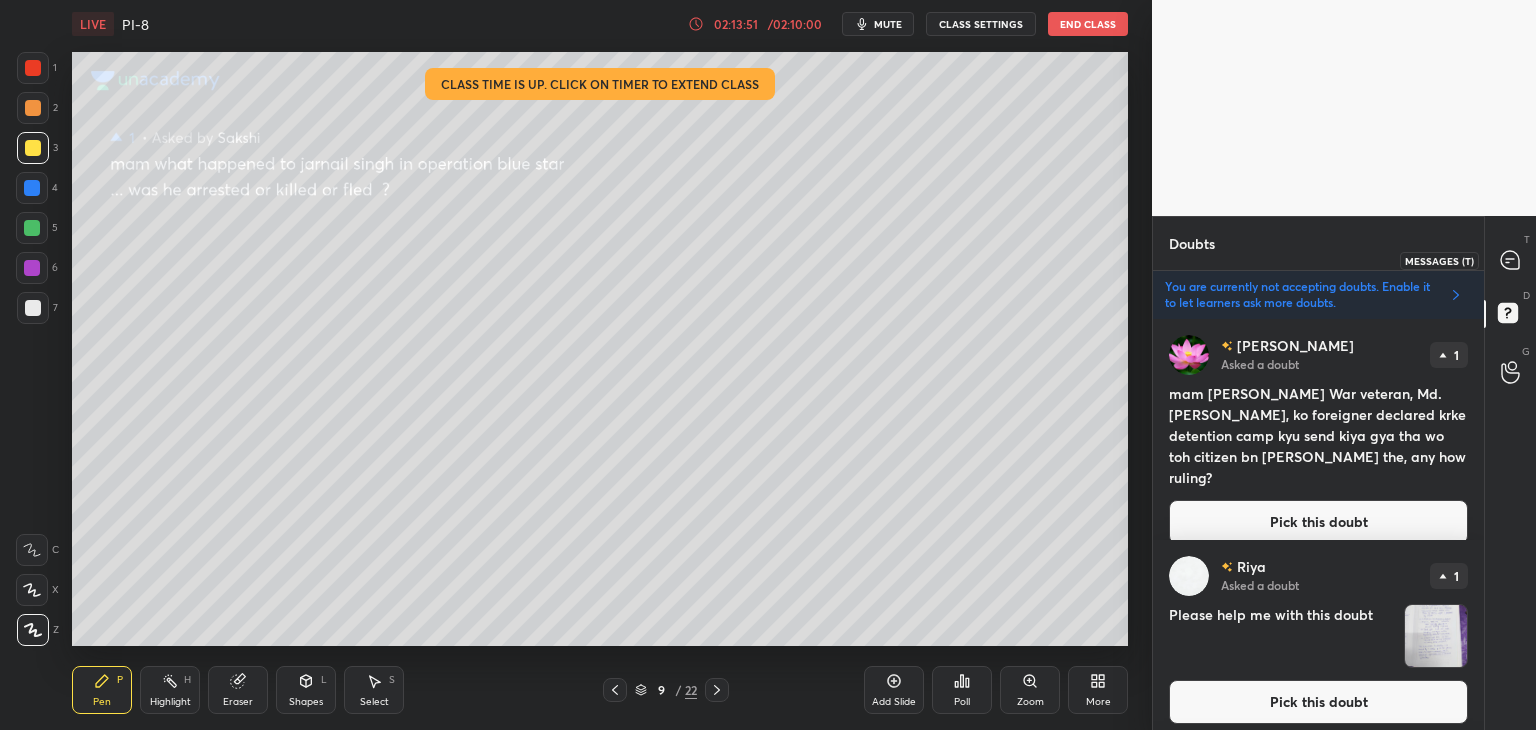 click 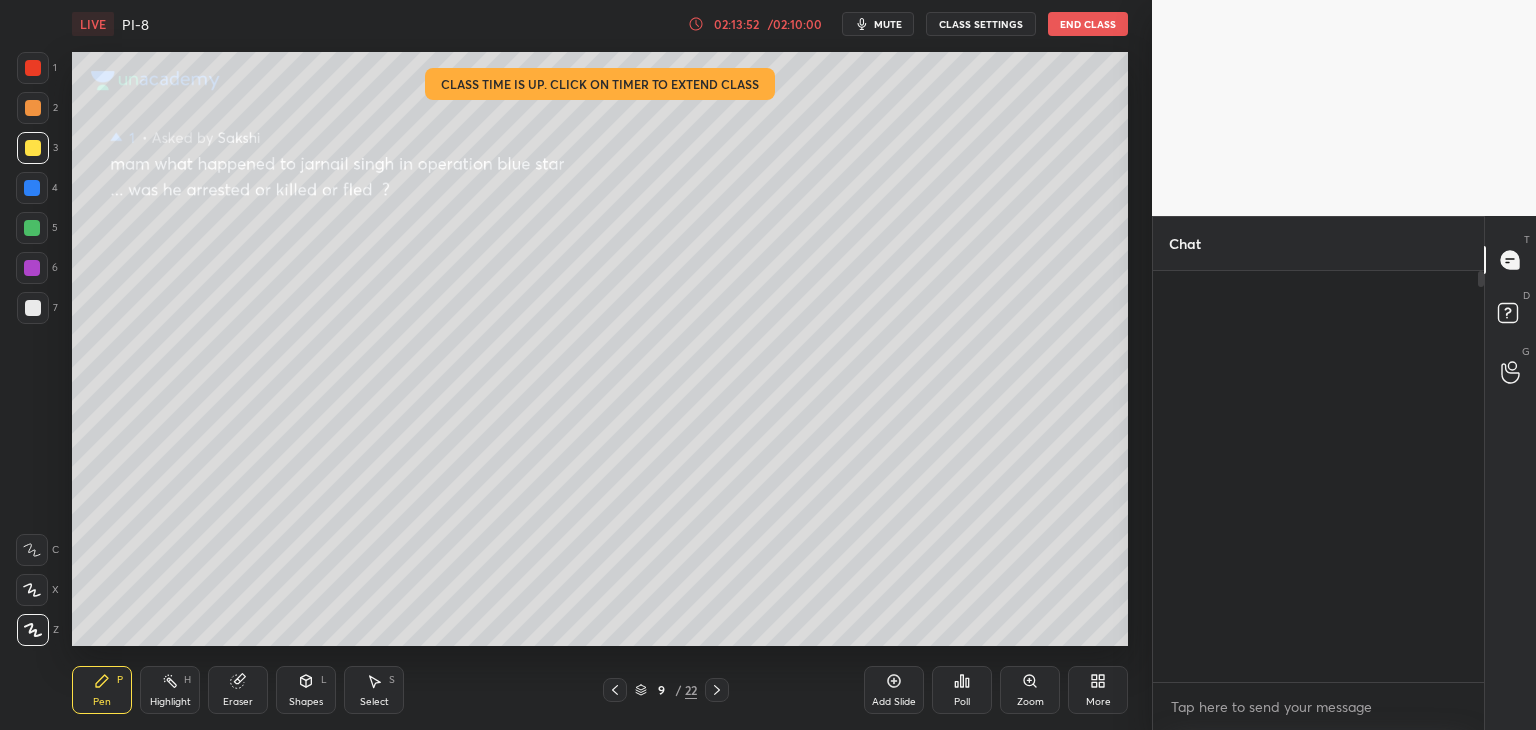 scroll, scrollTop: 6, scrollLeft: 6, axis: both 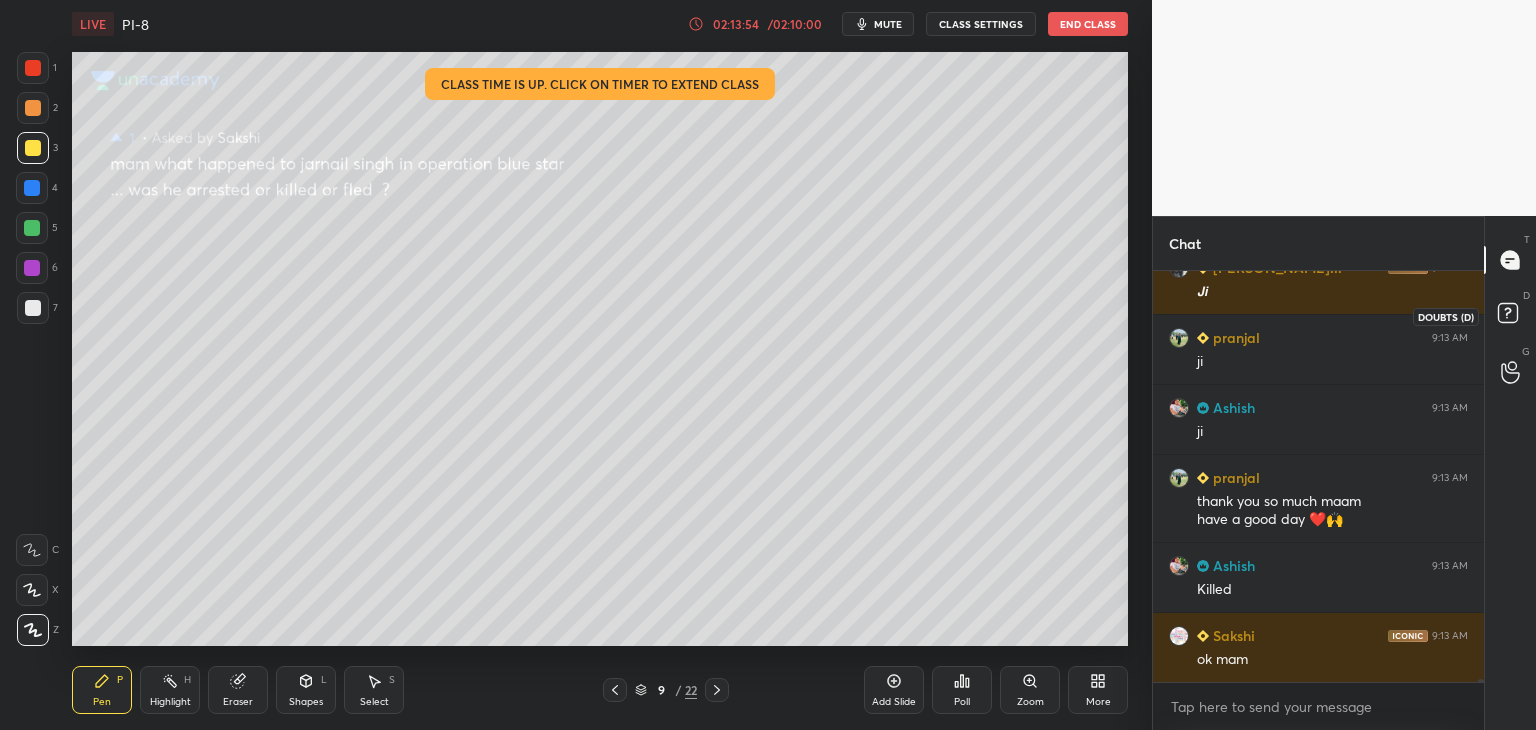 click 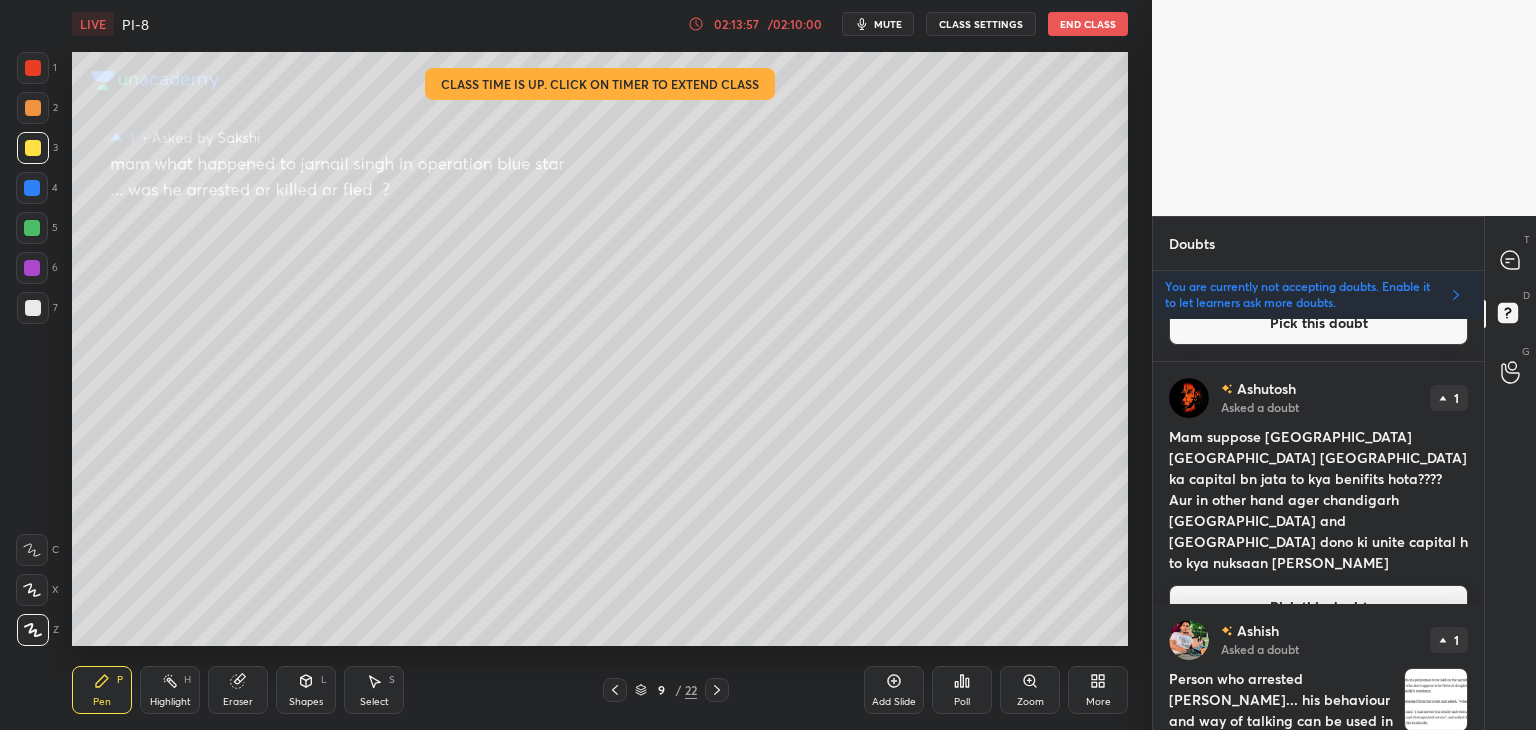 scroll, scrollTop: 2231, scrollLeft: 0, axis: vertical 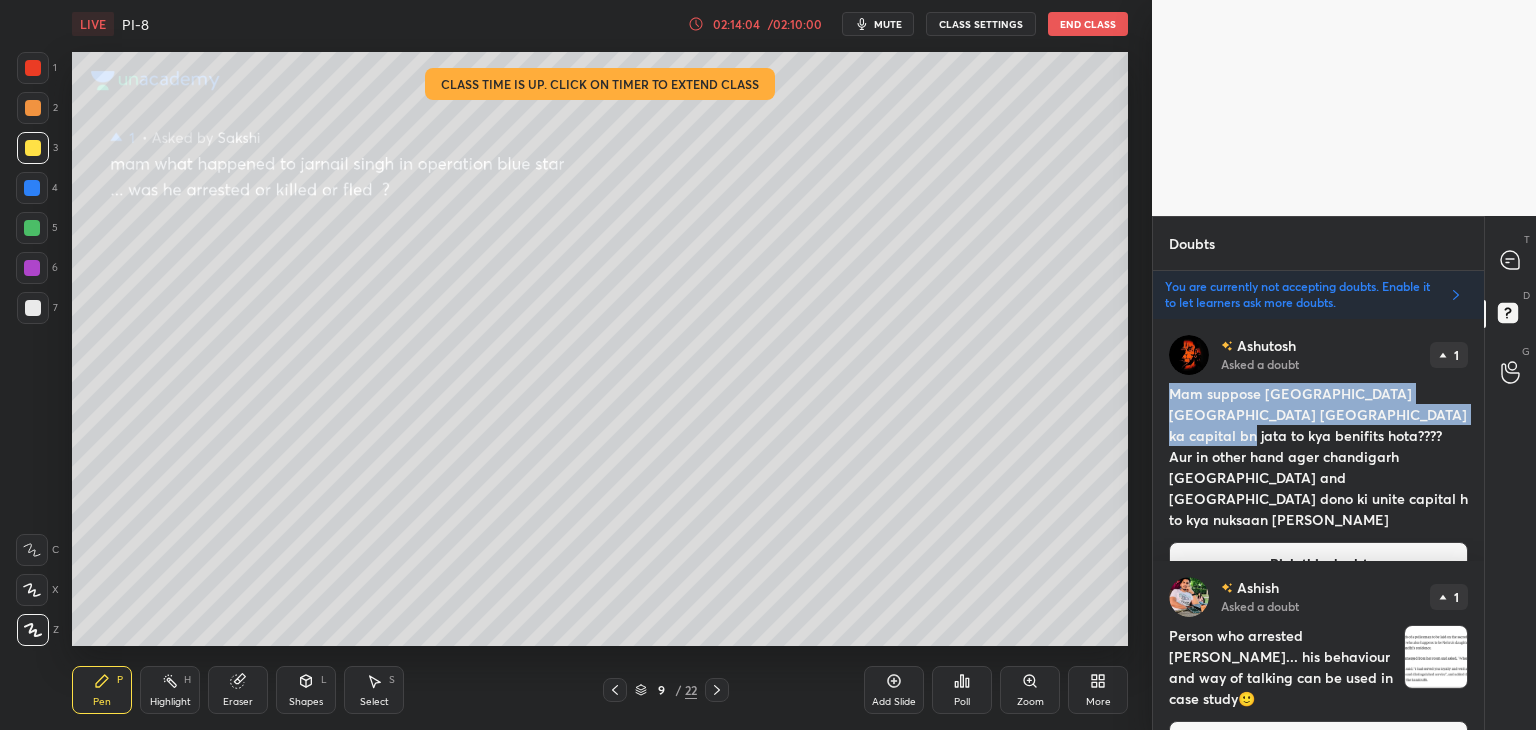 drag, startPoint x: 1168, startPoint y: 394, endPoint x: 1412, endPoint y: 415, distance: 244.90202 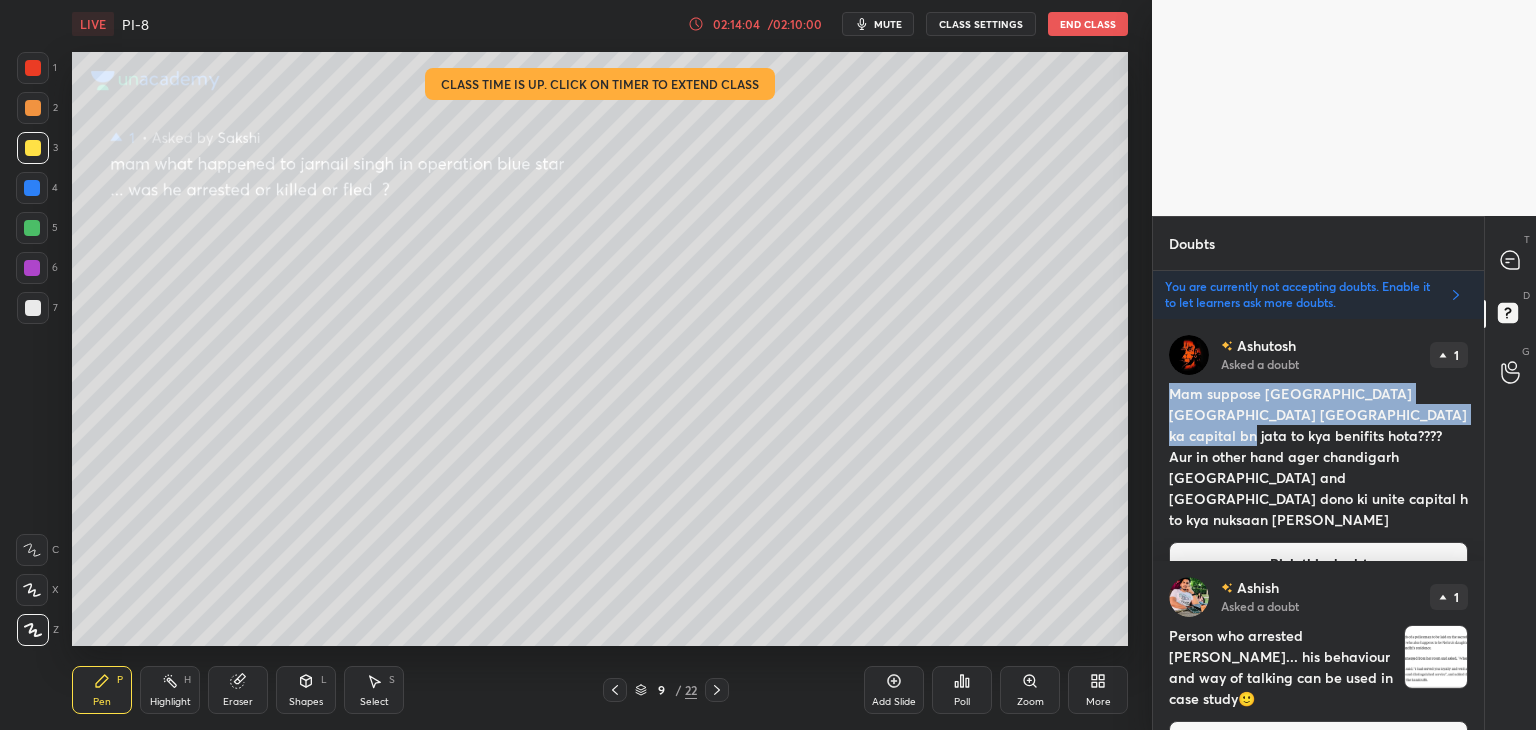 click on "Ashutosh Asked a doubt 1 Mam suppose Chandigarh akele punjab ka capital bn jata to kya benifits hota???? Aur in other hand ager chandigarh haryana and Punjab dono ki unite capital h to kya nuksaan hua Punj Pick this doubt" at bounding box center [1318, 460] 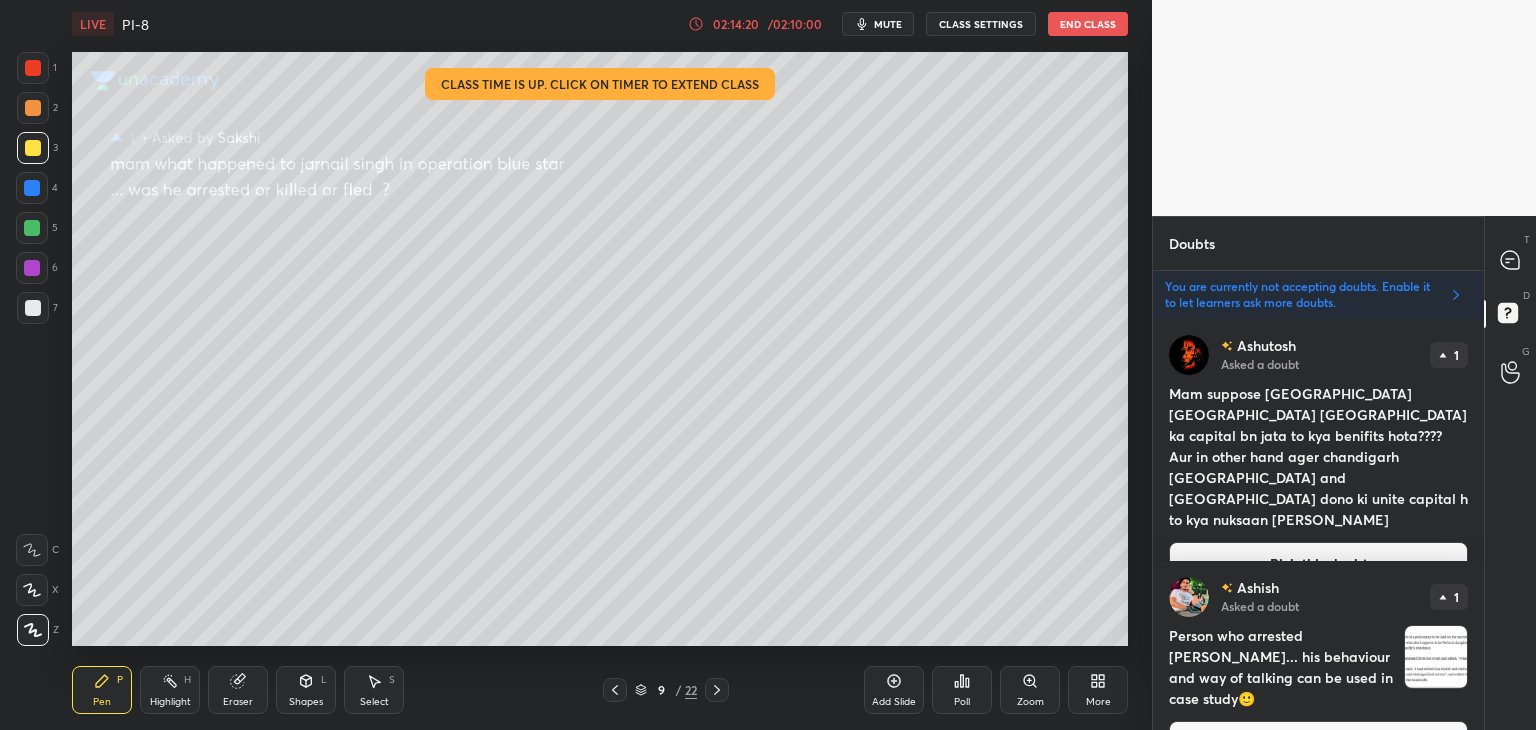 click on "Pick this doubt" at bounding box center (1318, 564) 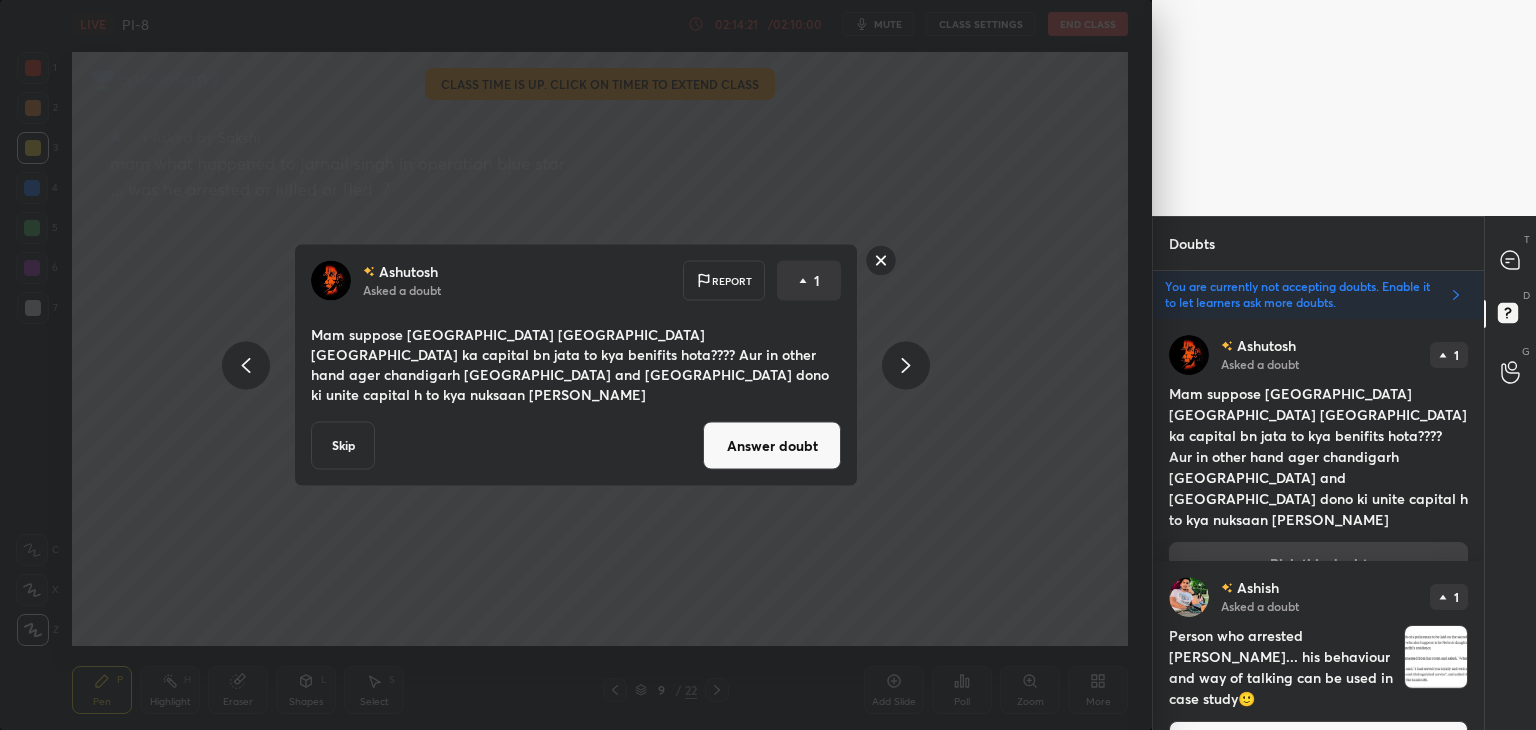 click on "Answer doubt" at bounding box center (772, 446) 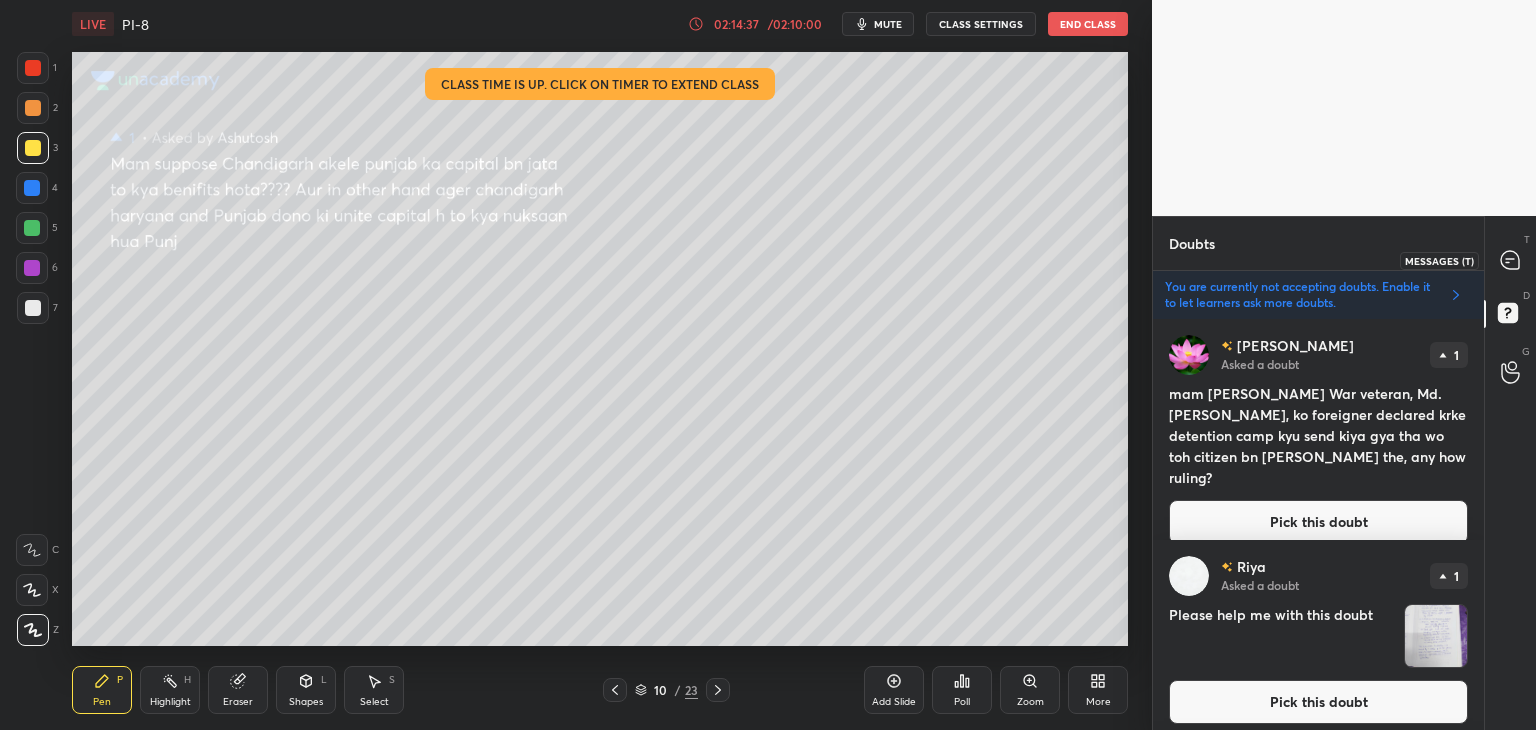 click 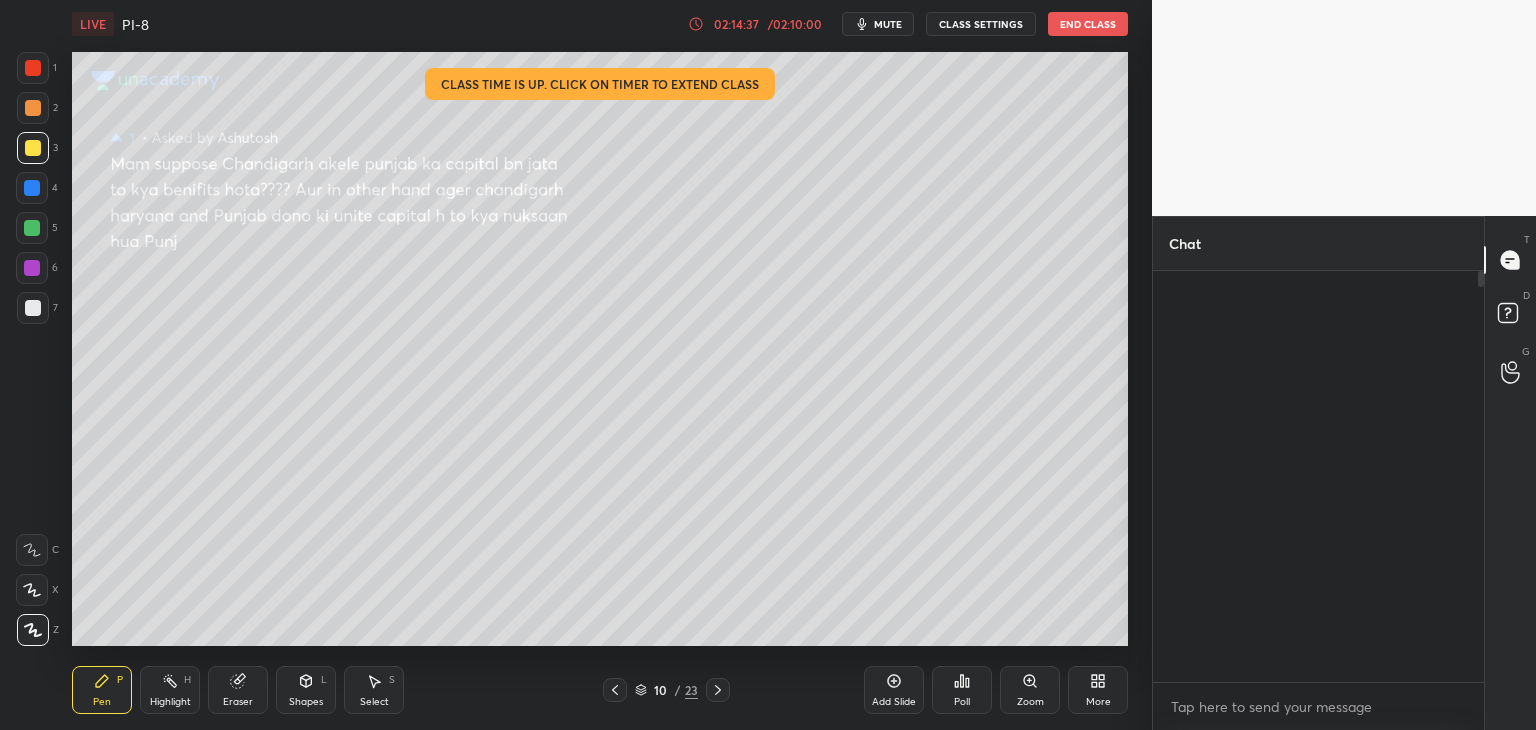 scroll, scrollTop: 6, scrollLeft: 6, axis: both 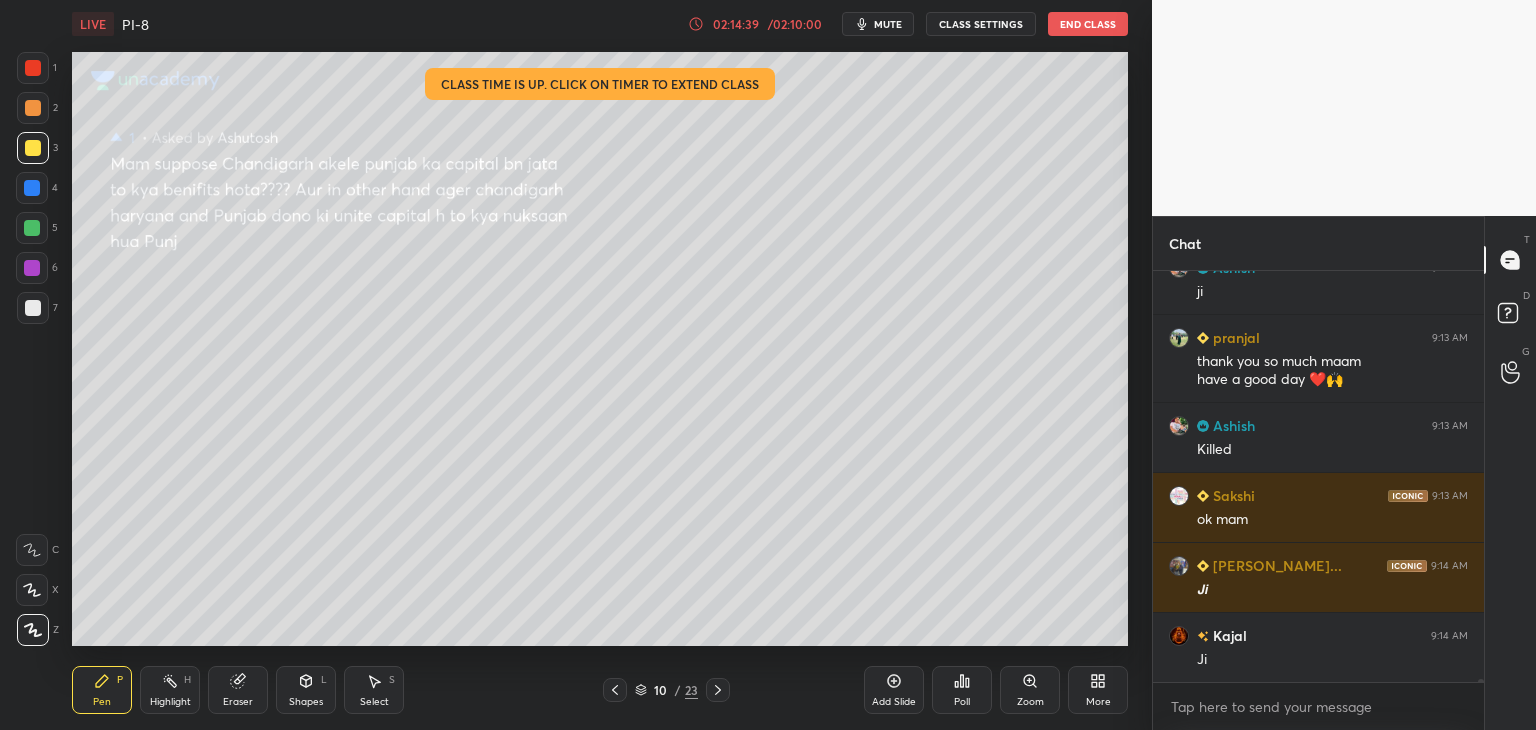 drag, startPoint x: 1480, startPoint y: 679, endPoint x: 1481, endPoint y: 691, distance: 12.0415945 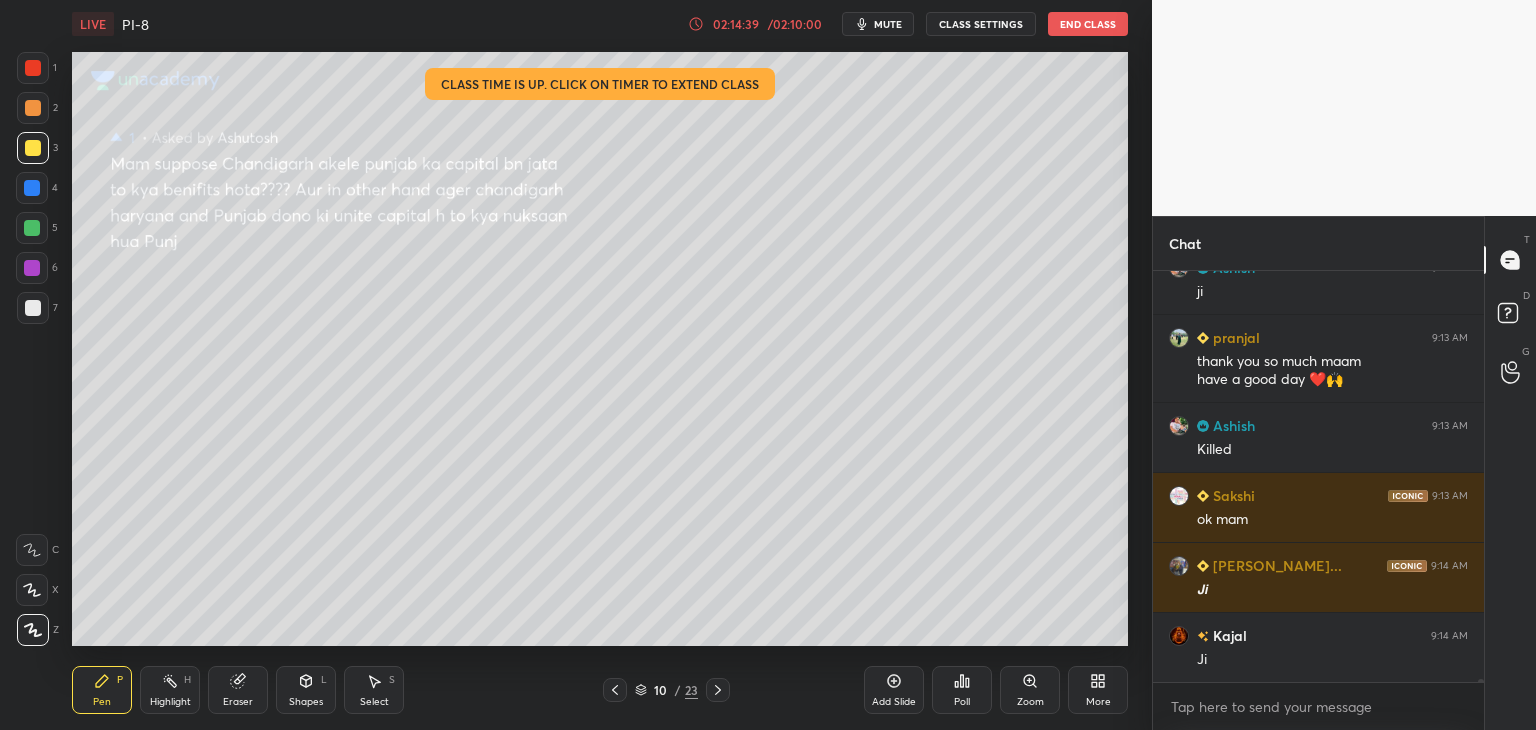 click on "pranjal 9:13 AM ji Ashish 9:13 AM ji pranjal 9:13 AM thank you so much maam
have a good day ❤️🙌 Ashish 9:13 AM Killed Sakshi 9:13 AM ok mam Rudra Prat... 9:14 AM 𝙅𝙞 Kajal 9:14 AM Ji JUMP TO LATEST Enable hand raising Enable raise hand to speak to learners. Once enabled, chat will be turned off temporarily. Enable x" at bounding box center [1318, 500] 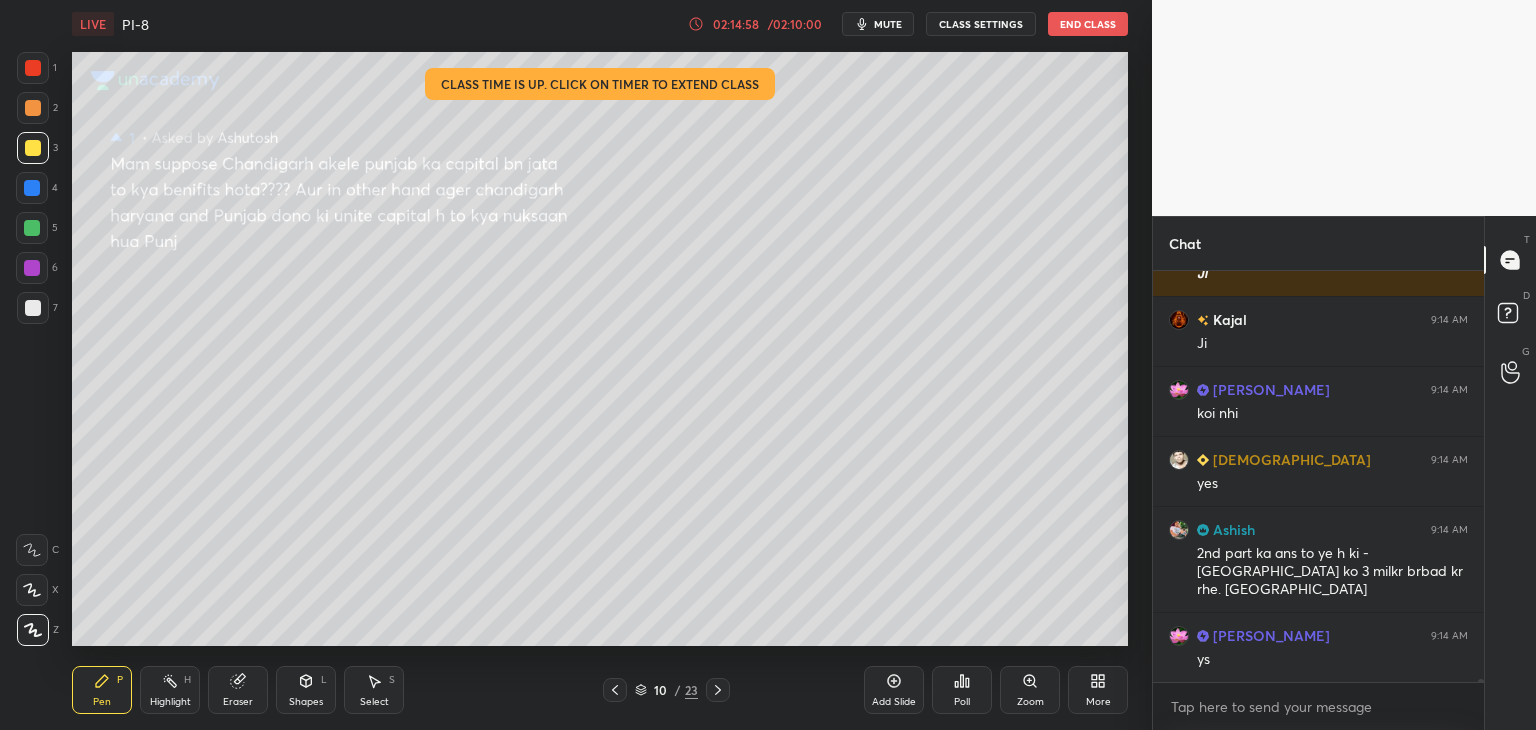 scroll, scrollTop: 55634, scrollLeft: 0, axis: vertical 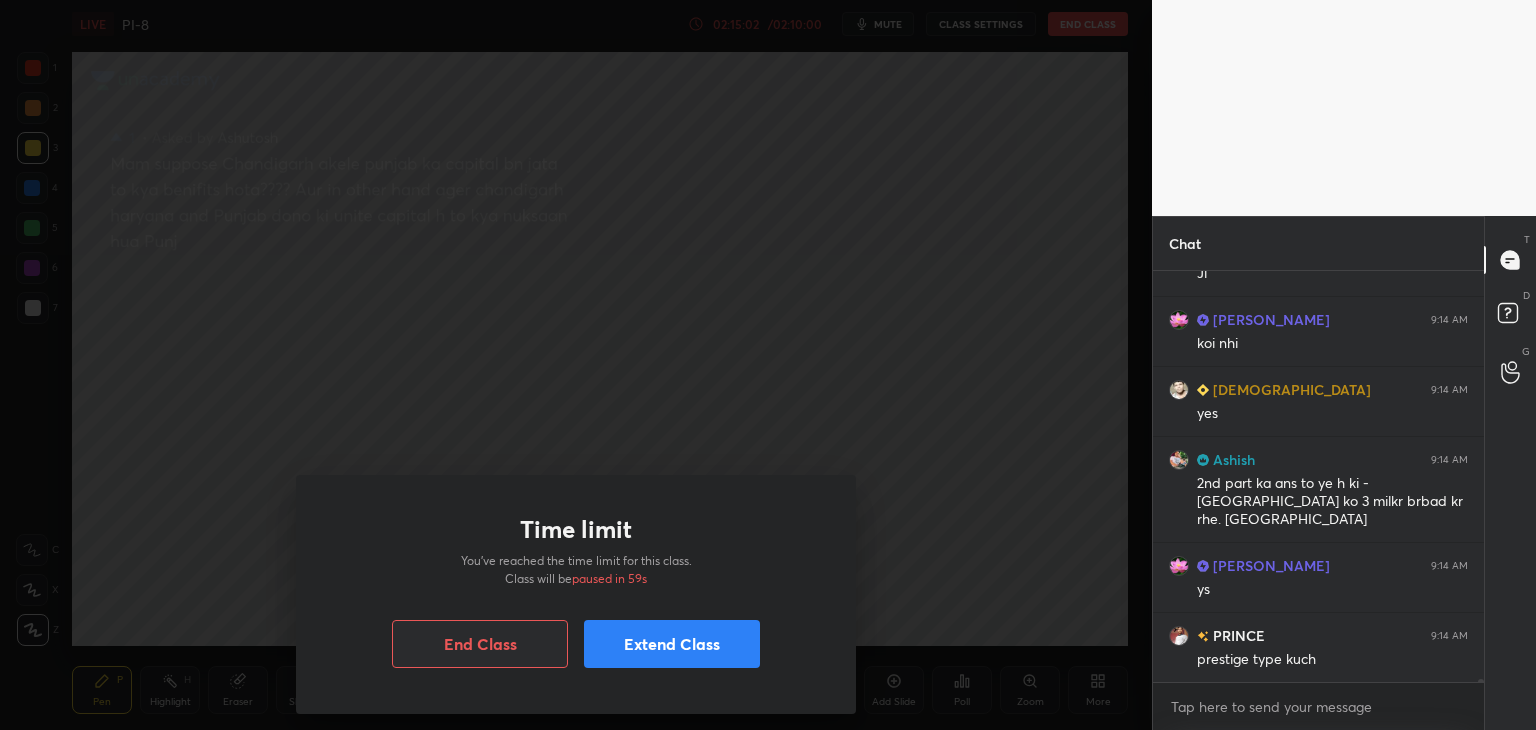 click on "Extend Class" at bounding box center (672, 644) 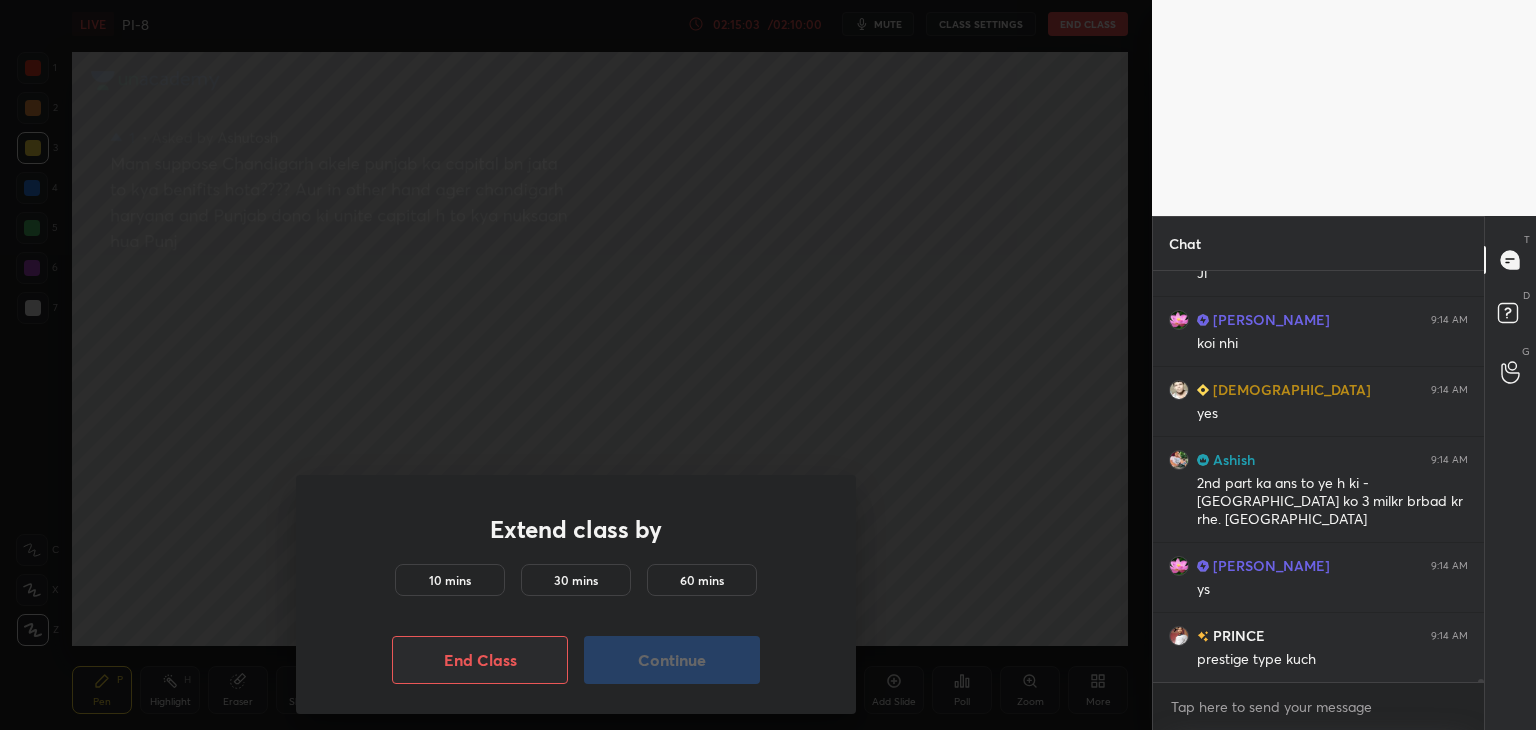 click on "10 mins" at bounding box center (450, 580) 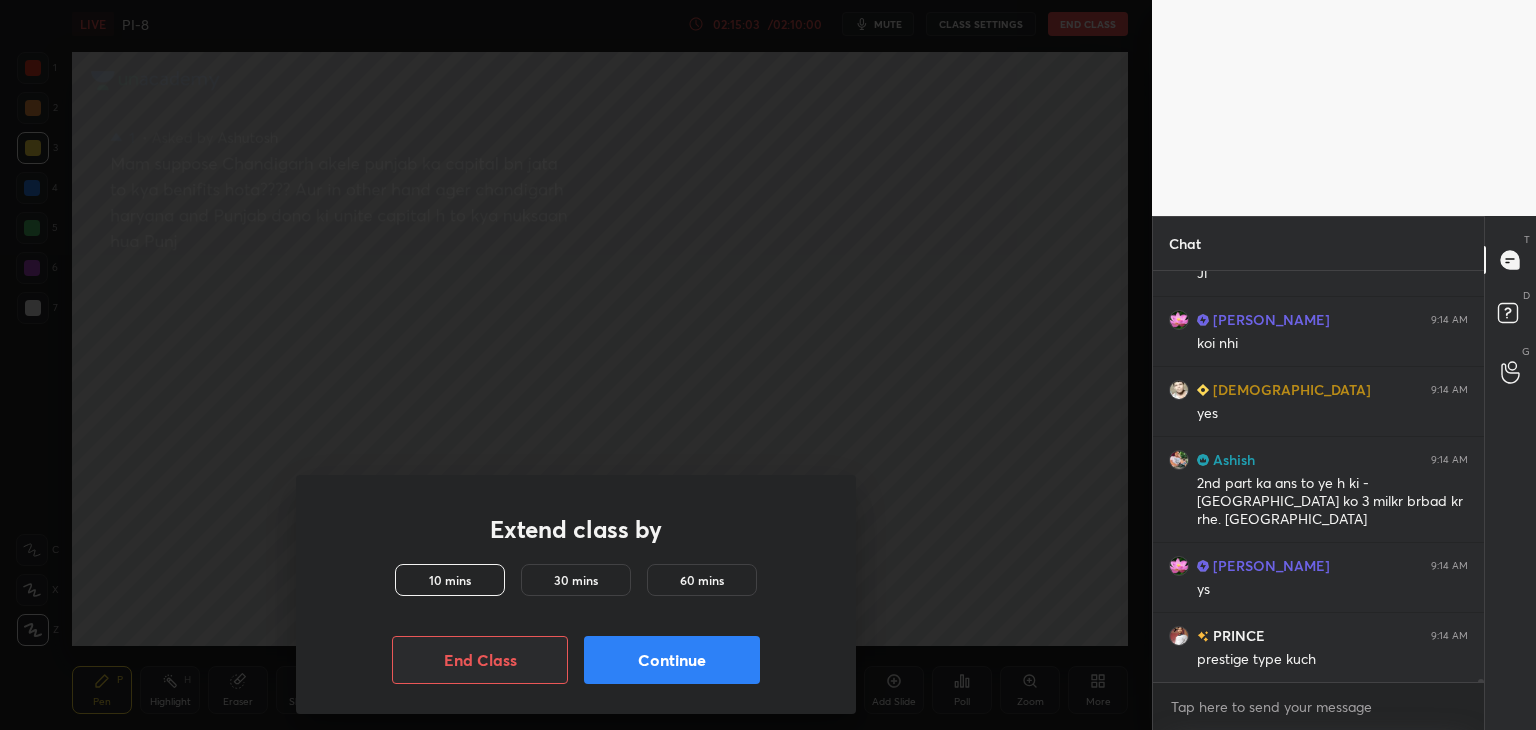 click on "Continue" at bounding box center (672, 660) 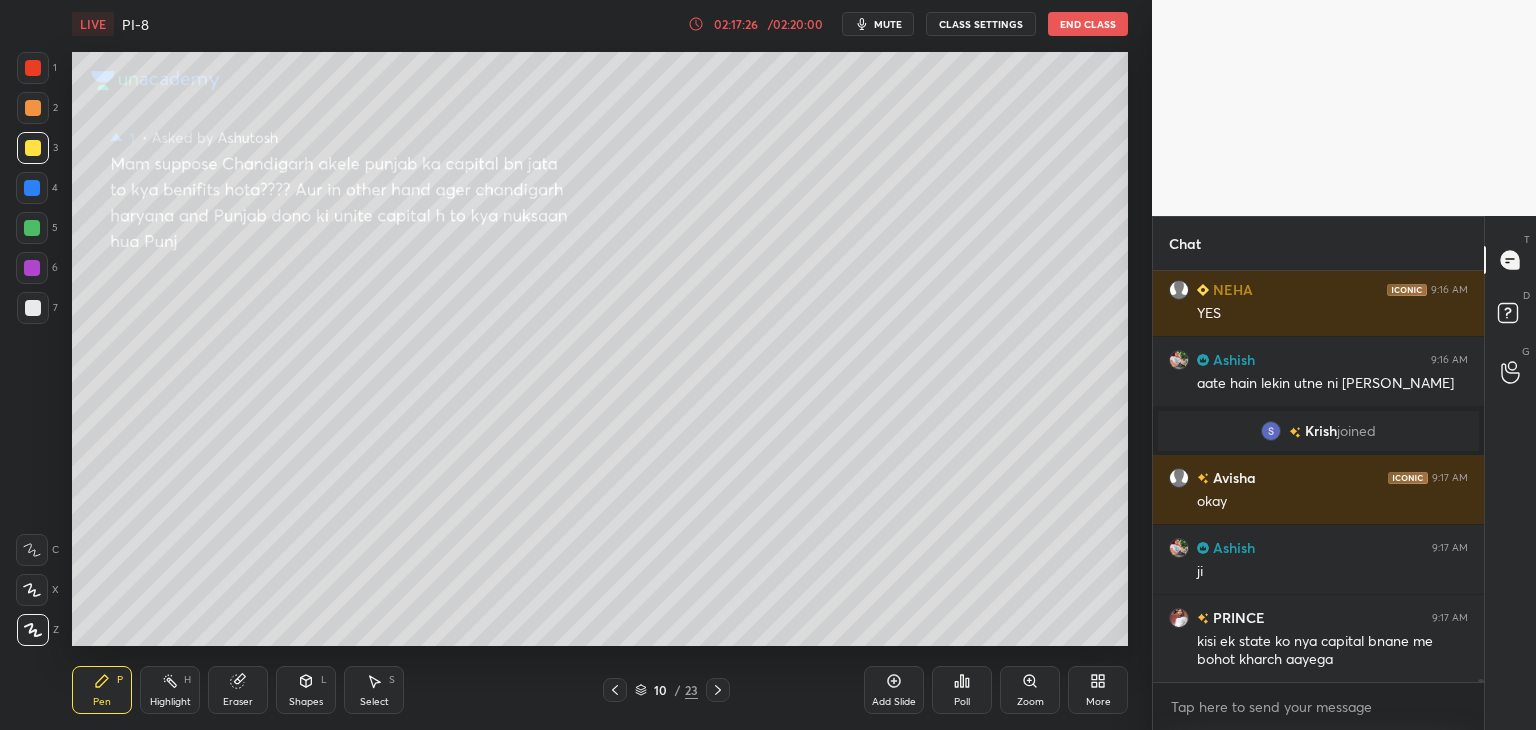 scroll, scrollTop: 56120, scrollLeft: 0, axis: vertical 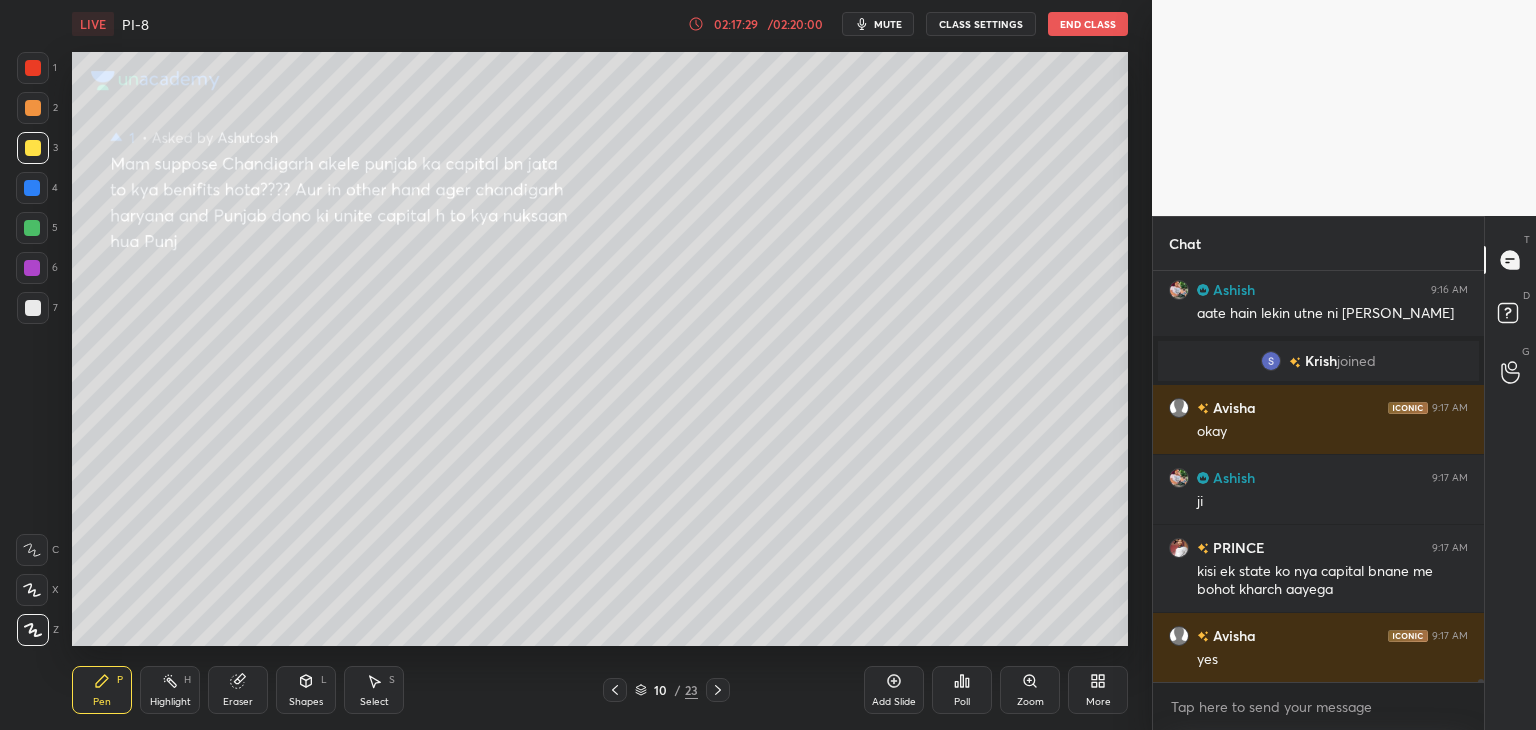 click at bounding box center (33, 68) 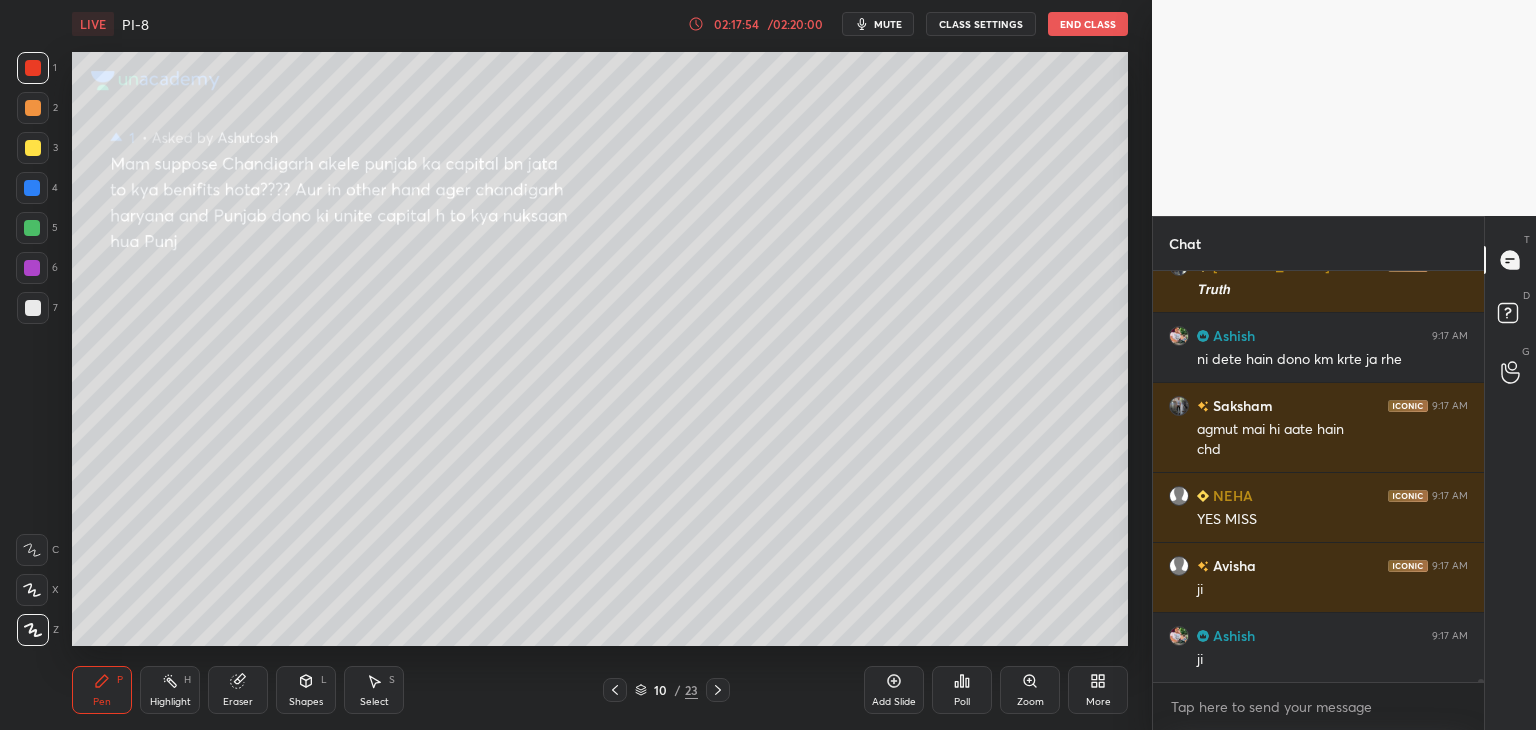 scroll, scrollTop: 56700, scrollLeft: 0, axis: vertical 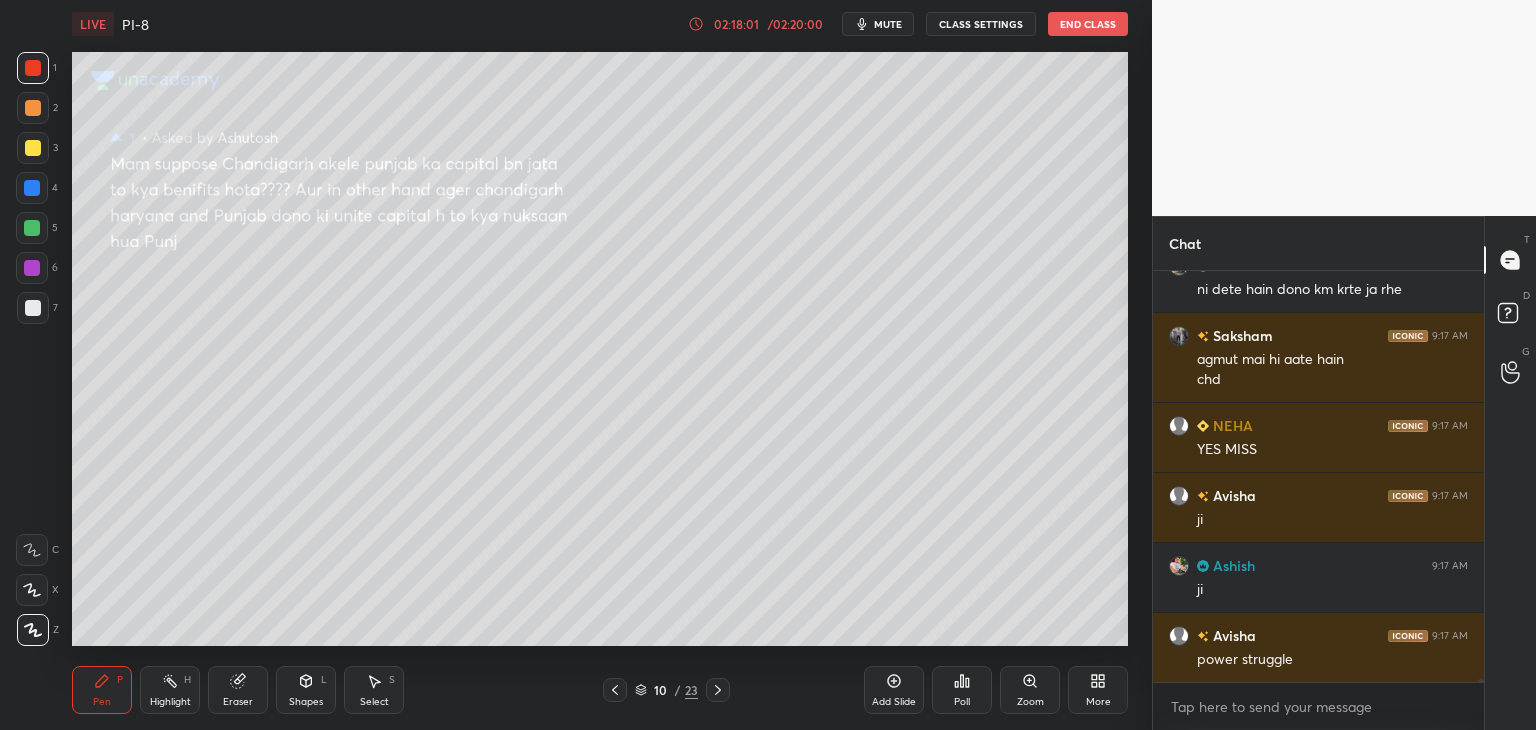 click 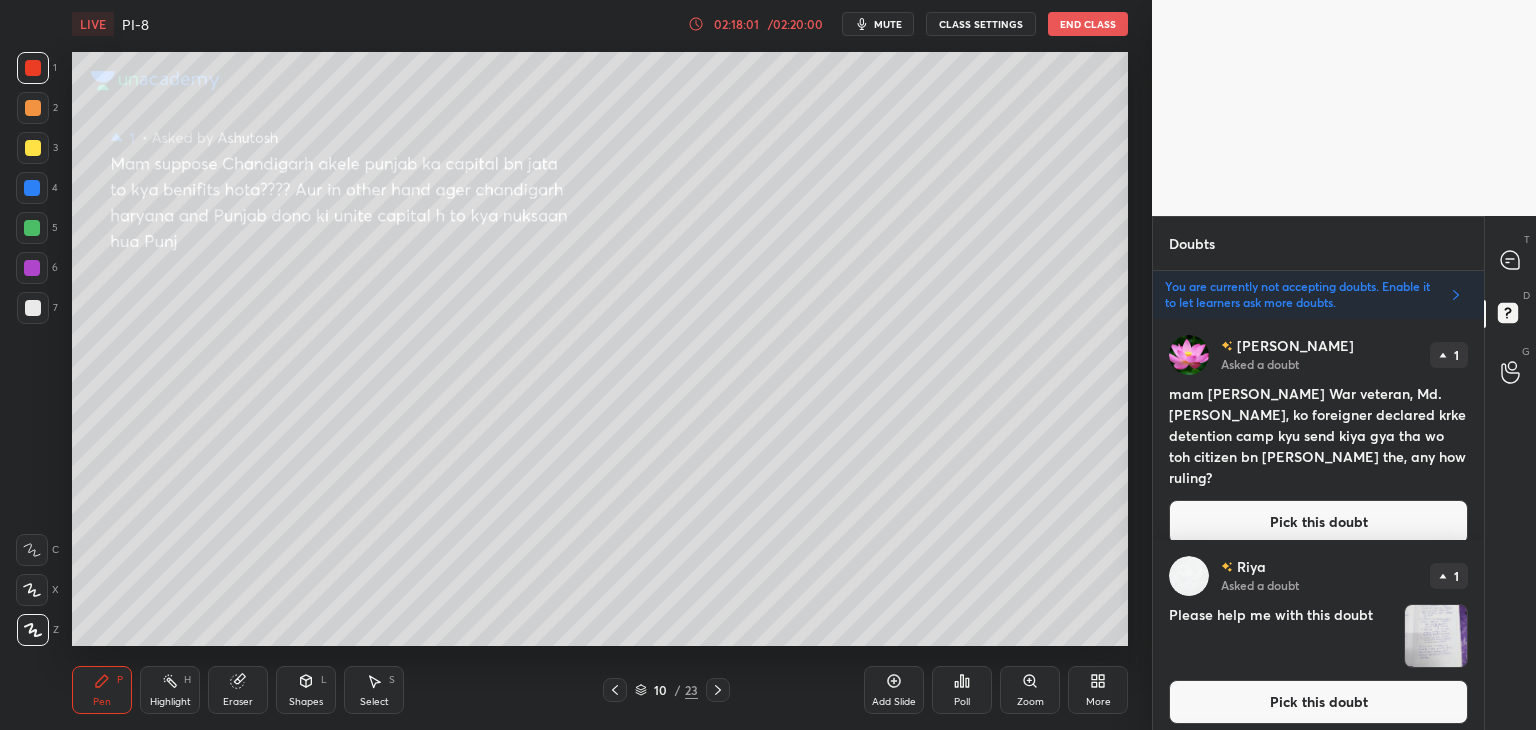 scroll, scrollTop: 405, scrollLeft: 325, axis: both 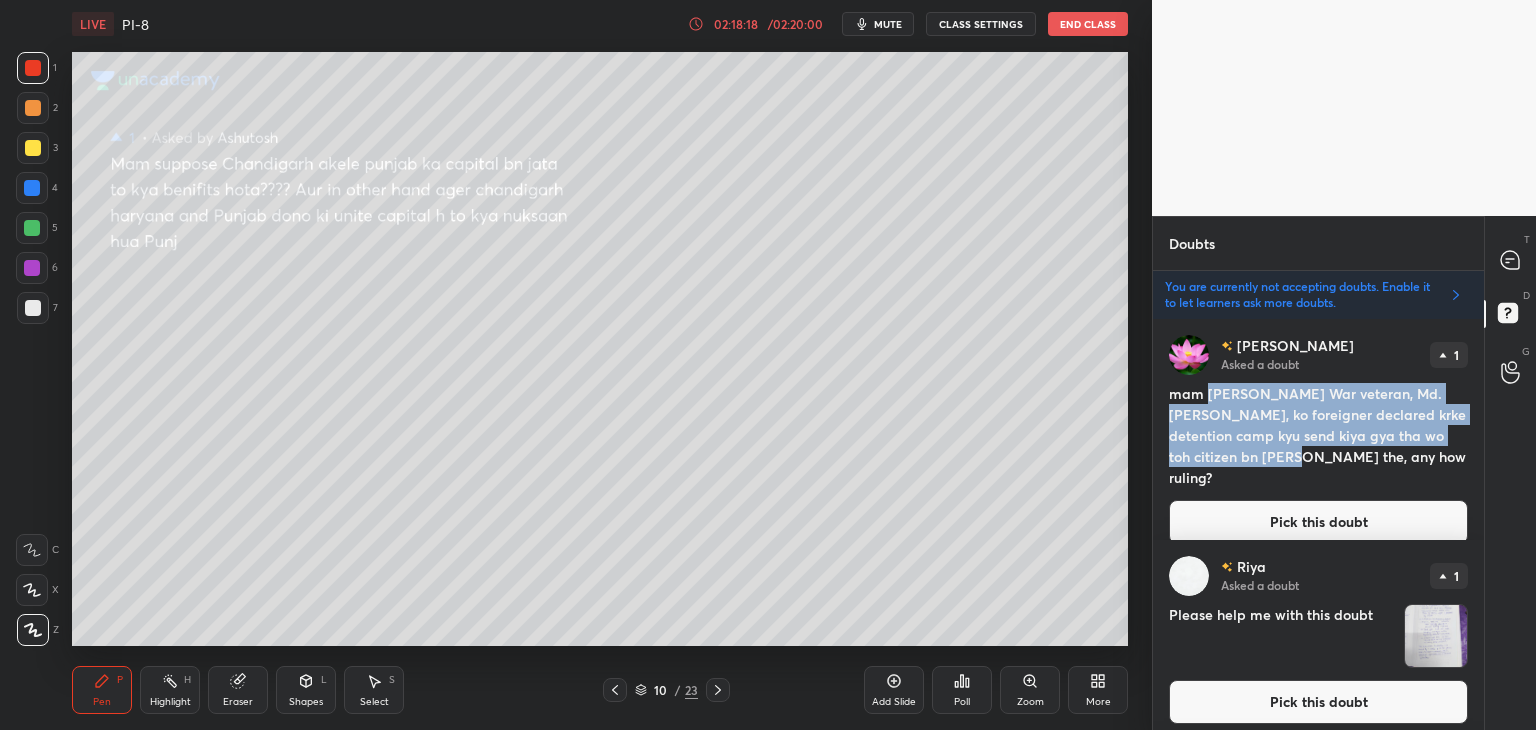 drag, startPoint x: 1210, startPoint y: 393, endPoint x: 1243, endPoint y: 453, distance: 68.47627 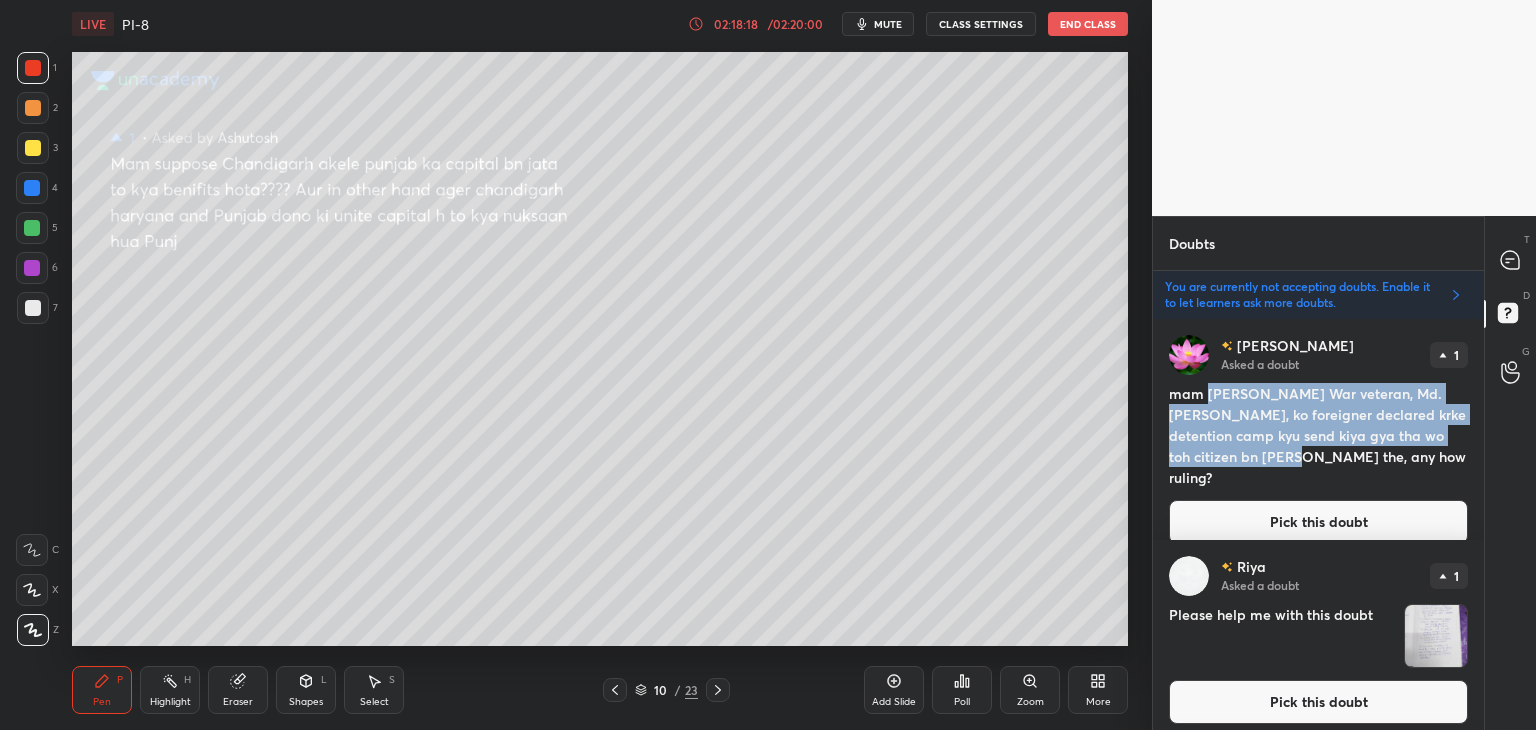 click on "mam Kargil War veteran, Md. Sanaullah, ko foreigner declared krke detention camp kyu send kiya gya tha wo toh citizen bn jane chahiye the, any how ruling?" at bounding box center [1318, 435] 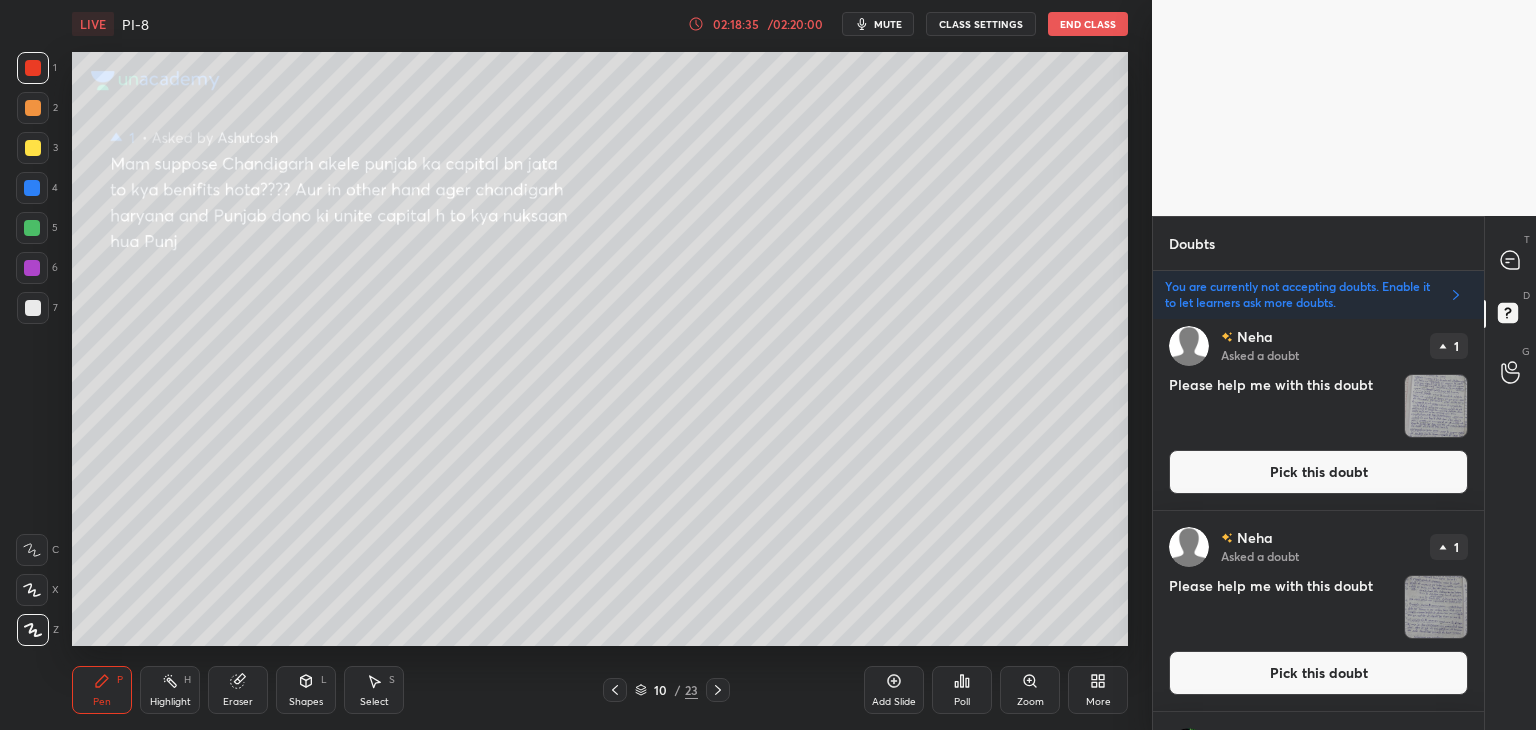 scroll, scrollTop: 0, scrollLeft: 0, axis: both 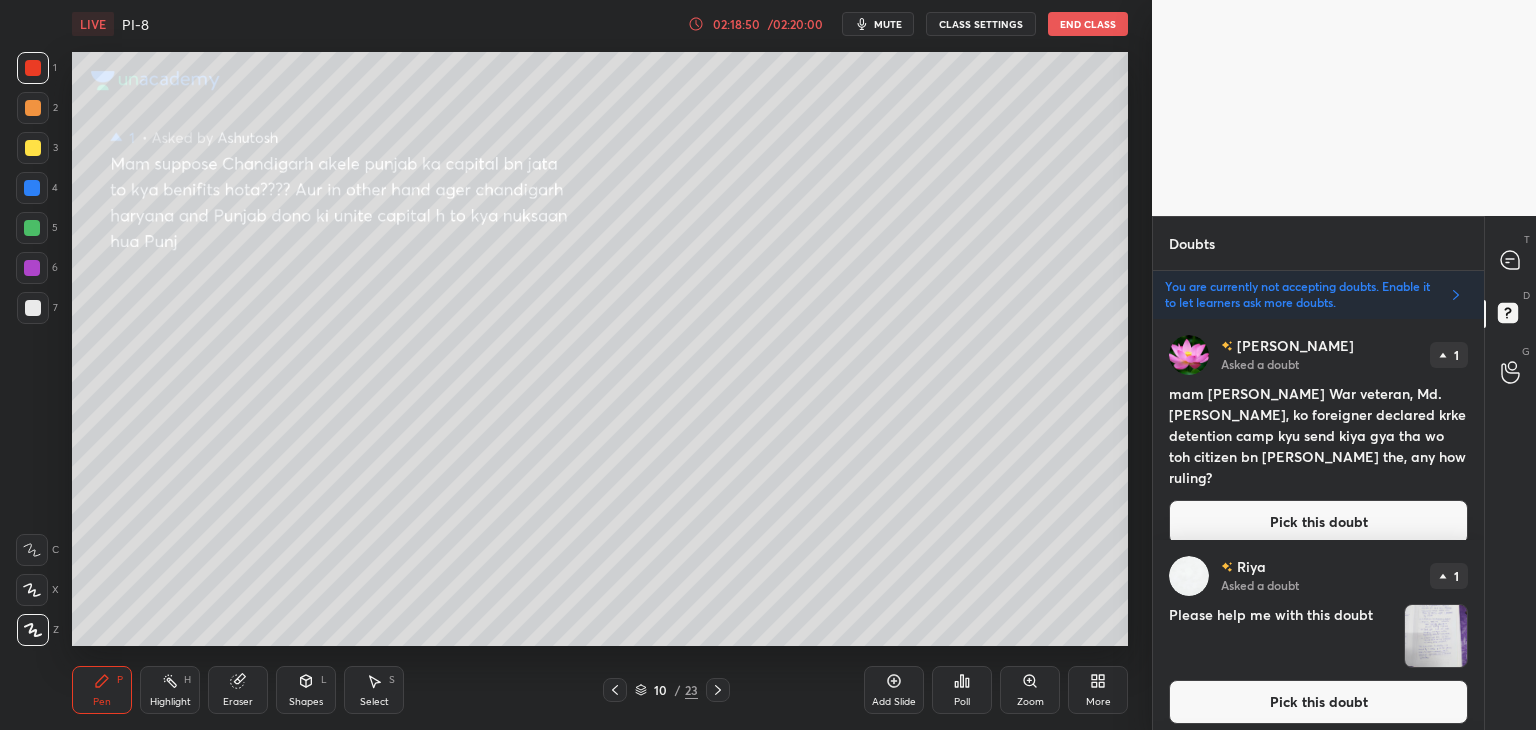 click at bounding box center (33, 68) 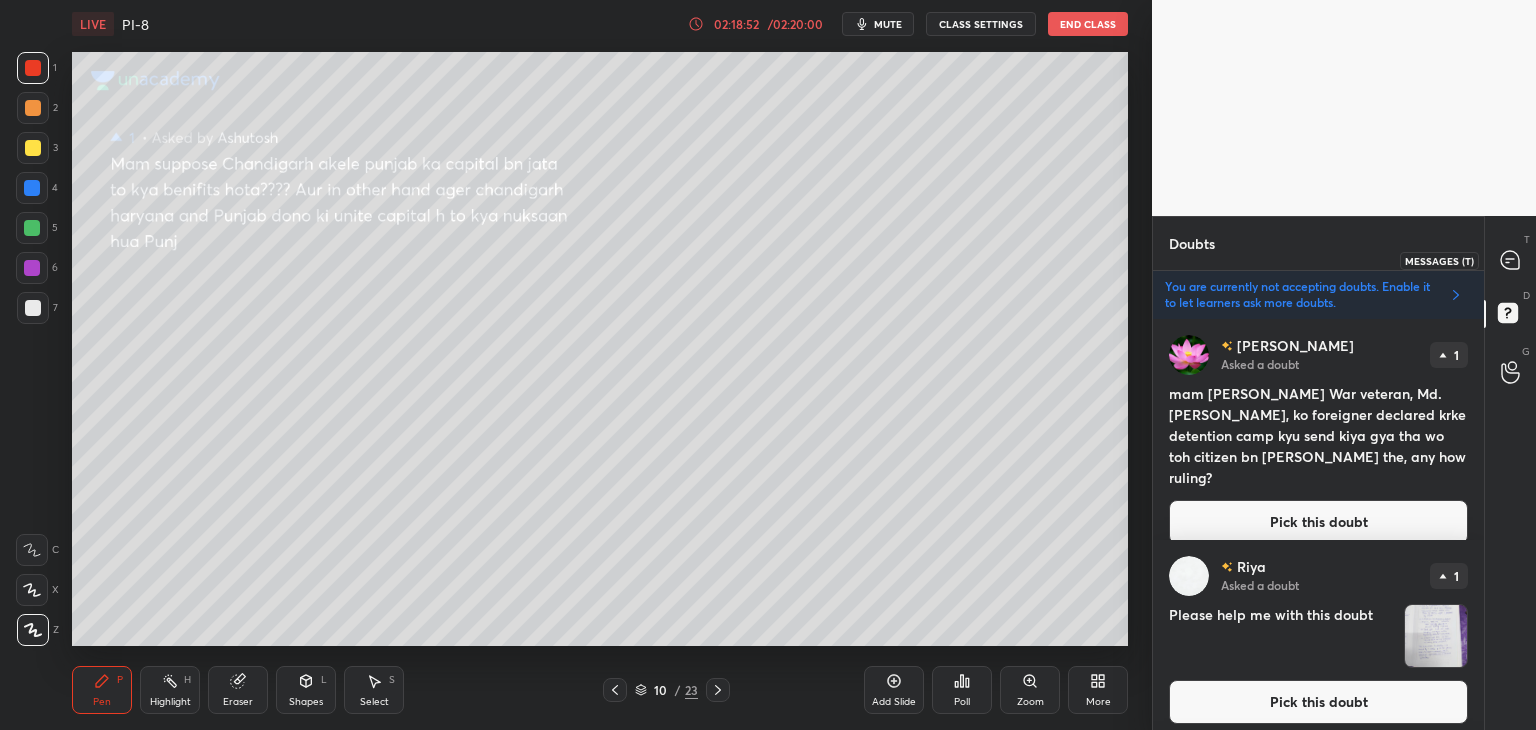 click 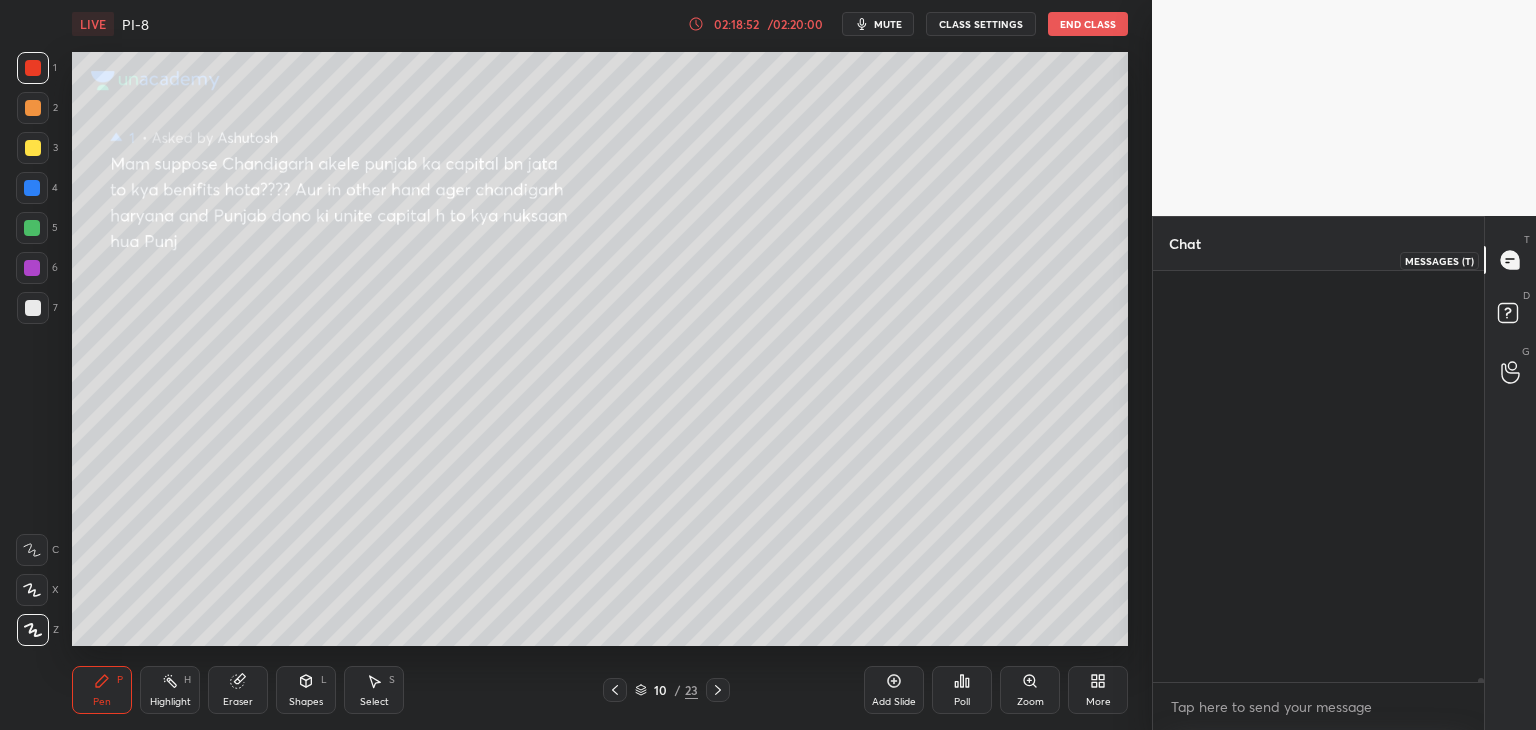 scroll, scrollTop: 57556, scrollLeft: 0, axis: vertical 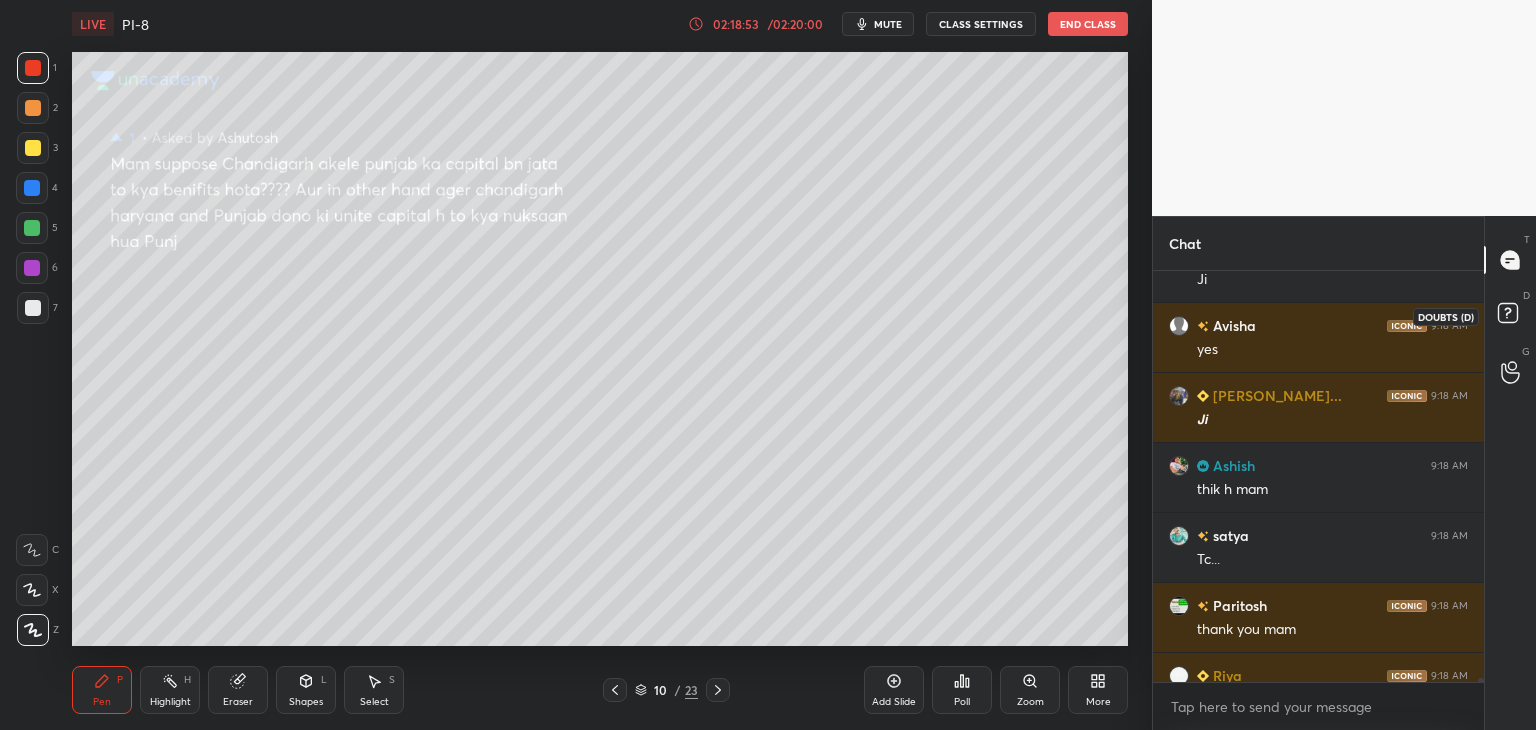 click 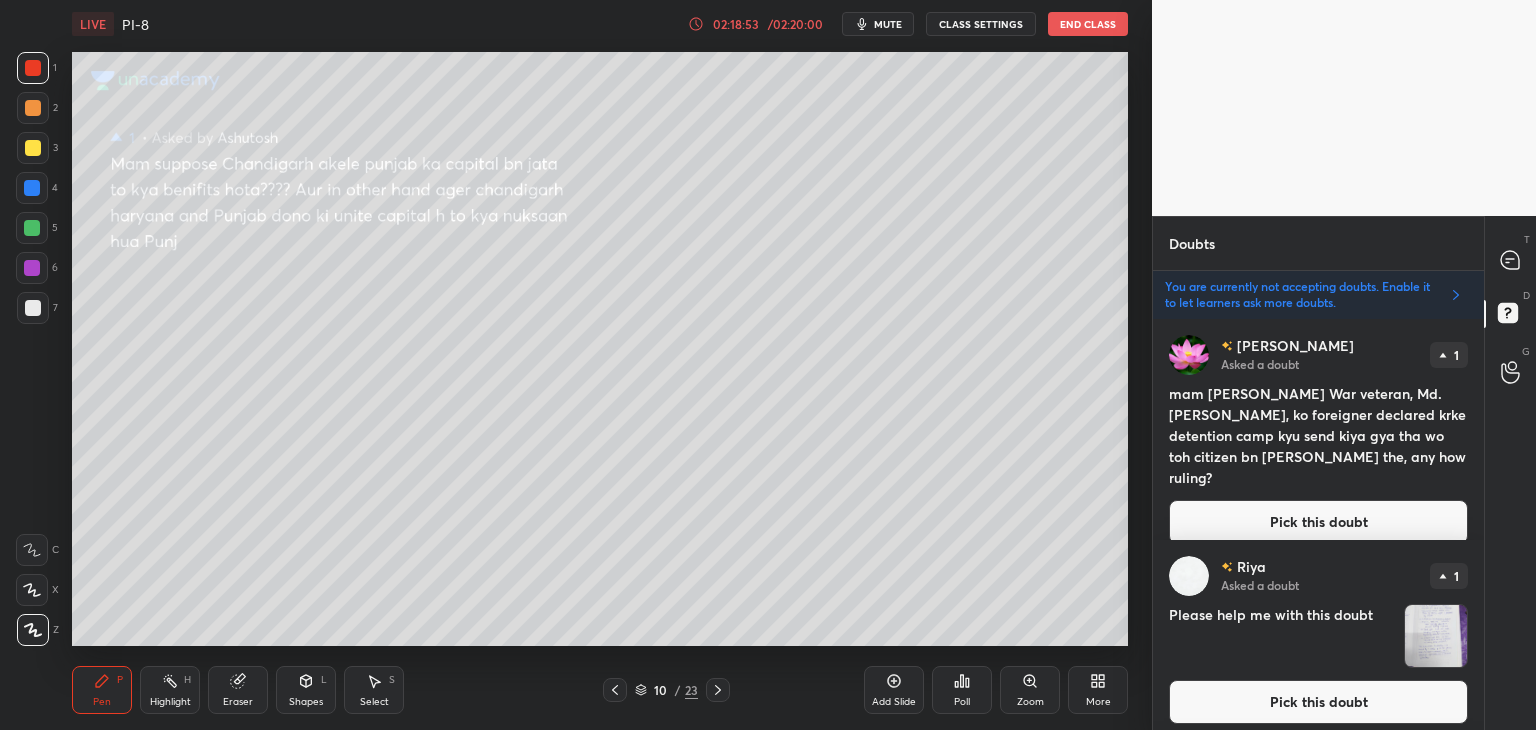 scroll, scrollTop: 405, scrollLeft: 325, axis: both 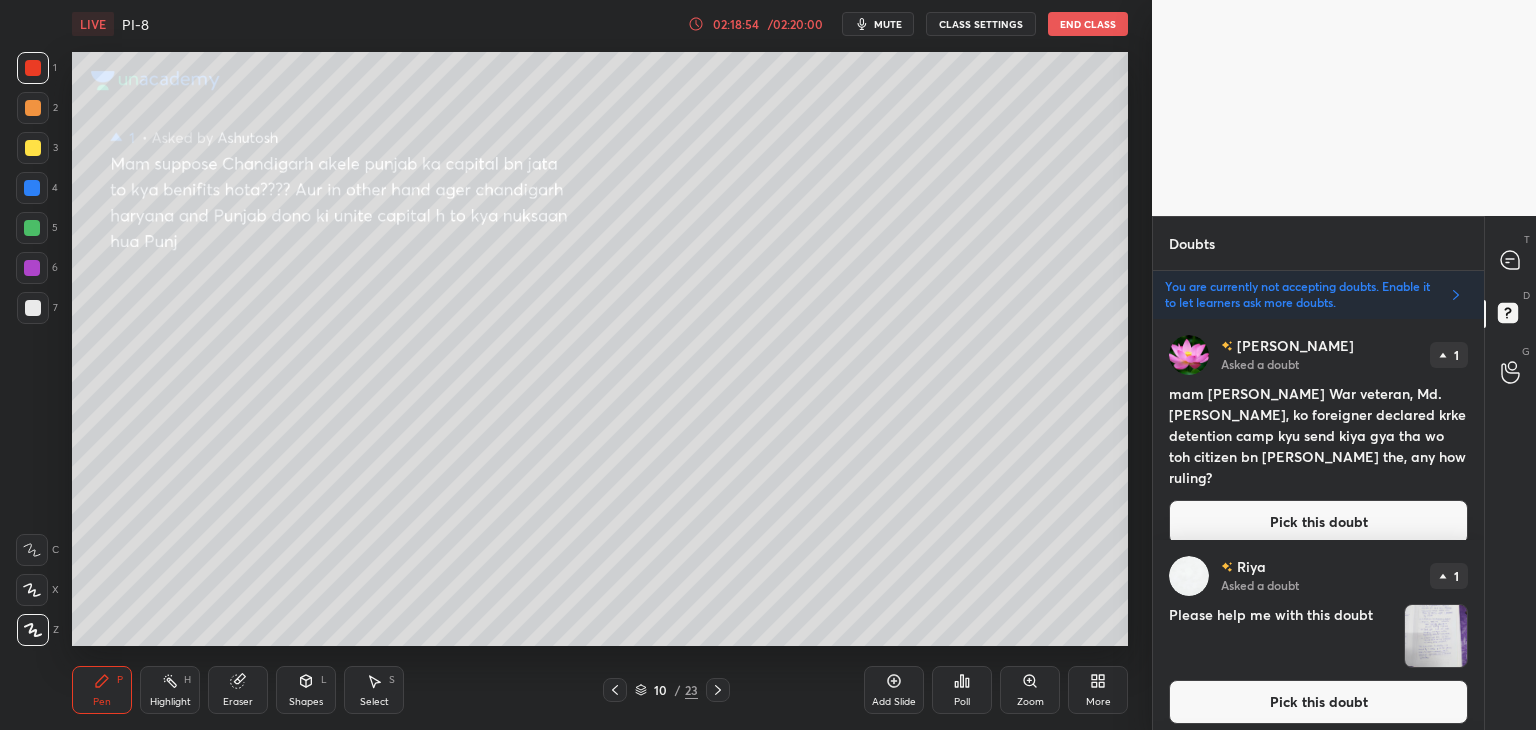 drag, startPoint x: 1324, startPoint y: 504, endPoint x: 1335, endPoint y: 505, distance: 11.045361 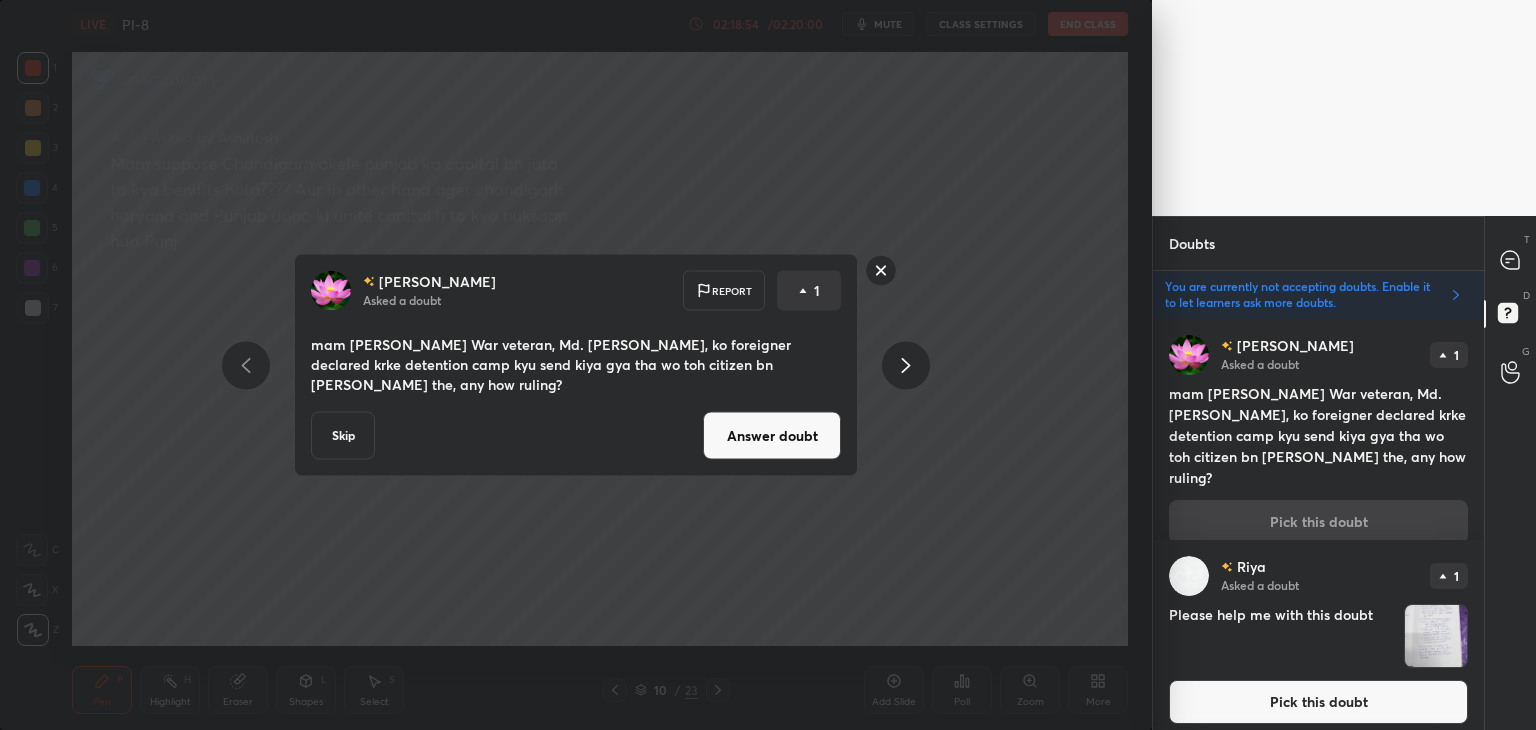 click on "Answer doubt" at bounding box center [772, 436] 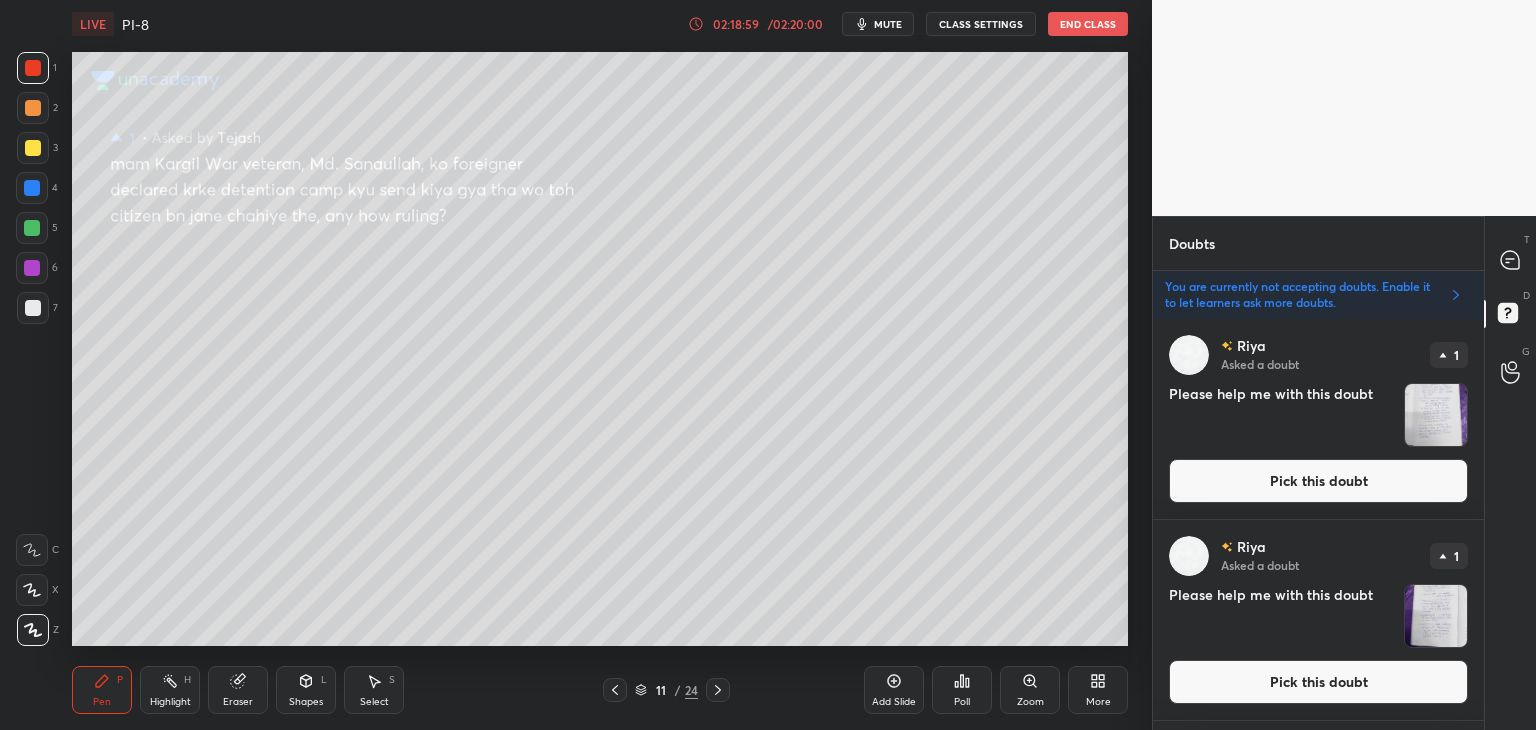 click at bounding box center [32, 188] 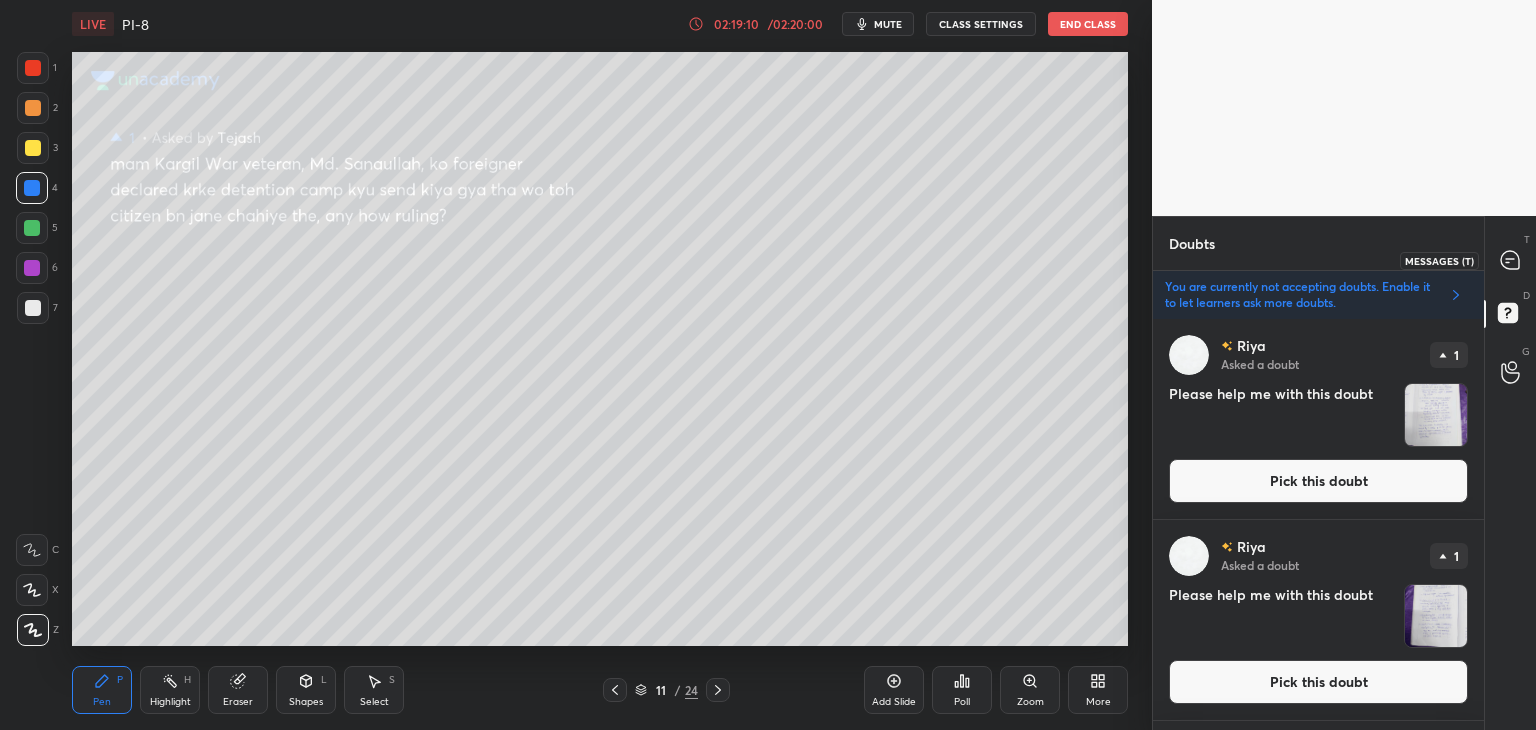 click at bounding box center [1511, 260] 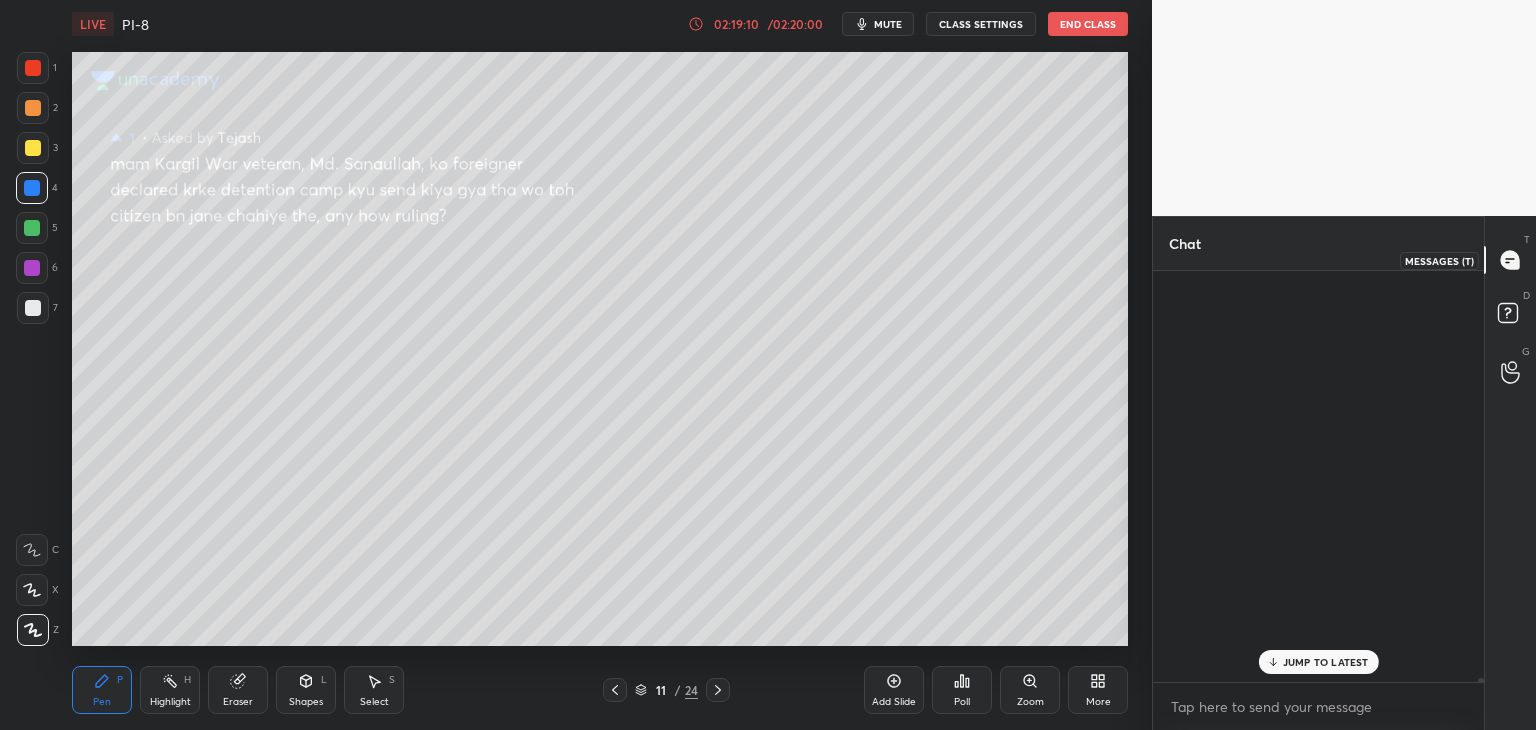 scroll, scrollTop: 58006, scrollLeft: 0, axis: vertical 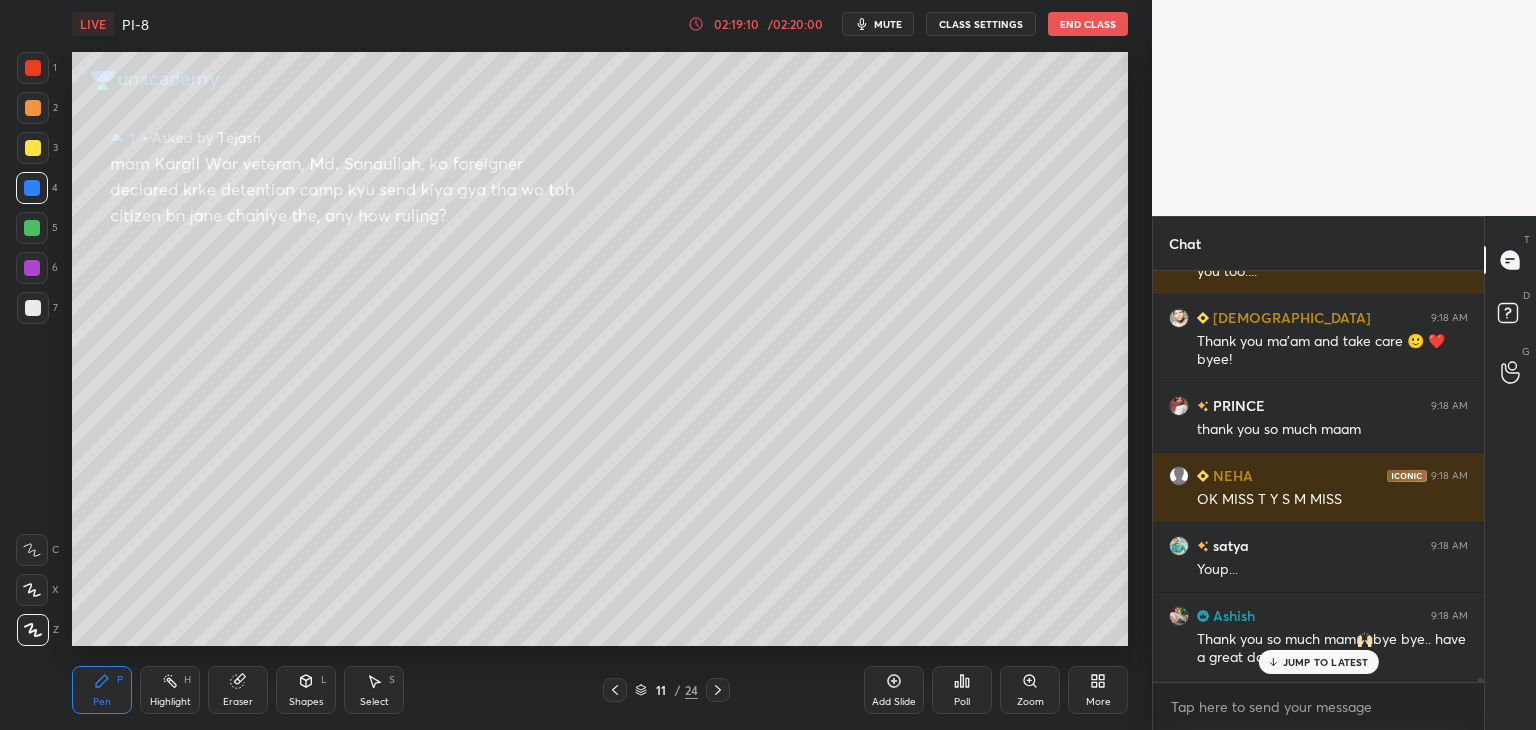 click on "JUMP TO LATEST" at bounding box center (1326, 662) 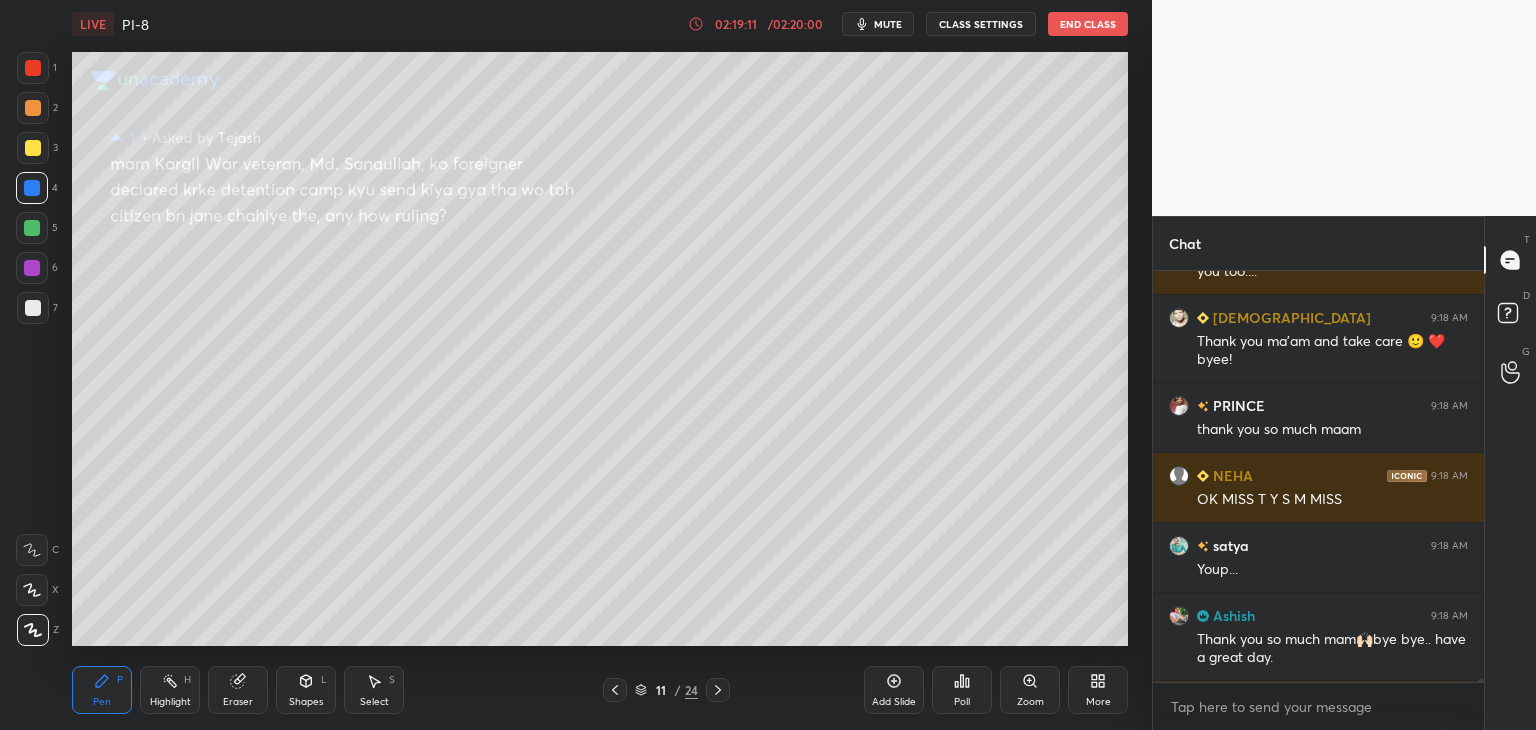 scroll, scrollTop: 58162, scrollLeft: 0, axis: vertical 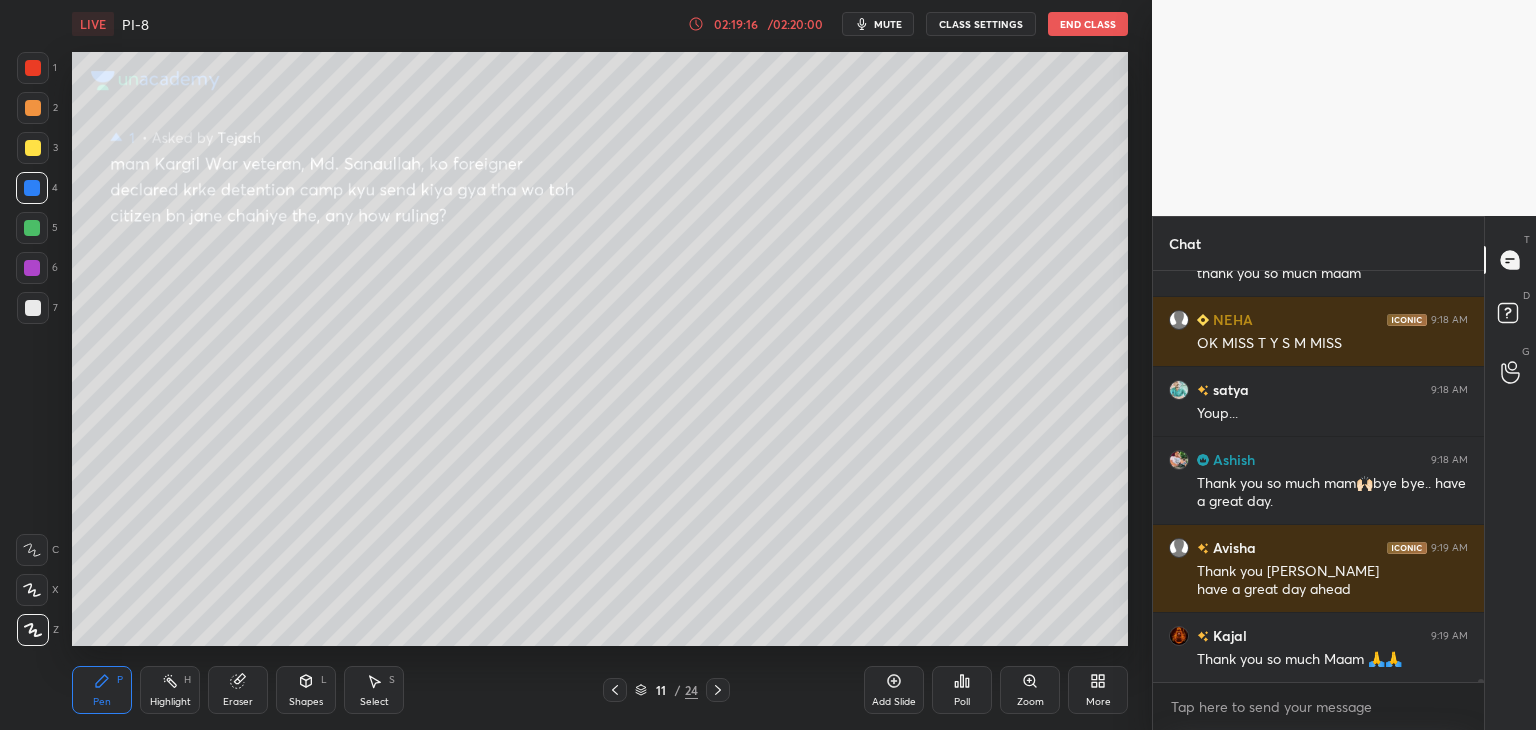 click at bounding box center [32, 188] 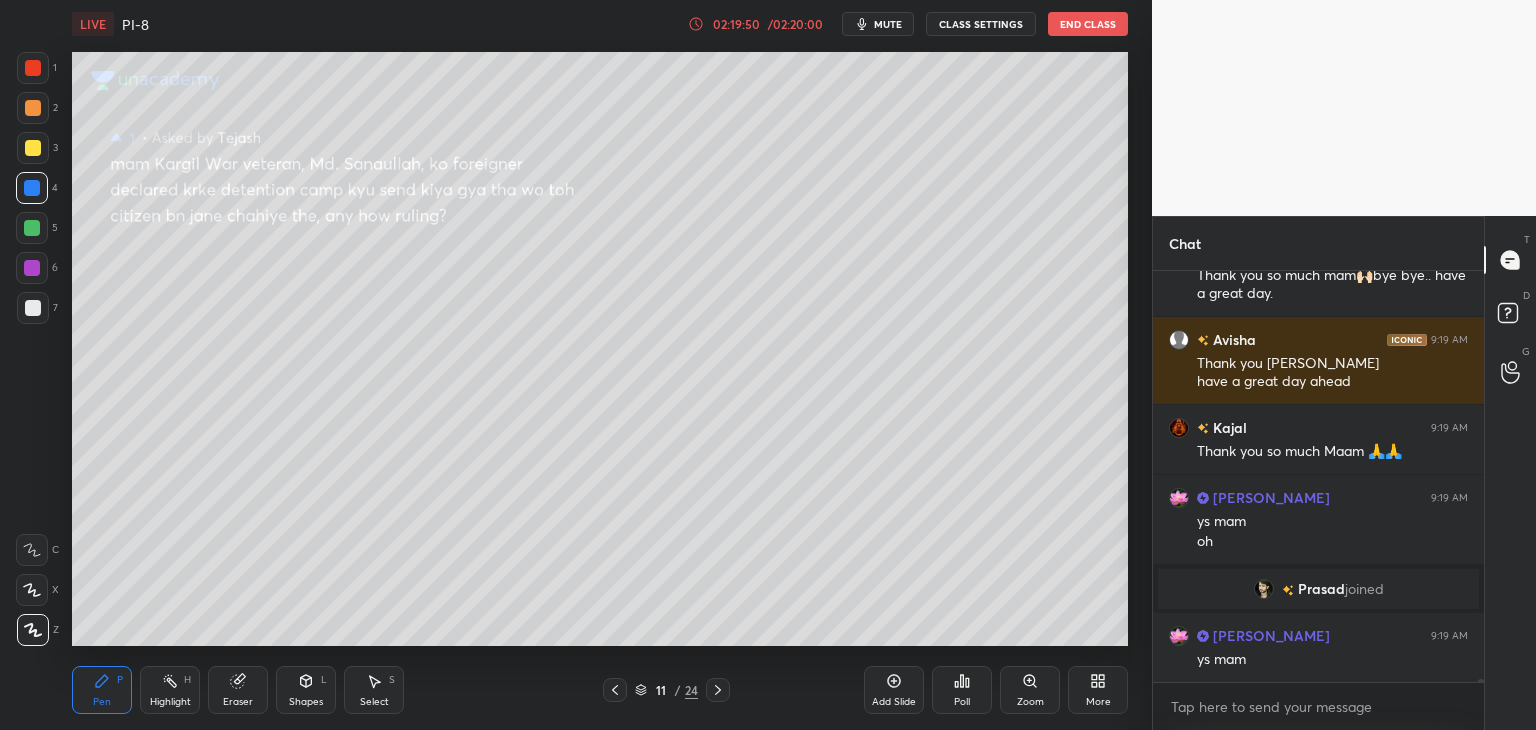 scroll, scrollTop: 57220, scrollLeft: 0, axis: vertical 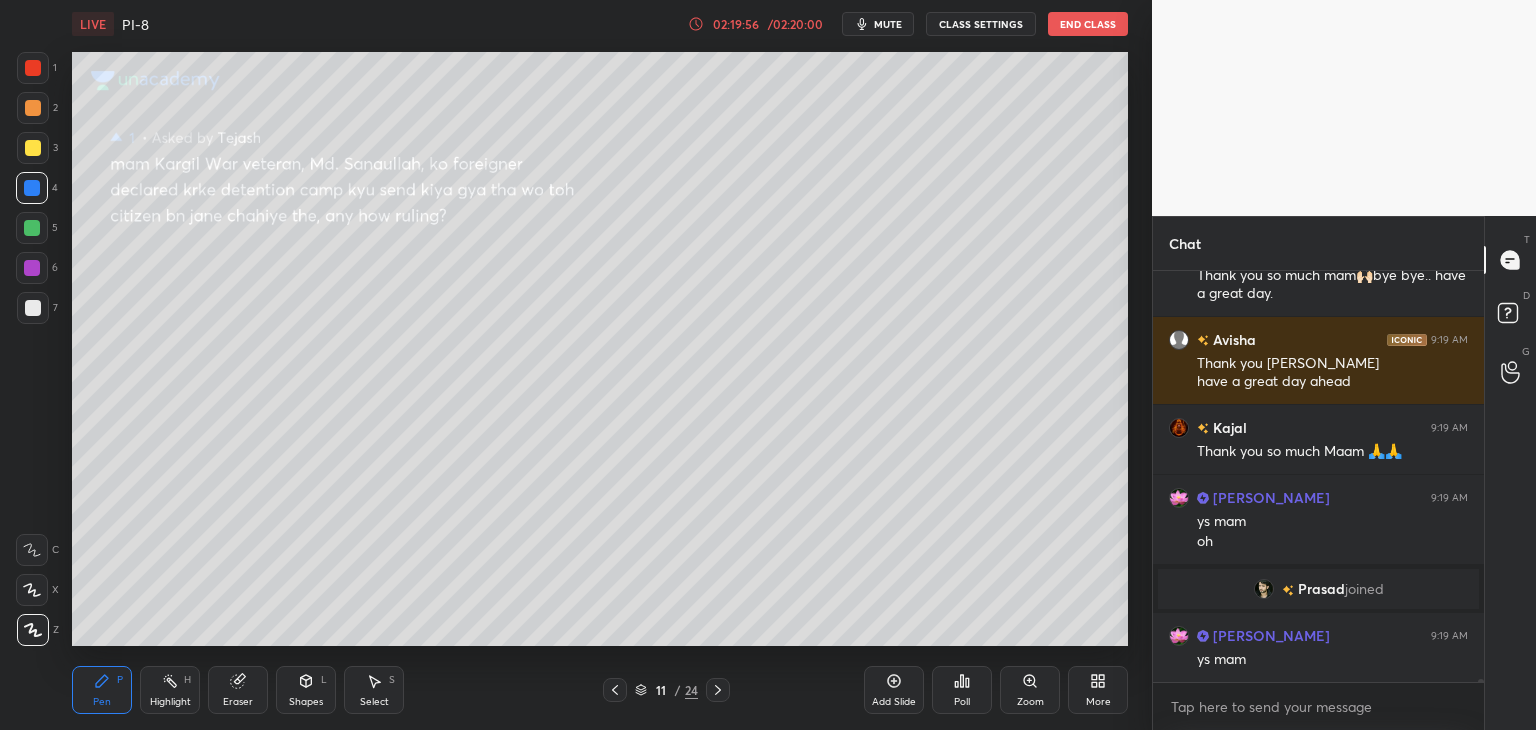 drag, startPoint x: 36, startPoint y: 68, endPoint x: 52, endPoint y: 67, distance: 16.03122 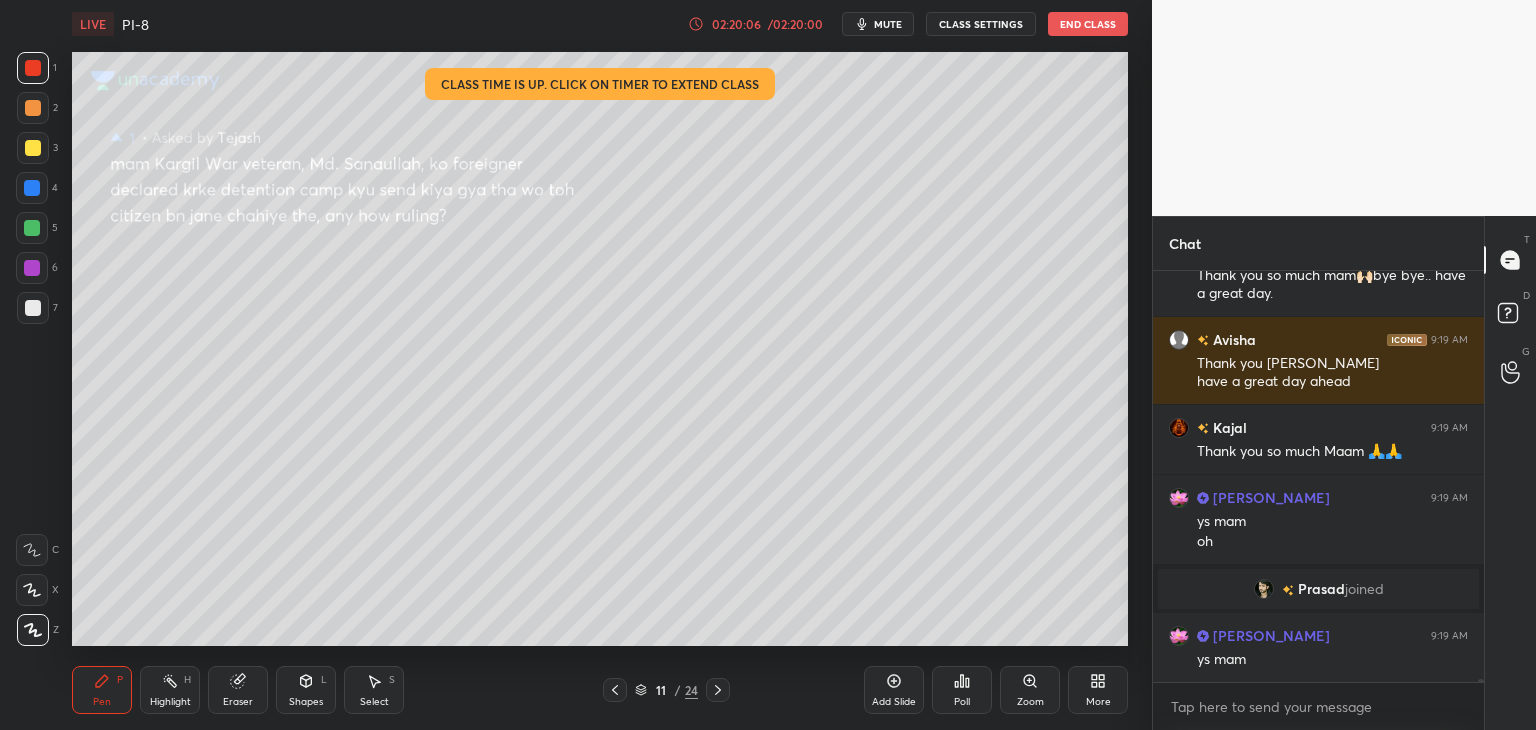 scroll, scrollTop: 57326, scrollLeft: 0, axis: vertical 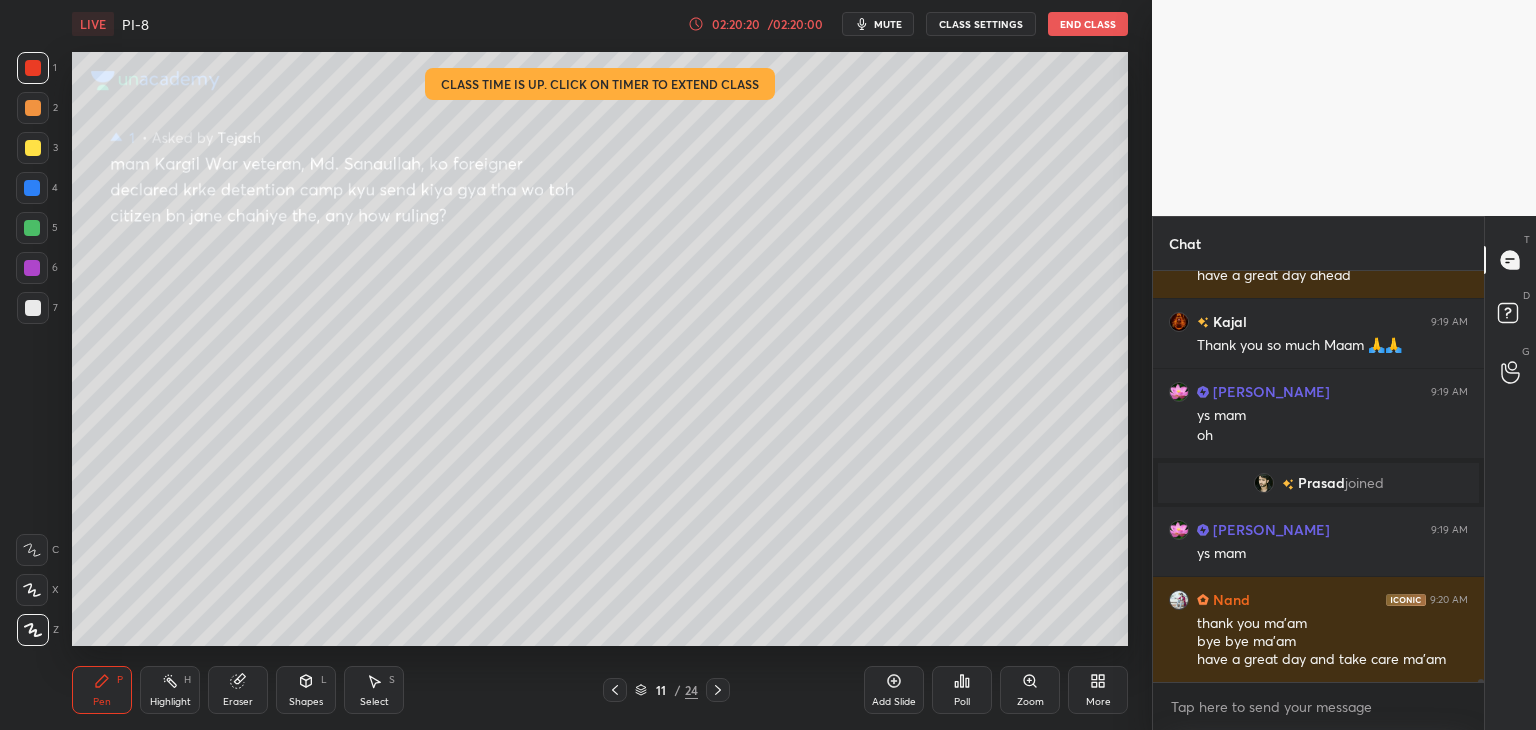 click at bounding box center [33, 68] 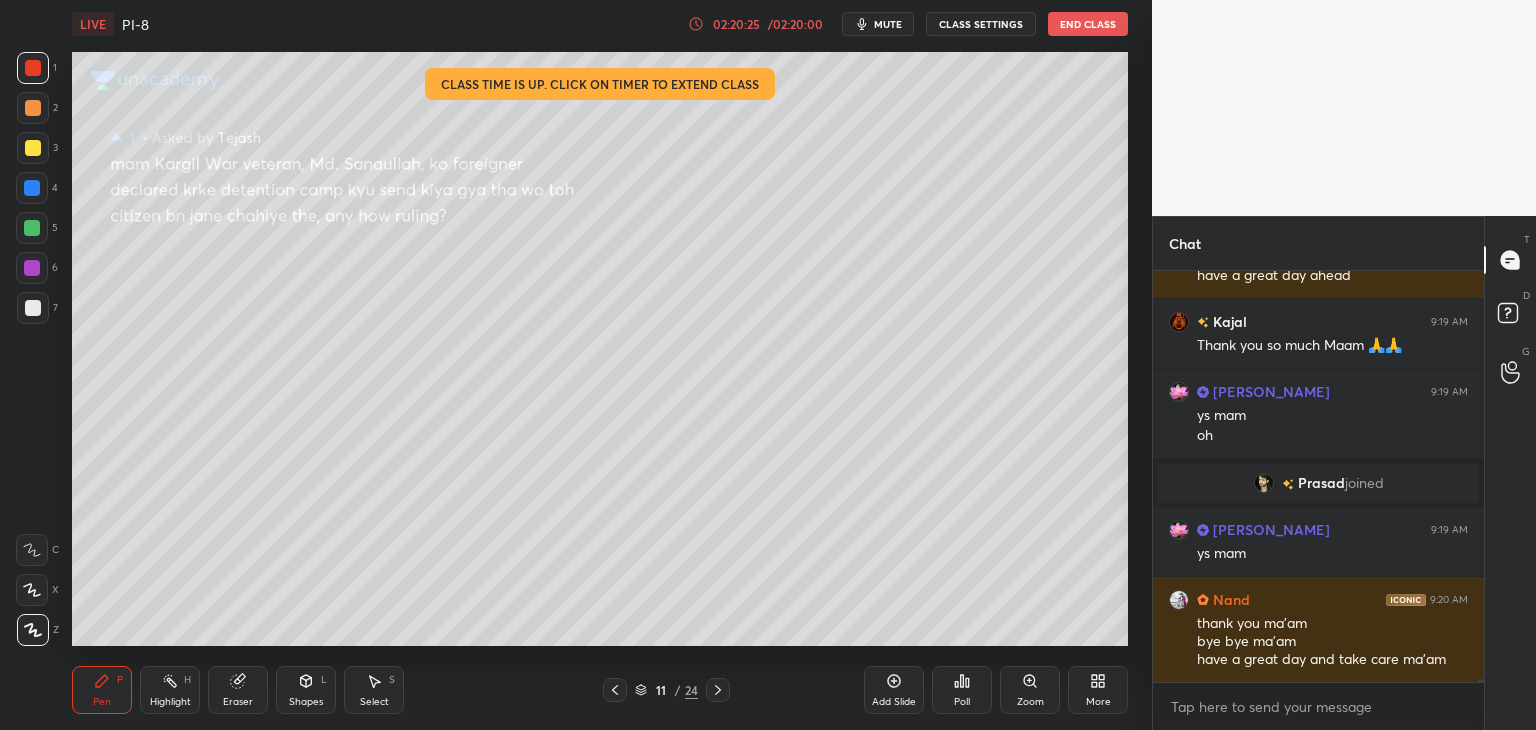 click at bounding box center (32, 188) 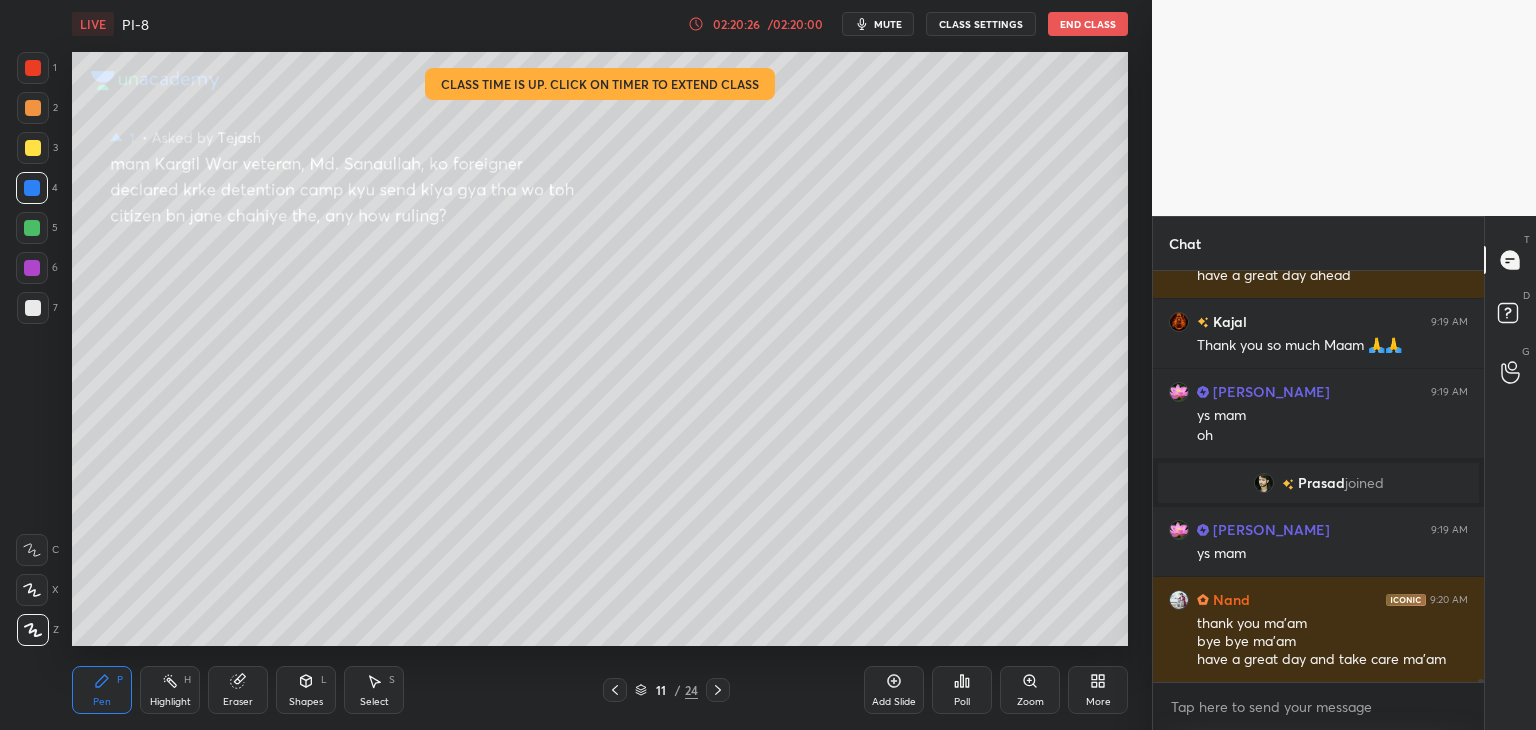 click at bounding box center (32, 228) 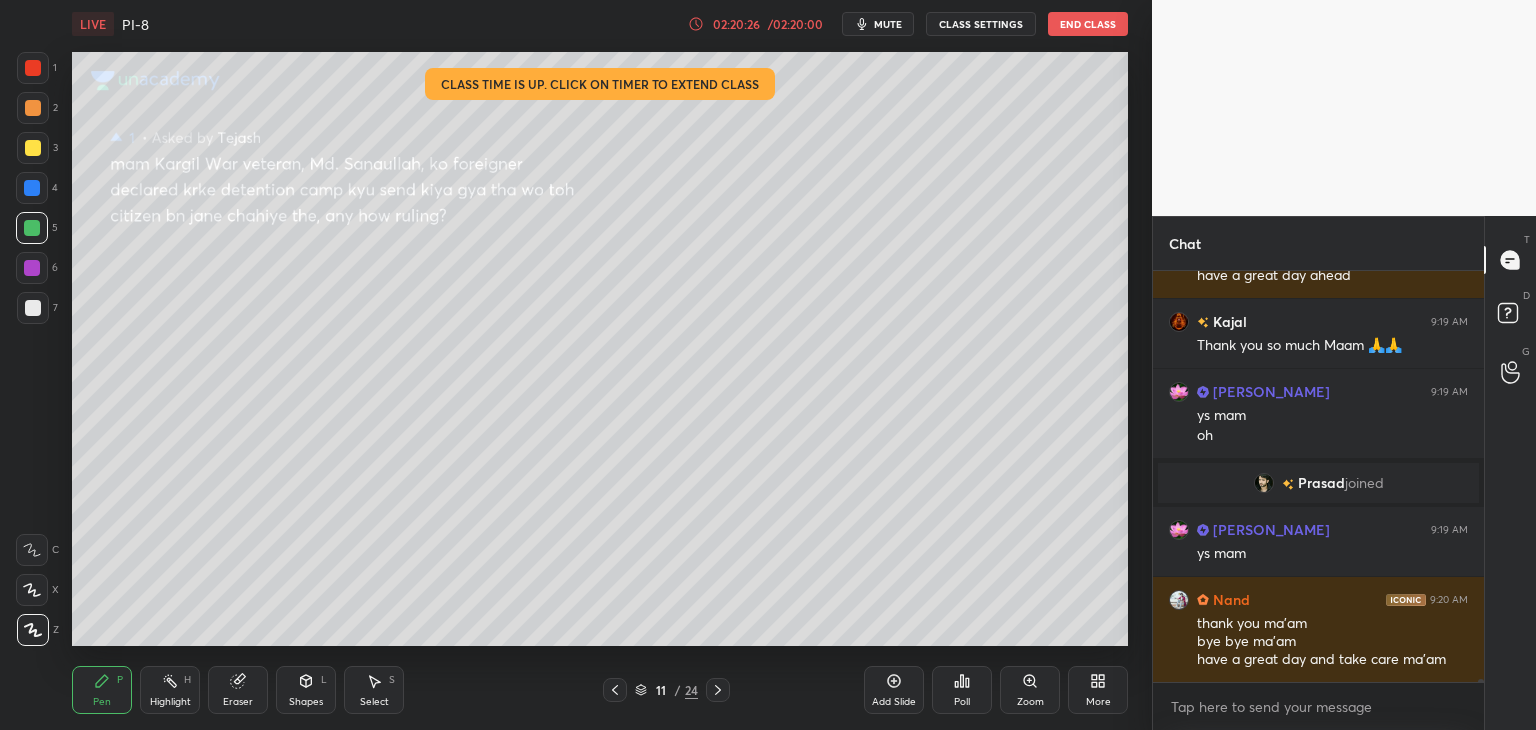 scroll, scrollTop: 57396, scrollLeft: 0, axis: vertical 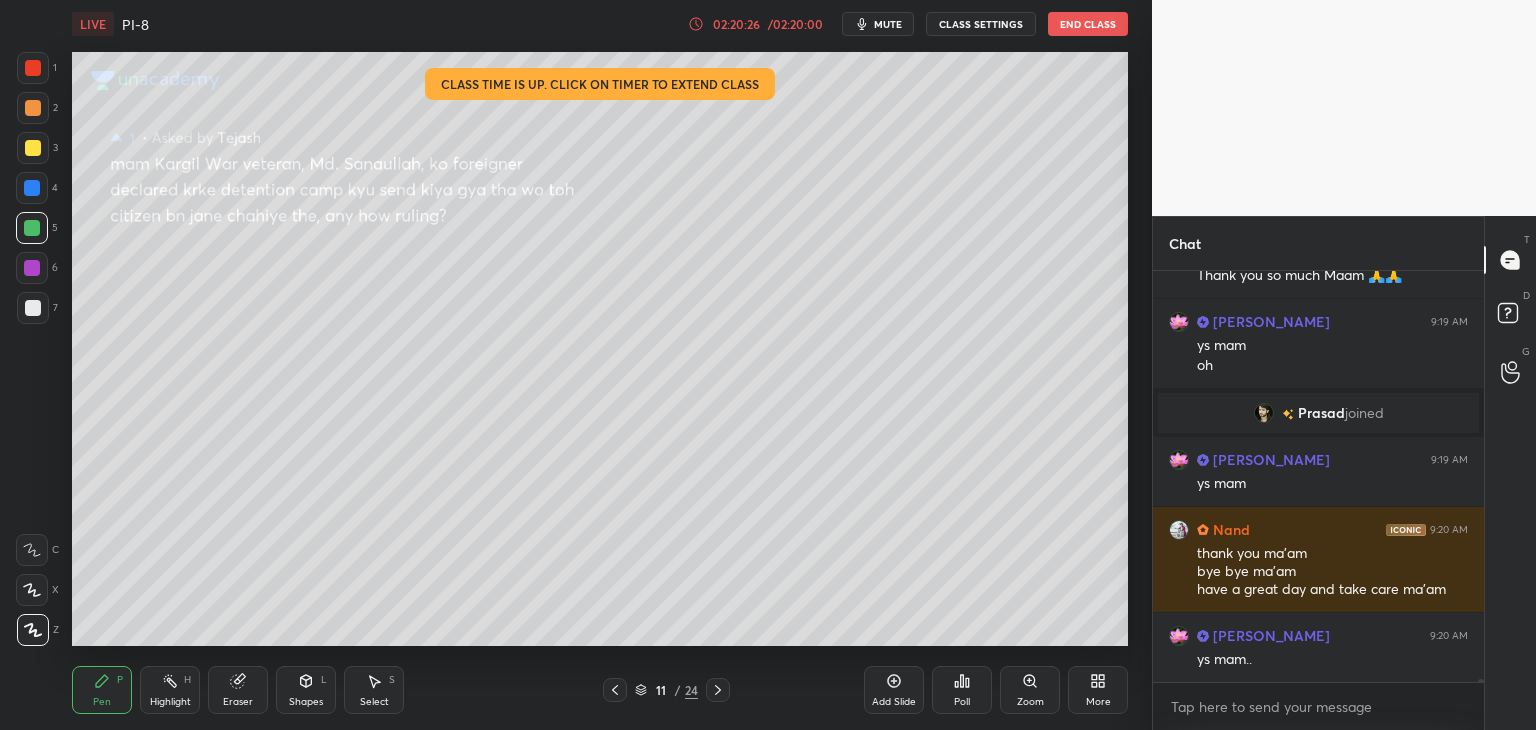 click at bounding box center [33, 68] 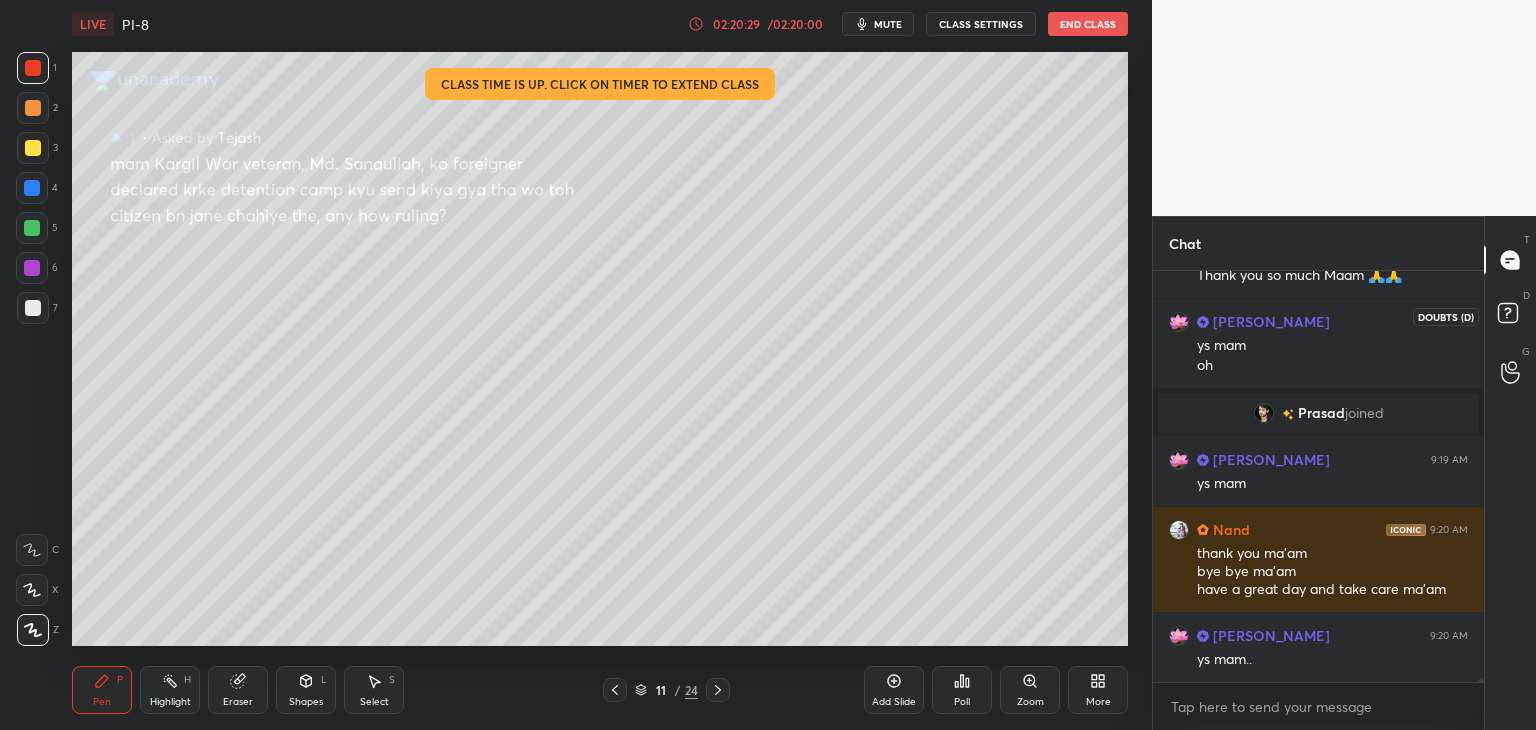click 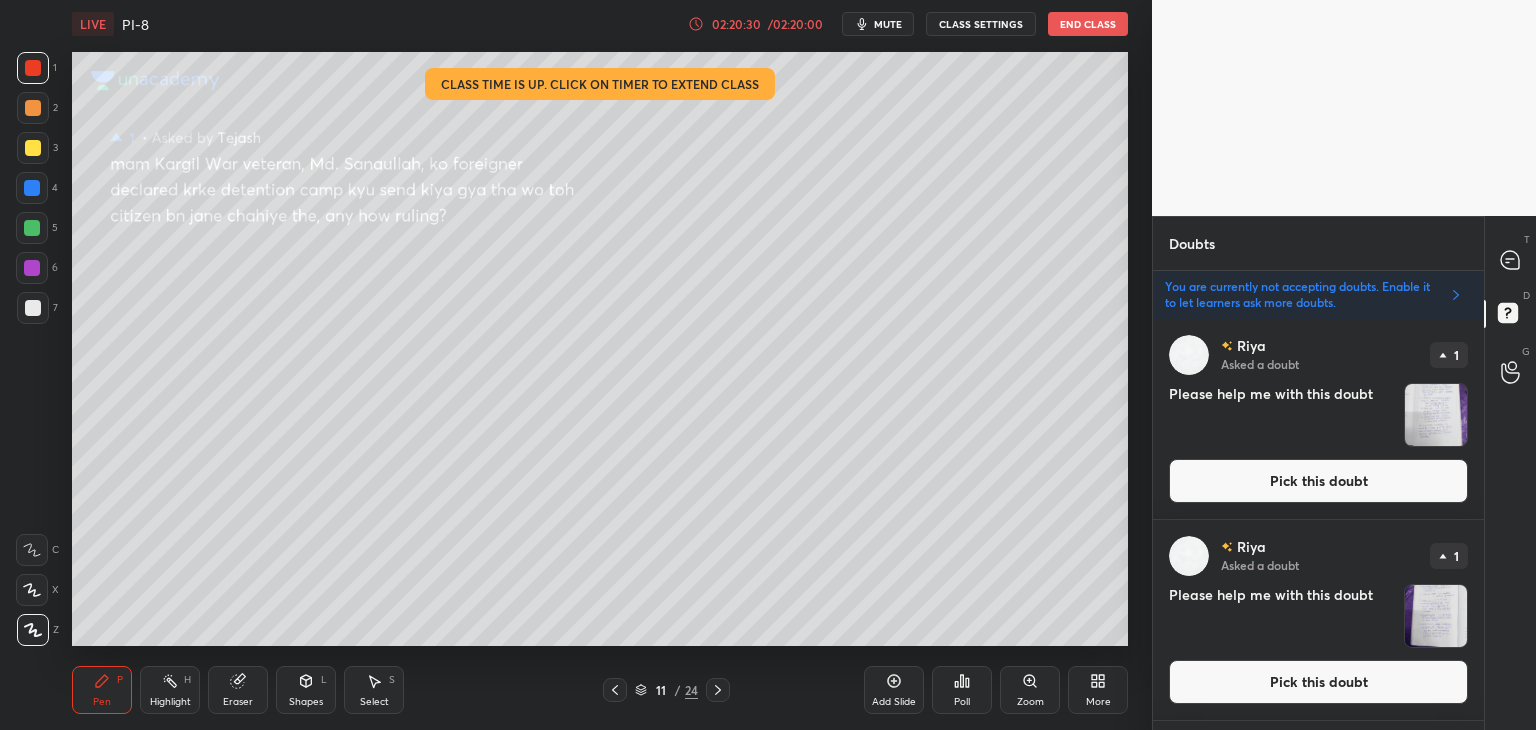 scroll, scrollTop: 405, scrollLeft: 325, axis: both 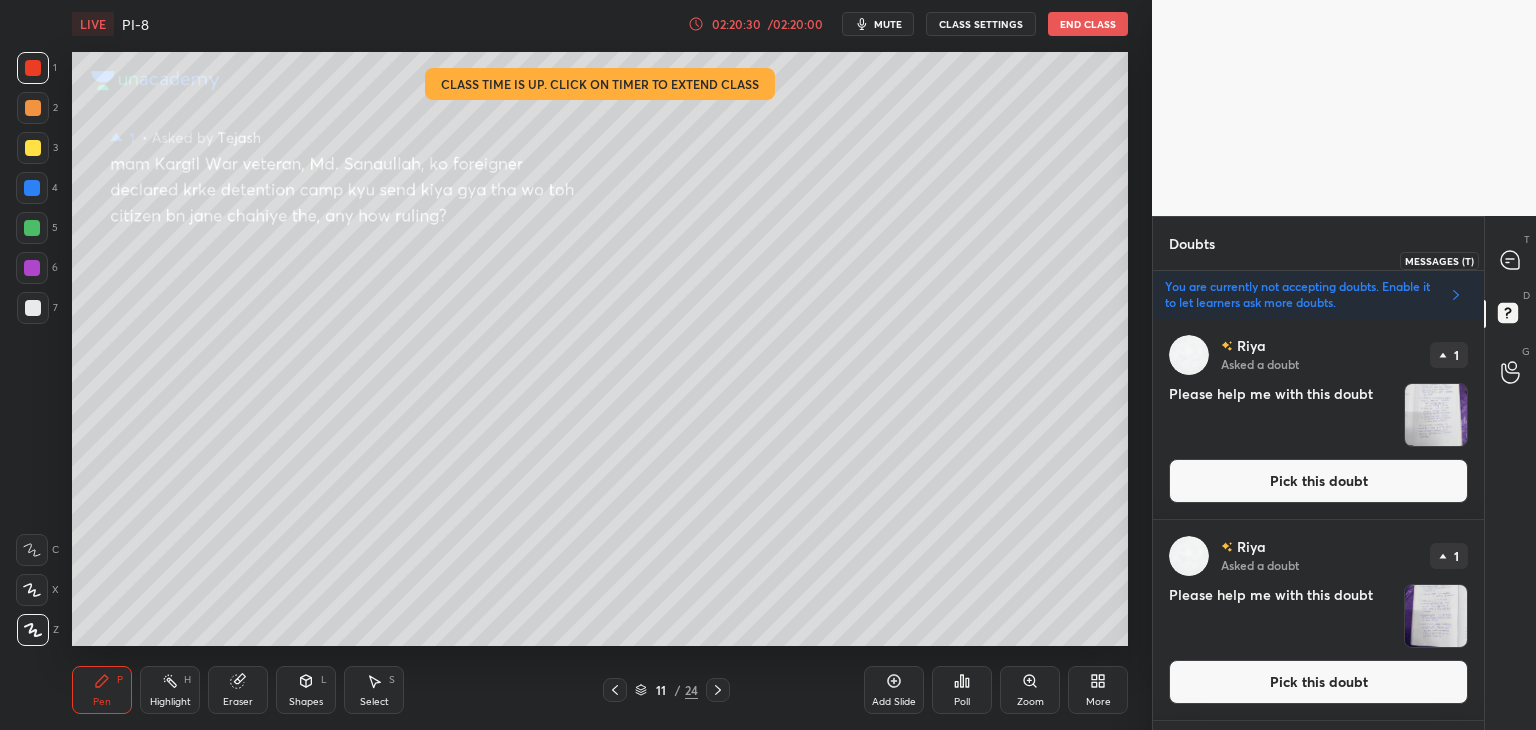 click 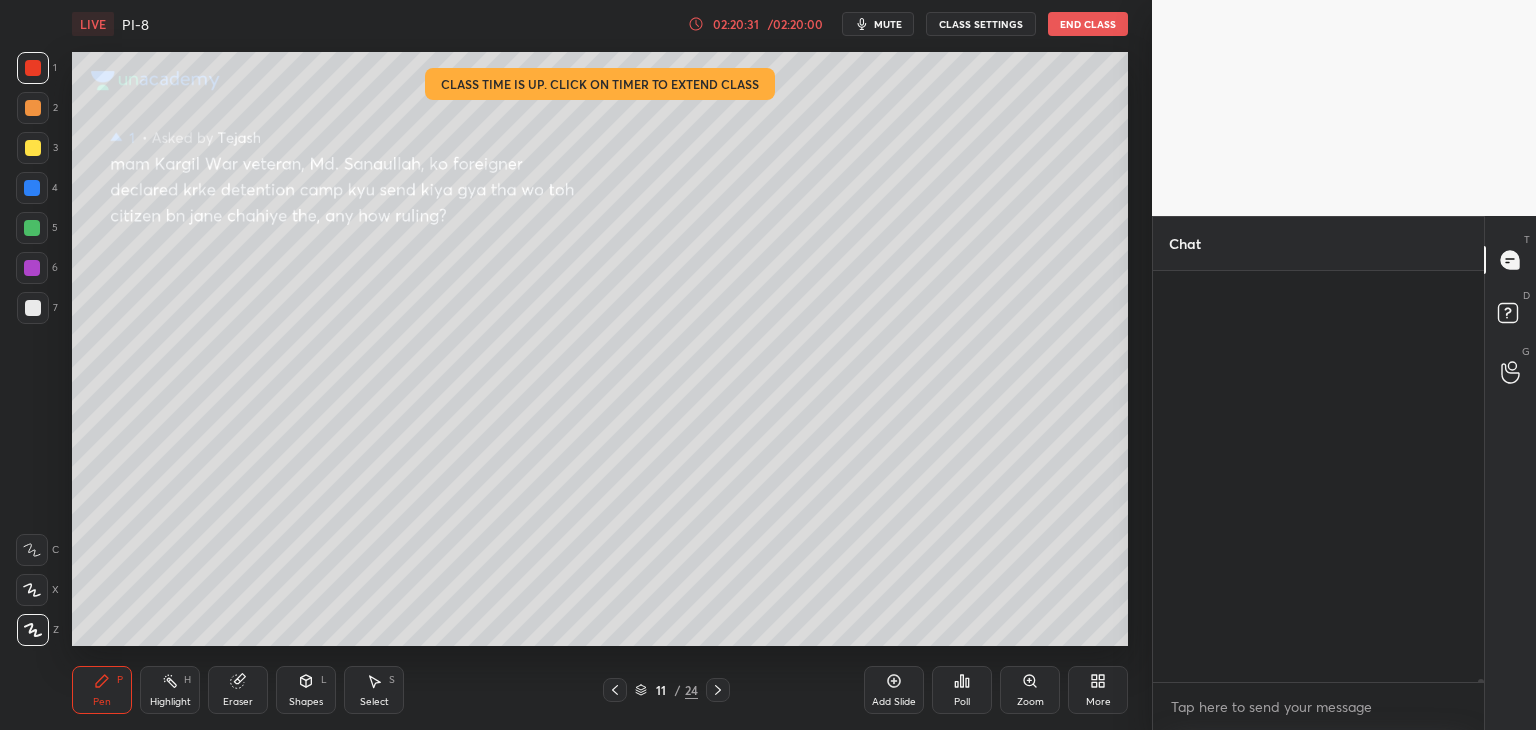 scroll, scrollTop: 57802, scrollLeft: 0, axis: vertical 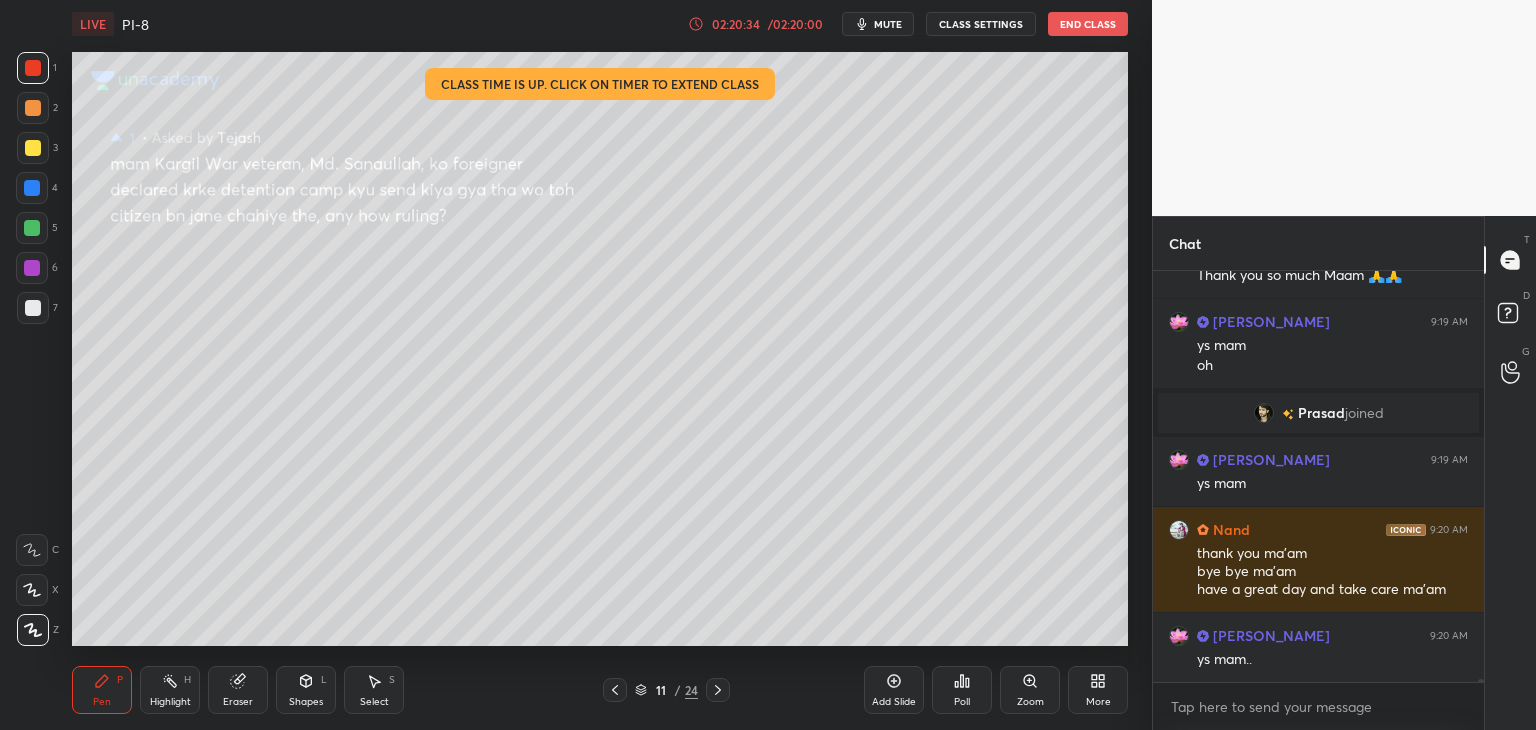 click on "End Class" at bounding box center [1088, 24] 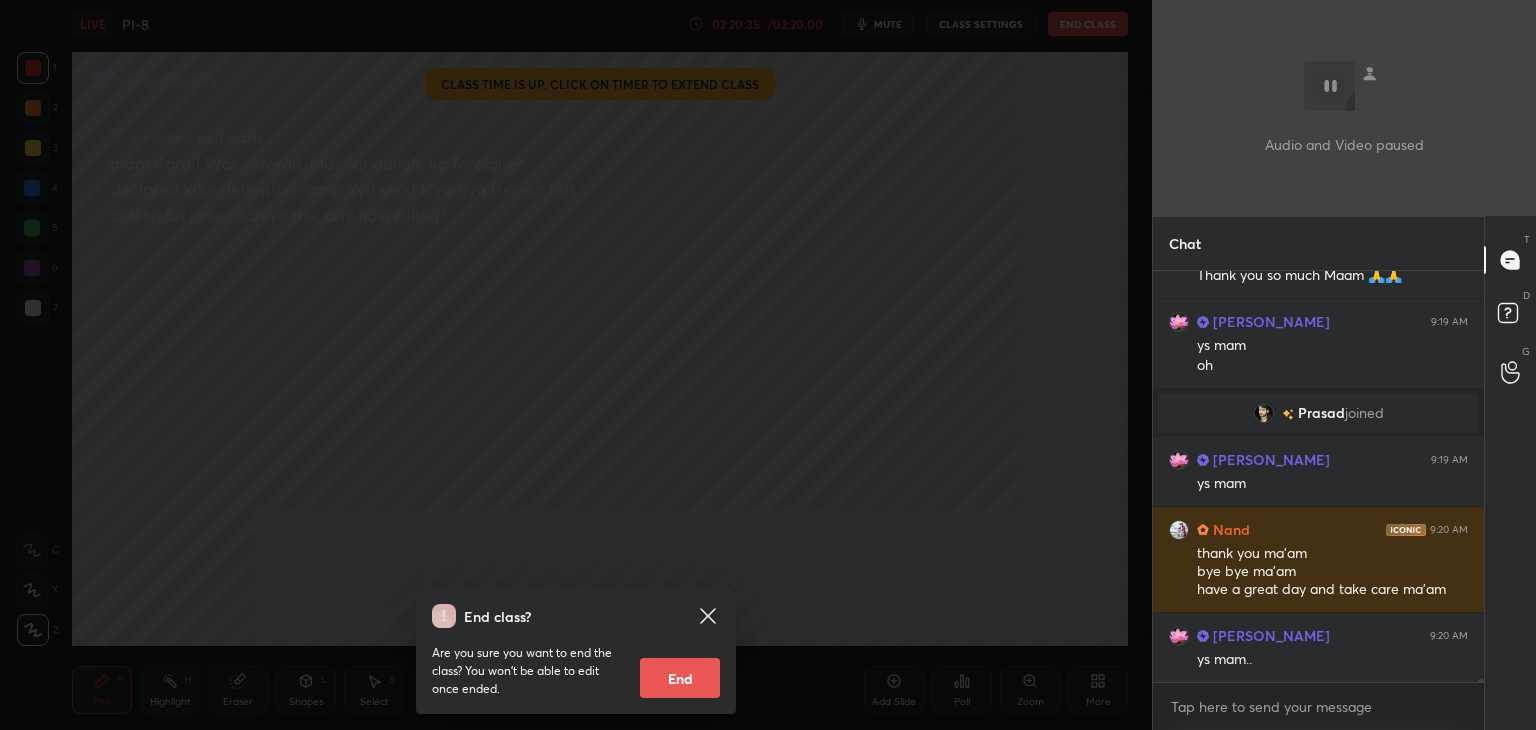 click on "End" at bounding box center (680, 678) 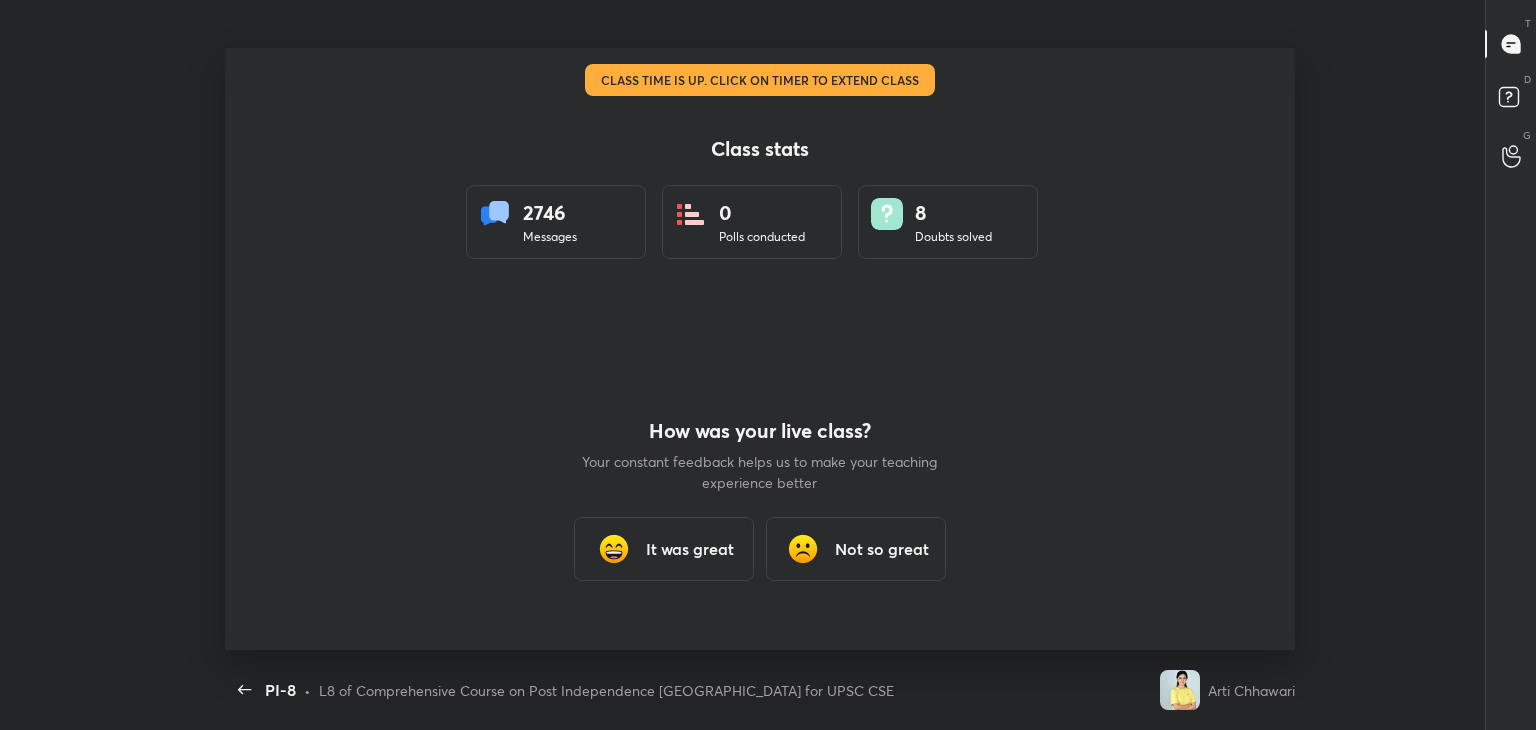 scroll, scrollTop: 0, scrollLeft: 0, axis: both 